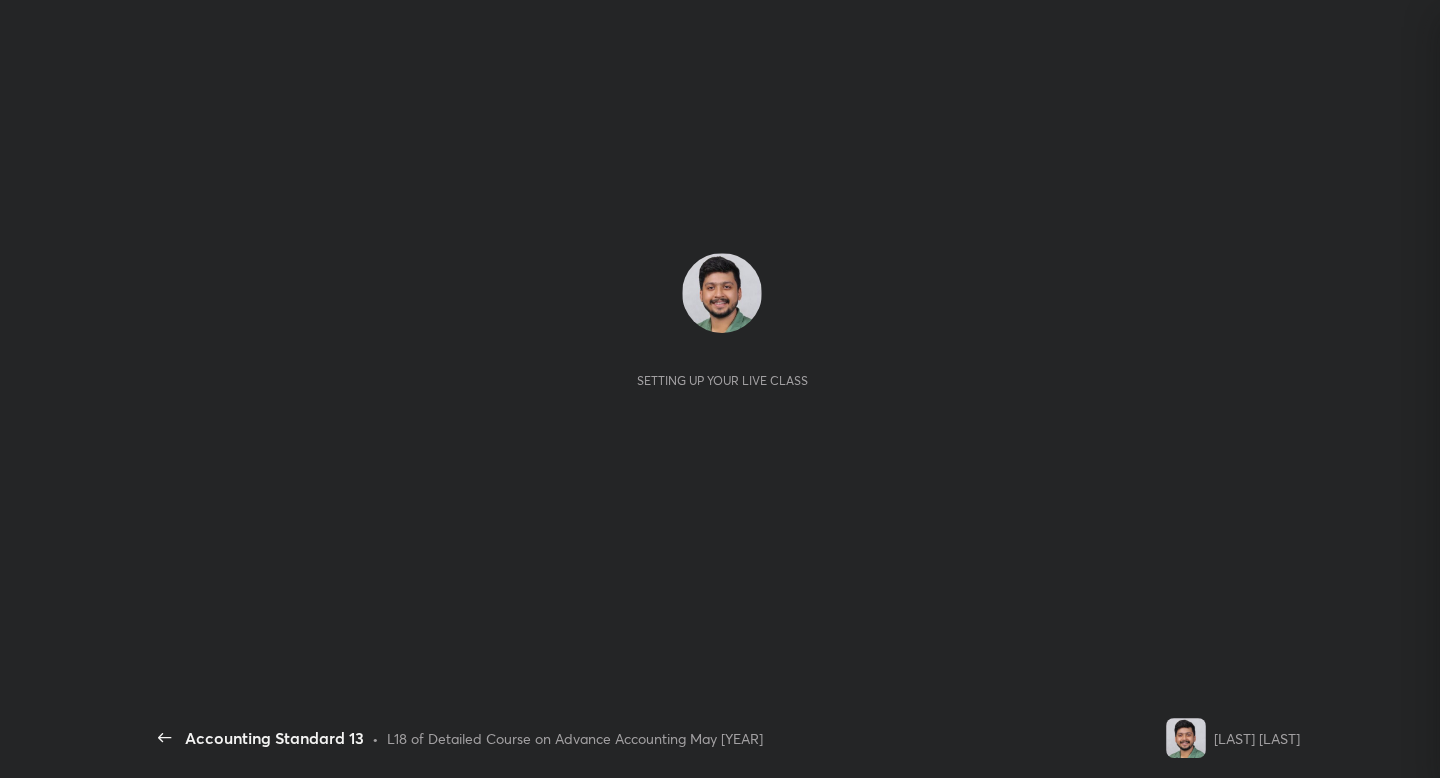 scroll, scrollTop: 0, scrollLeft: 0, axis: both 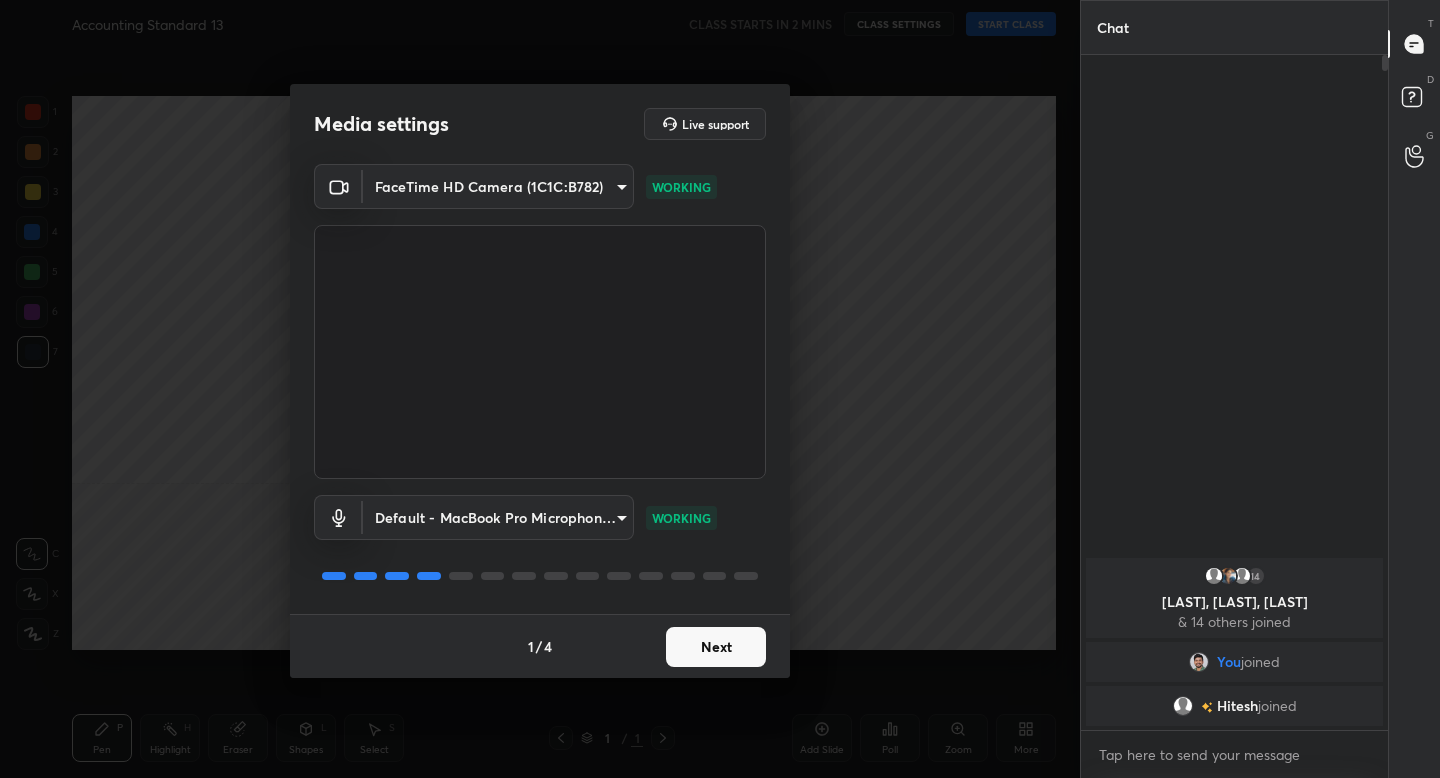 click on "Next" at bounding box center [716, 647] 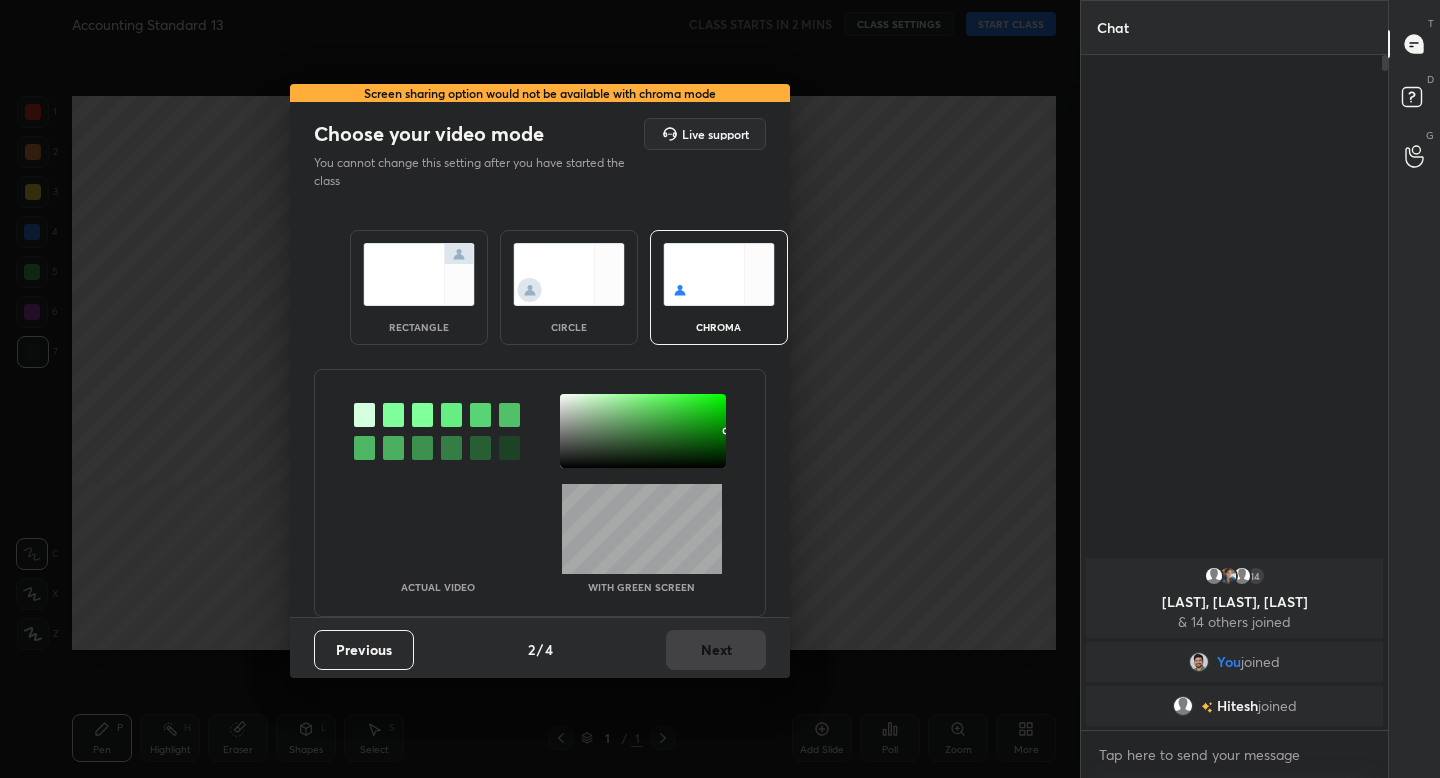 click at bounding box center (419, 274) 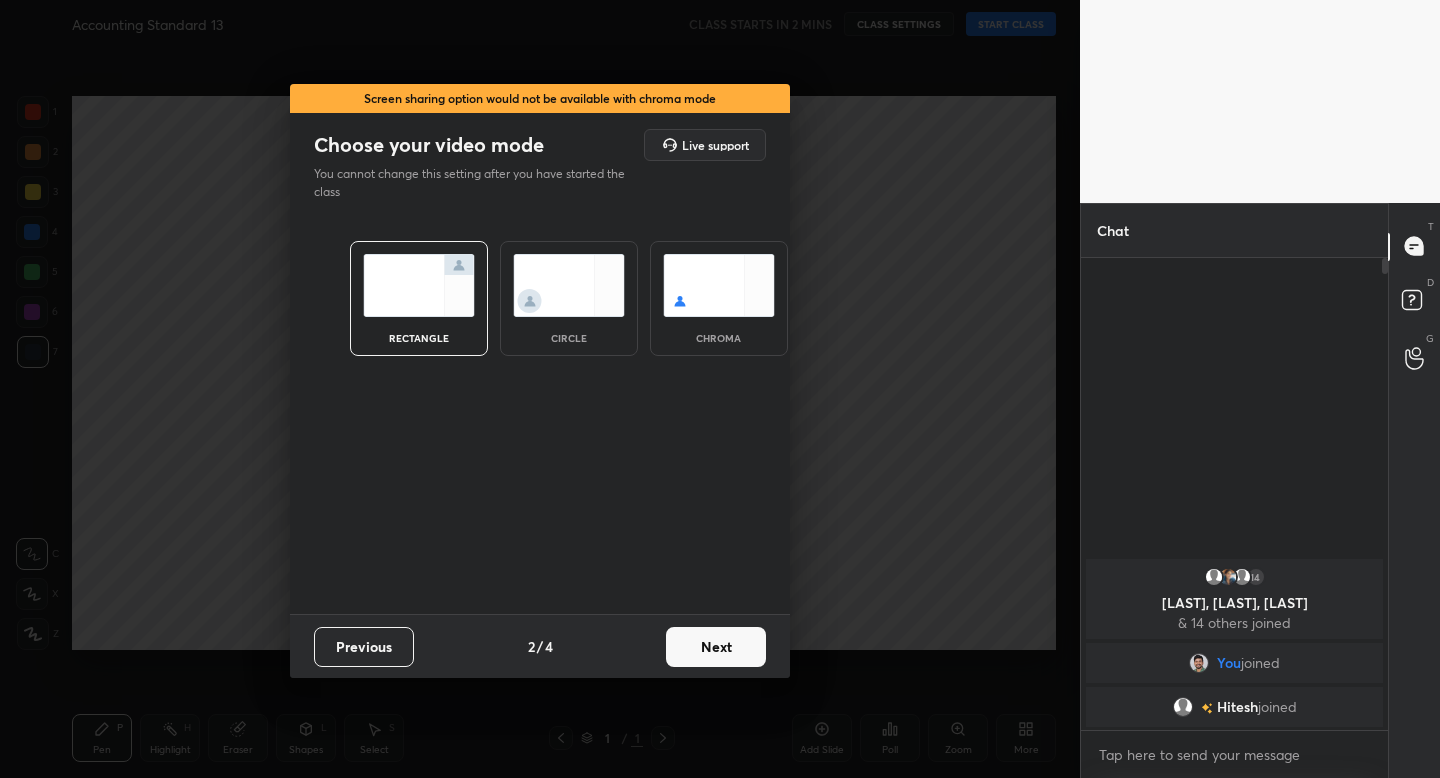 click on "Next" at bounding box center (716, 647) 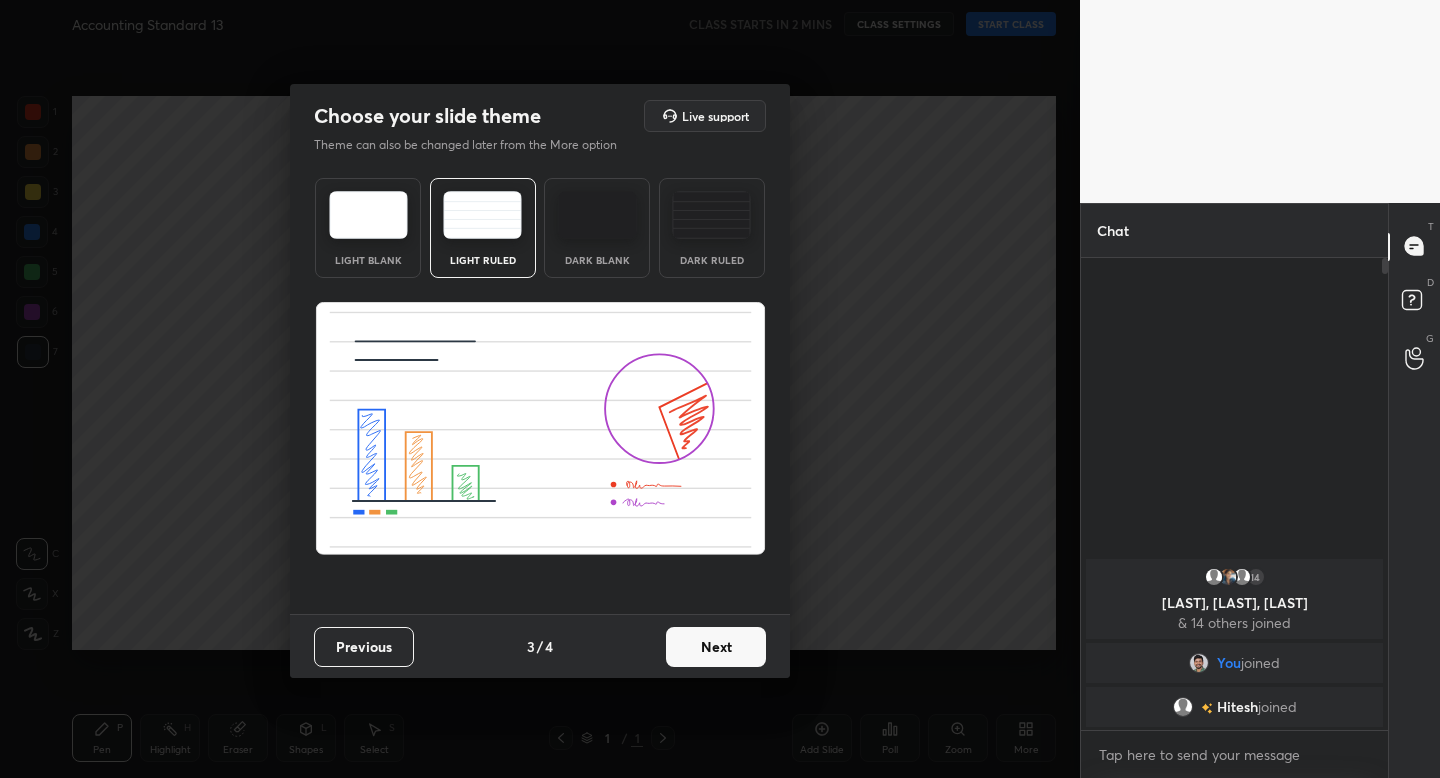 click on "Next" at bounding box center (716, 647) 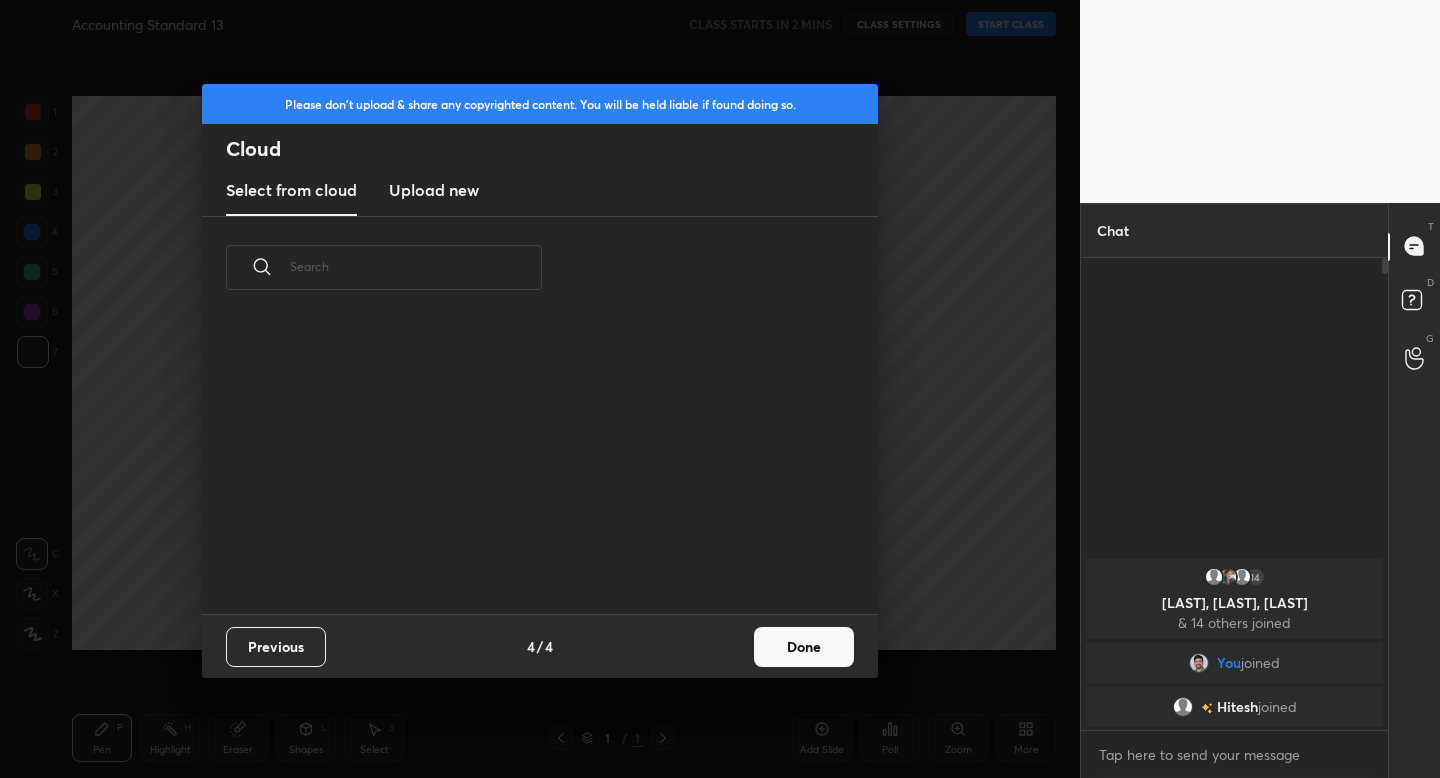 scroll, scrollTop: 7, scrollLeft: 11, axis: both 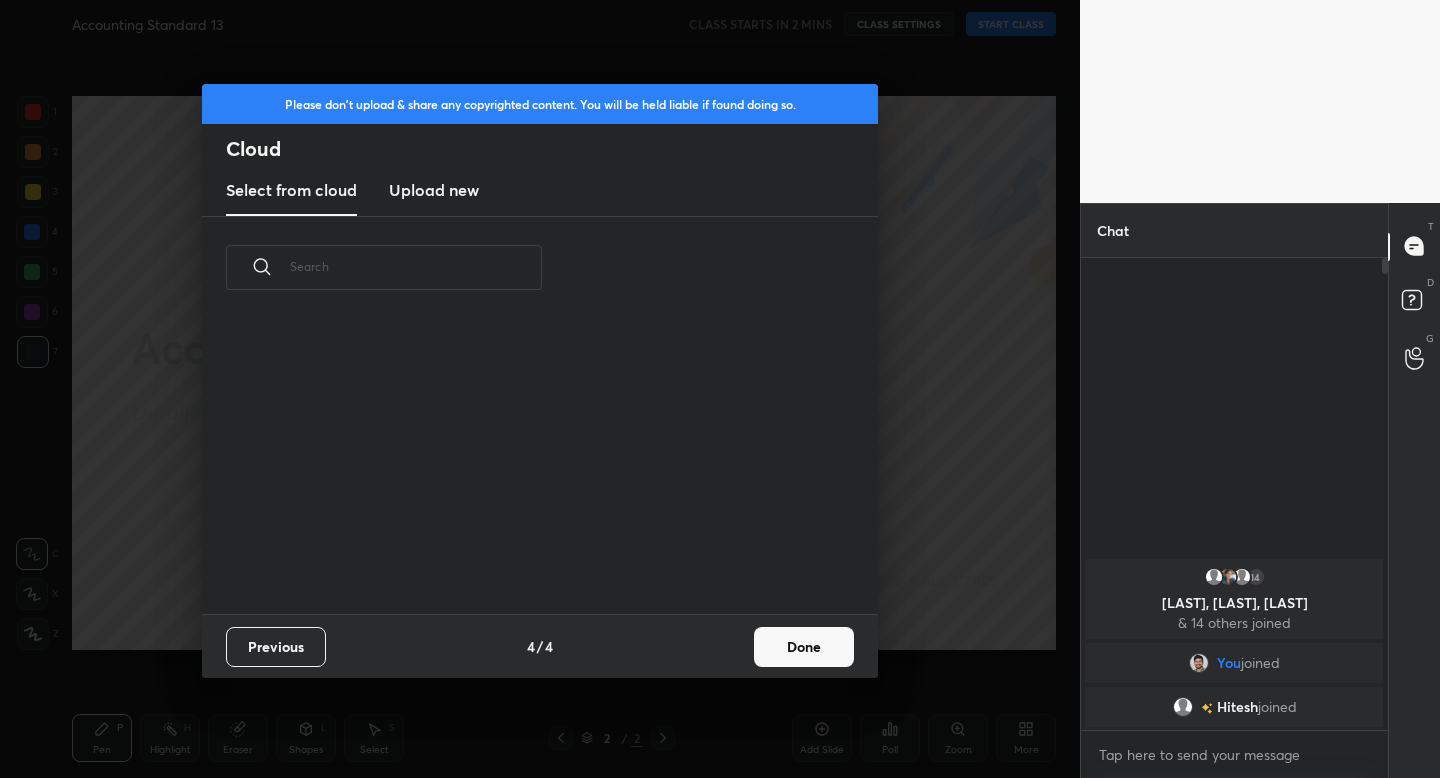click on "Done" at bounding box center (804, 647) 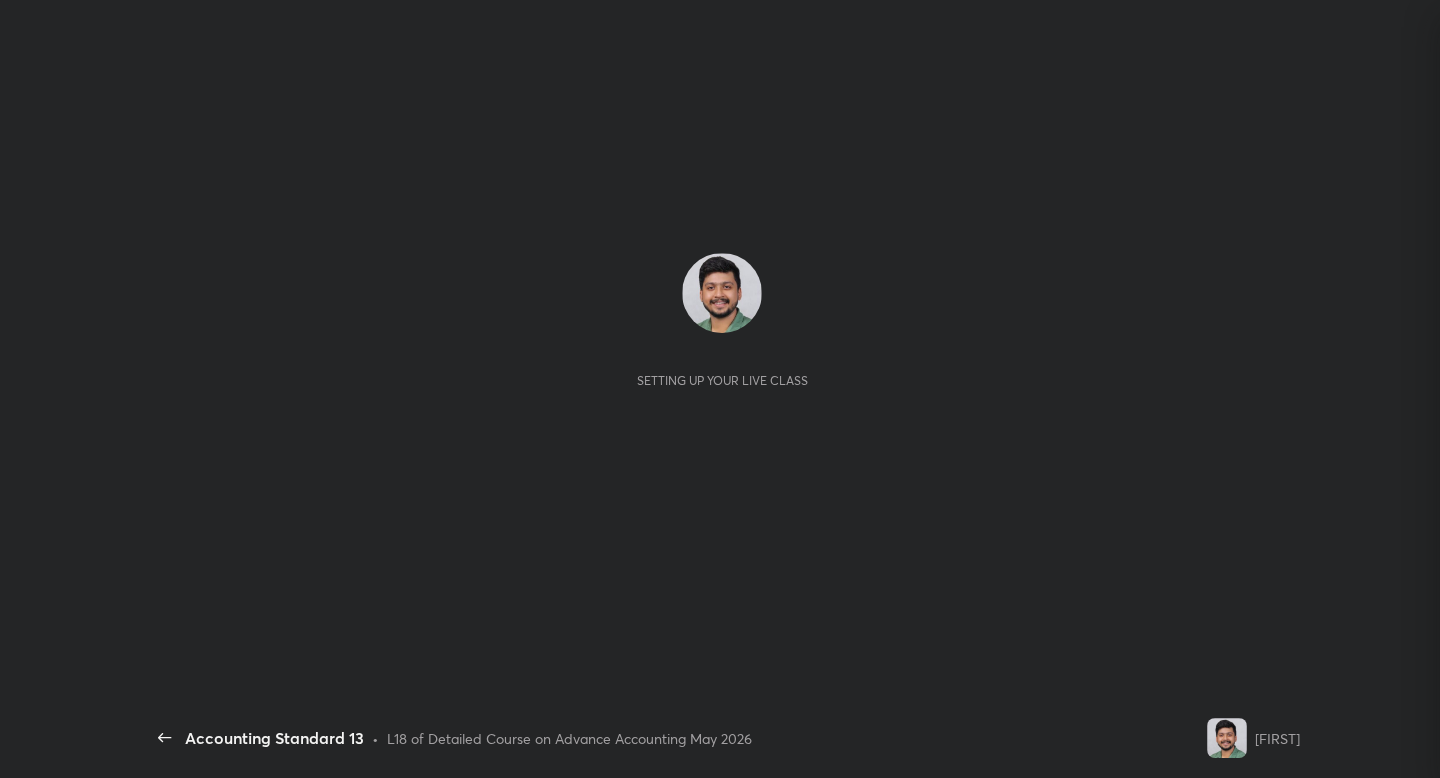 scroll, scrollTop: 0, scrollLeft: 0, axis: both 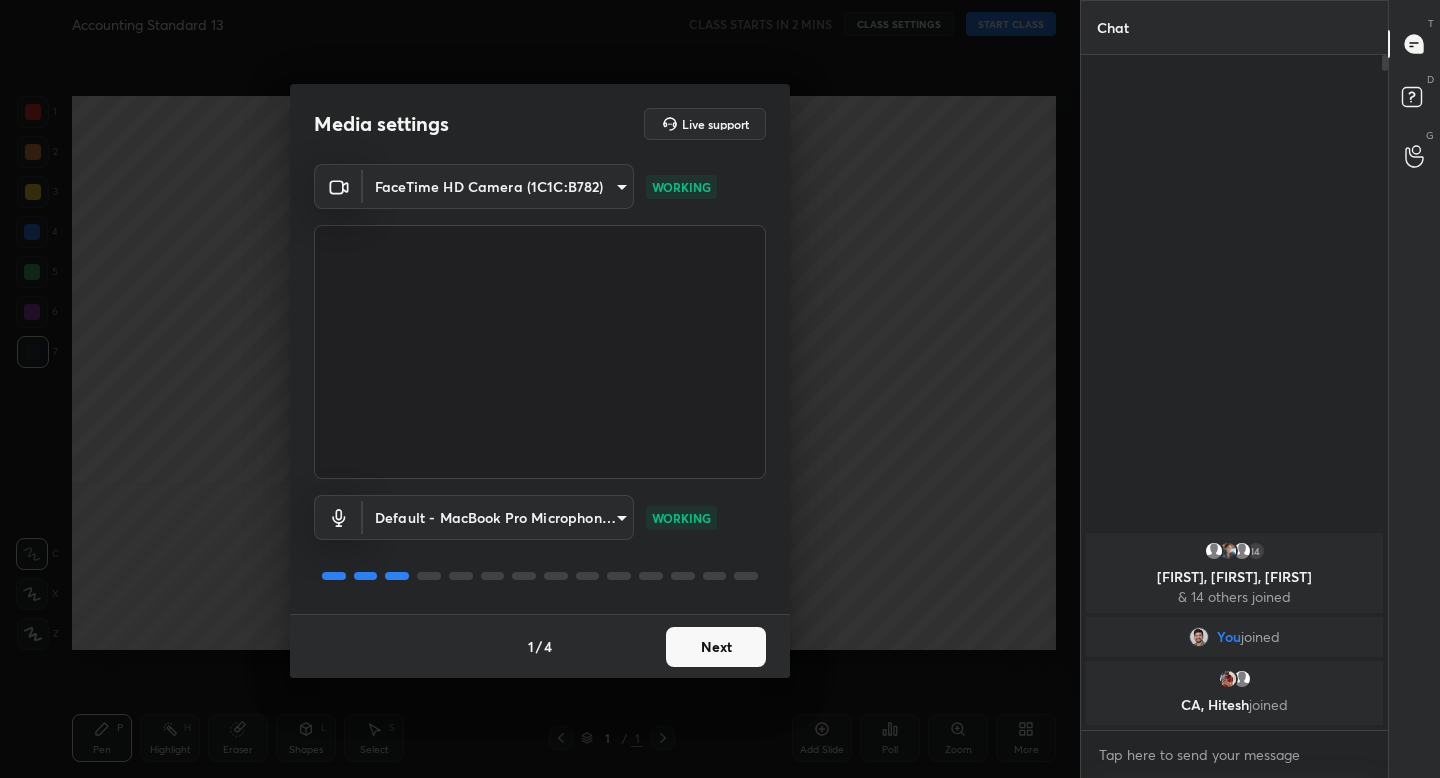 click on "Next" at bounding box center [716, 647] 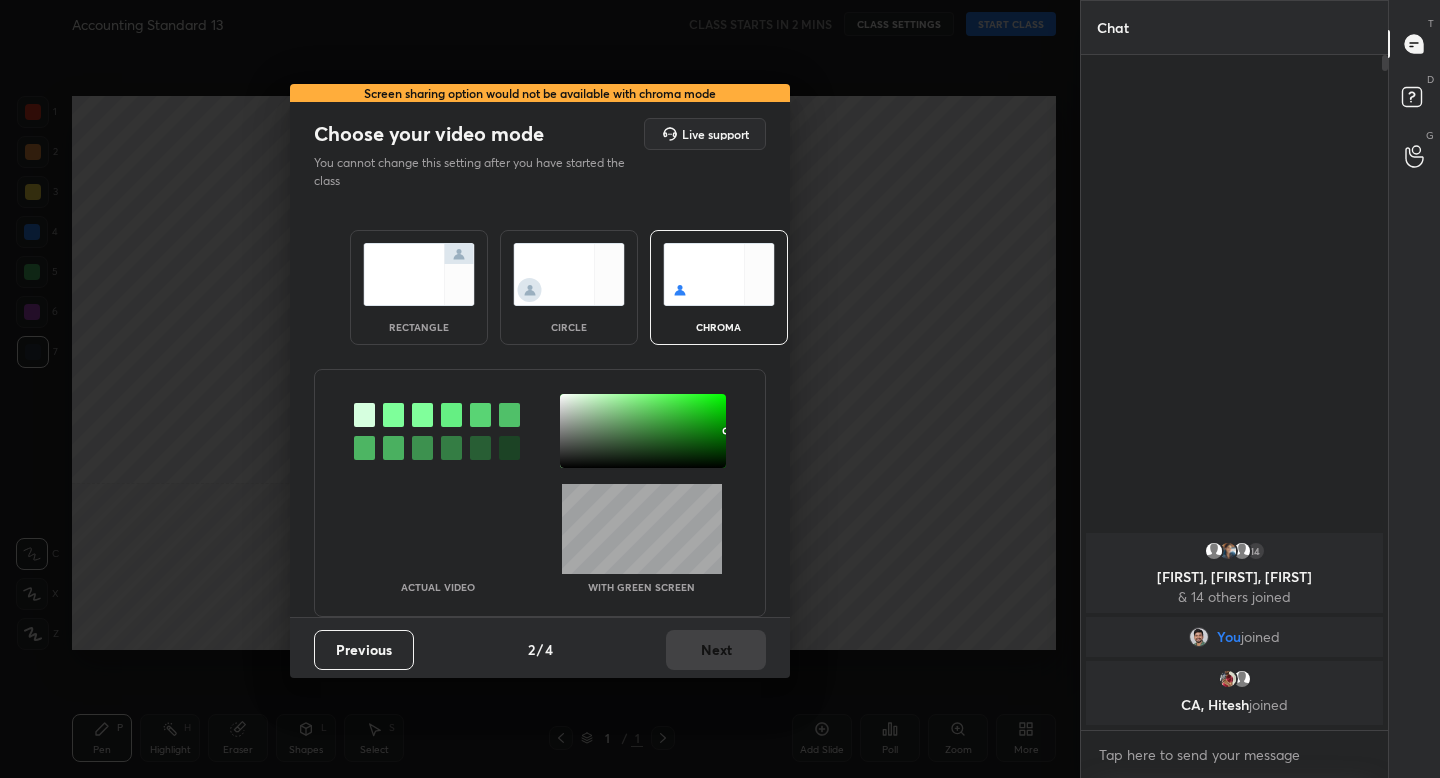 click at bounding box center [419, 274] 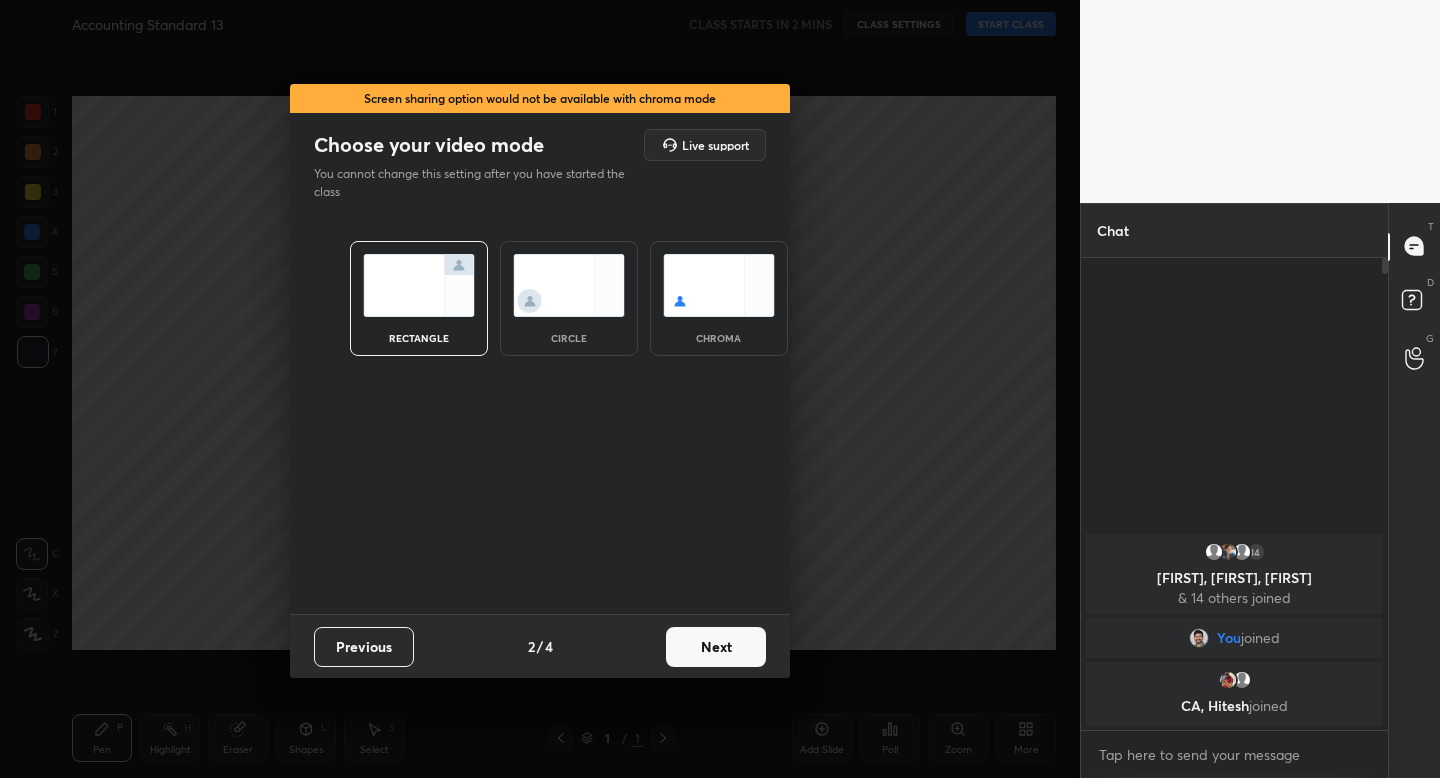 click on "Next" at bounding box center [716, 647] 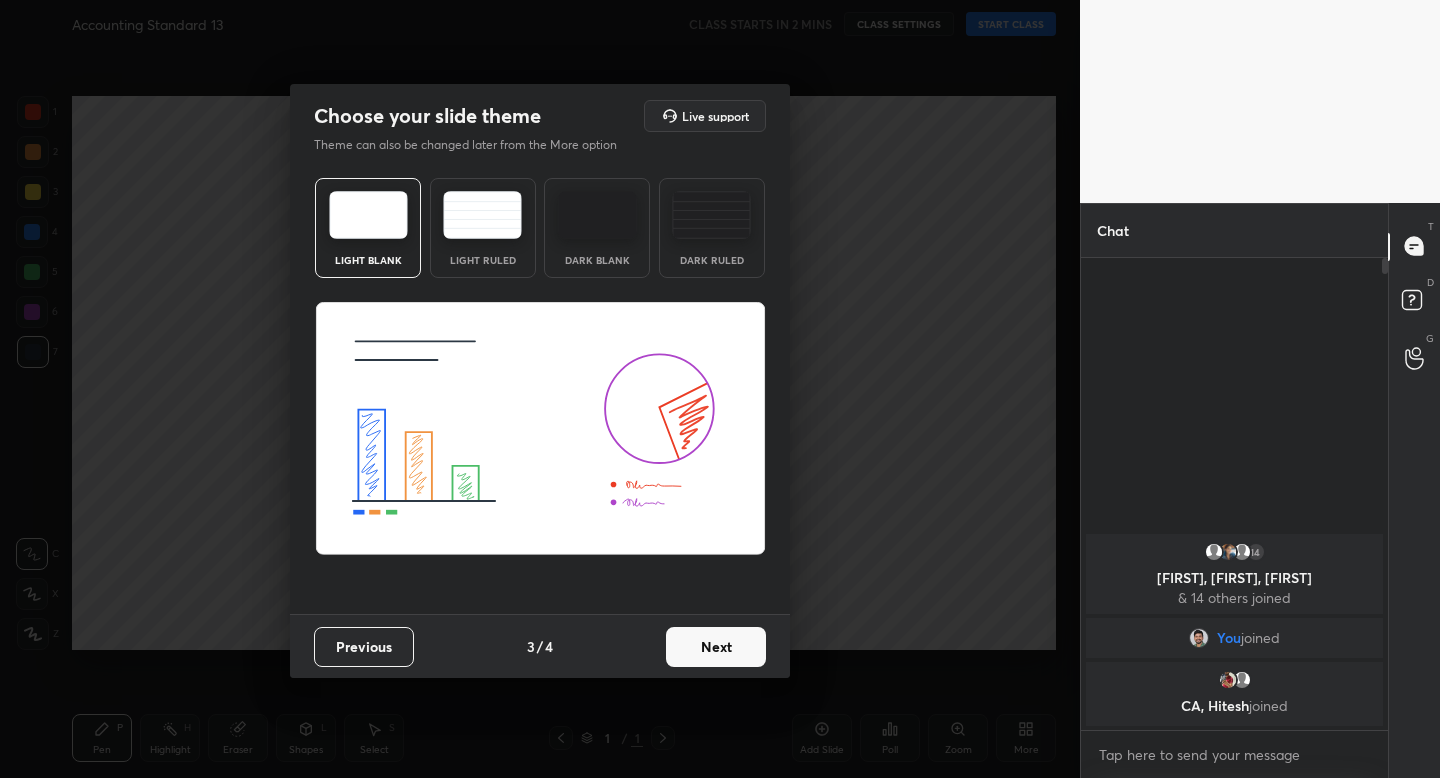 click on "Next" at bounding box center (716, 647) 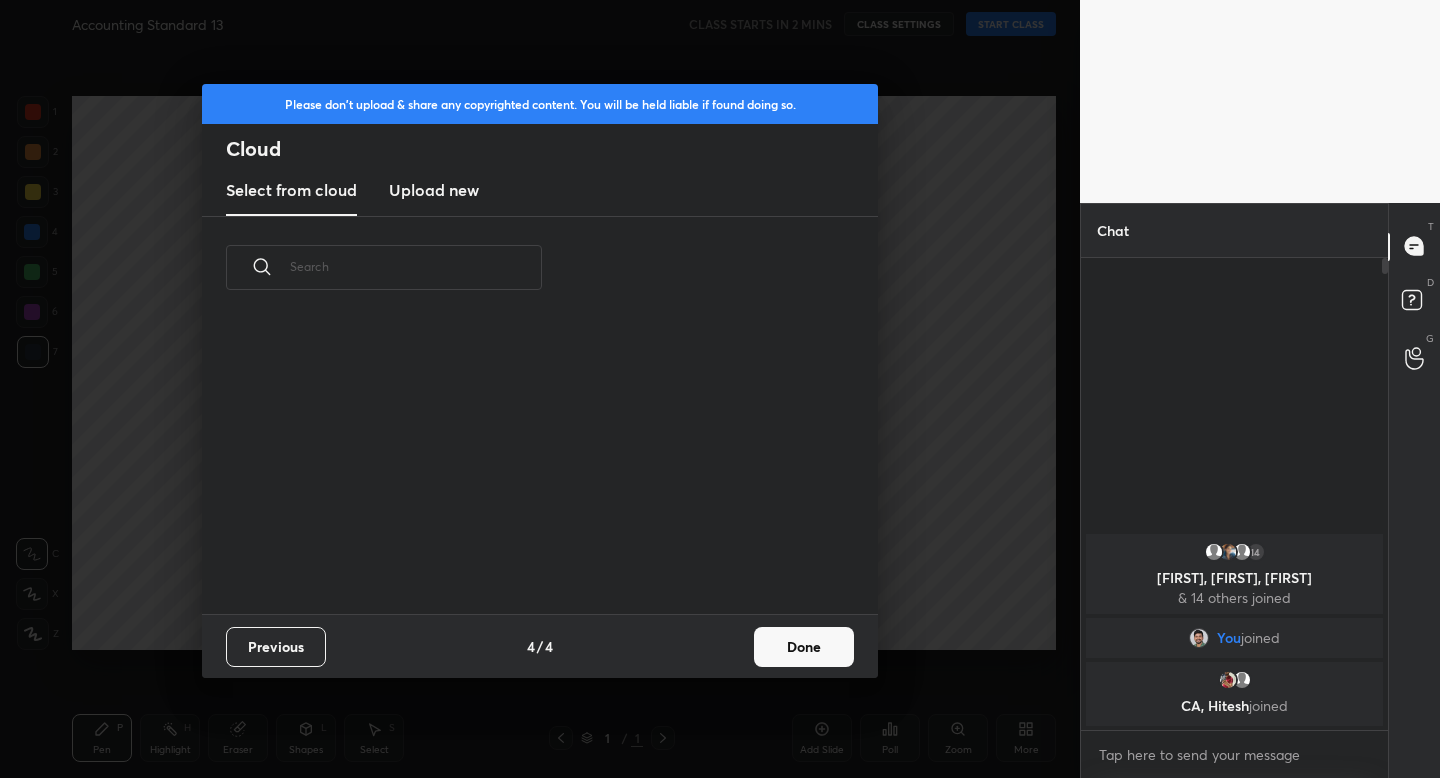 scroll, scrollTop: 7, scrollLeft: 11, axis: both 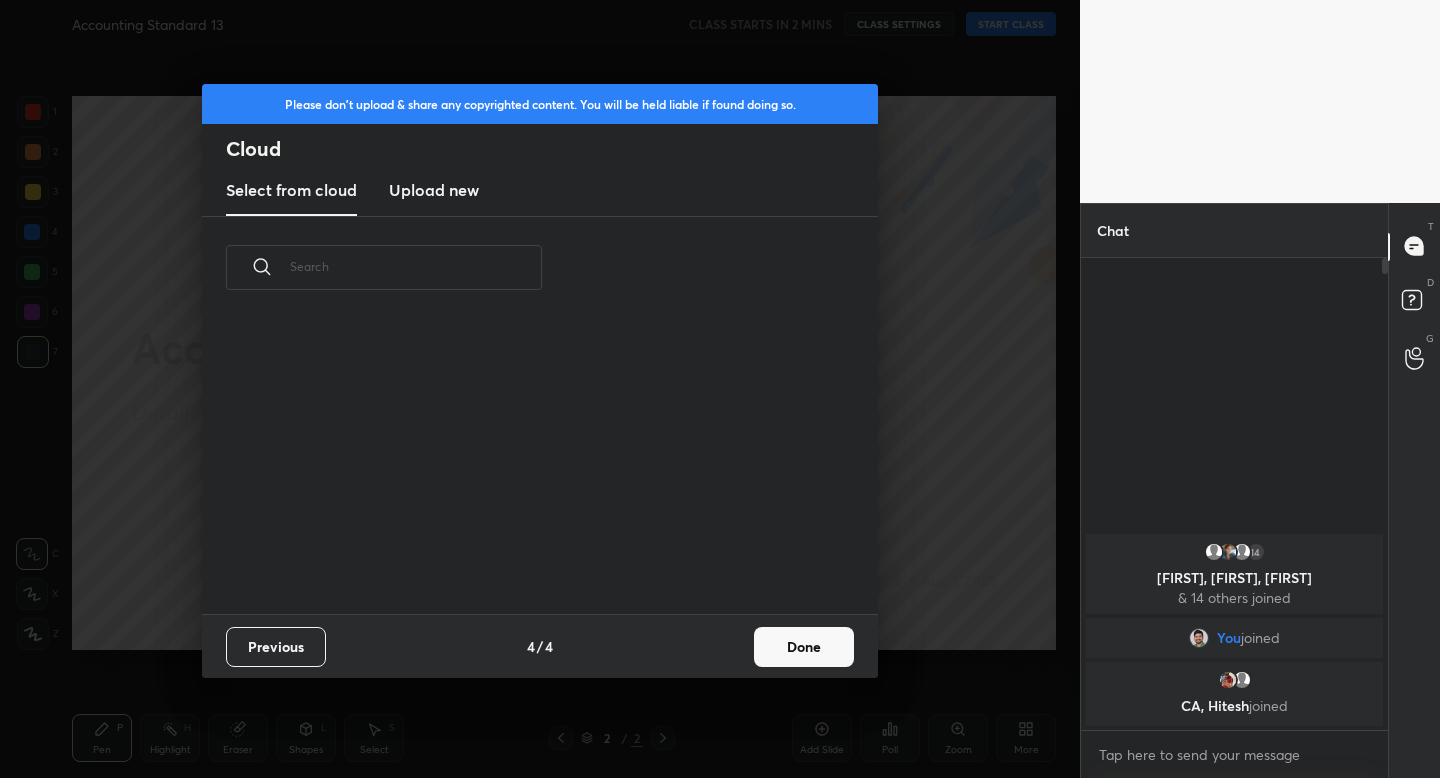 click on "Previous" at bounding box center [276, 647] 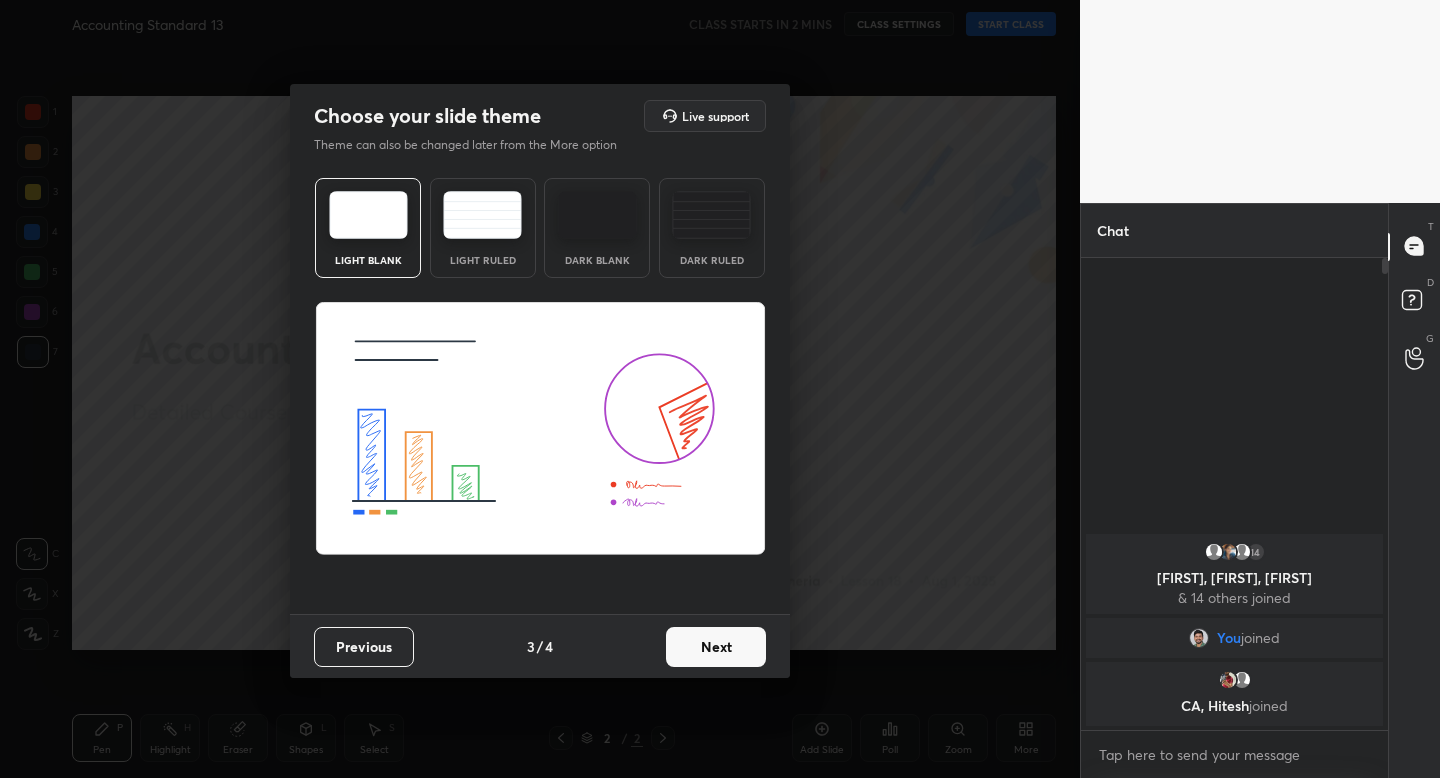click at bounding box center [482, 215] 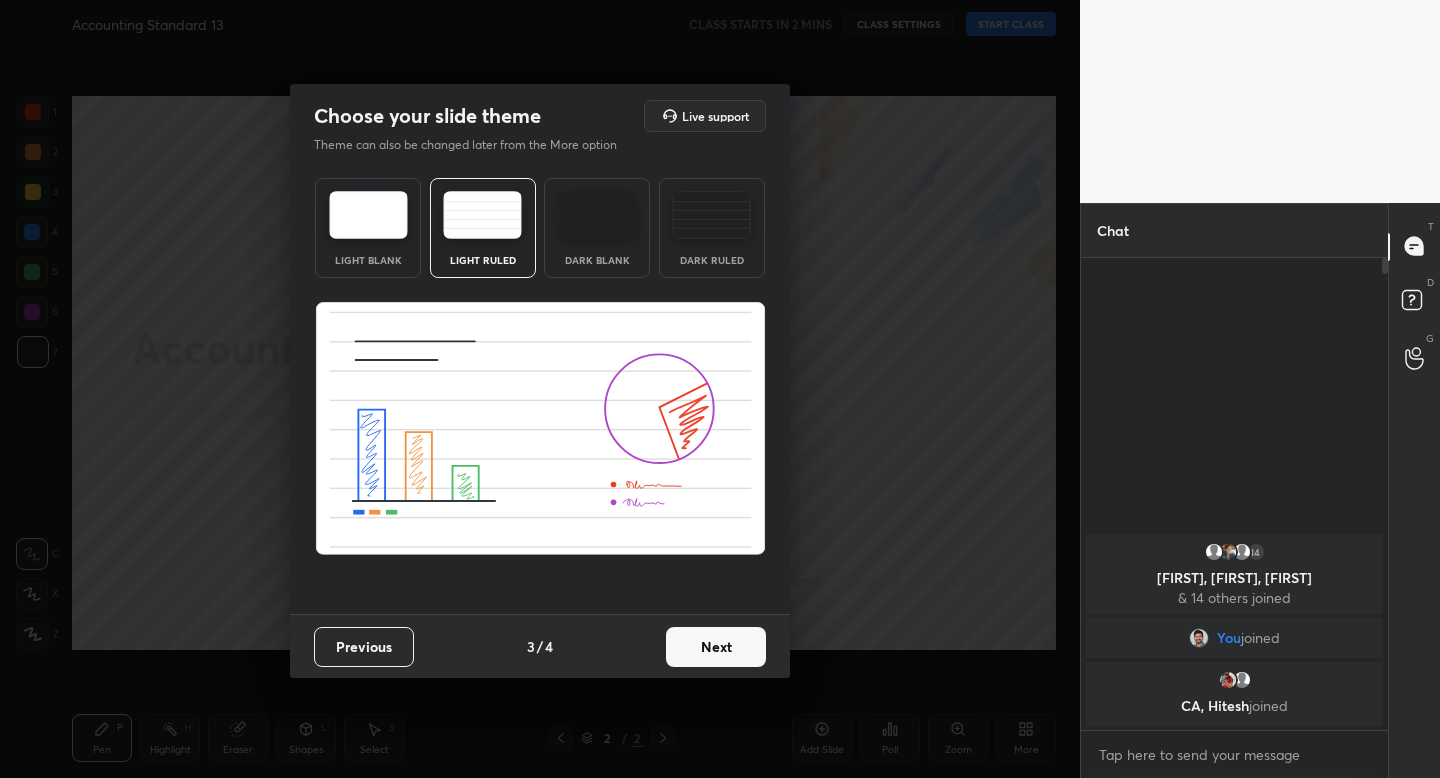 click on "Next" at bounding box center [716, 647] 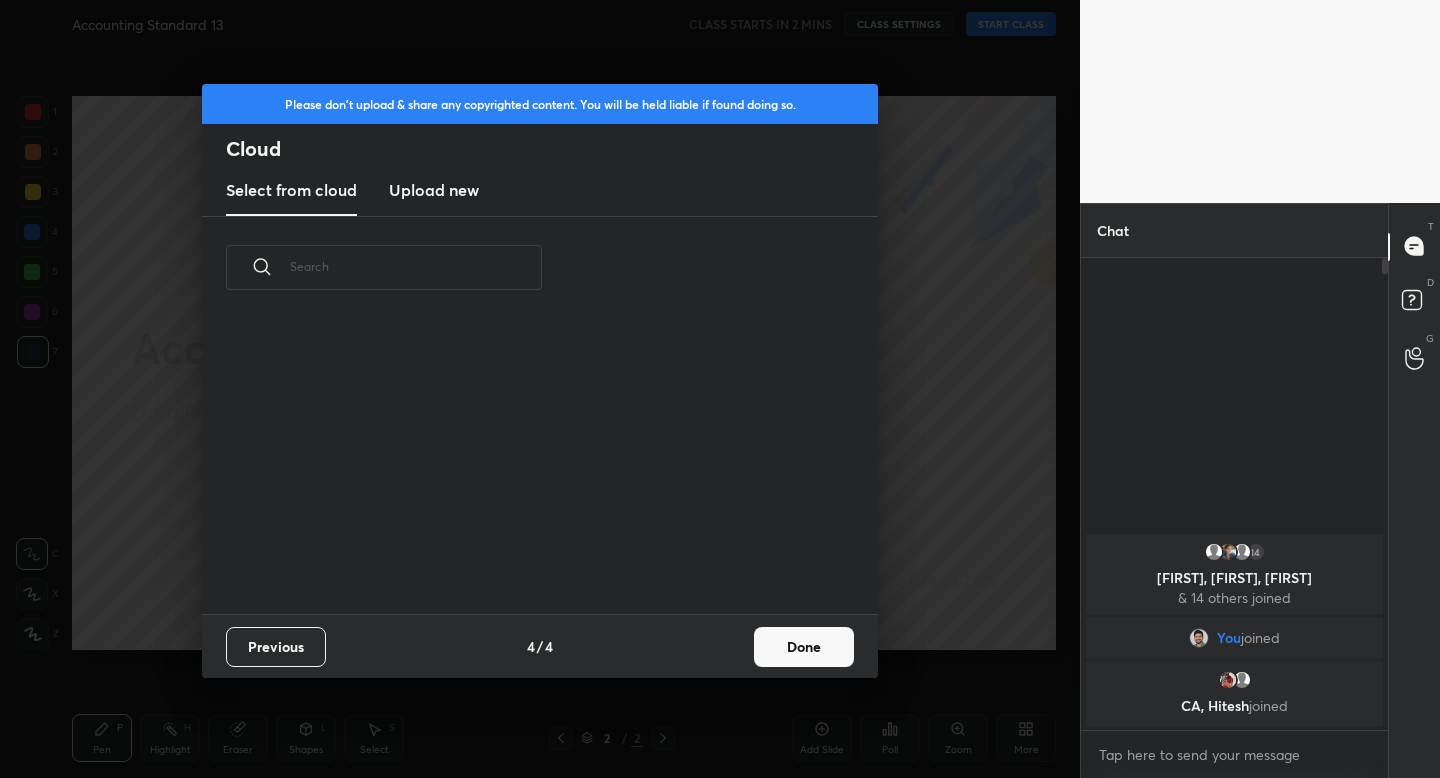 scroll, scrollTop: 7, scrollLeft: 11, axis: both 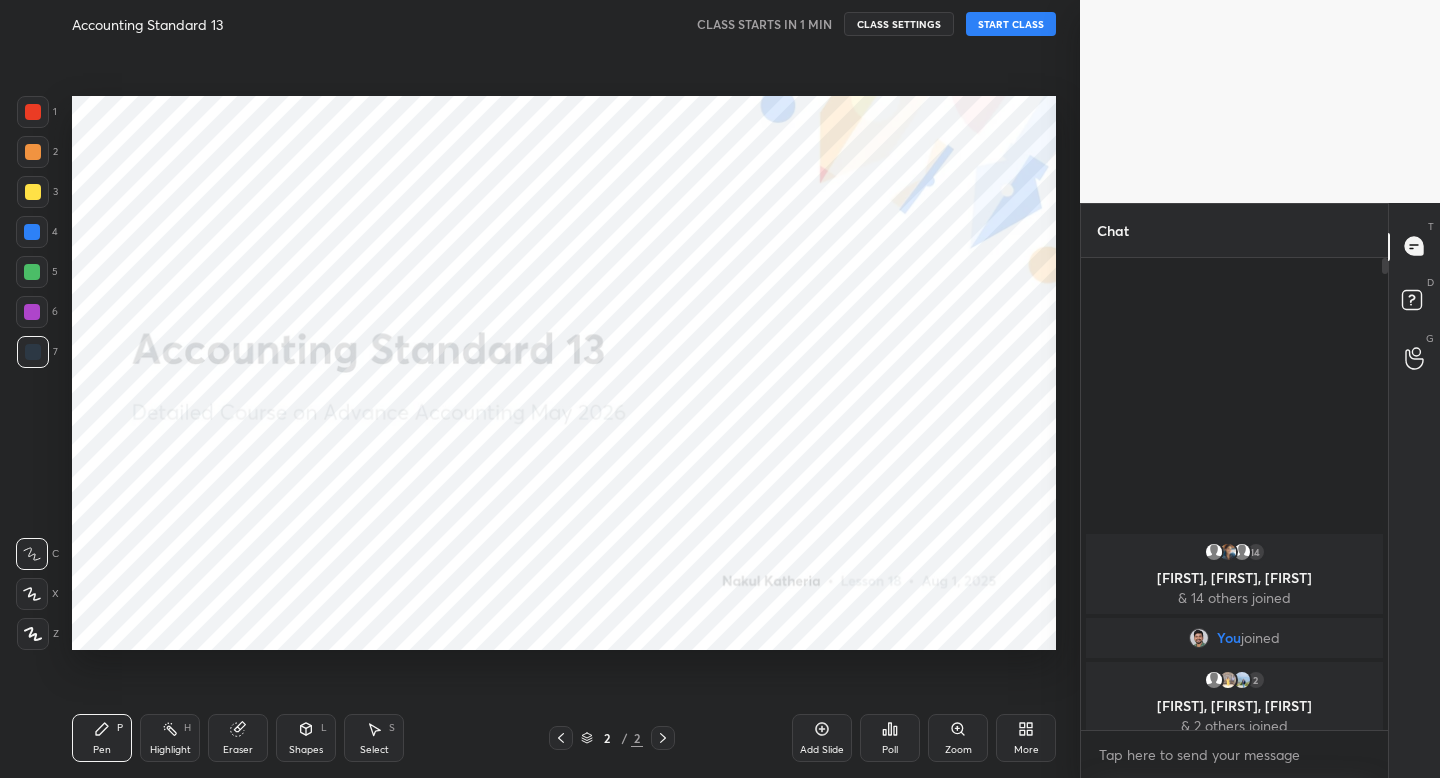 click 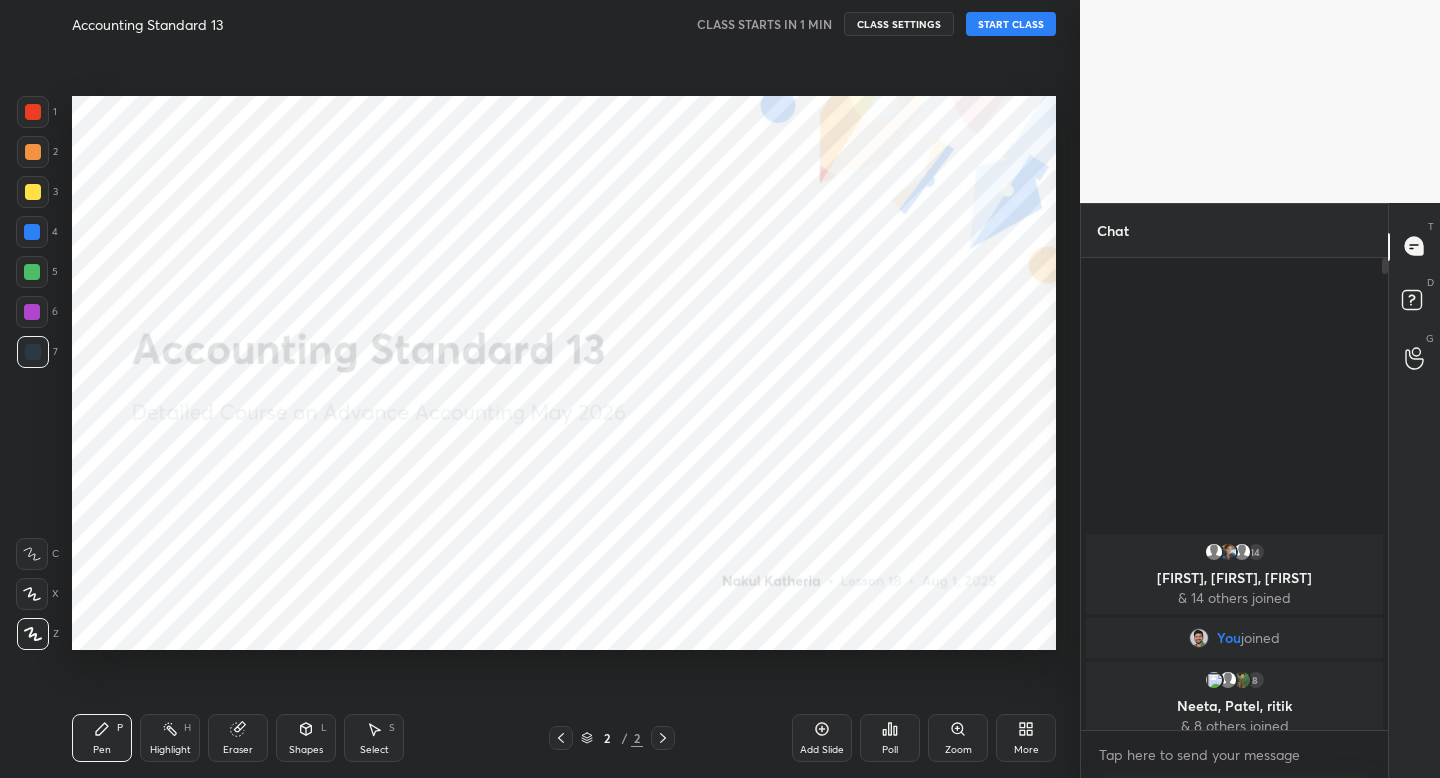 click on "START CLASS" at bounding box center [1011, 24] 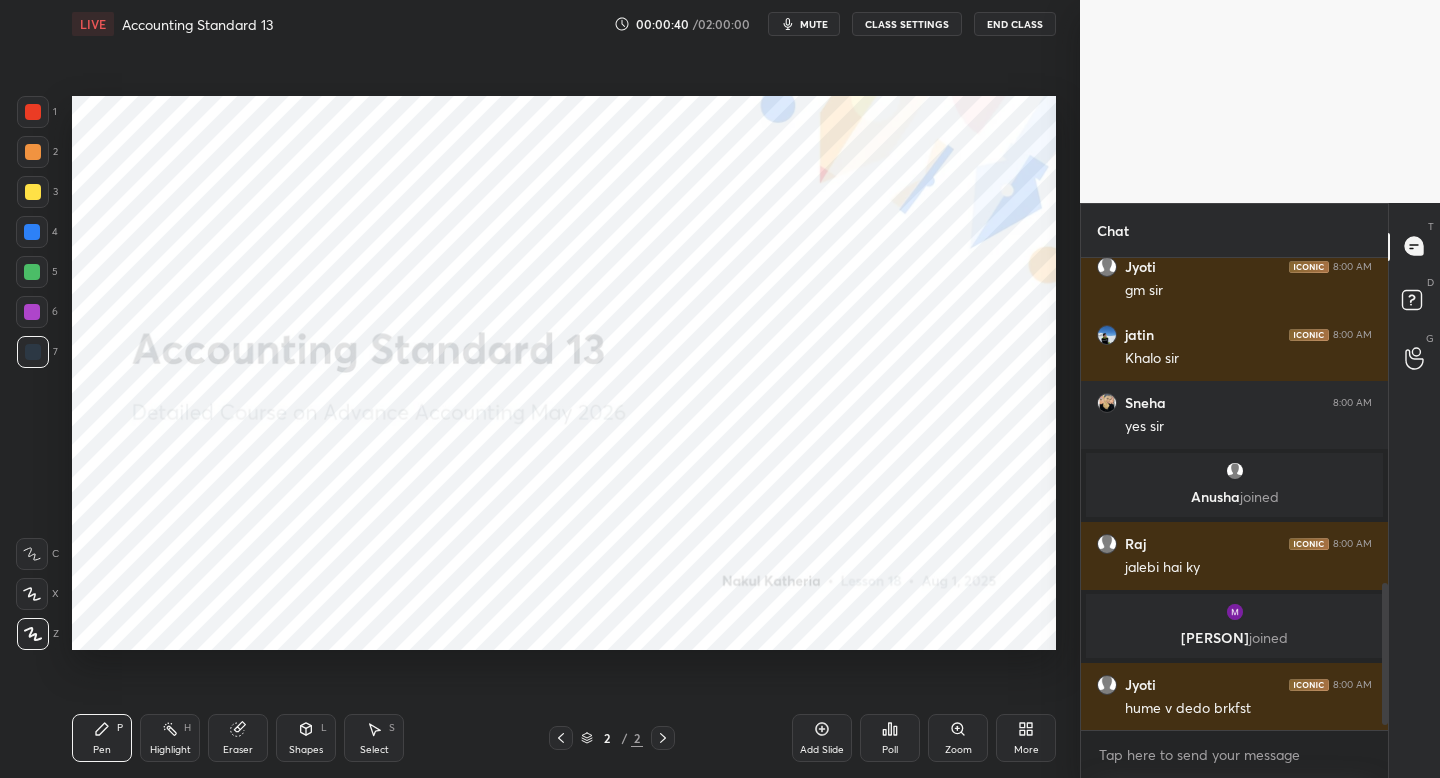 scroll, scrollTop: 1115, scrollLeft: 0, axis: vertical 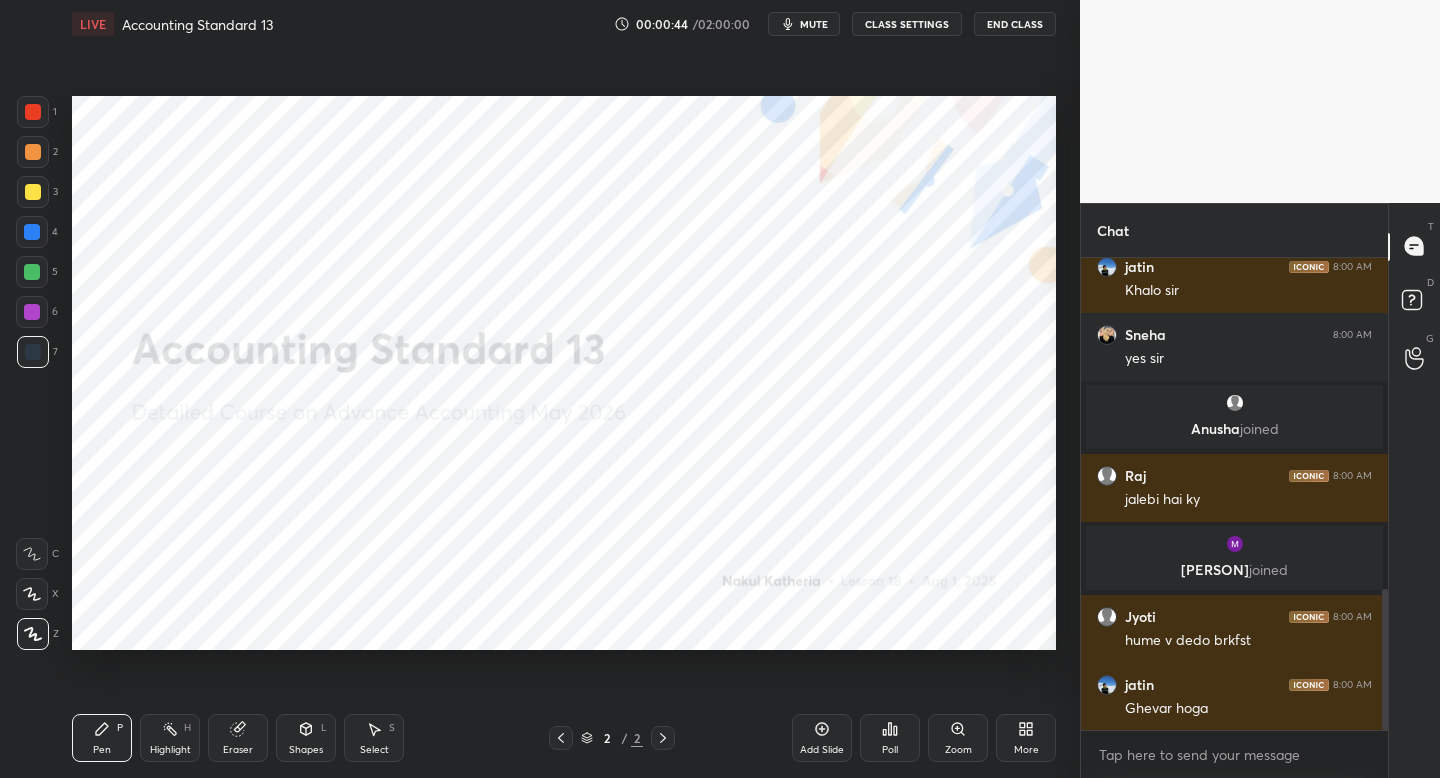 click 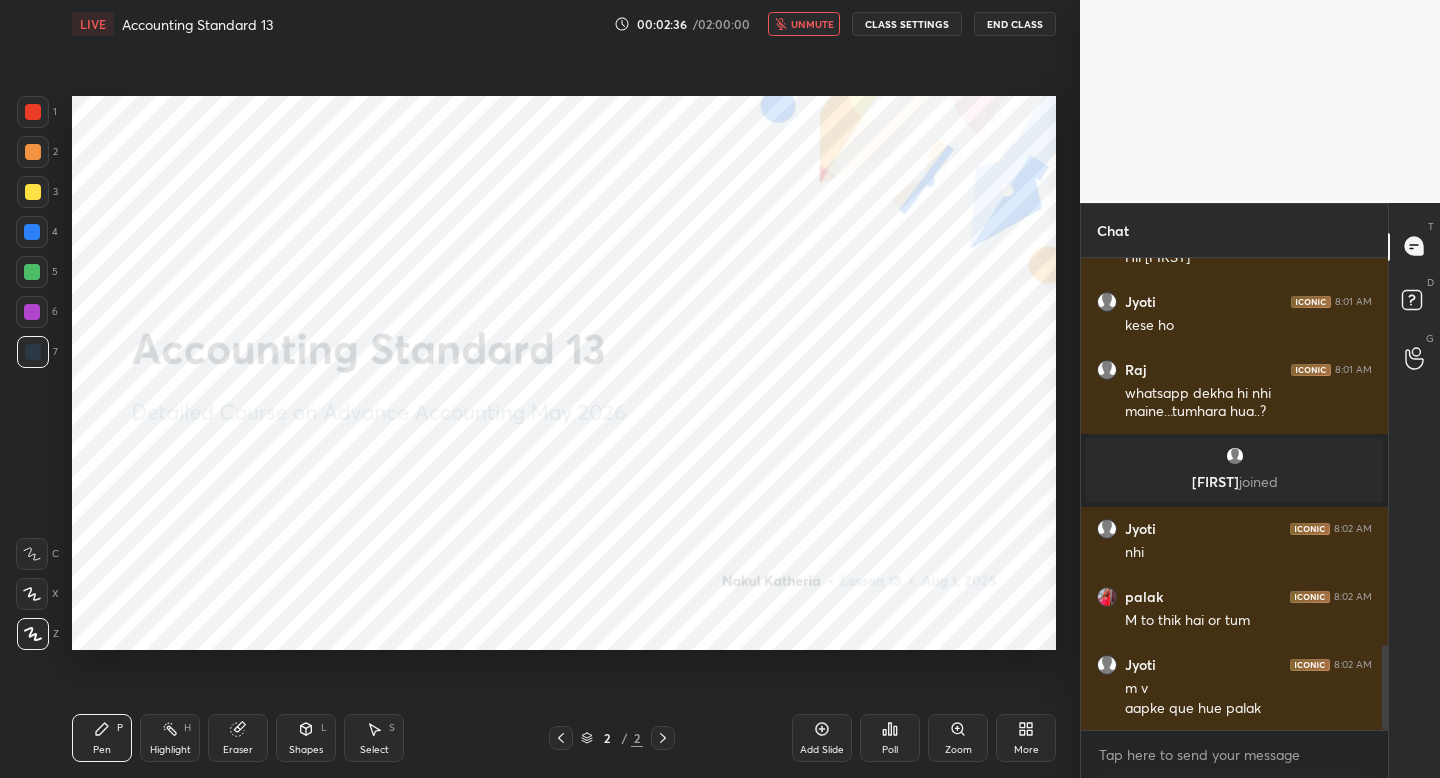scroll, scrollTop: 2159, scrollLeft: 0, axis: vertical 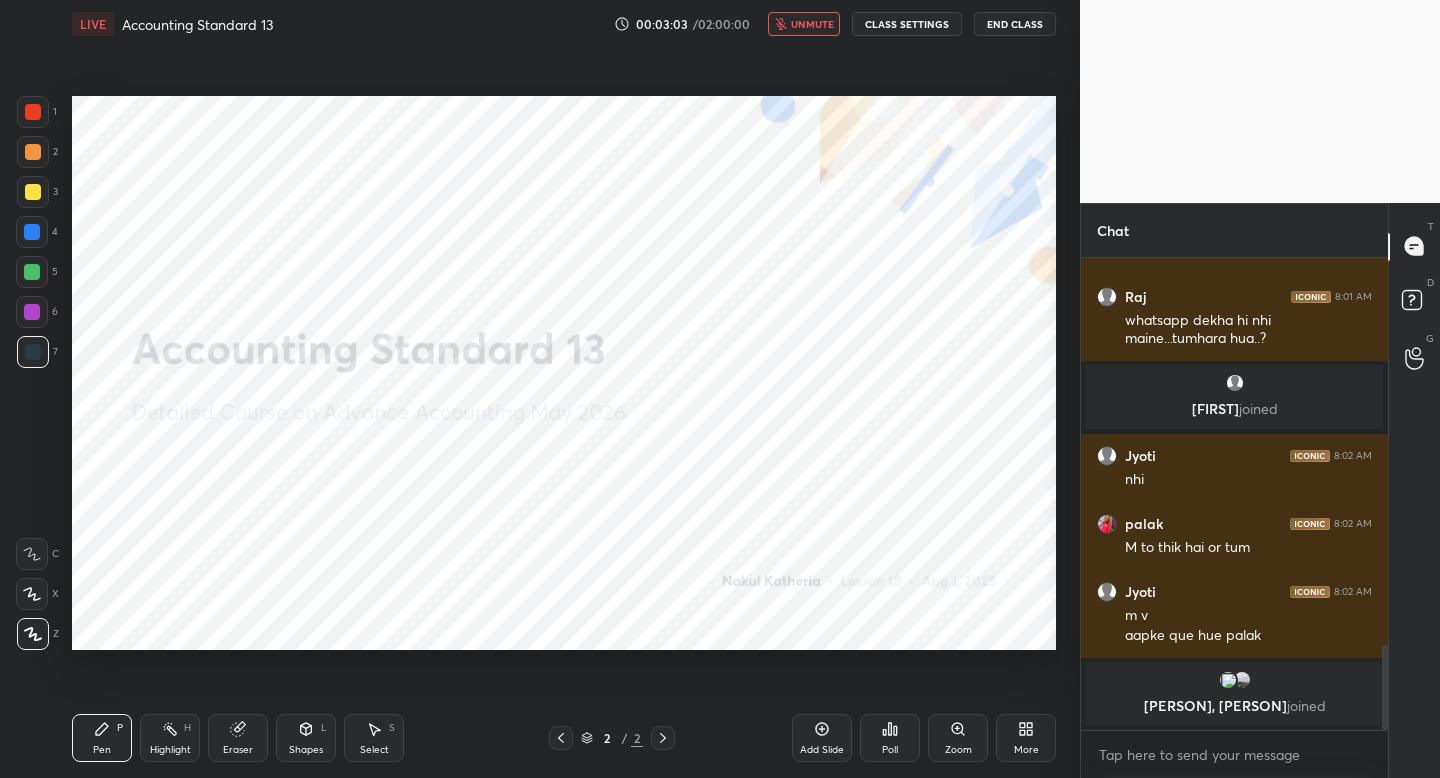 click 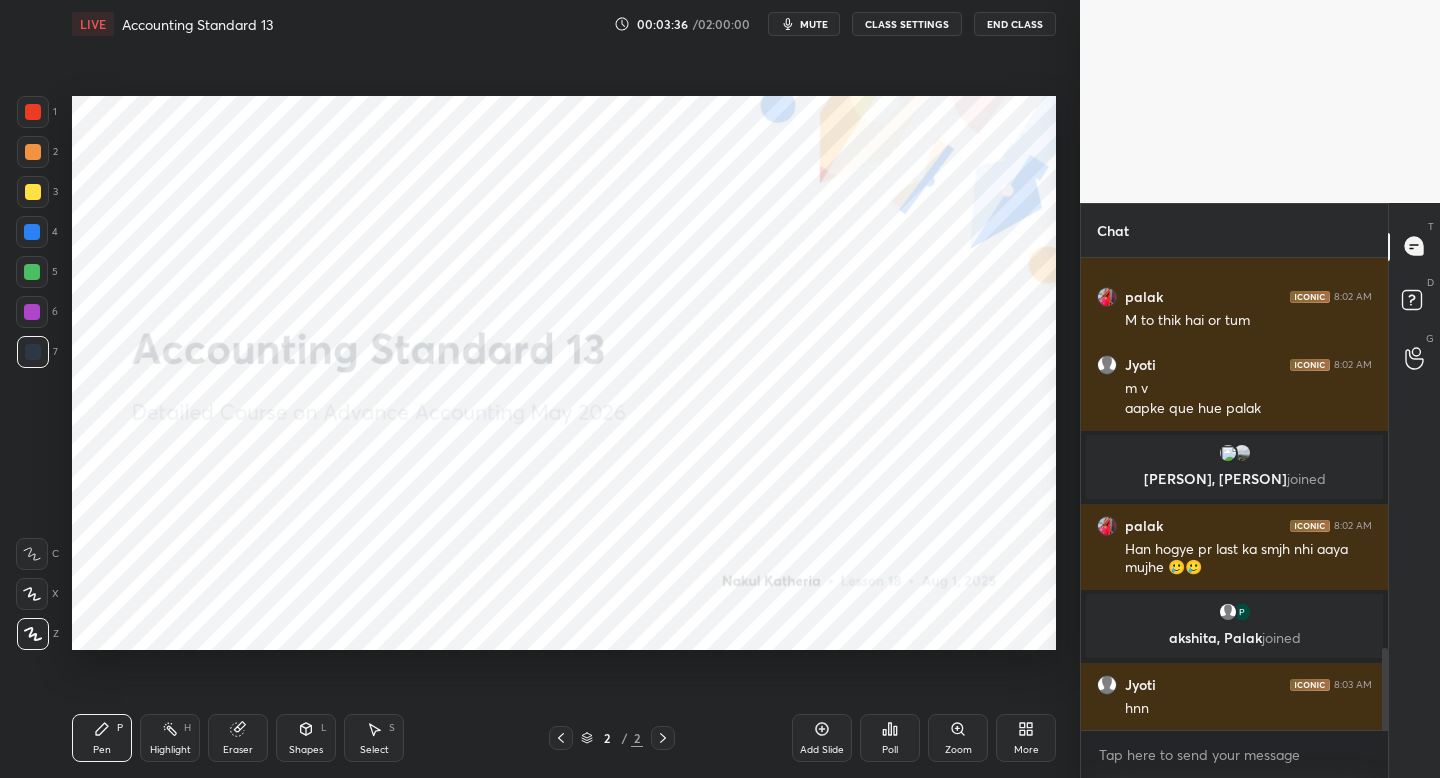 scroll, scrollTop: 2323, scrollLeft: 0, axis: vertical 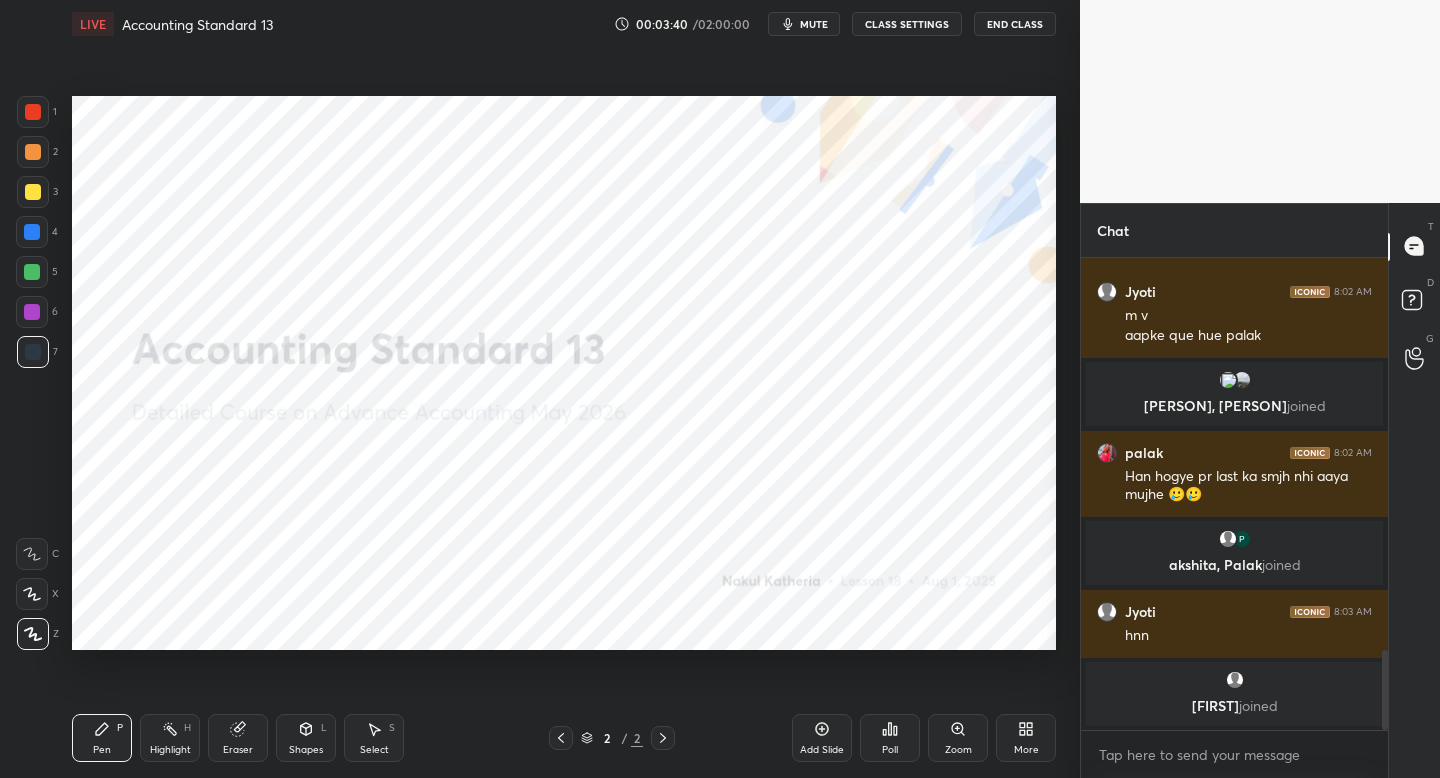 click on "mute" at bounding box center [804, 24] 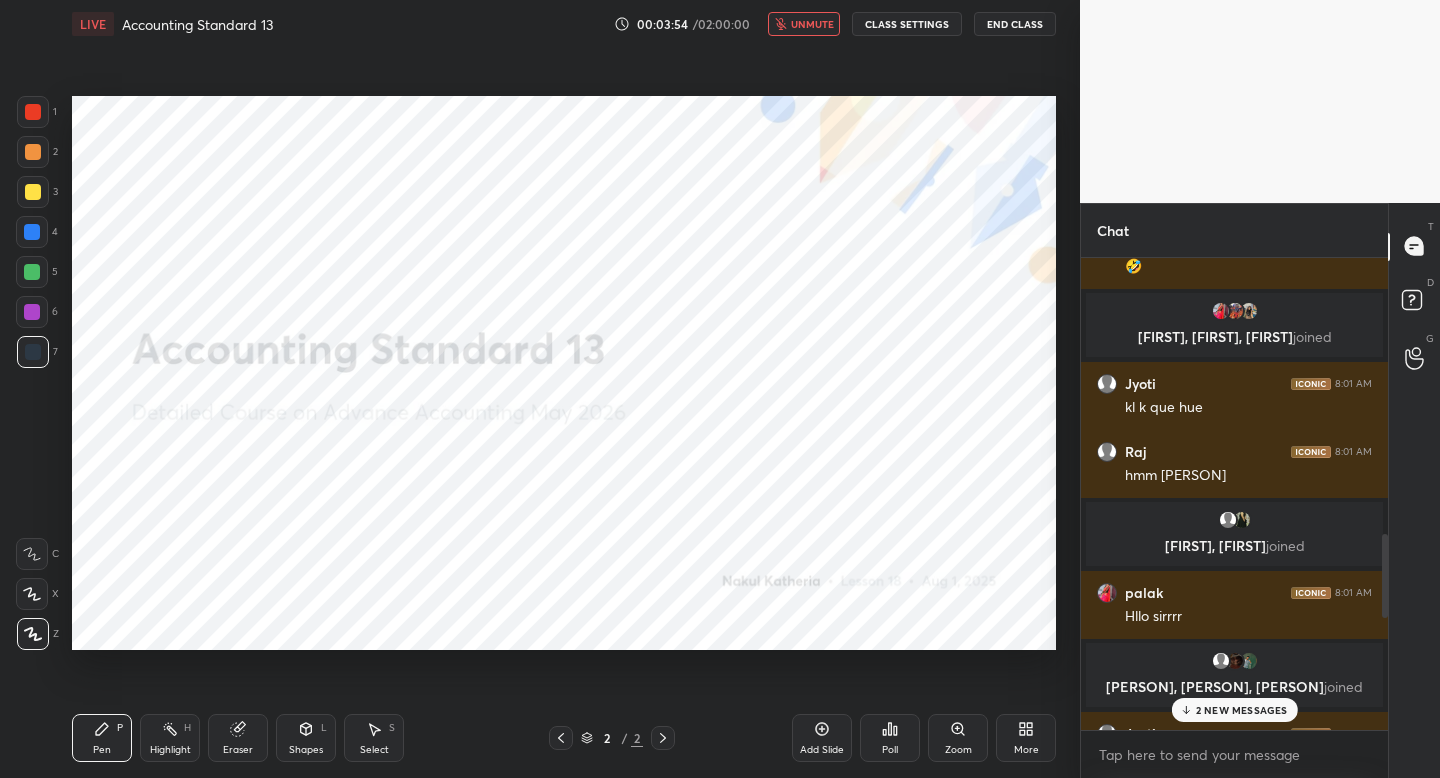 scroll, scrollTop: 1399, scrollLeft: 0, axis: vertical 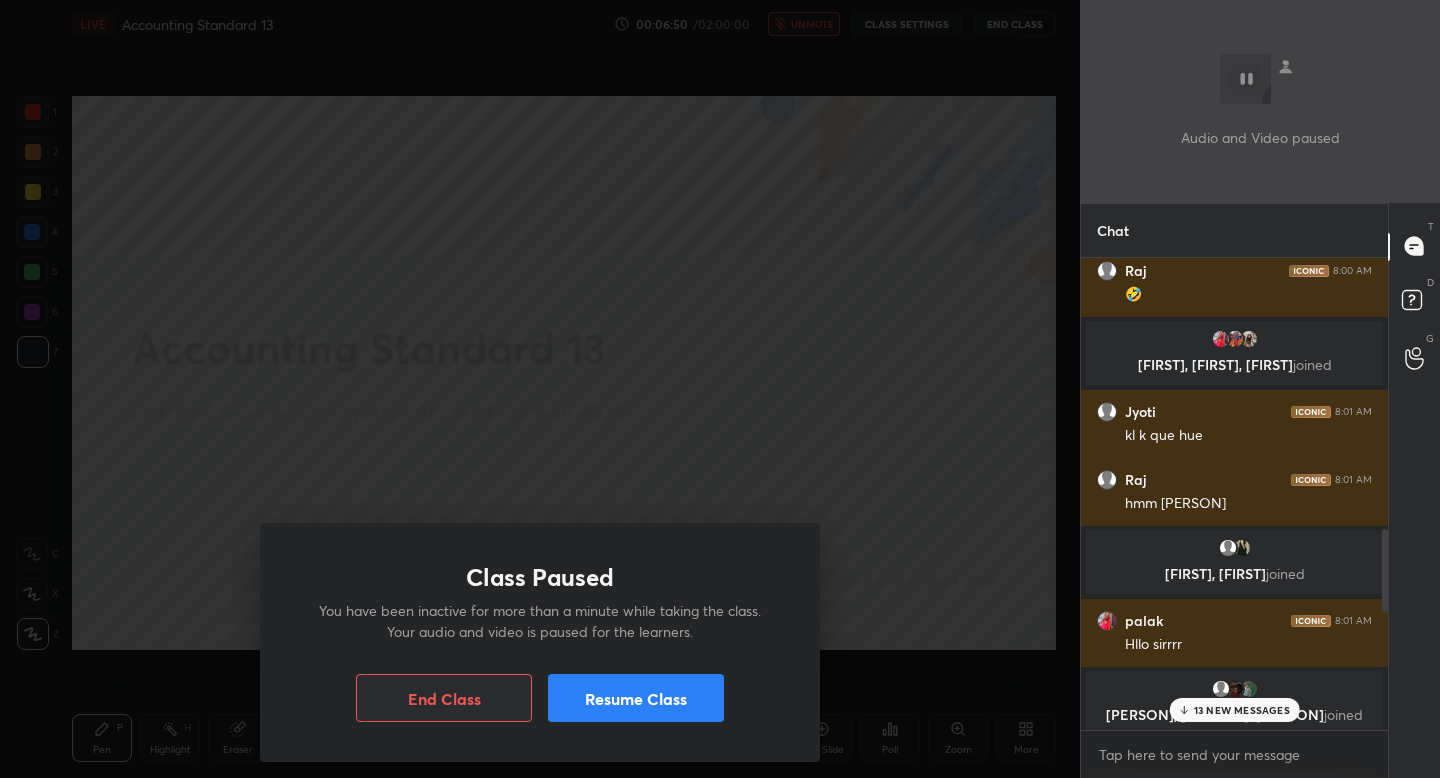 click on "Resume Class" at bounding box center [636, 698] 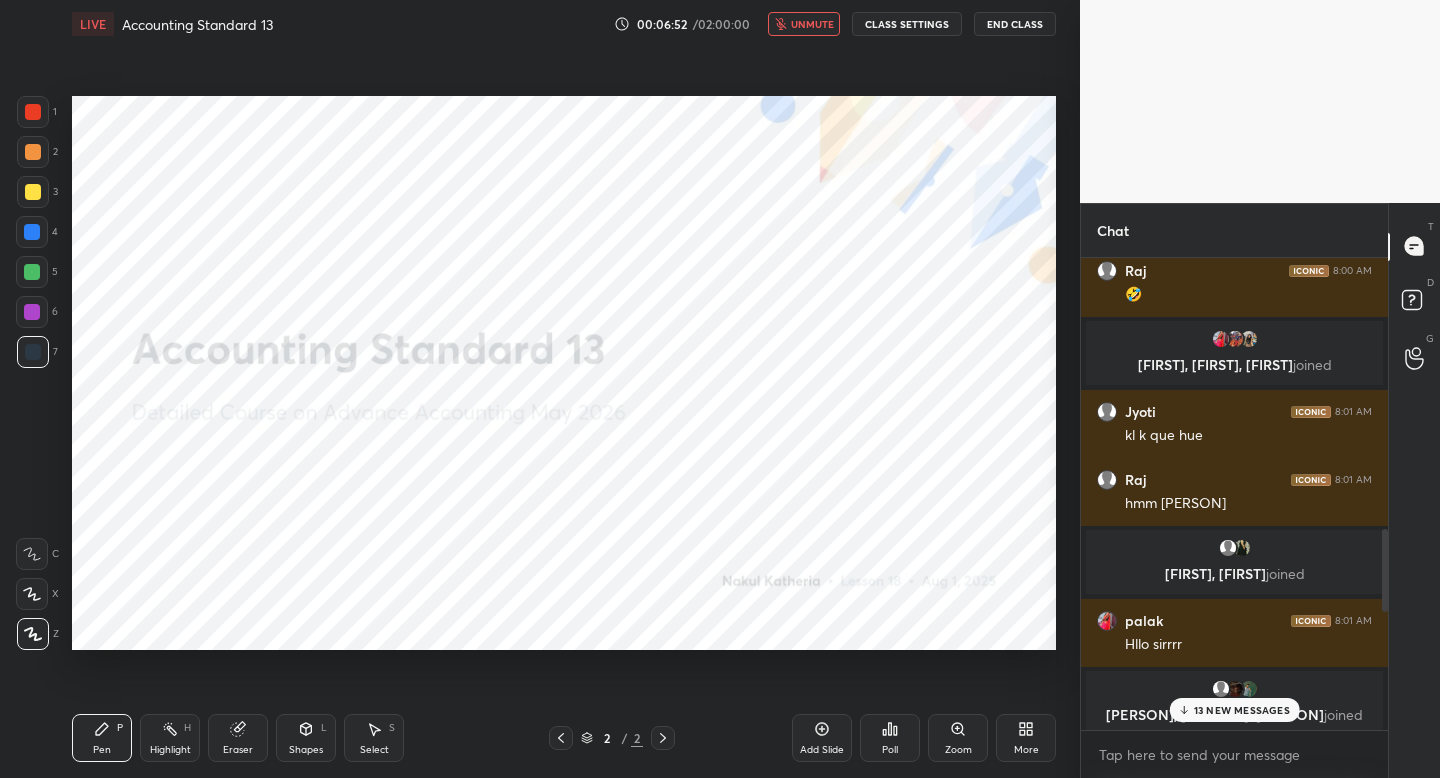 click on "unmute" at bounding box center (812, 24) 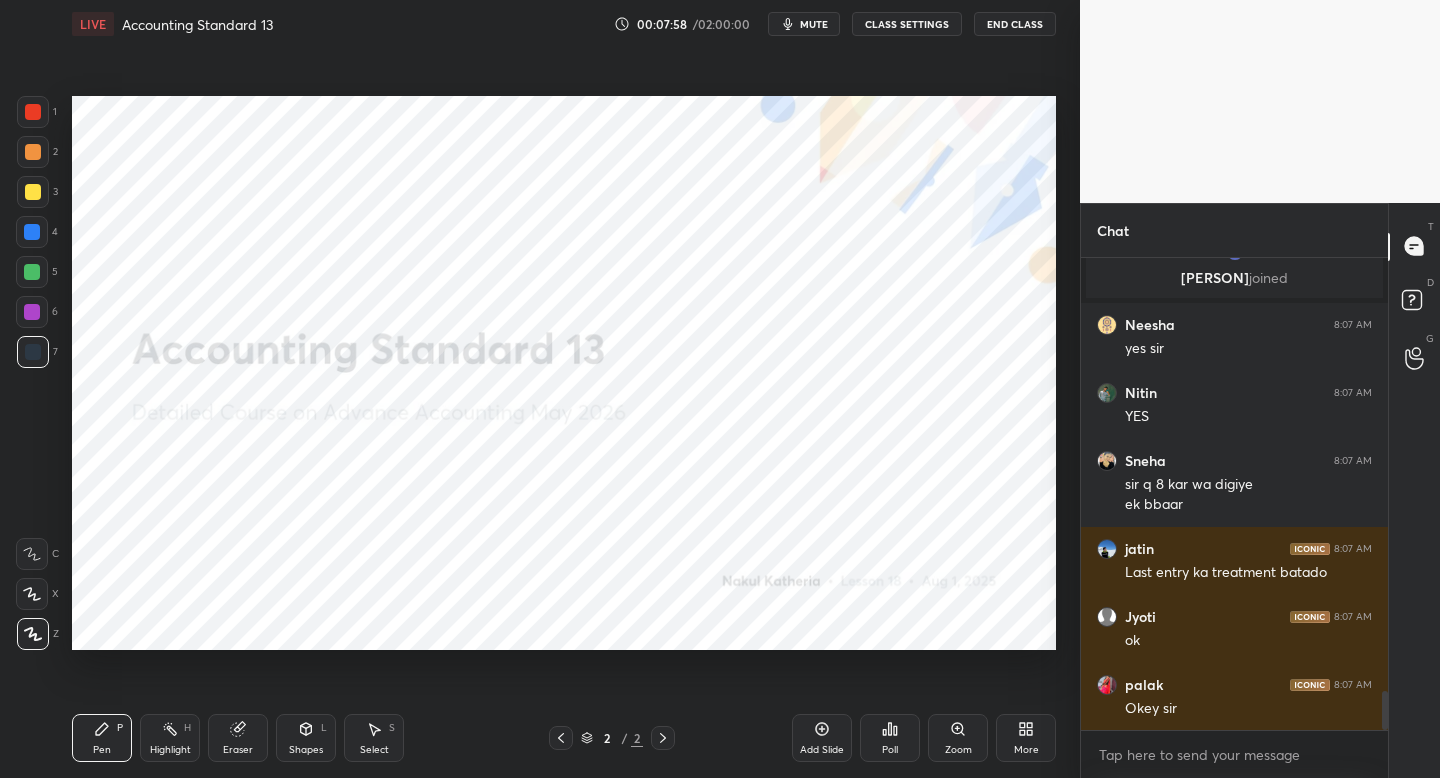 scroll, scrollTop: 5251, scrollLeft: 0, axis: vertical 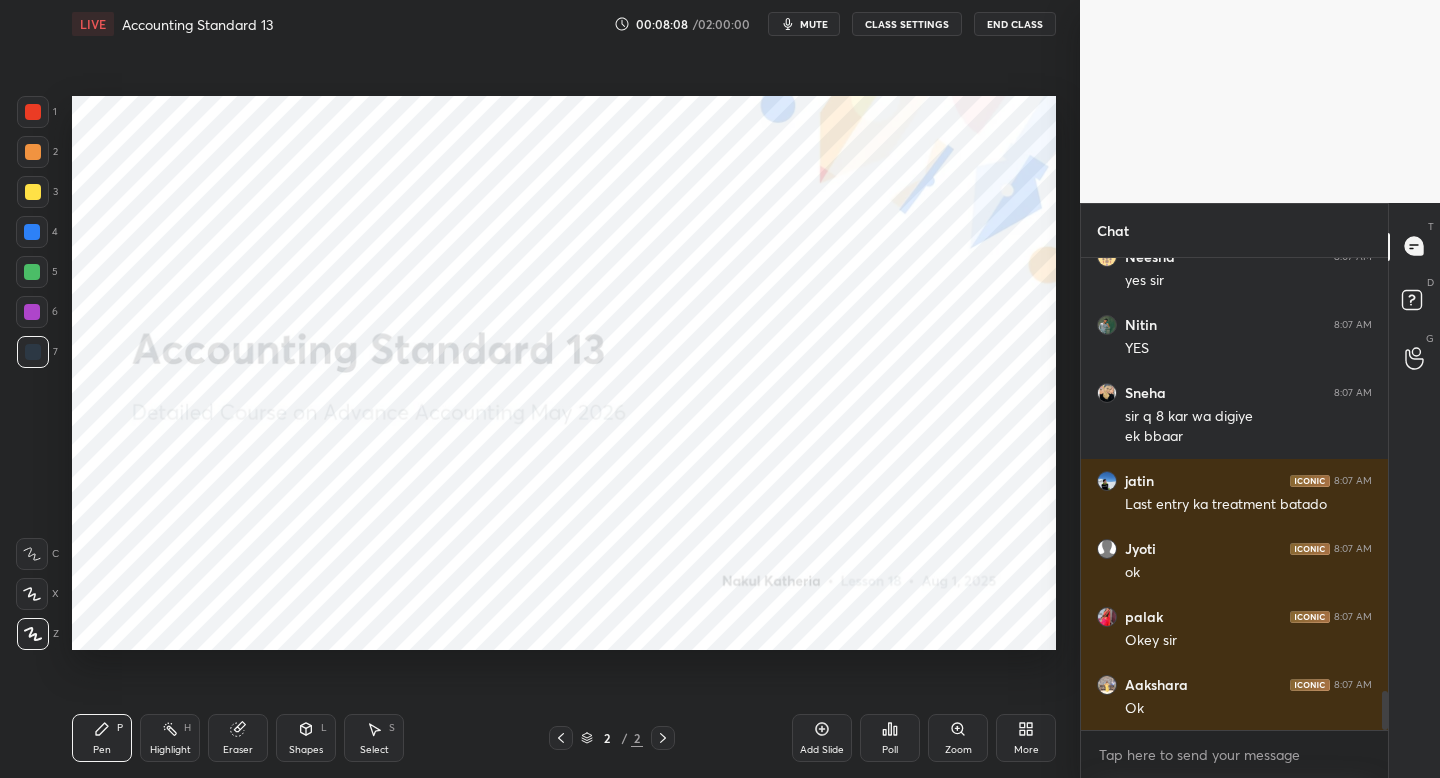 click on "Add Slide" at bounding box center [822, 738] 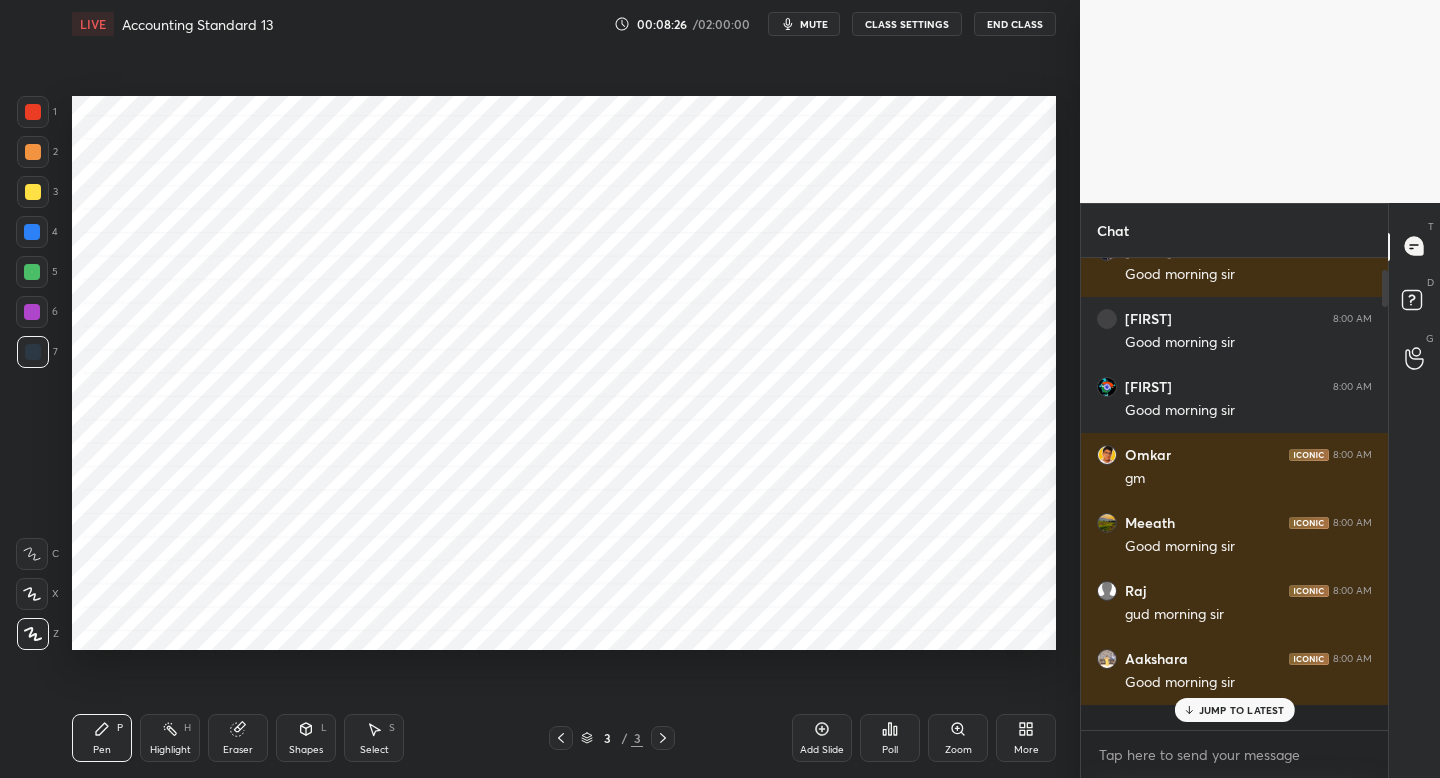 scroll, scrollTop: 0, scrollLeft: 0, axis: both 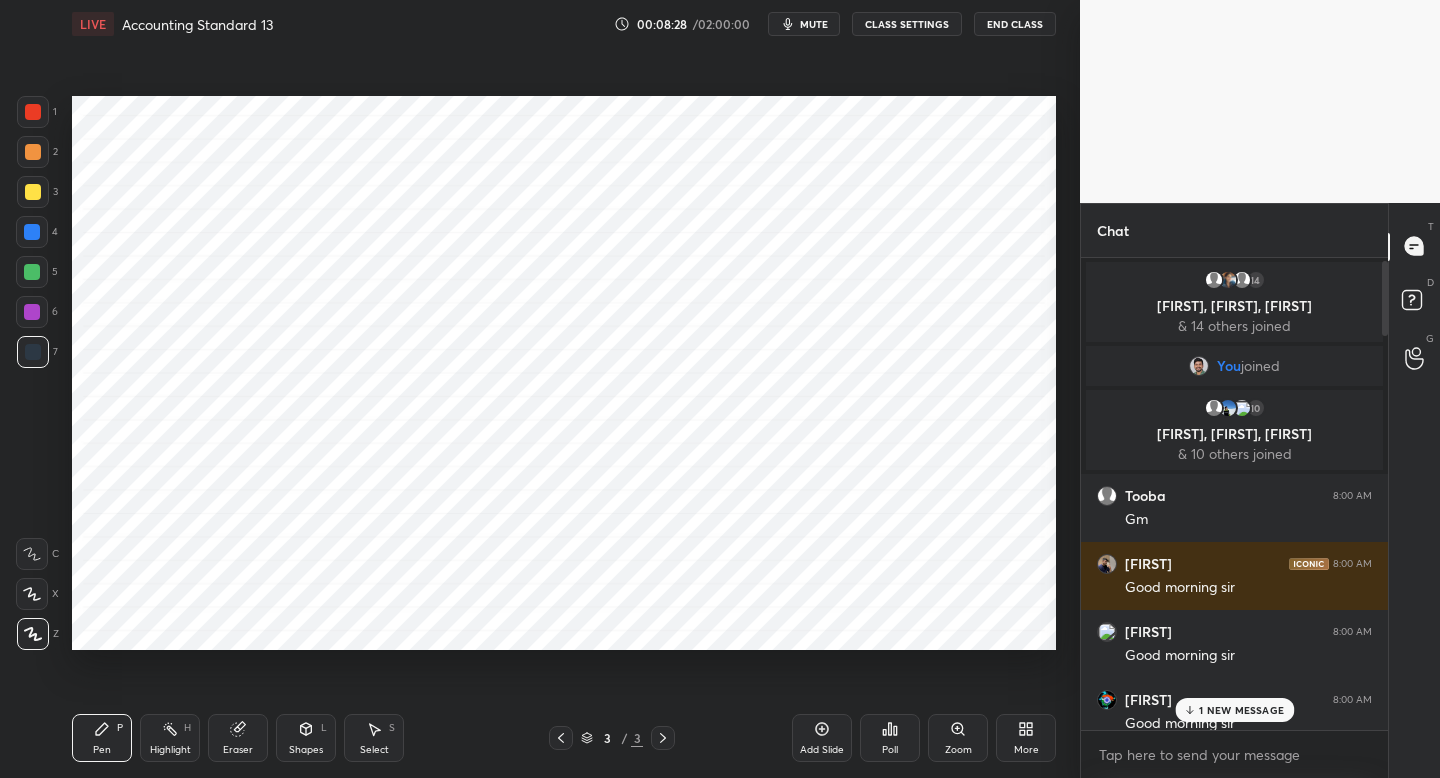click on "1 NEW MESSAGE" at bounding box center (1234, 710) 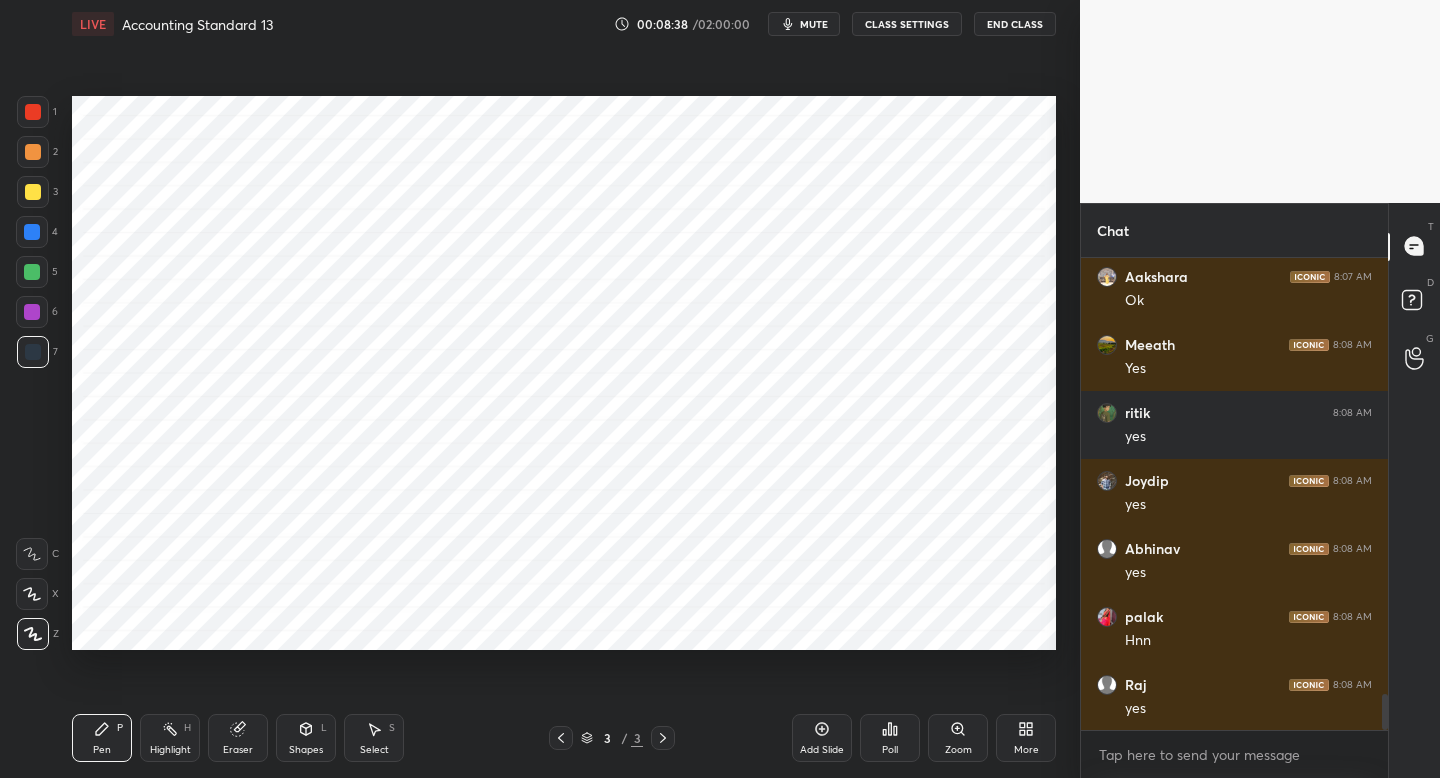 scroll, scrollTop: 5727, scrollLeft: 0, axis: vertical 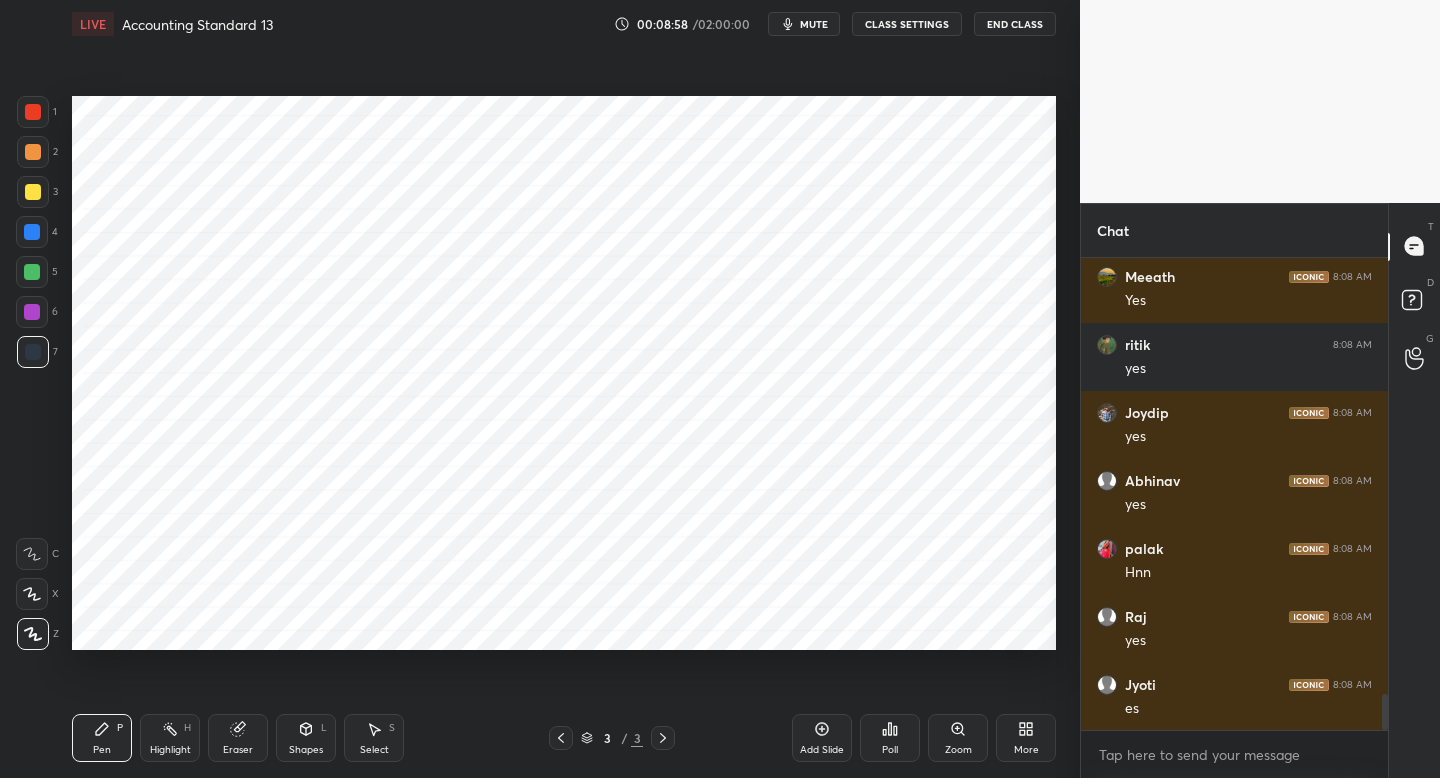 click 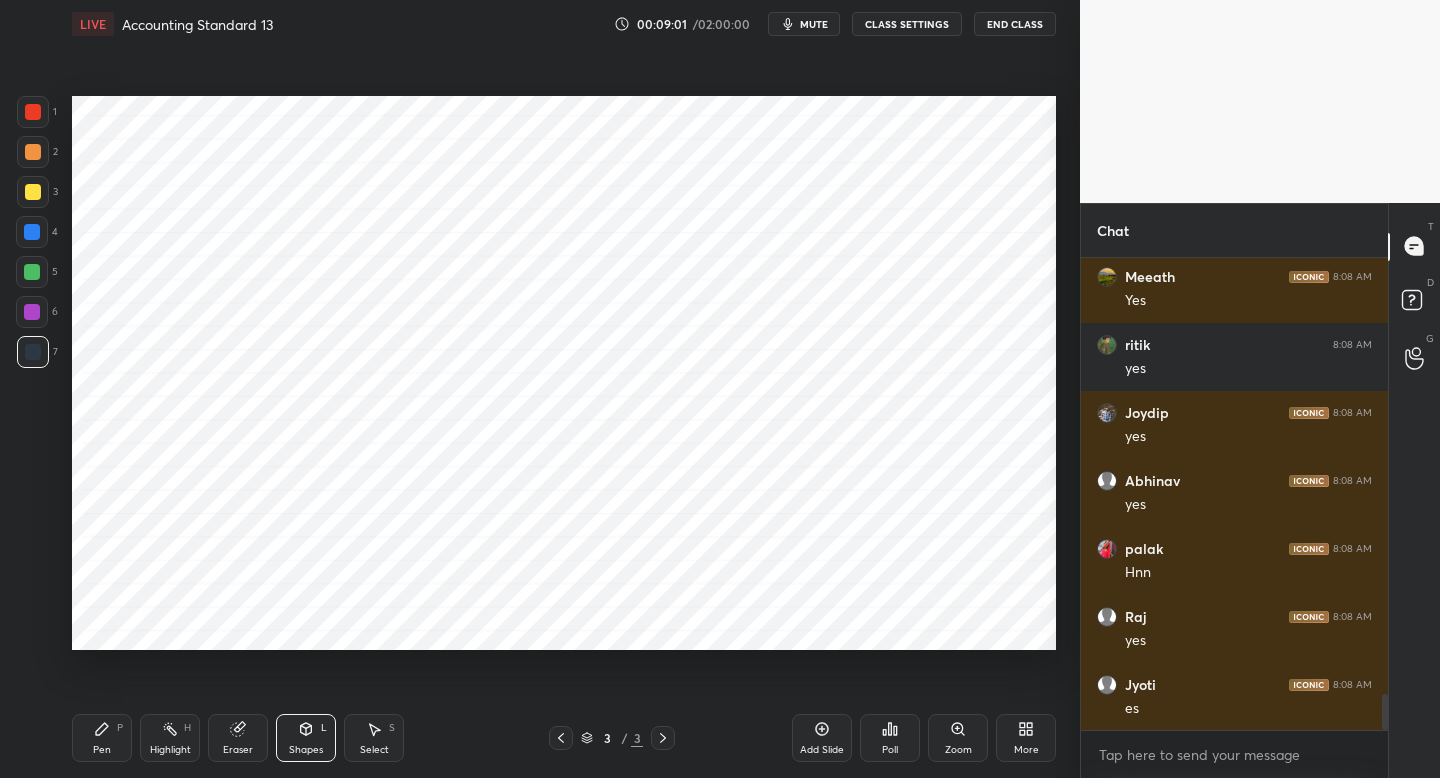 click 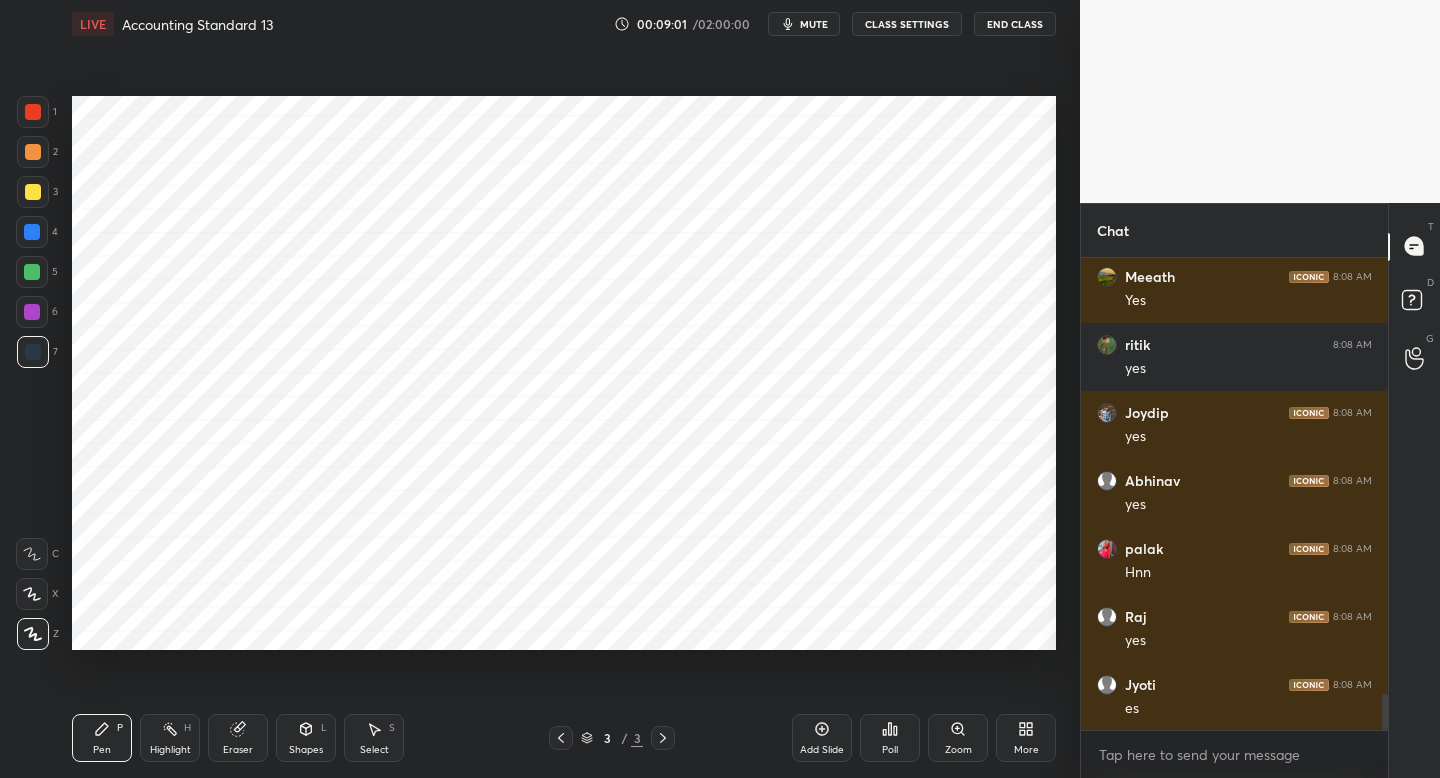 scroll, scrollTop: 5800, scrollLeft: 0, axis: vertical 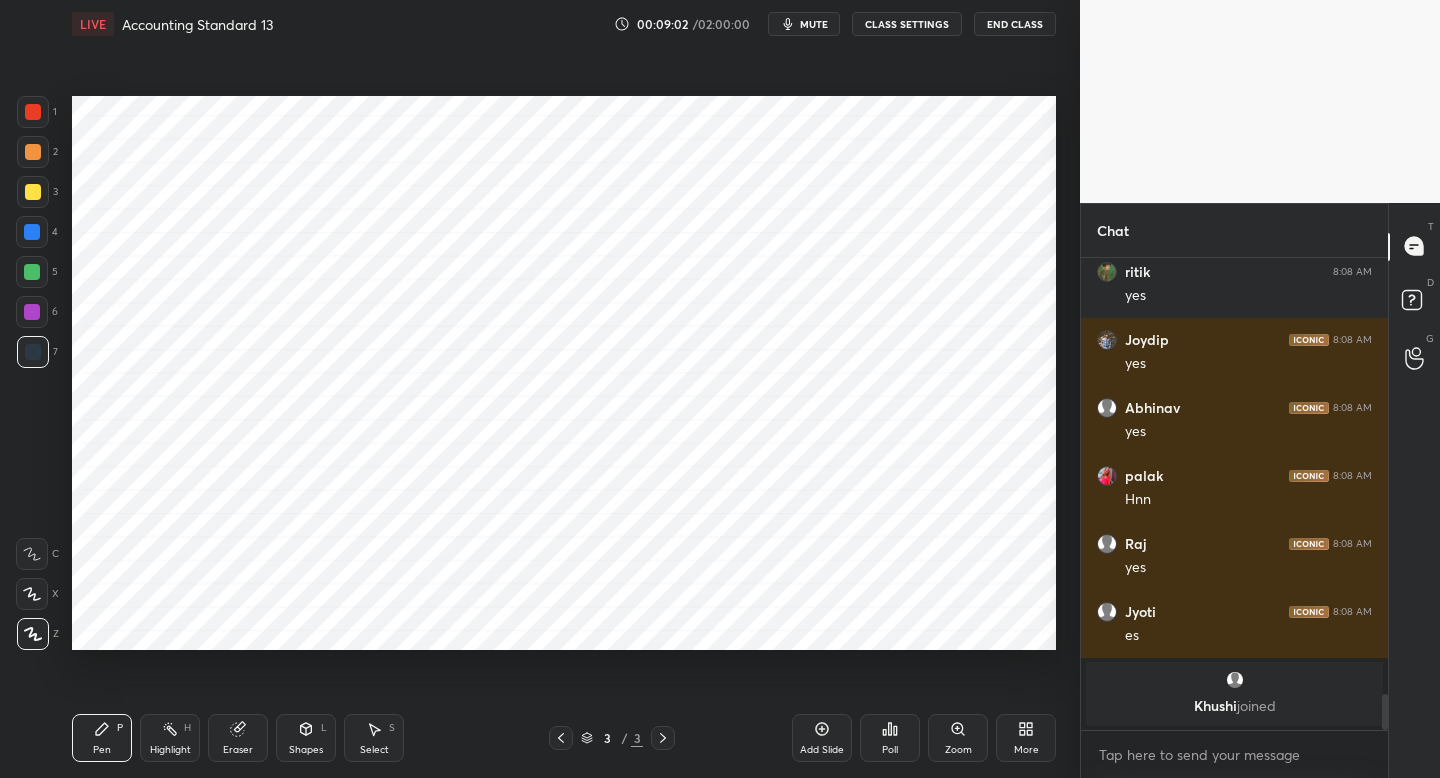 click at bounding box center [33, 112] 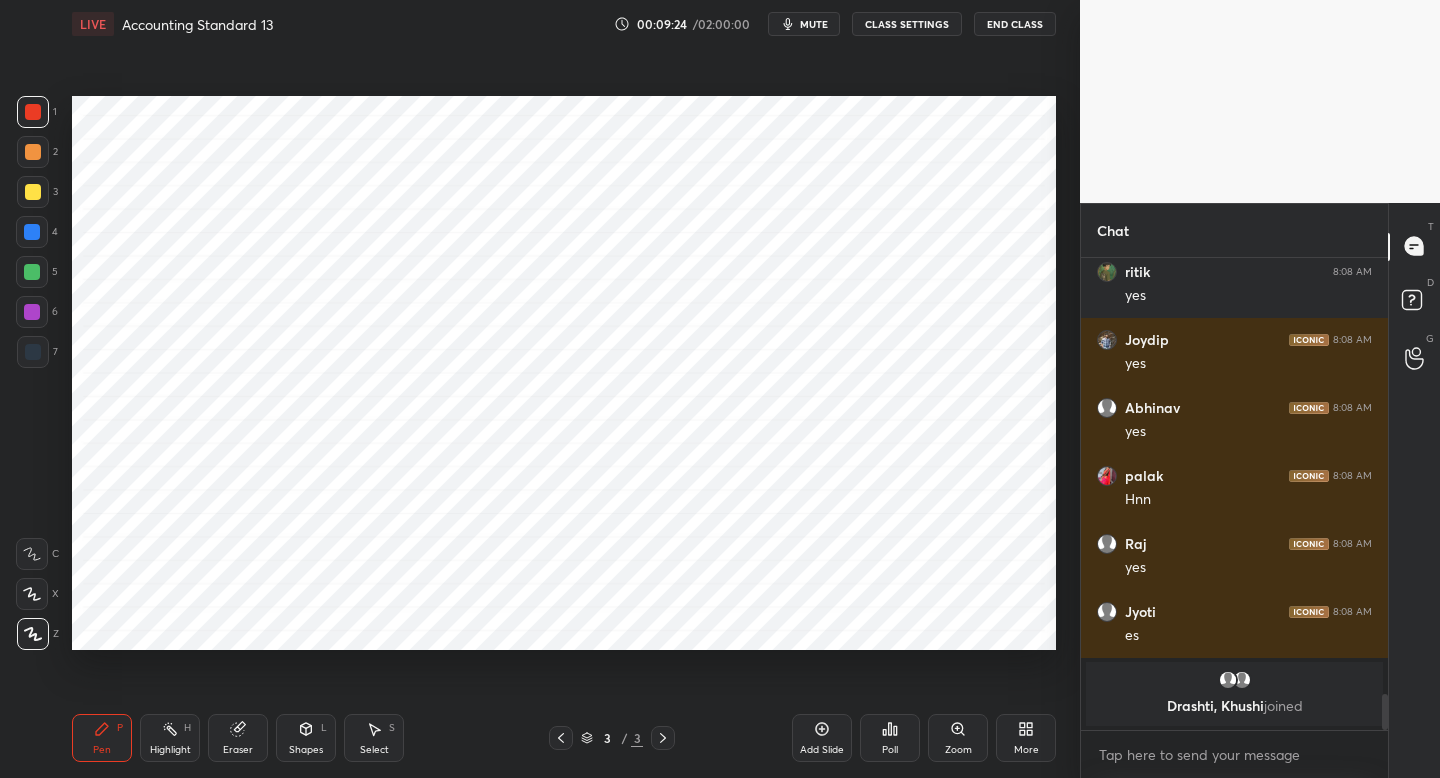 click on "Shapes L" at bounding box center (306, 738) 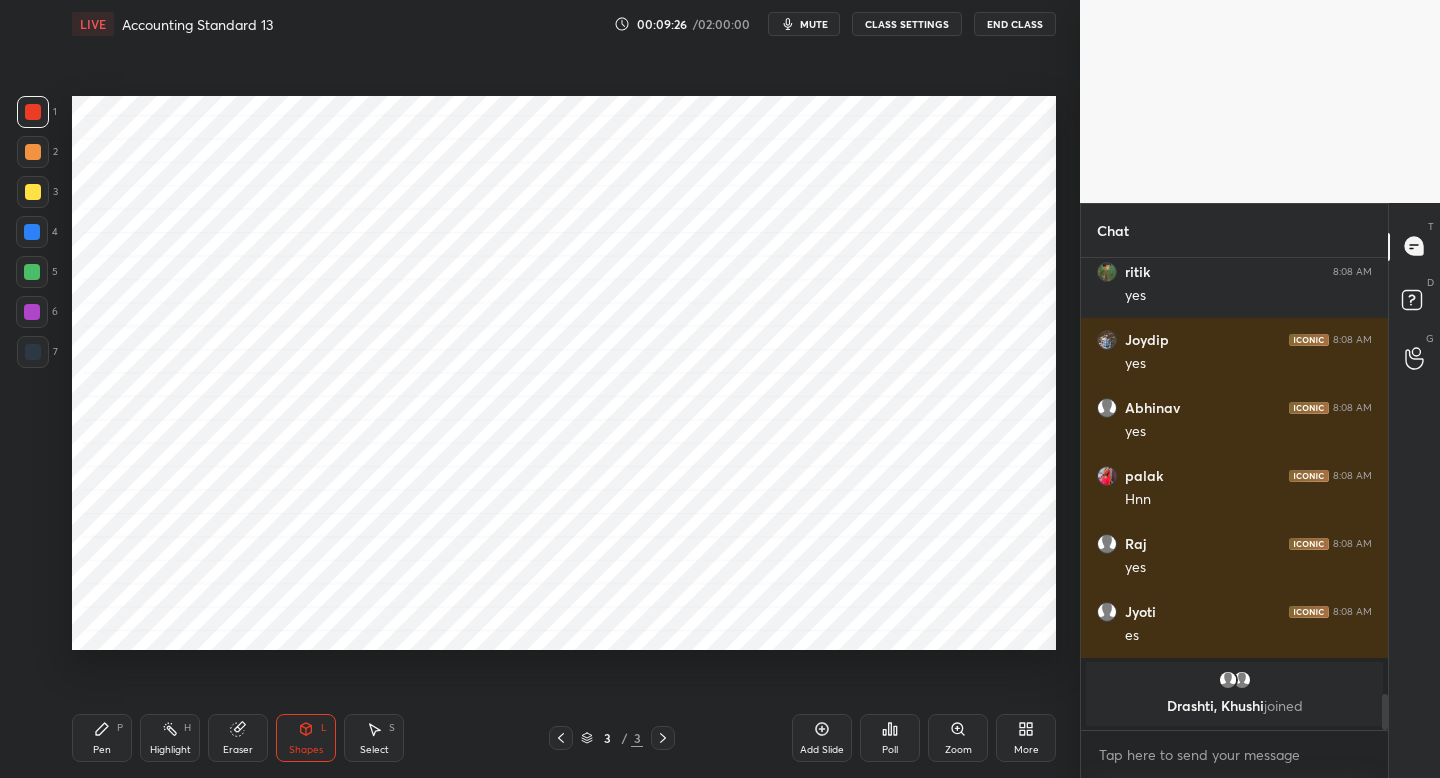 click on "Pen P" at bounding box center (102, 738) 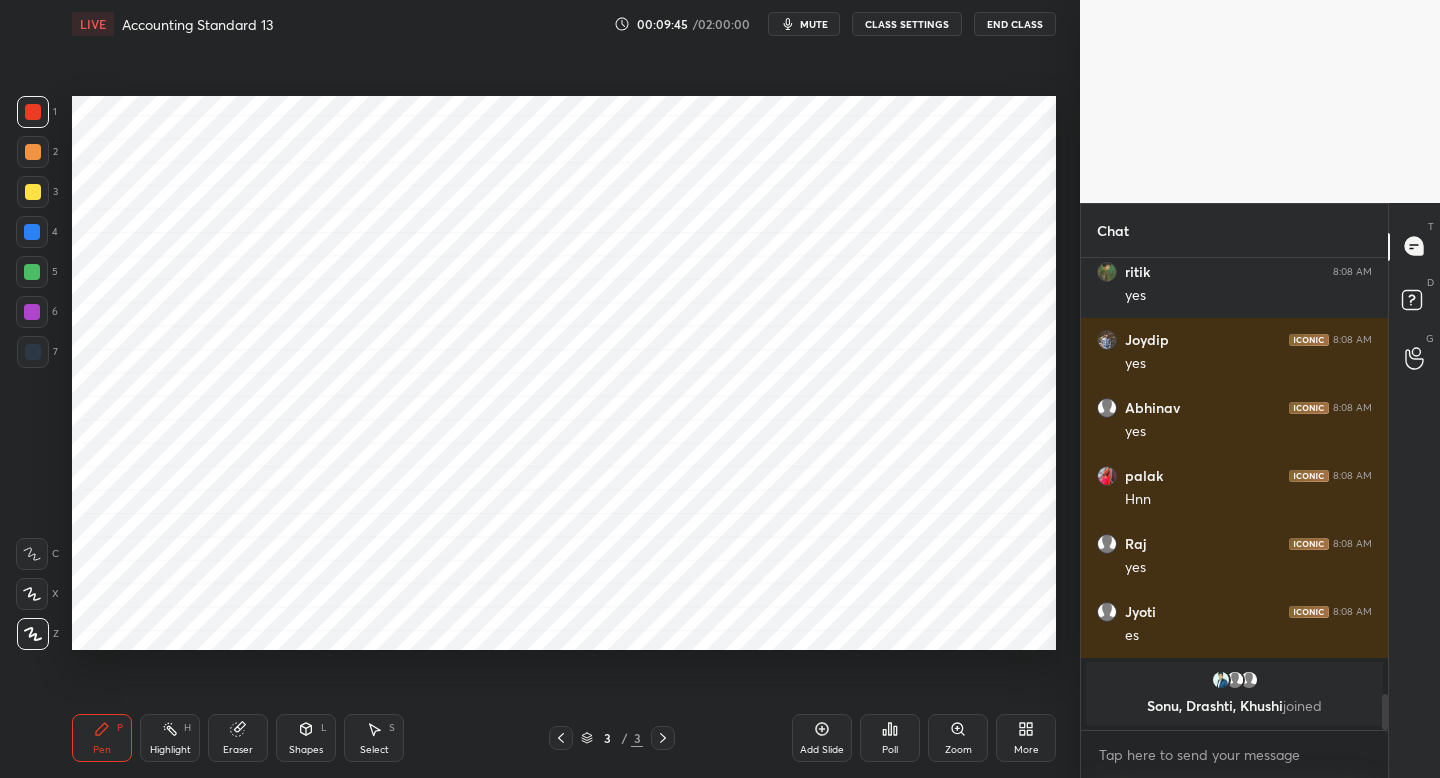 click on "Shapes" at bounding box center [306, 750] 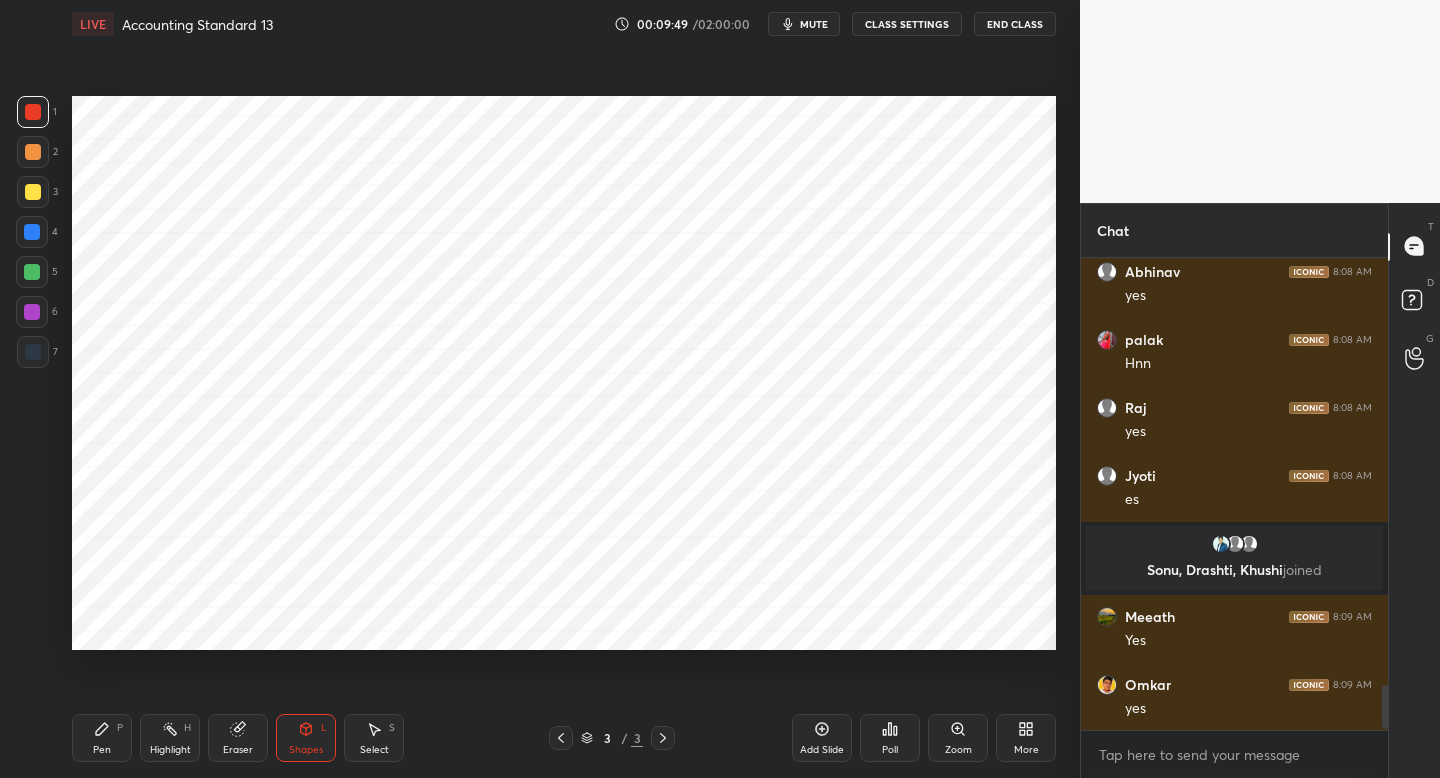scroll, scrollTop: 4603, scrollLeft: 0, axis: vertical 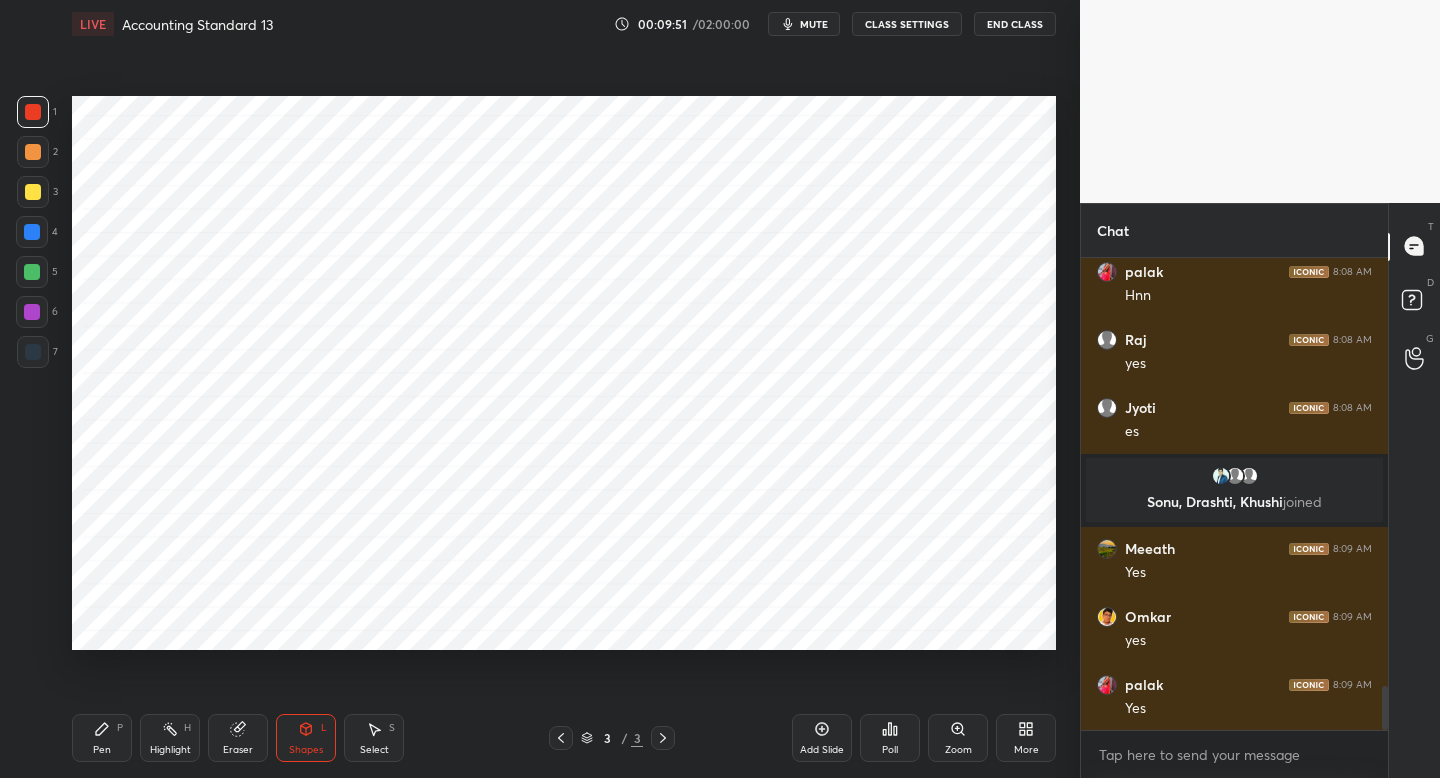click on "Pen P" at bounding box center [102, 738] 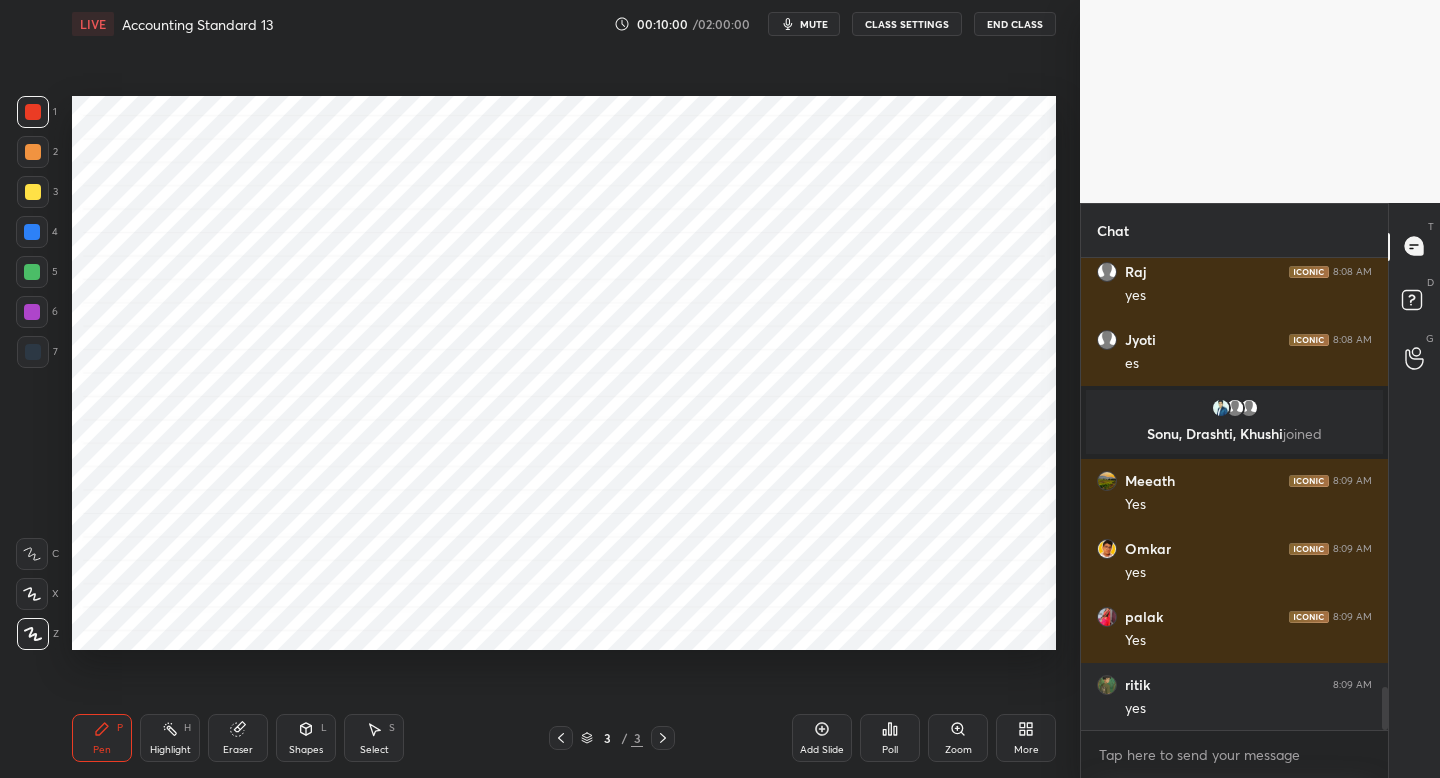 scroll, scrollTop: 4744, scrollLeft: 0, axis: vertical 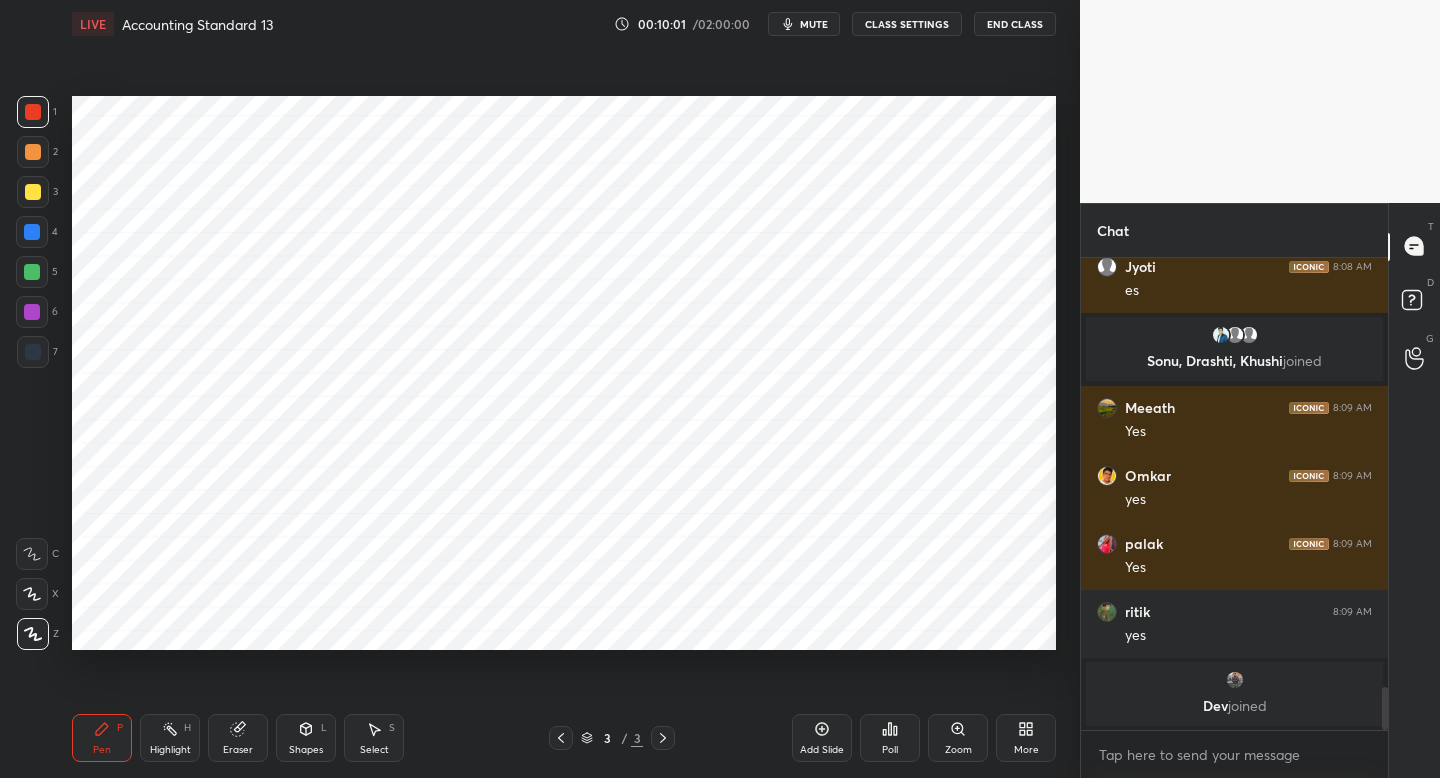 click at bounding box center (32, 232) 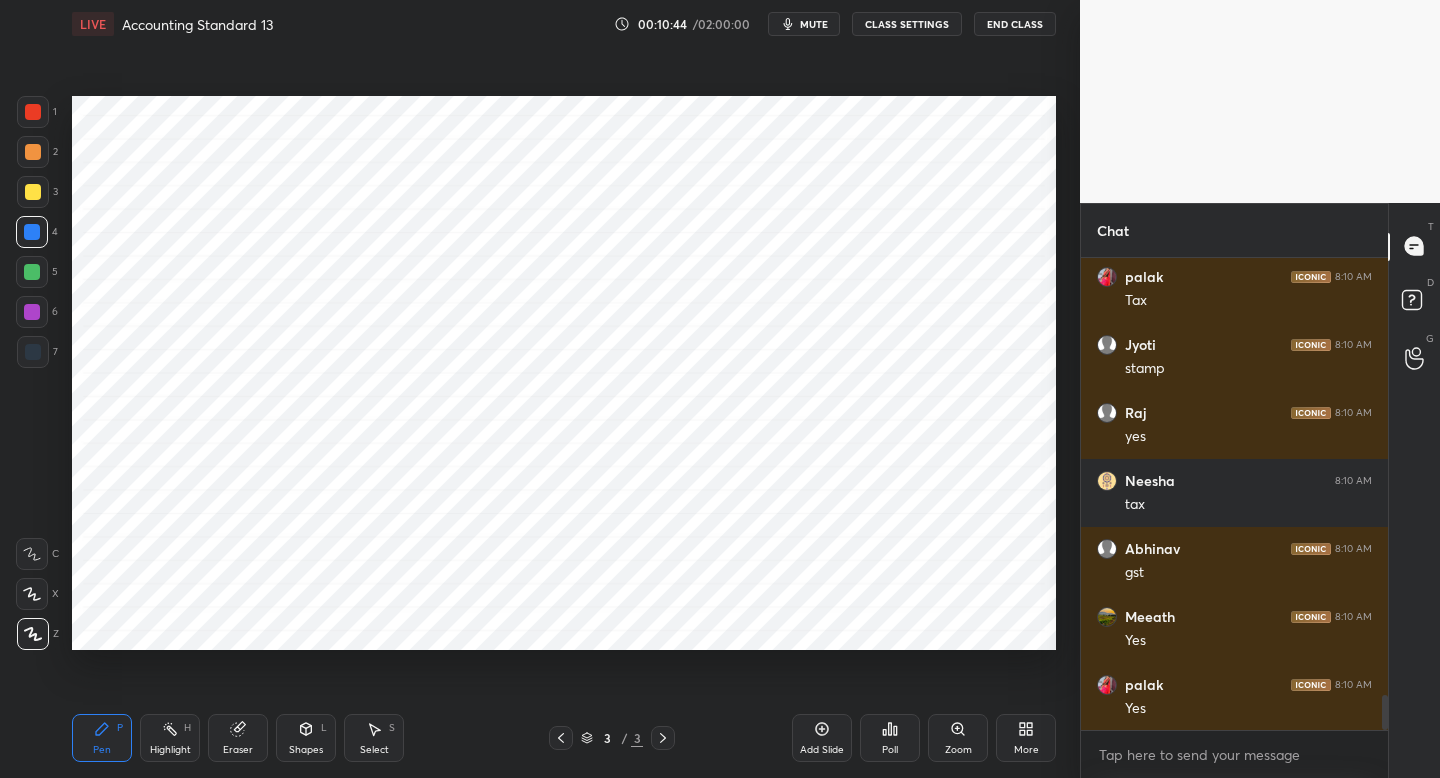 scroll, scrollTop: 5946, scrollLeft: 0, axis: vertical 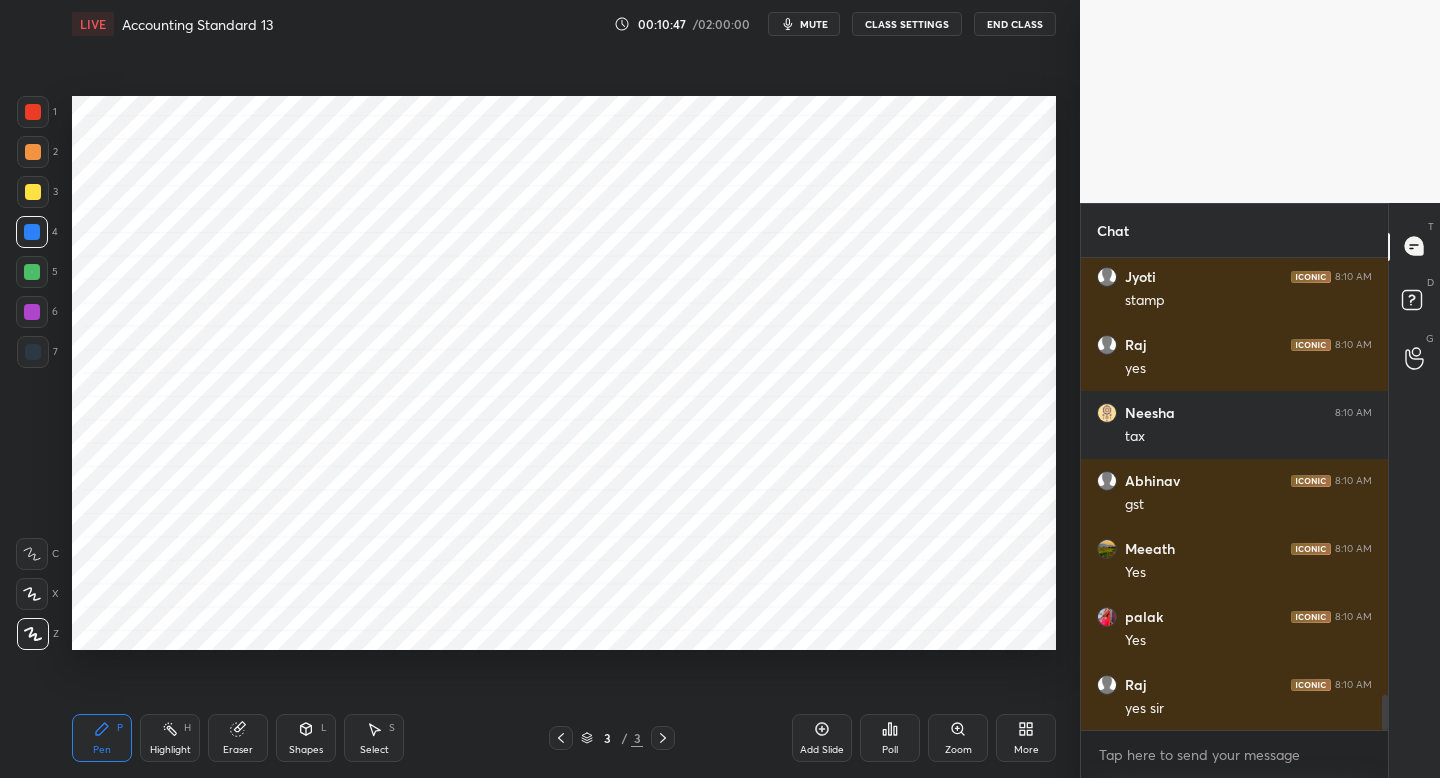 click on "Add Slide" at bounding box center [822, 750] 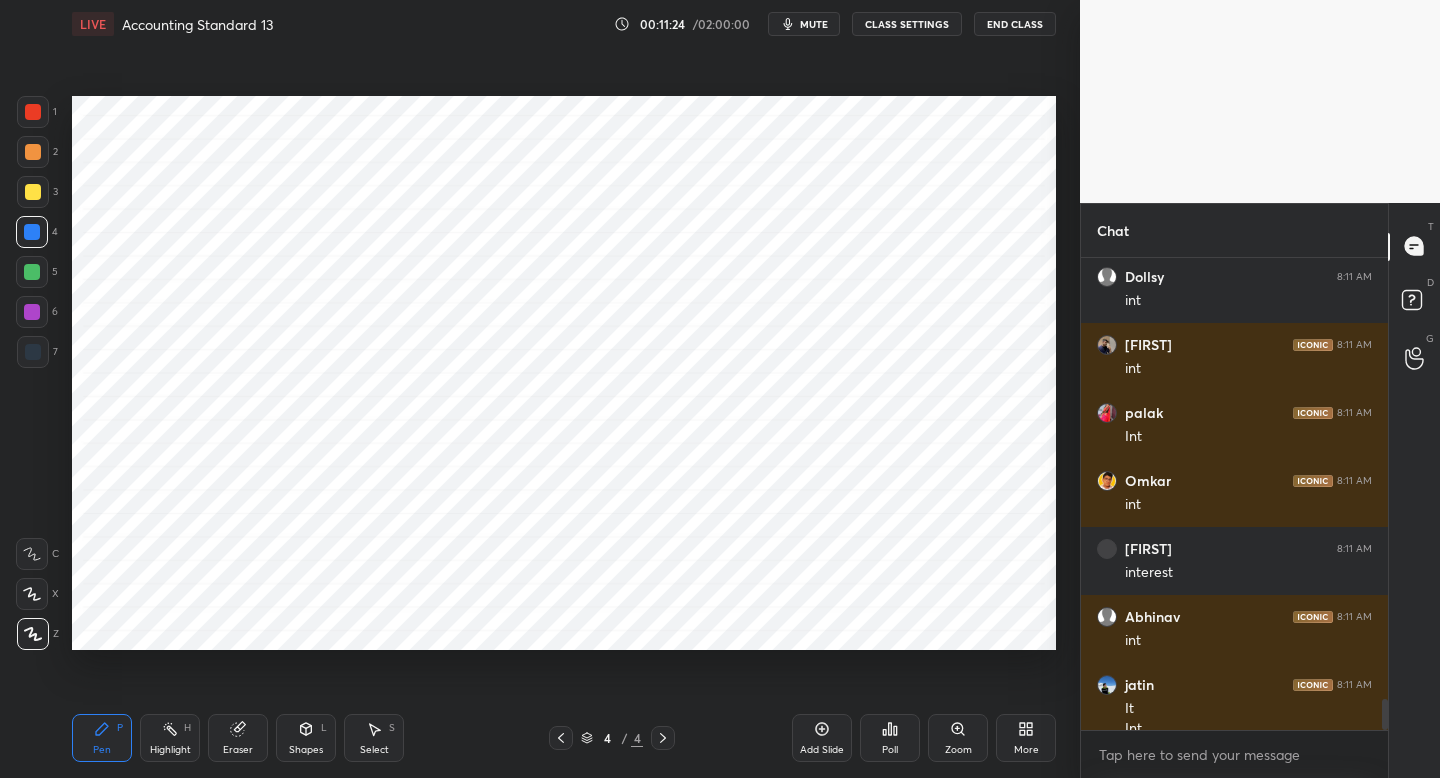 scroll, scrollTop: 6646, scrollLeft: 0, axis: vertical 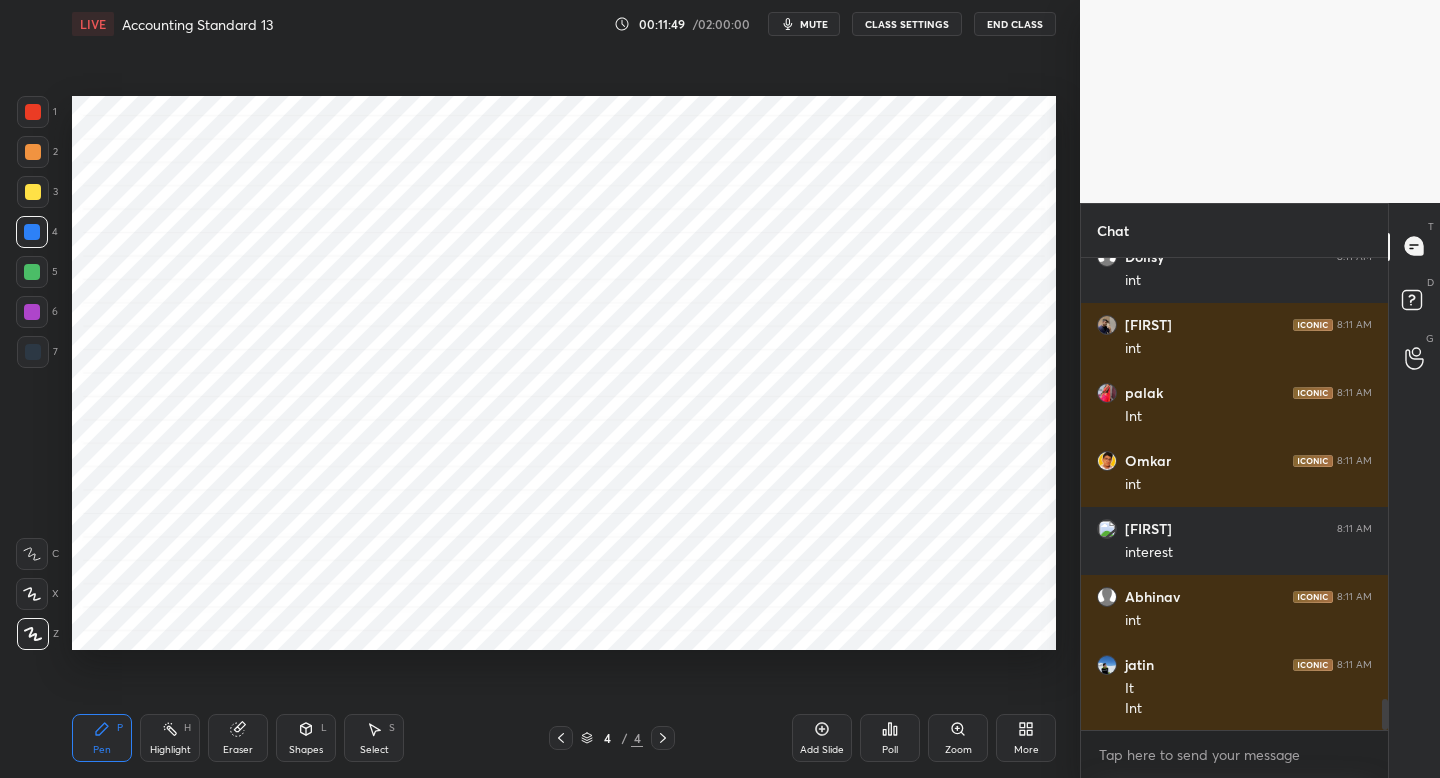 click on "Shapes L" at bounding box center (306, 738) 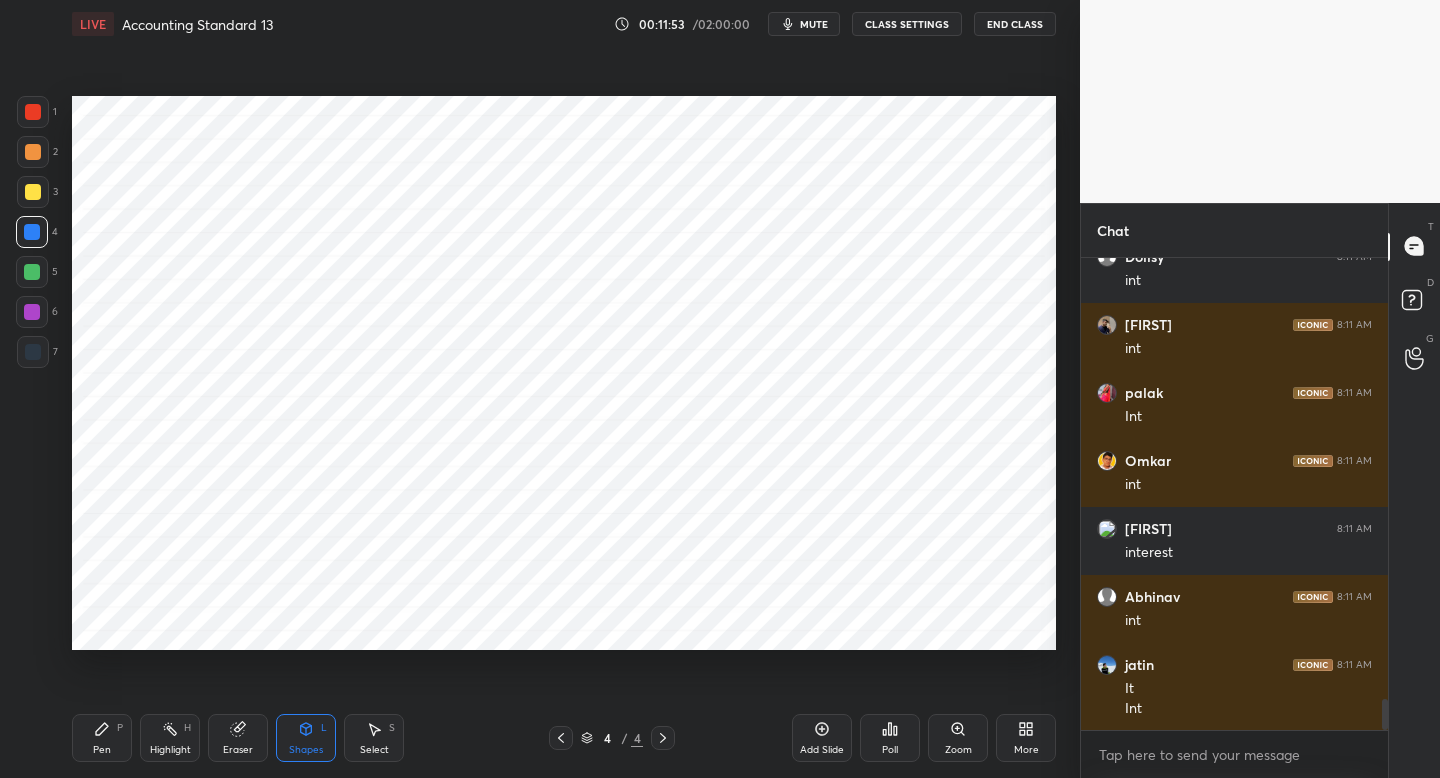 click 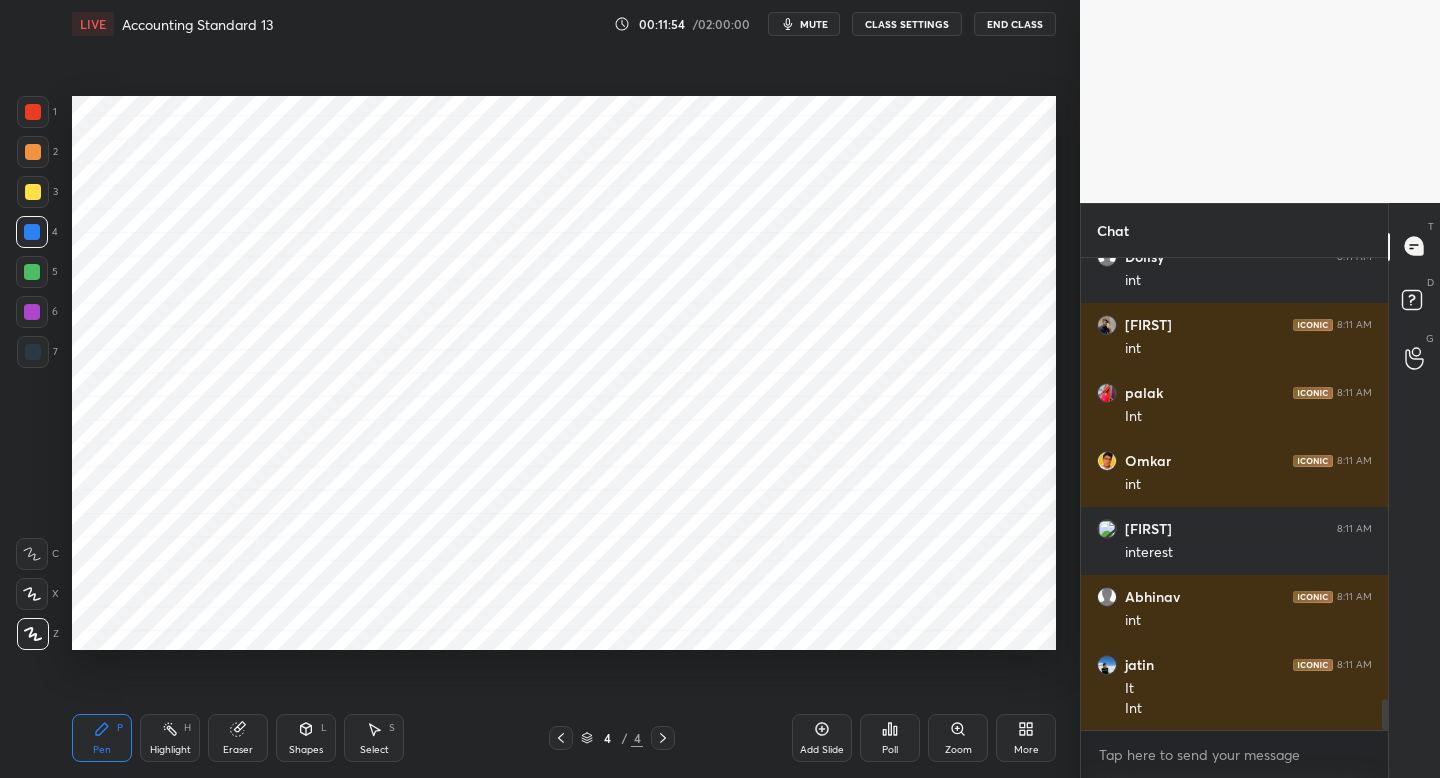 click at bounding box center (33, 352) 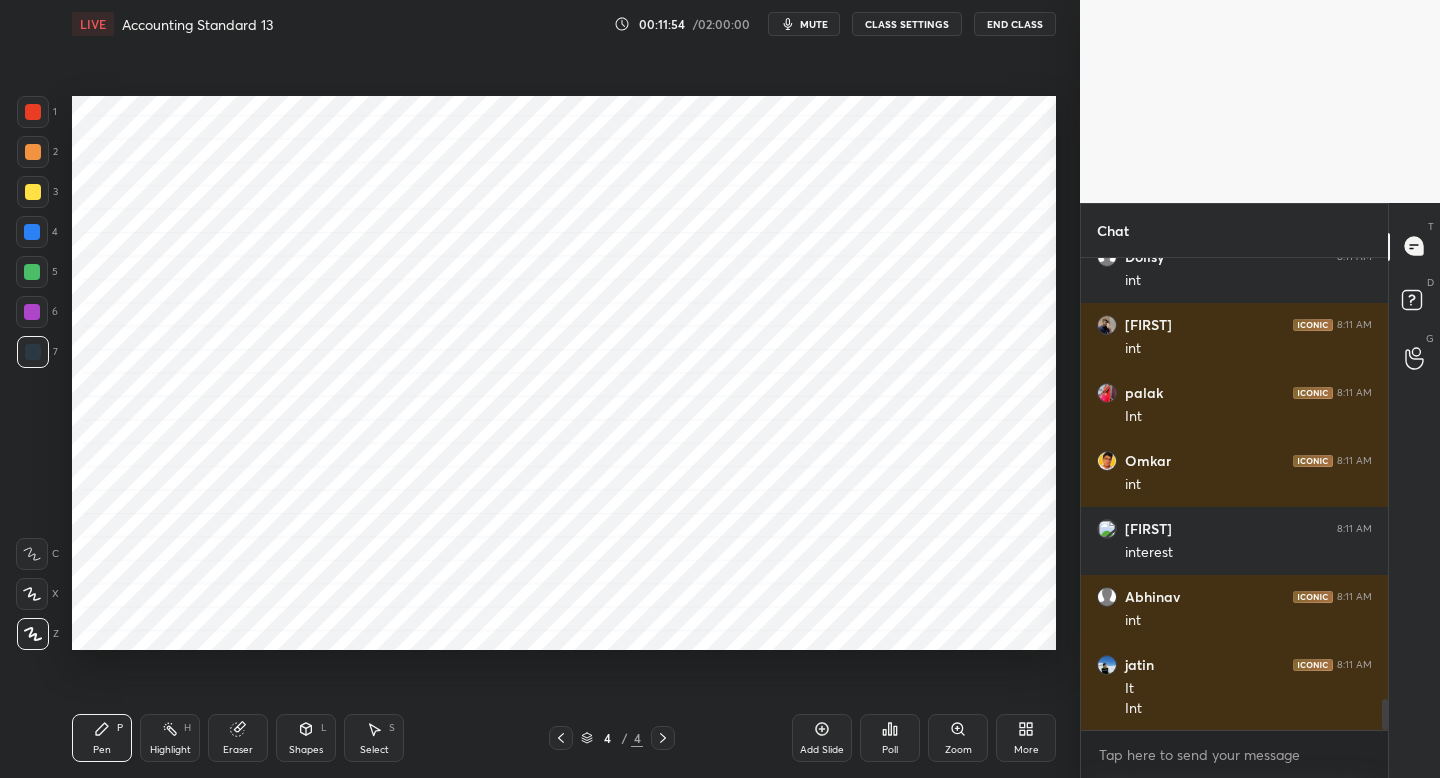 click 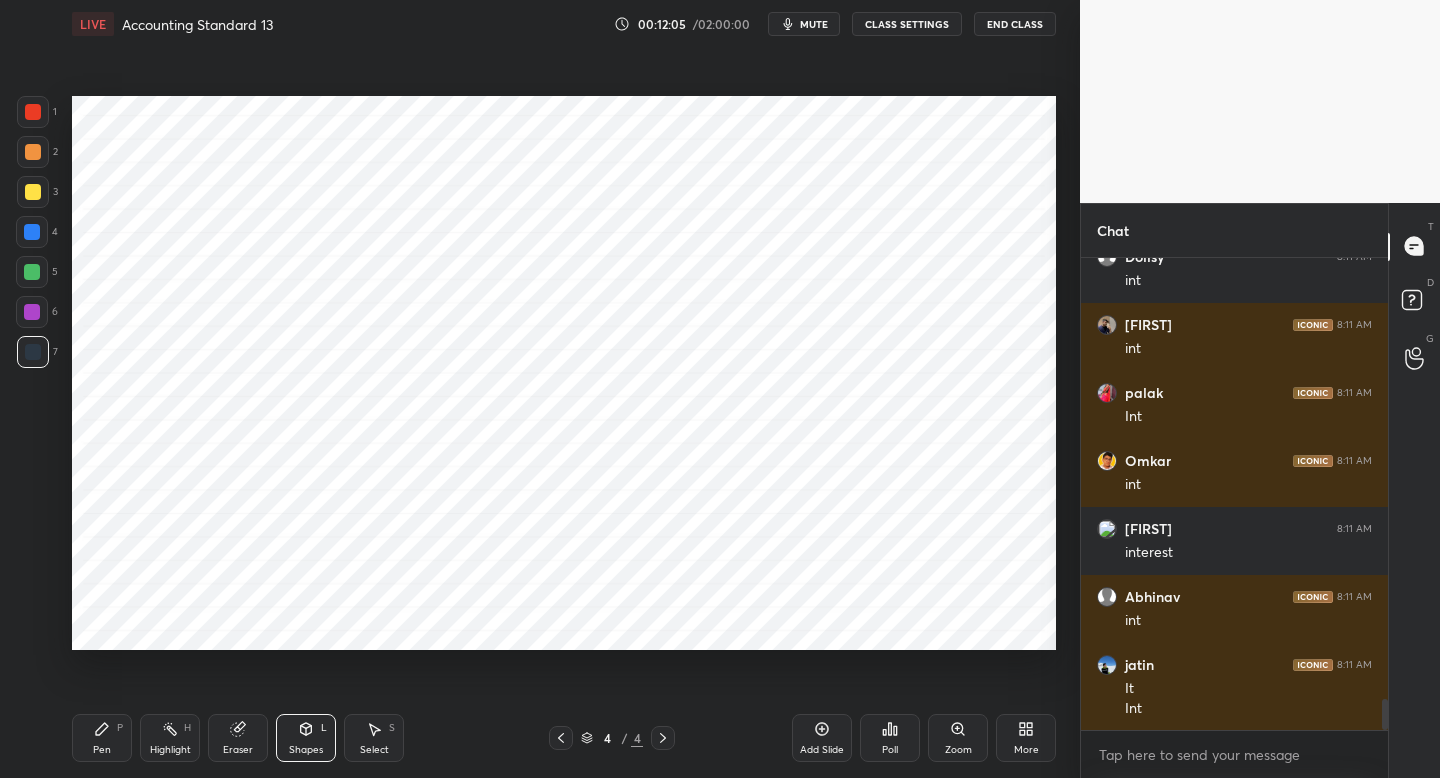 click on "Pen P" at bounding box center (102, 738) 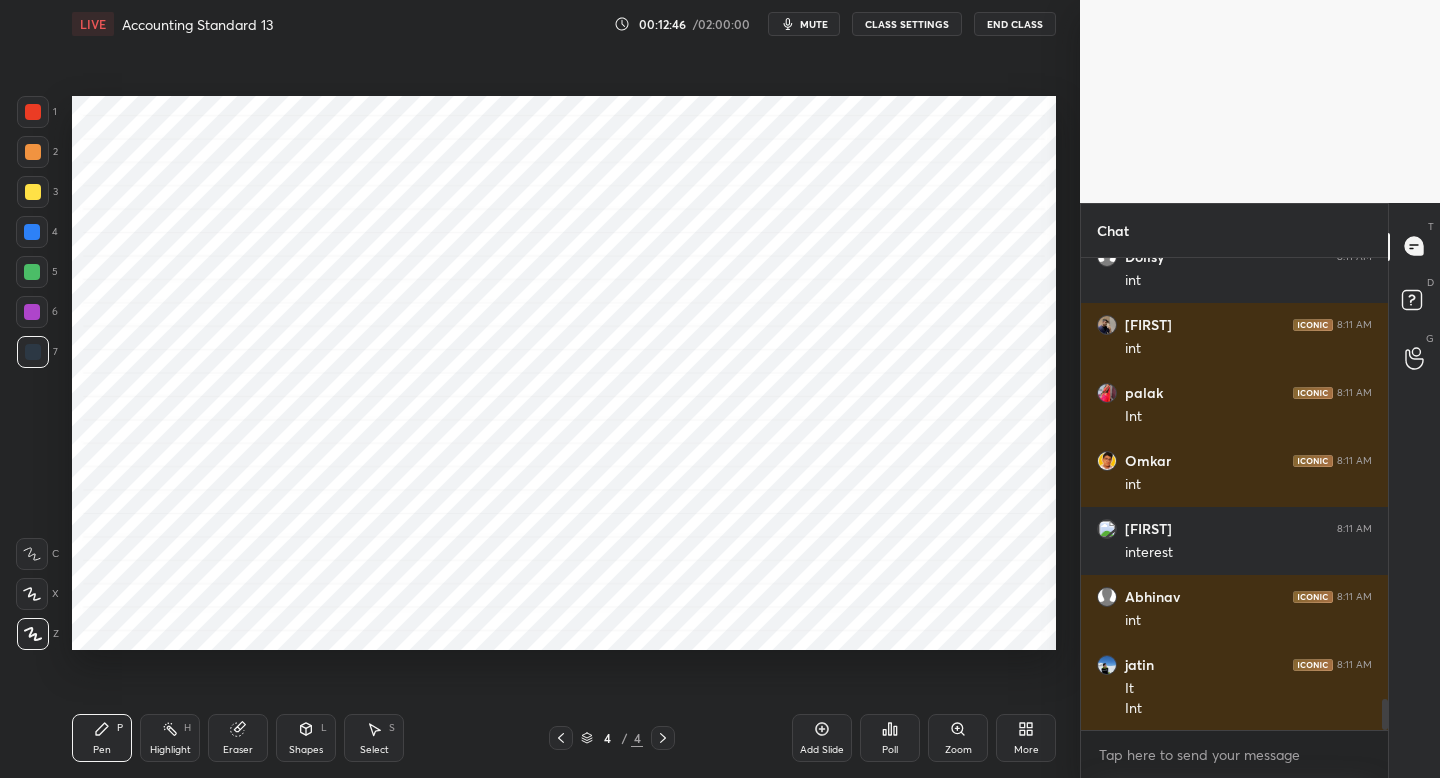 click on "Add Slide" at bounding box center (822, 738) 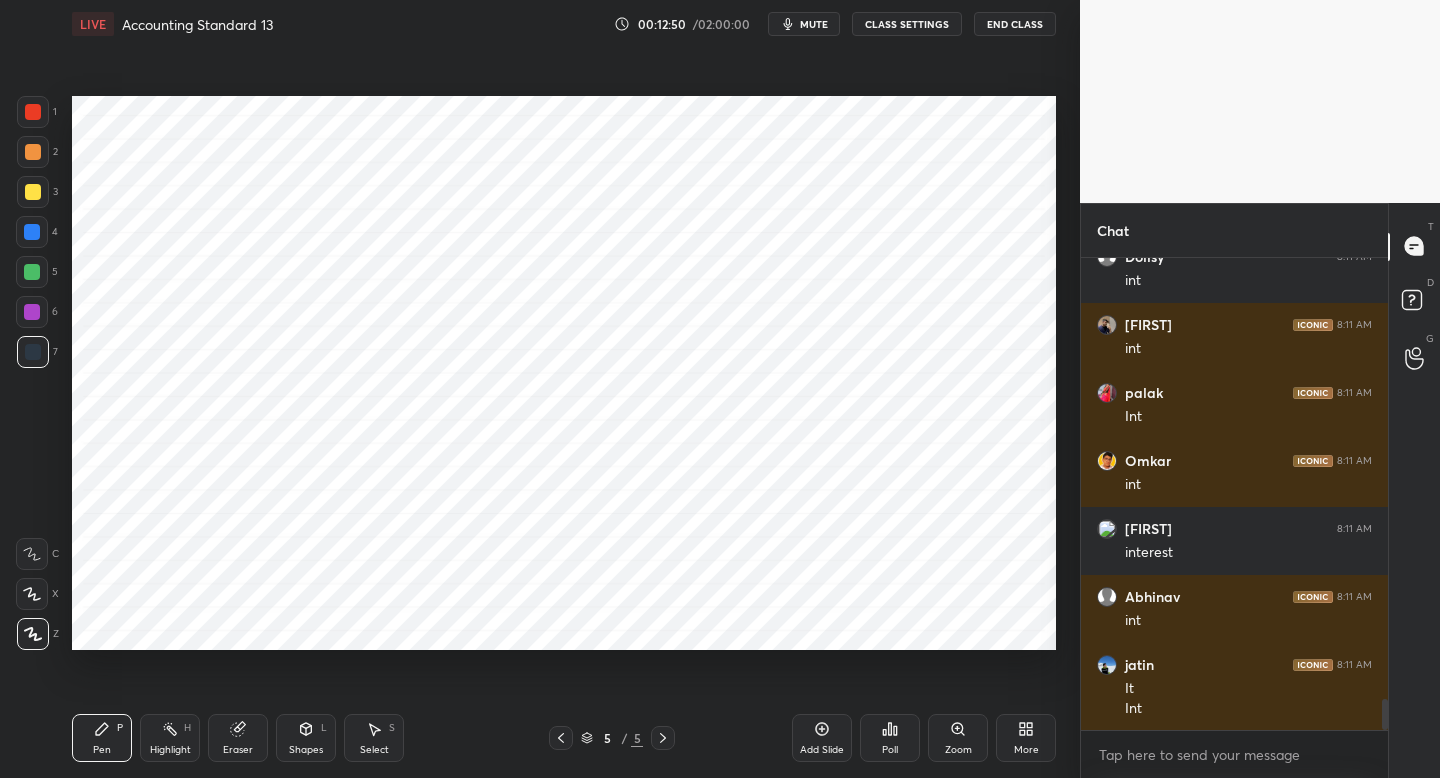 click on "1" at bounding box center (37, 116) 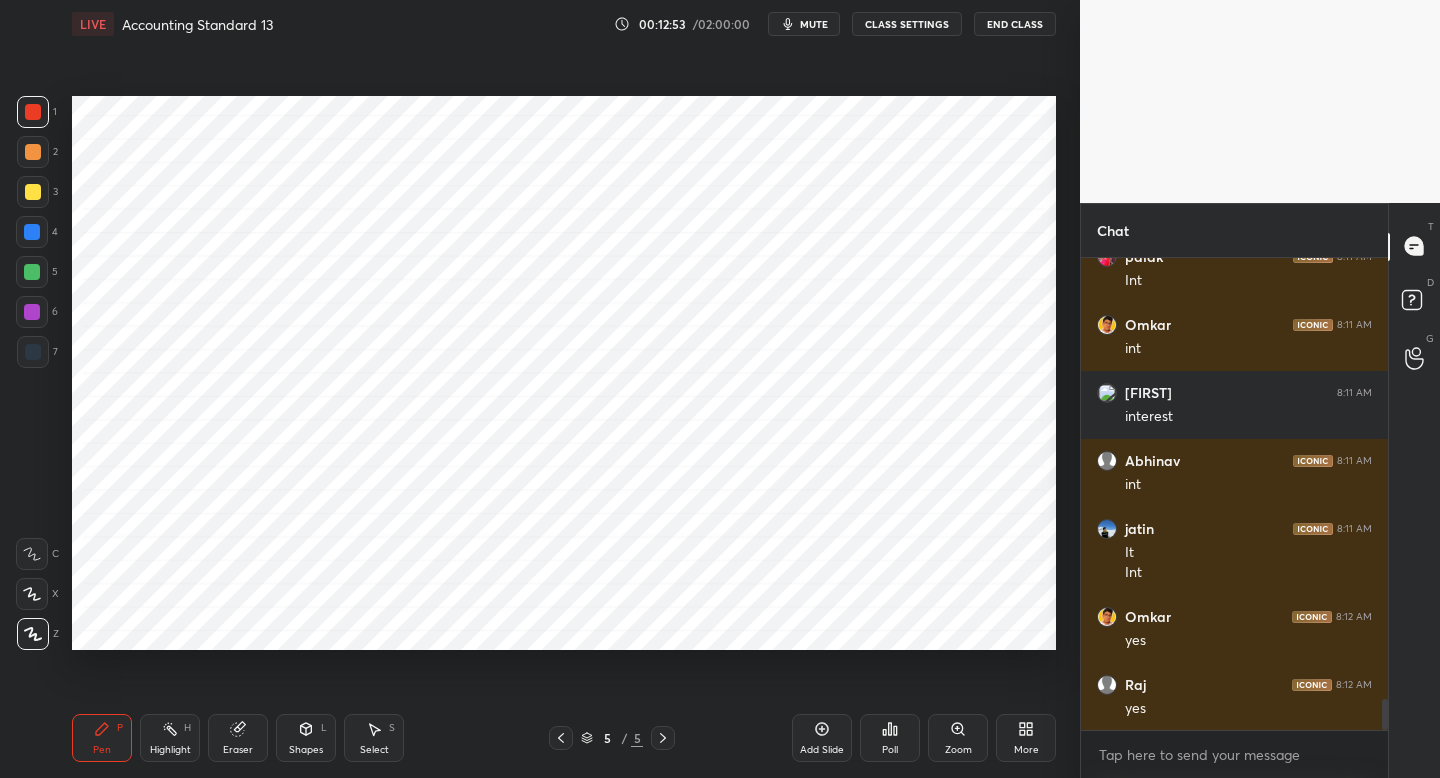 scroll, scrollTop: 6918, scrollLeft: 0, axis: vertical 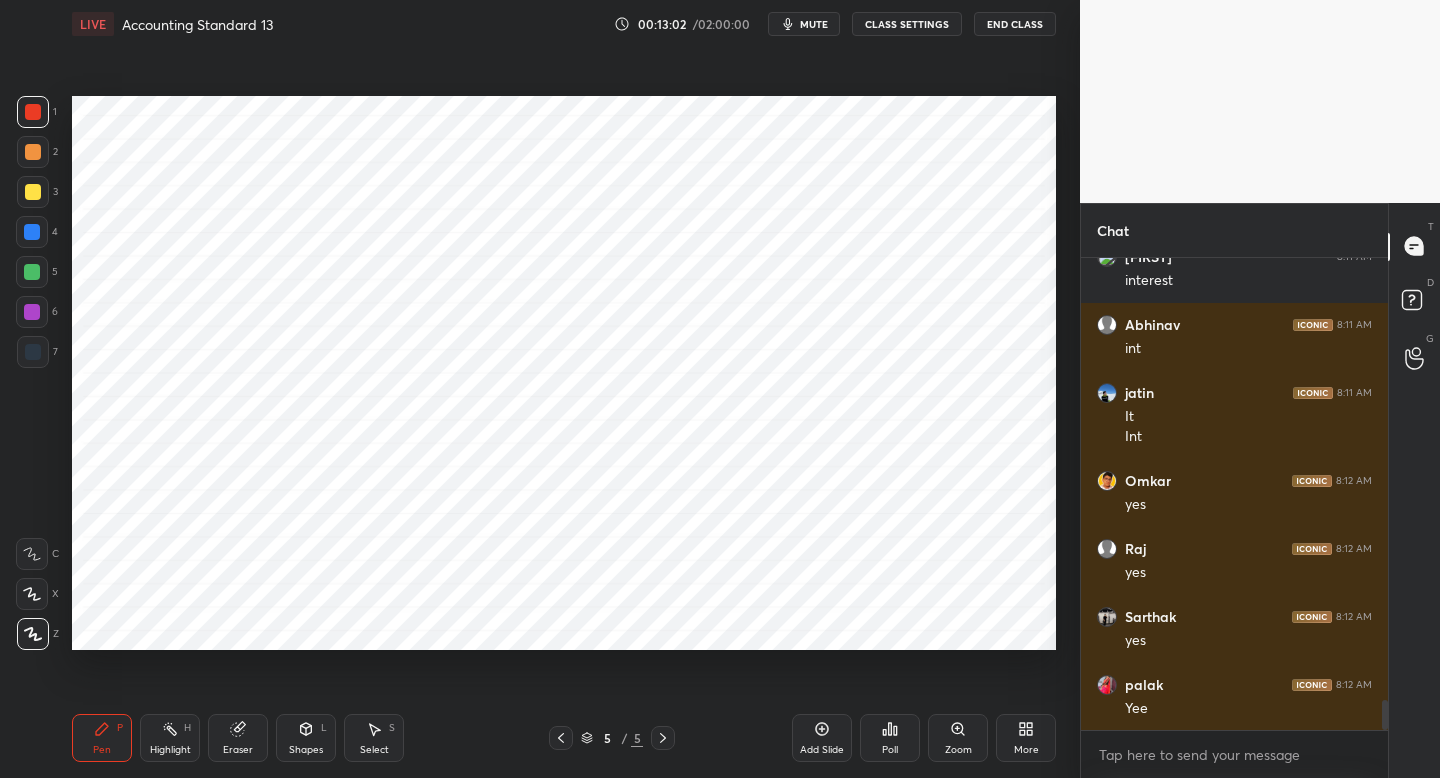 click at bounding box center [33, 352] 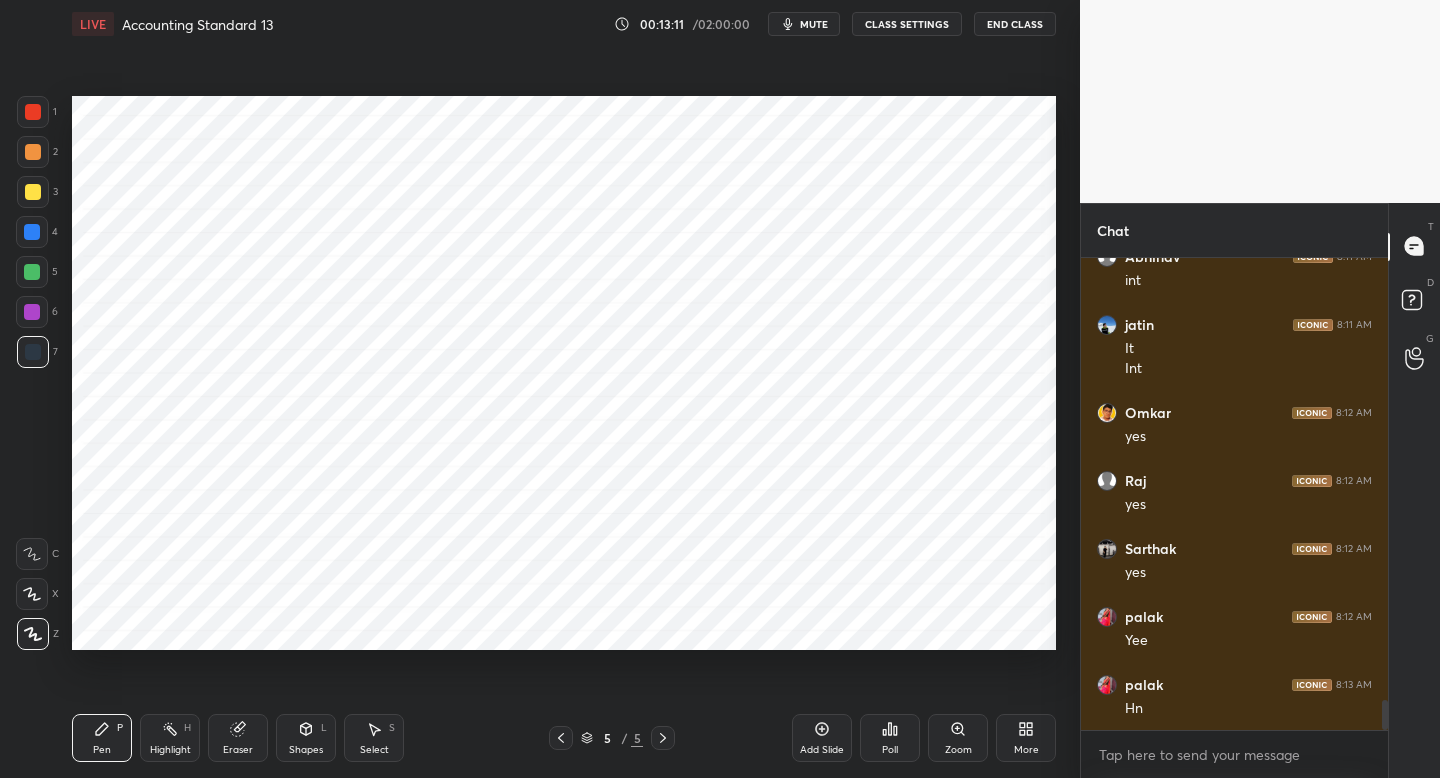 scroll, scrollTop: 7054, scrollLeft: 0, axis: vertical 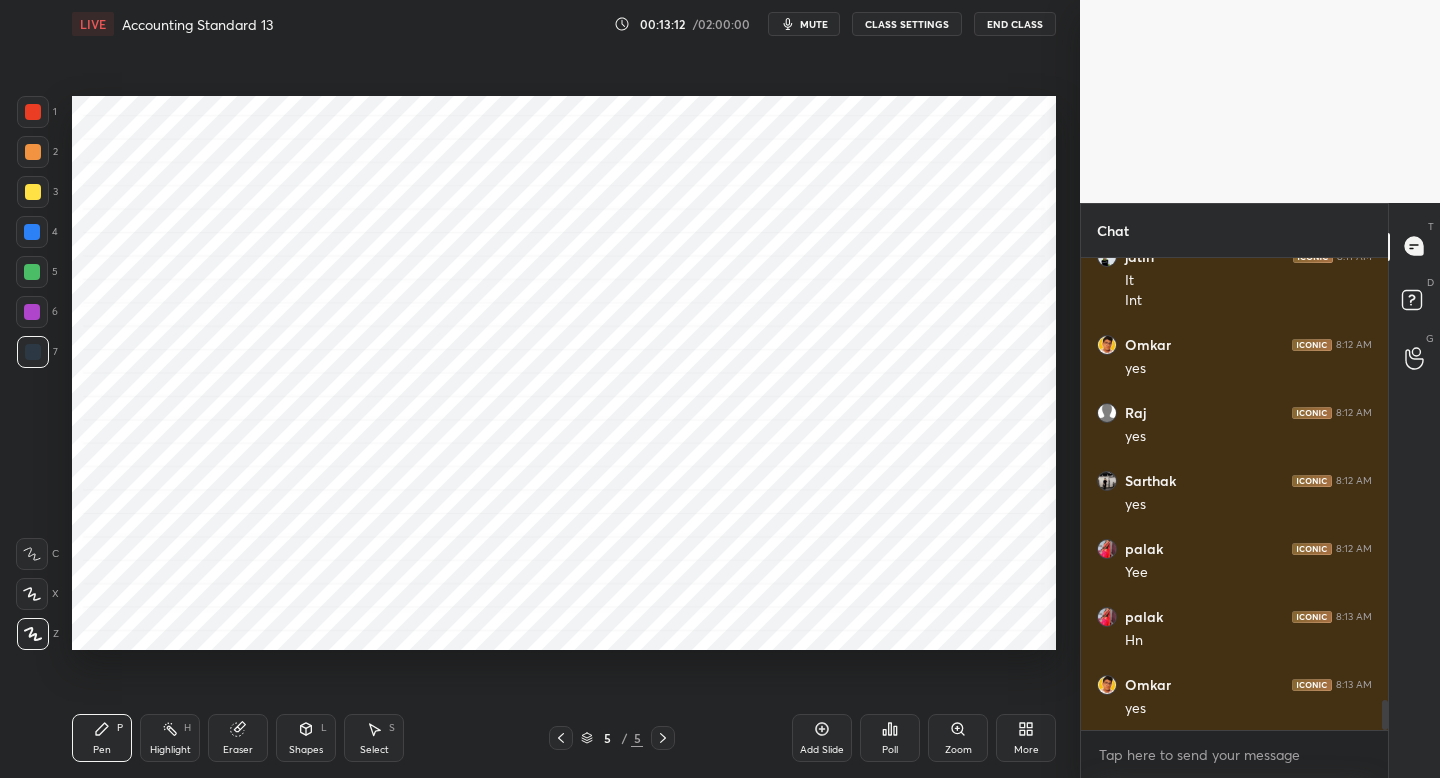 click on "Shapes" at bounding box center (306, 750) 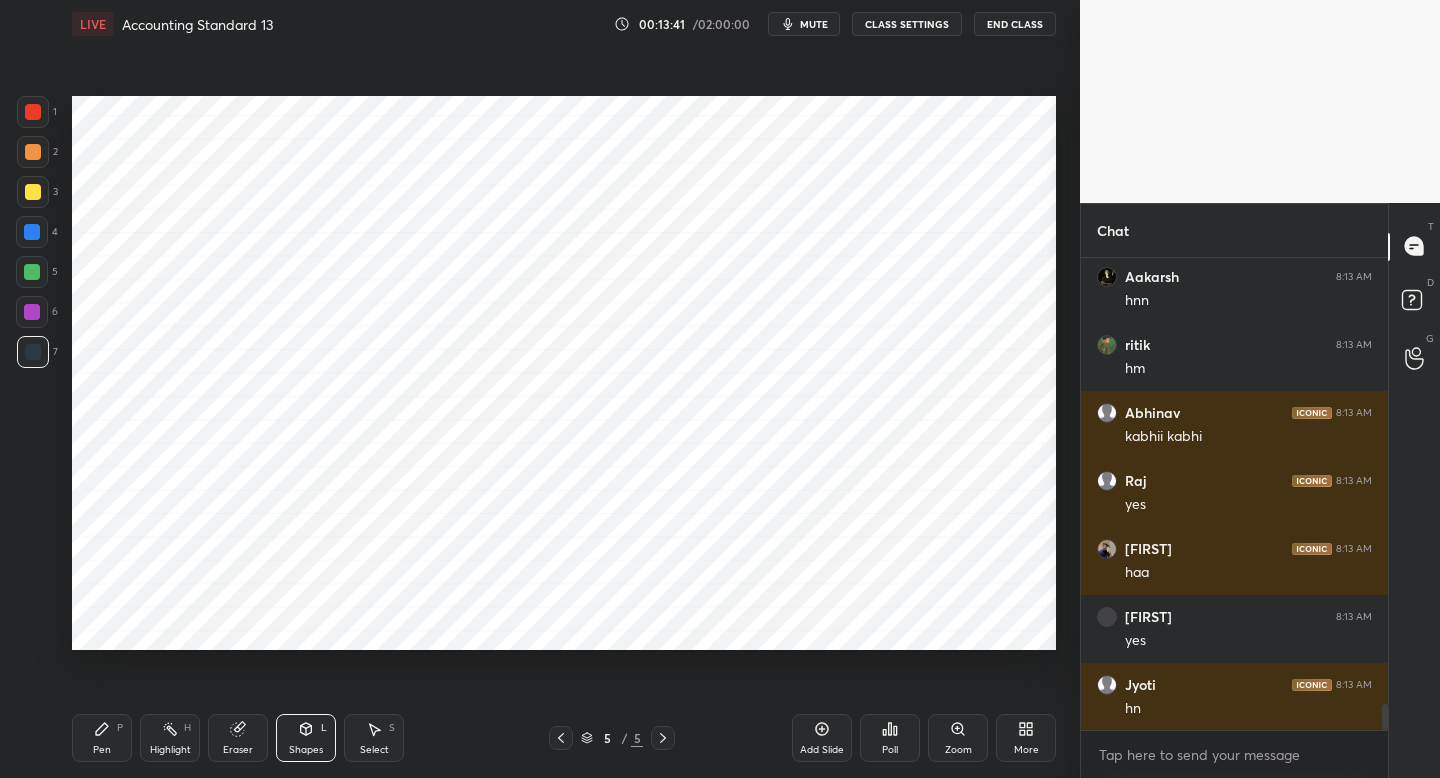 scroll, scrollTop: 8346, scrollLeft: 0, axis: vertical 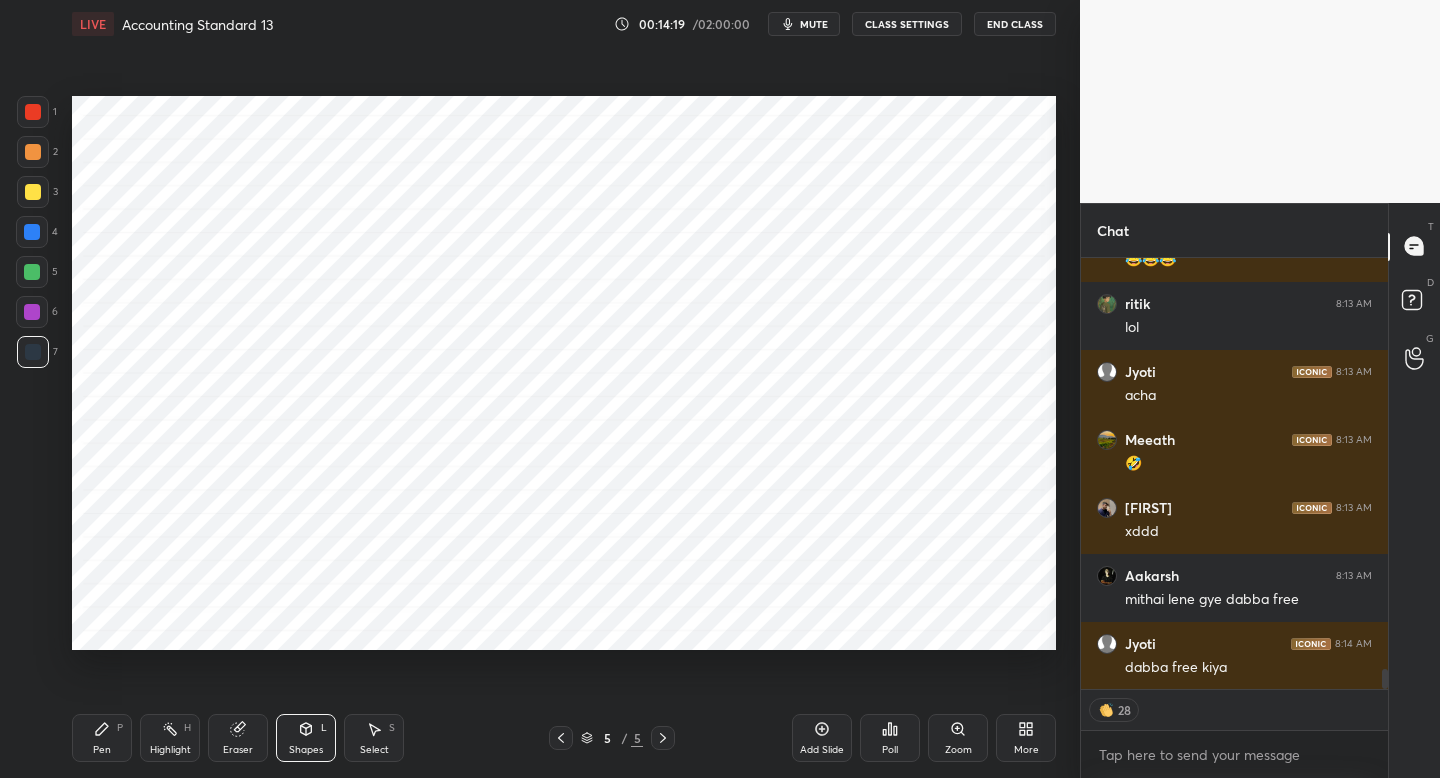 type on "x" 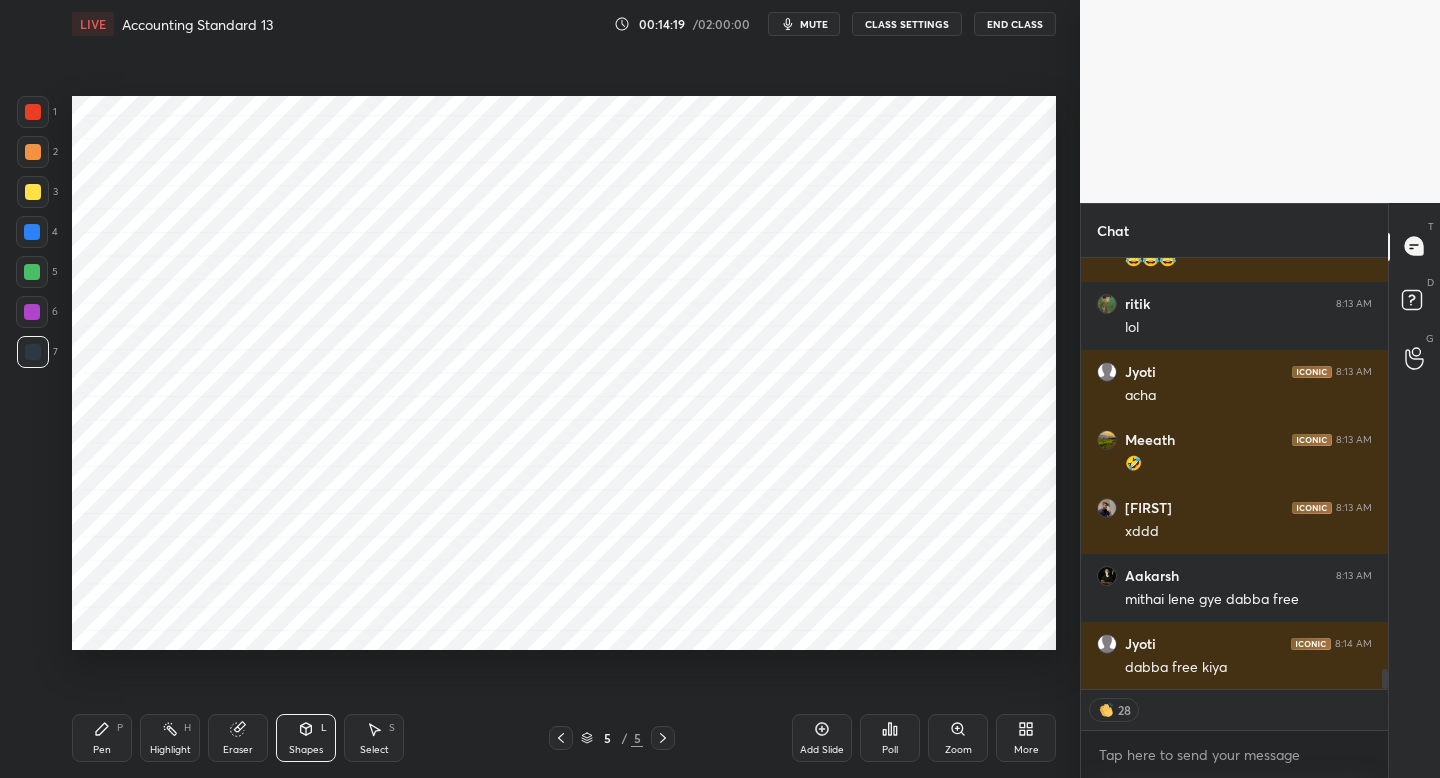 scroll, scrollTop: 7, scrollLeft: 7, axis: both 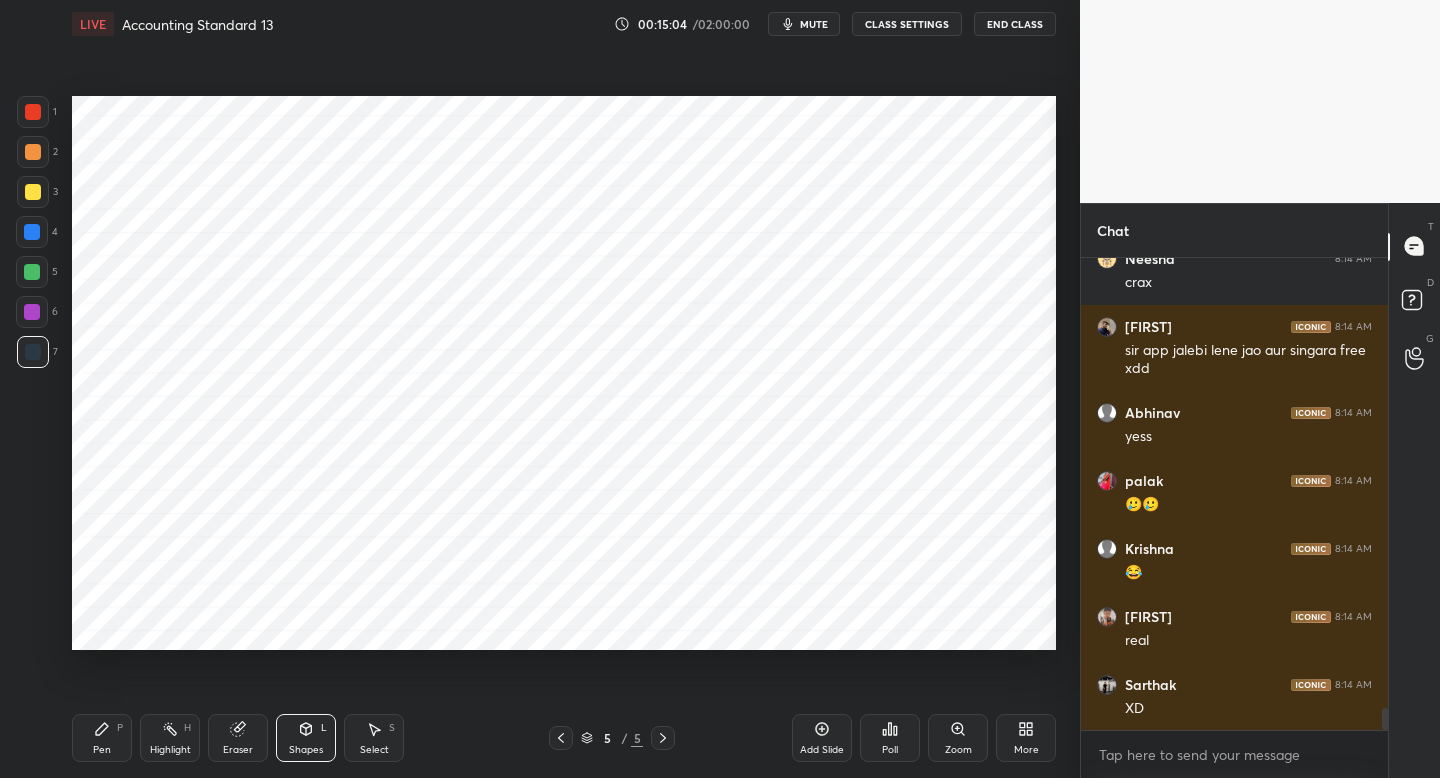 click at bounding box center [32, 312] 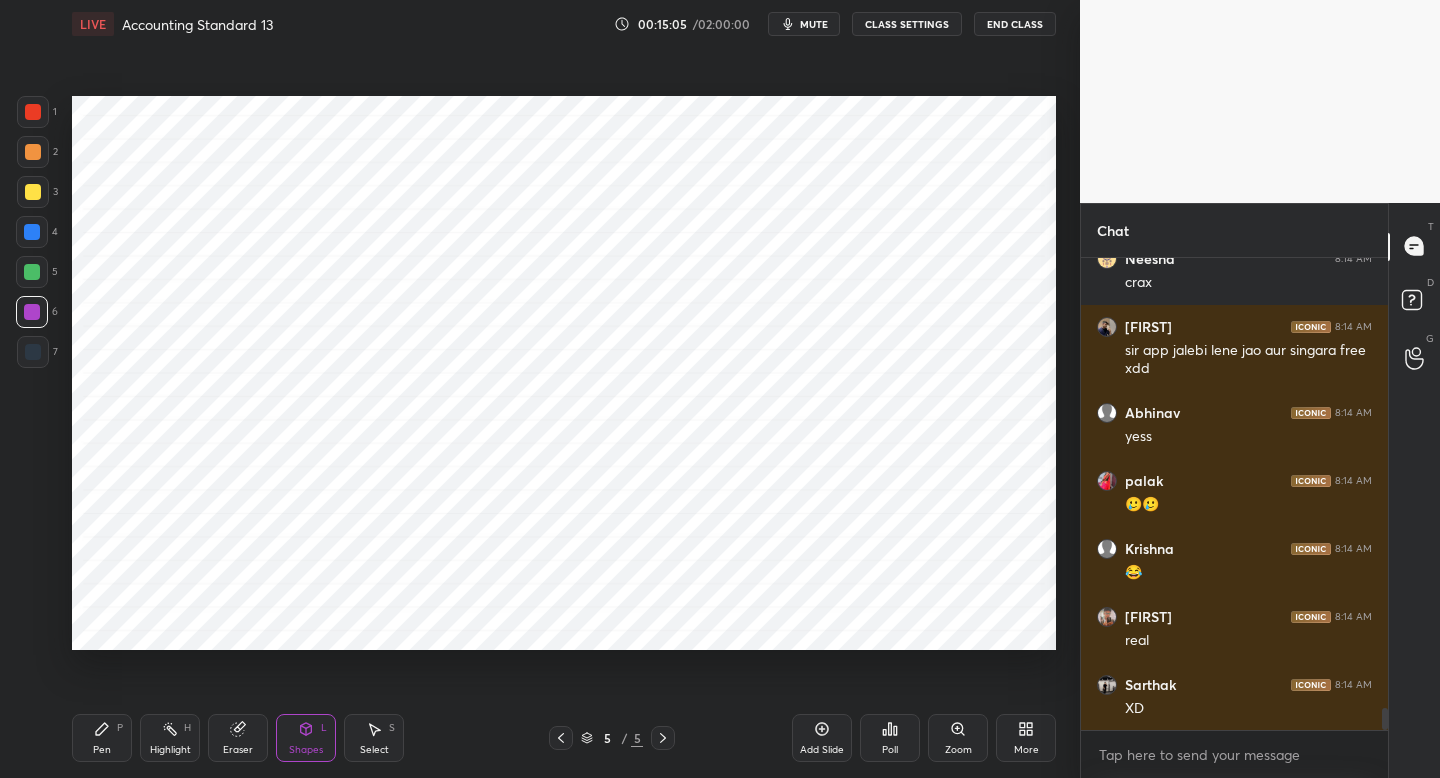 click on "Pen" at bounding box center [102, 750] 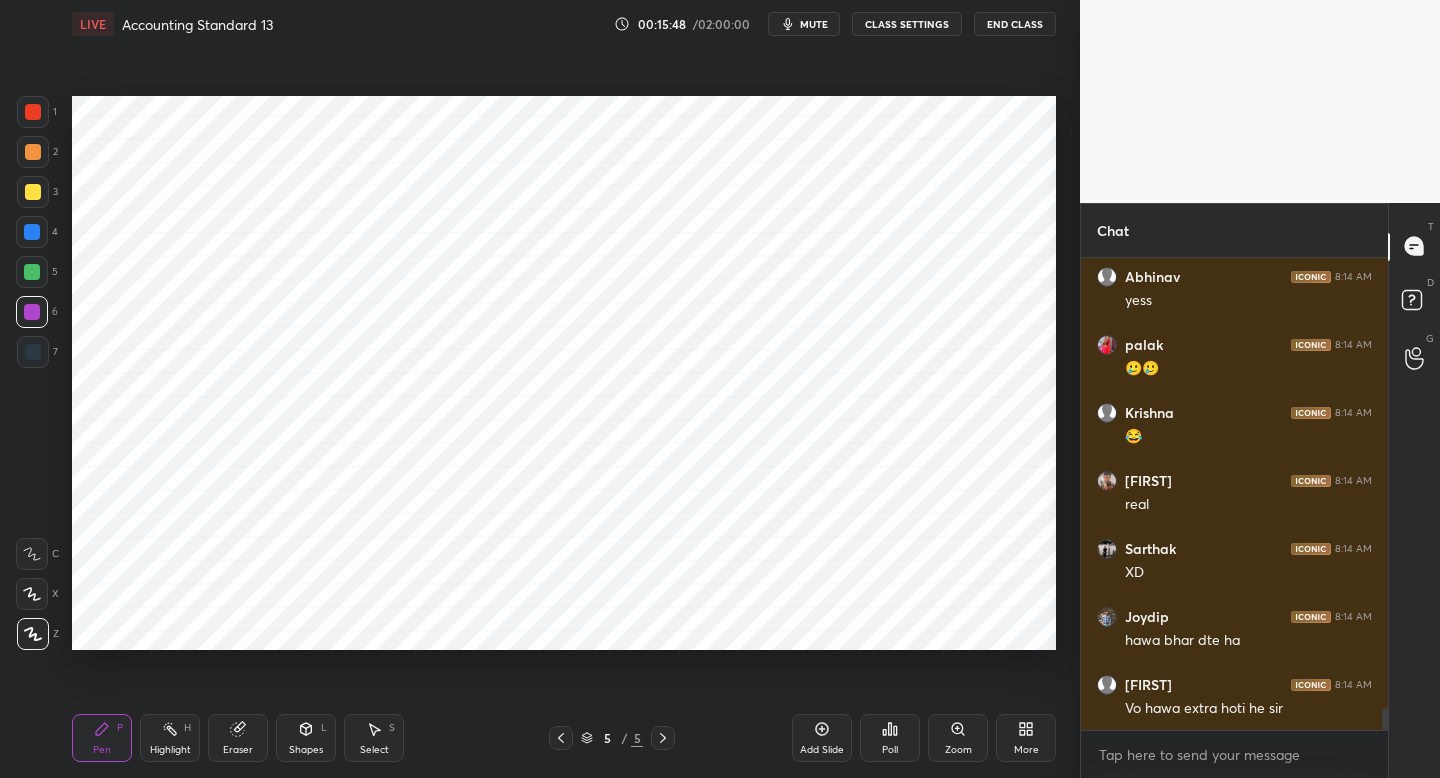 scroll, scrollTop: 9898, scrollLeft: 0, axis: vertical 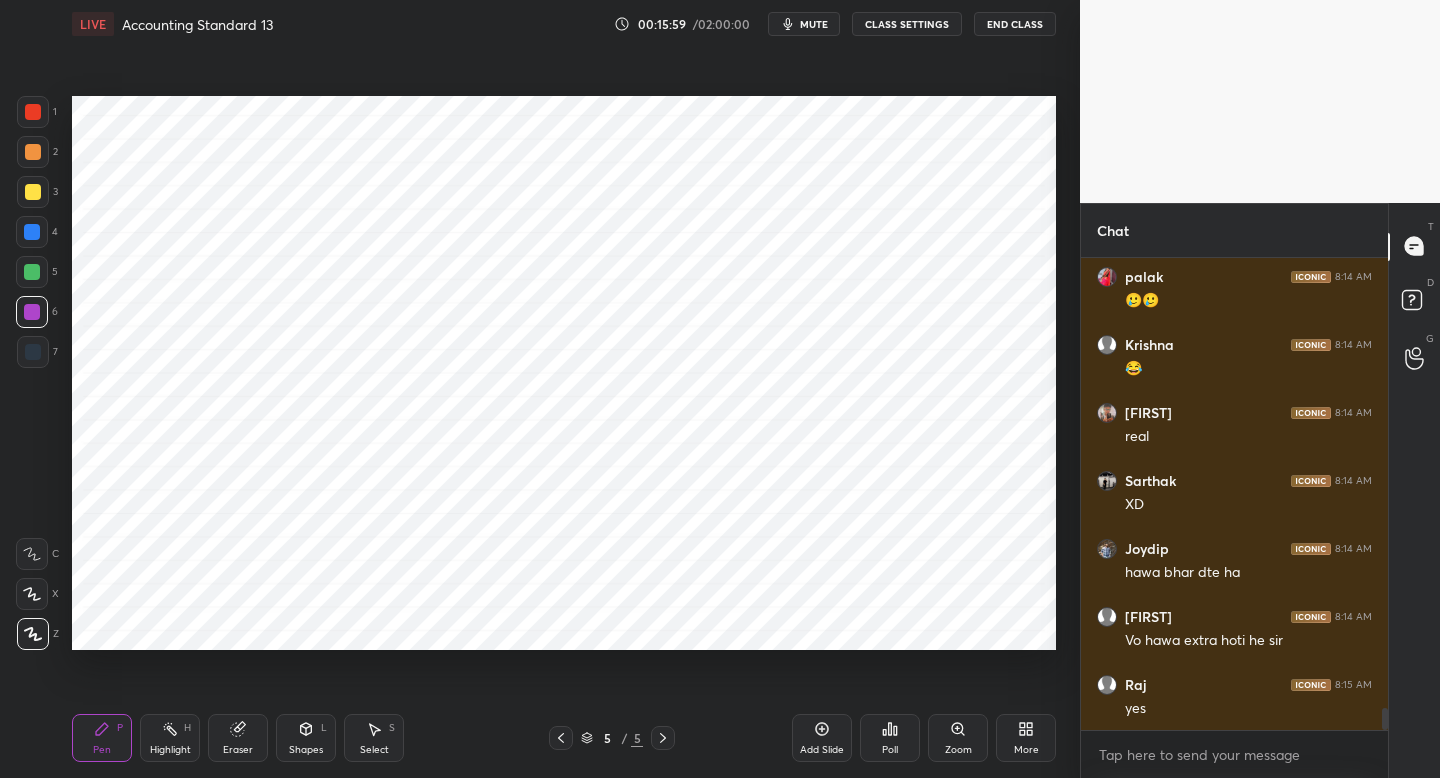 click on "7" at bounding box center [37, 352] 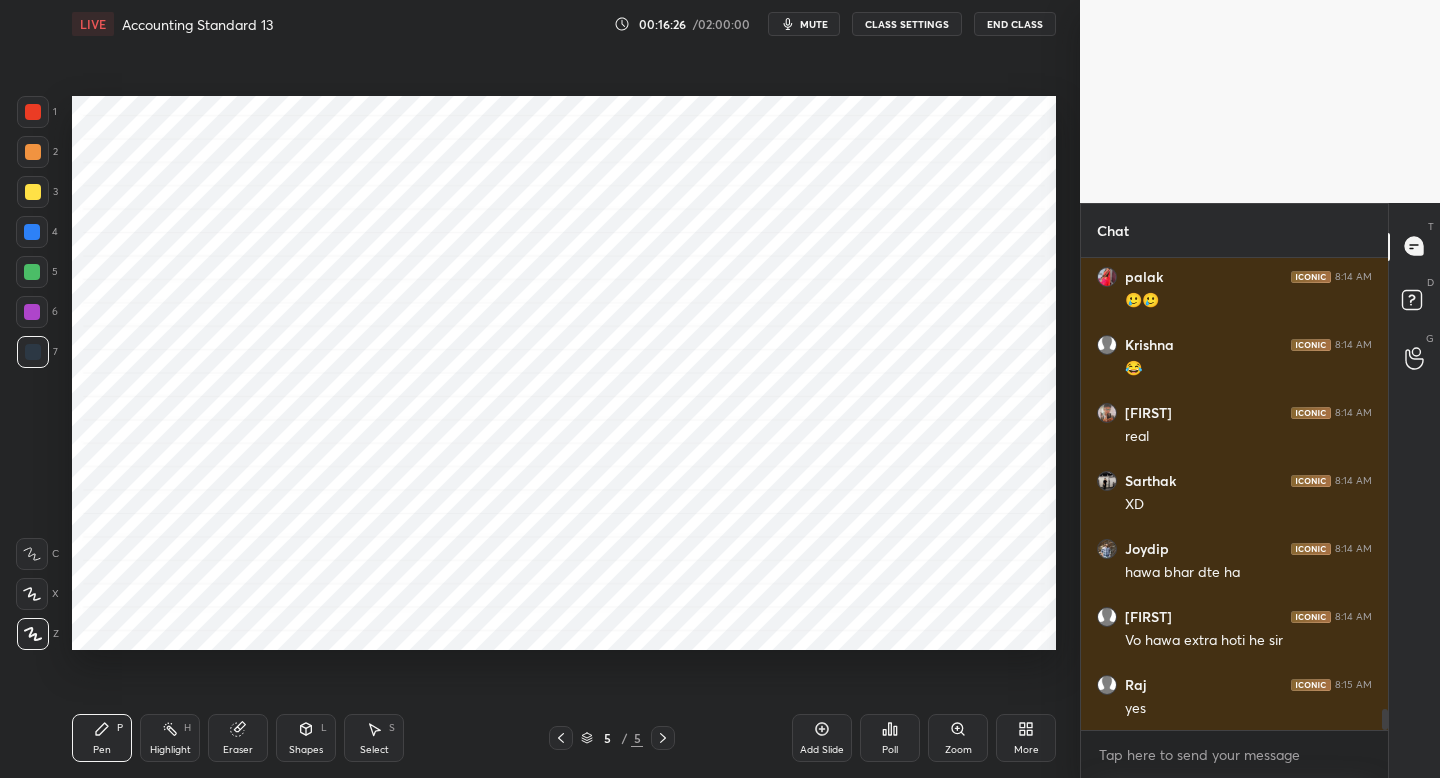 scroll, scrollTop: 9966, scrollLeft: 0, axis: vertical 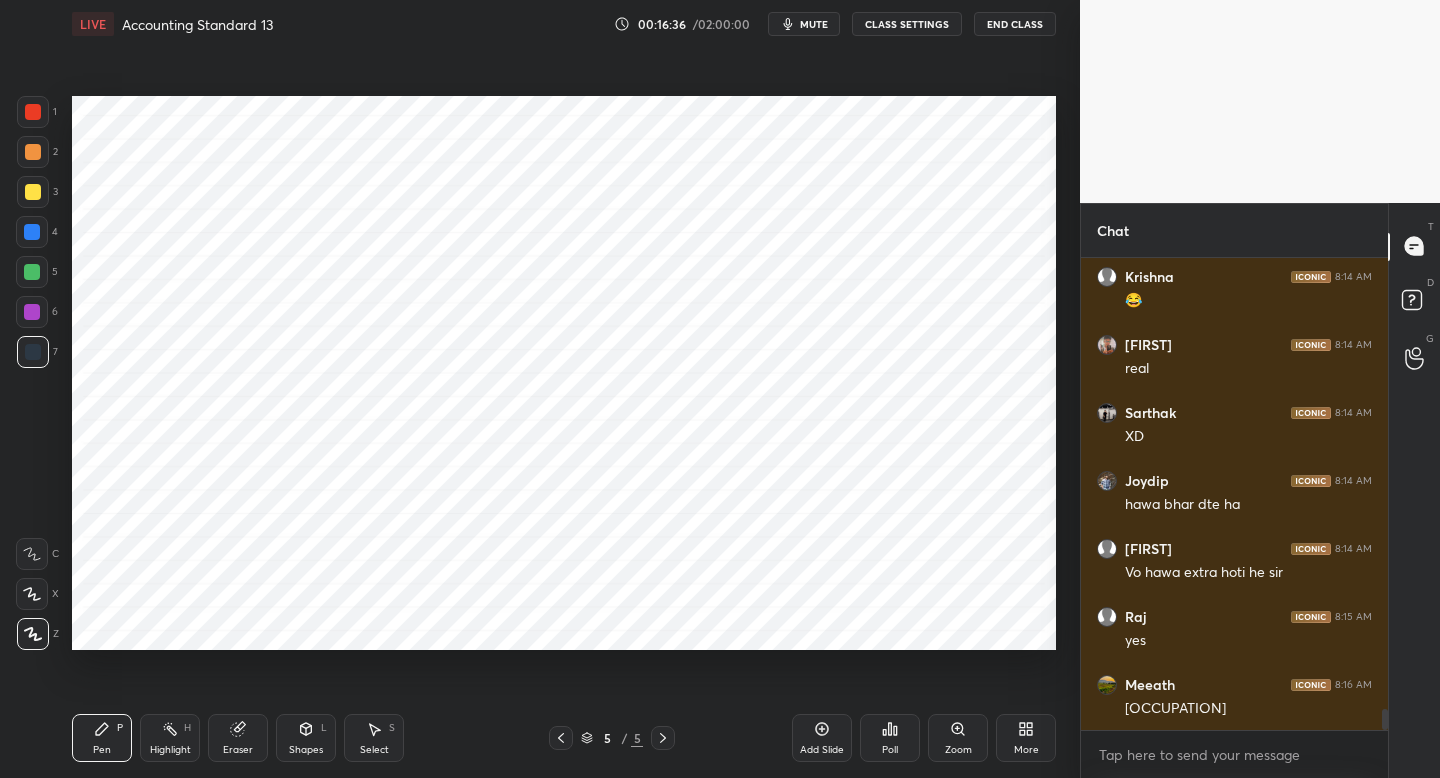 click at bounding box center (32, 312) 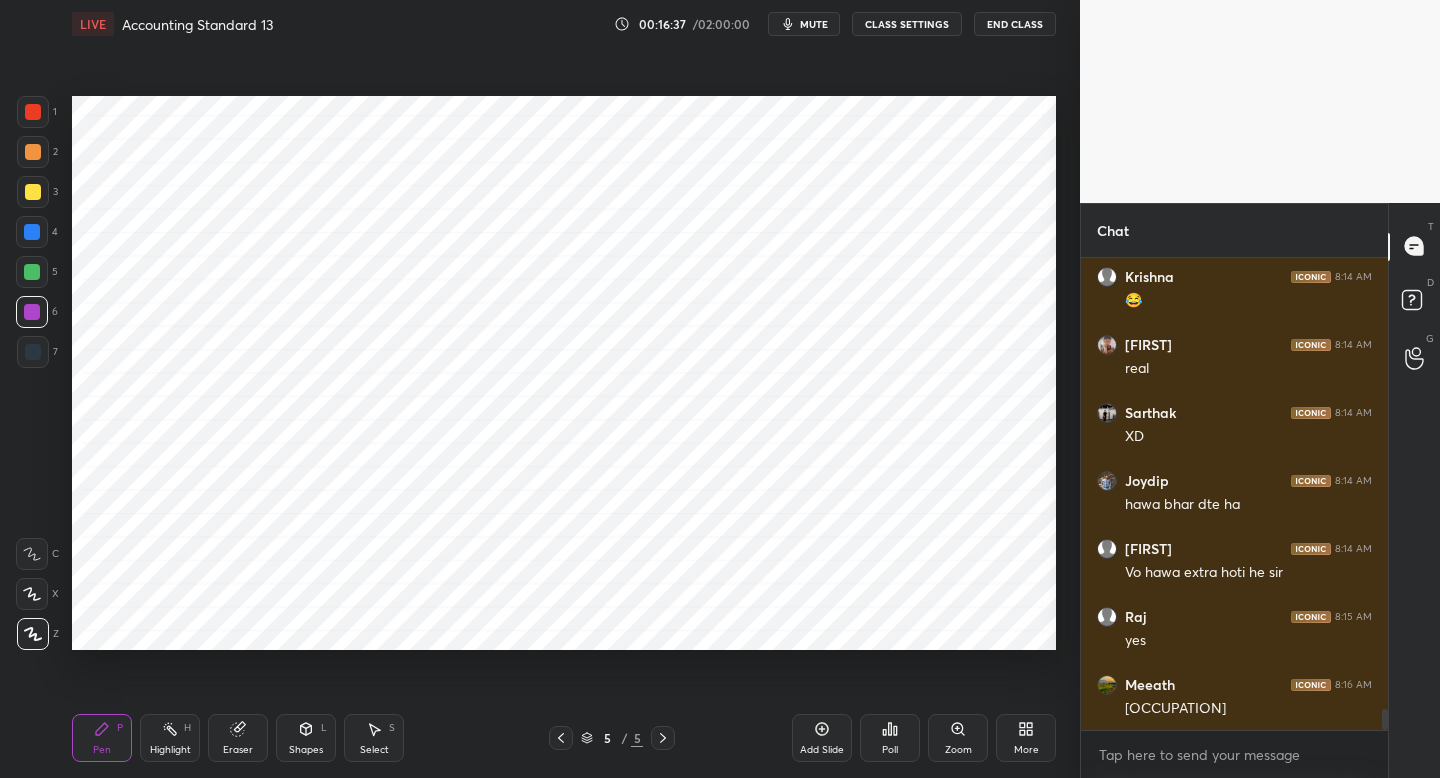click on "1 2 3 4 5 6 7" at bounding box center [37, 236] 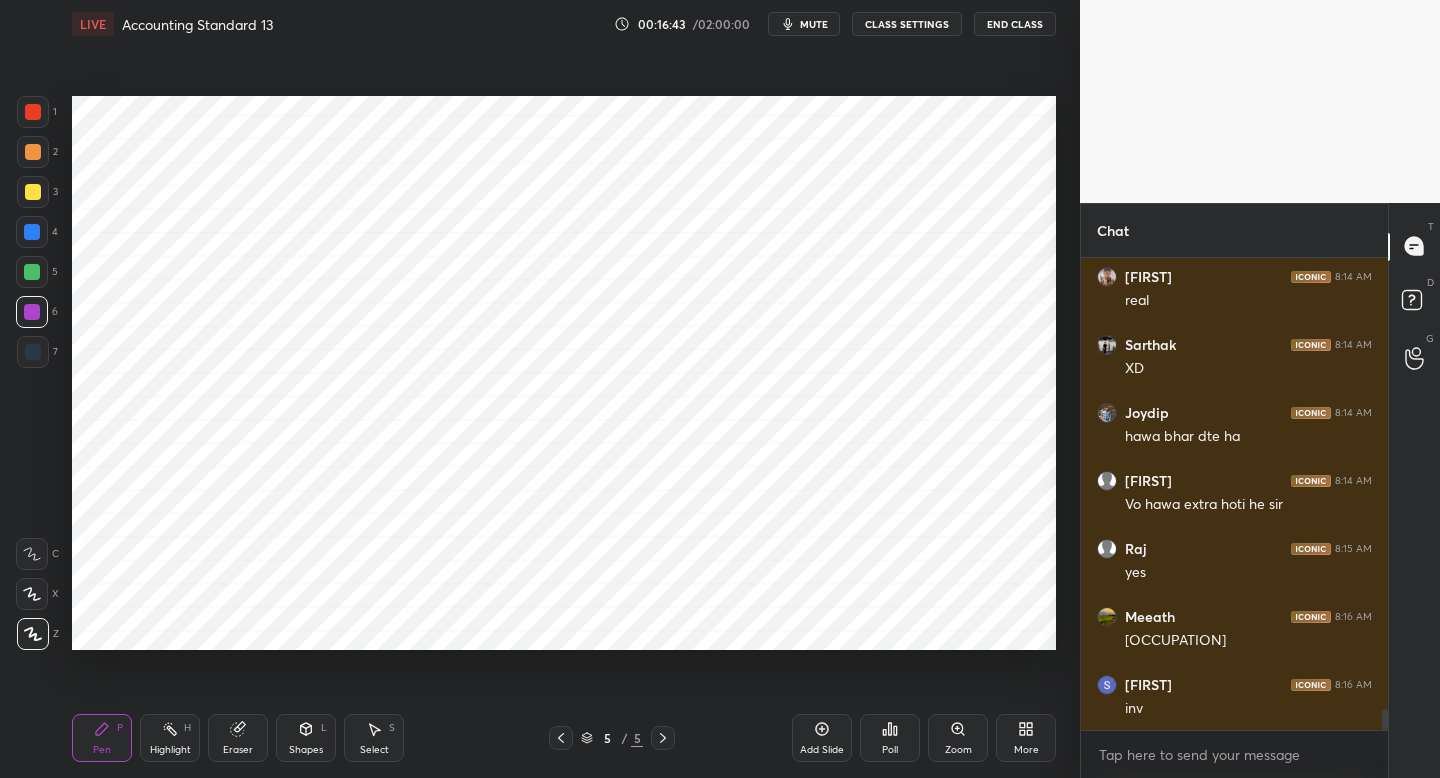 scroll, scrollTop: 10170, scrollLeft: 0, axis: vertical 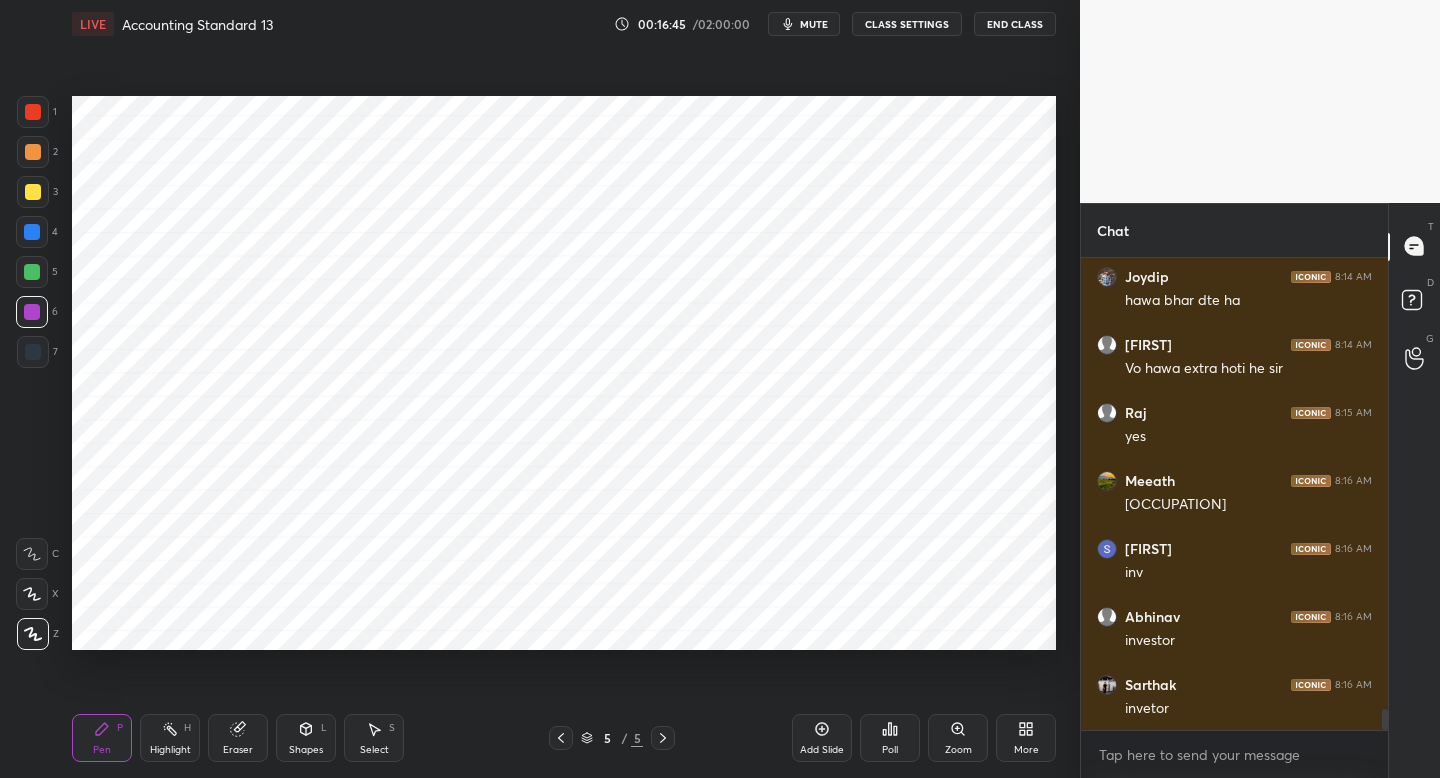 click on "Setting up your live class Poll for   secs No correct answer Start poll" at bounding box center [564, 373] 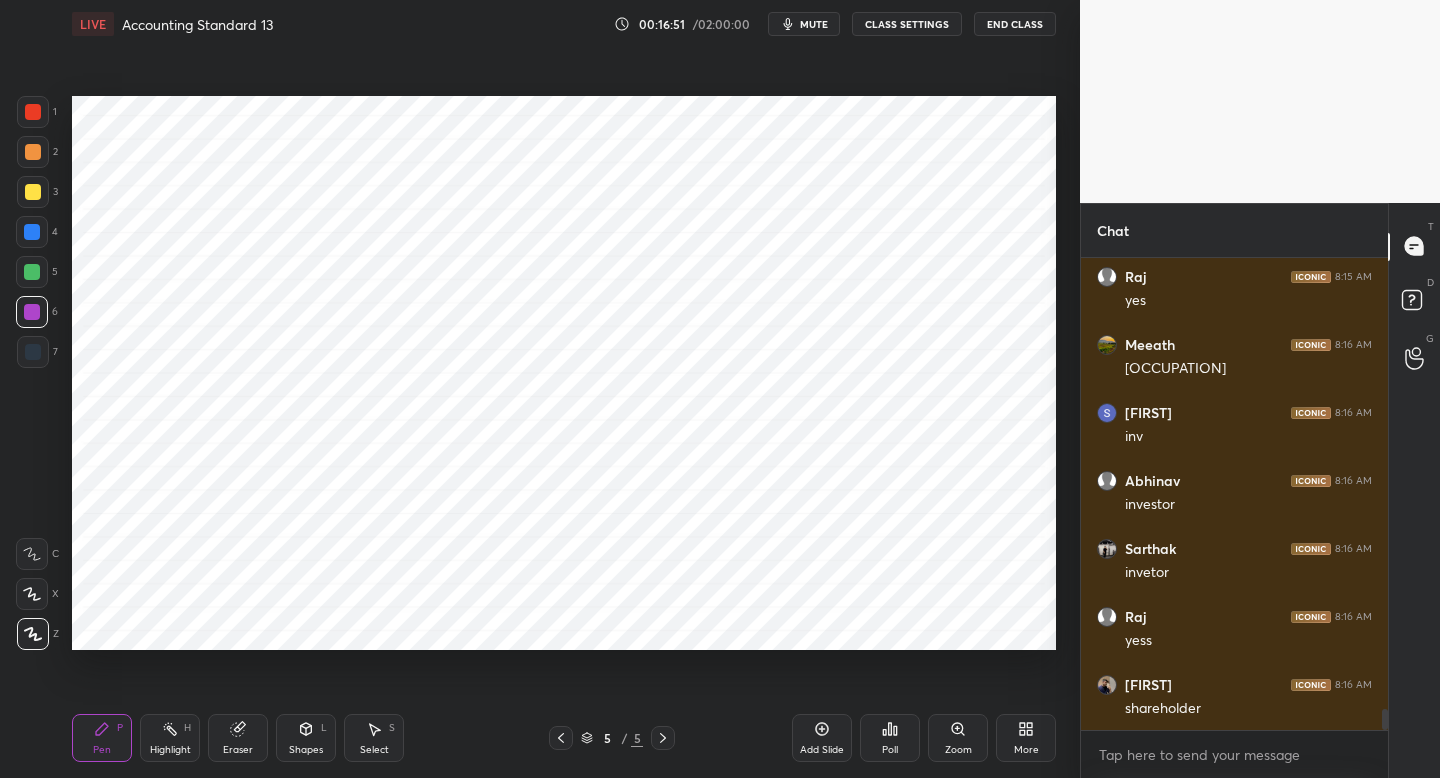 scroll, scrollTop: 10374, scrollLeft: 0, axis: vertical 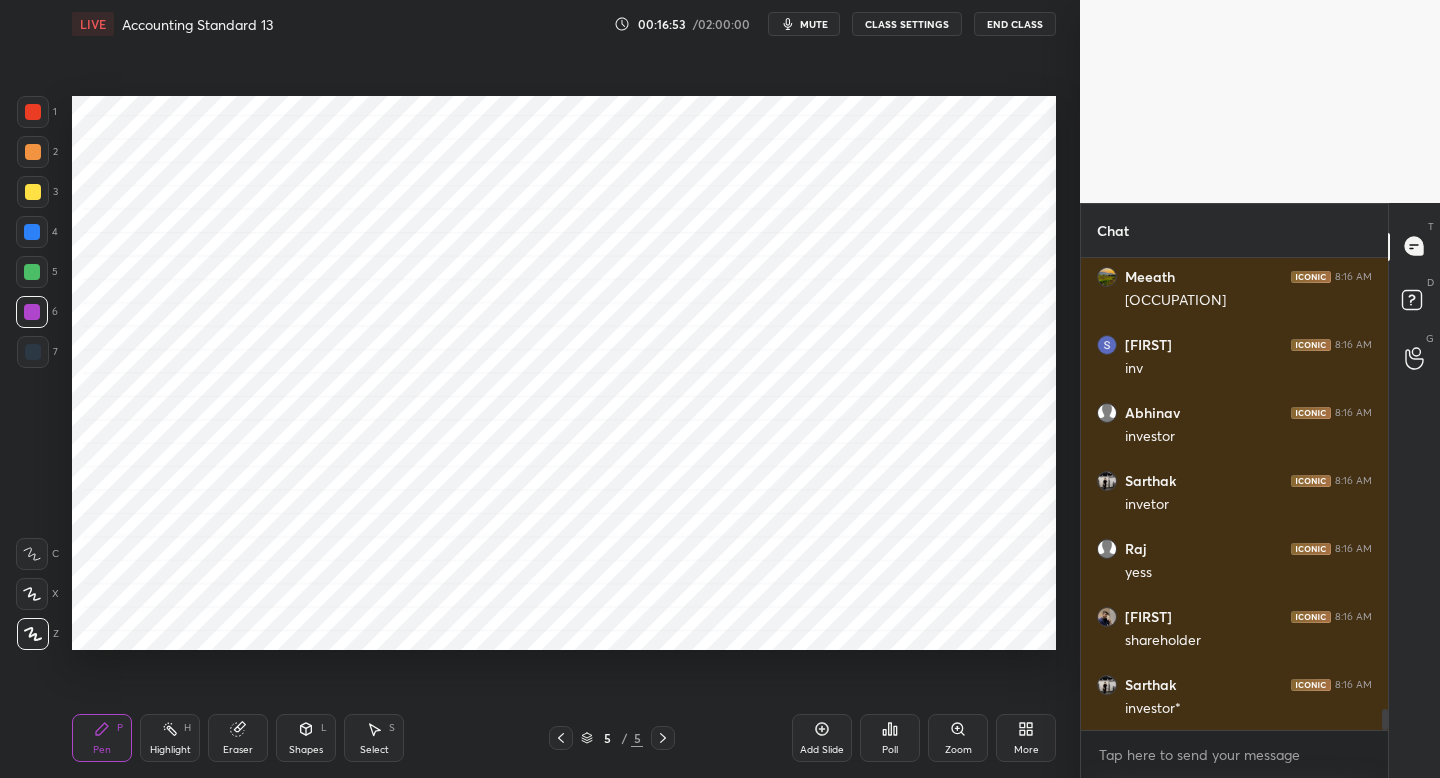 click 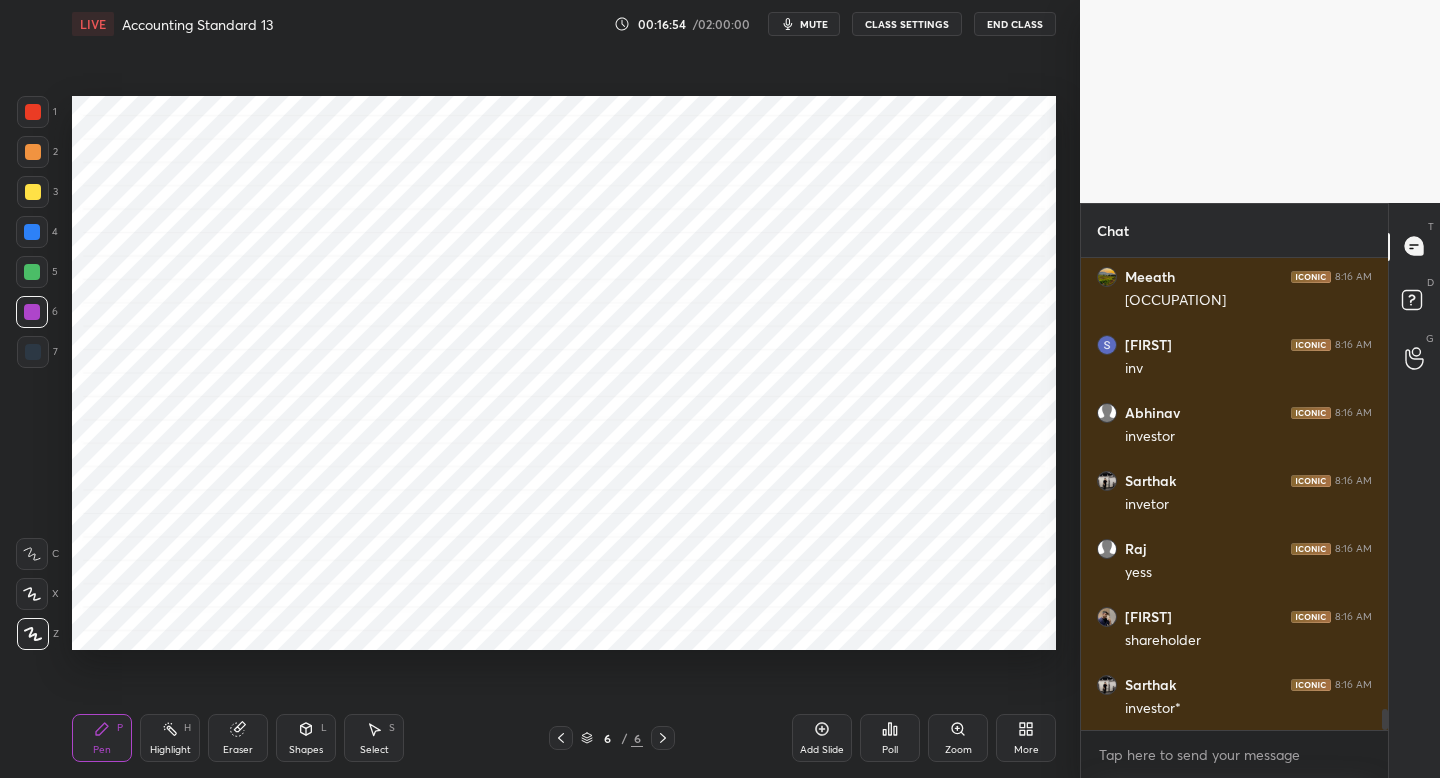click on "1" at bounding box center (37, 112) 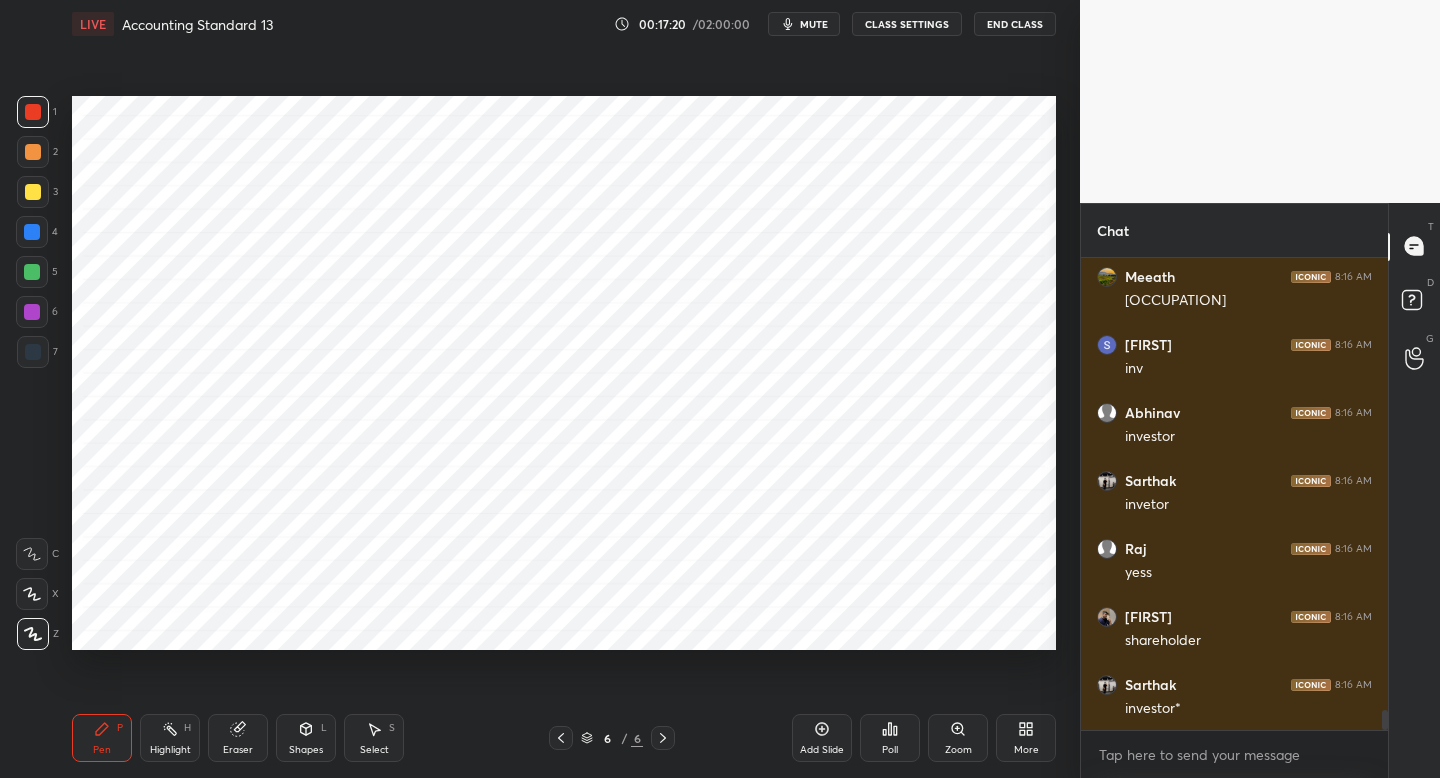 scroll, scrollTop: 10442, scrollLeft: 0, axis: vertical 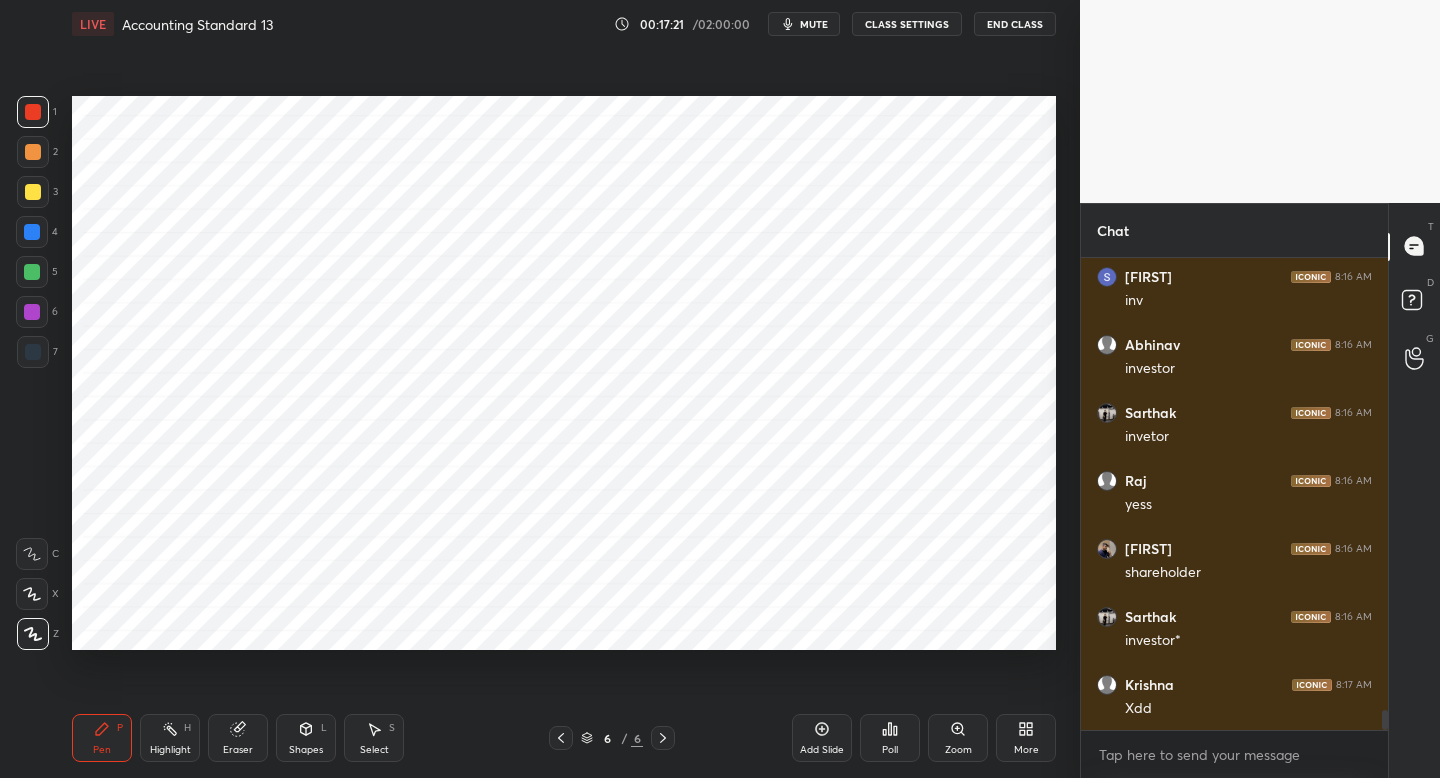 click at bounding box center (33, 152) 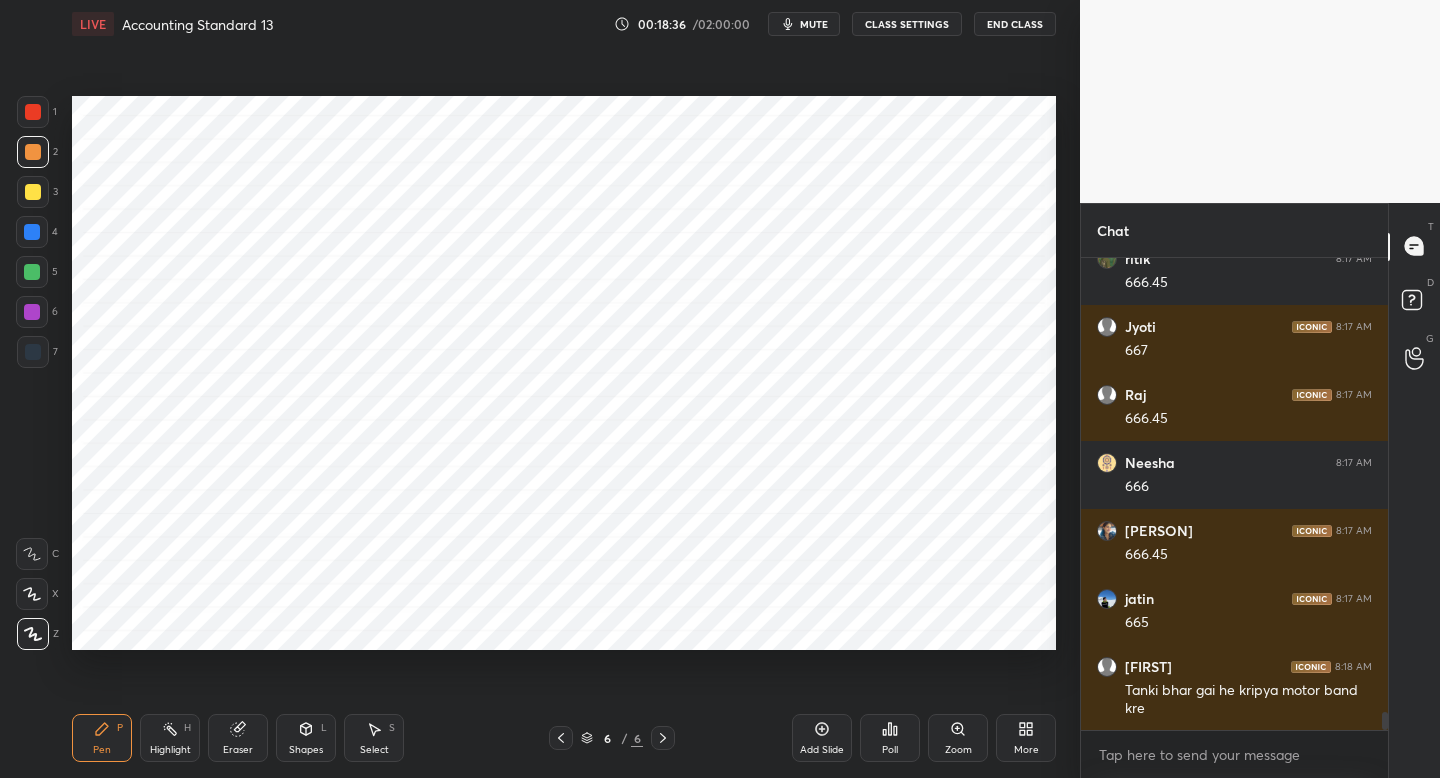 scroll, scrollTop: 12024, scrollLeft: 0, axis: vertical 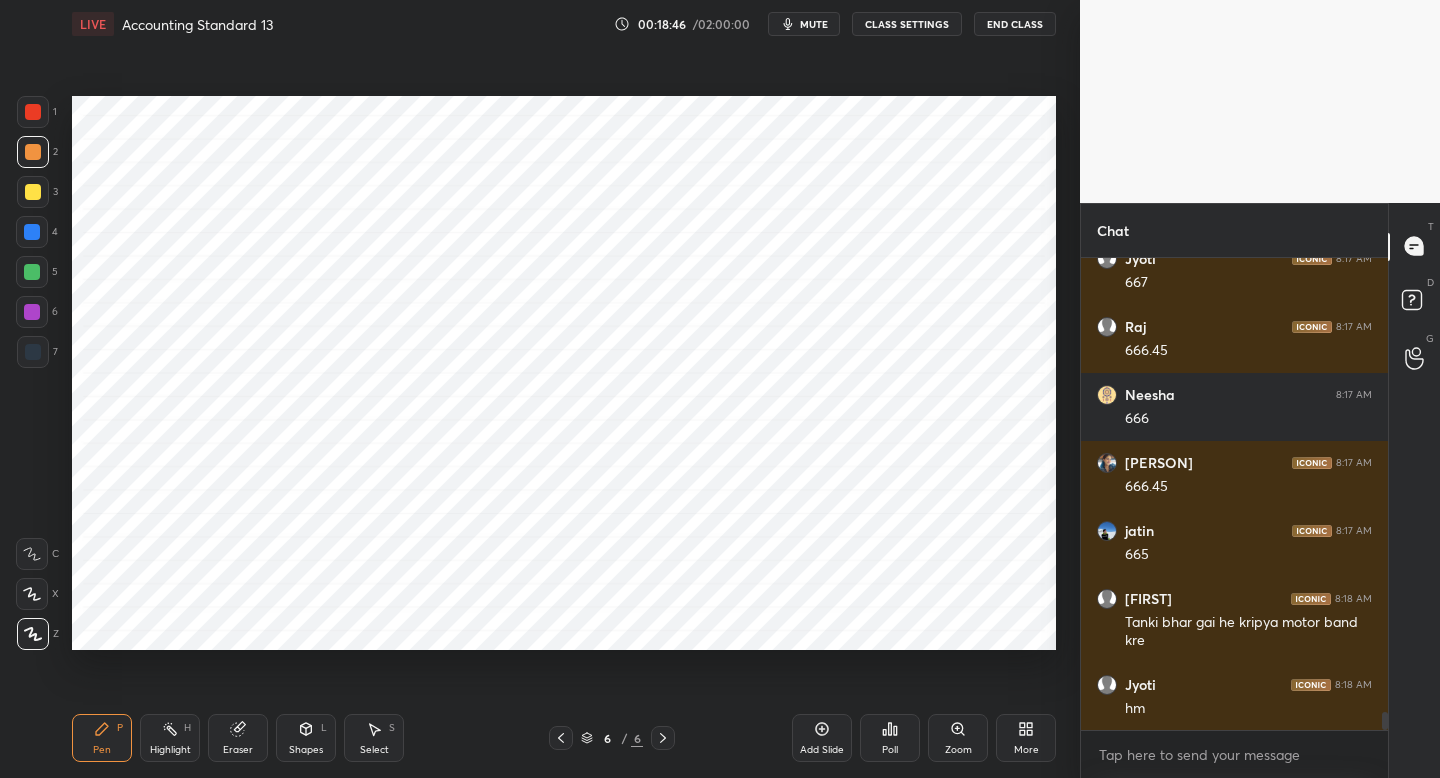 click on "4" at bounding box center [37, 236] 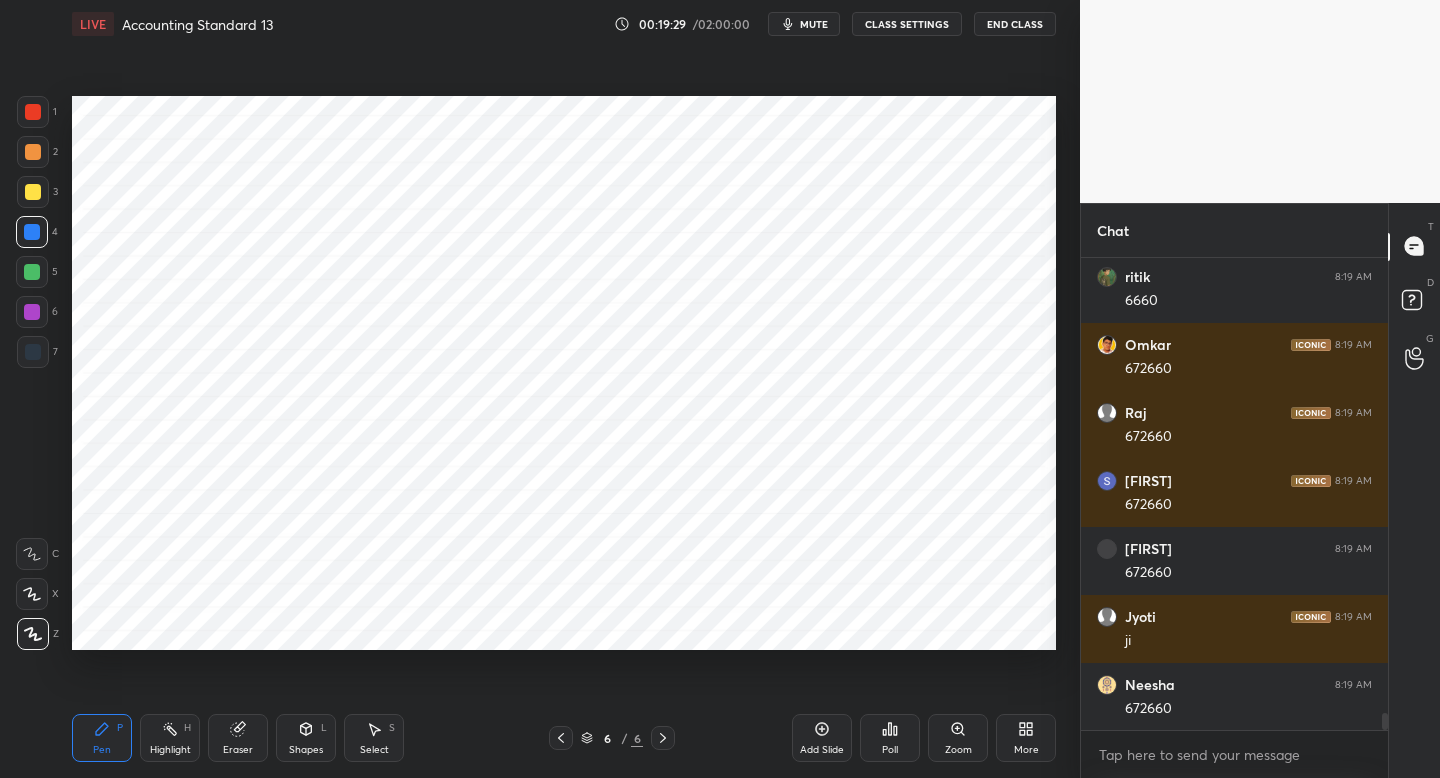 scroll, scrollTop: 12976, scrollLeft: 0, axis: vertical 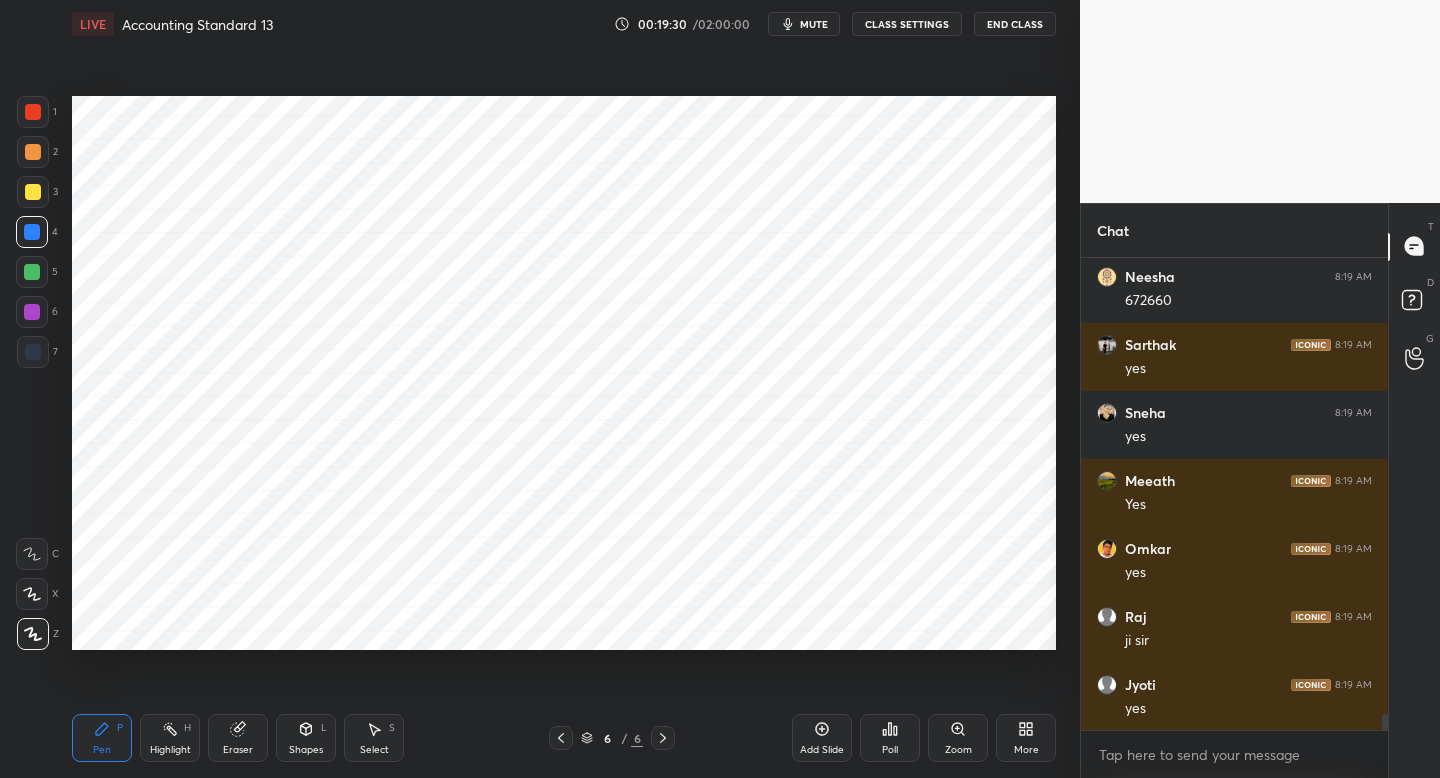 click on "Add Slide" at bounding box center (822, 750) 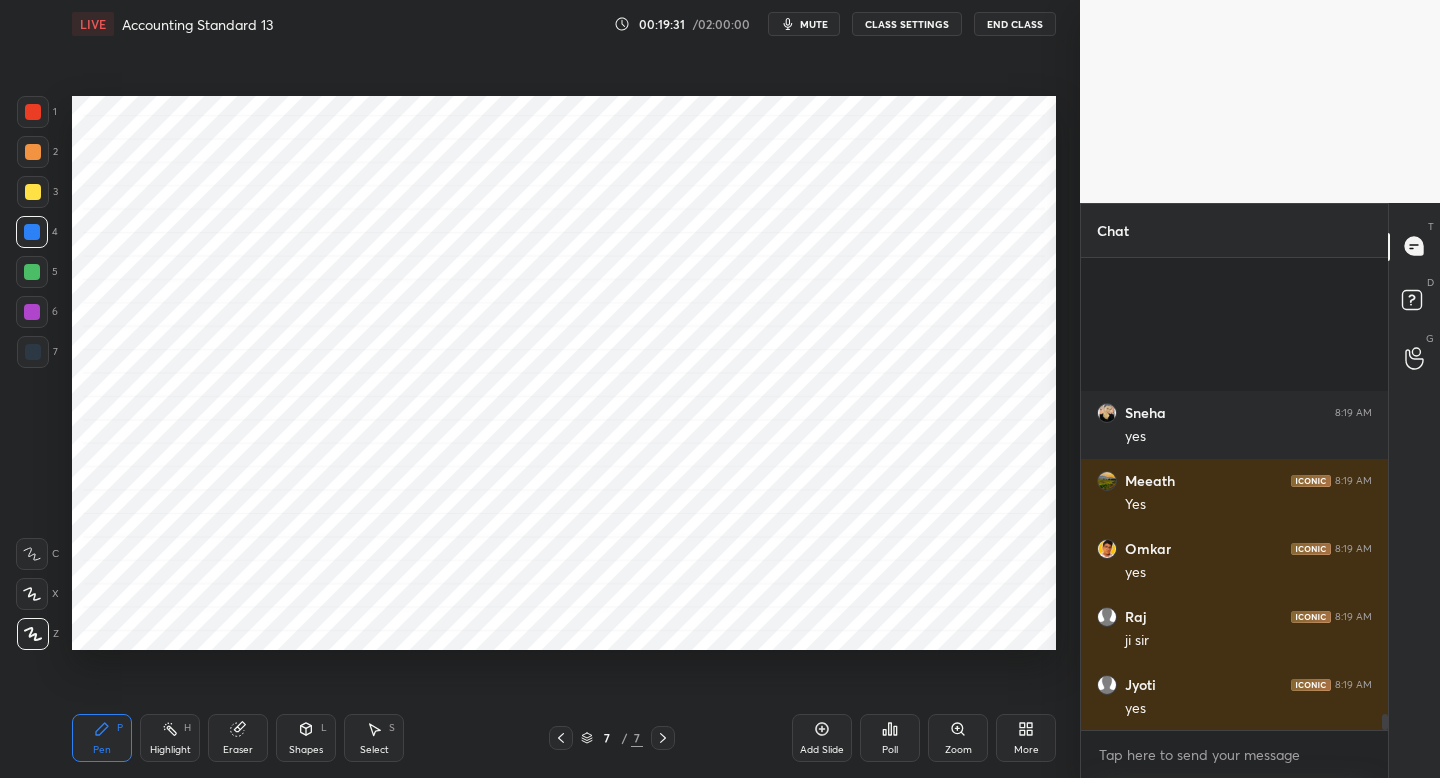 scroll, scrollTop: 13520, scrollLeft: 0, axis: vertical 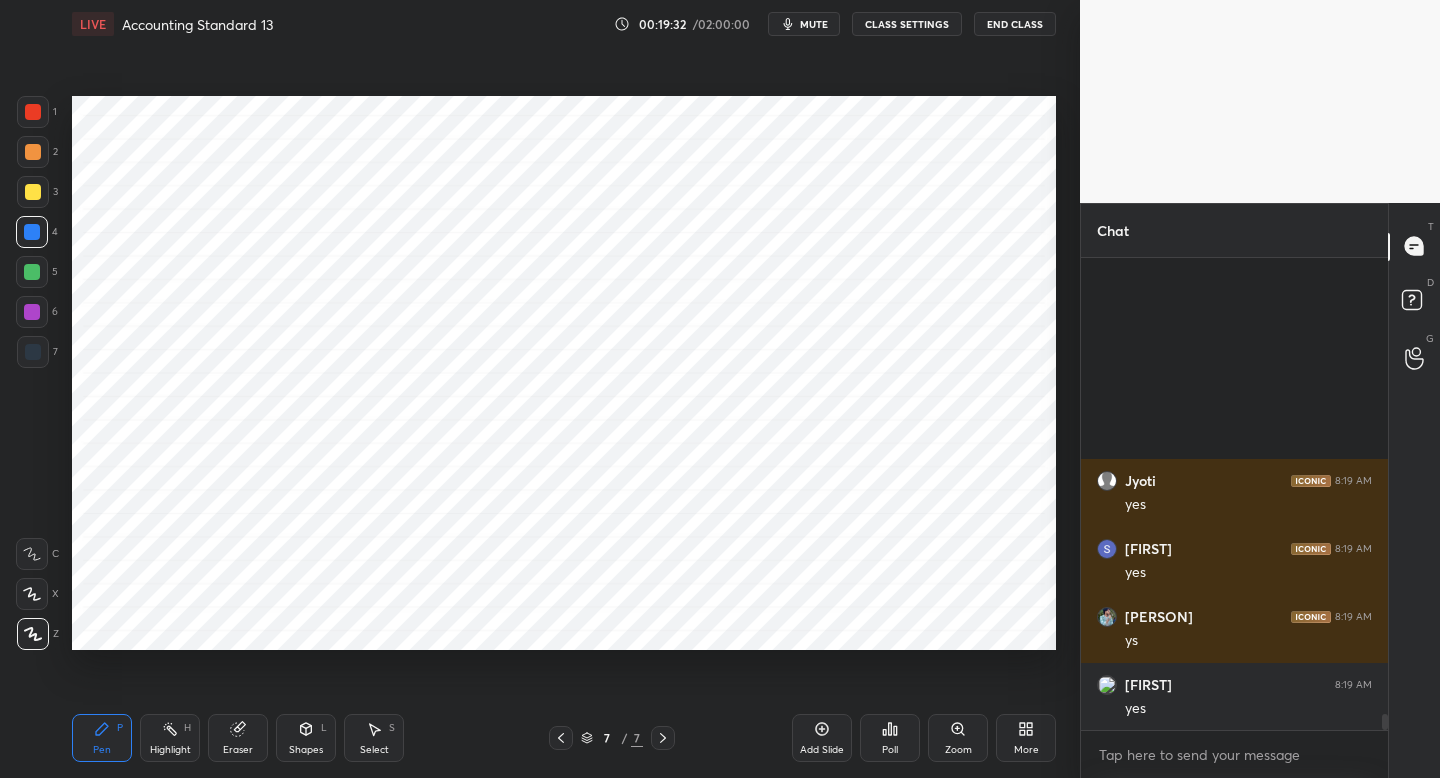 click on "7" at bounding box center [37, 352] 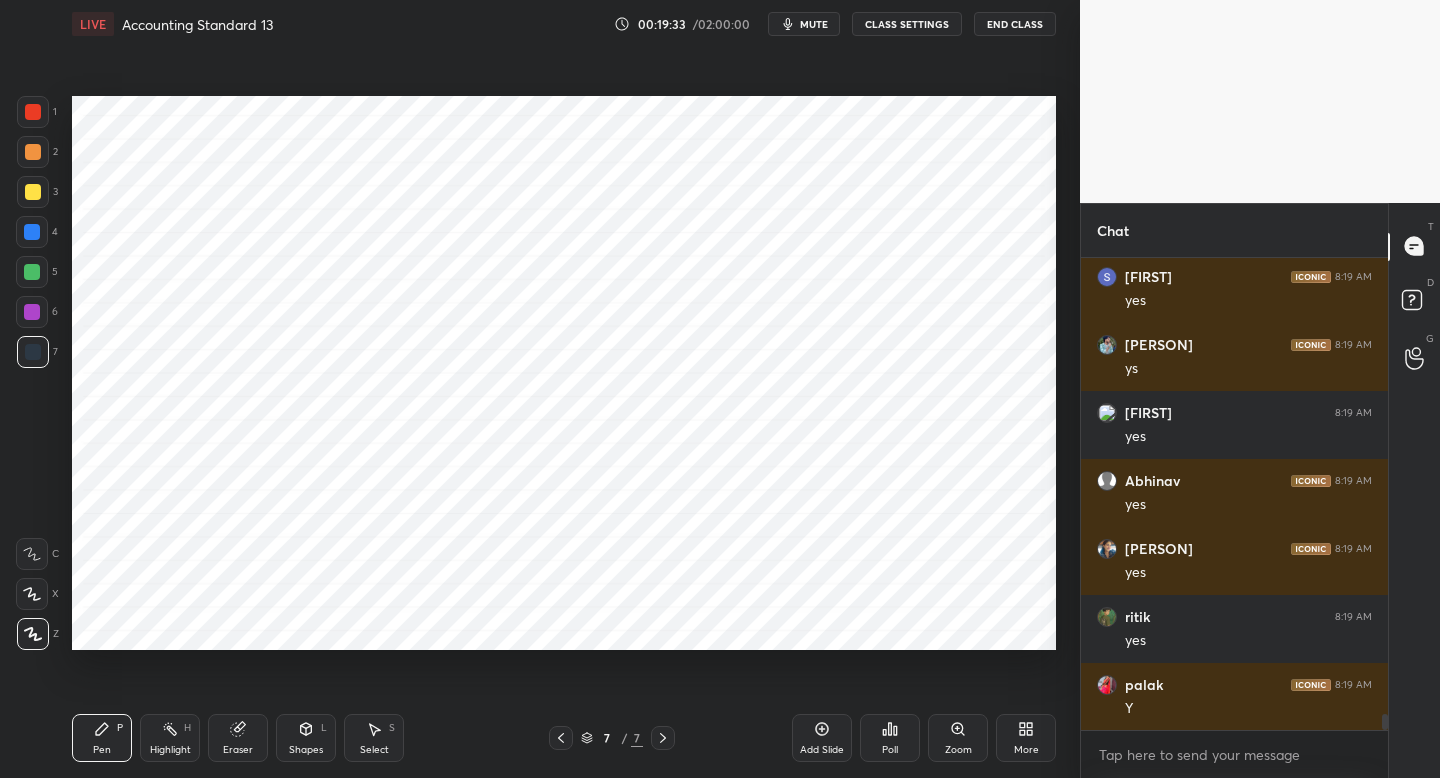 scroll, scrollTop: 13860, scrollLeft: 0, axis: vertical 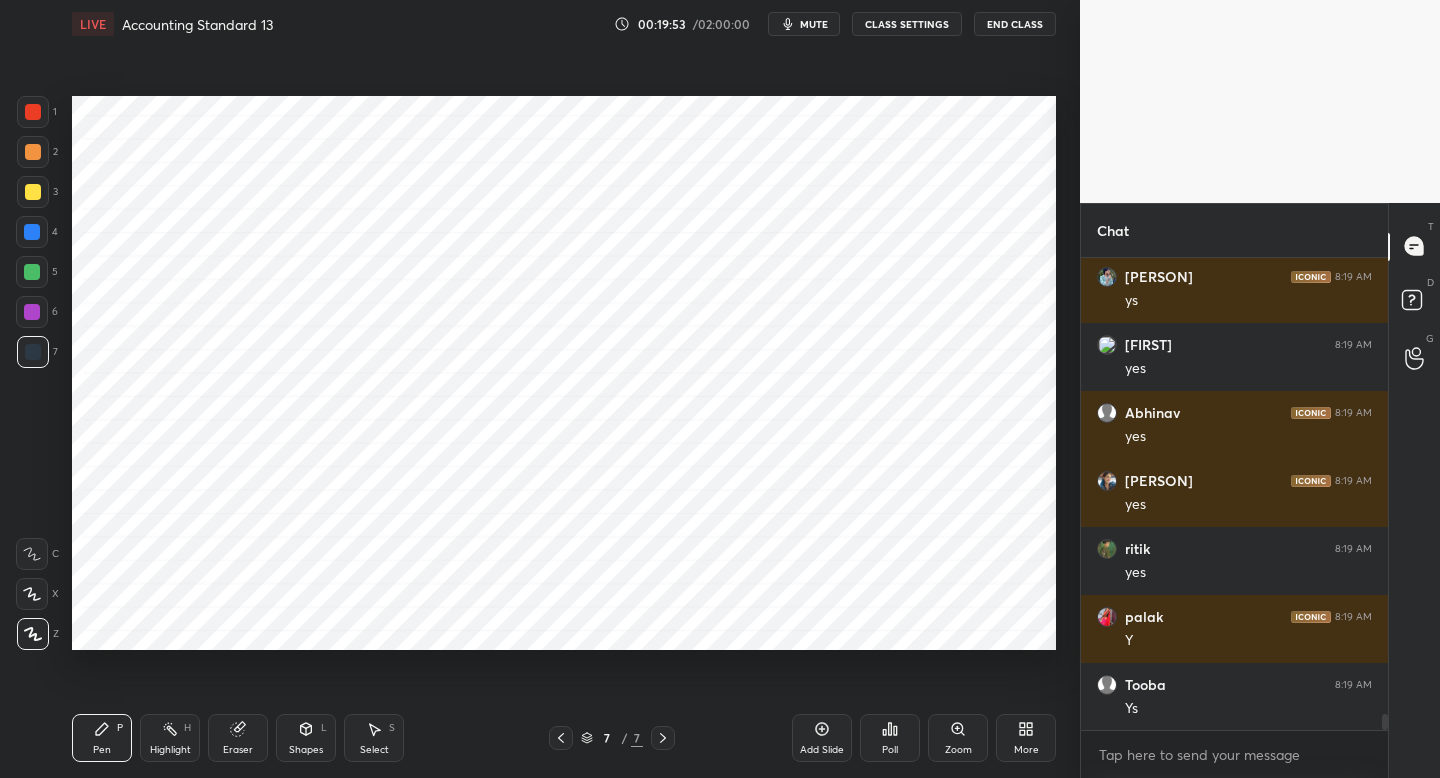 click at bounding box center (32, 272) 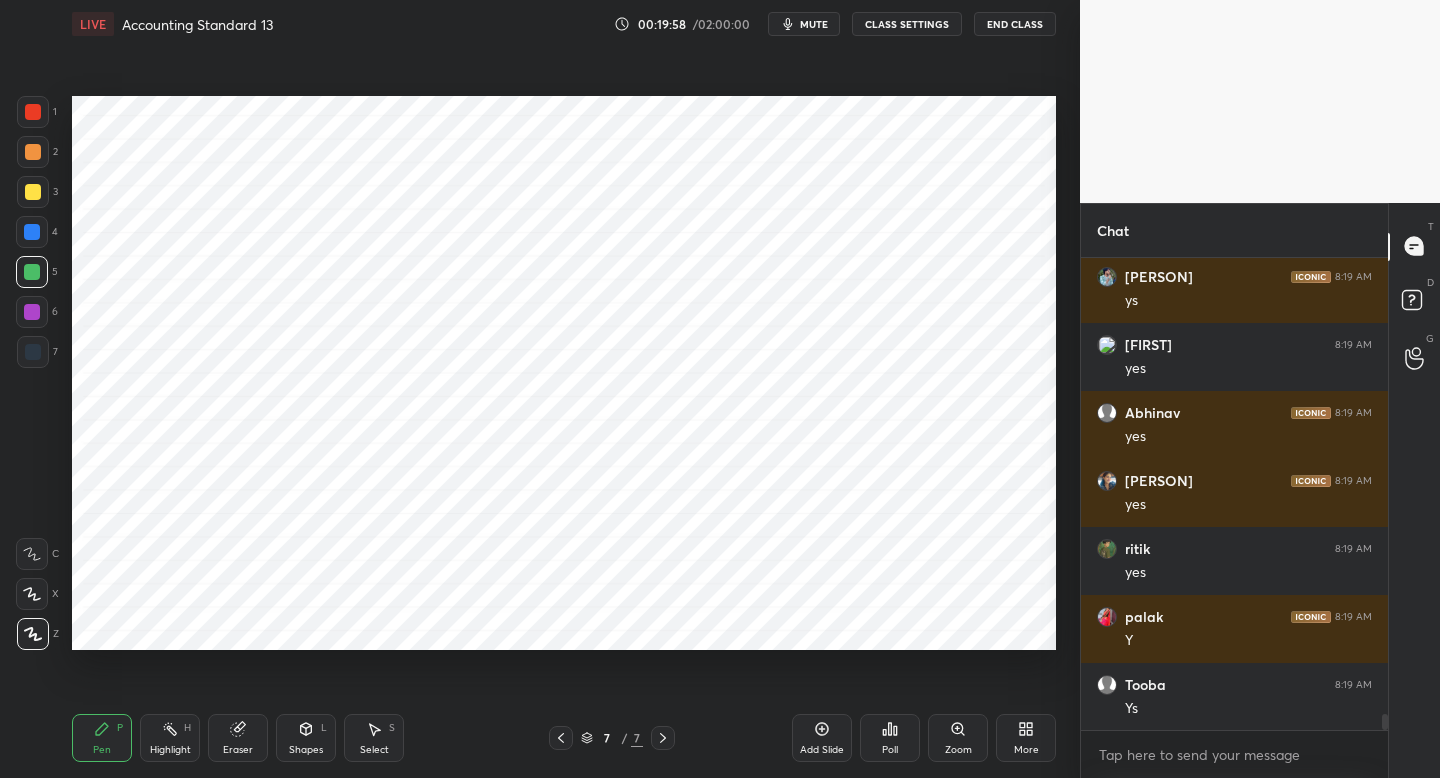 click at bounding box center [33, 112] 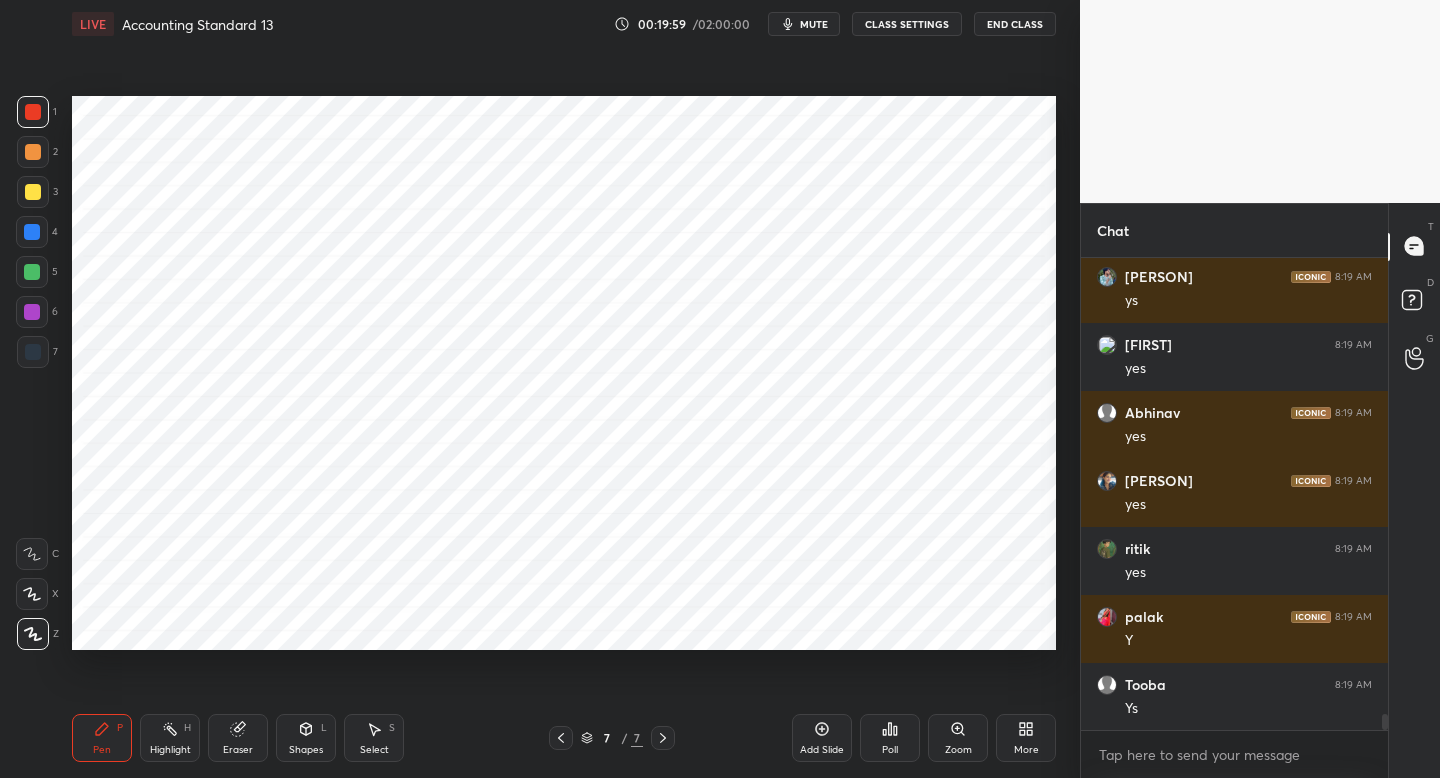 click 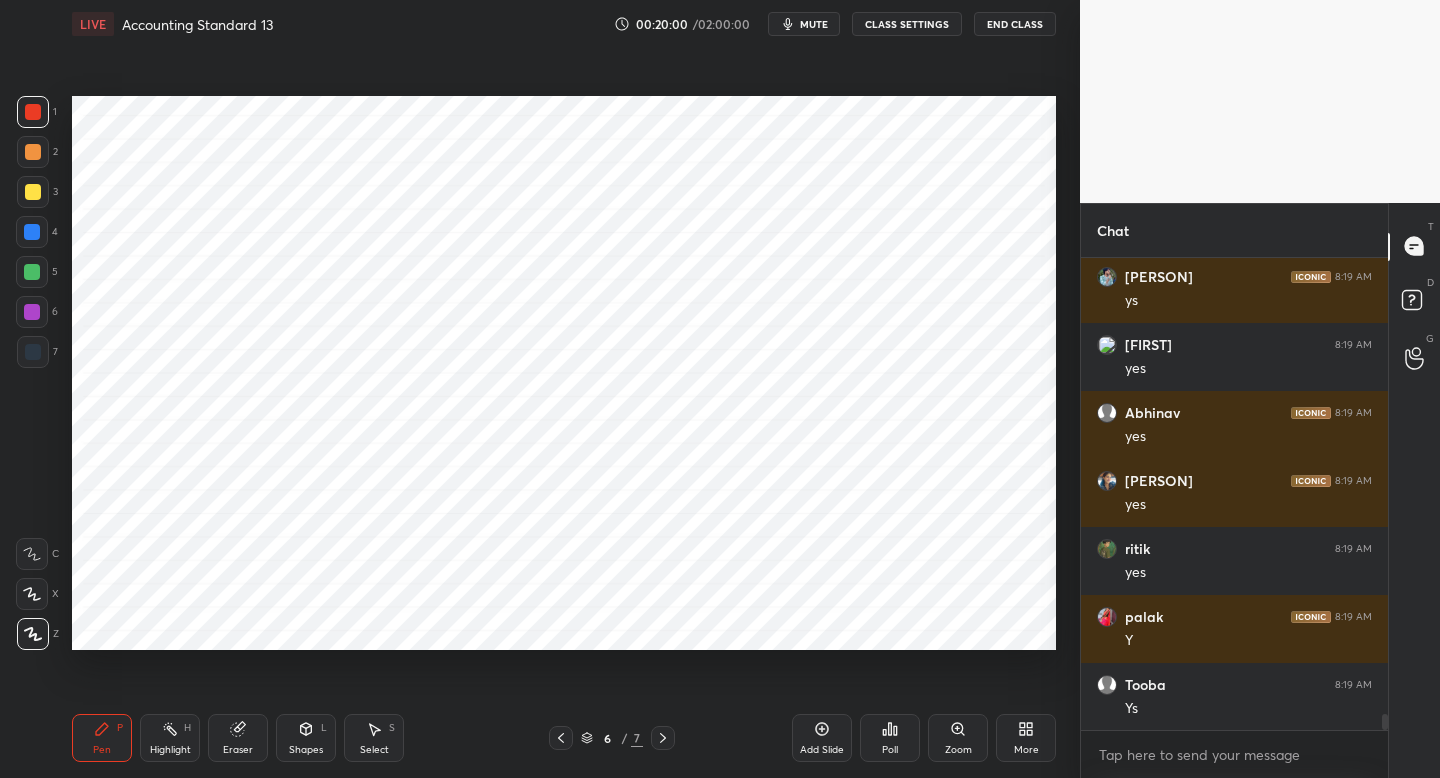 click 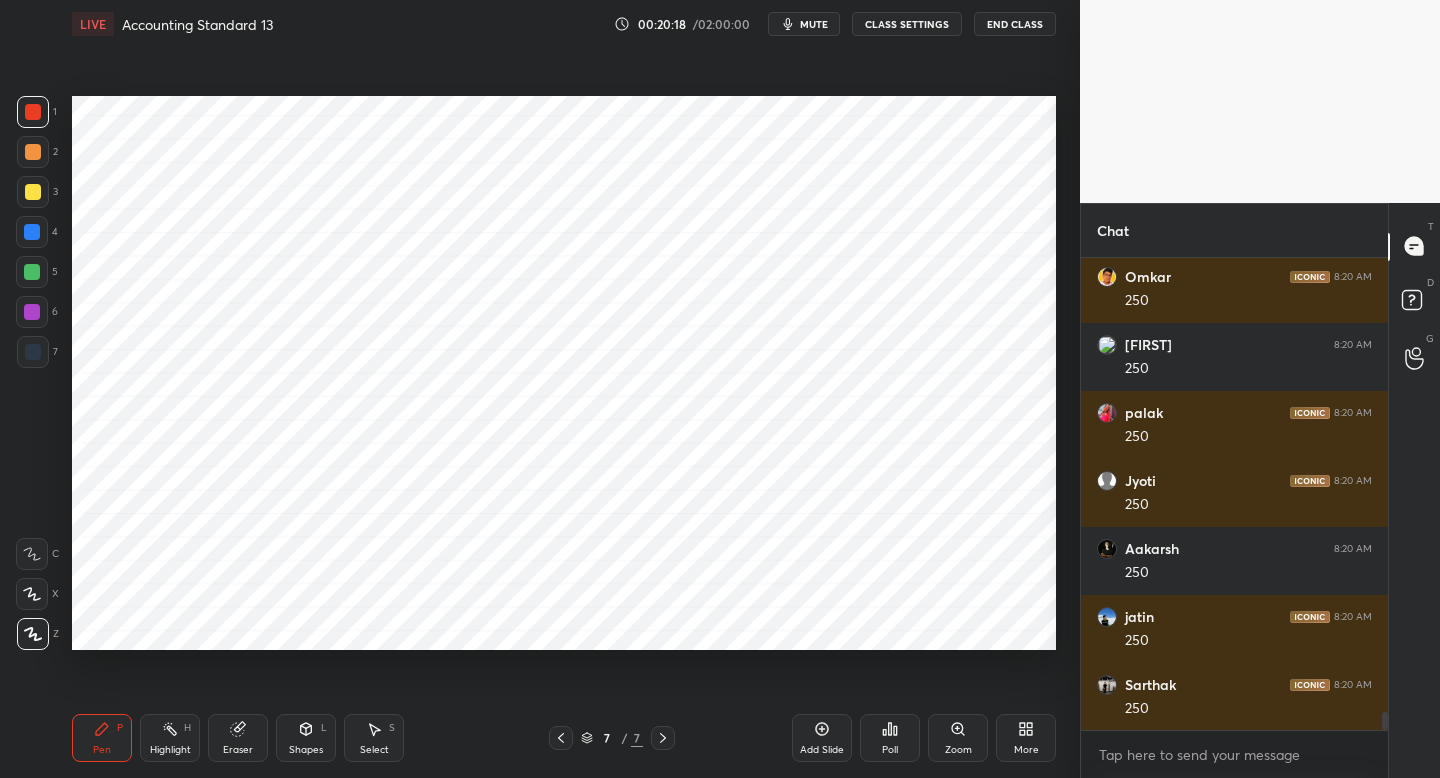 scroll, scrollTop: 12258, scrollLeft: 0, axis: vertical 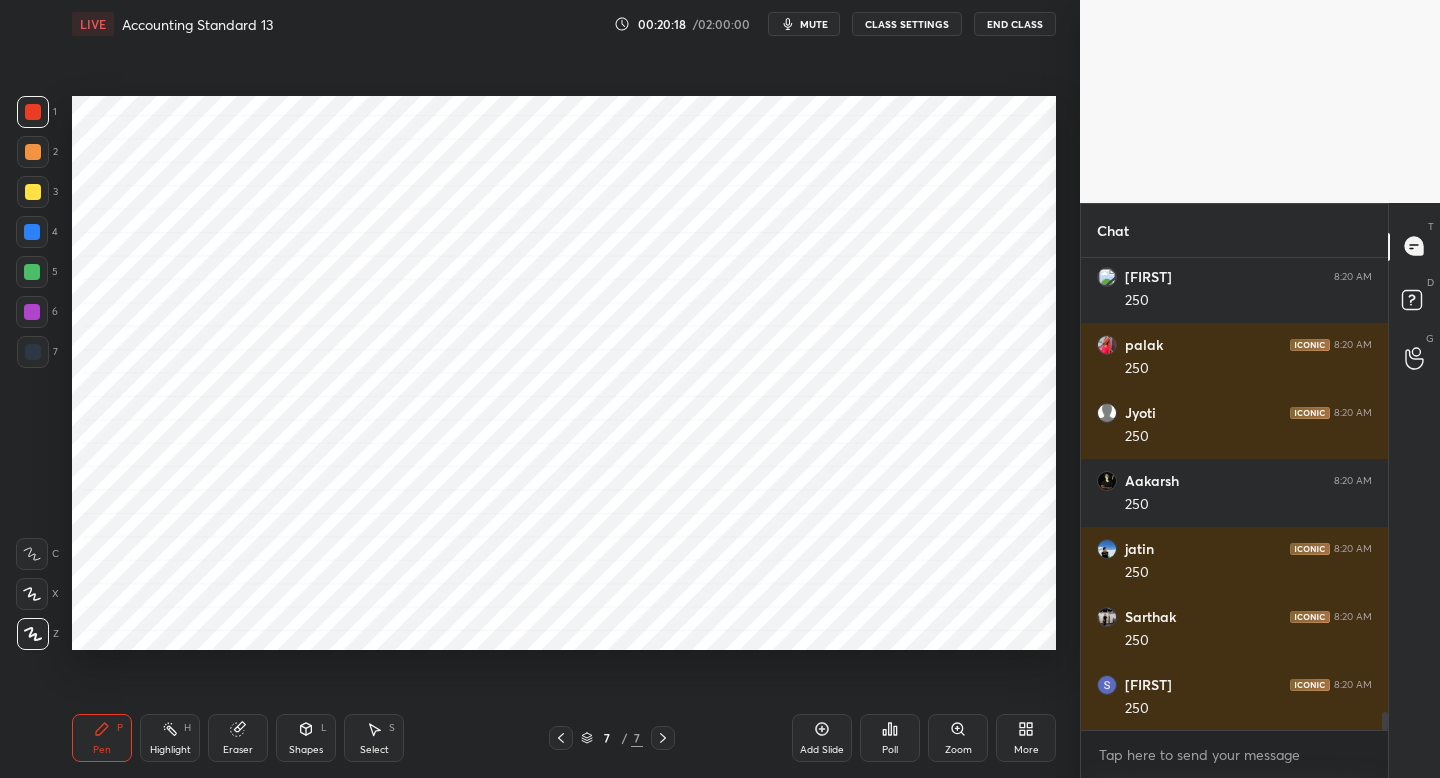 click at bounding box center [561, 738] 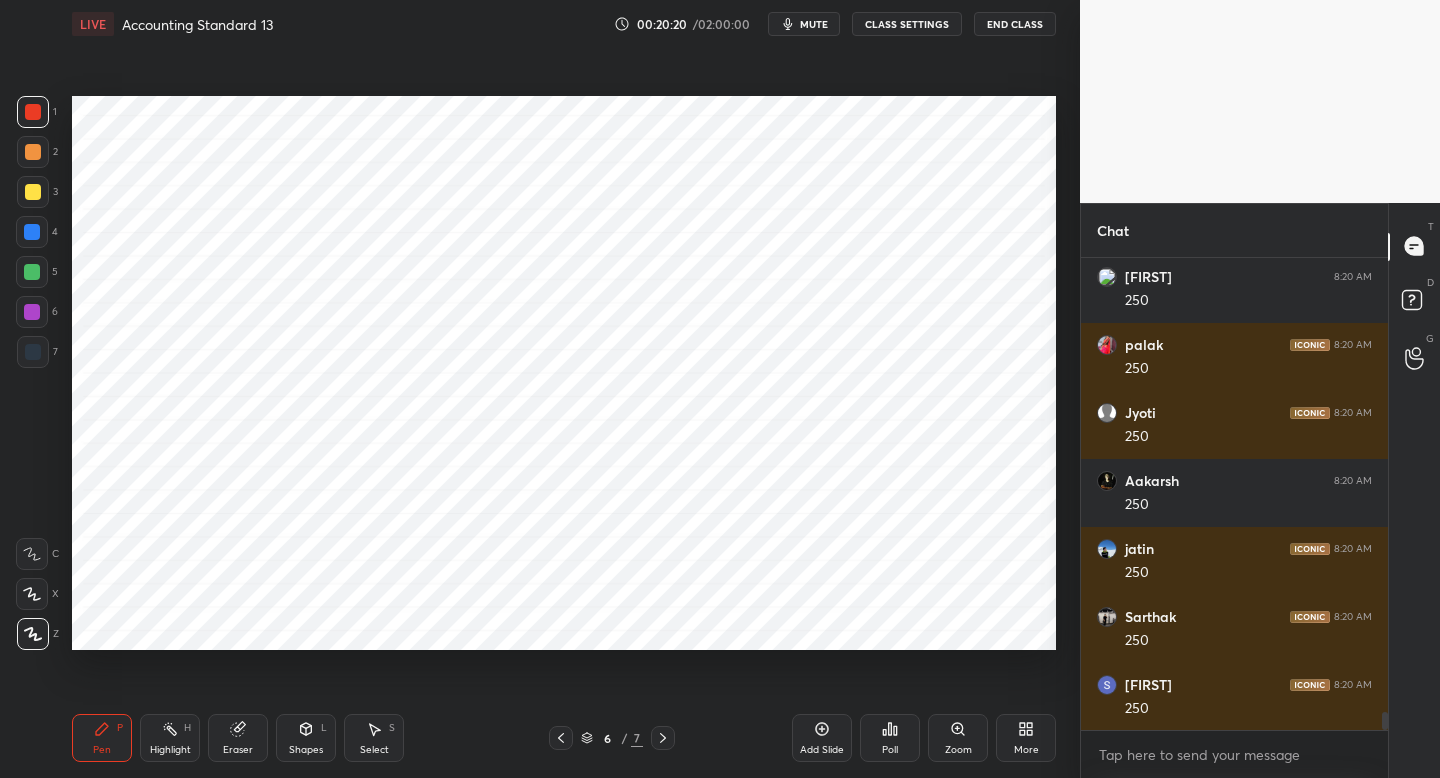 click at bounding box center [32, 272] 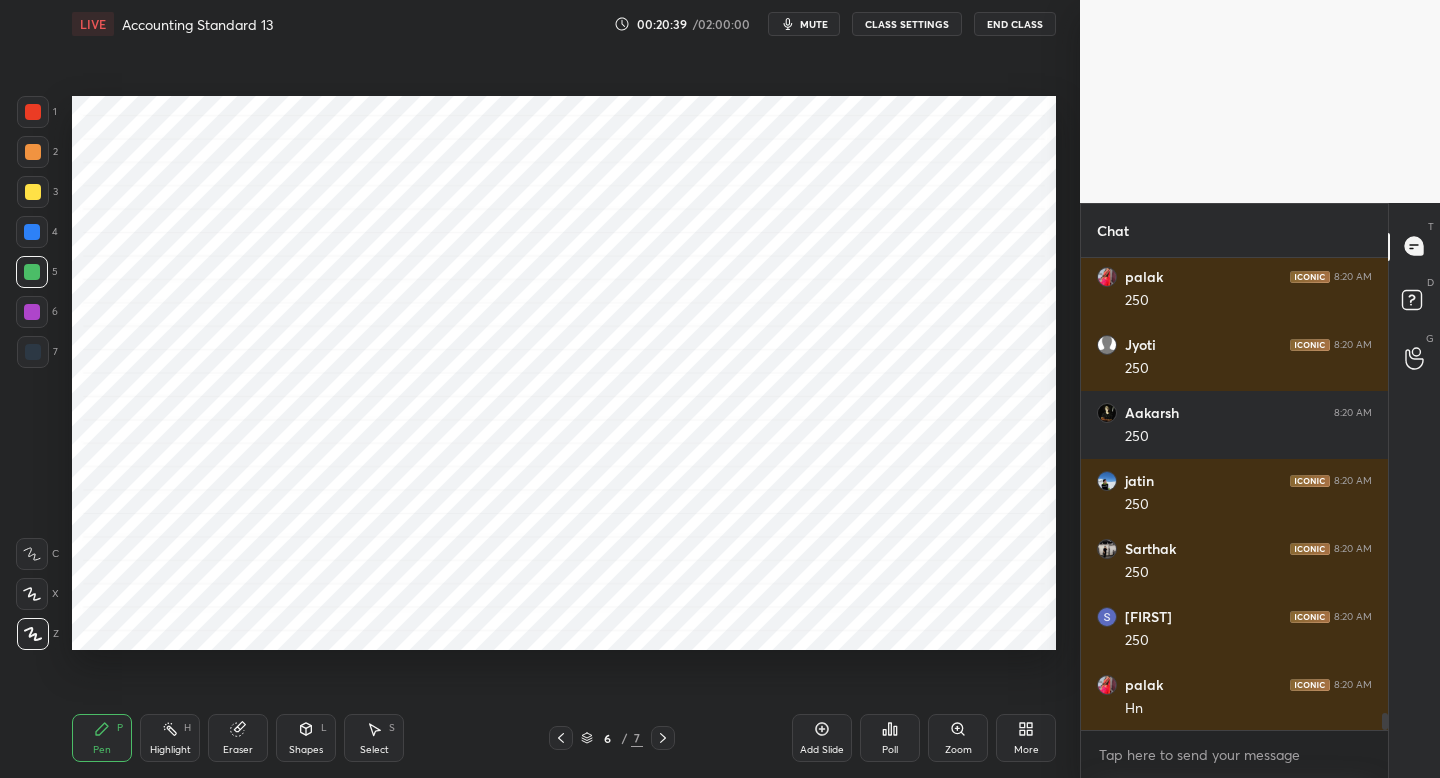 scroll, scrollTop: 12394, scrollLeft: 0, axis: vertical 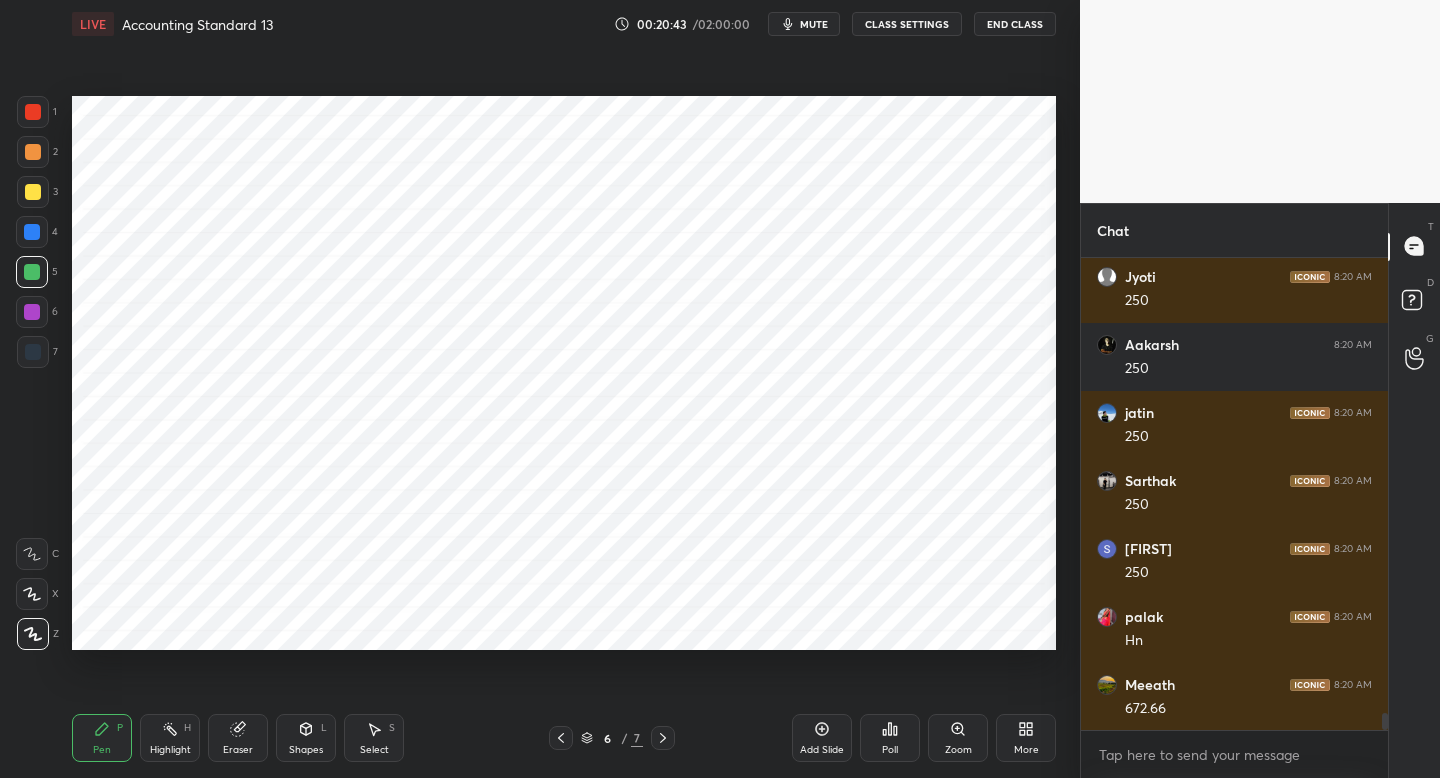 click 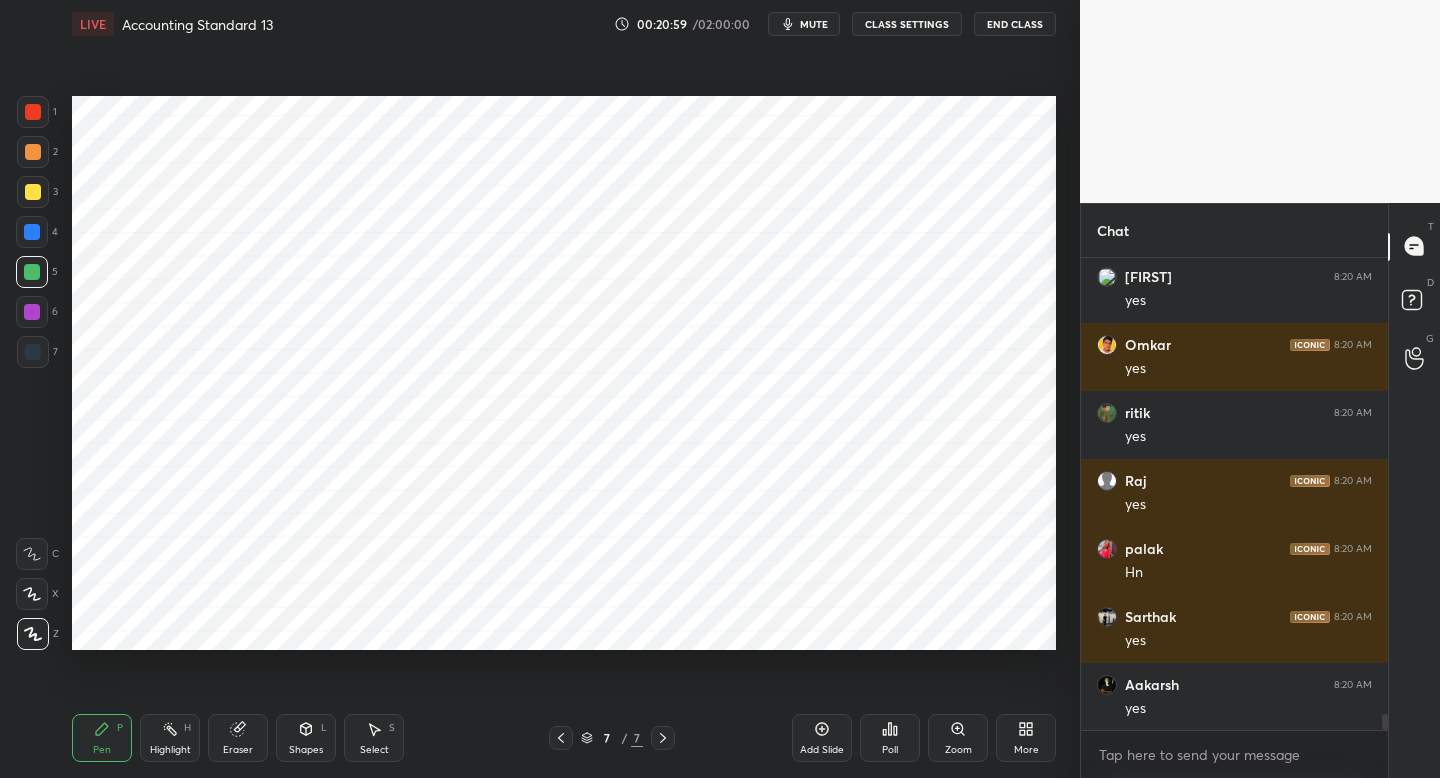 scroll, scrollTop: 13210, scrollLeft: 0, axis: vertical 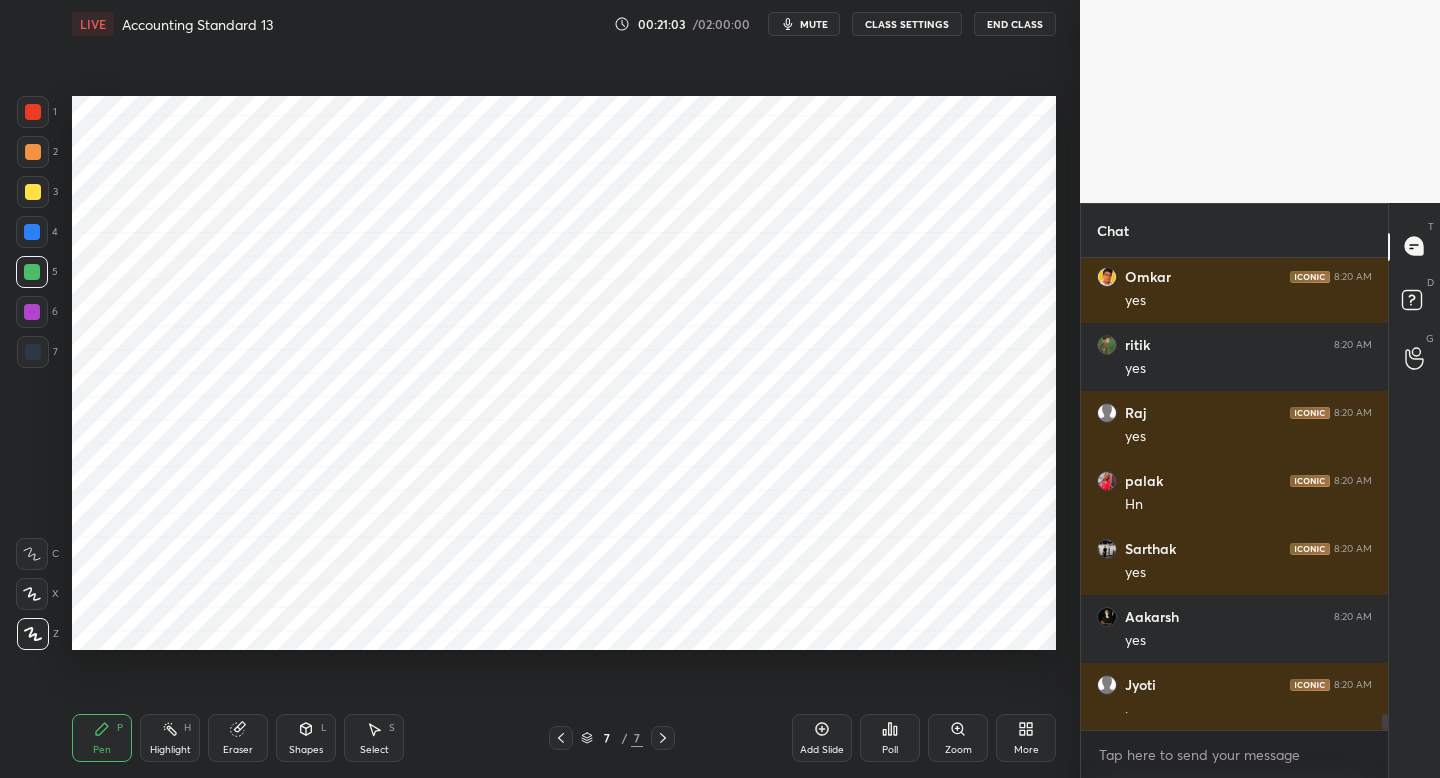 click at bounding box center [32, 232] 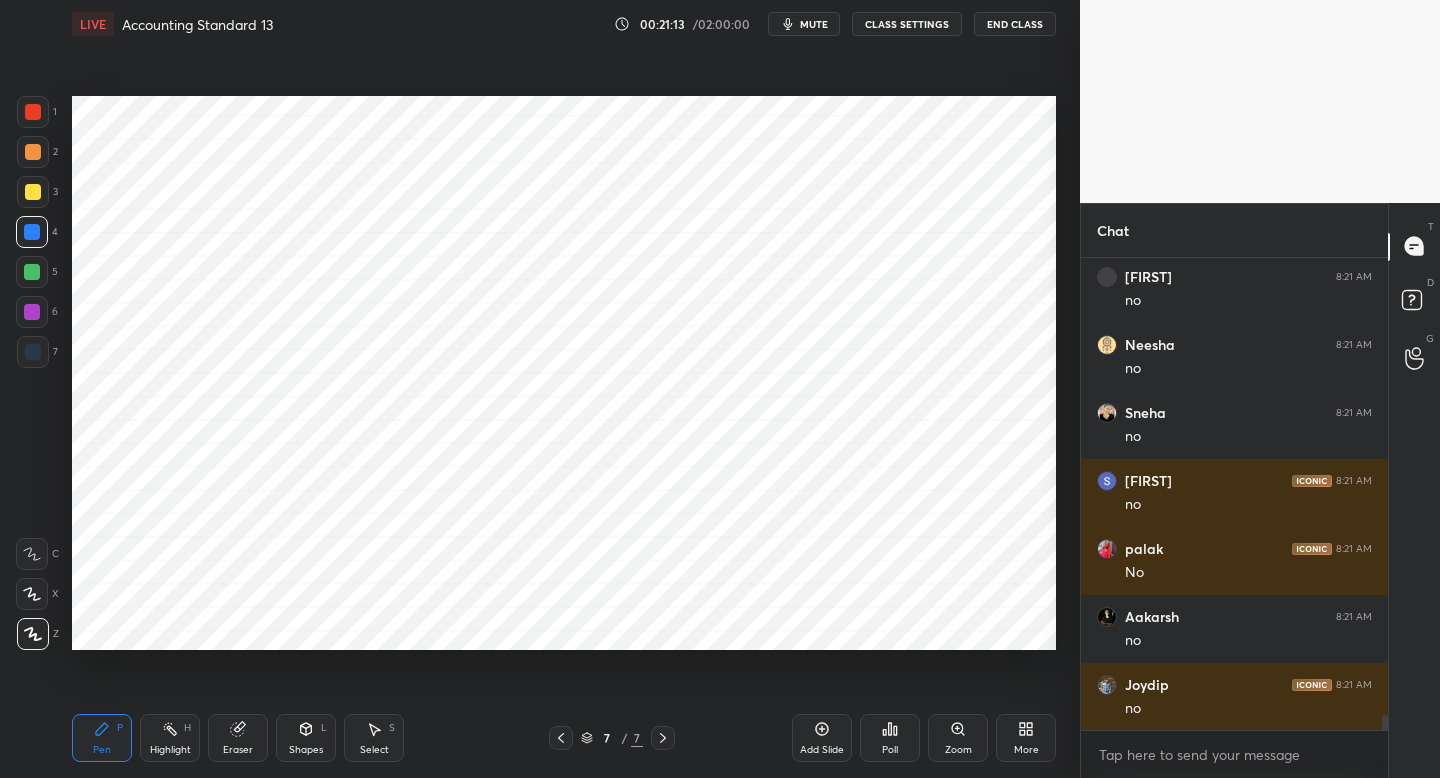scroll, scrollTop: 14298, scrollLeft: 0, axis: vertical 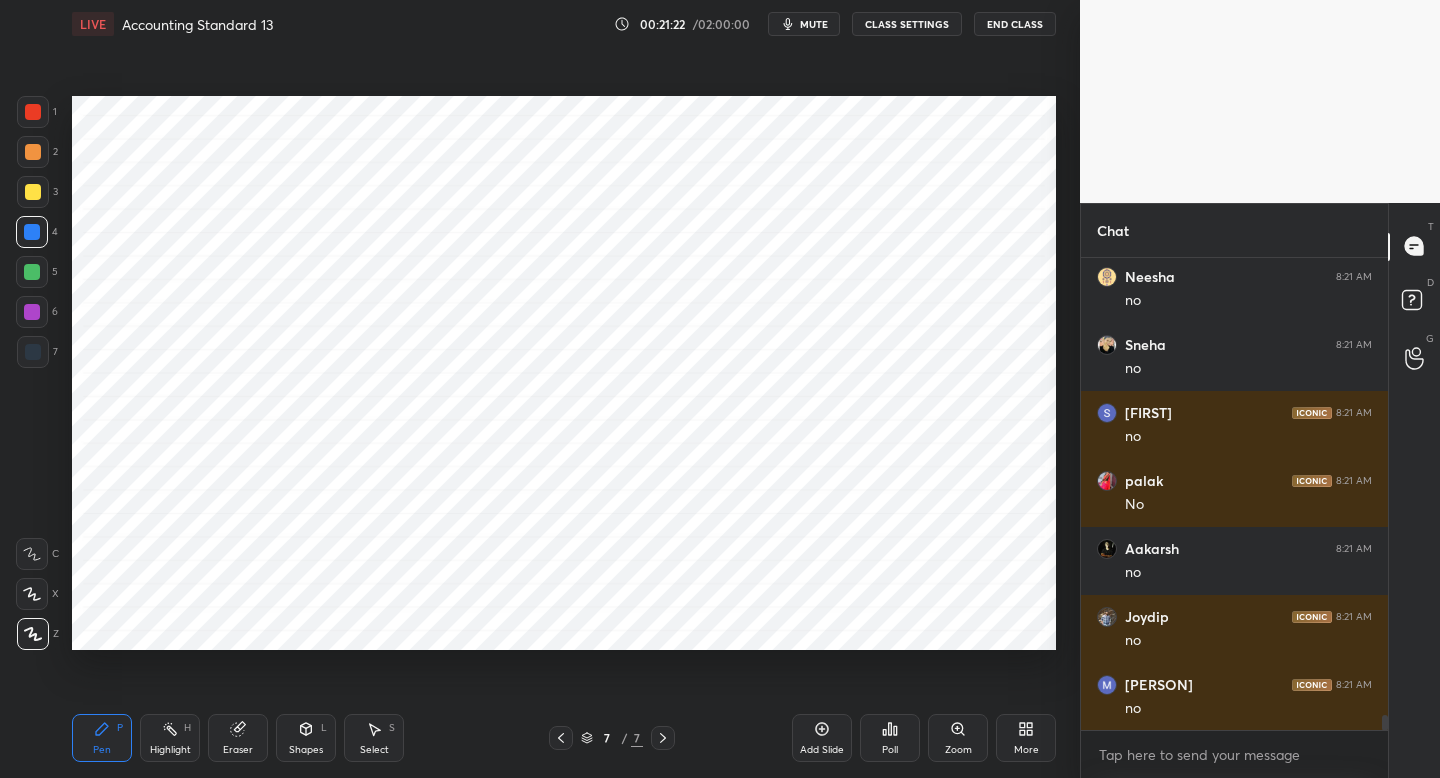 click at bounding box center [33, 352] 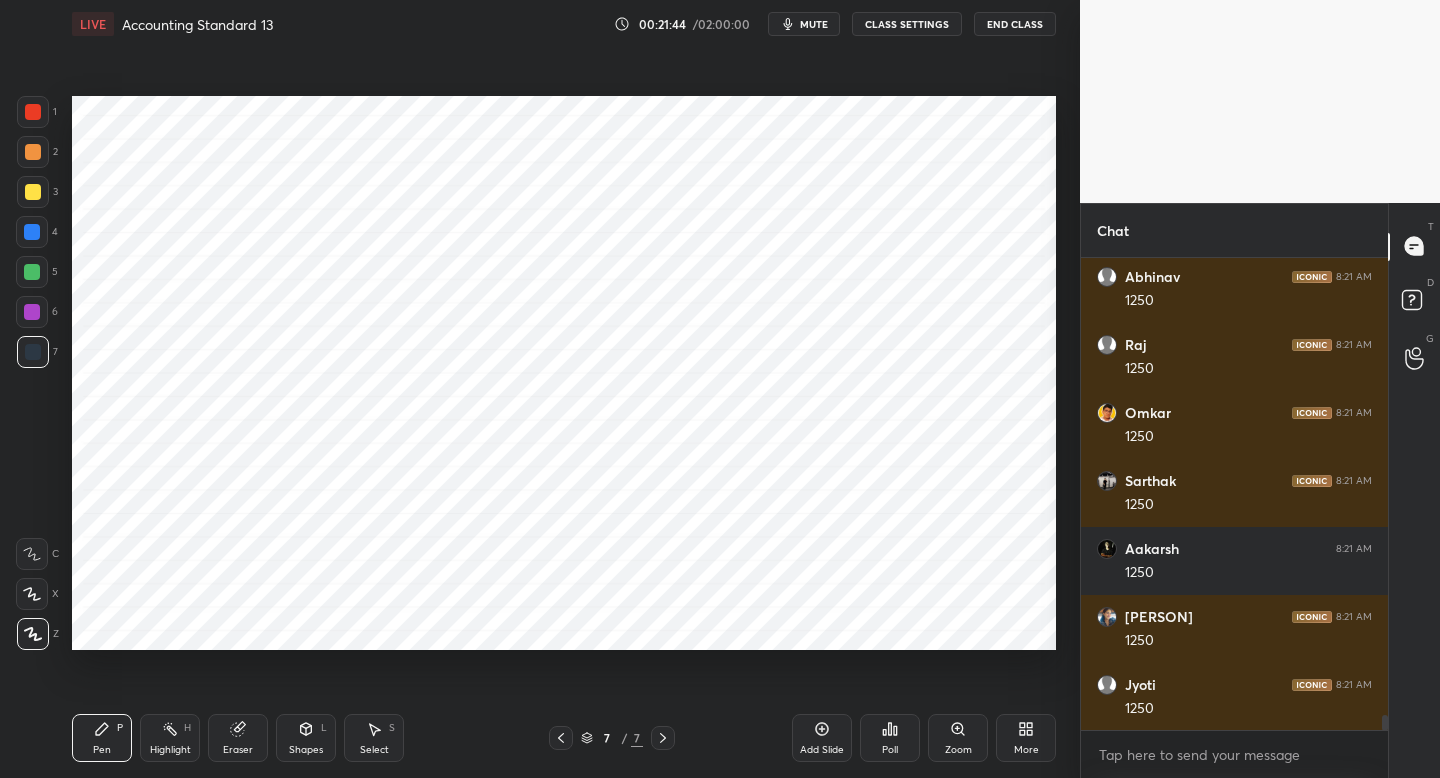 scroll, scrollTop: 15250, scrollLeft: 0, axis: vertical 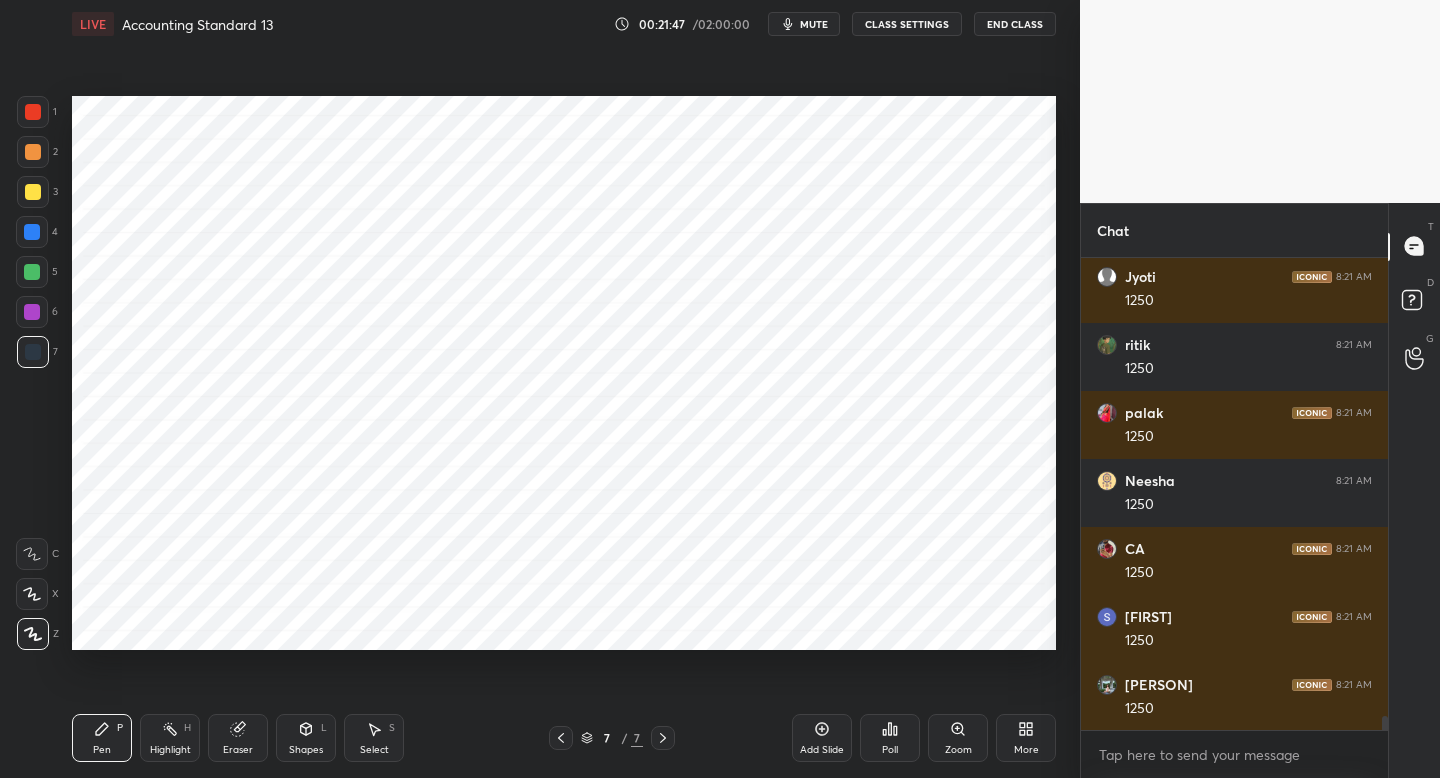 click on "Add Slide" at bounding box center (822, 750) 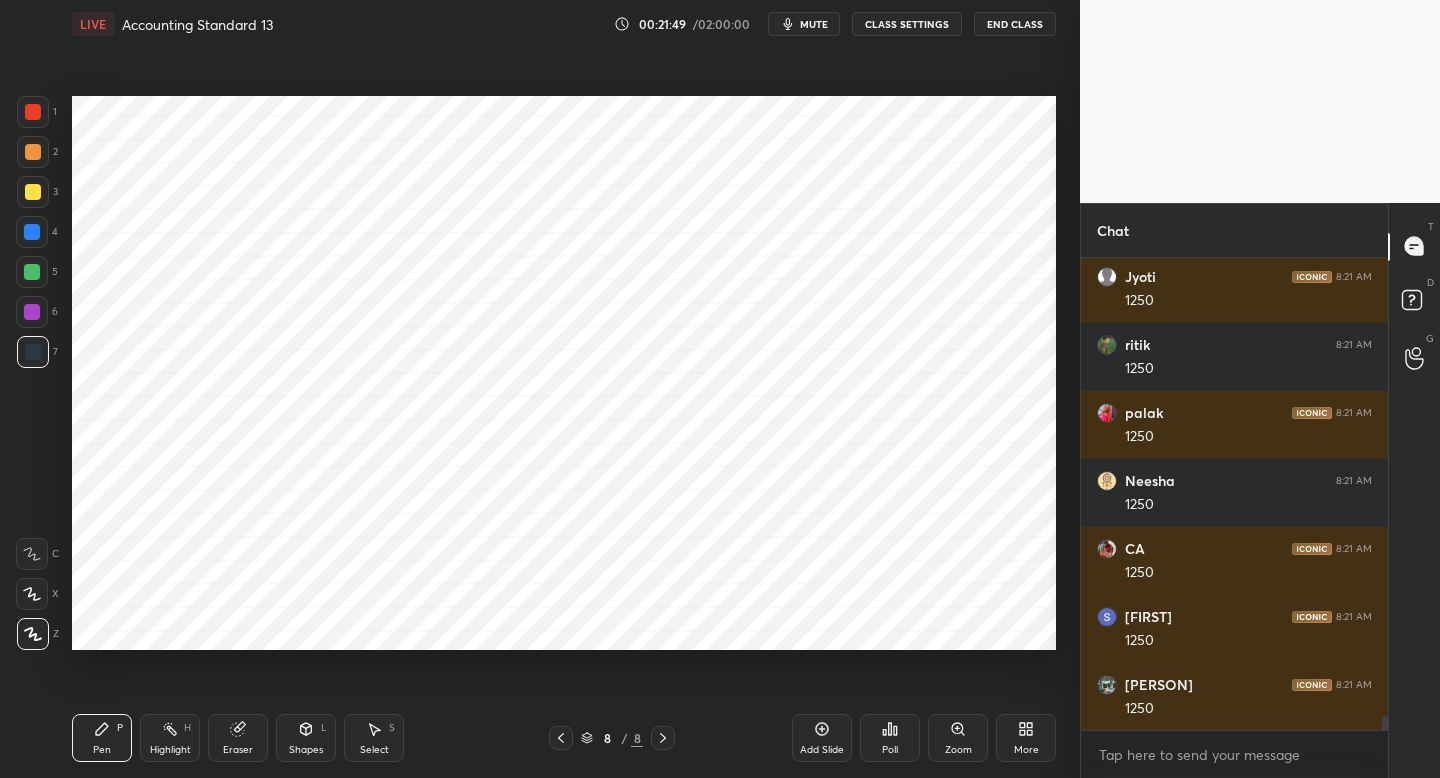 click at bounding box center (32, 312) 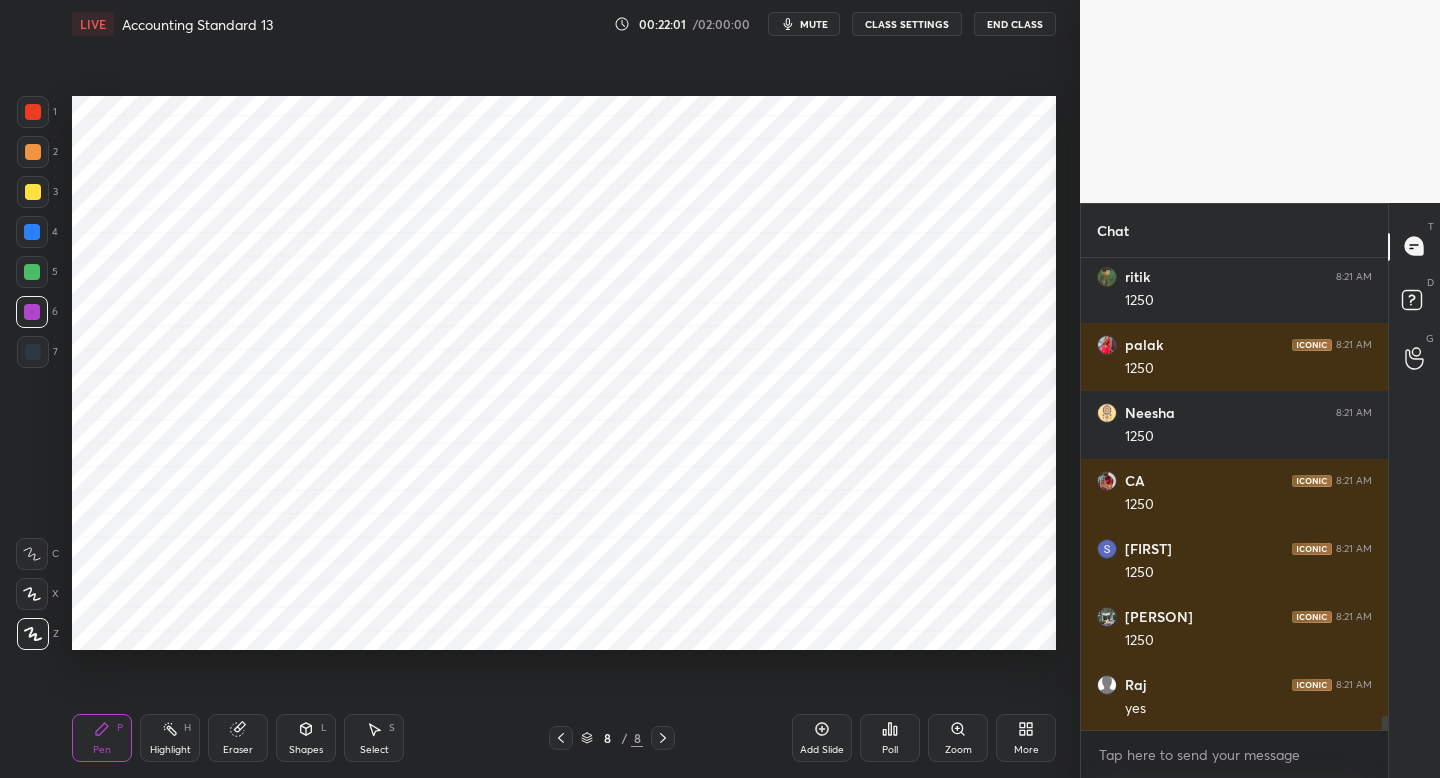 scroll, scrollTop: 15386, scrollLeft: 0, axis: vertical 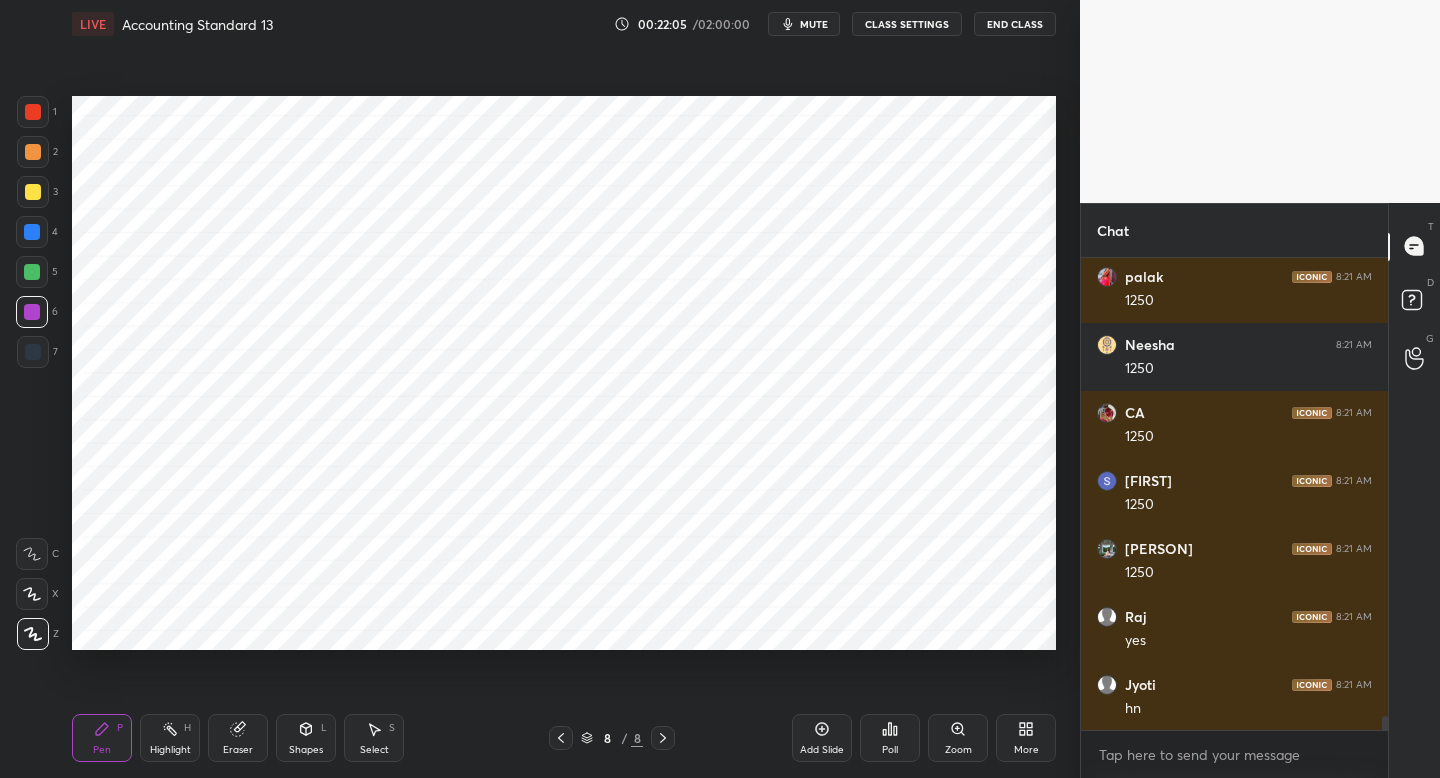 click on "1" at bounding box center (37, 116) 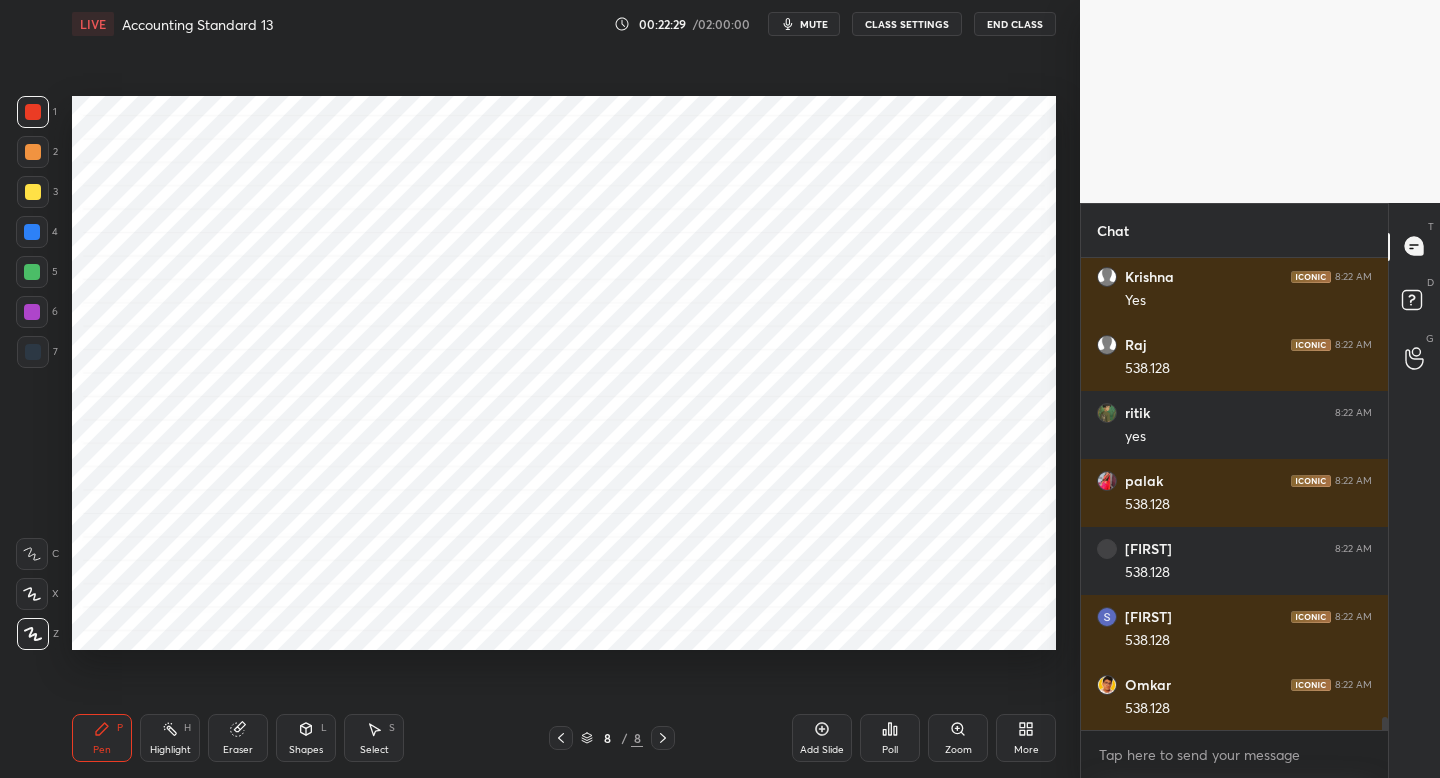 scroll, scrollTop: 16542, scrollLeft: 0, axis: vertical 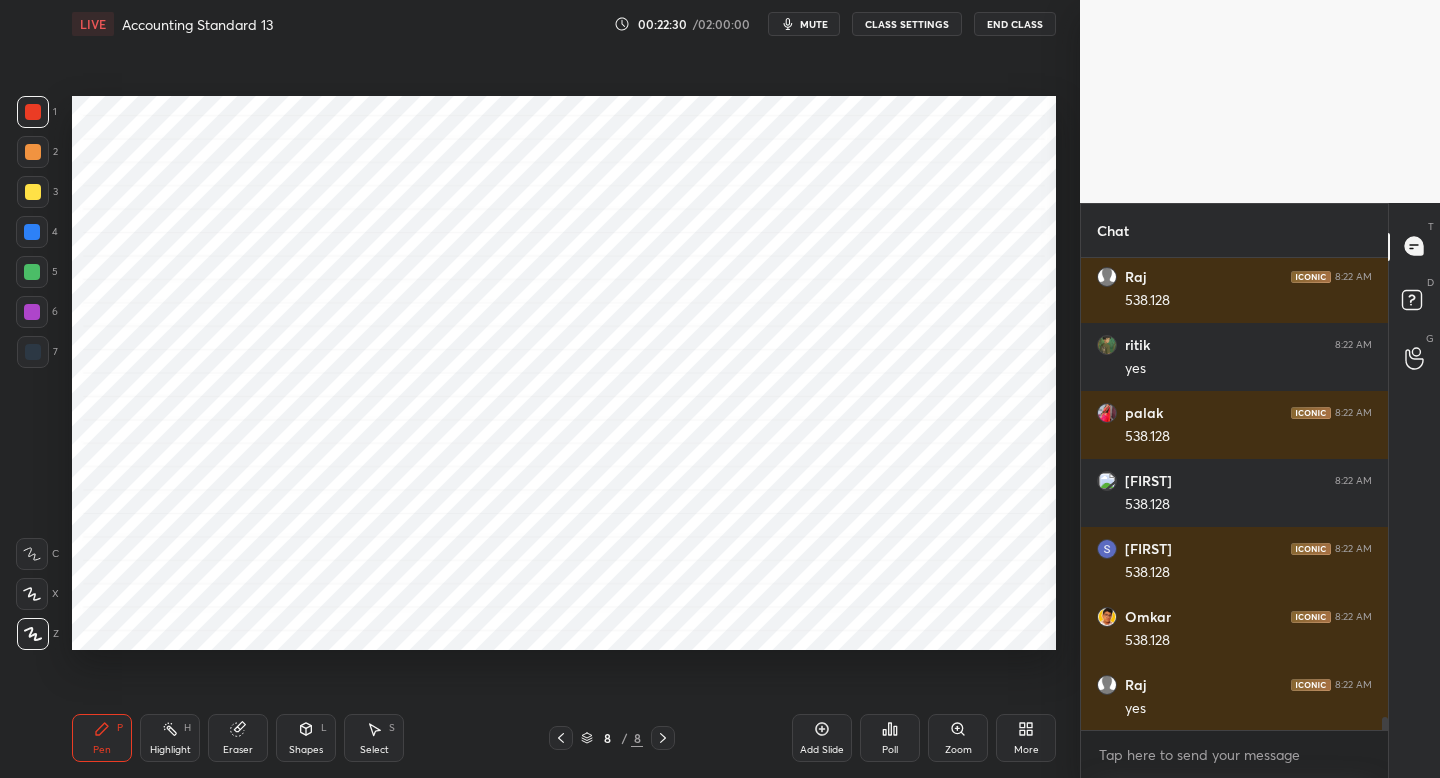 click at bounding box center (33, 152) 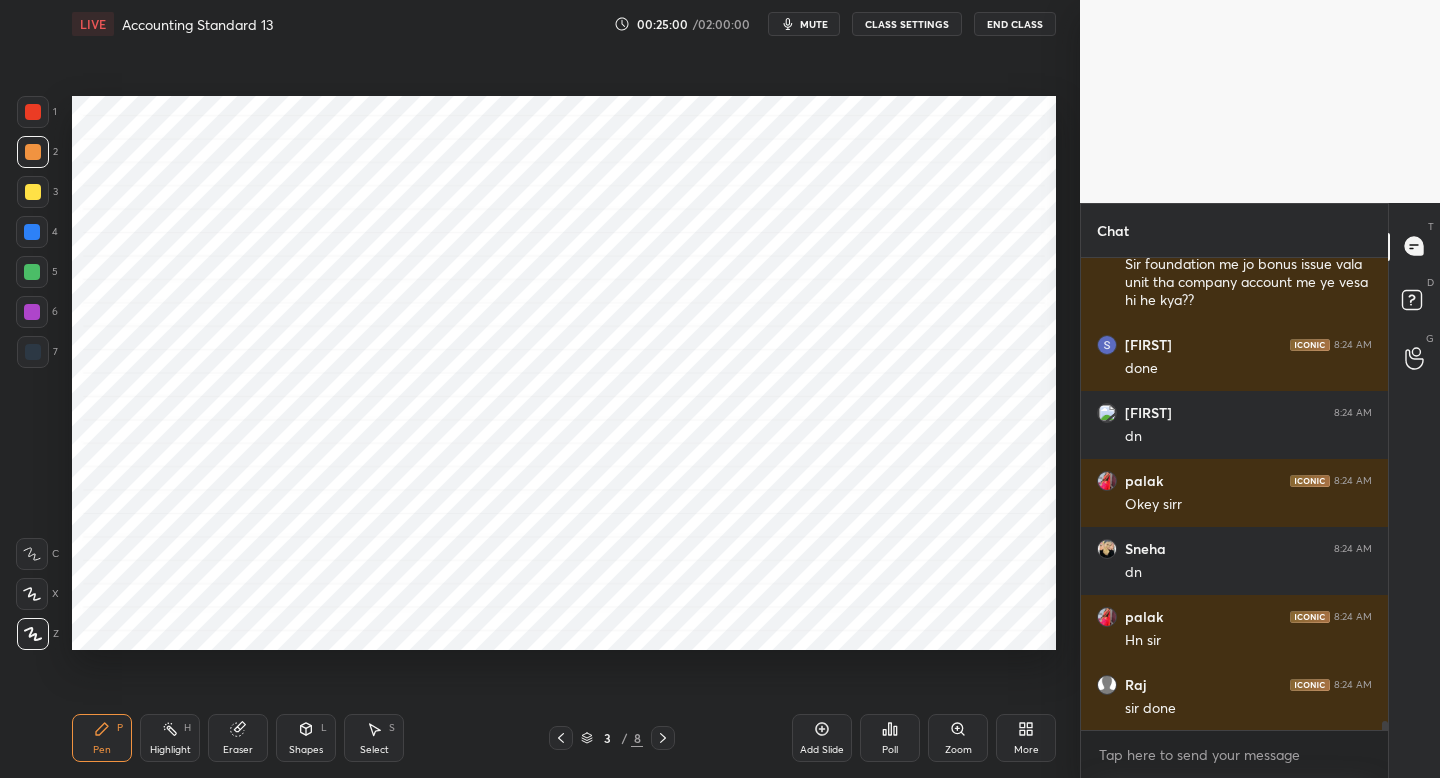 scroll, scrollTop: 23592, scrollLeft: 0, axis: vertical 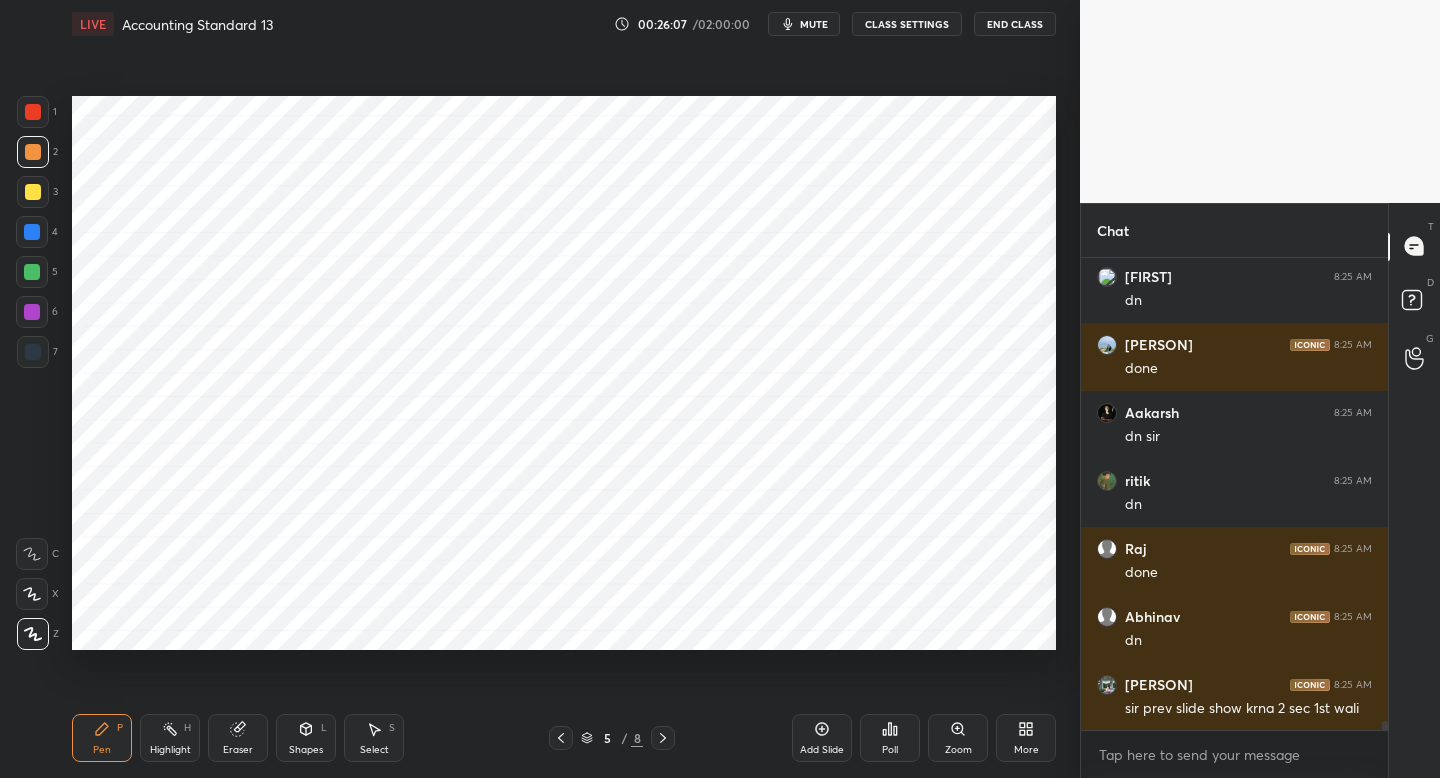 click on "mute" at bounding box center (814, 24) 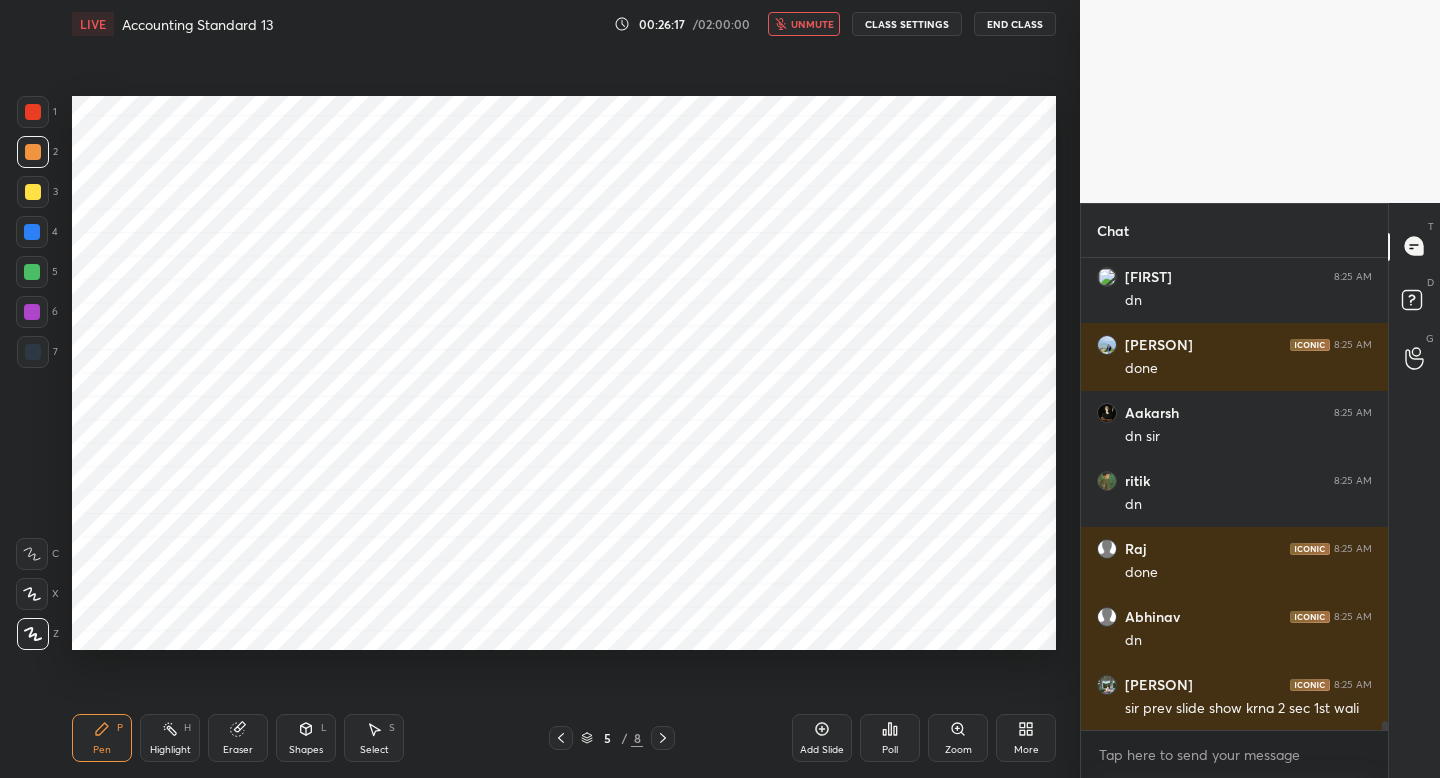 click on "unmute" at bounding box center (812, 24) 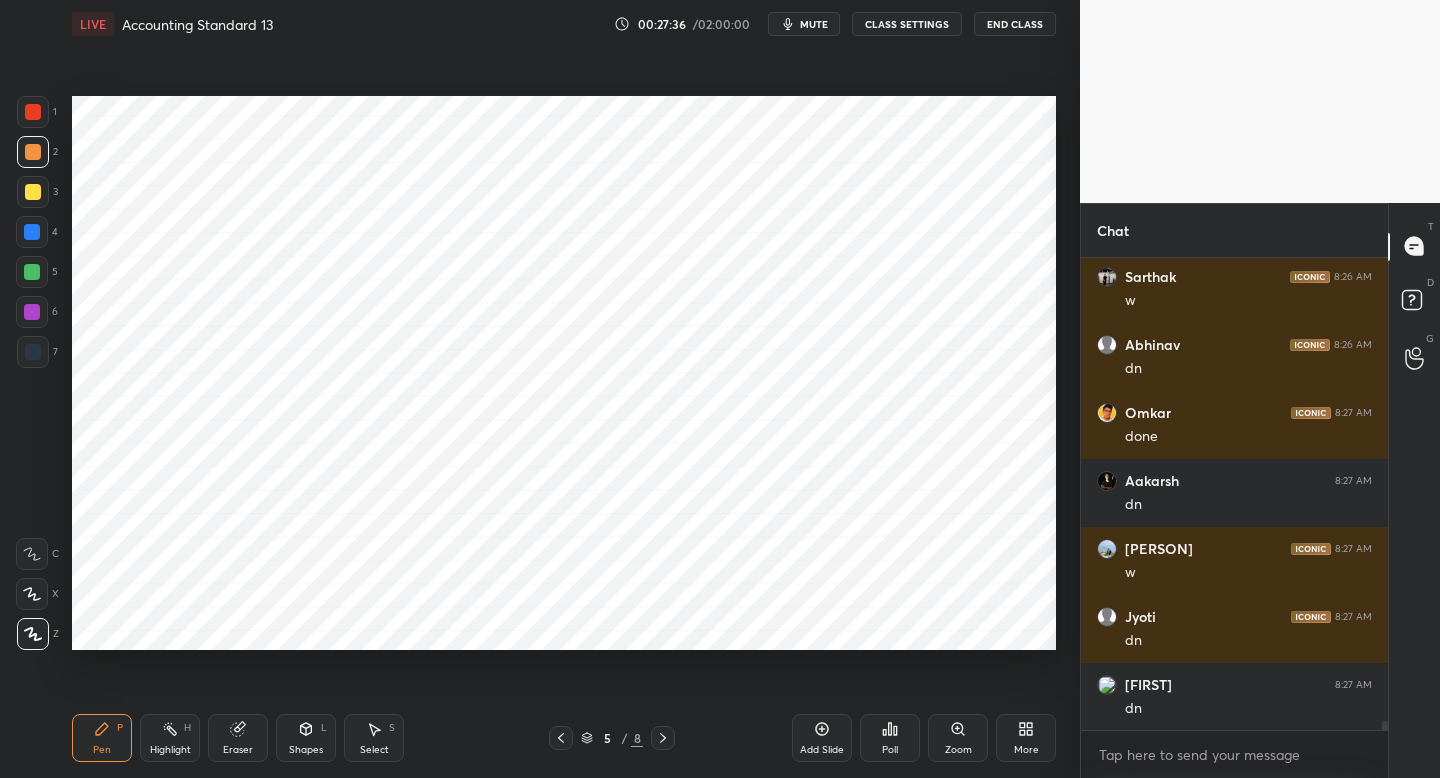 scroll, scrollTop: 25020, scrollLeft: 0, axis: vertical 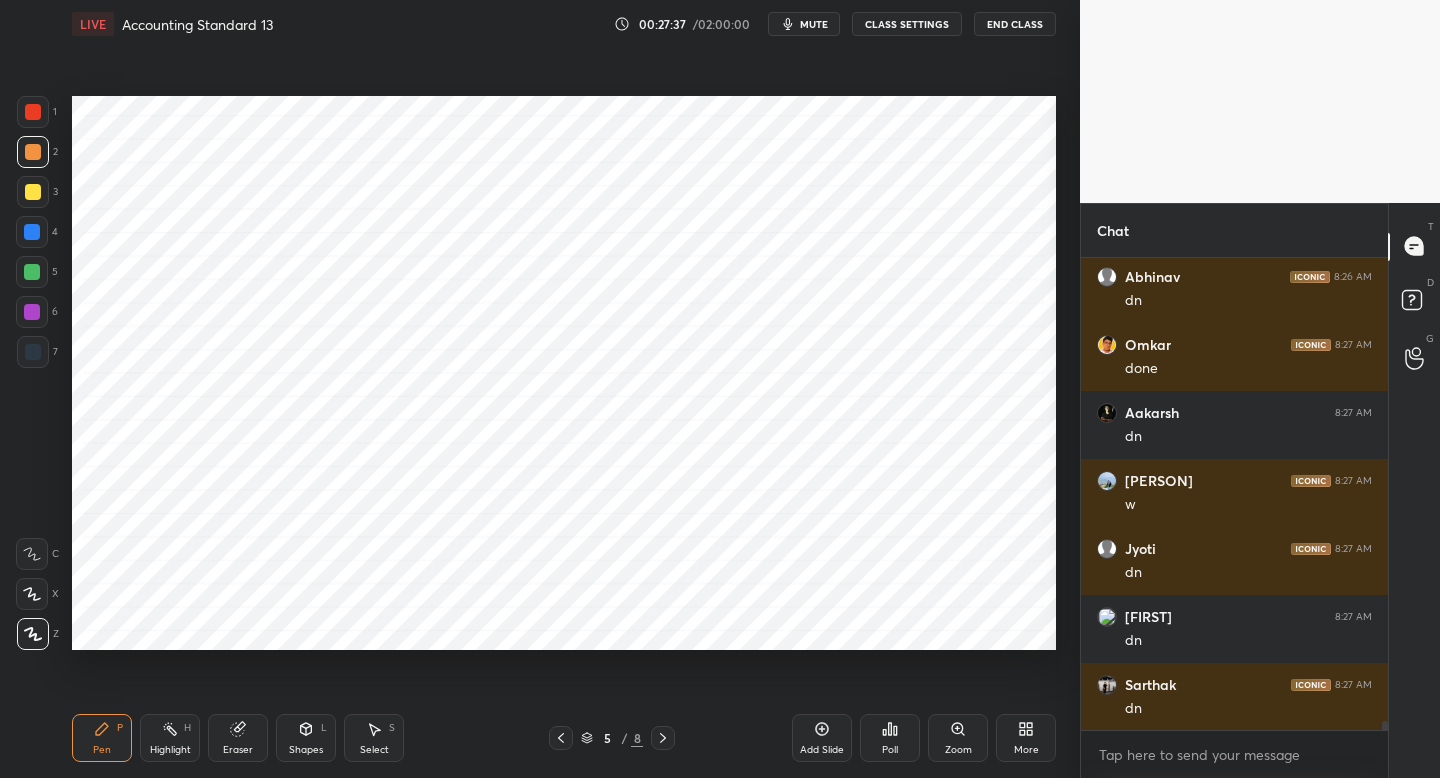 type 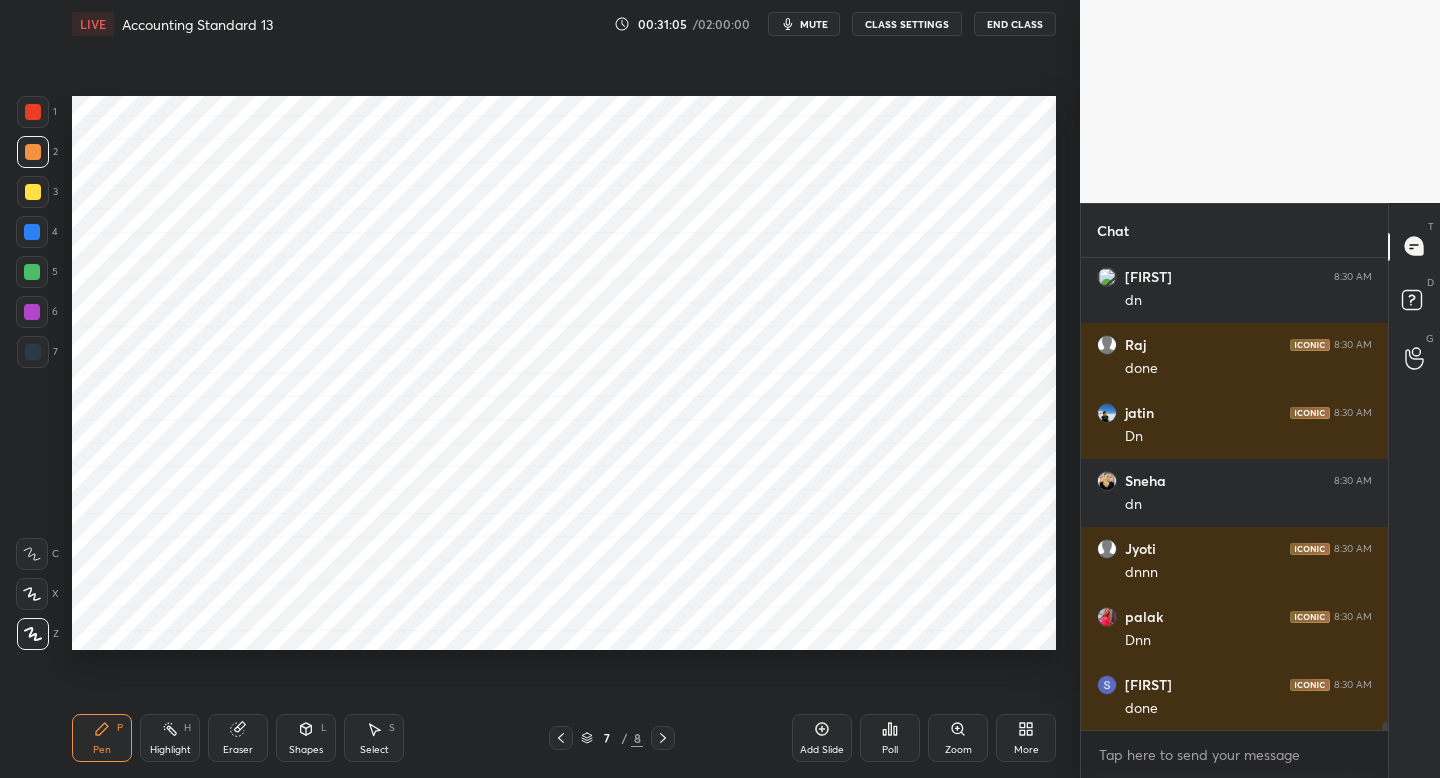 scroll, scrollTop: 26720, scrollLeft: 0, axis: vertical 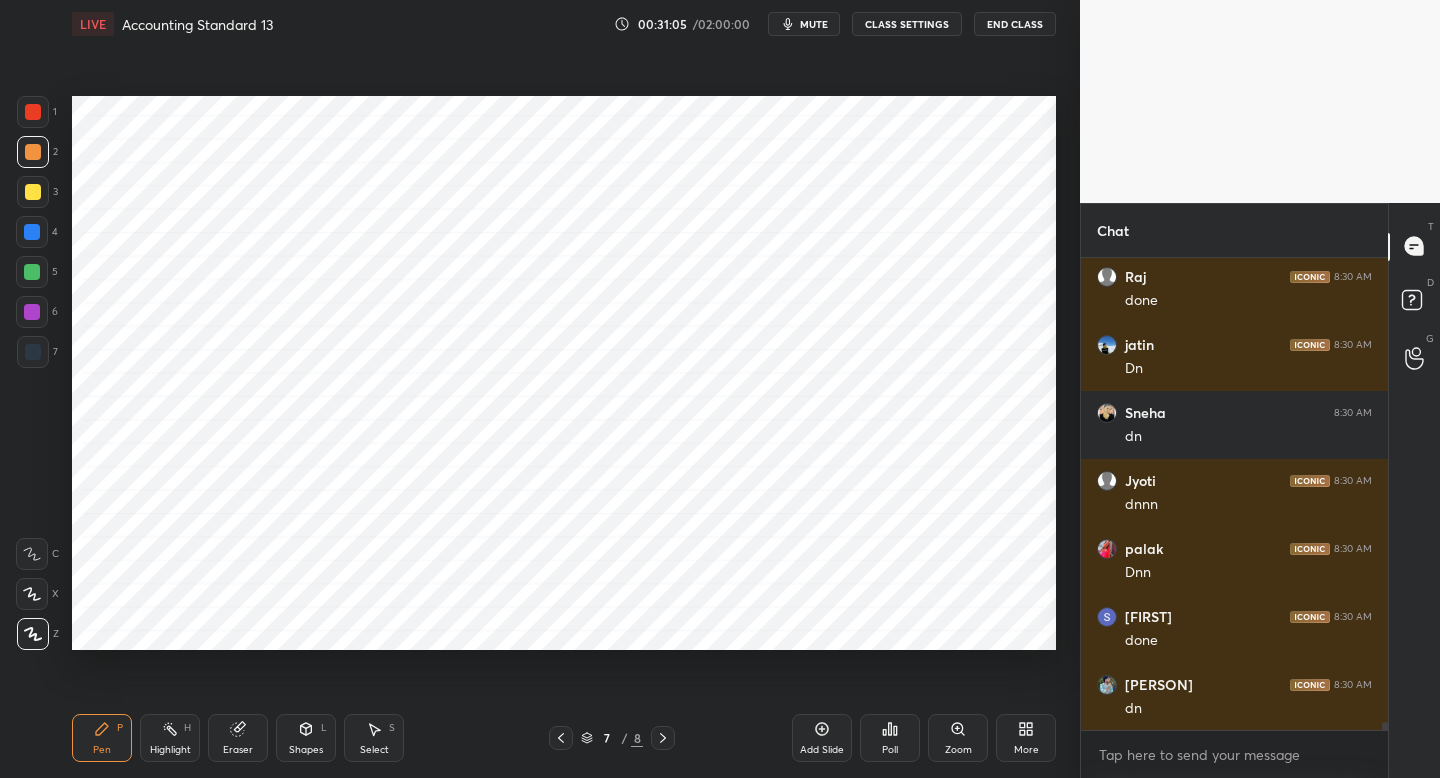 click on "mute" at bounding box center (814, 24) 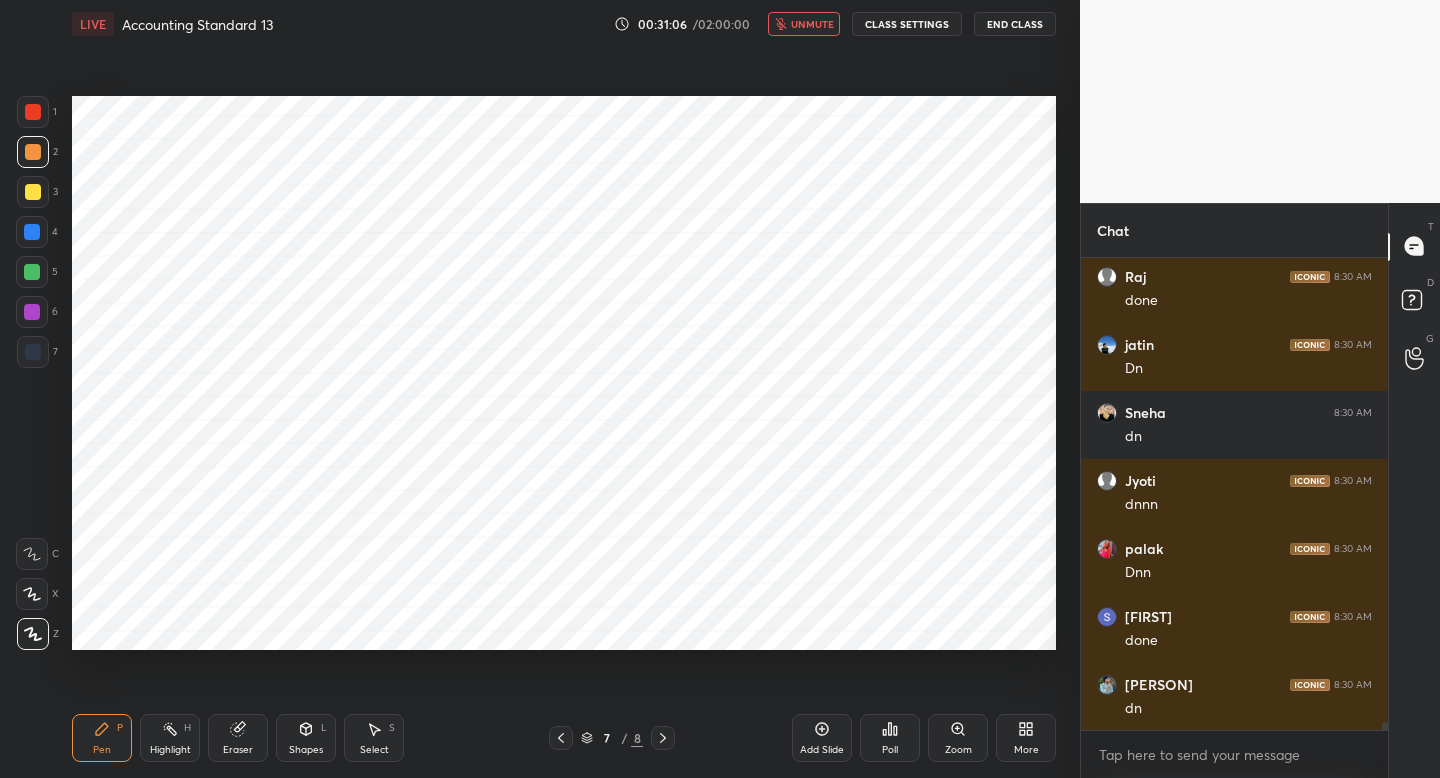 scroll, scrollTop: 26788, scrollLeft: 0, axis: vertical 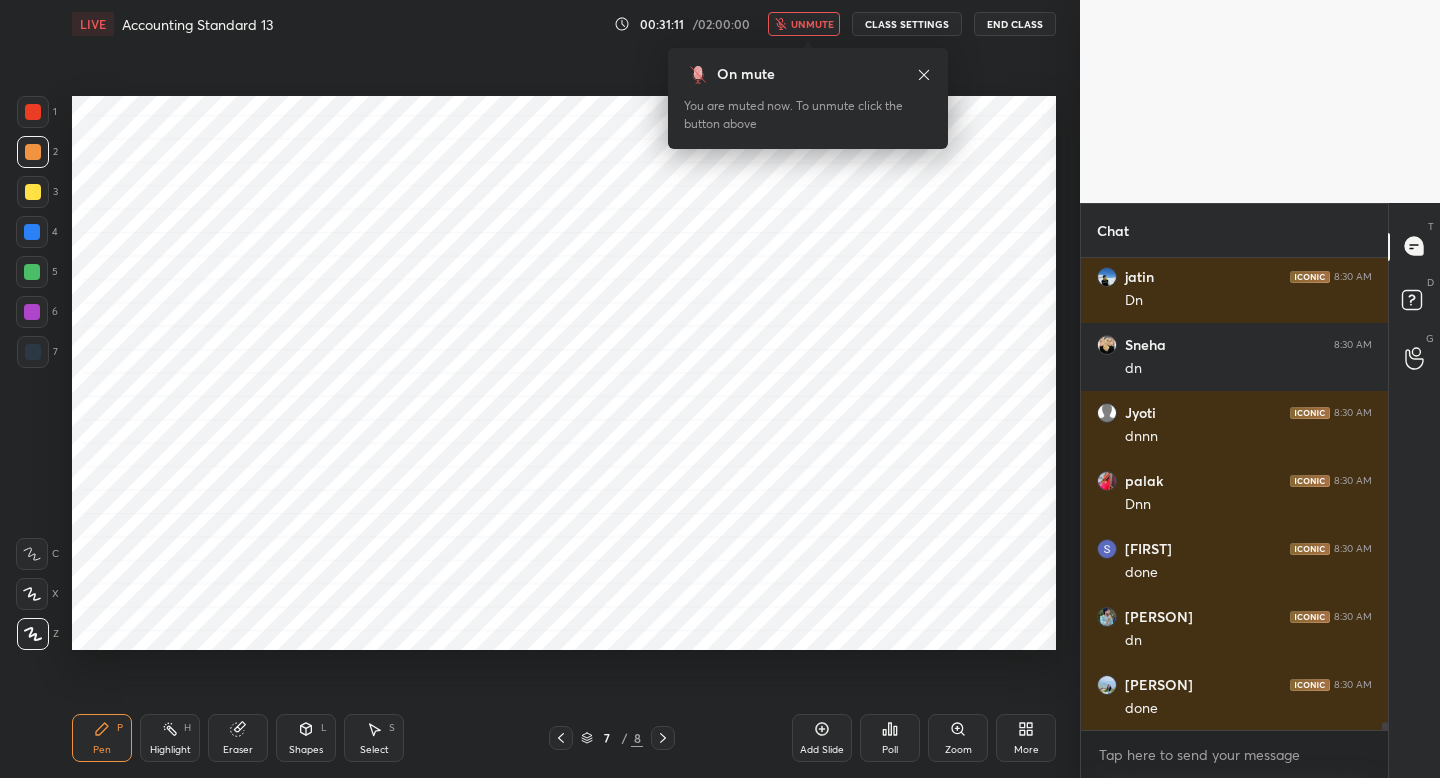 click on "unmute" at bounding box center [812, 24] 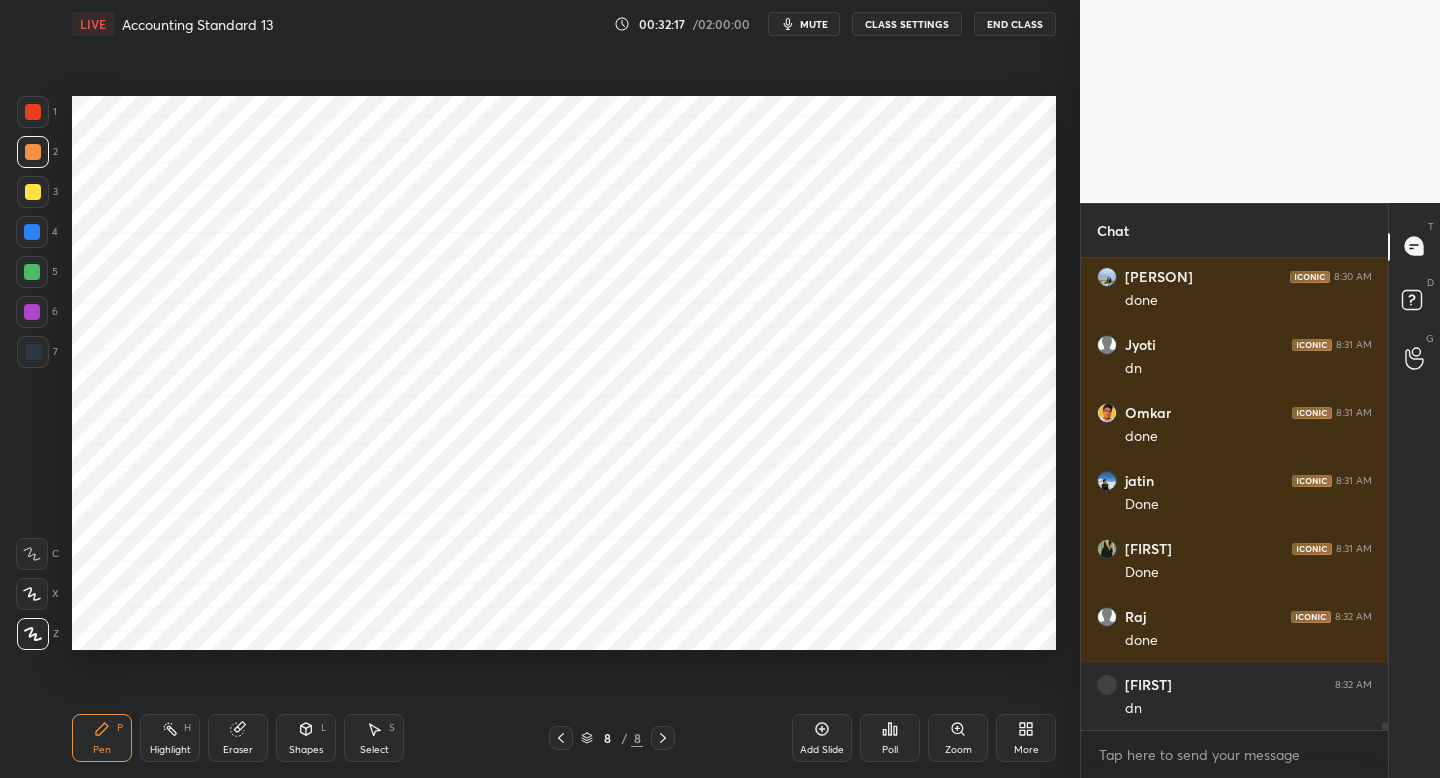 scroll, scrollTop: 27264, scrollLeft: 0, axis: vertical 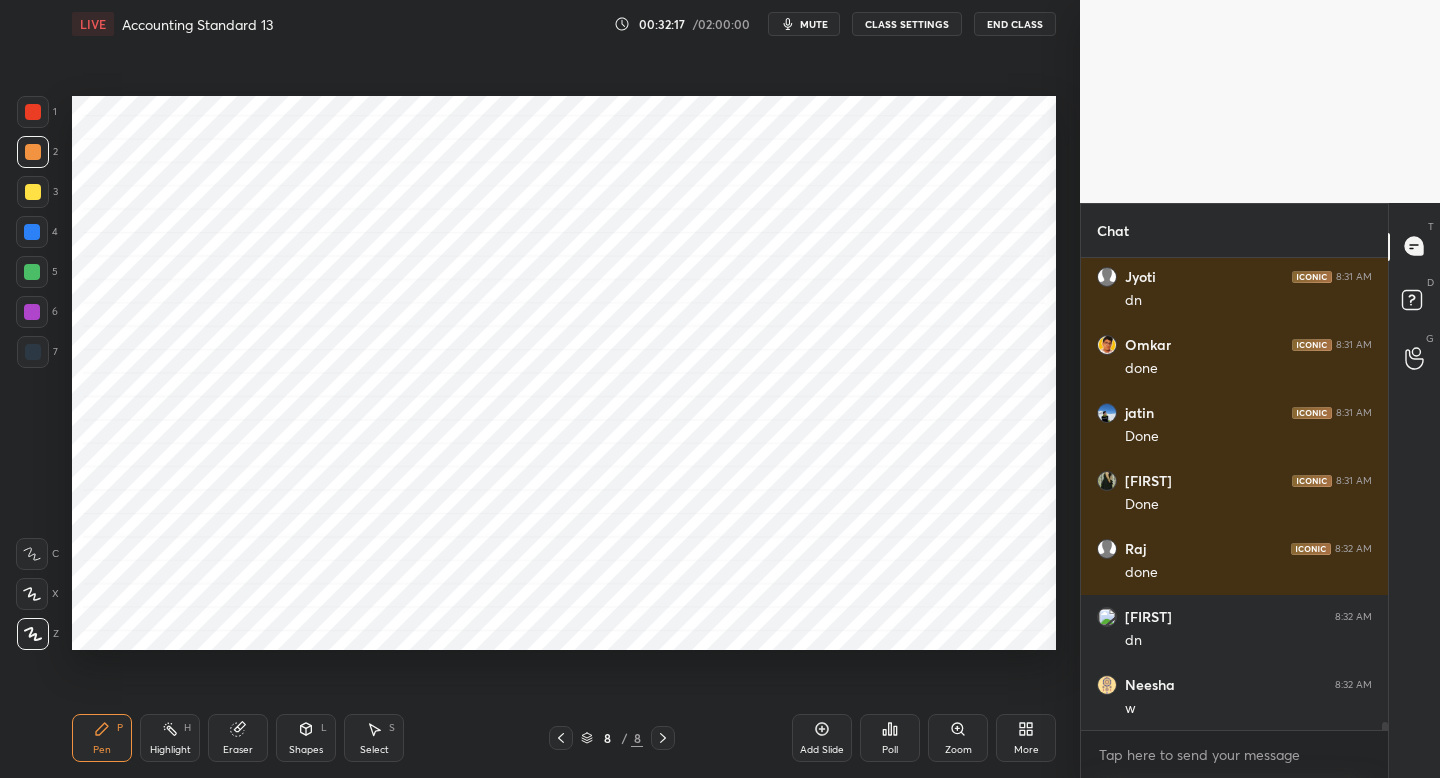 click on "Add Slide" at bounding box center (822, 738) 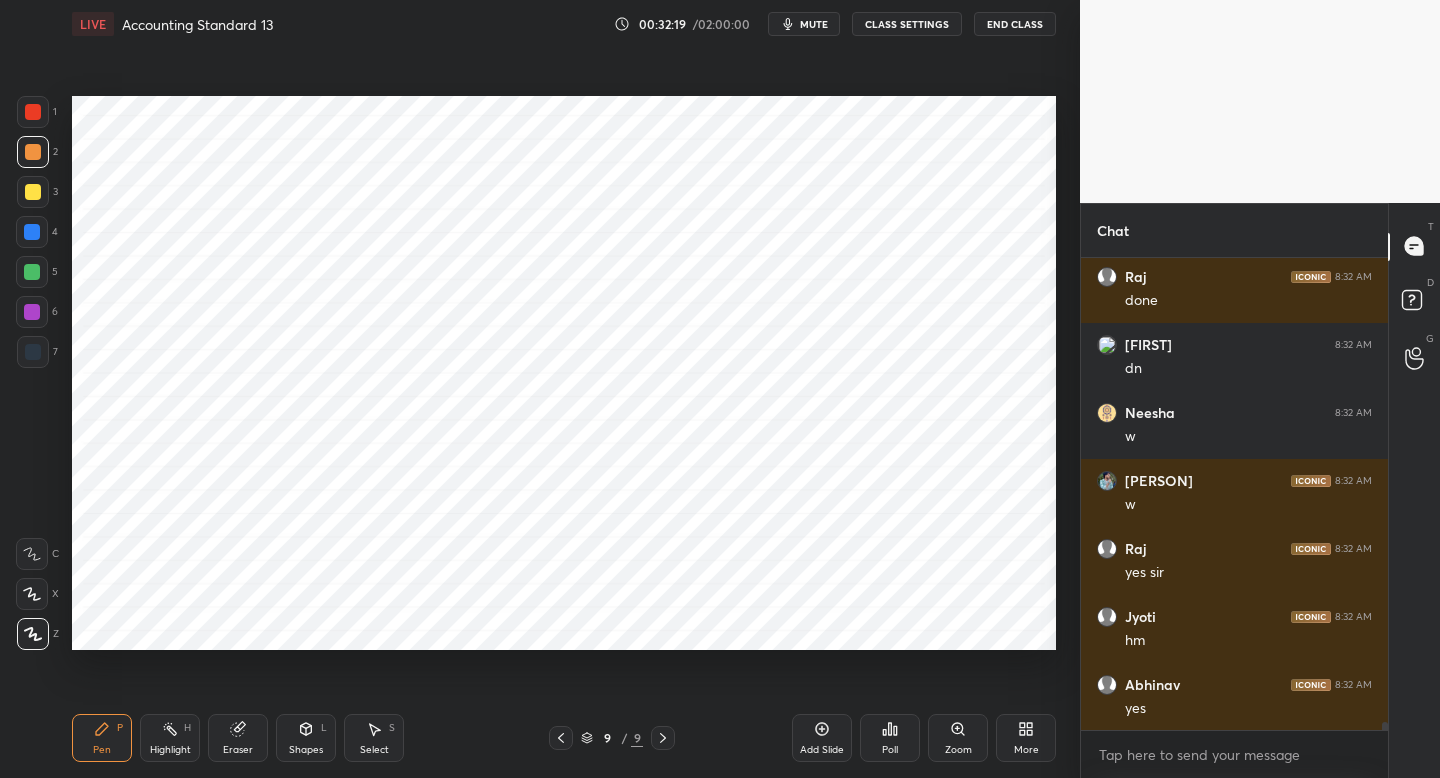 click 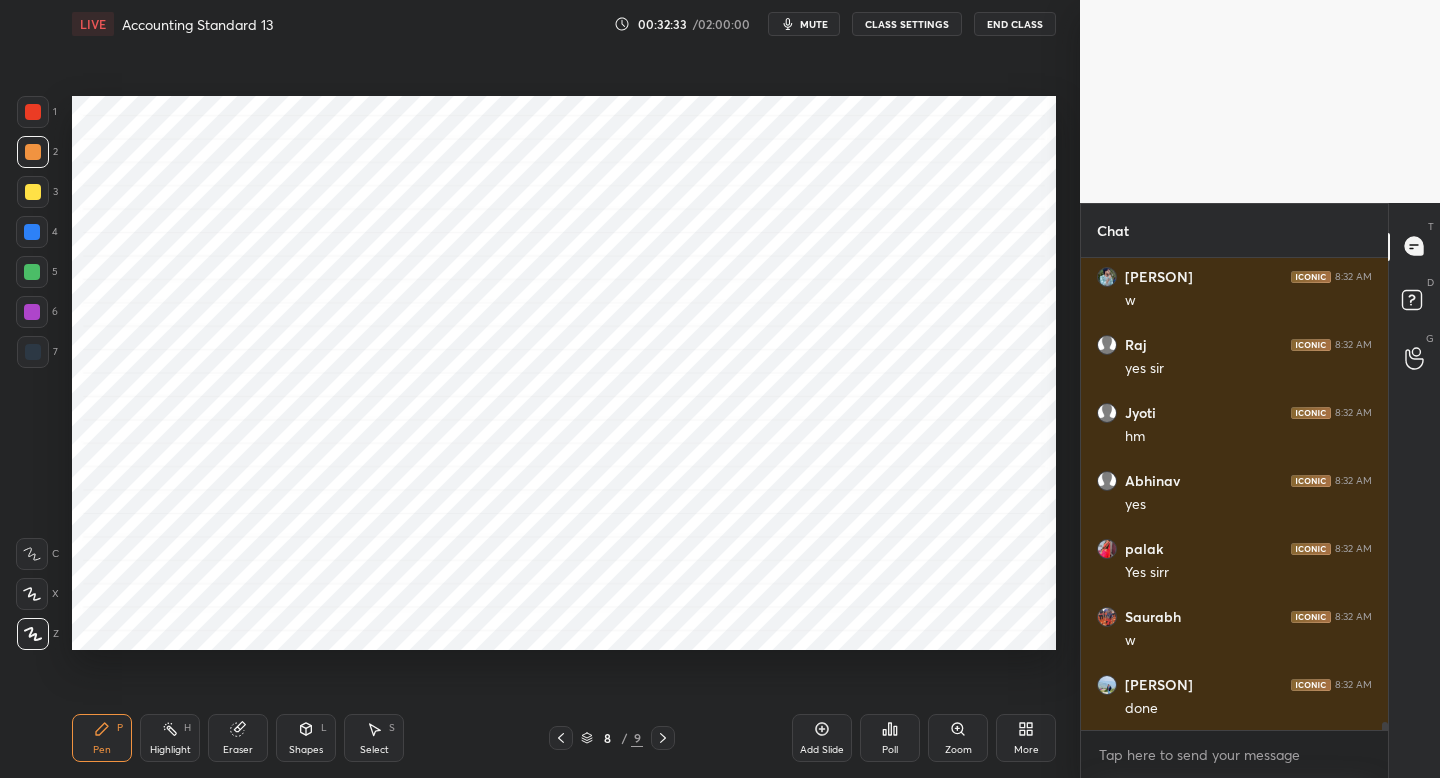 scroll, scrollTop: 27808, scrollLeft: 0, axis: vertical 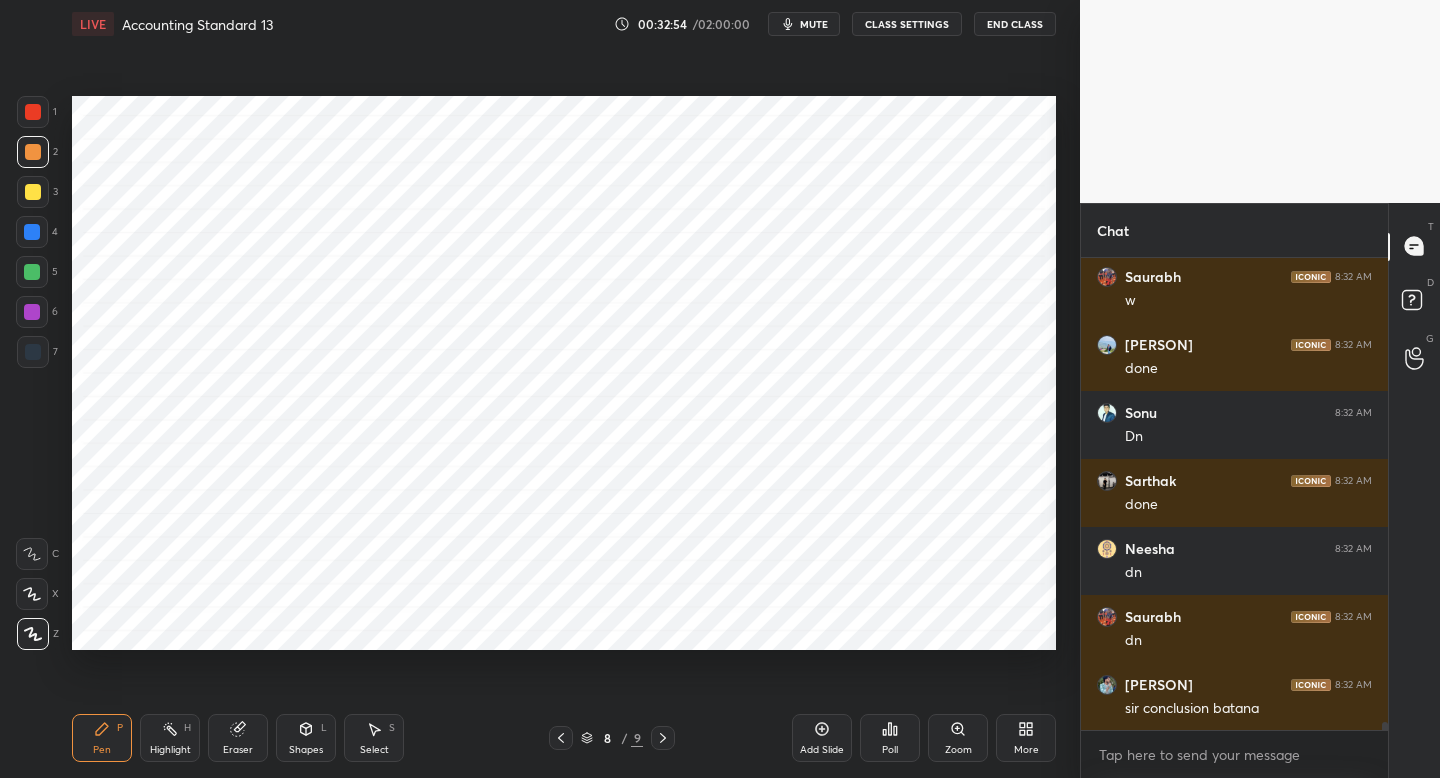 click on "Add Slide" at bounding box center (822, 738) 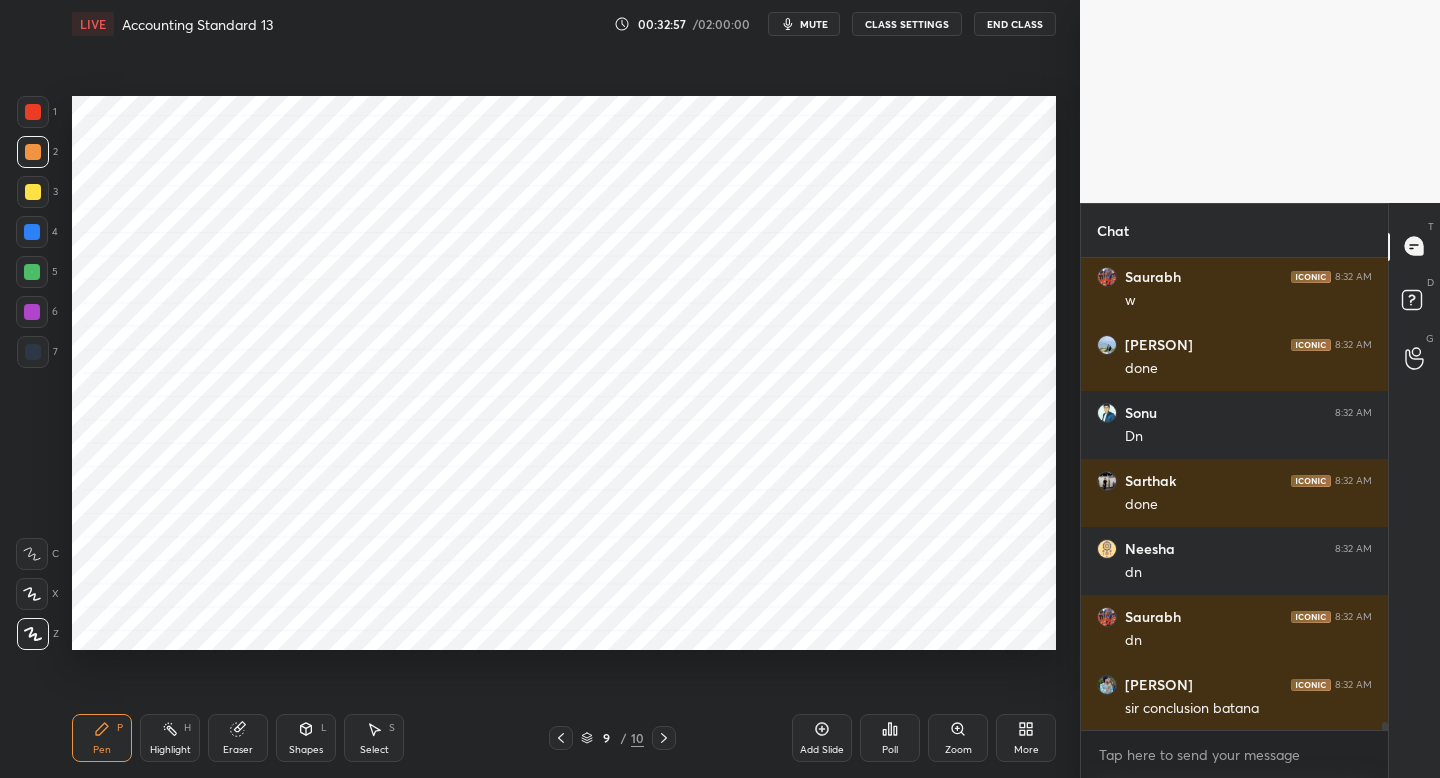 click at bounding box center [561, 738] 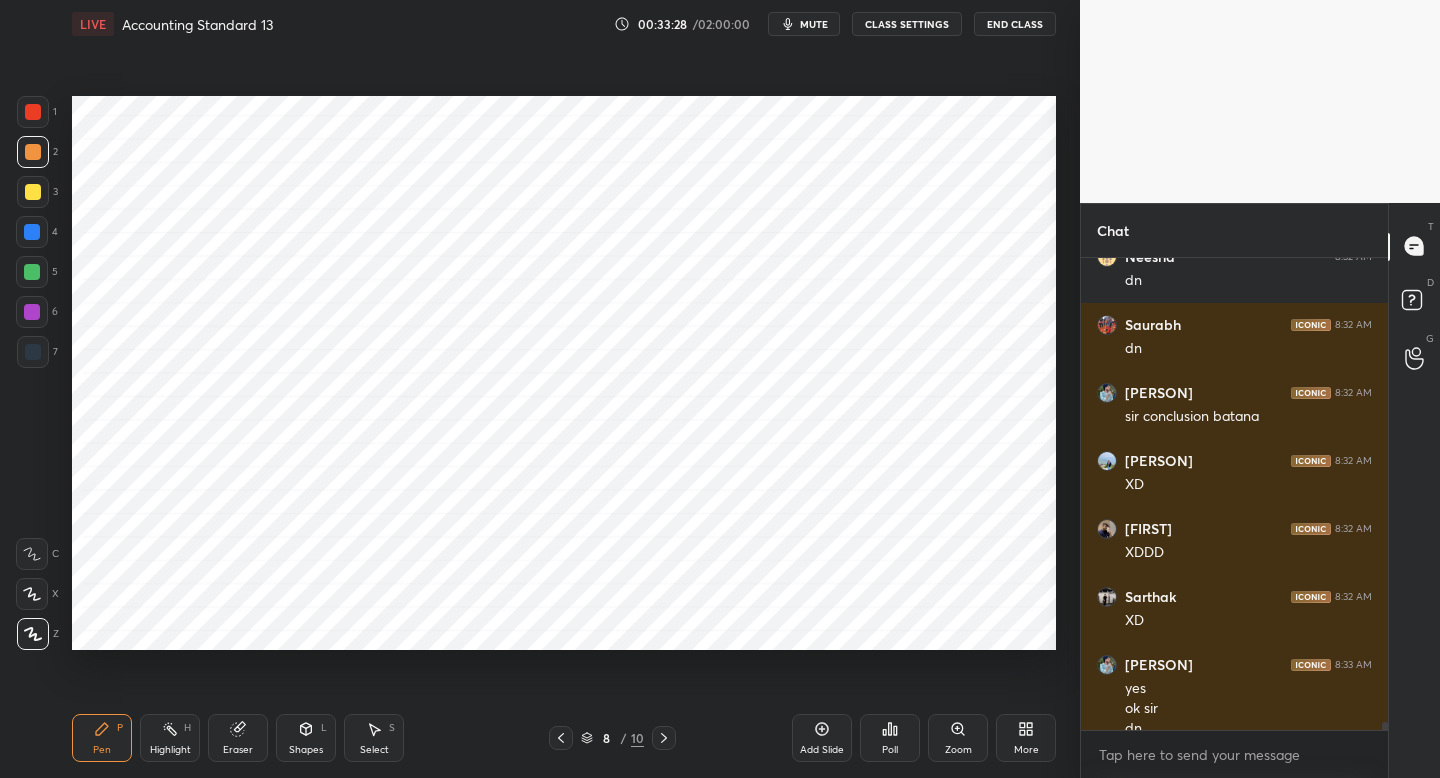 scroll, scrollTop: 28392, scrollLeft: 0, axis: vertical 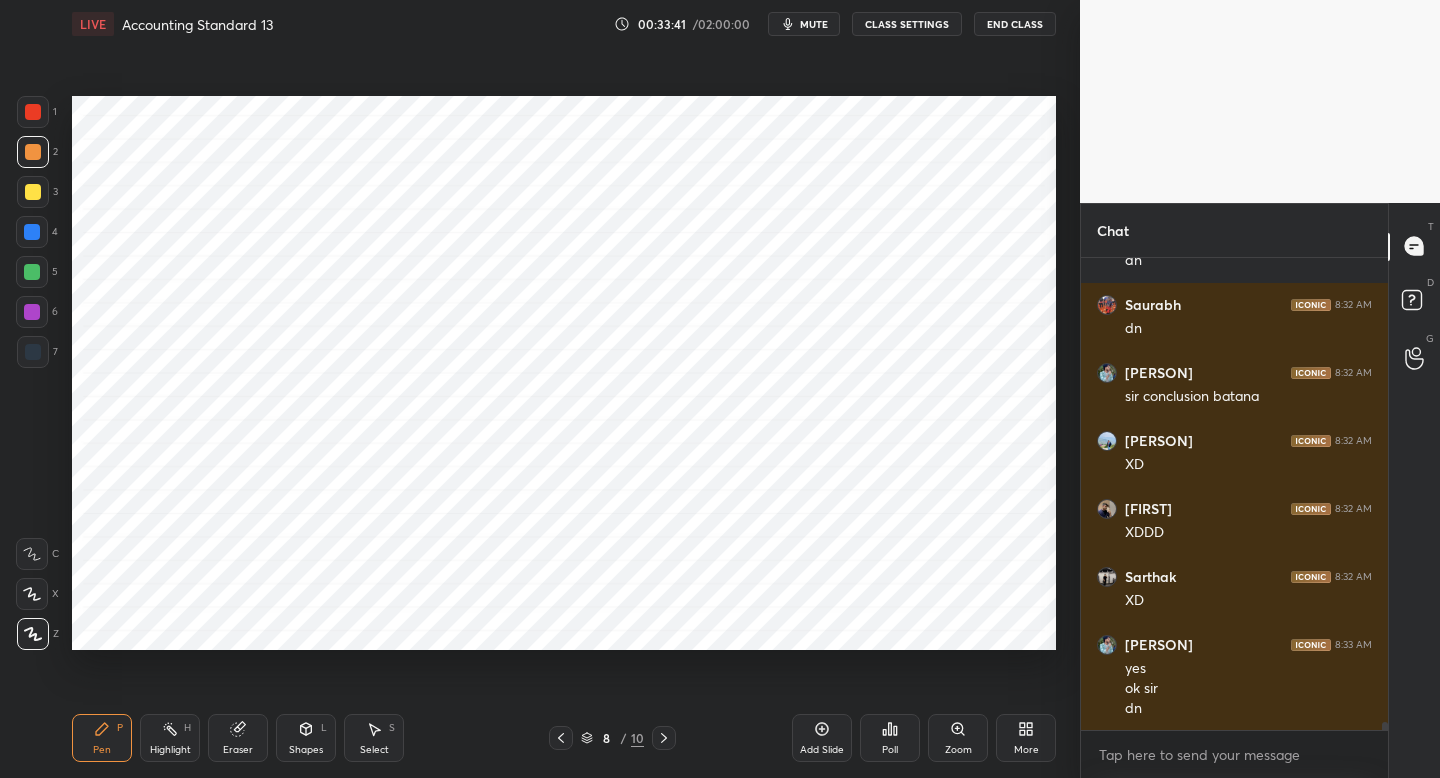 click on "Add Slide" at bounding box center (822, 738) 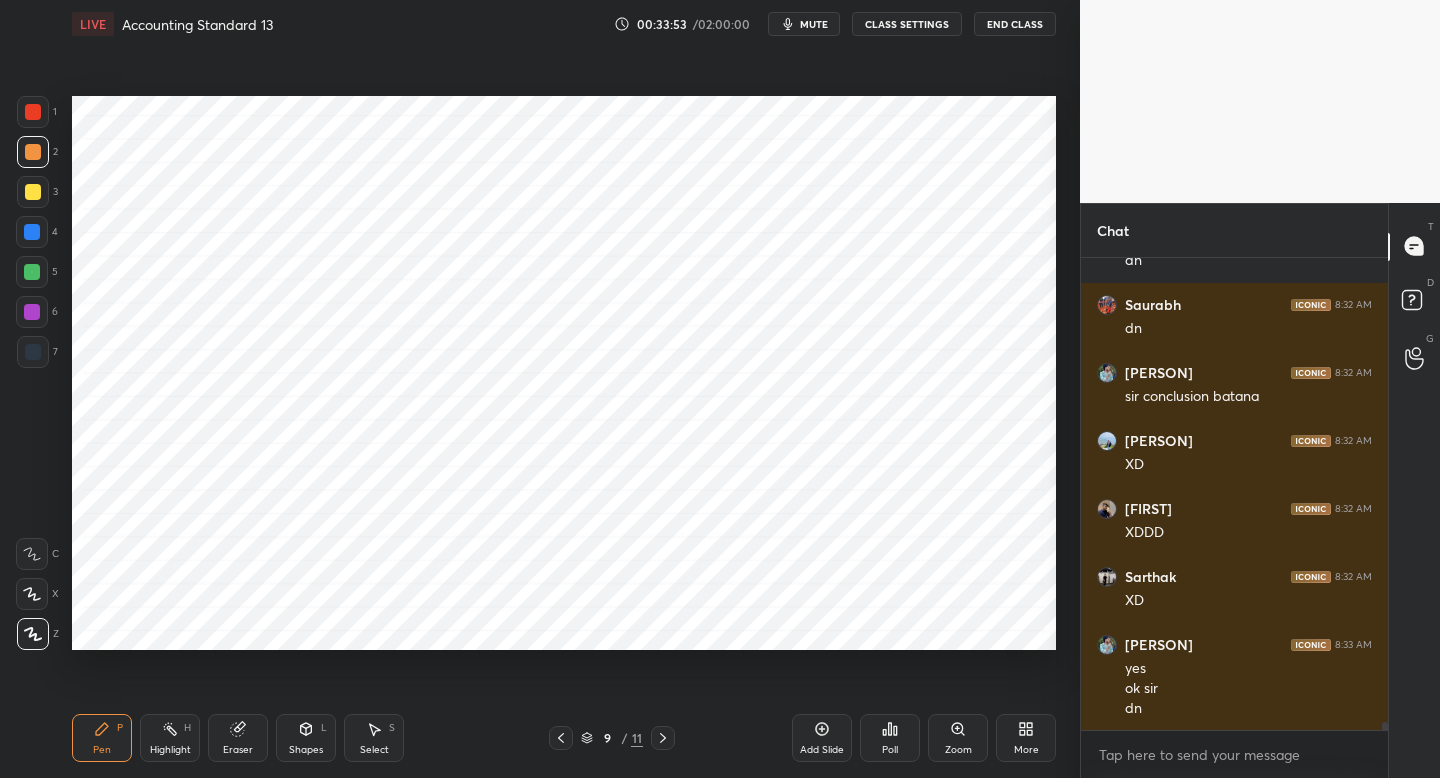 scroll, scrollTop: 28460, scrollLeft: 0, axis: vertical 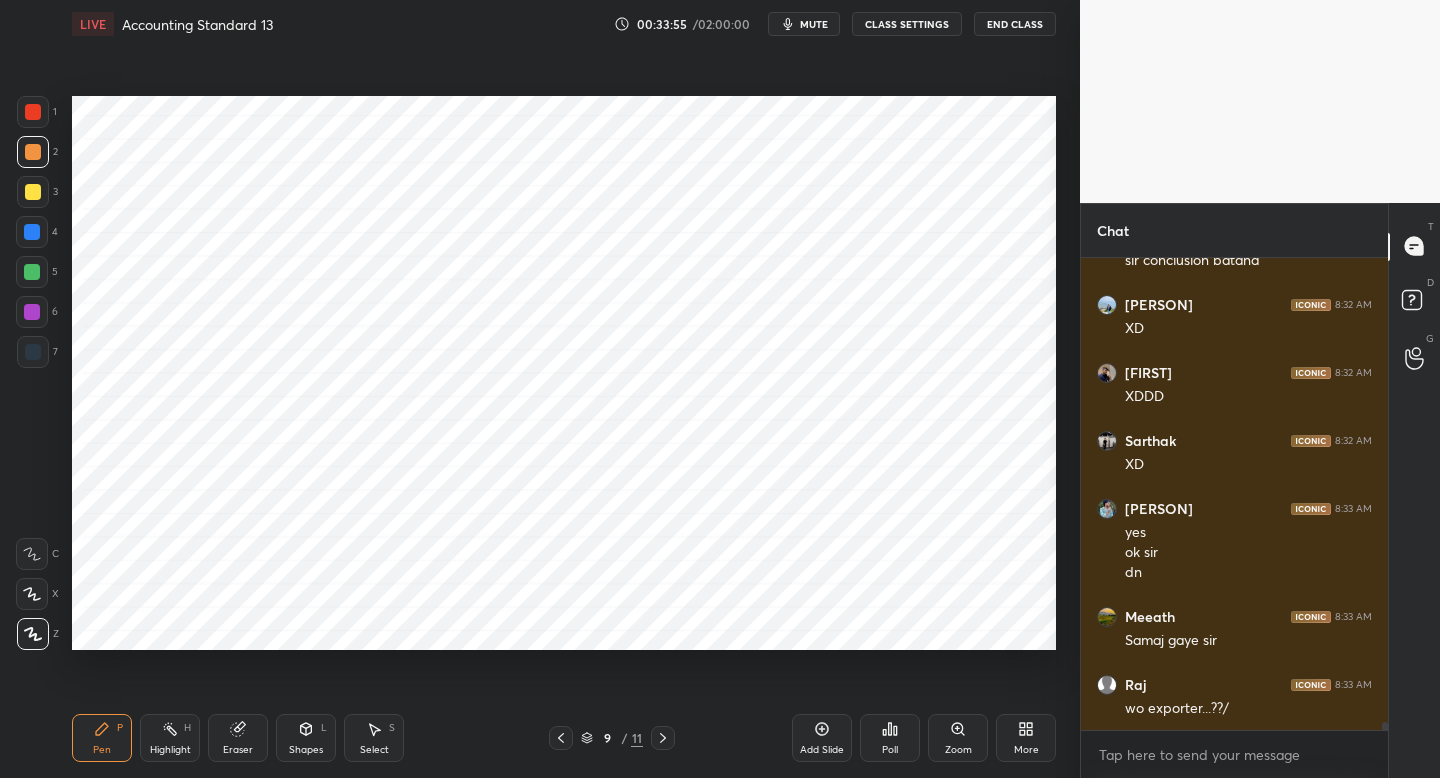 click at bounding box center (33, 352) 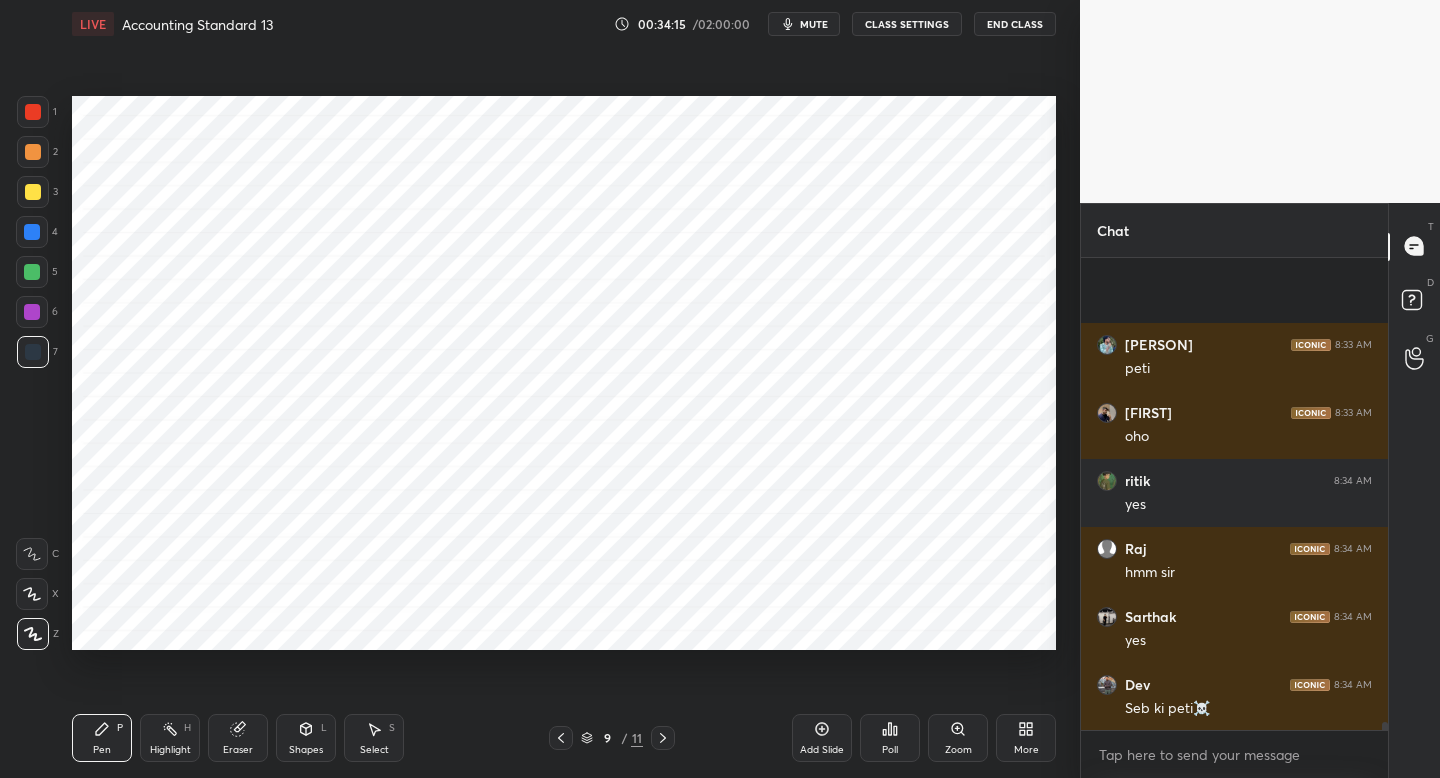 scroll, scrollTop: 29072, scrollLeft: 0, axis: vertical 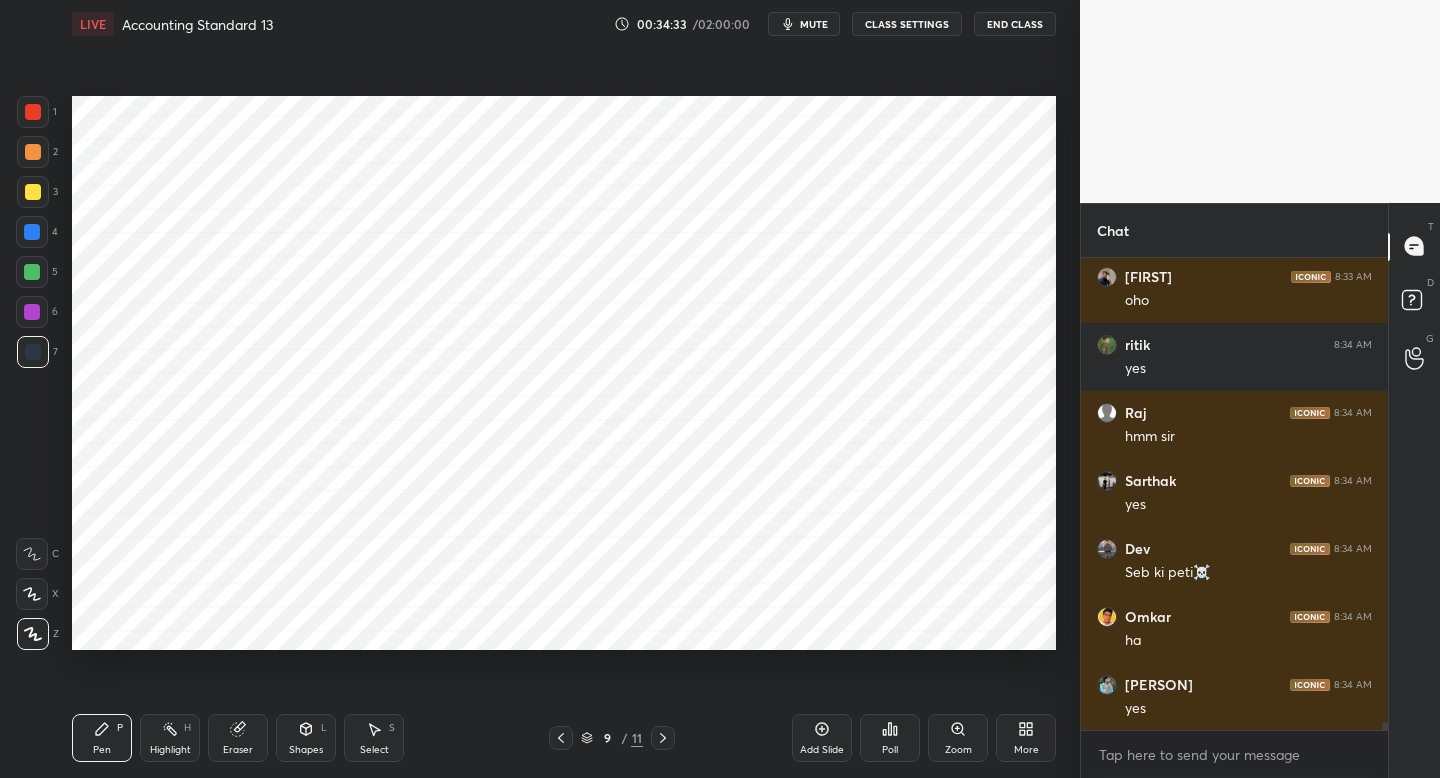 click 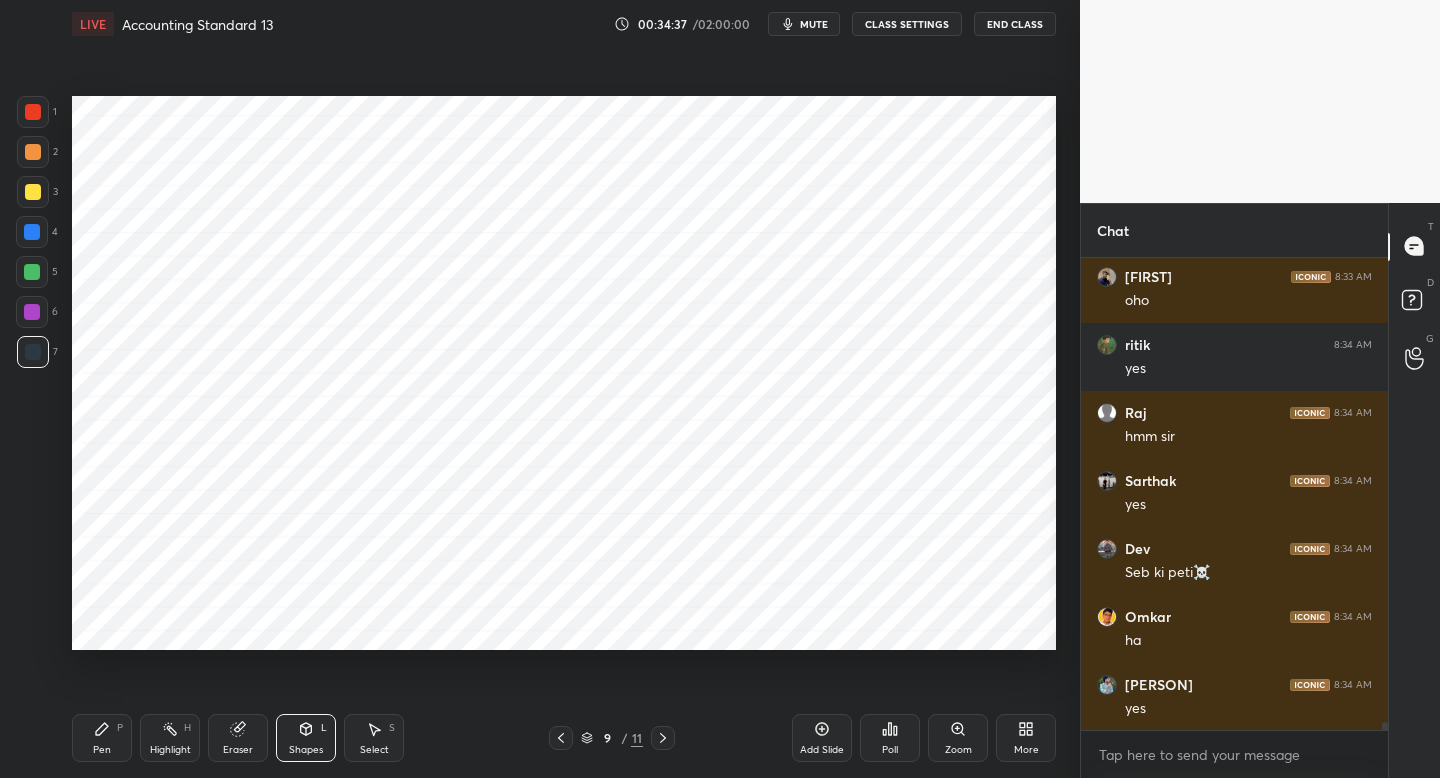 click on "Pen P" at bounding box center (102, 738) 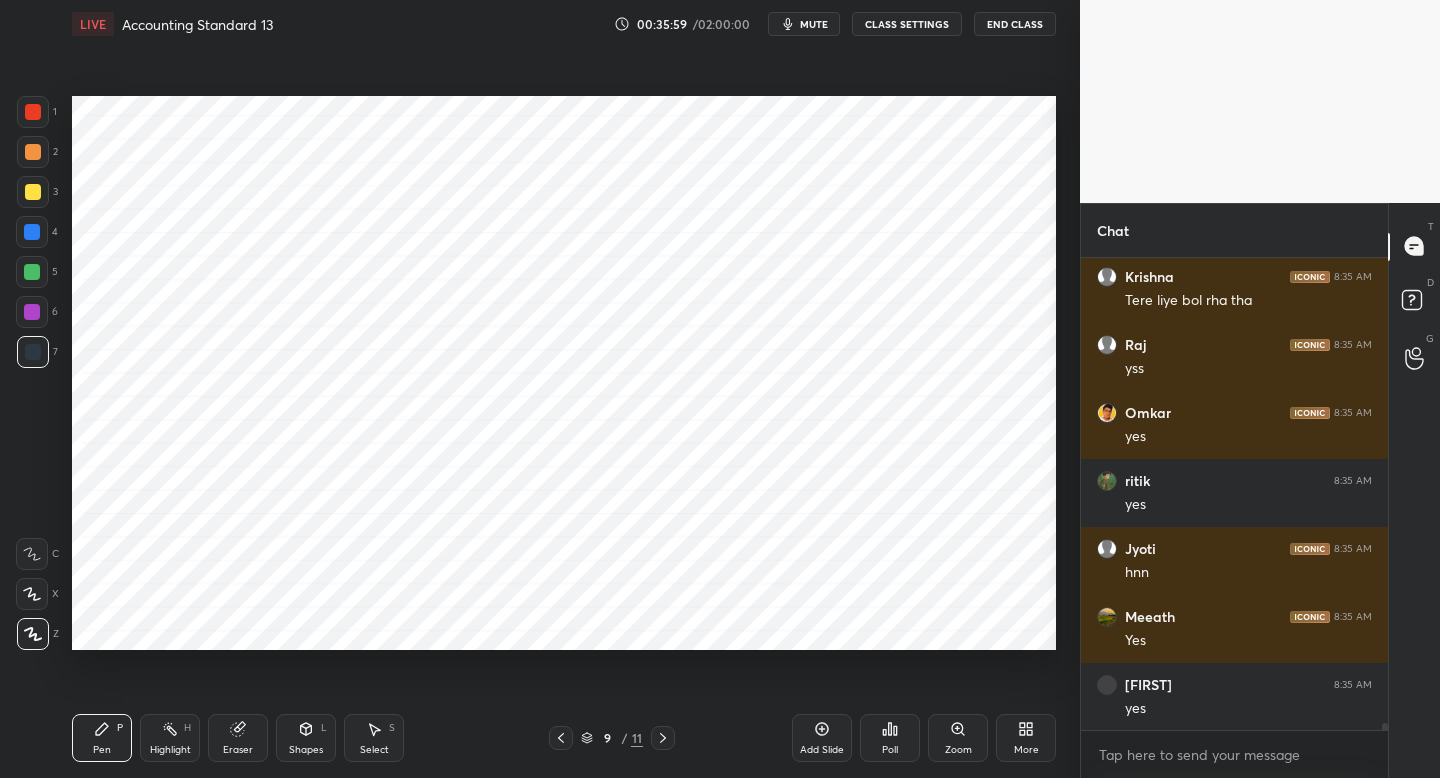 scroll, scrollTop: 30976, scrollLeft: 0, axis: vertical 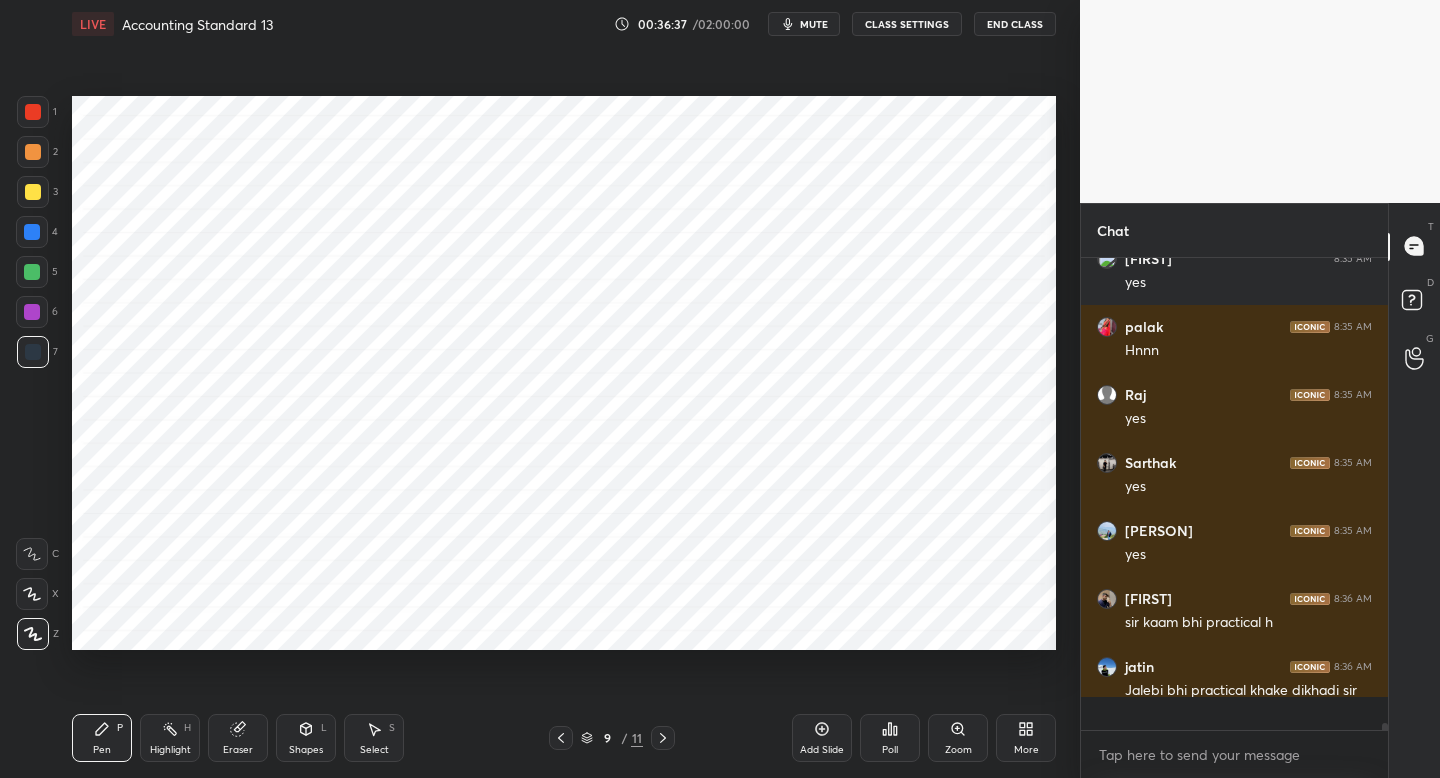 click on "More" at bounding box center [1026, 738] 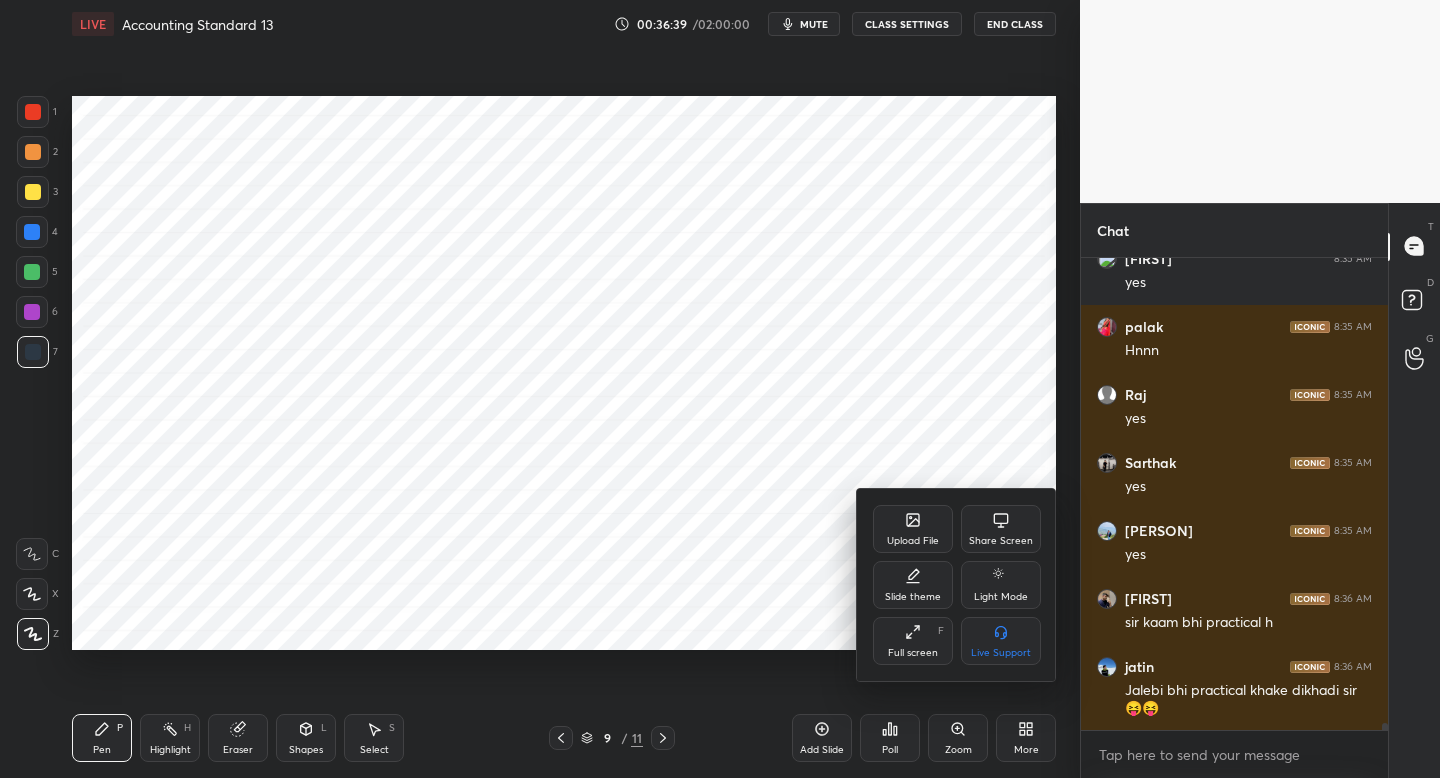 click on "Upload File" at bounding box center [913, 541] 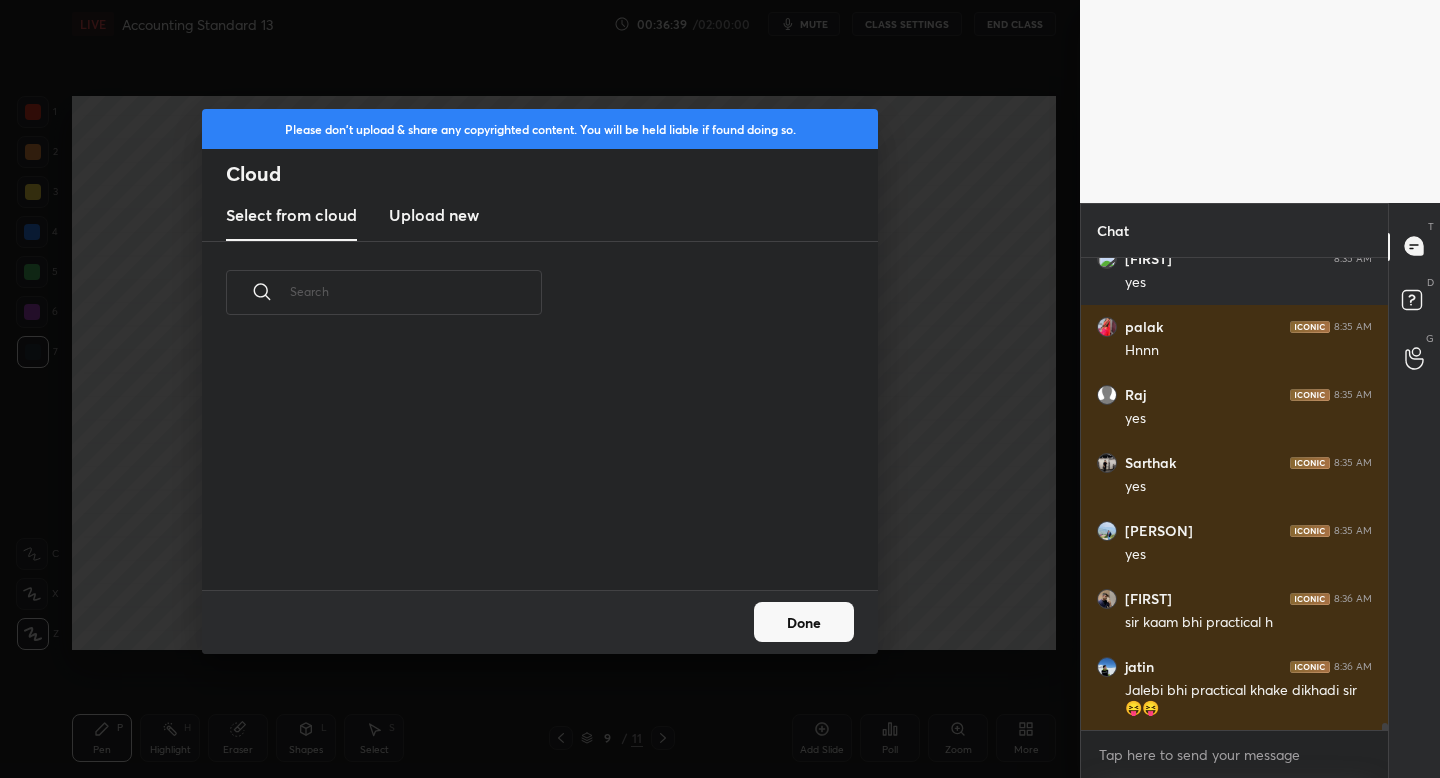 scroll, scrollTop: 7, scrollLeft: 11, axis: both 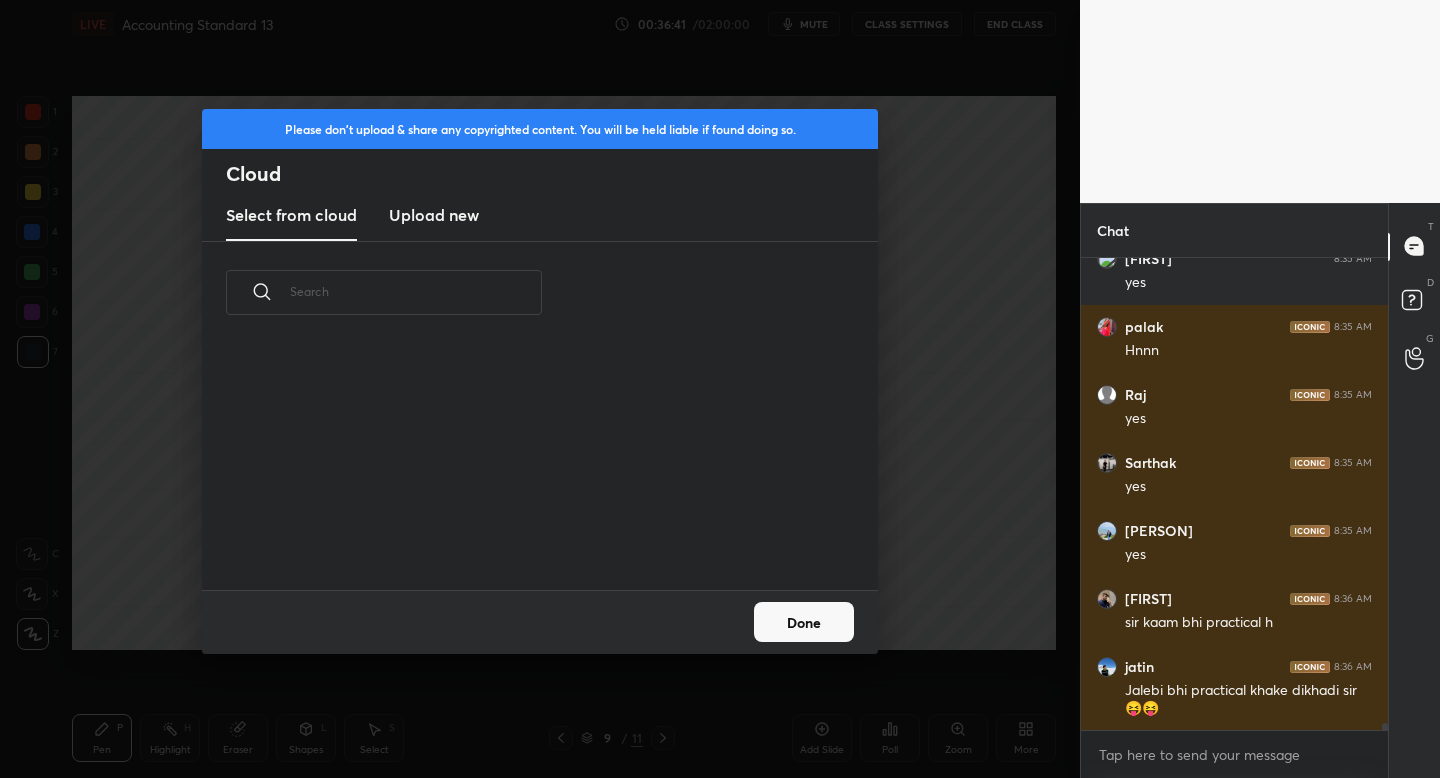 click on "Upload new" at bounding box center [434, 215] 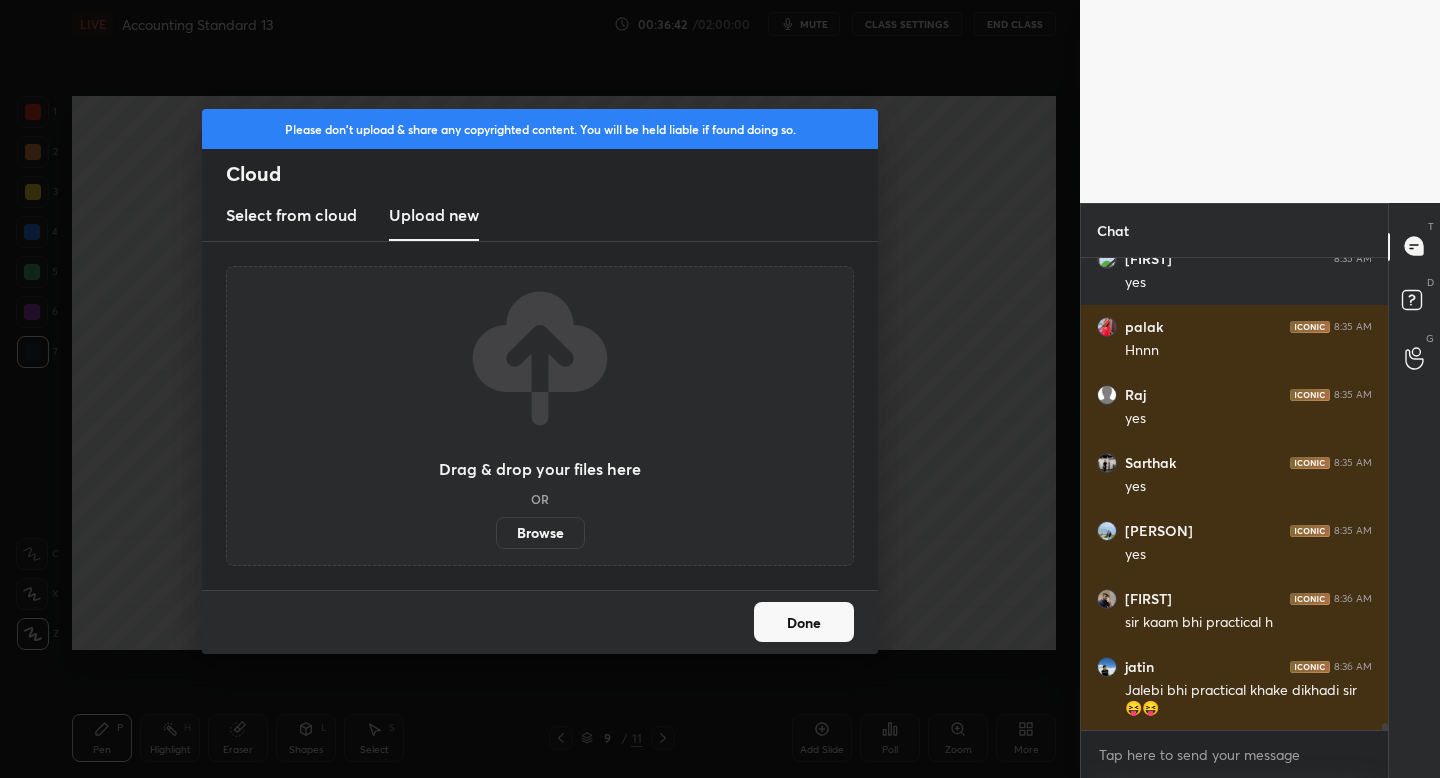 click on "Browse" at bounding box center [540, 533] 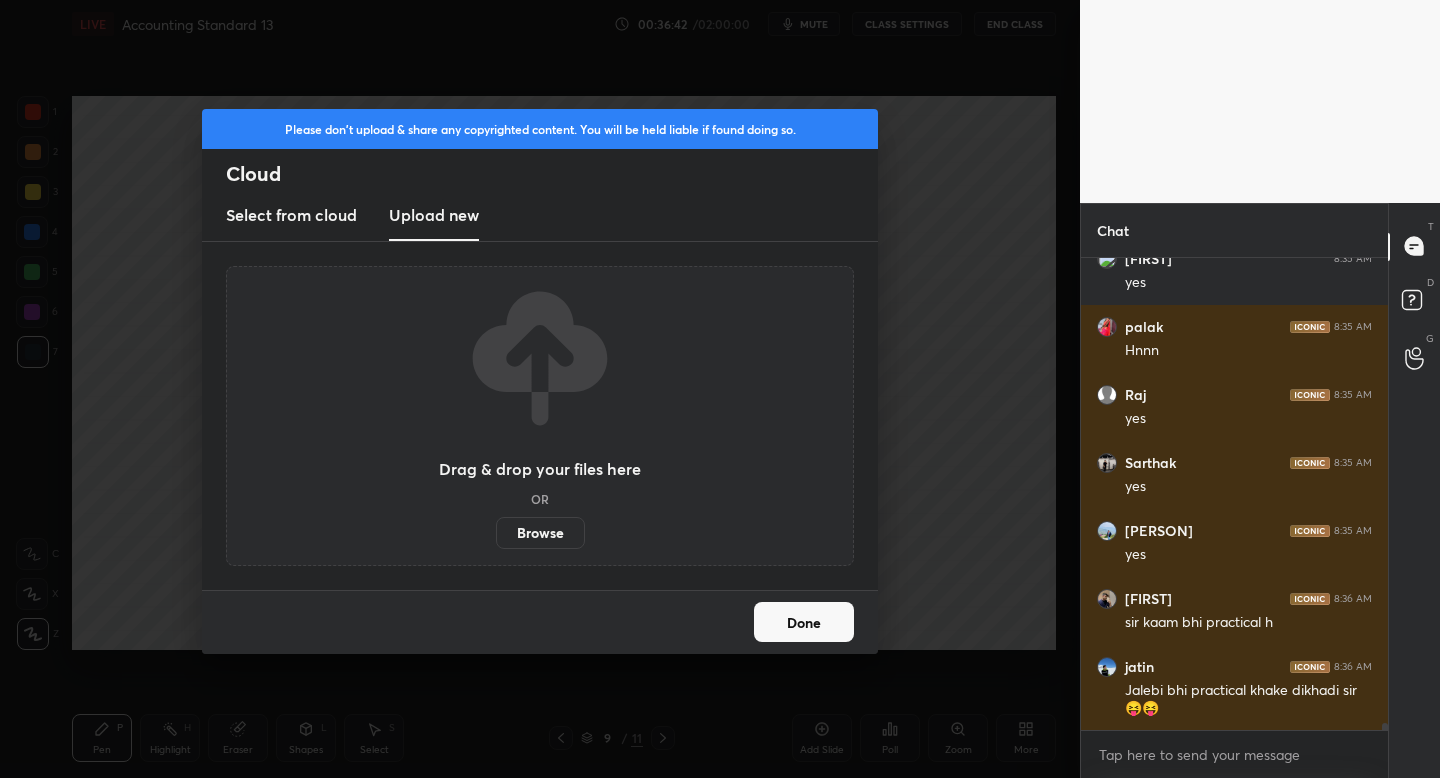 click on "Browse" at bounding box center (496, 533) 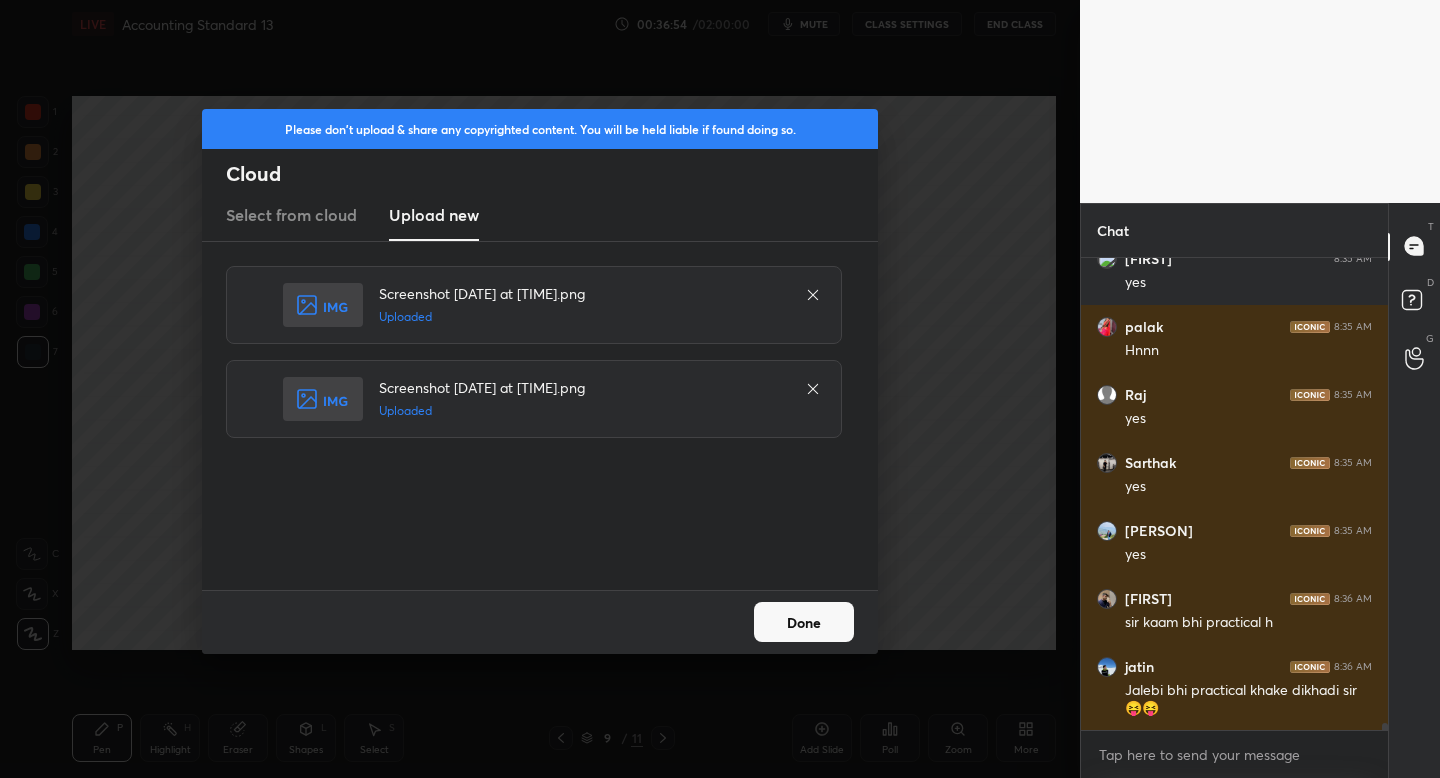 click on "Done" at bounding box center (804, 622) 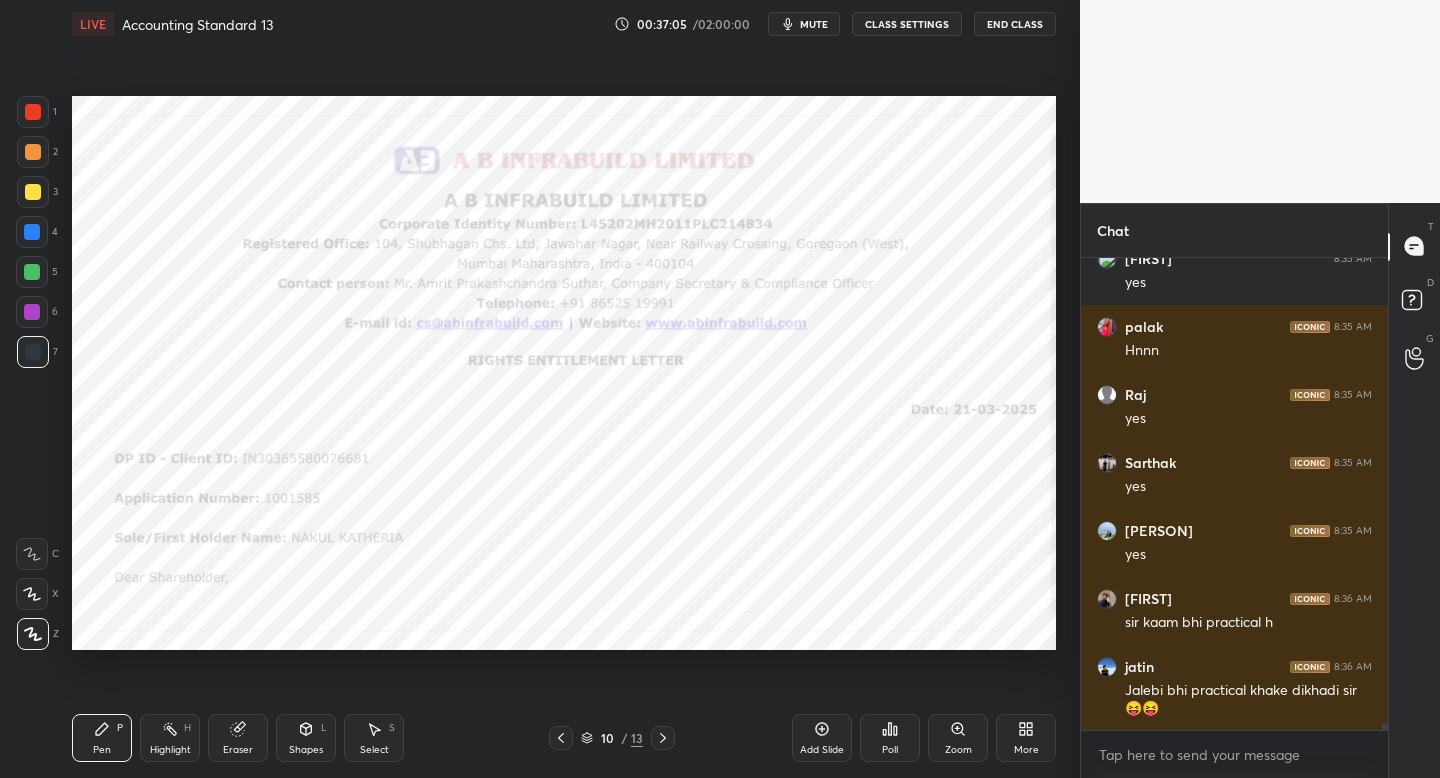 click at bounding box center [33, 112] 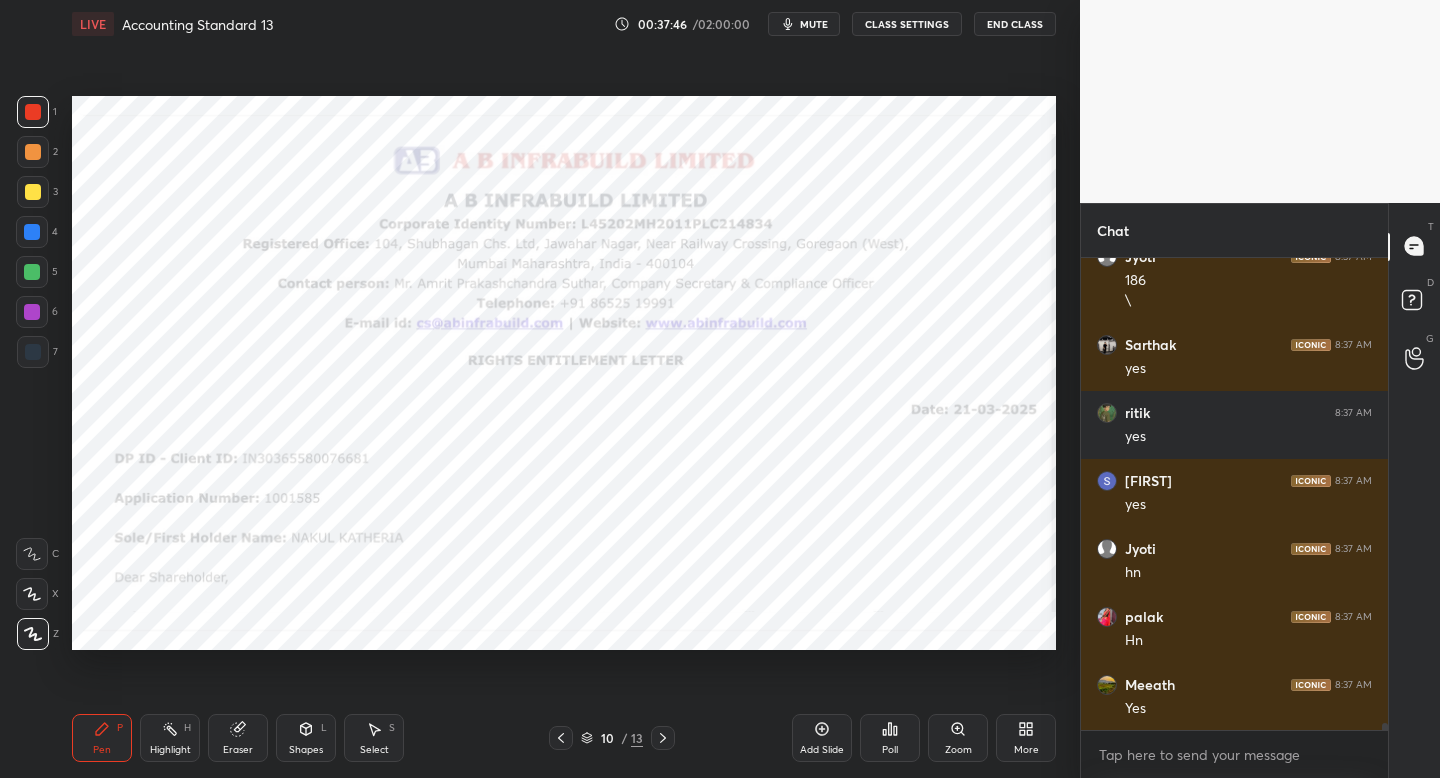 scroll, scrollTop: 32510, scrollLeft: 0, axis: vertical 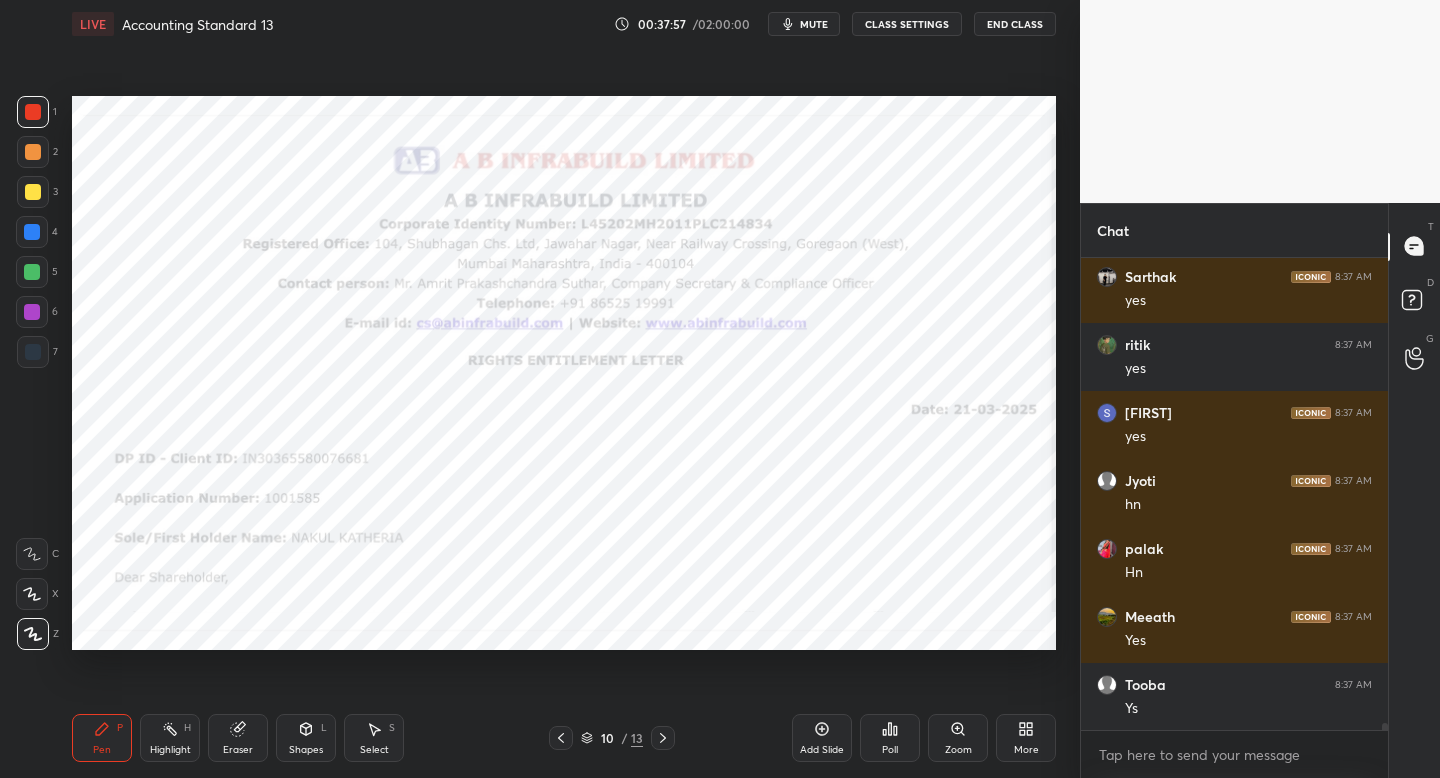 click 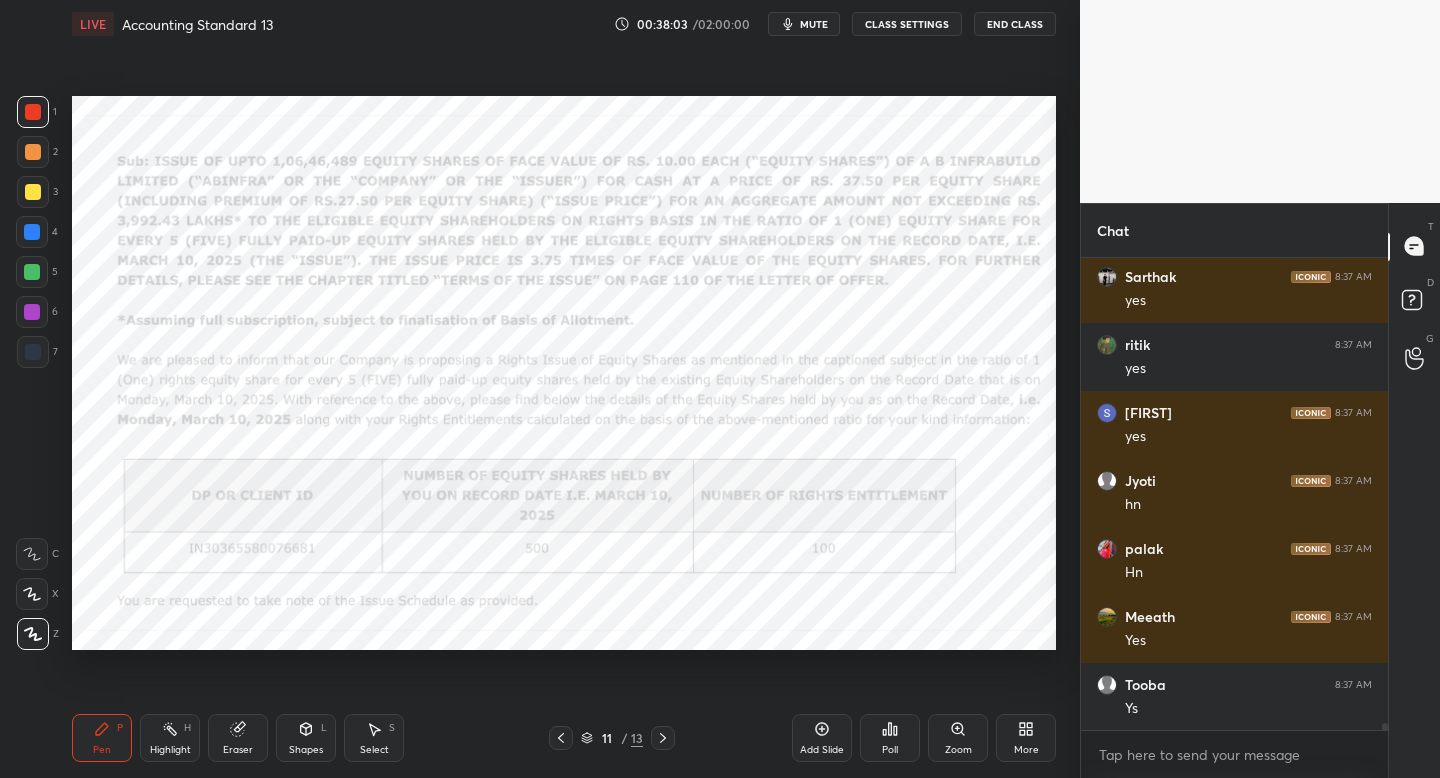 click on "Shapes L" at bounding box center (306, 738) 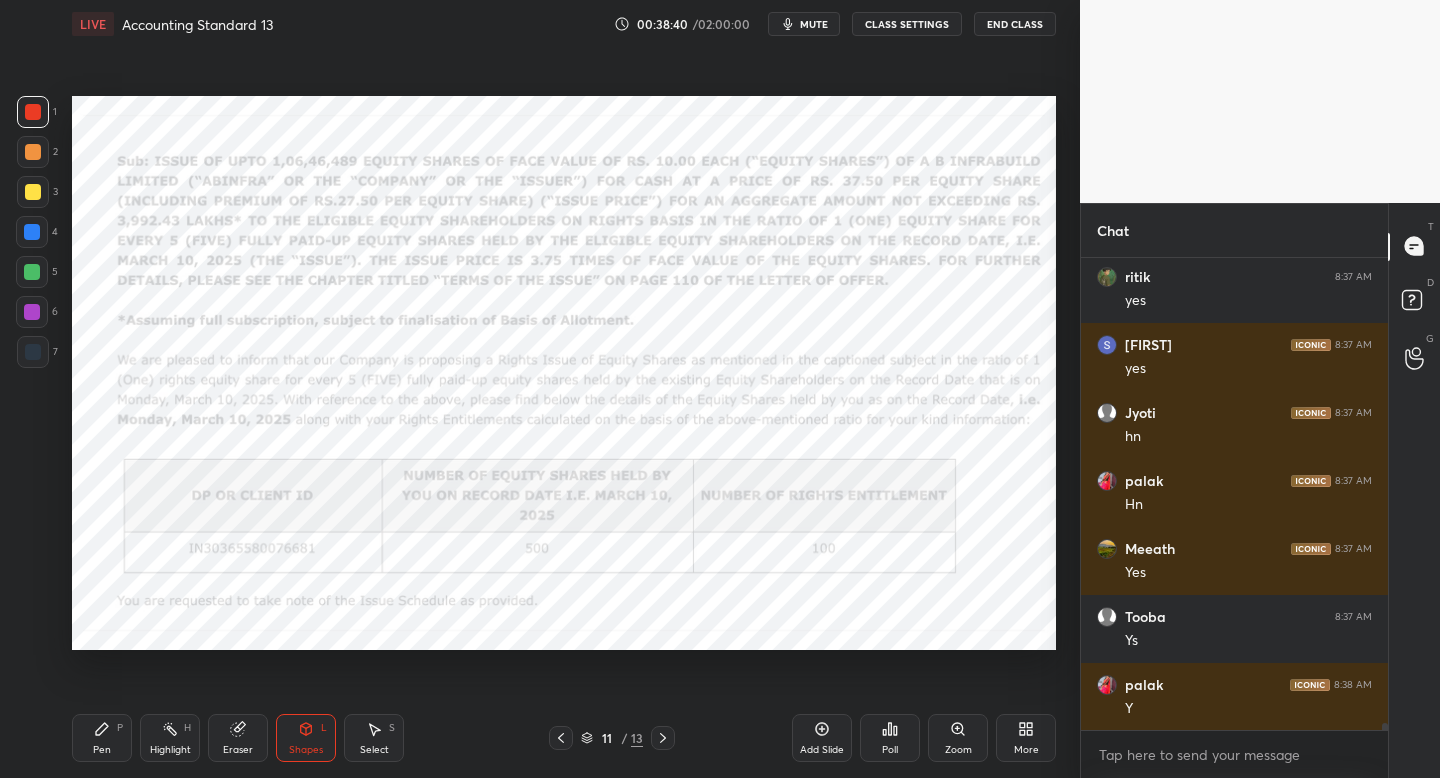 scroll, scrollTop: 32646, scrollLeft: 0, axis: vertical 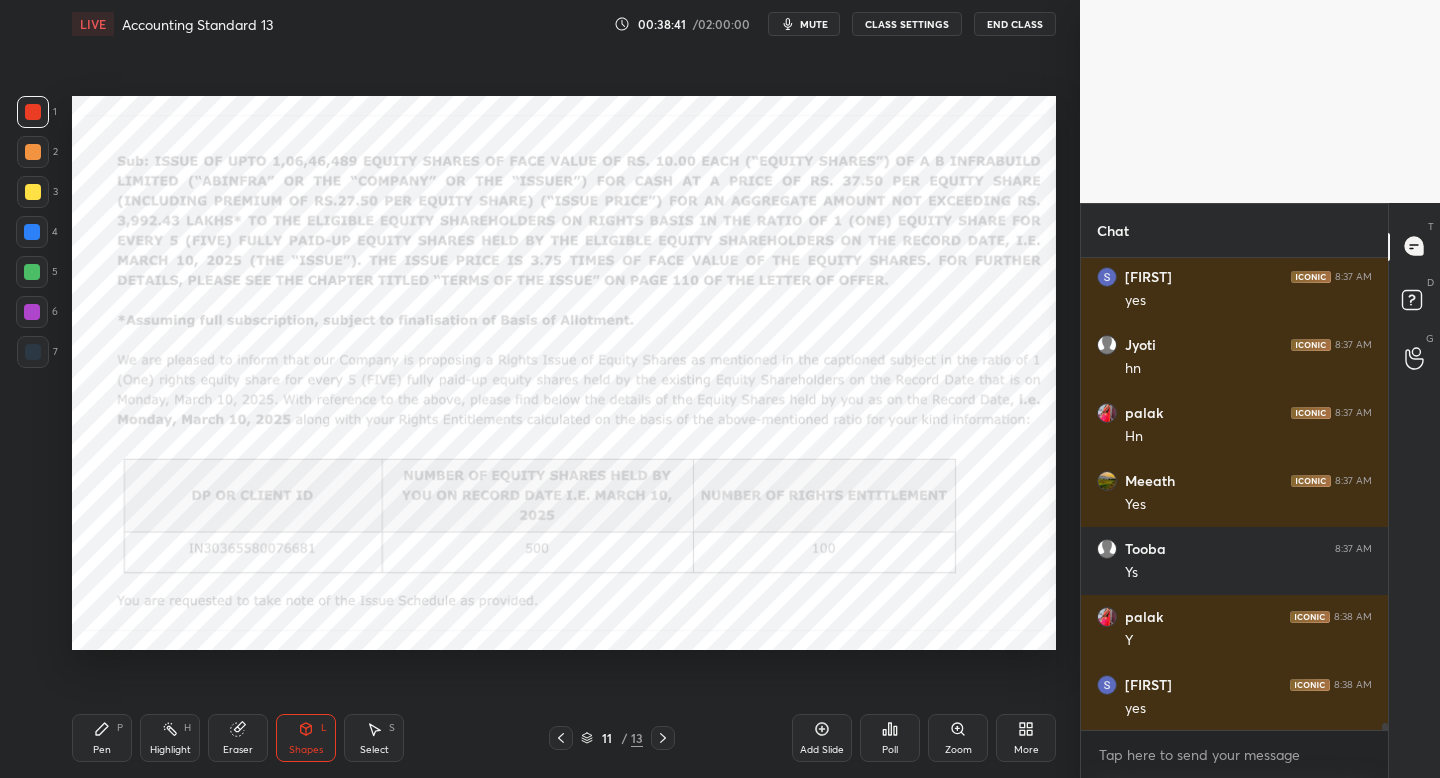 click at bounding box center [561, 738] 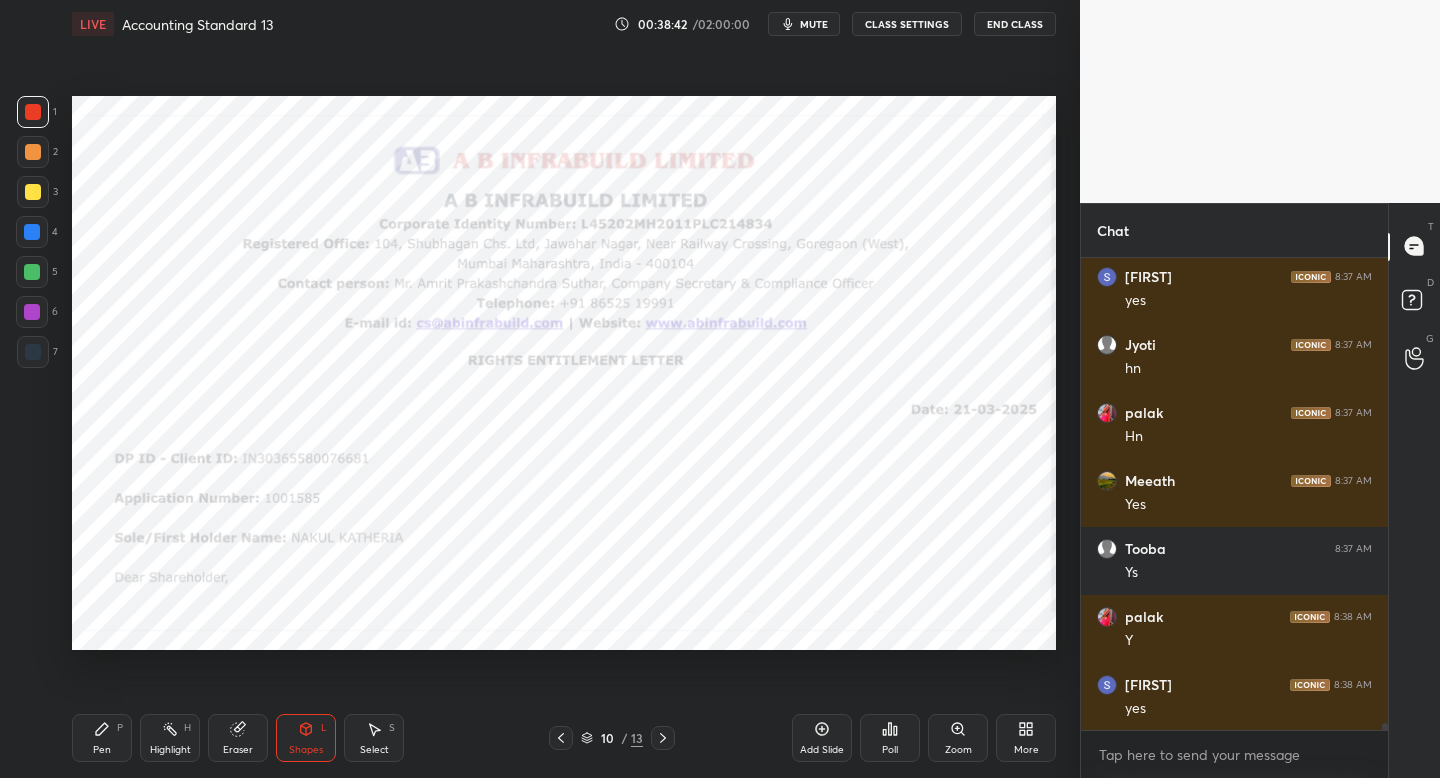 scroll, scrollTop: 32850, scrollLeft: 0, axis: vertical 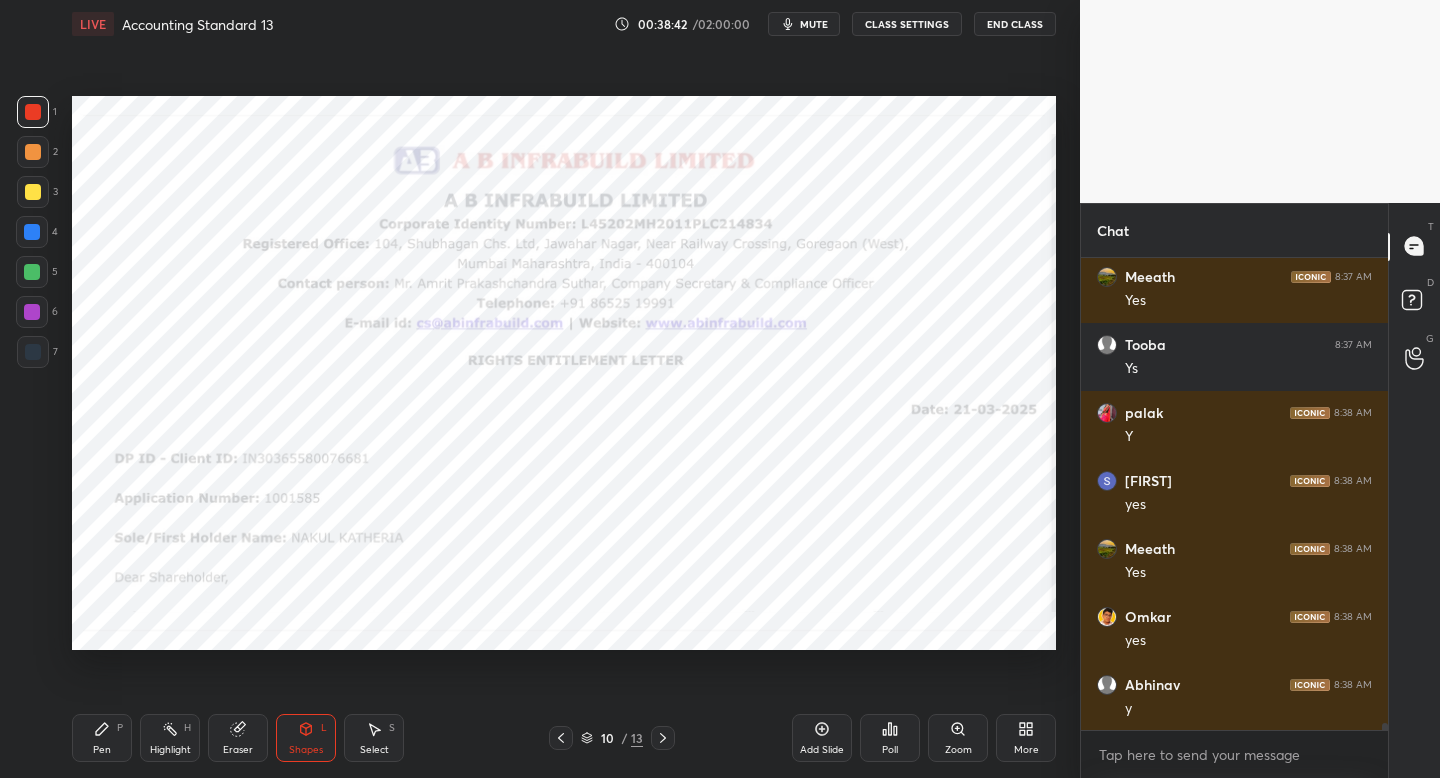 click on "Pen P" at bounding box center (102, 738) 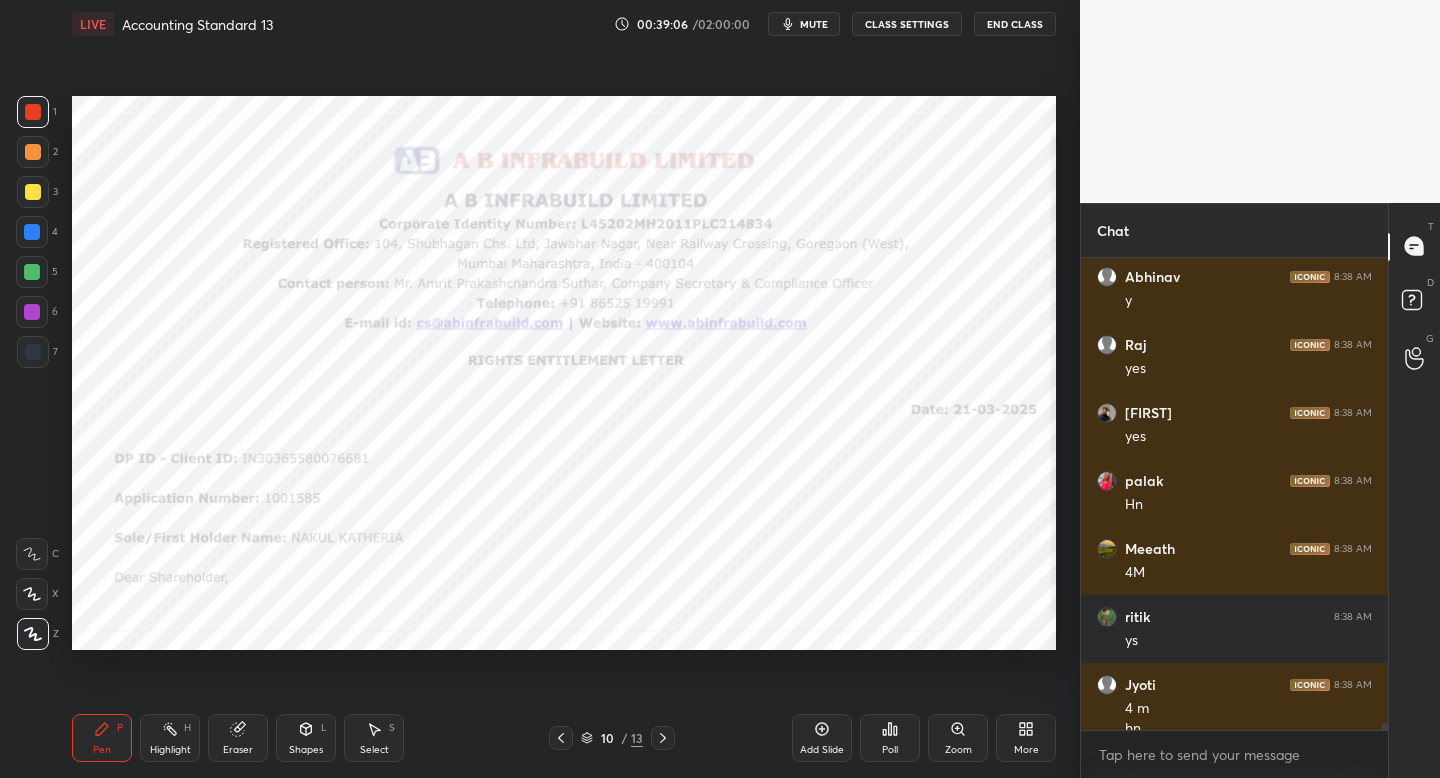 scroll, scrollTop: 33278, scrollLeft: 0, axis: vertical 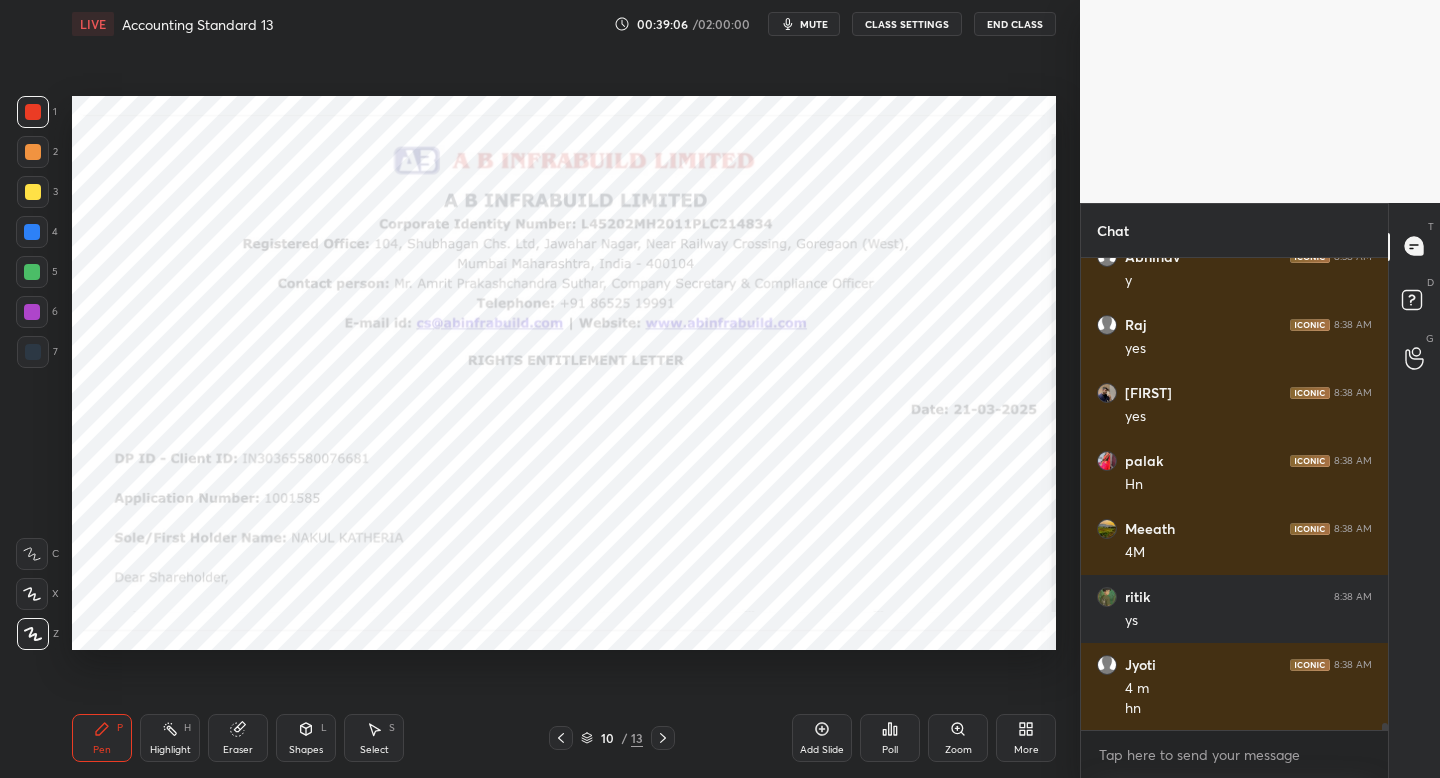 click 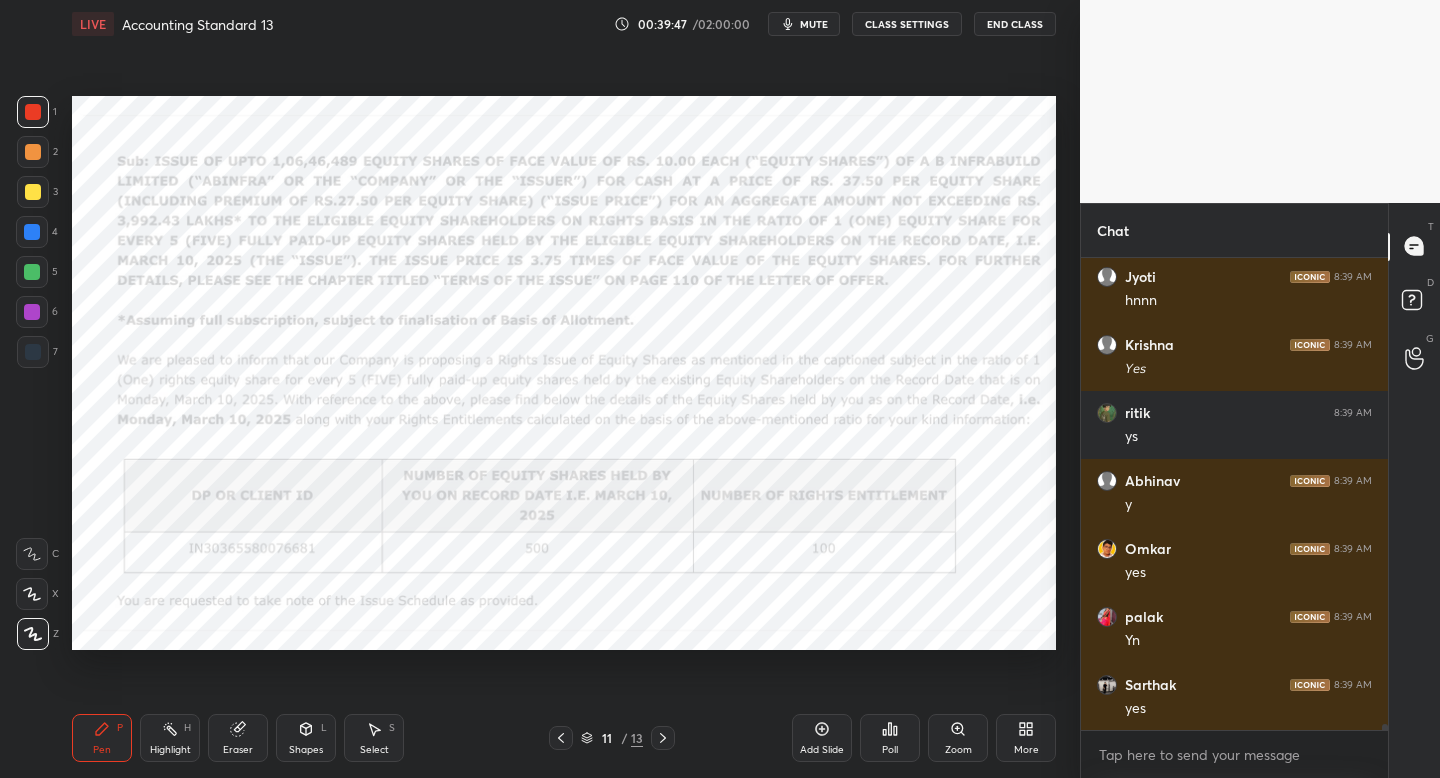 scroll, scrollTop: 34094, scrollLeft: 0, axis: vertical 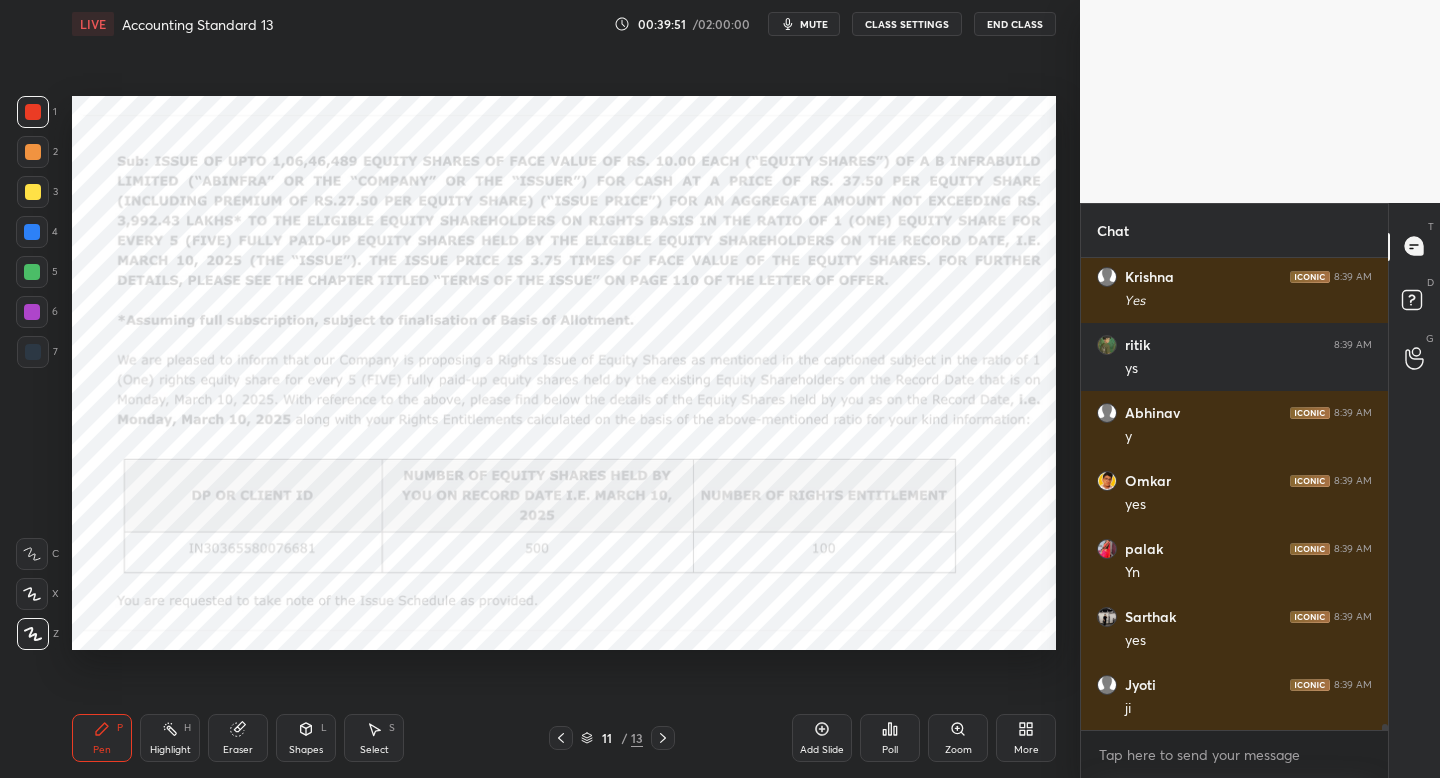 click on "Pen P Highlight H Eraser Shapes L Select S 11 / 13 Add Slide Poll Zoom More" at bounding box center (564, 738) 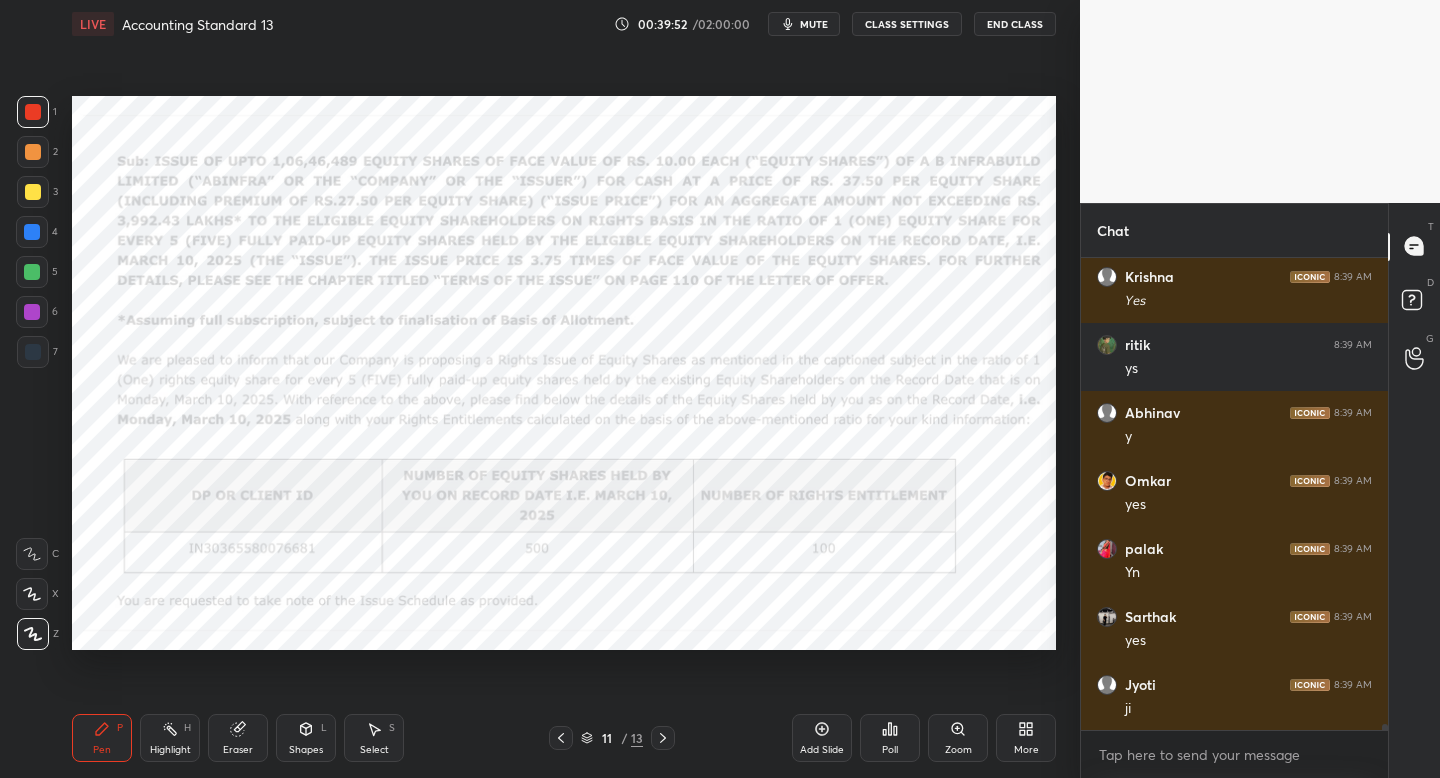 click at bounding box center (561, 738) 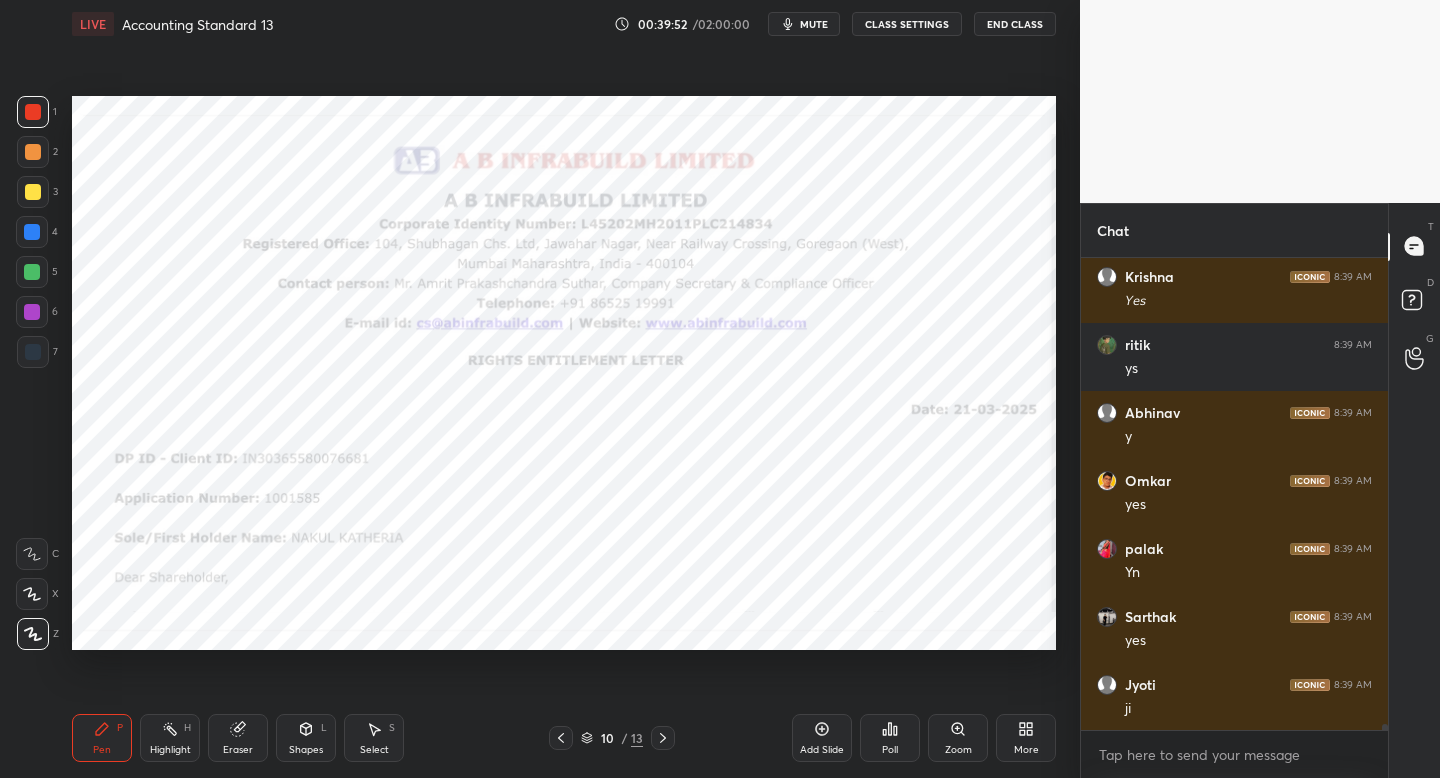 click 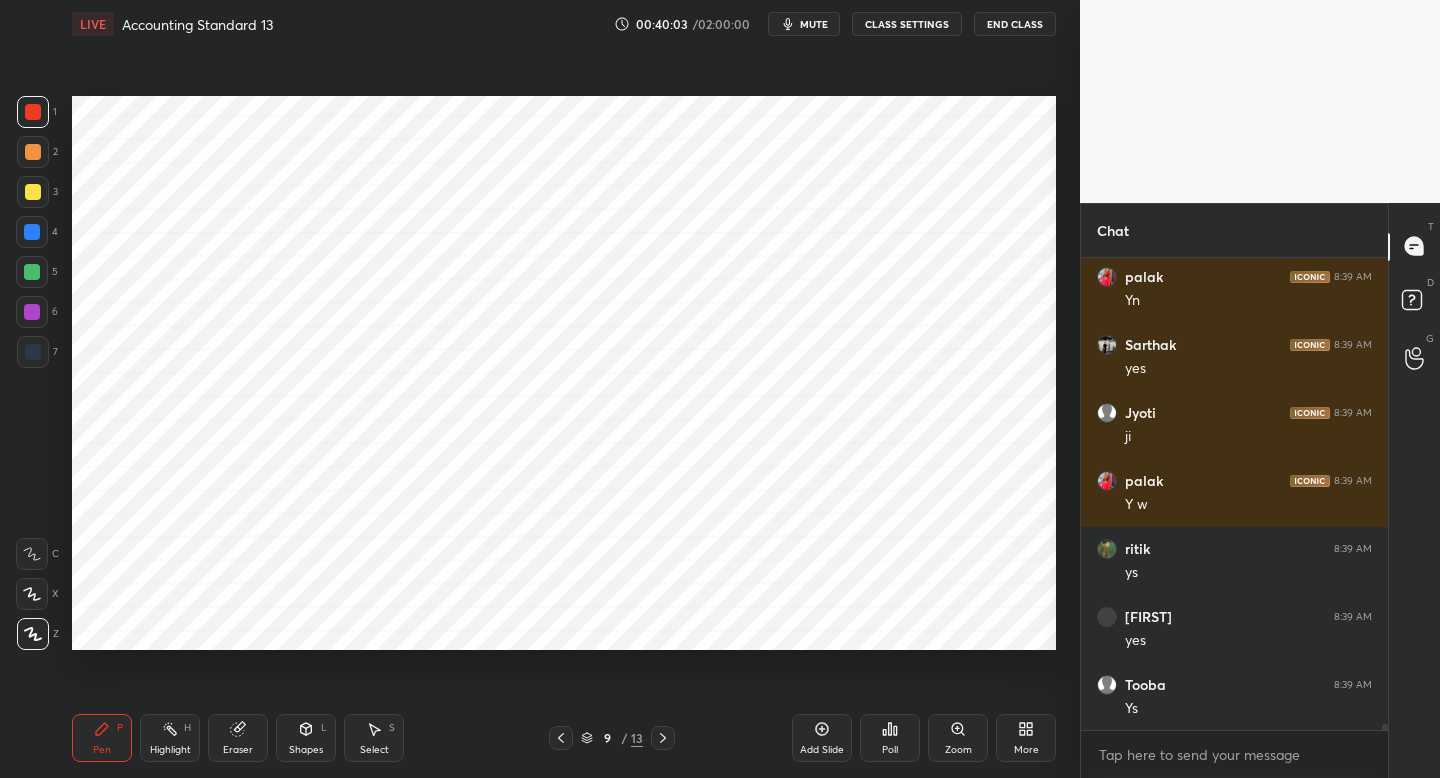 scroll, scrollTop: 34434, scrollLeft: 0, axis: vertical 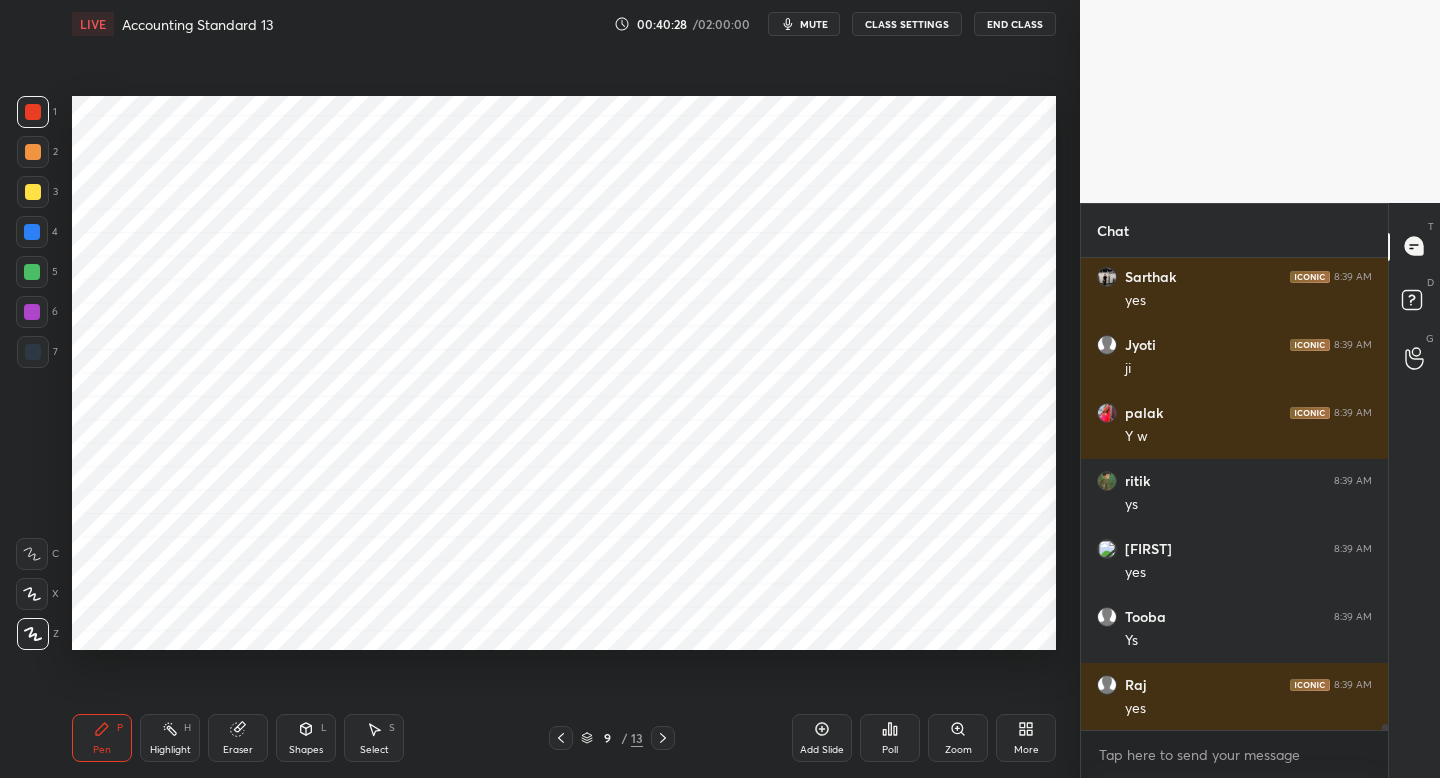 click on "Eraser" at bounding box center (238, 738) 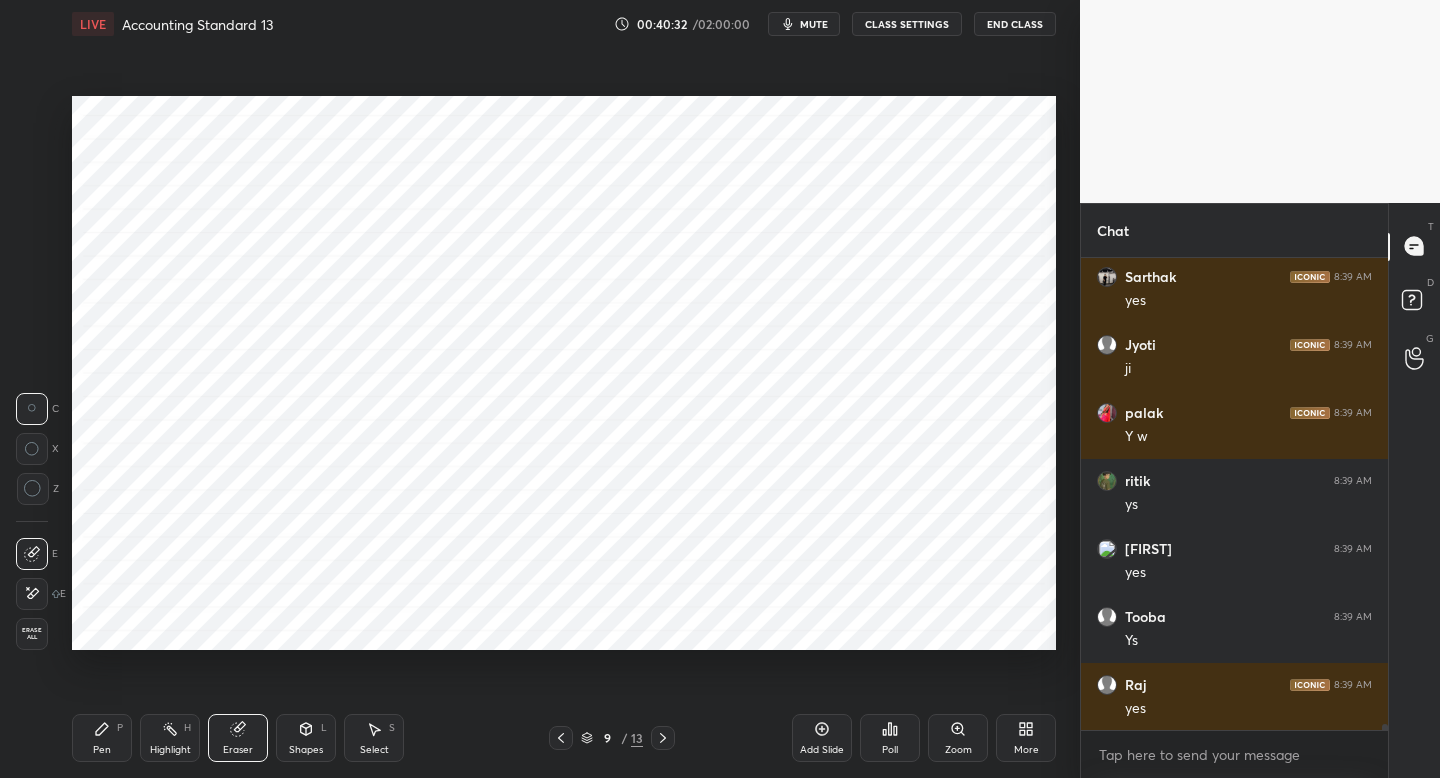 click on "Pen P" at bounding box center [102, 738] 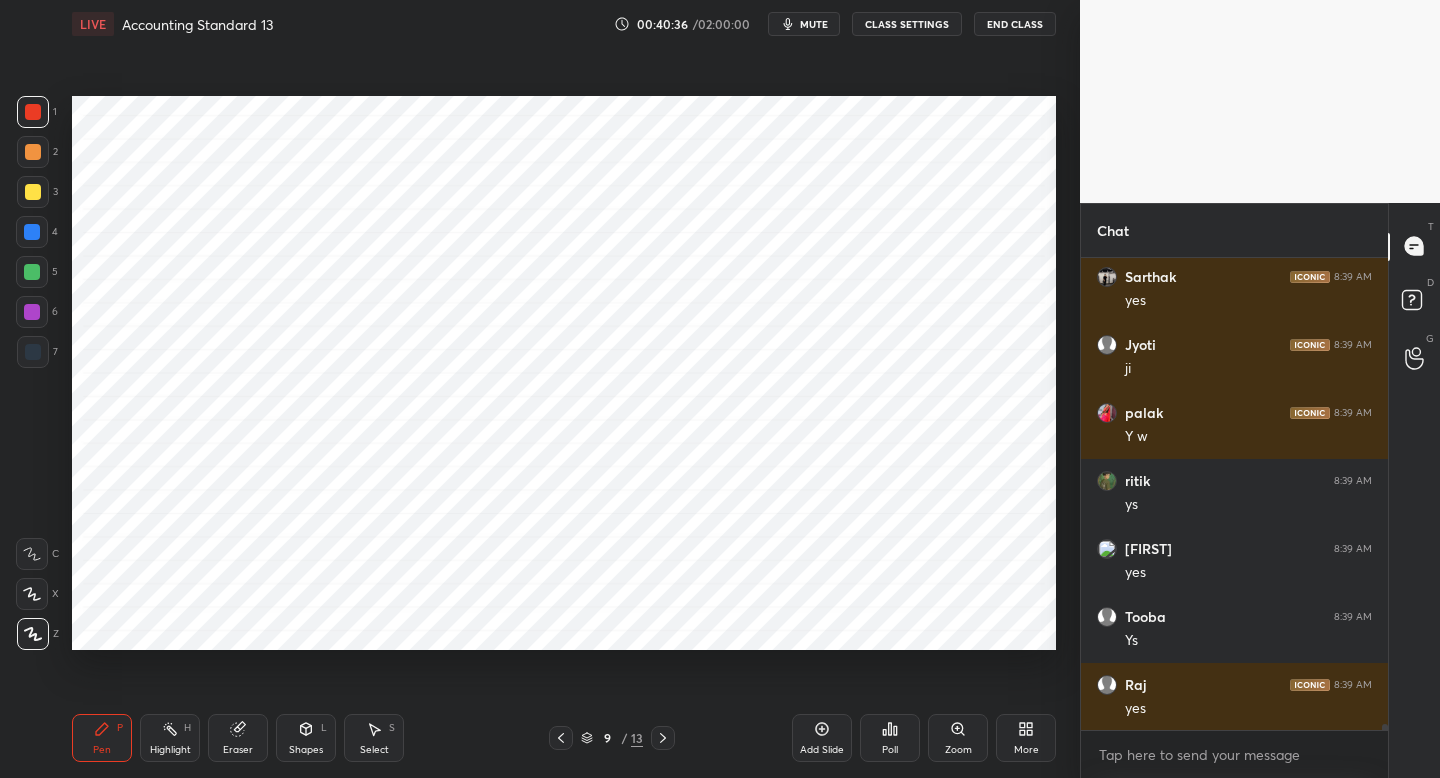 click 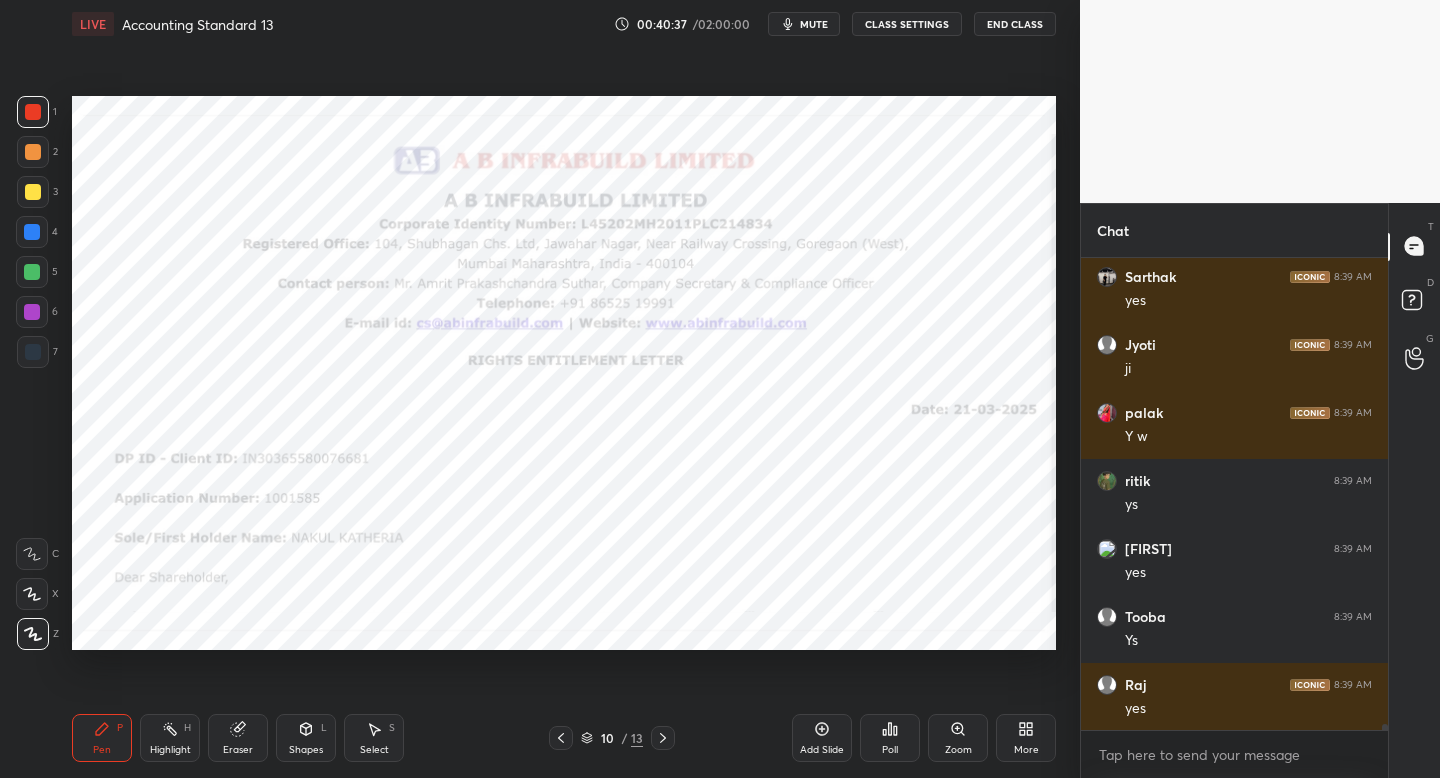 click 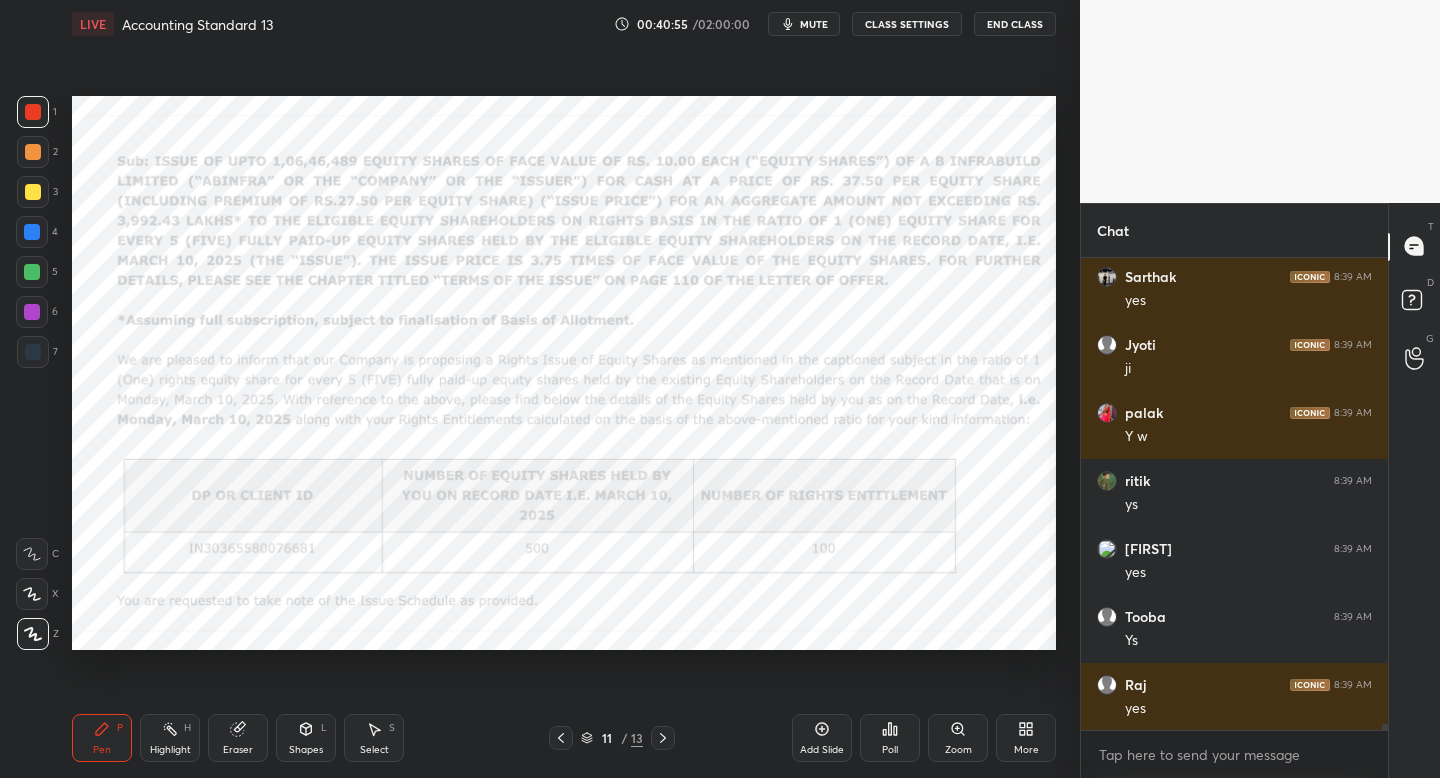 scroll, scrollTop: 34502, scrollLeft: 0, axis: vertical 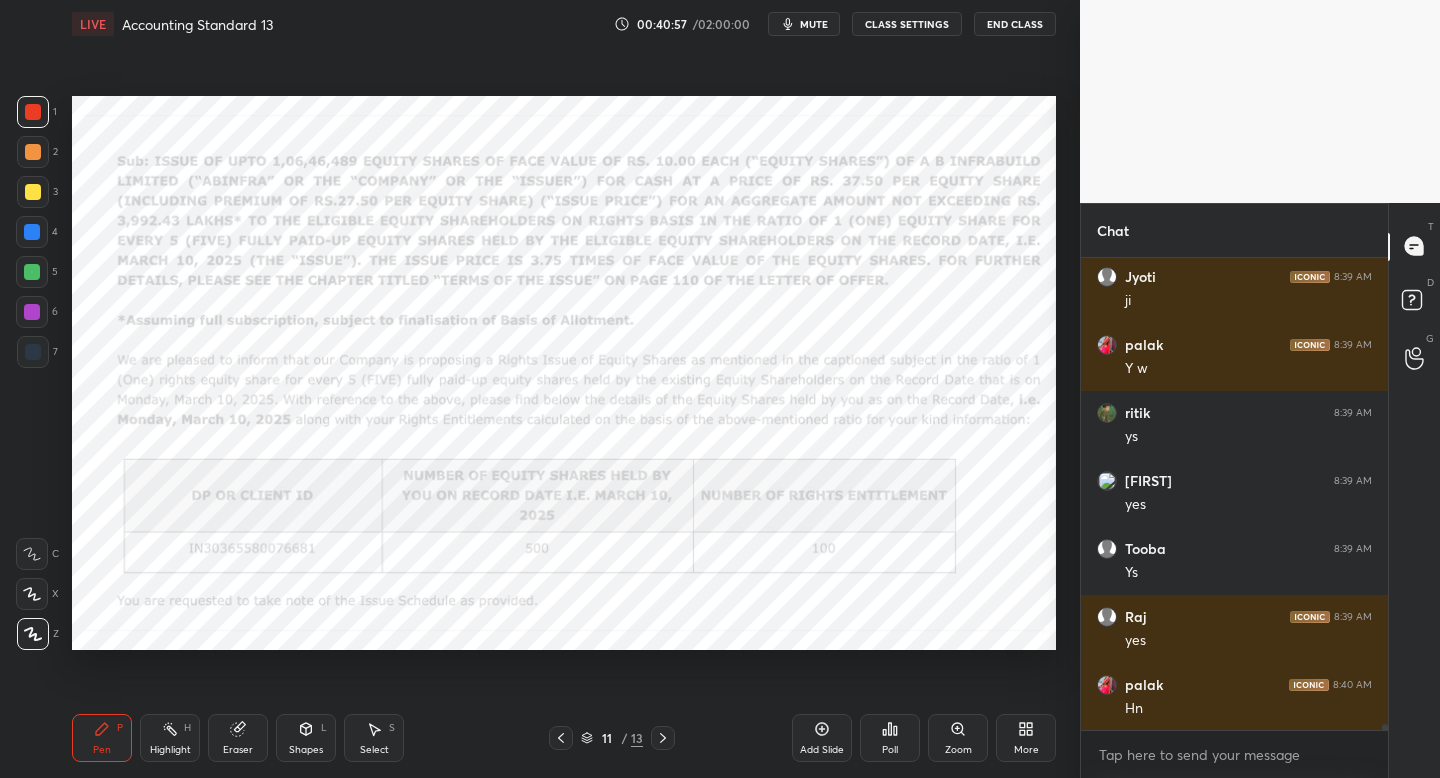 click 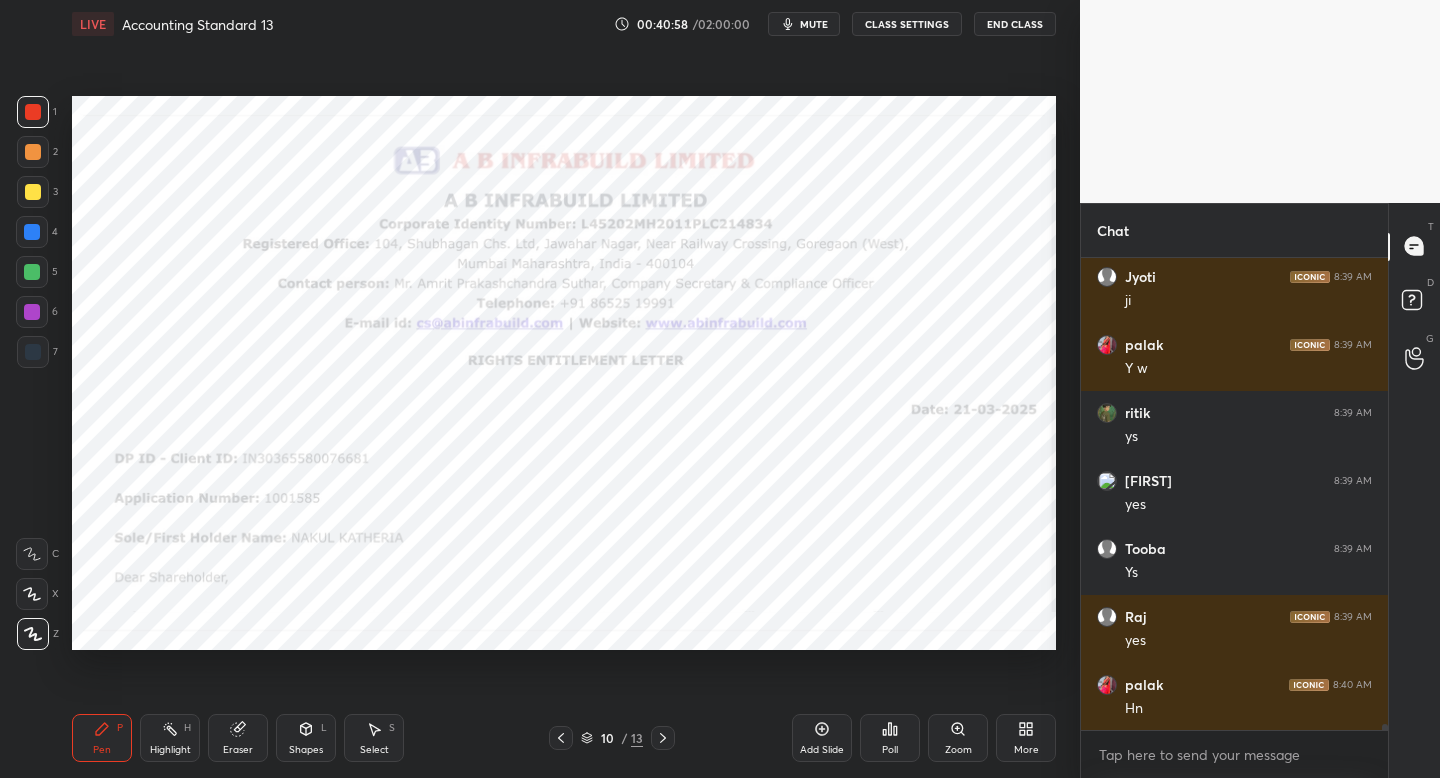 click at bounding box center (561, 738) 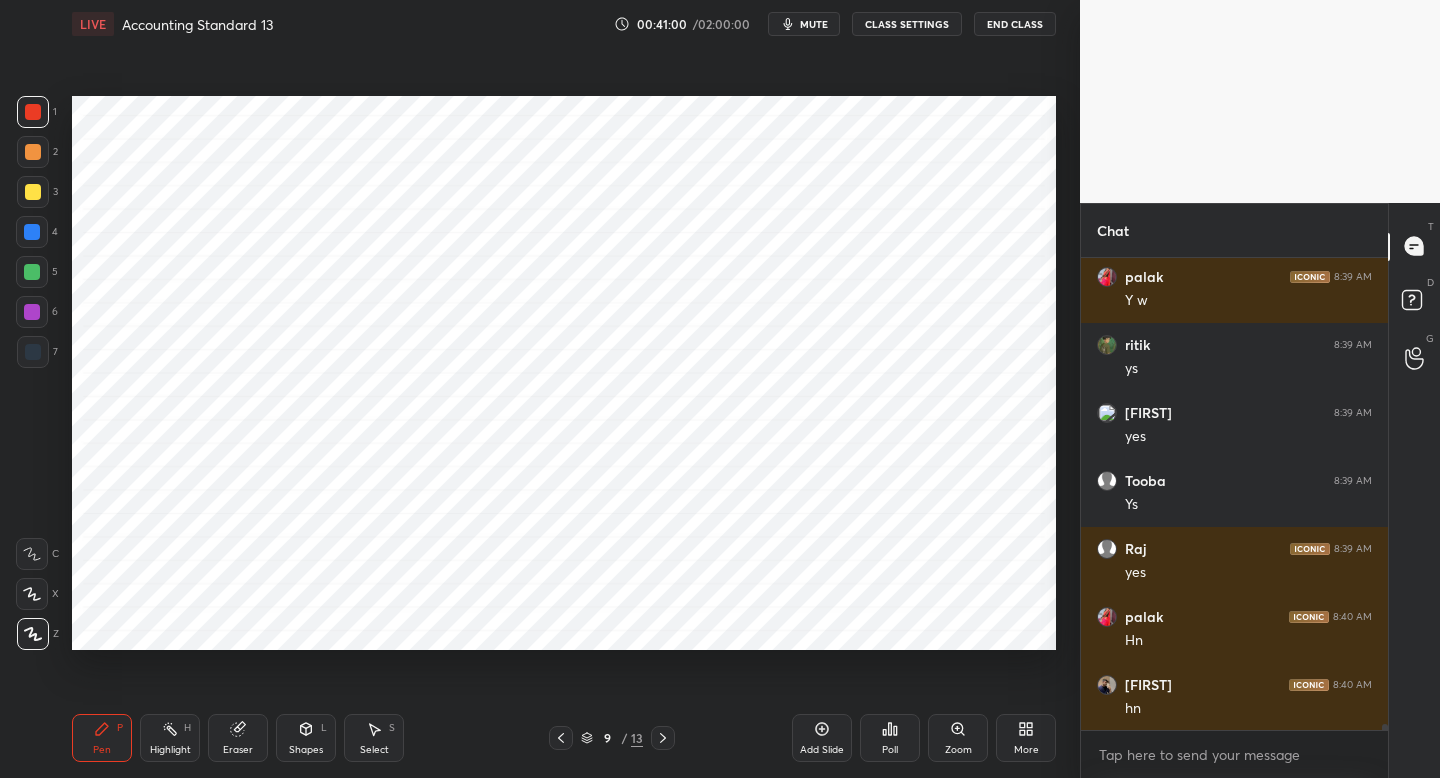 scroll, scrollTop: 34638, scrollLeft: 0, axis: vertical 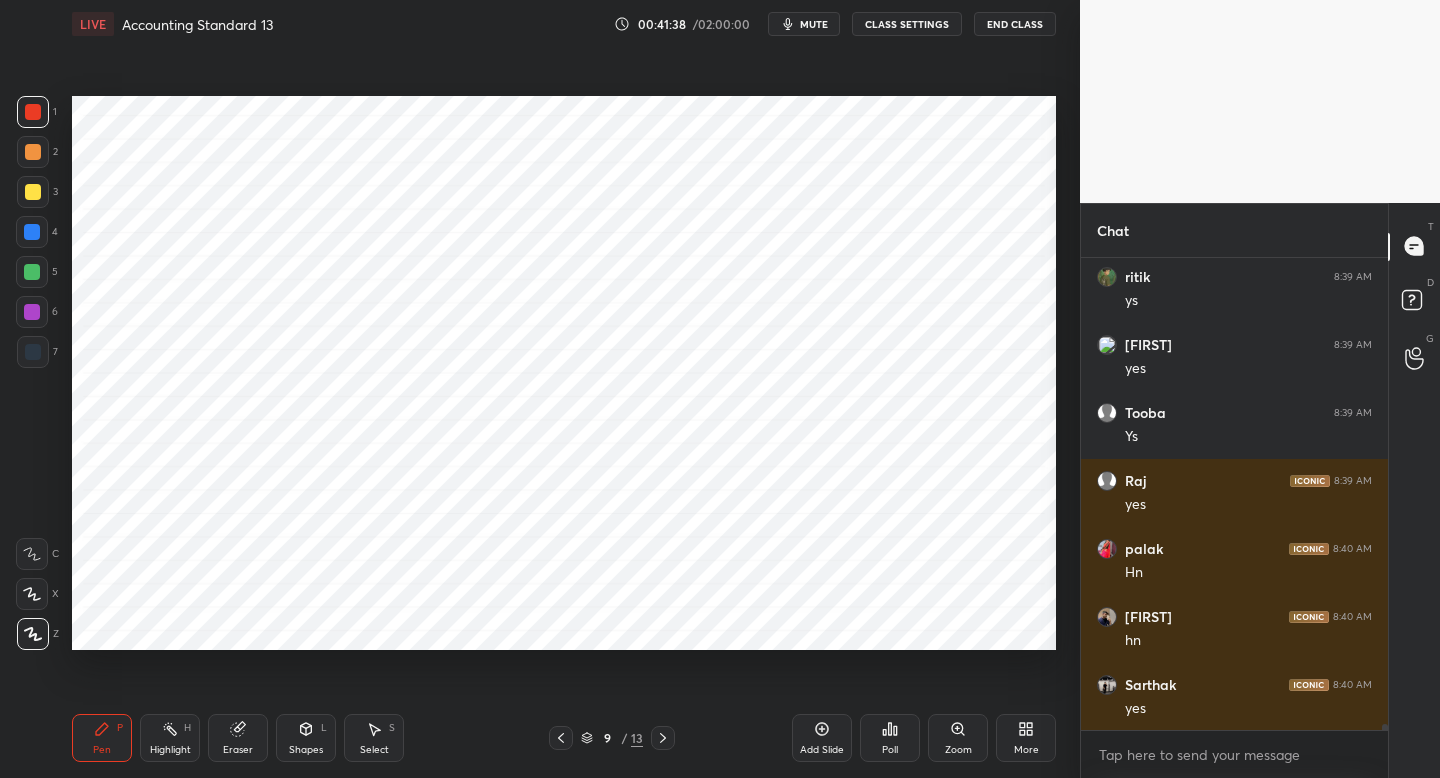 click on "Shapes" at bounding box center (306, 750) 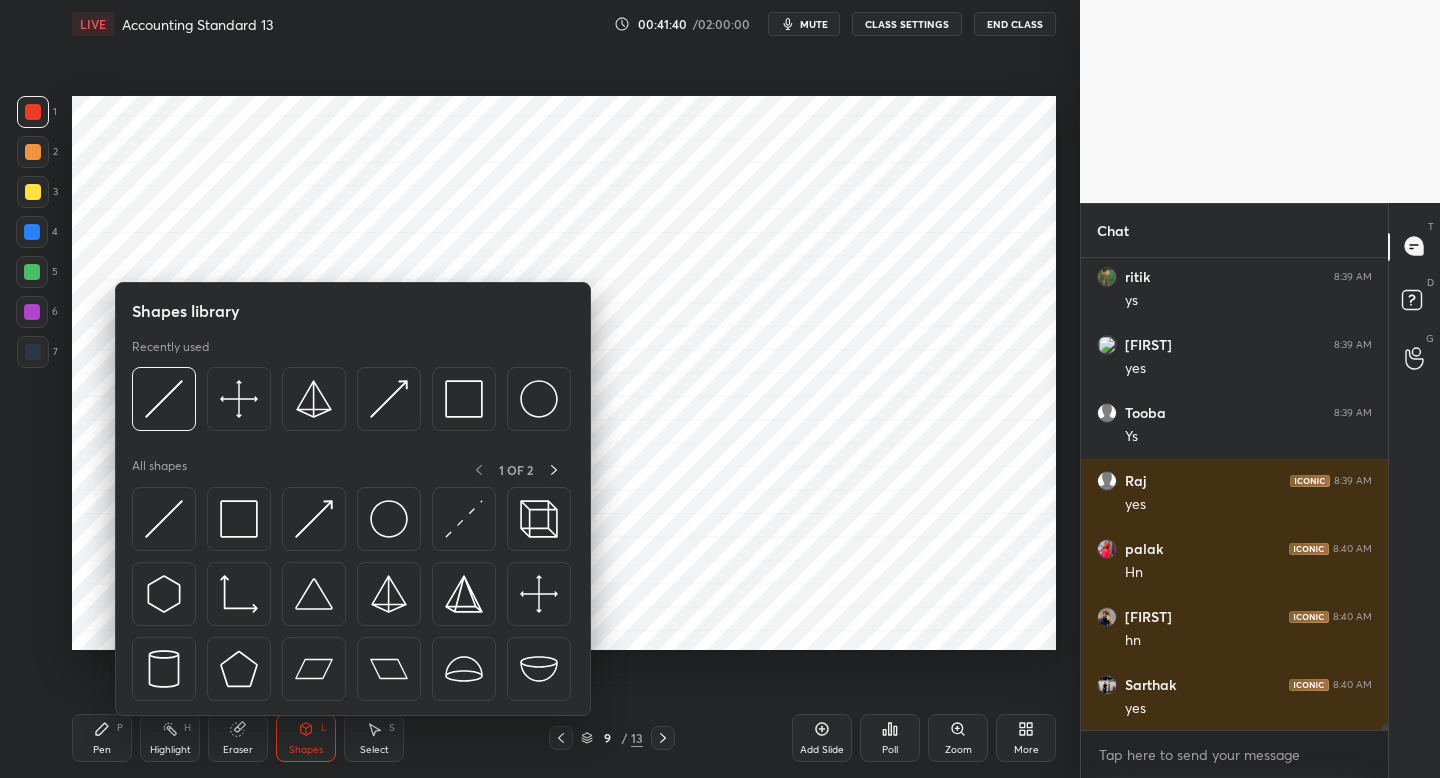 click at bounding box center [32, 232] 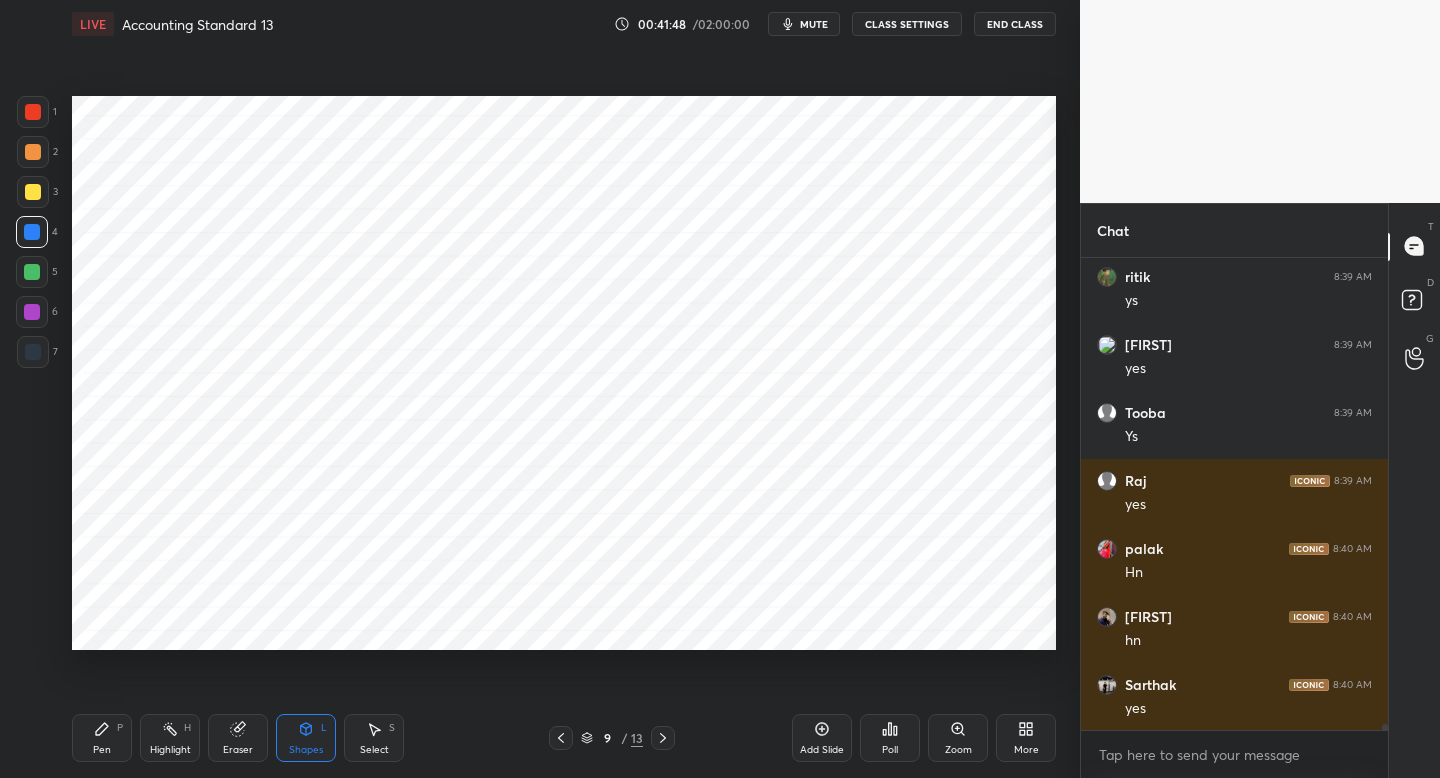 click on "Pen P" at bounding box center (102, 738) 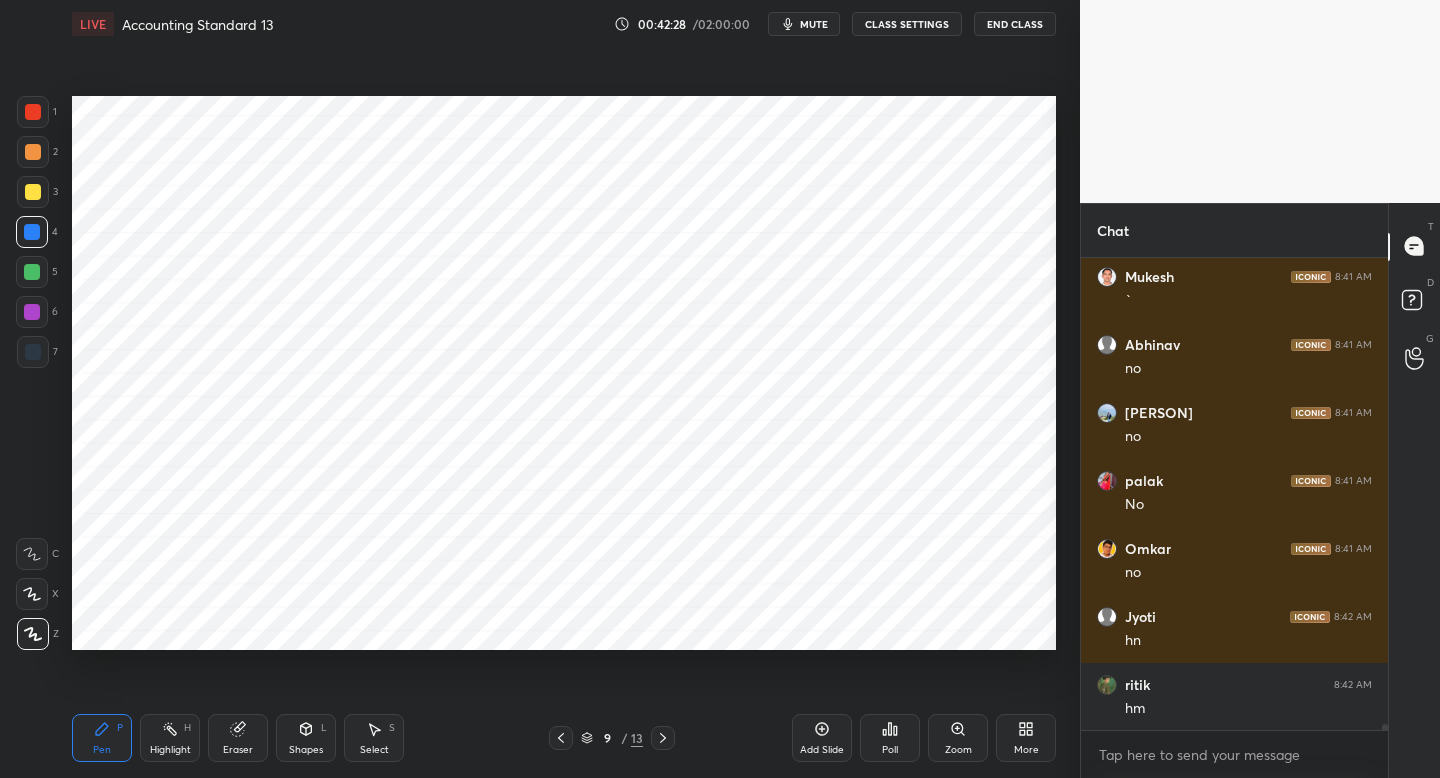 scroll, scrollTop: 35454, scrollLeft: 0, axis: vertical 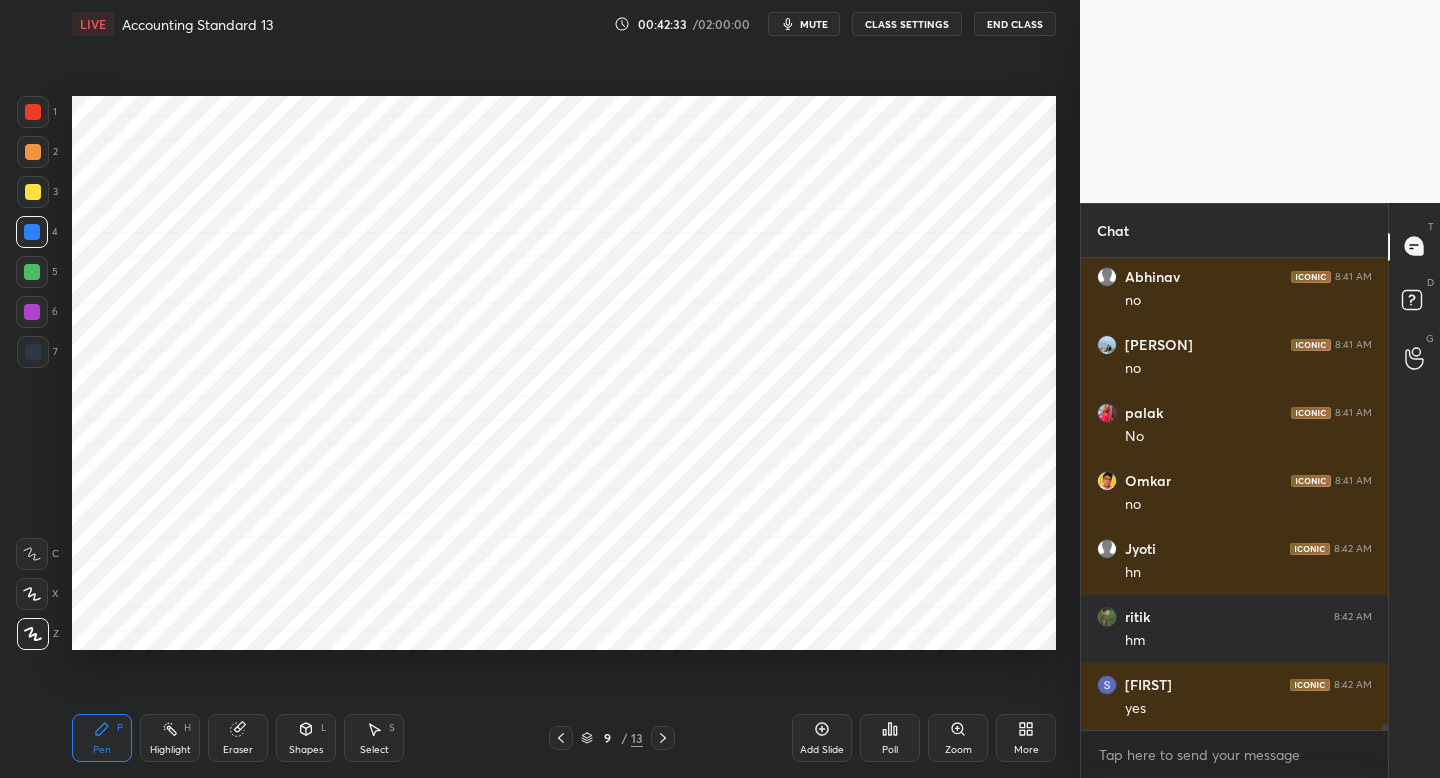 click on "7" at bounding box center (37, 352) 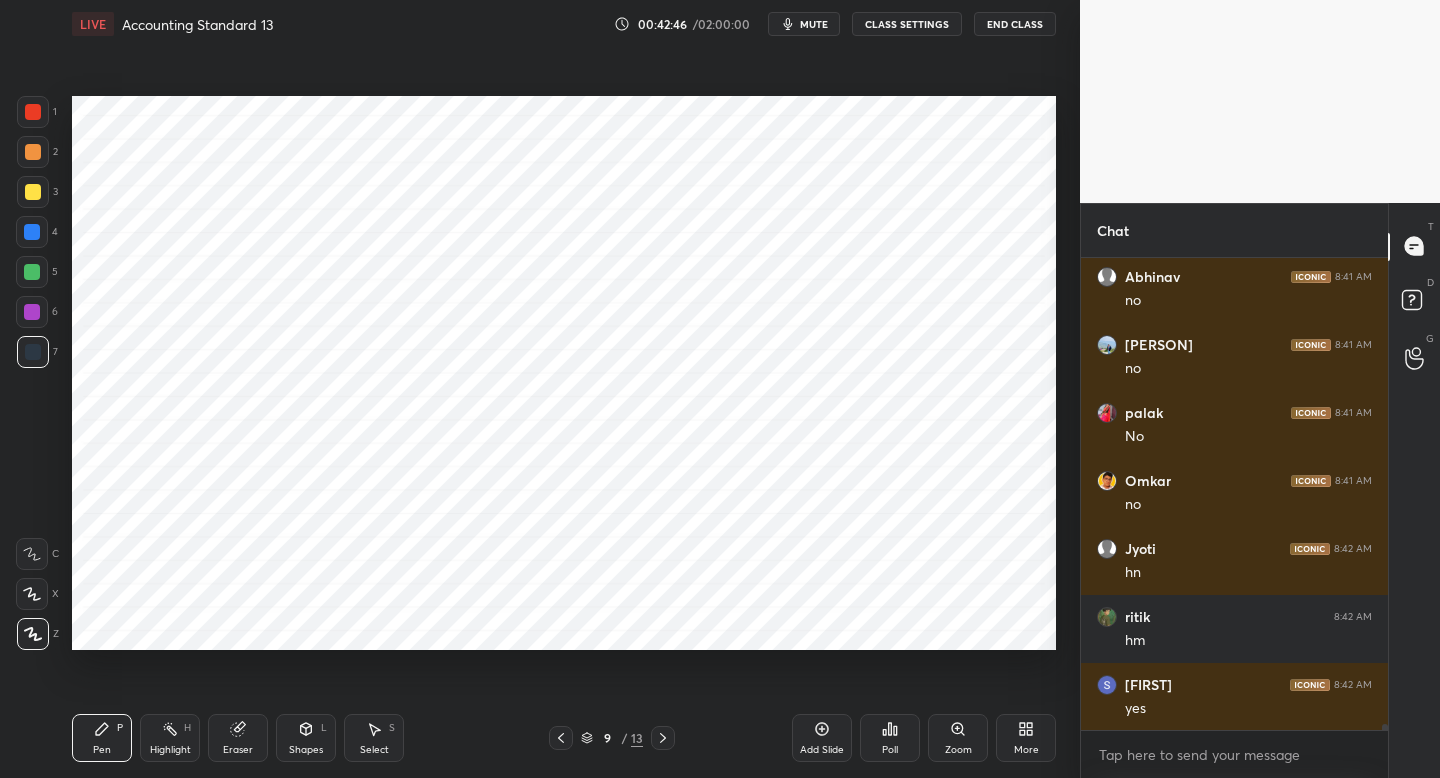 click on "Shapes L" at bounding box center (306, 738) 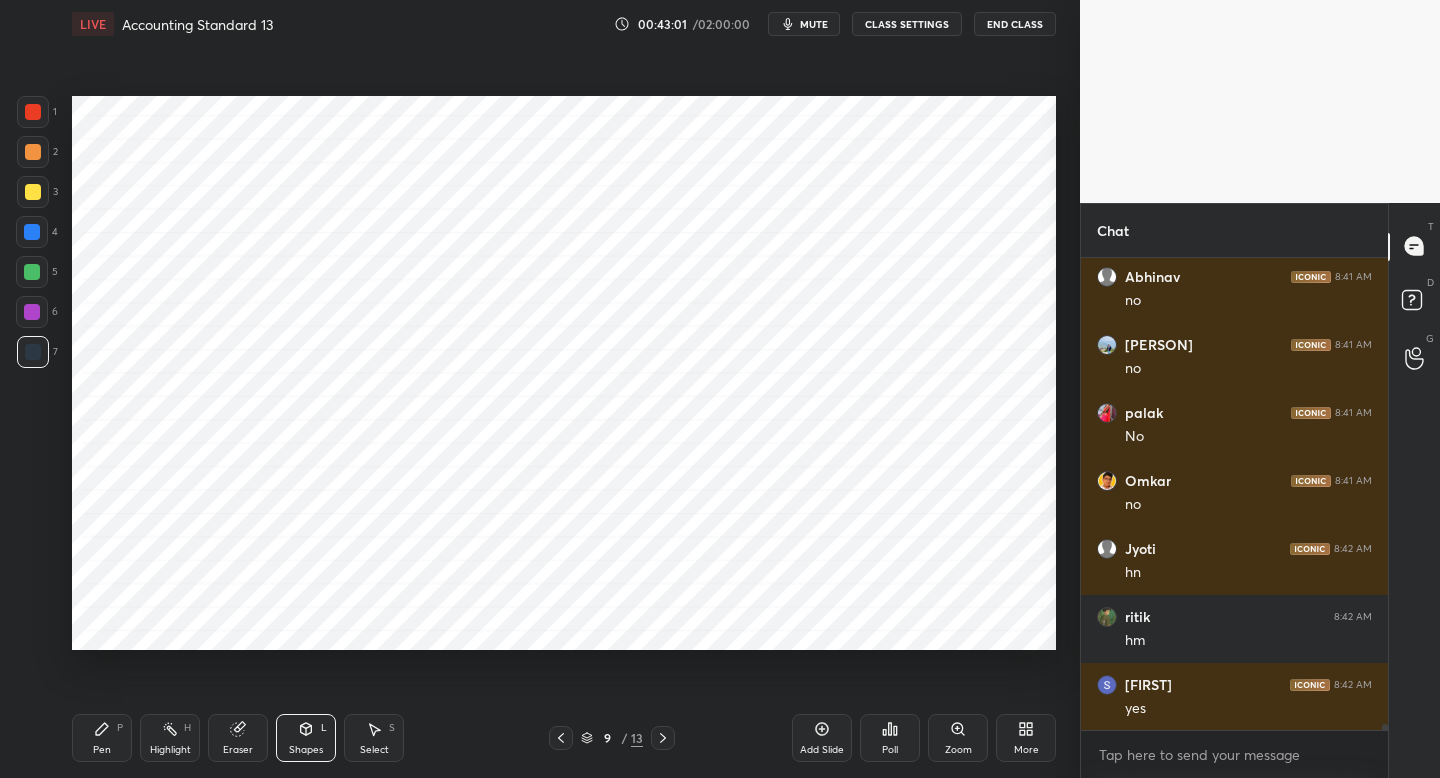 click at bounding box center [33, 112] 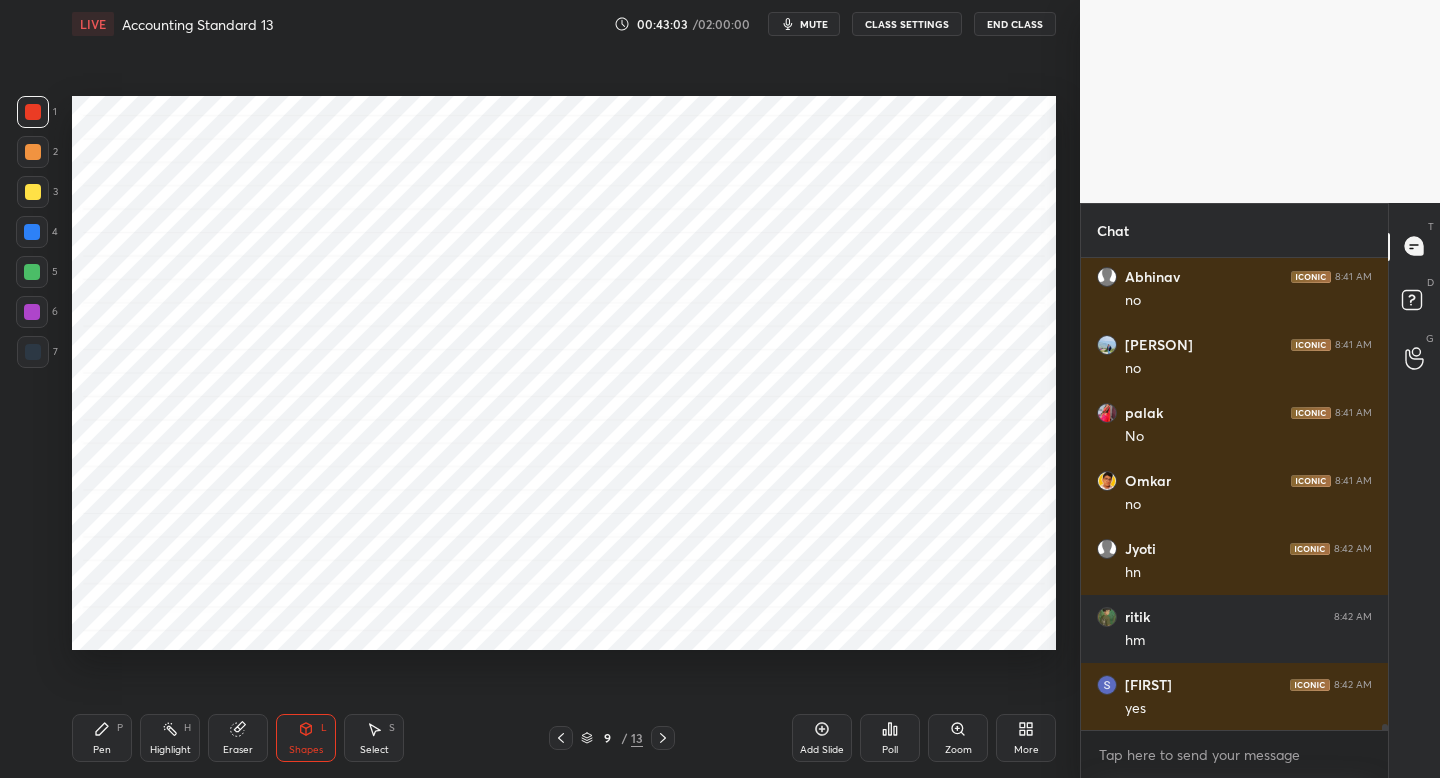 click on "Pen P" at bounding box center [102, 738] 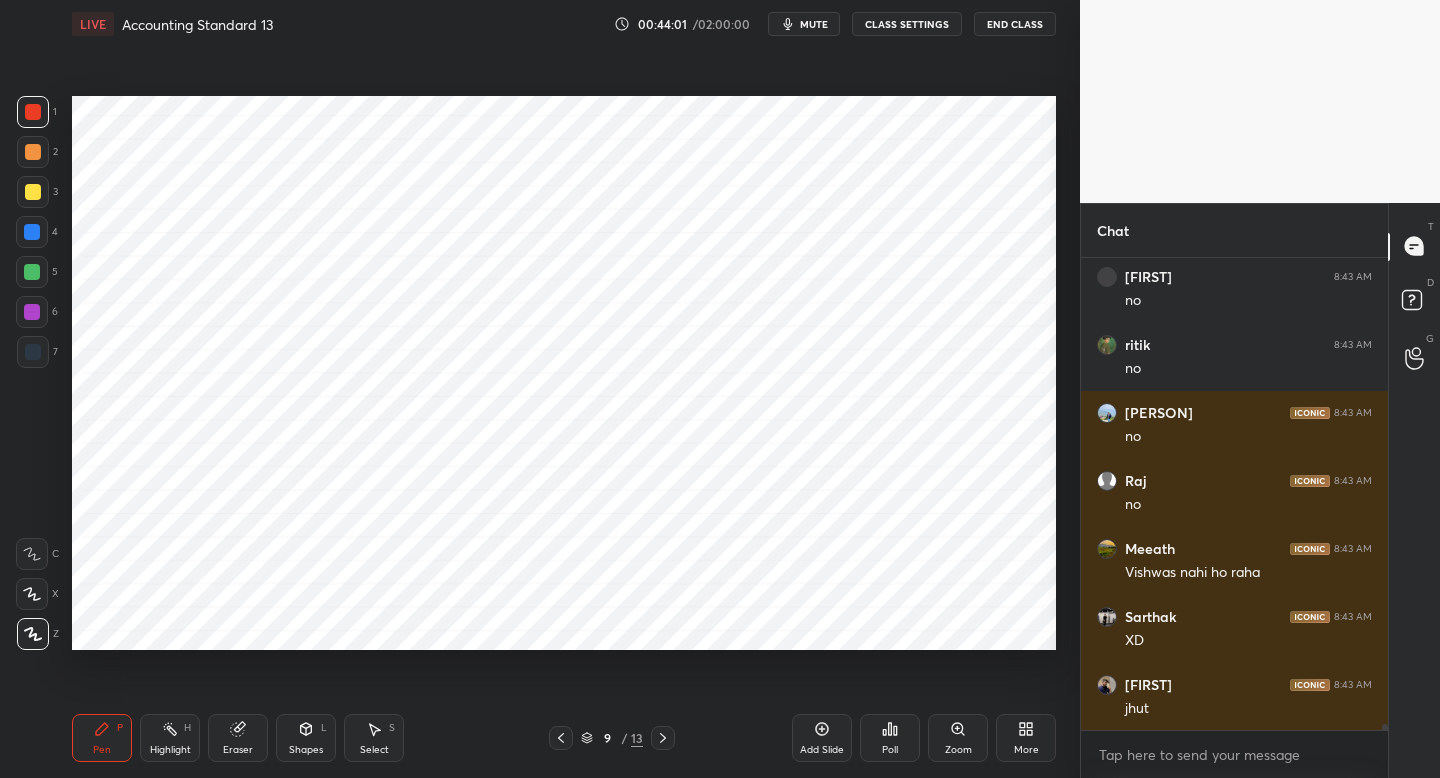 scroll, scrollTop: 36270, scrollLeft: 0, axis: vertical 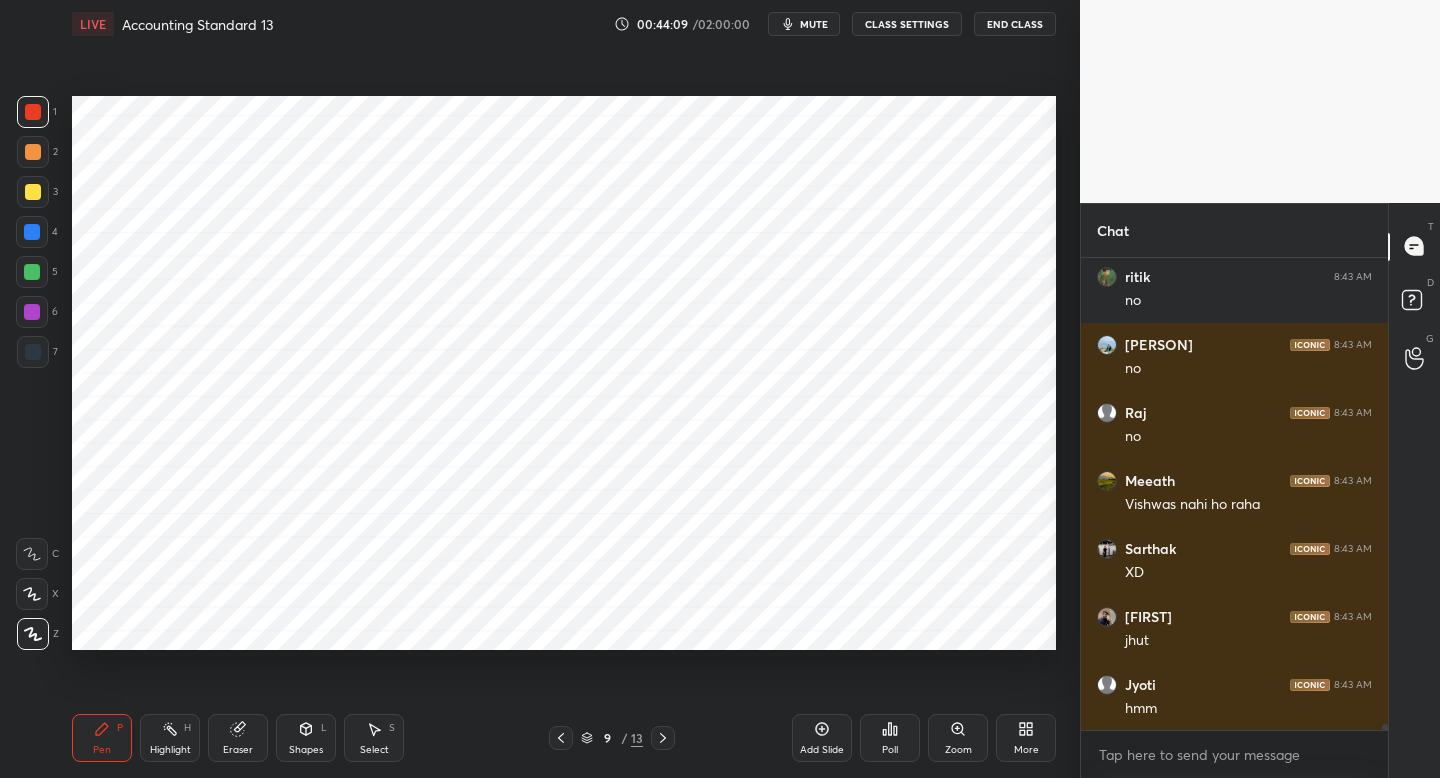 click at bounding box center (33, 352) 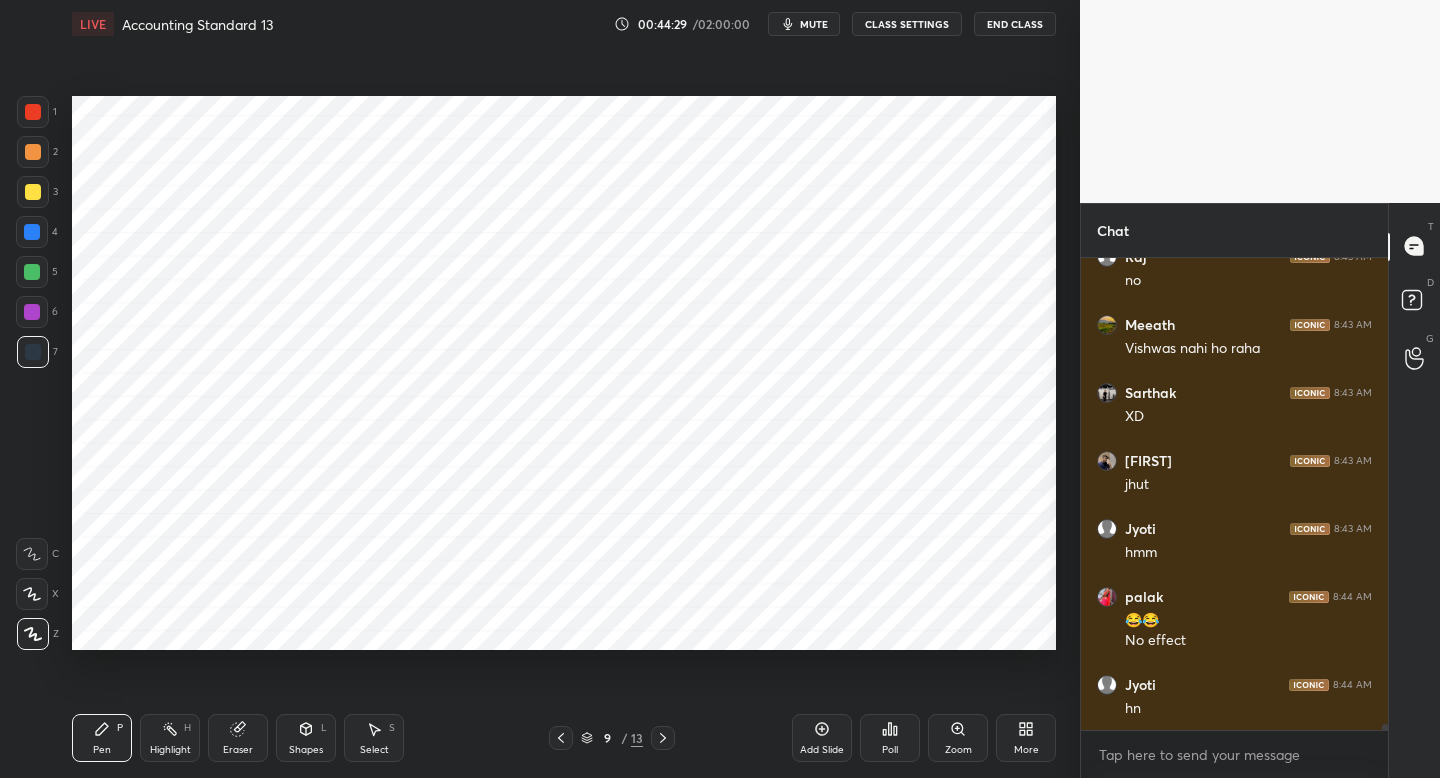 scroll, scrollTop: 36494, scrollLeft: 0, axis: vertical 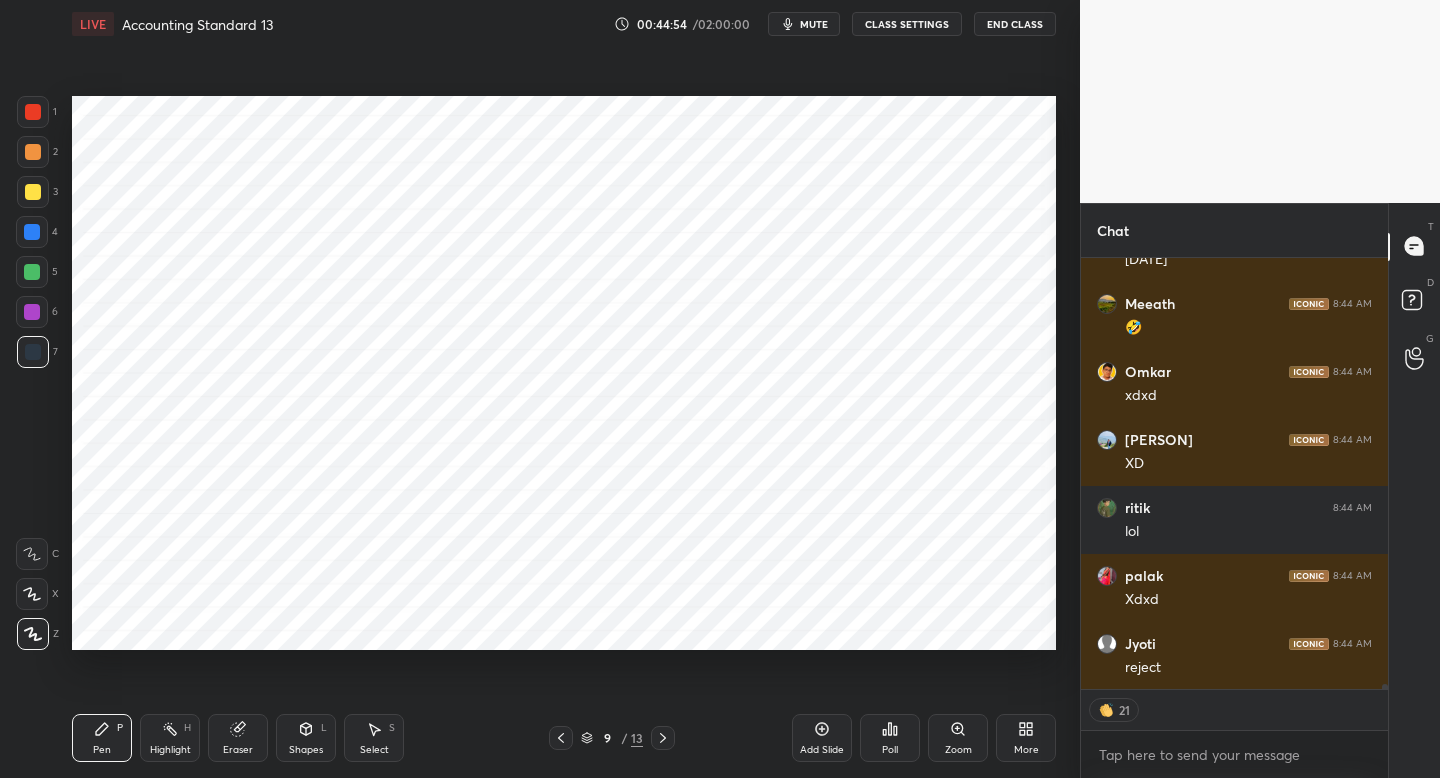 click at bounding box center [32, 232] 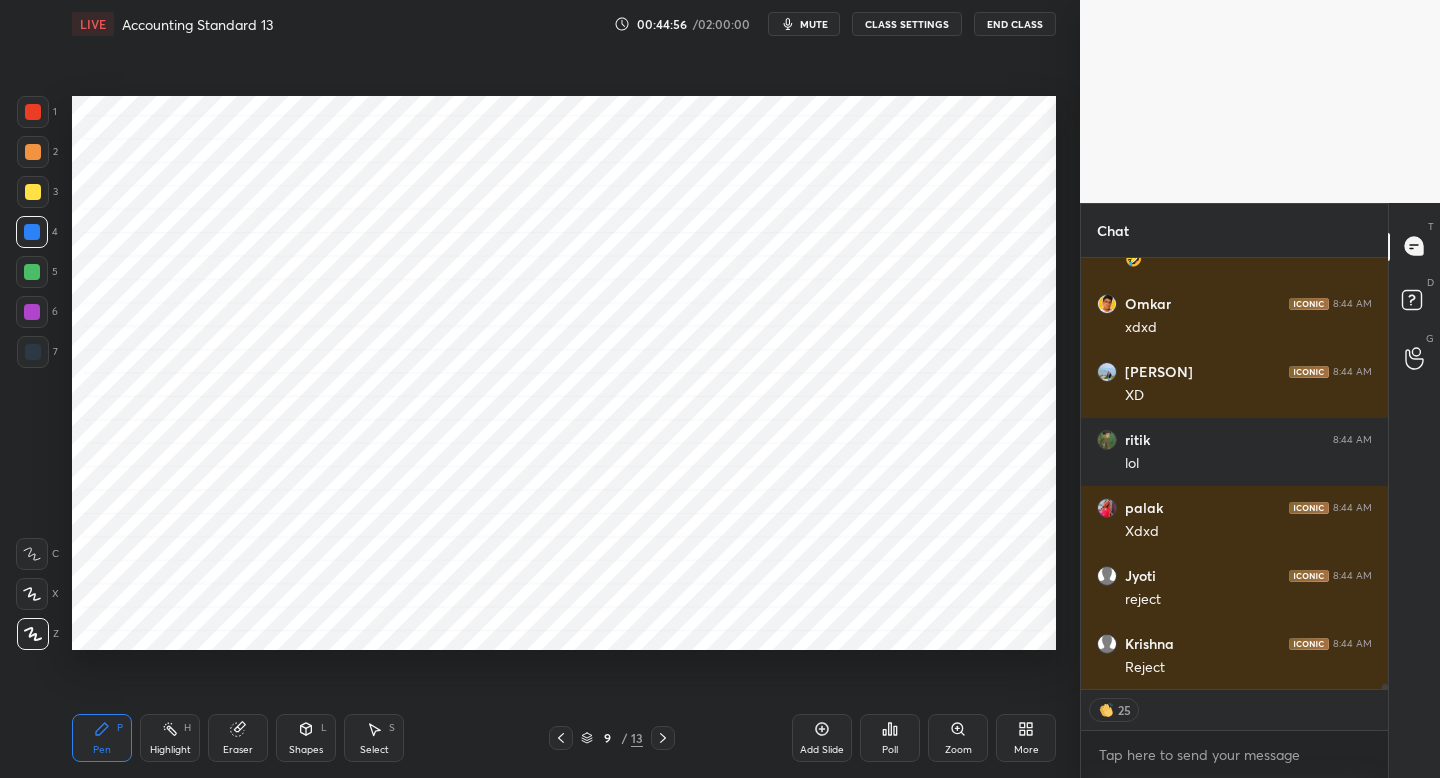 scroll, scrollTop: 37283, scrollLeft: 0, axis: vertical 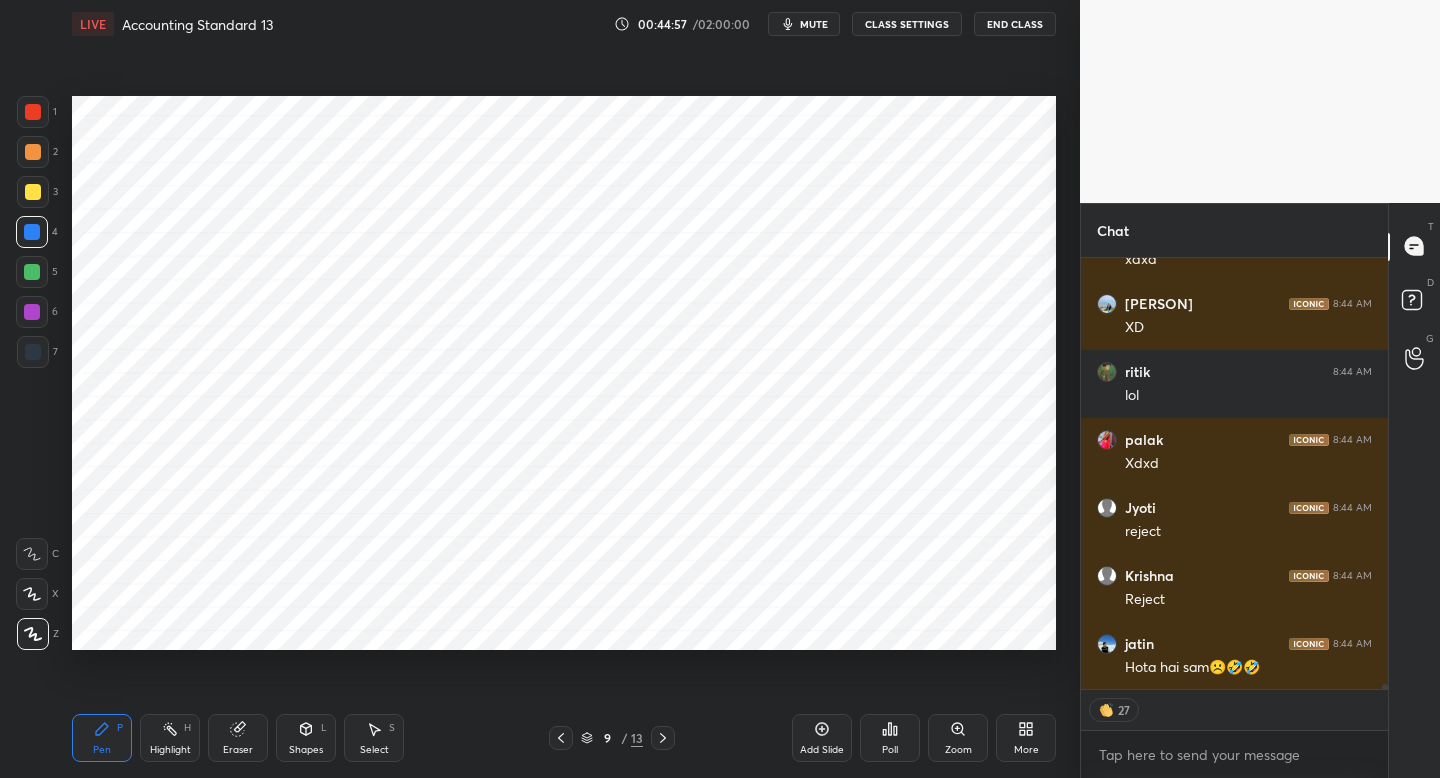 click on "Shapes L" at bounding box center [306, 738] 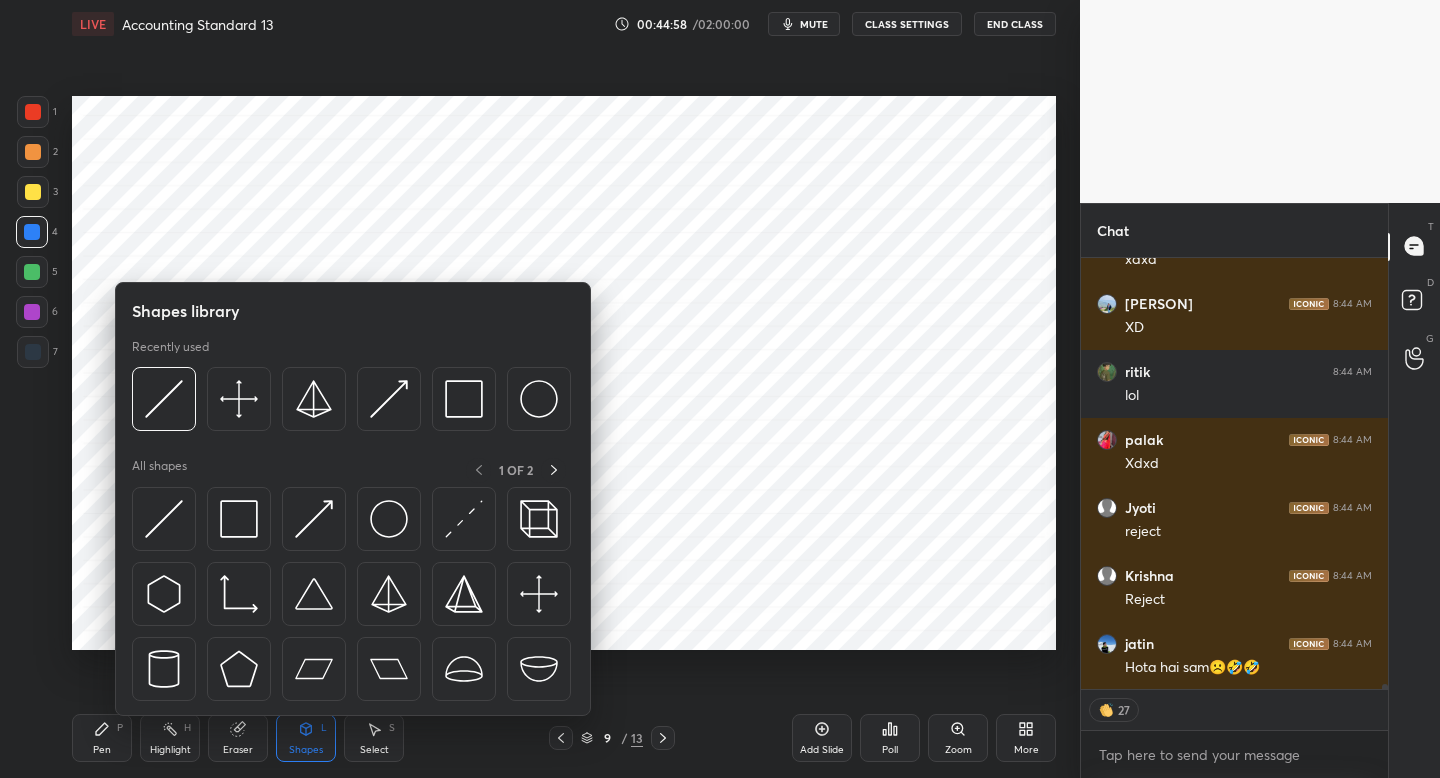 click on "Shapes library Recently used All shapes 1 OF 2" at bounding box center [353, 499] 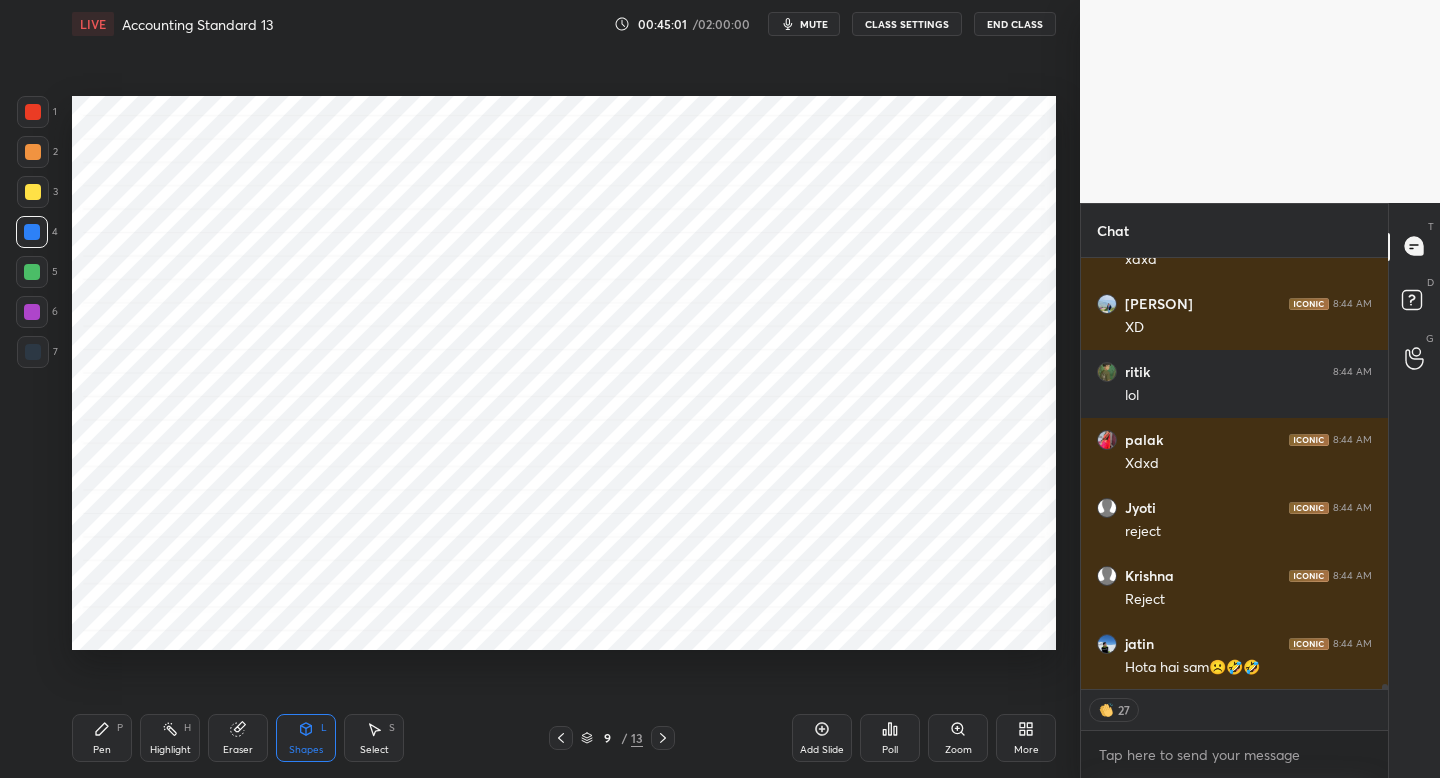 click 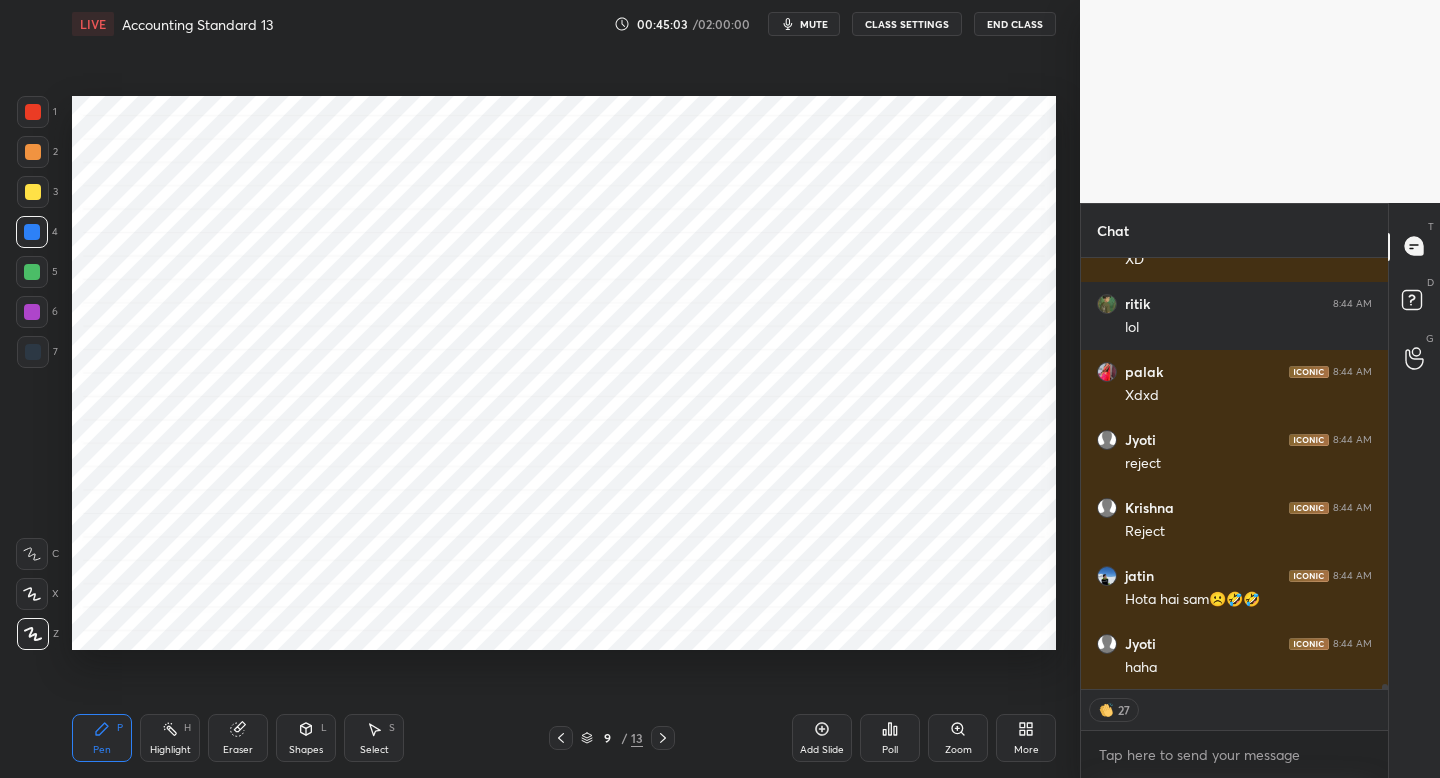 scroll, scrollTop: 37419, scrollLeft: 0, axis: vertical 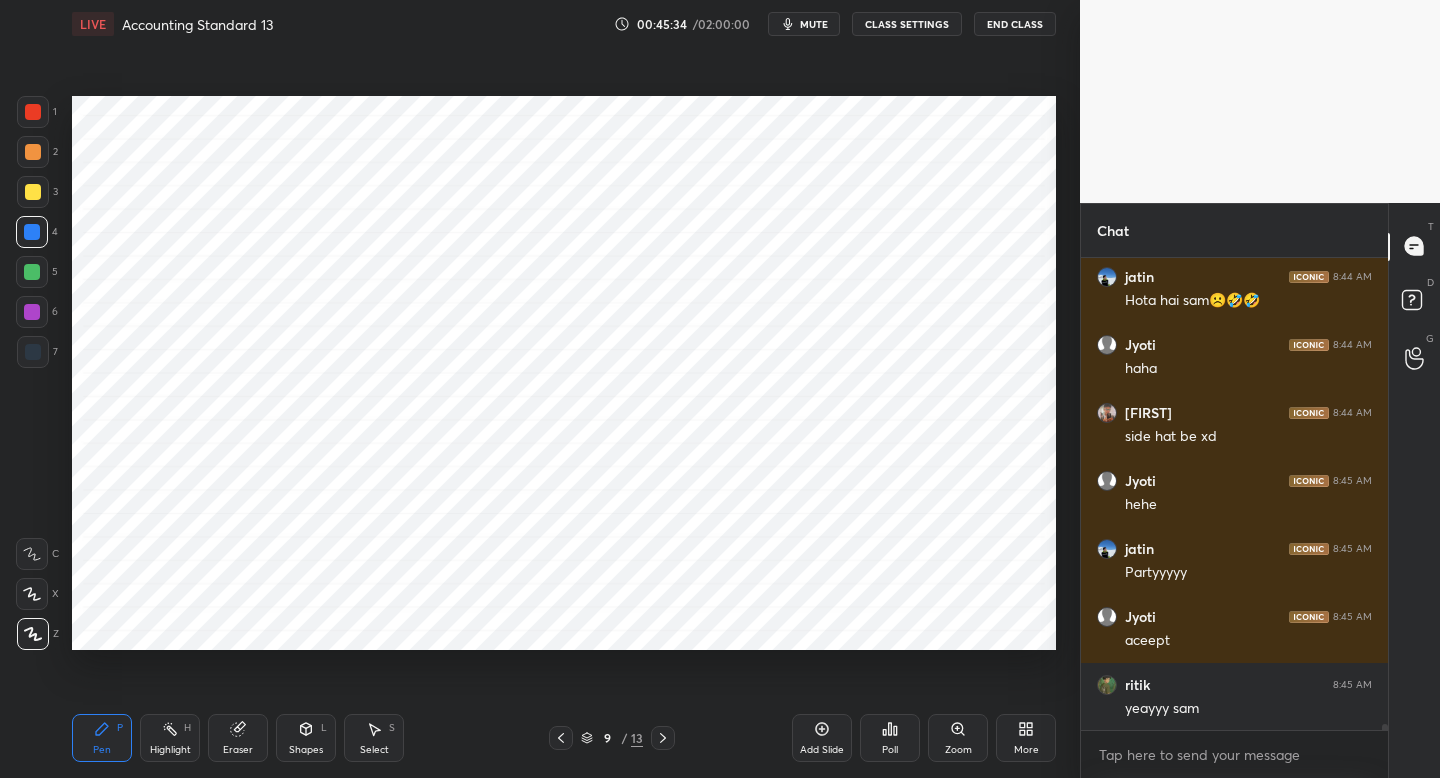 click at bounding box center [33, 112] 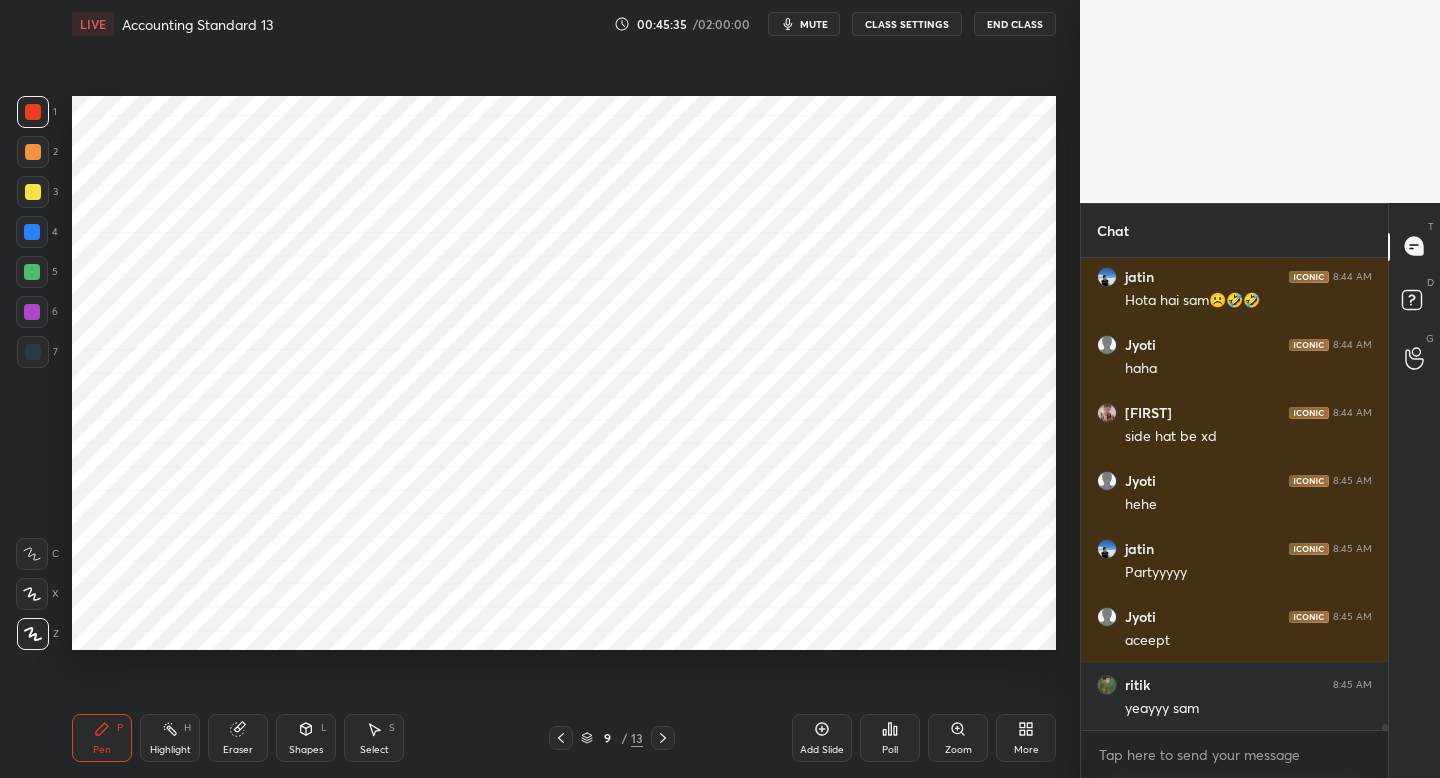 scroll, scrollTop: 37718, scrollLeft: 0, axis: vertical 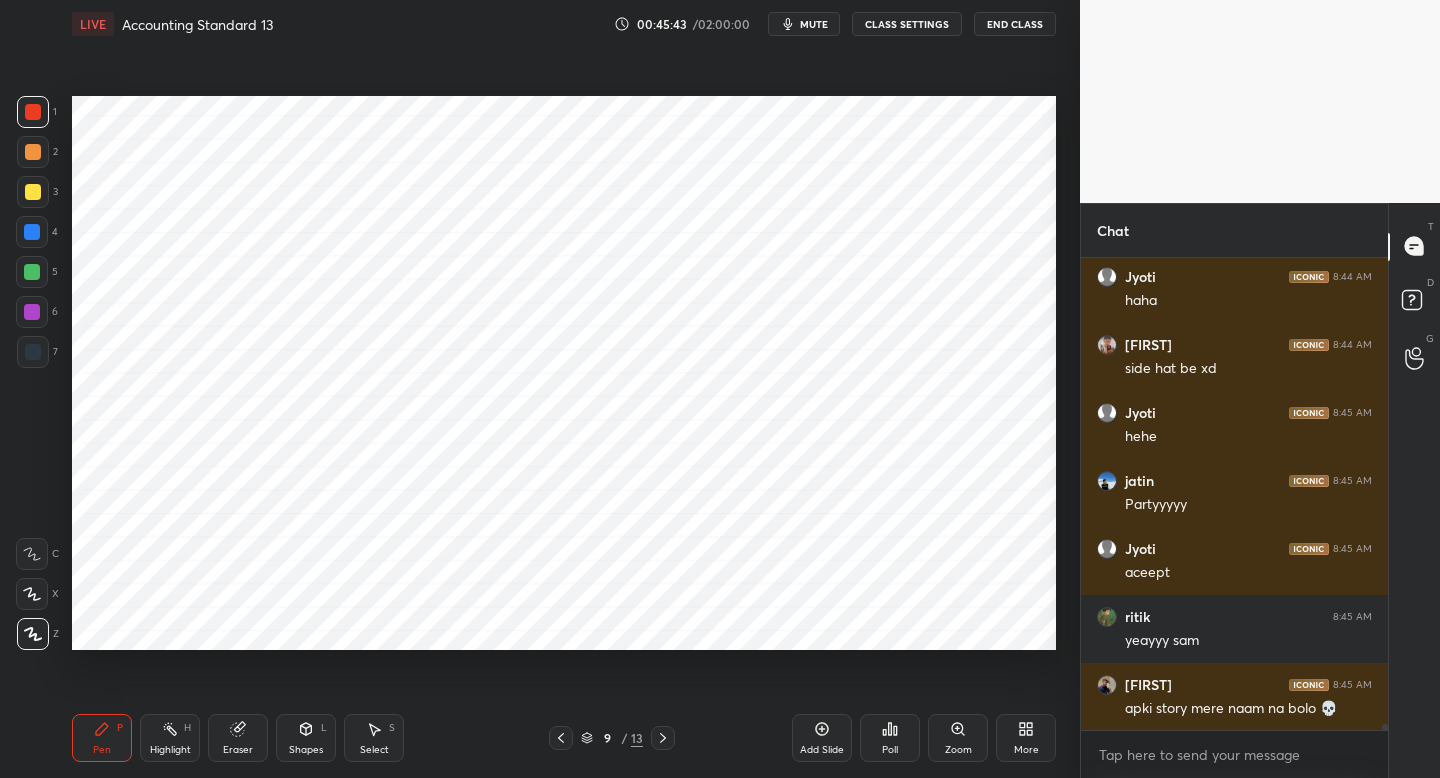 click at bounding box center [33, 352] 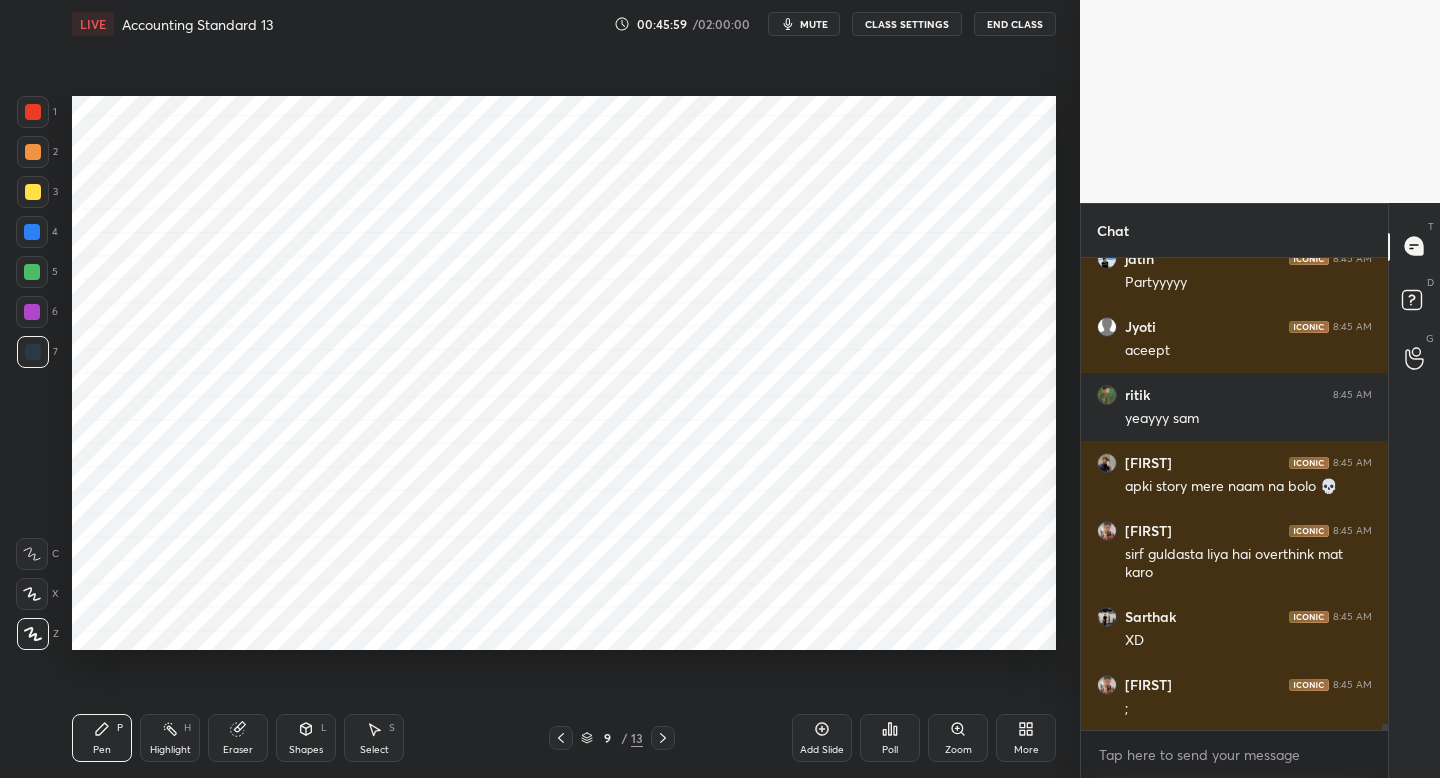 scroll, scrollTop: 38008, scrollLeft: 0, axis: vertical 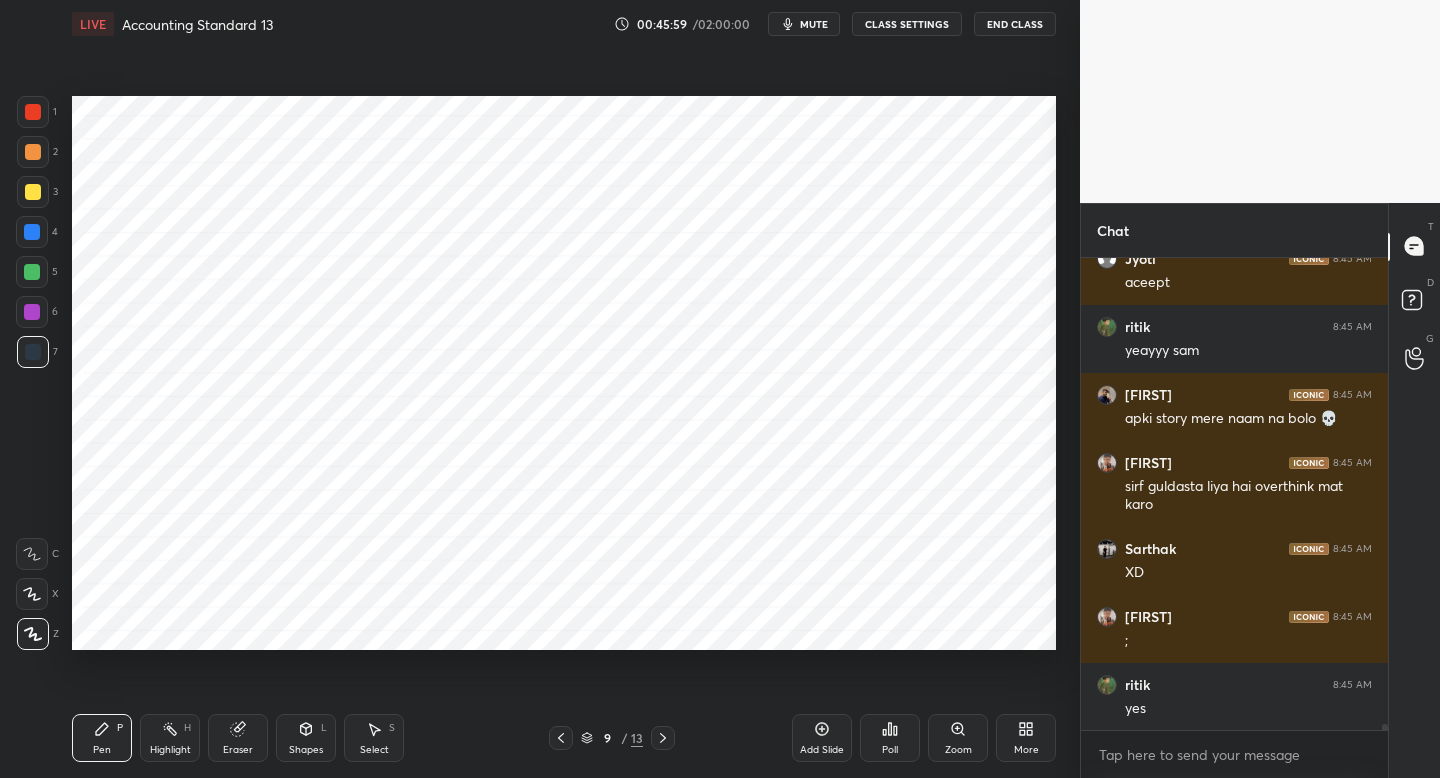 click at bounding box center (32, 272) 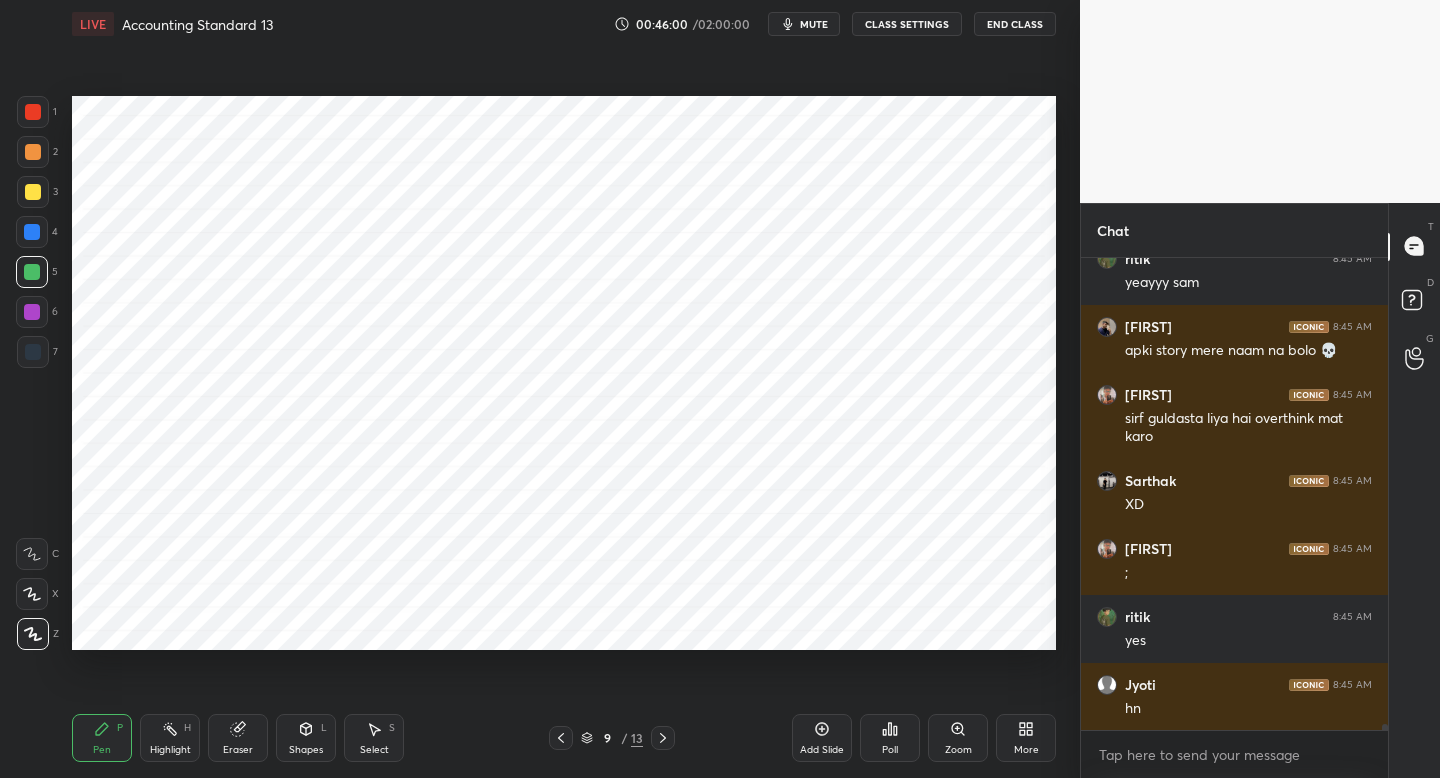 scroll, scrollTop: 38144, scrollLeft: 0, axis: vertical 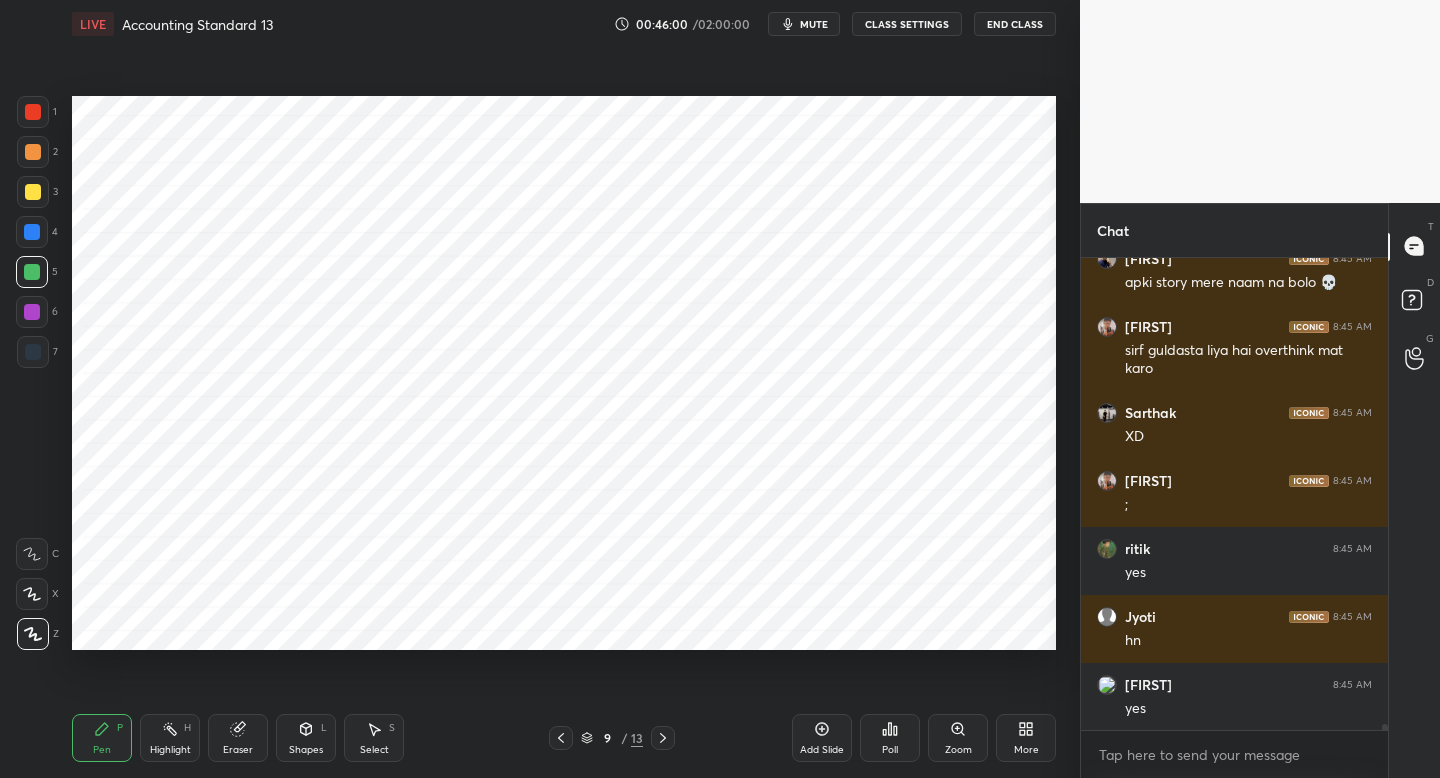 click on "Select S" at bounding box center [374, 738] 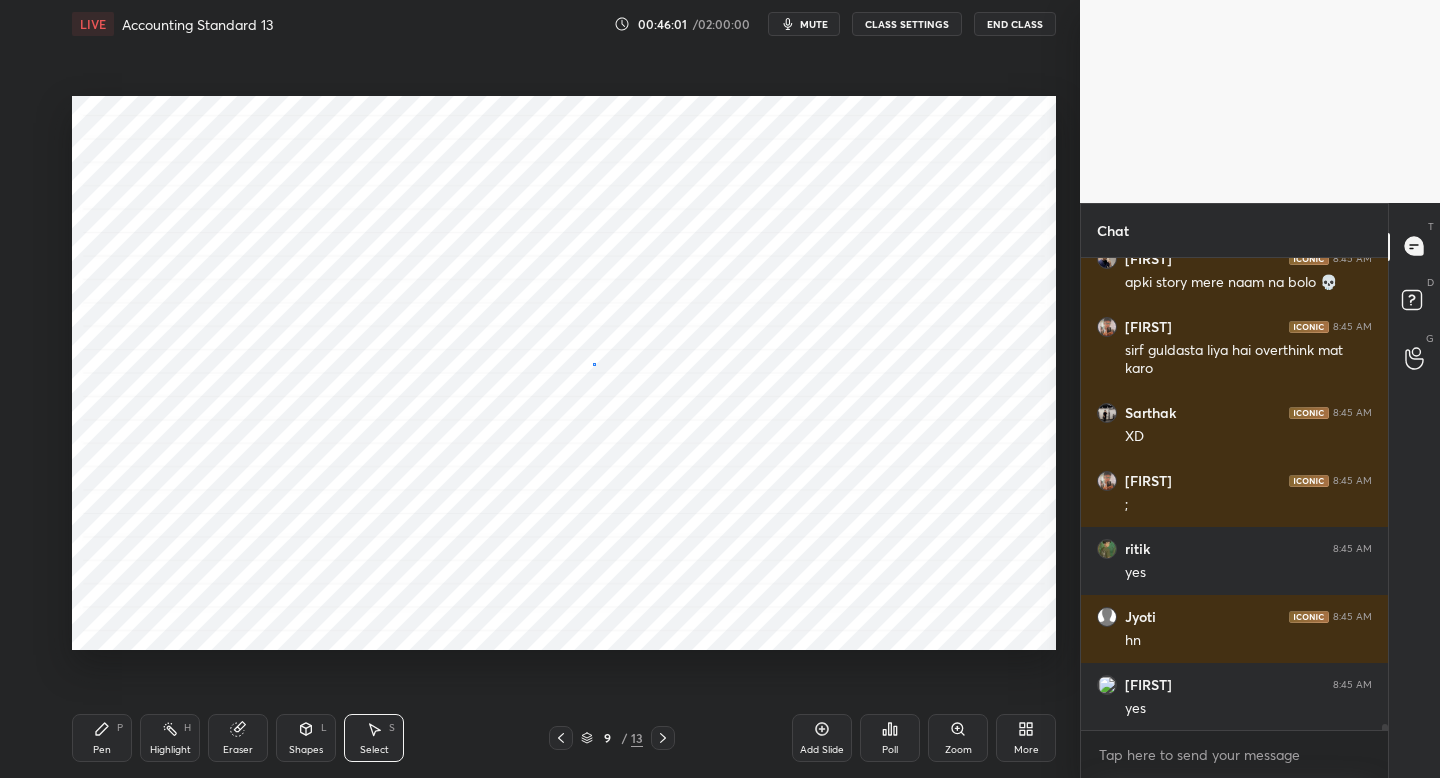 scroll, scrollTop: 38212, scrollLeft: 0, axis: vertical 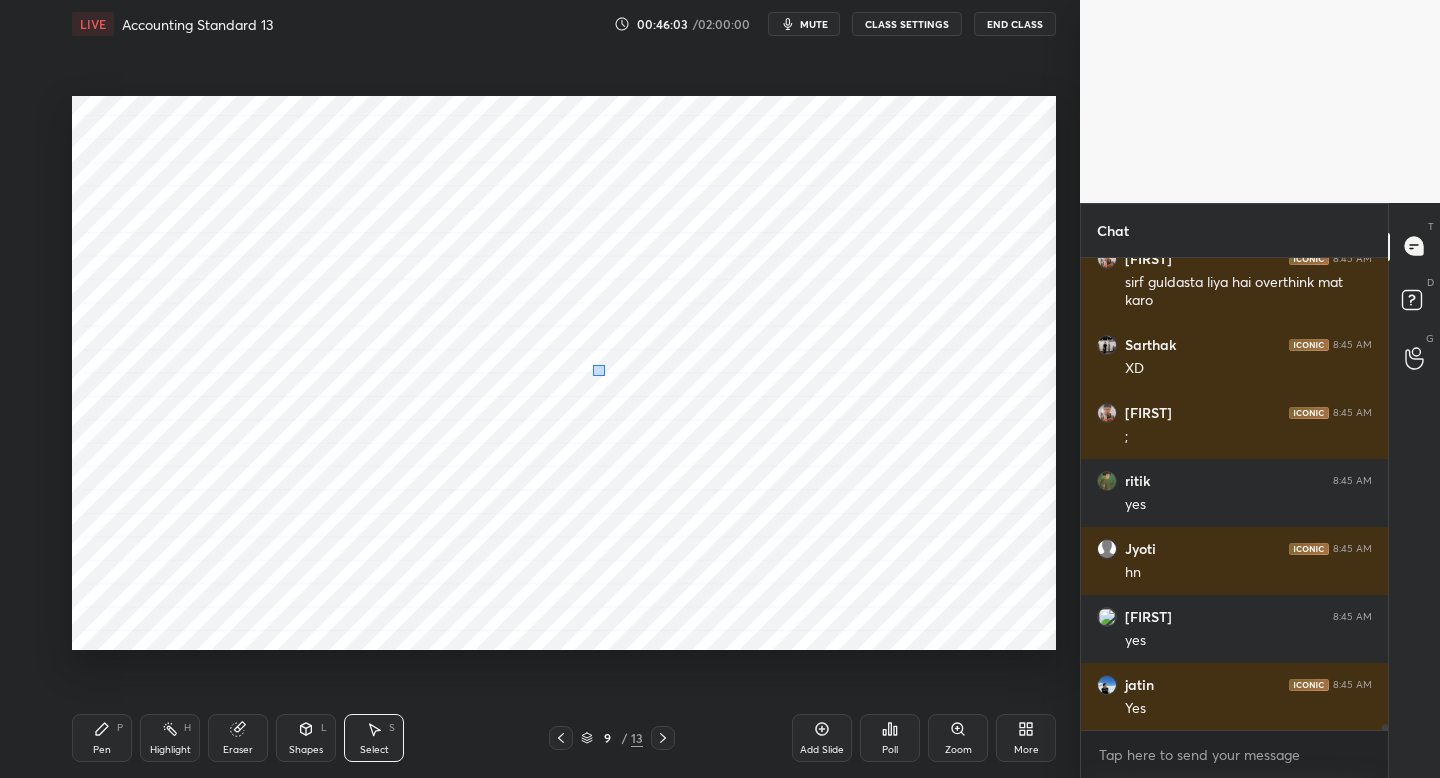 drag, startPoint x: 592, startPoint y: 363, endPoint x: 600, endPoint y: 376, distance: 15.264338 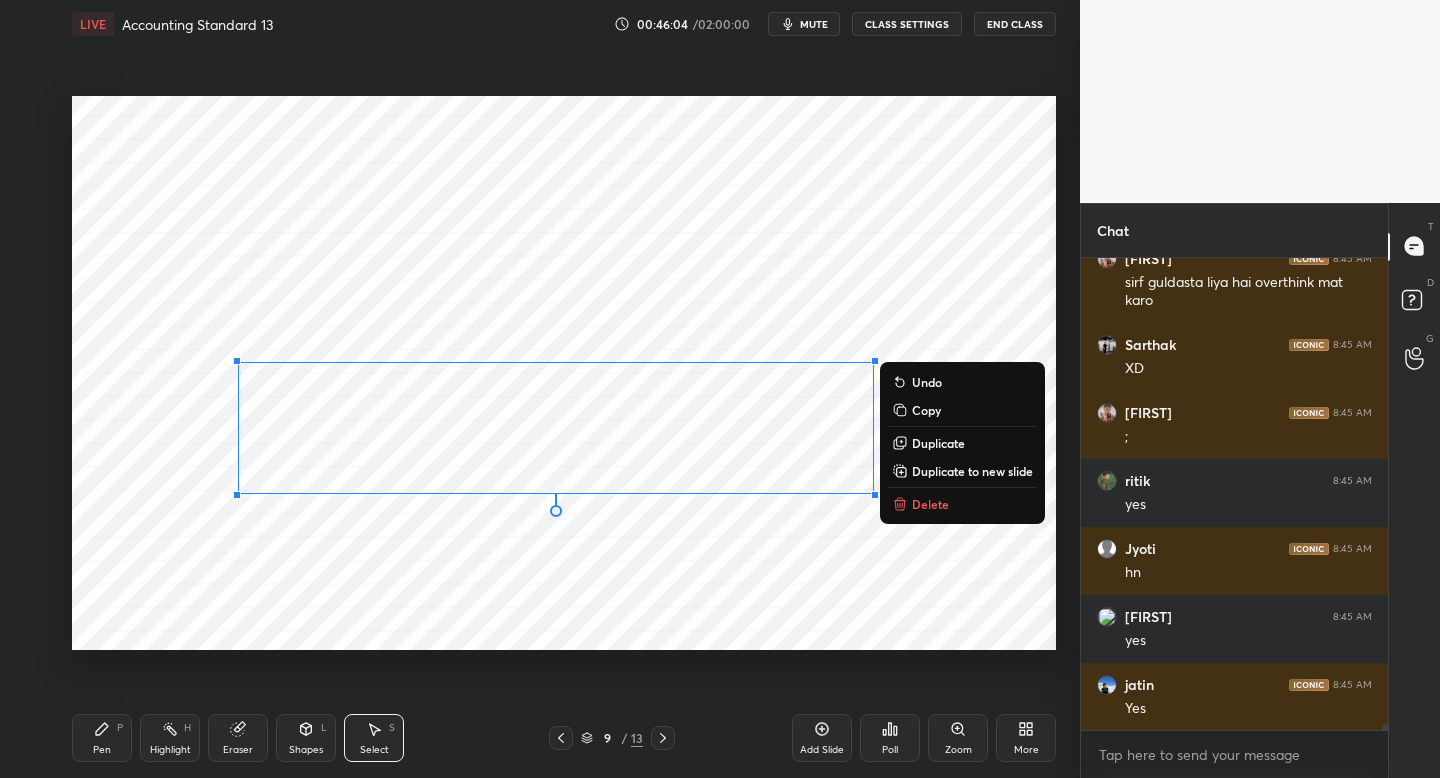 click on "0 ° Undo Copy Duplicate Duplicate to new slide Delete" at bounding box center [564, 373] 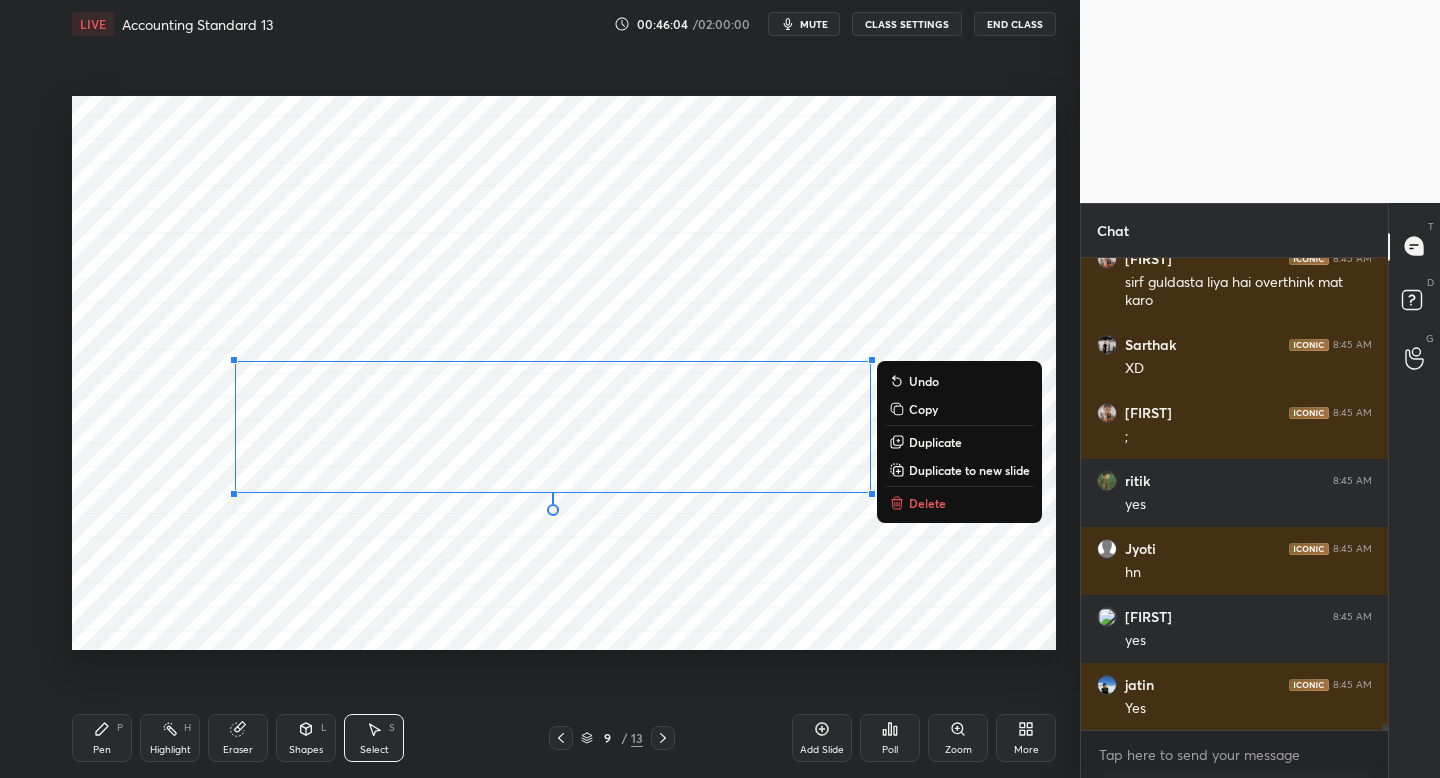 scroll, scrollTop: 38280, scrollLeft: 0, axis: vertical 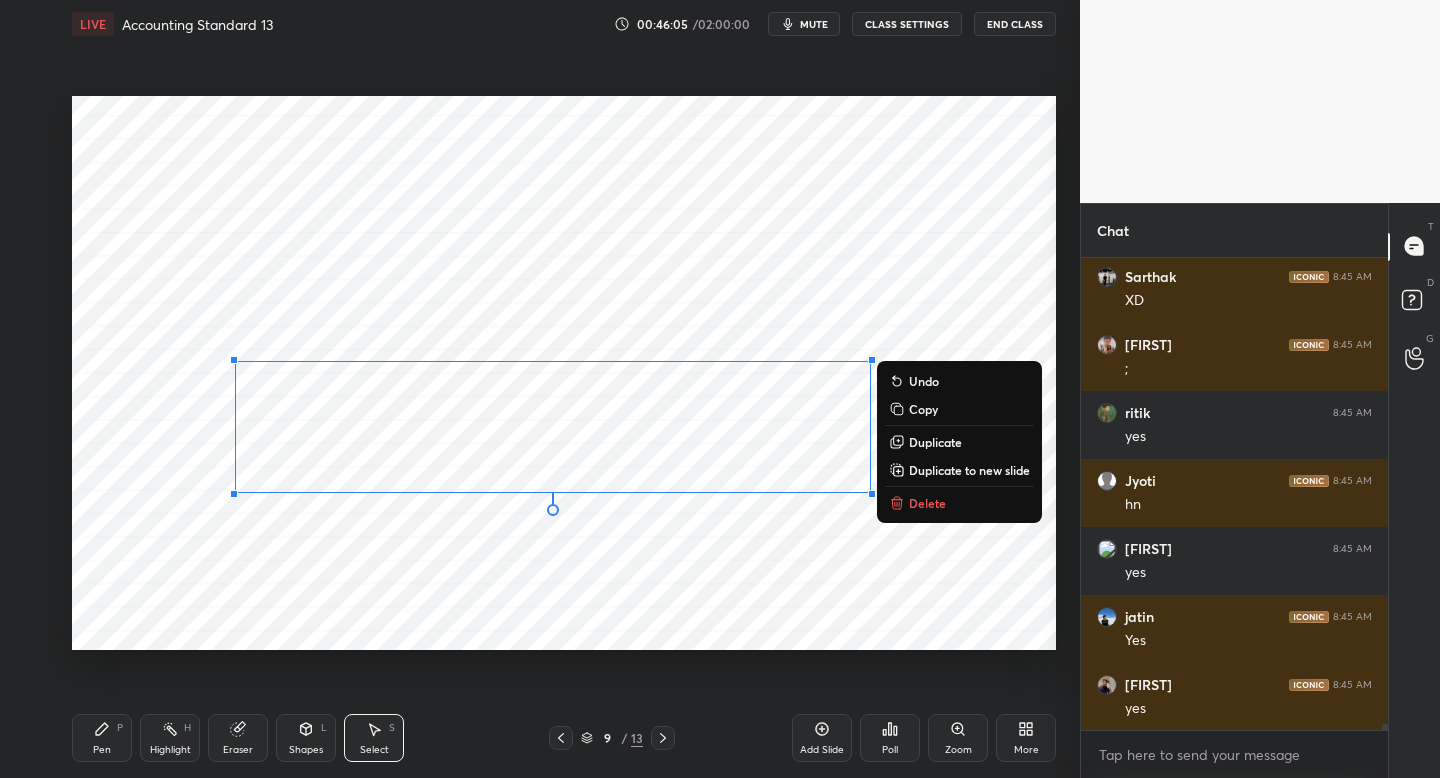 click on "Shapes" at bounding box center (306, 750) 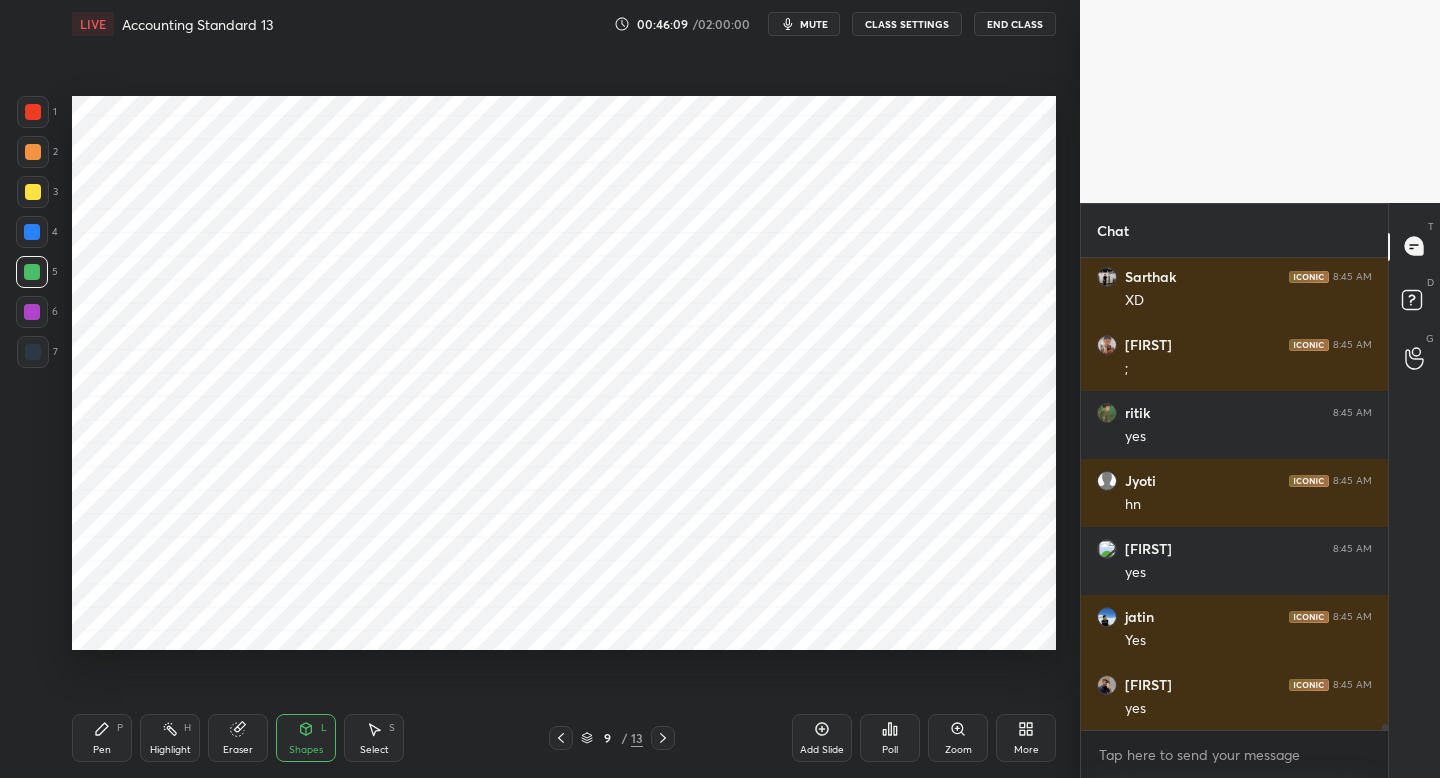 click 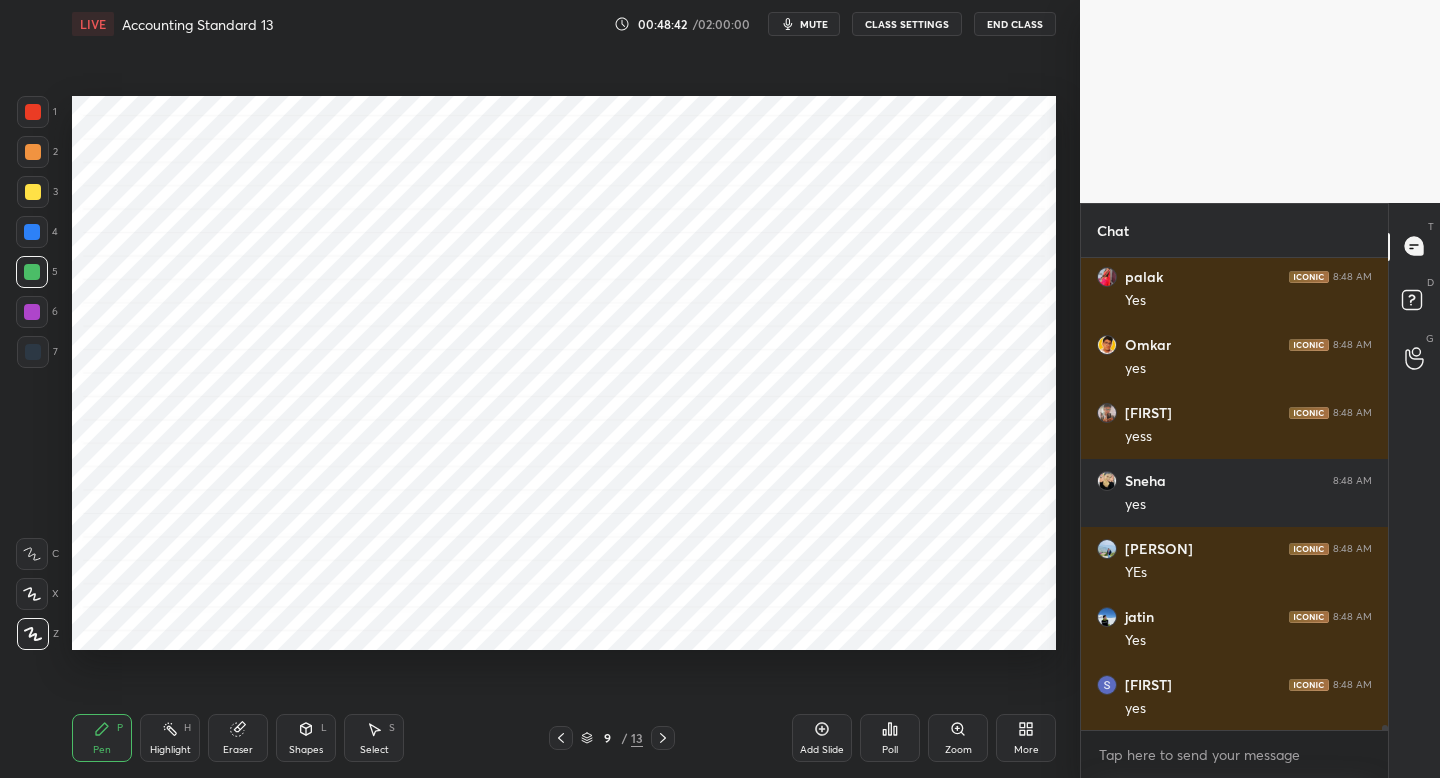 scroll, scrollTop: 41736, scrollLeft: 0, axis: vertical 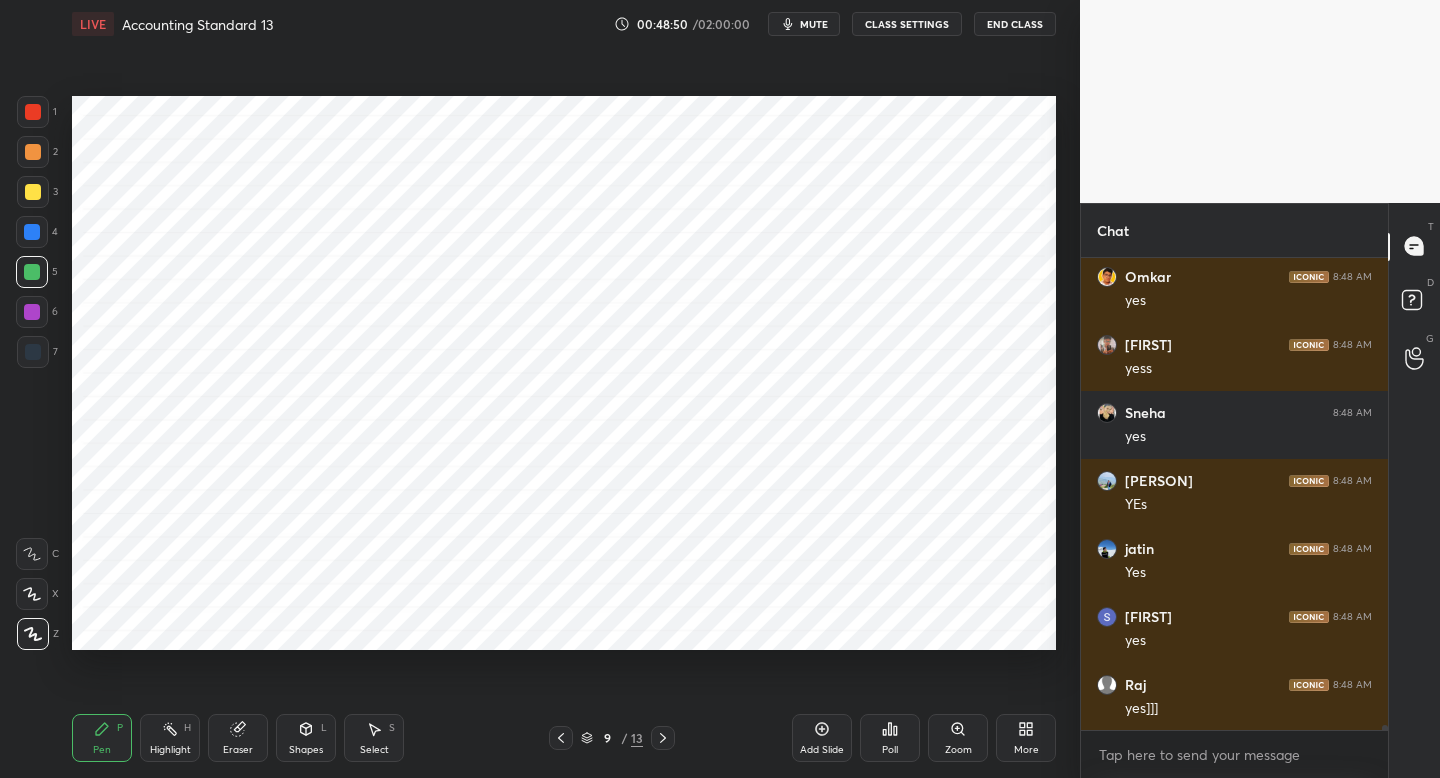 click at bounding box center [32, 594] 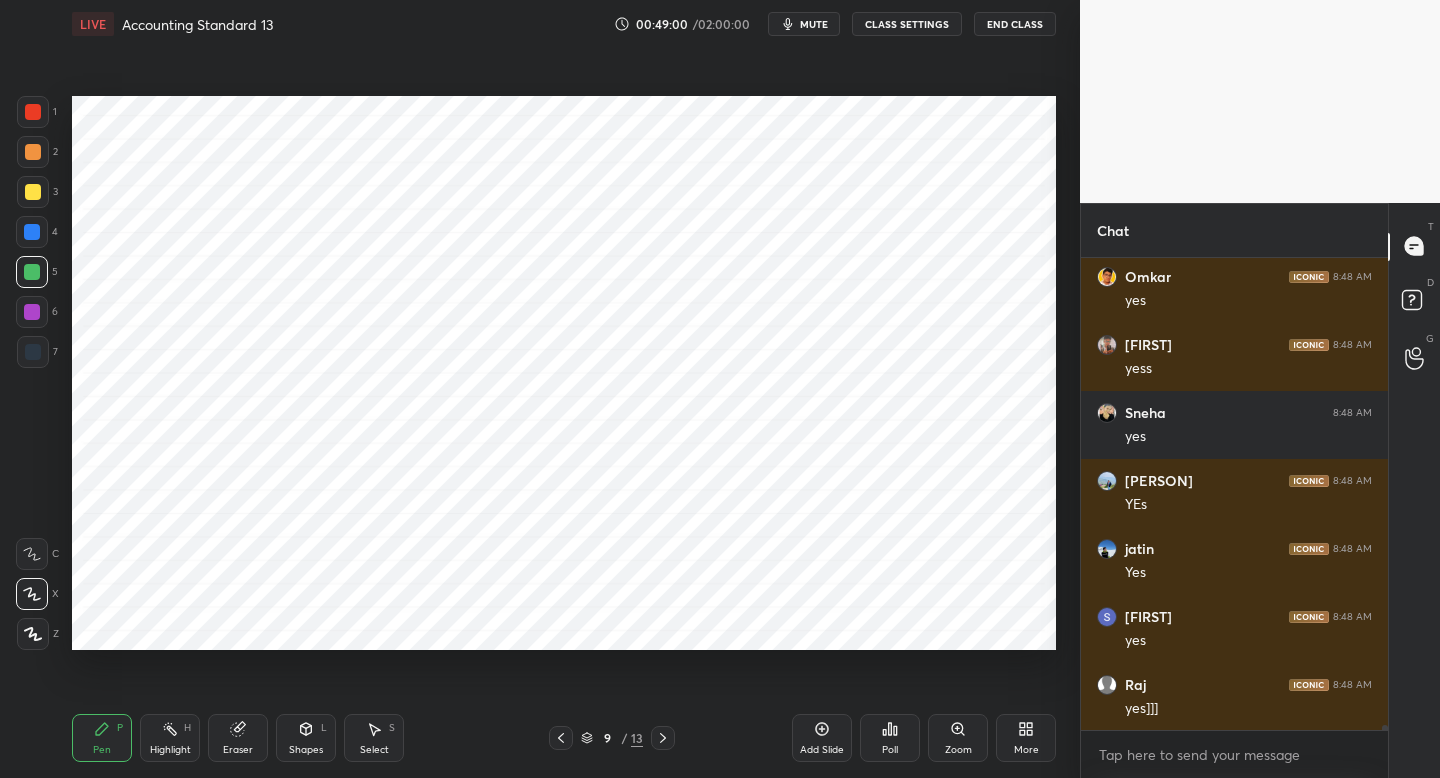 scroll, scrollTop: 41822, scrollLeft: 0, axis: vertical 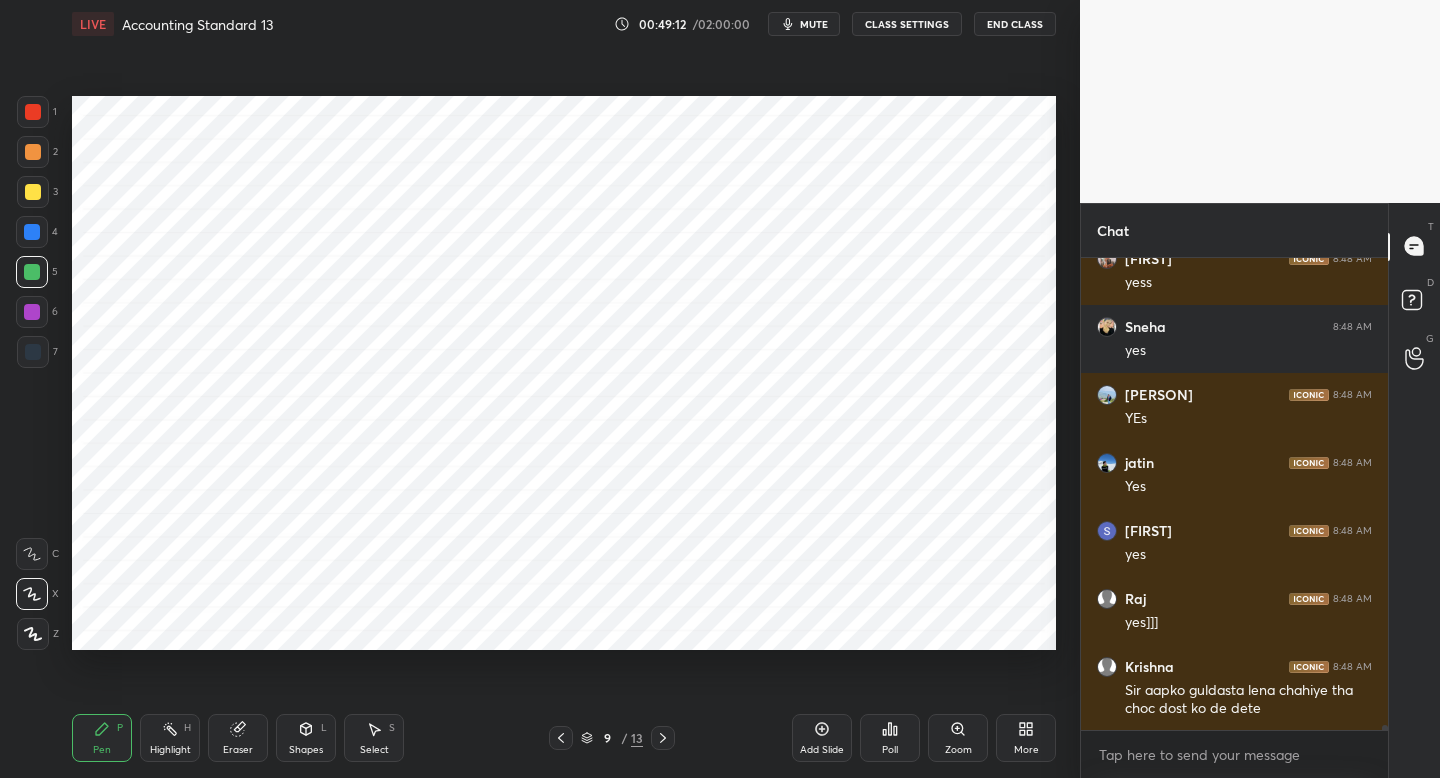 click on "Add Slide" at bounding box center [822, 750] 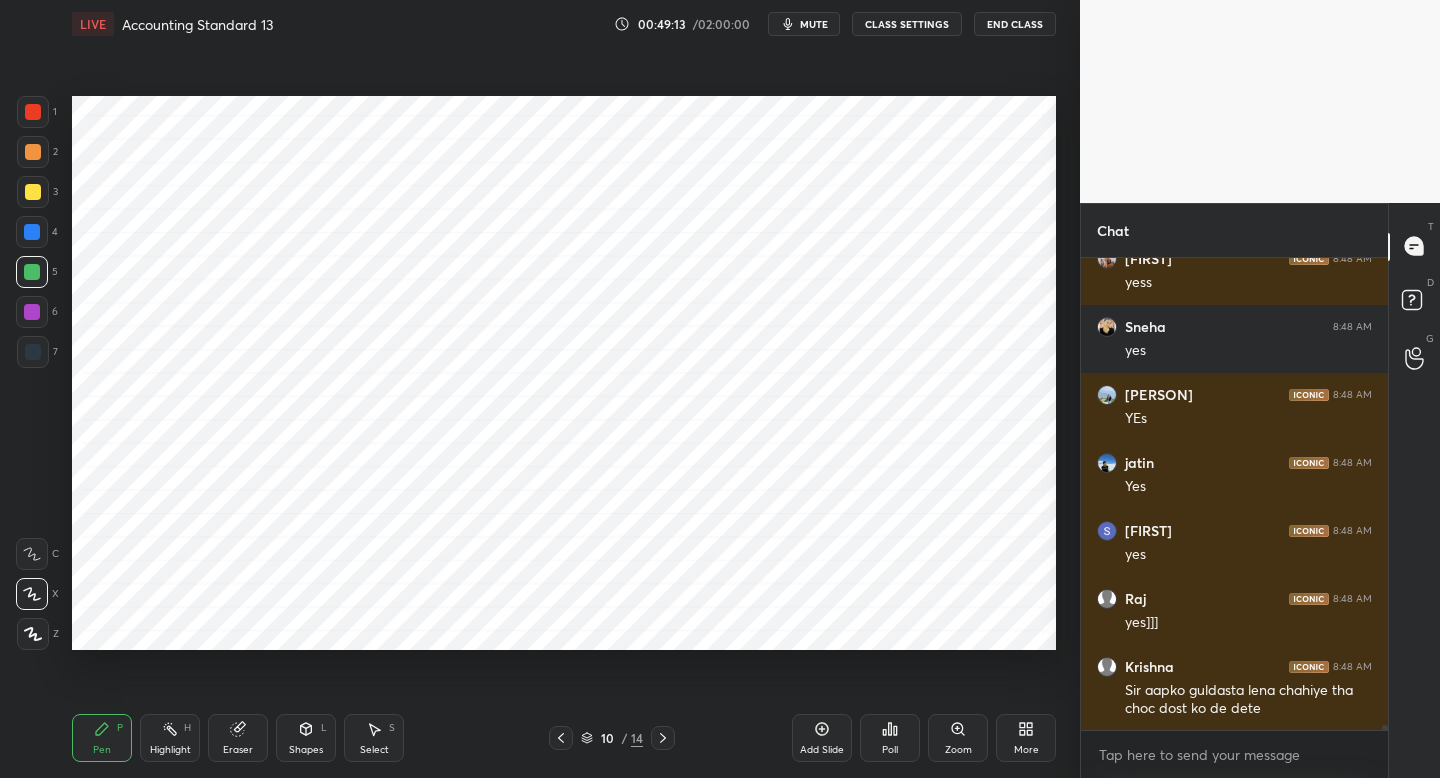click at bounding box center [33, 352] 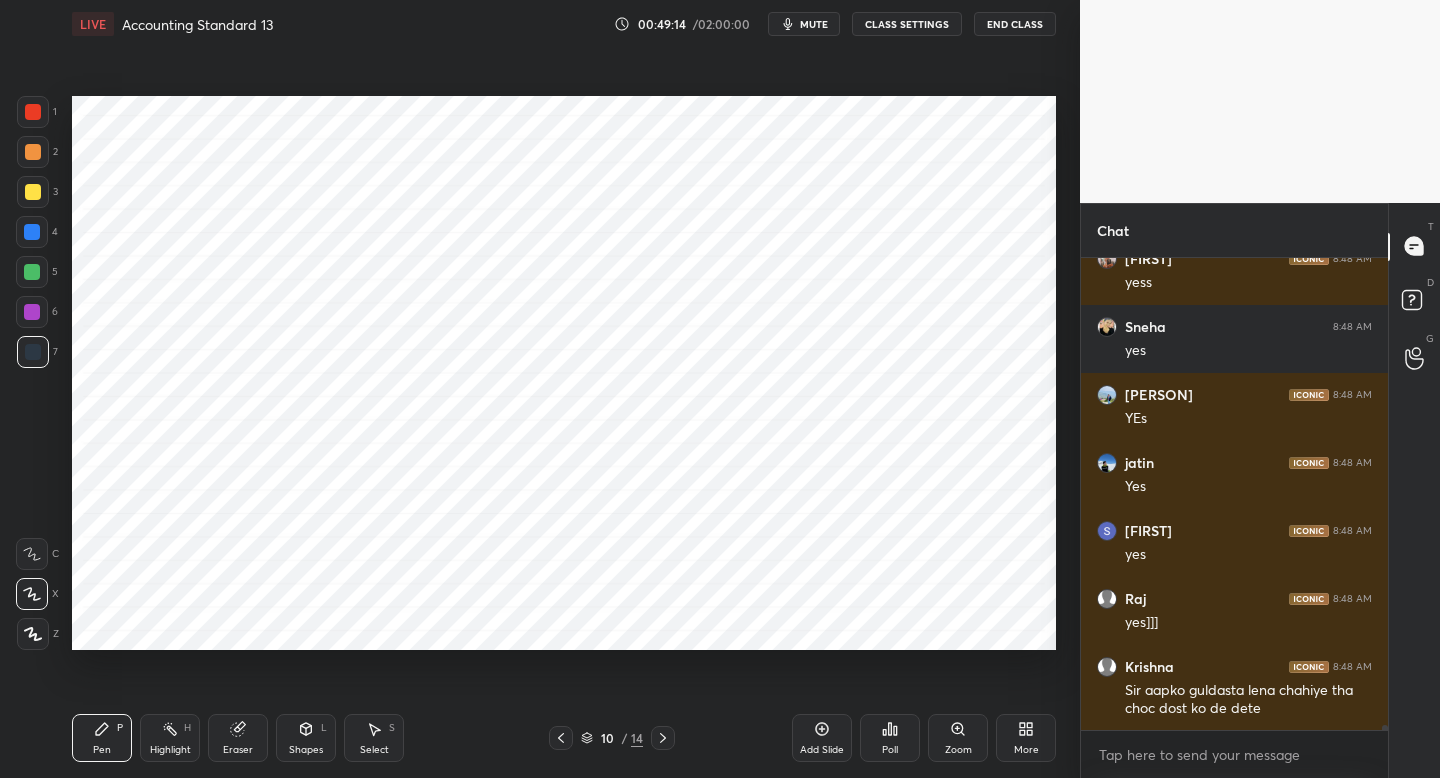 click at bounding box center [33, 634] 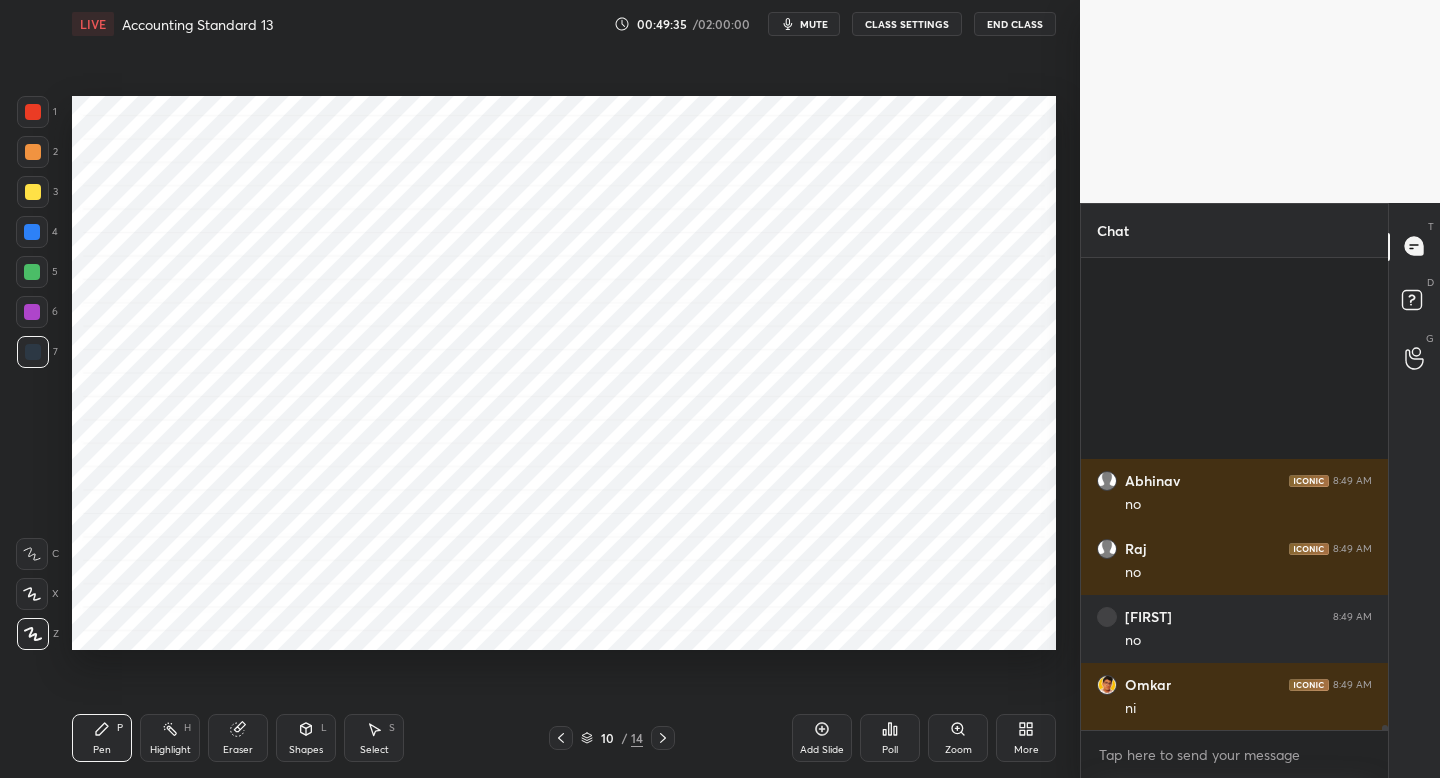 scroll, scrollTop: 42502, scrollLeft: 0, axis: vertical 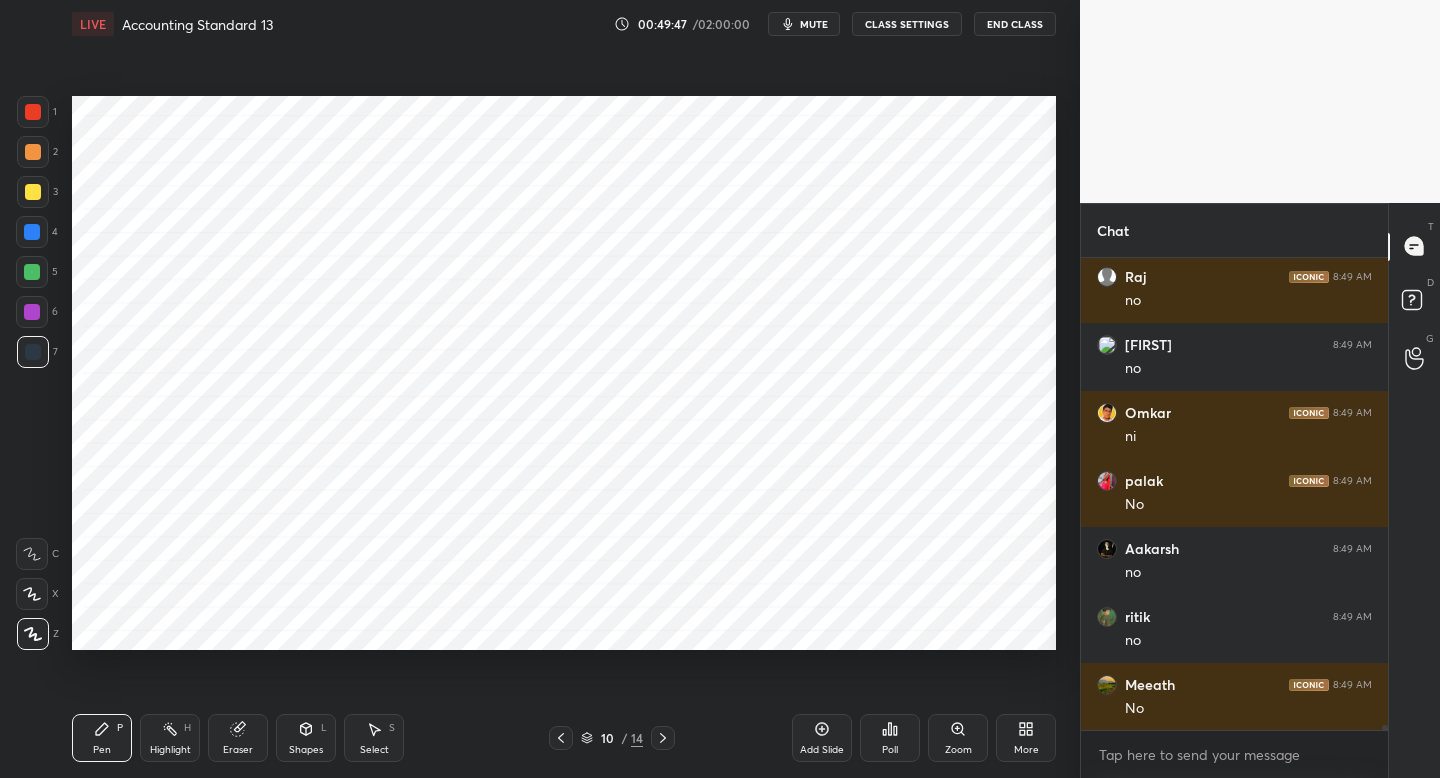 click at bounding box center [32, 312] 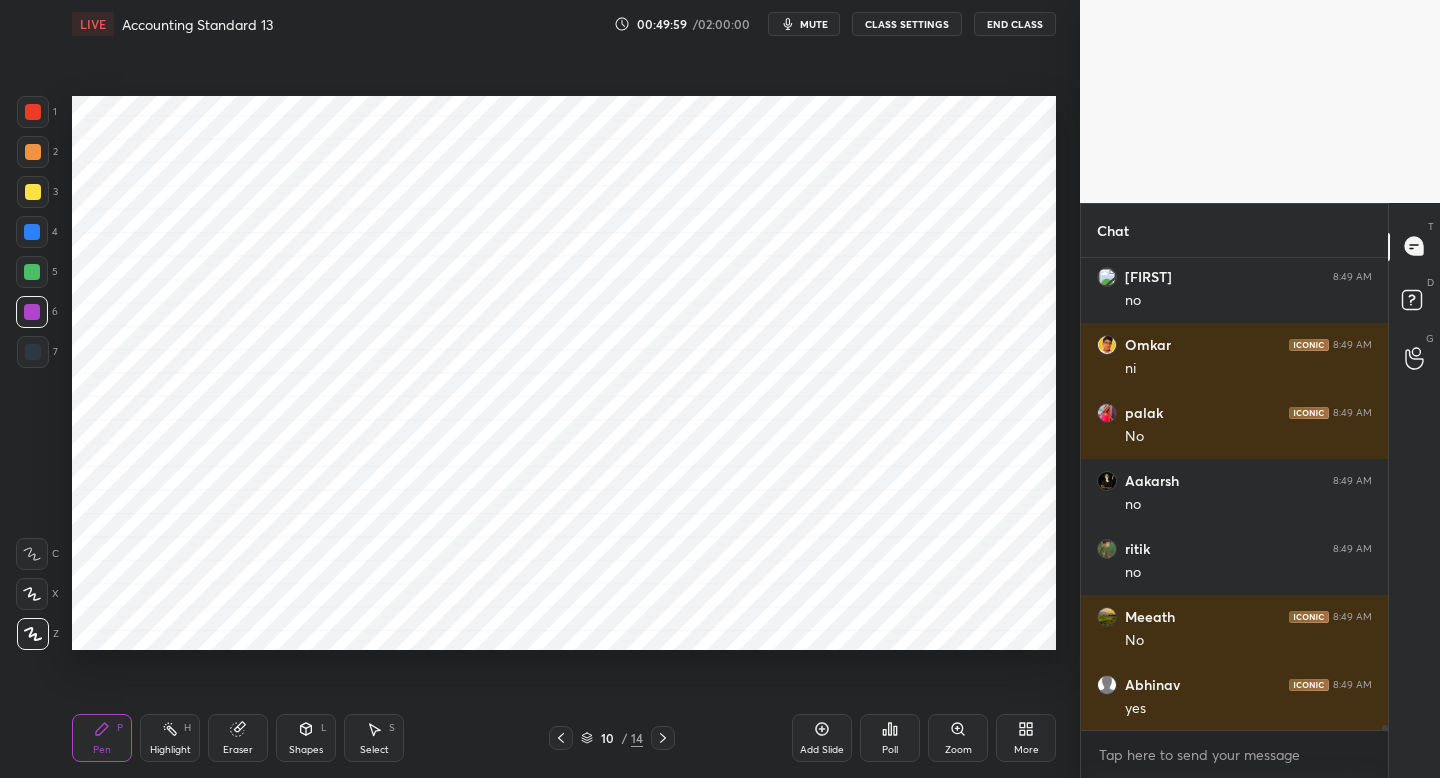 scroll, scrollTop: 42638, scrollLeft: 0, axis: vertical 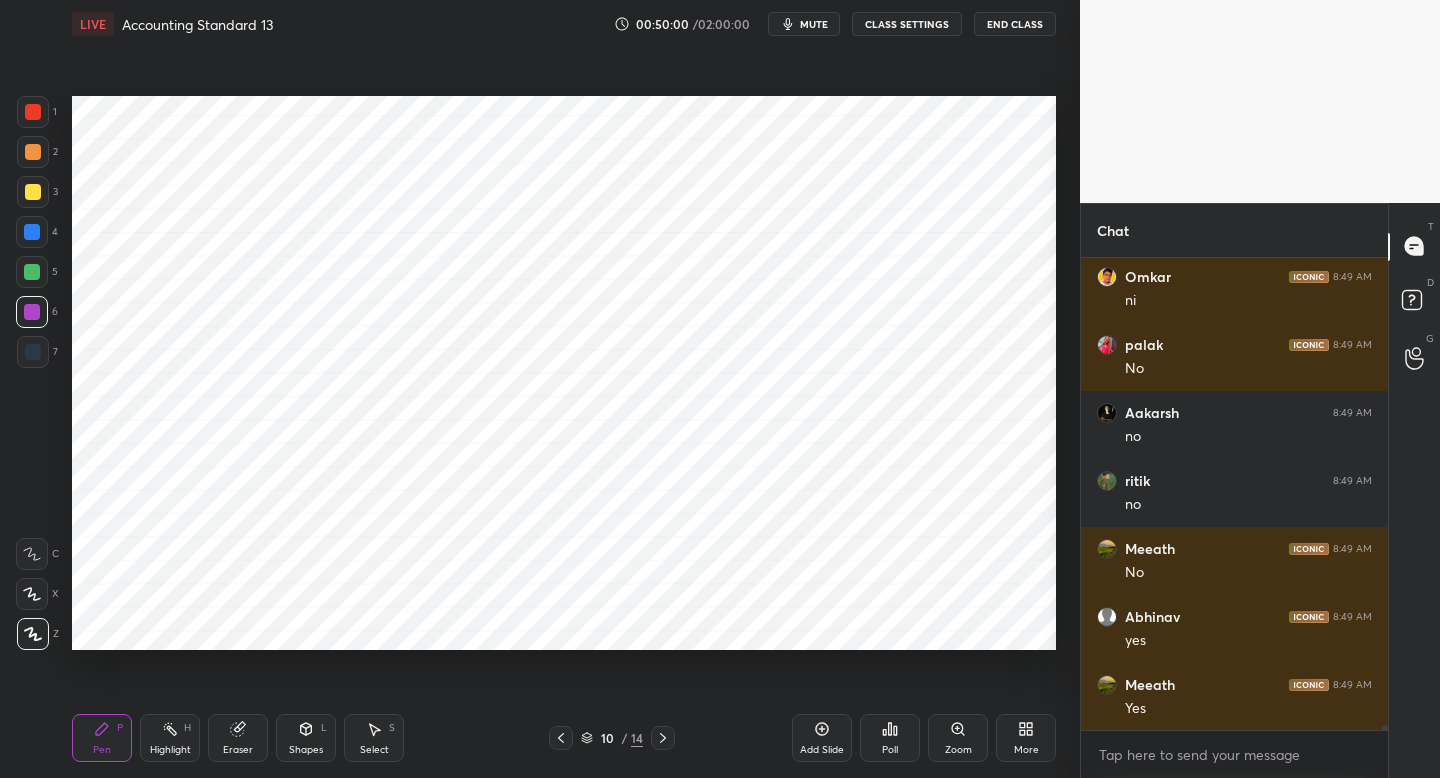 click at bounding box center [33, 112] 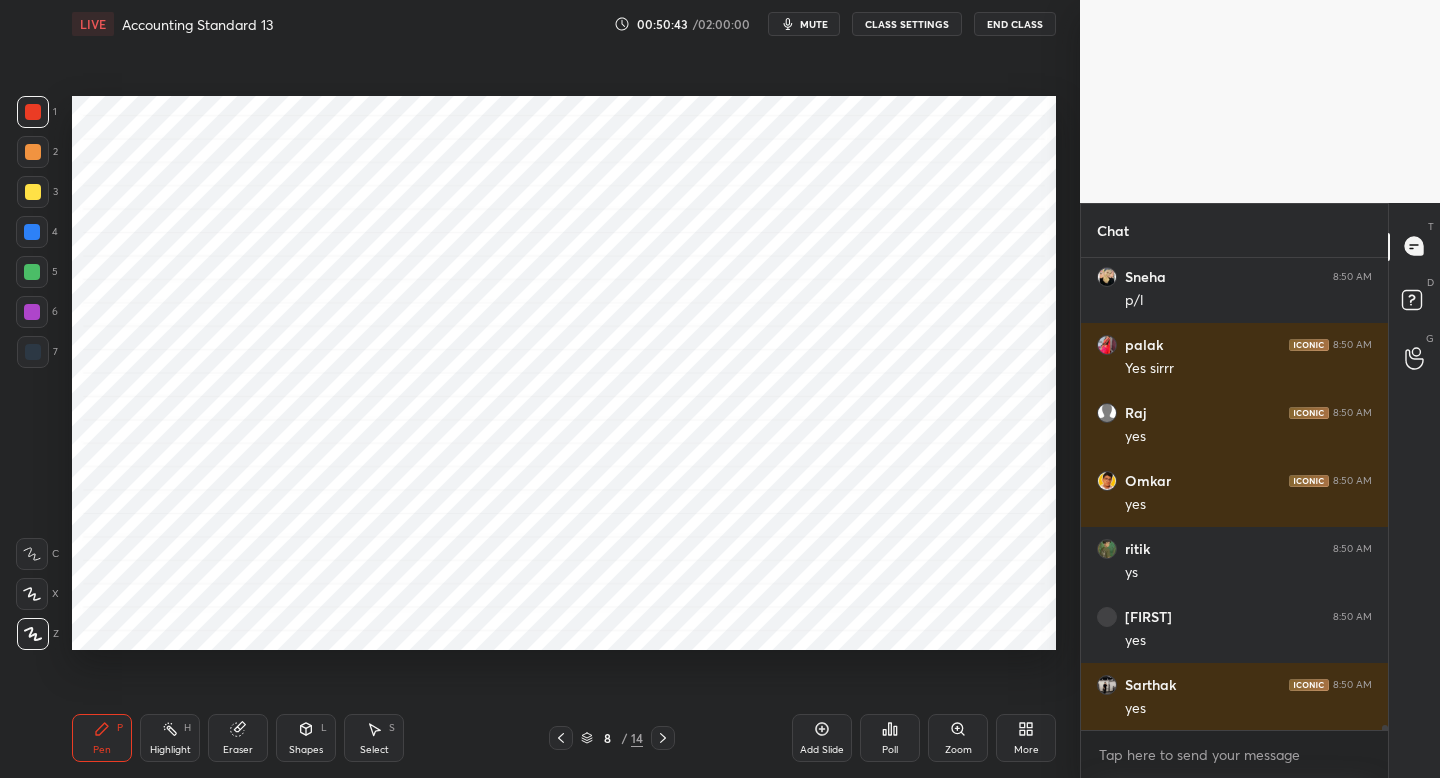 scroll, scrollTop: 43522, scrollLeft: 0, axis: vertical 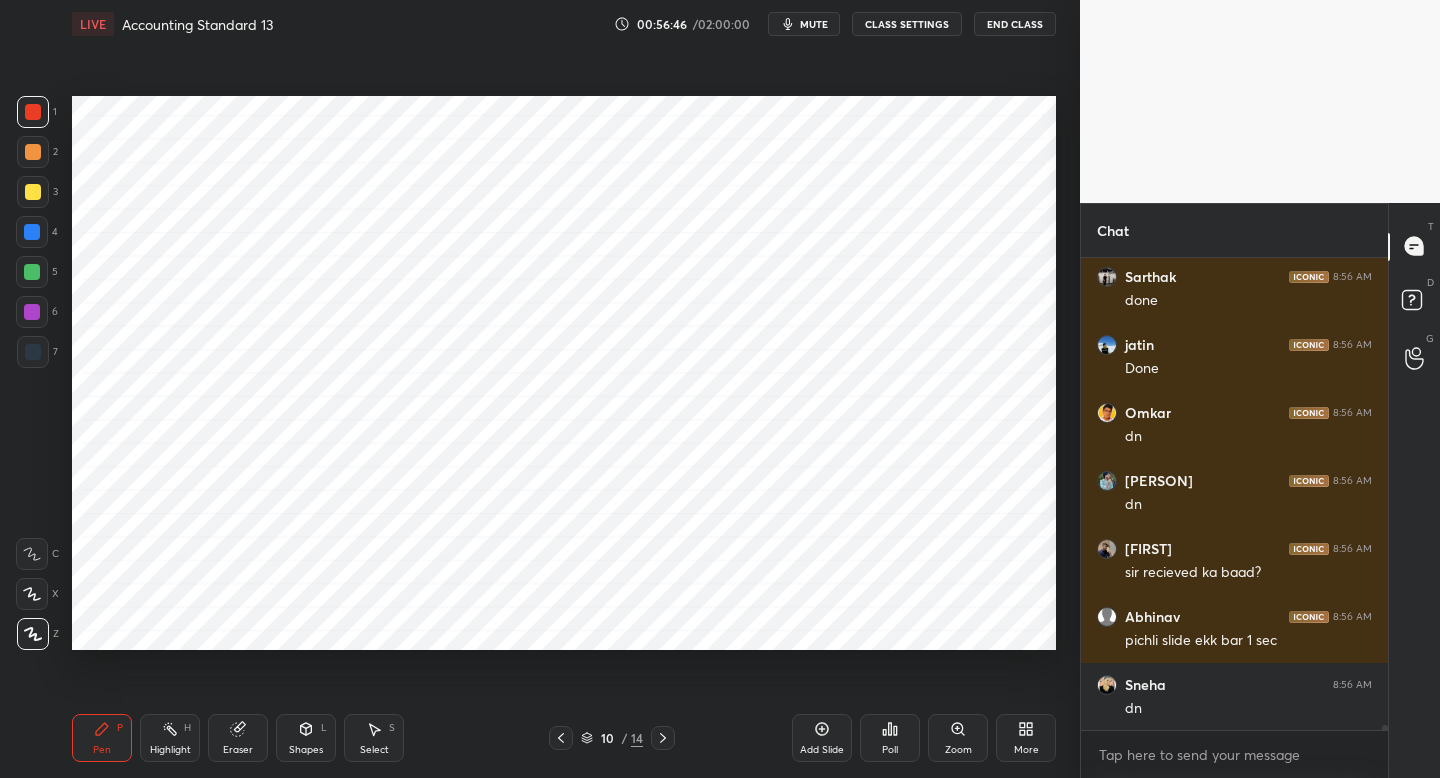 click on "Eraser" at bounding box center (238, 750) 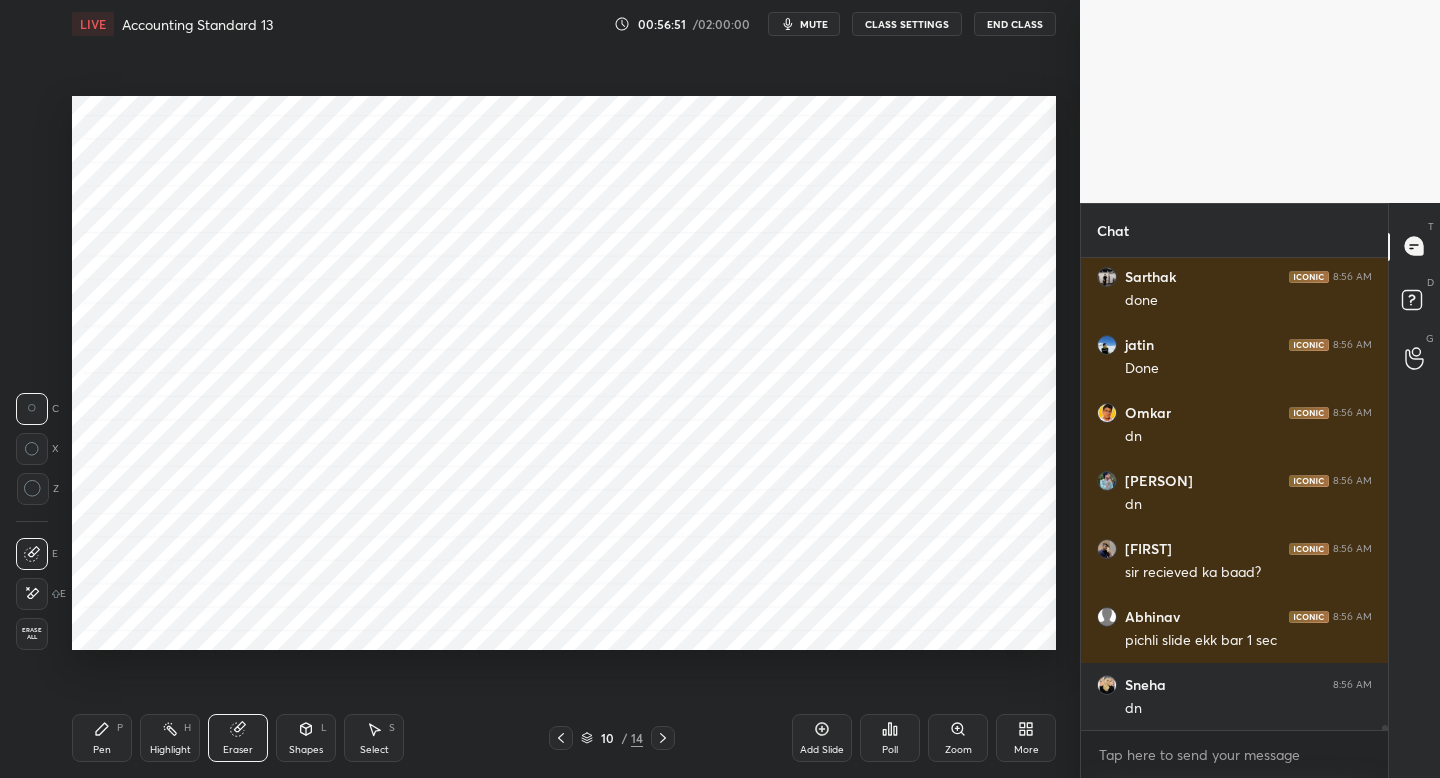click on "Pen P" at bounding box center [102, 738] 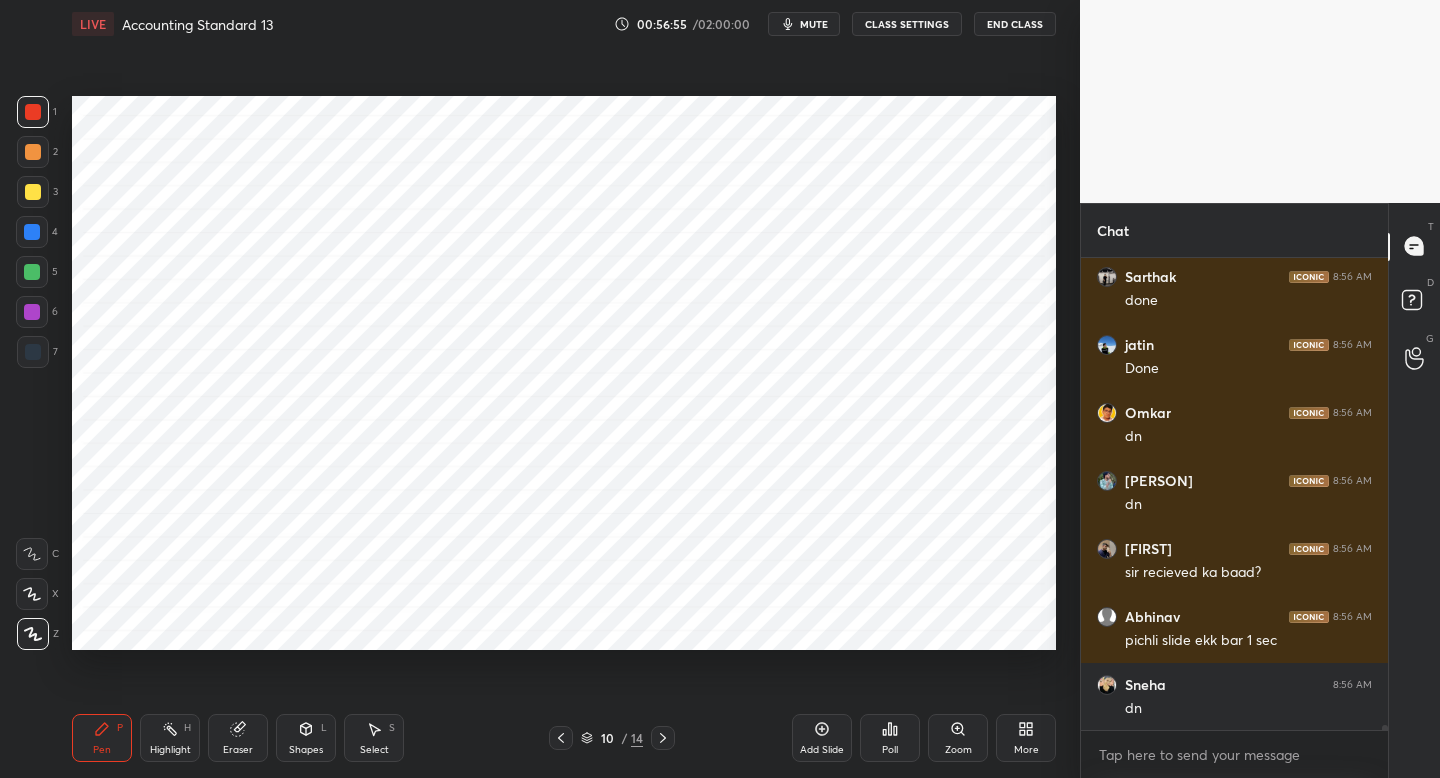 click 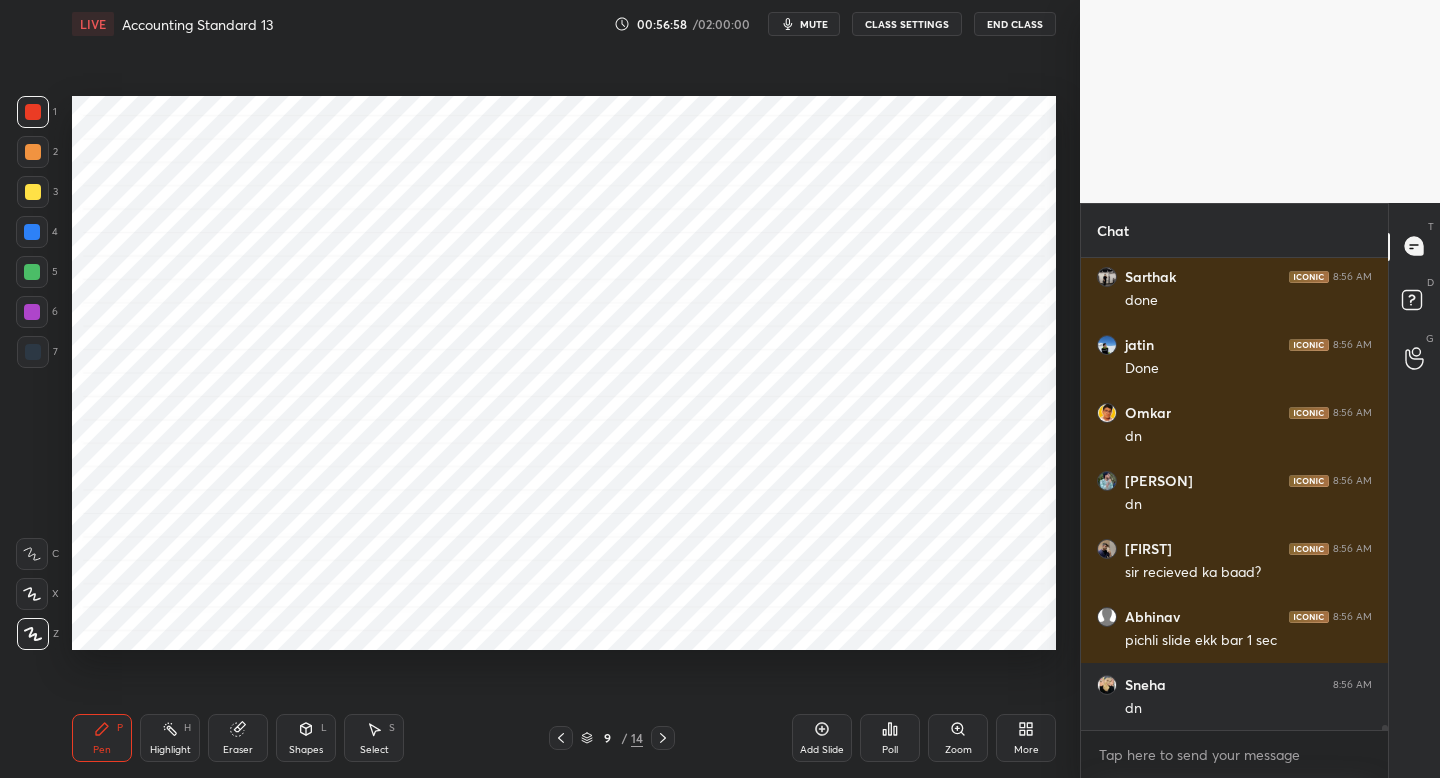 click 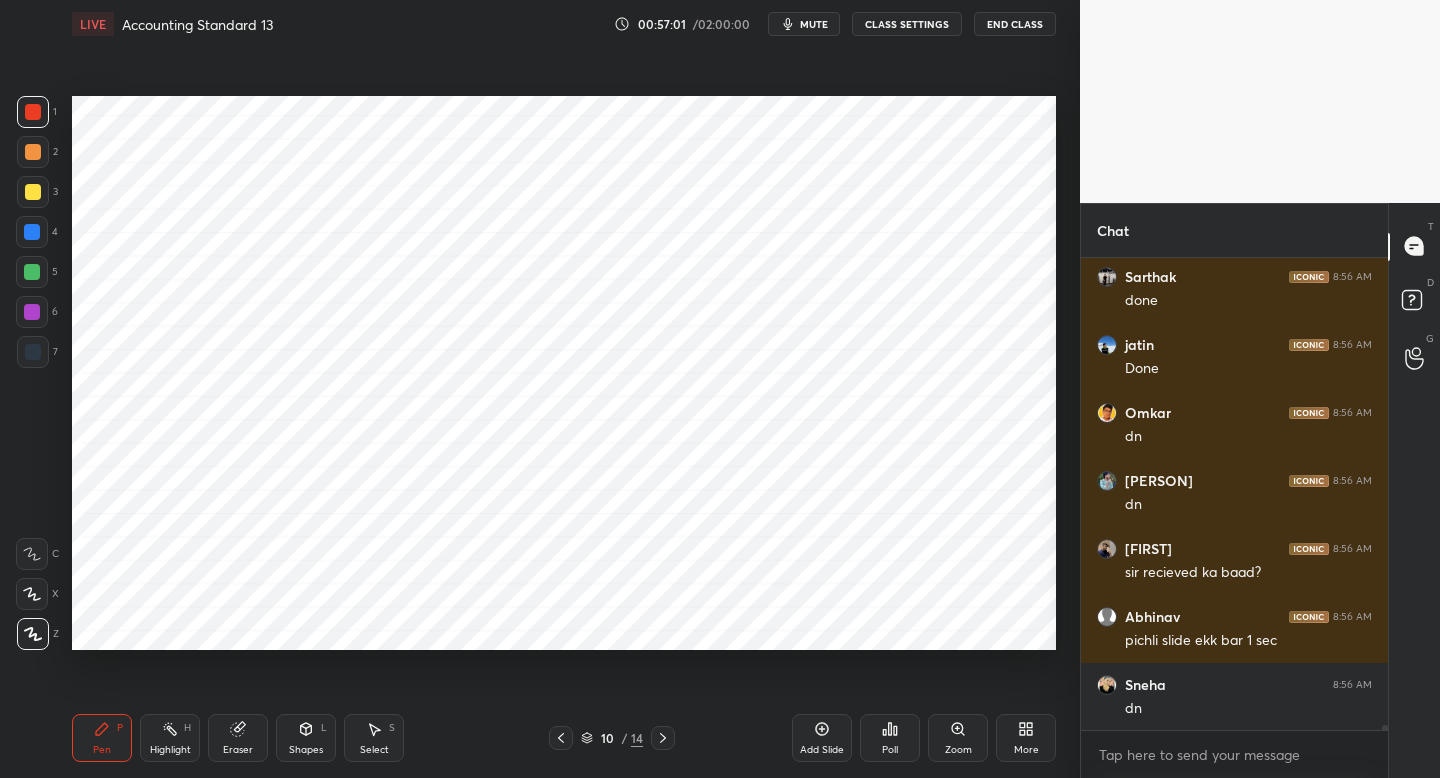 click on "More" at bounding box center (1026, 750) 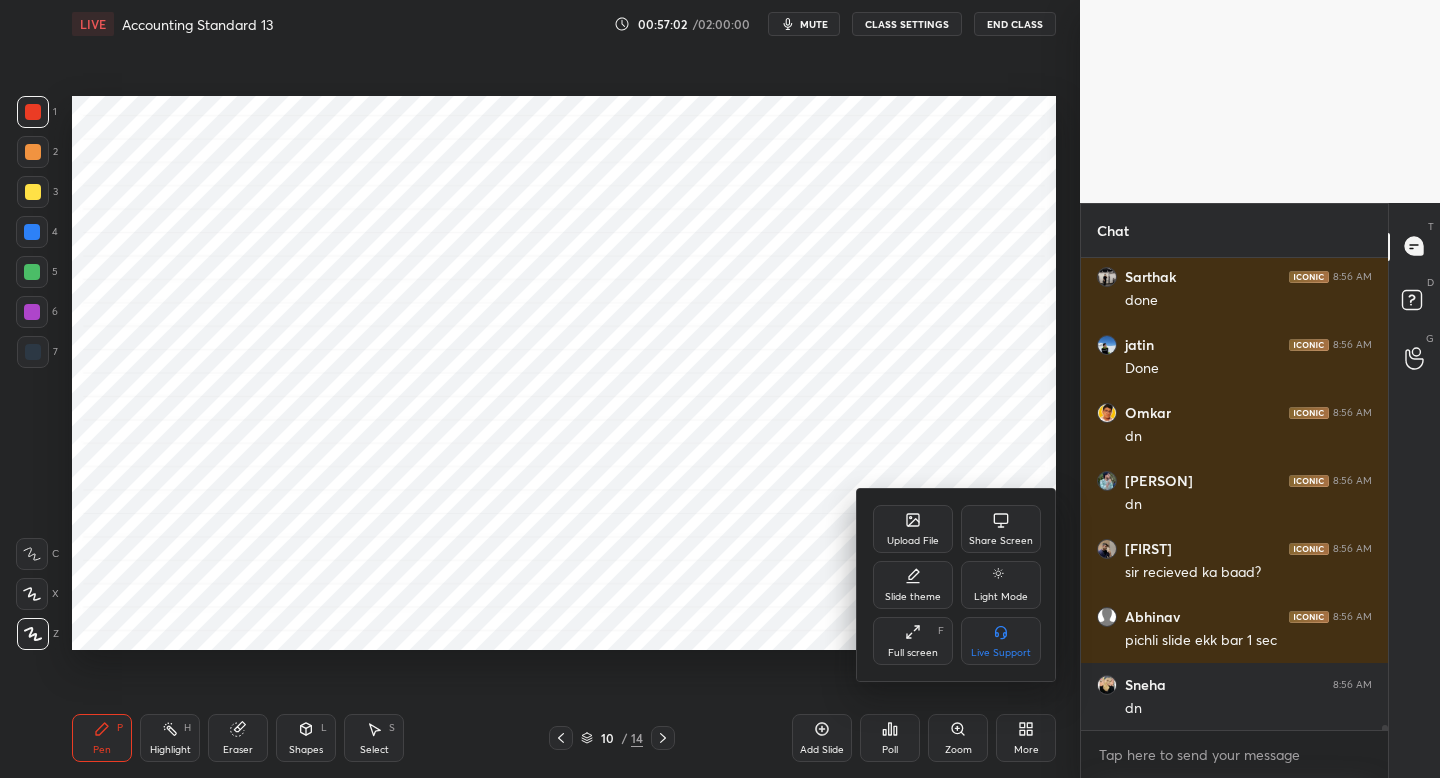 click on "Upload File" at bounding box center (913, 541) 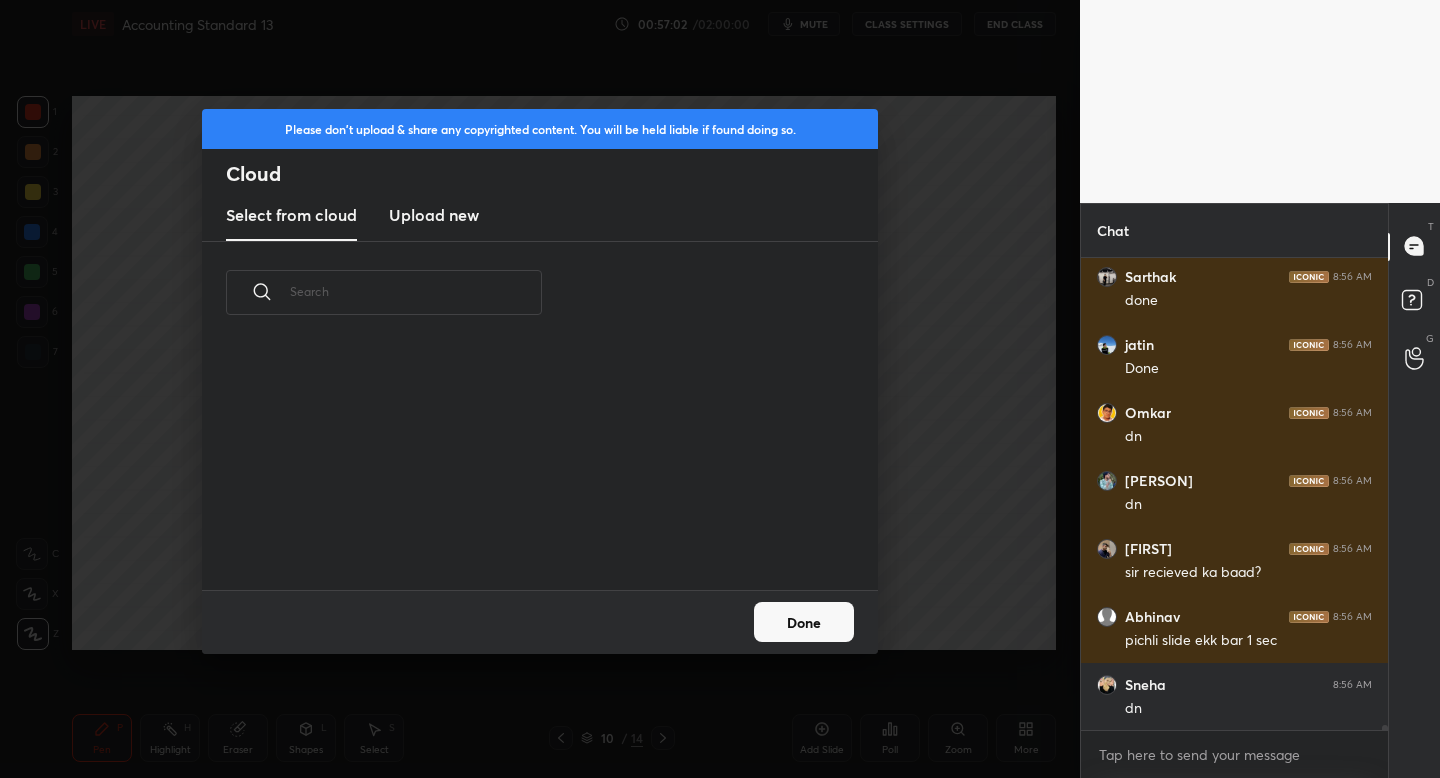 scroll, scrollTop: 46882, scrollLeft: 0, axis: vertical 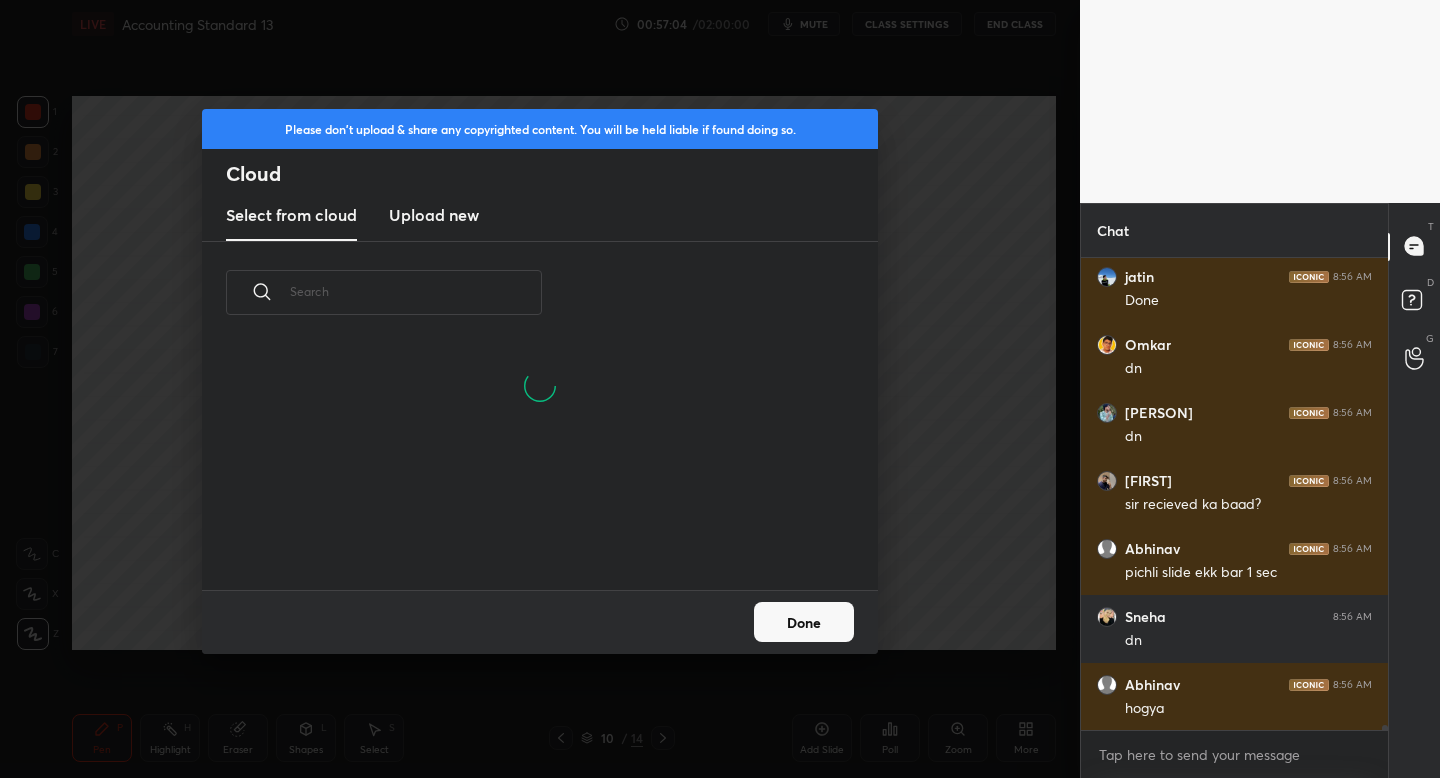 click on "Upload new" at bounding box center [434, 215] 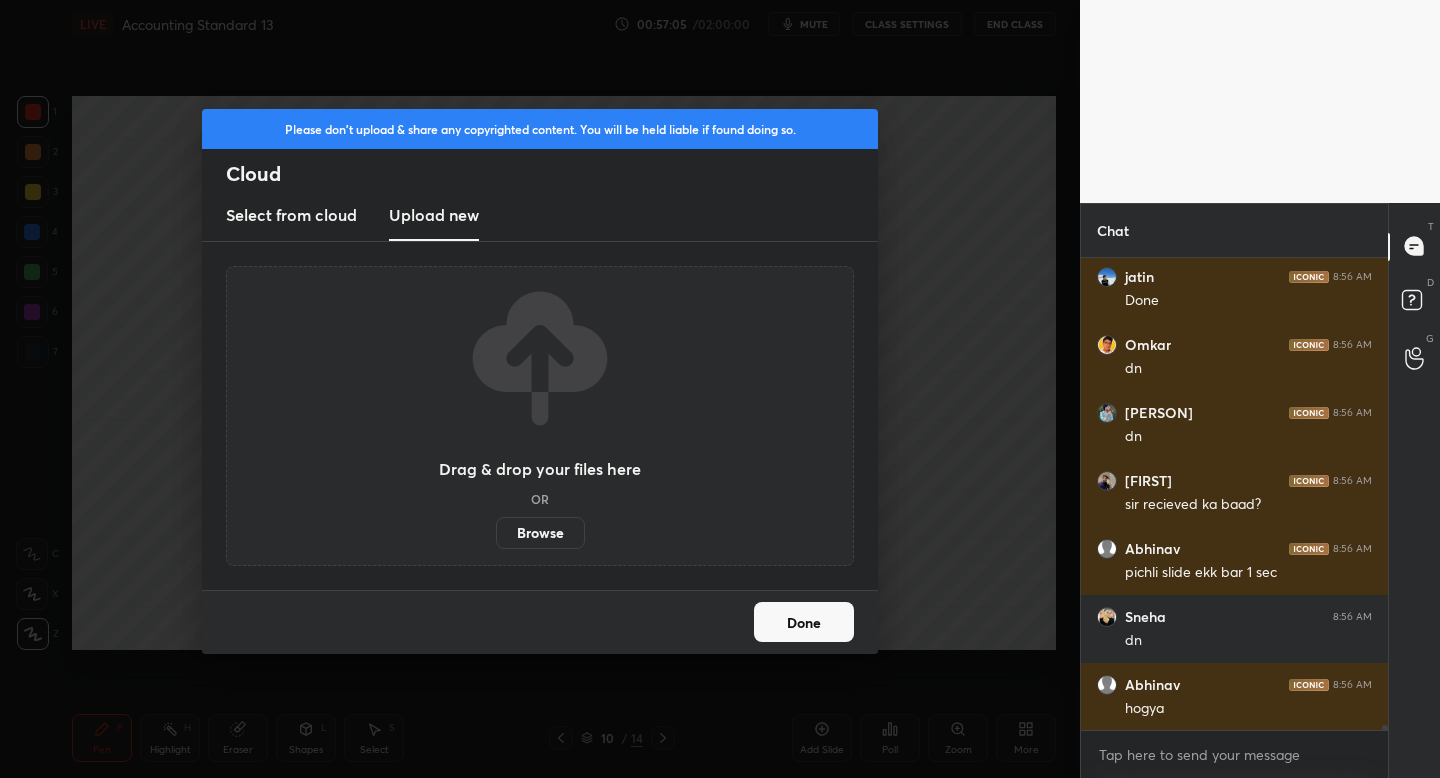 click on "Browse" at bounding box center (540, 533) 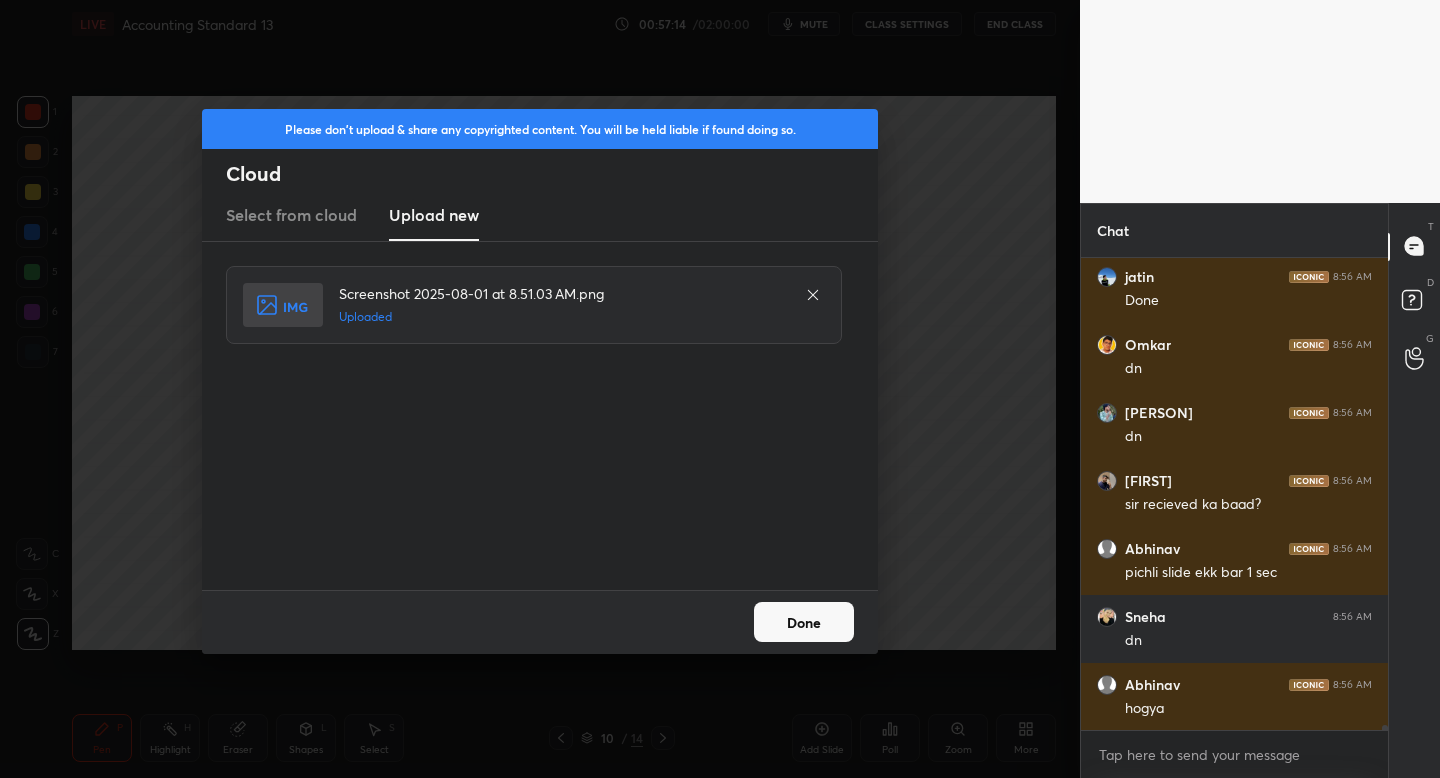 click on "Done" at bounding box center (804, 622) 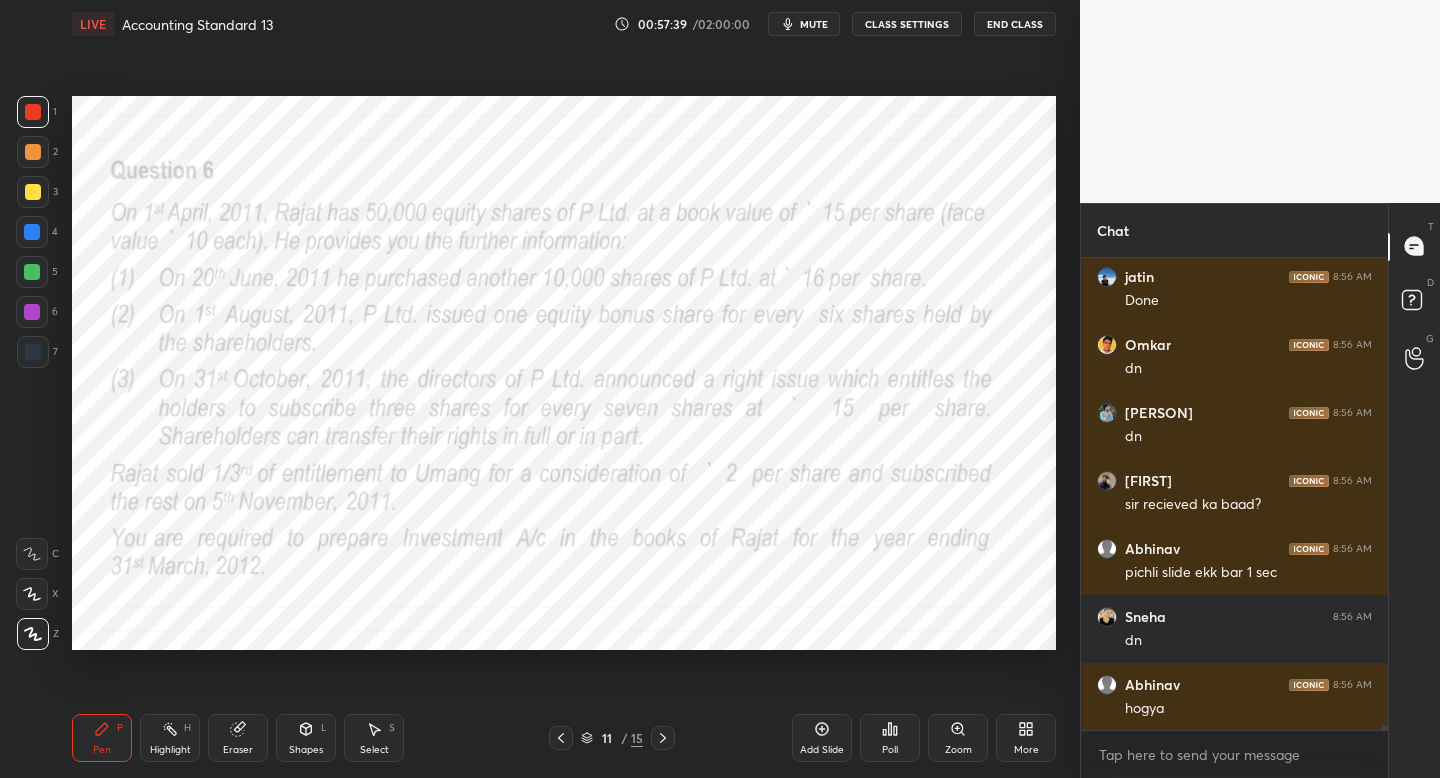 click on "Shapes L" at bounding box center (306, 738) 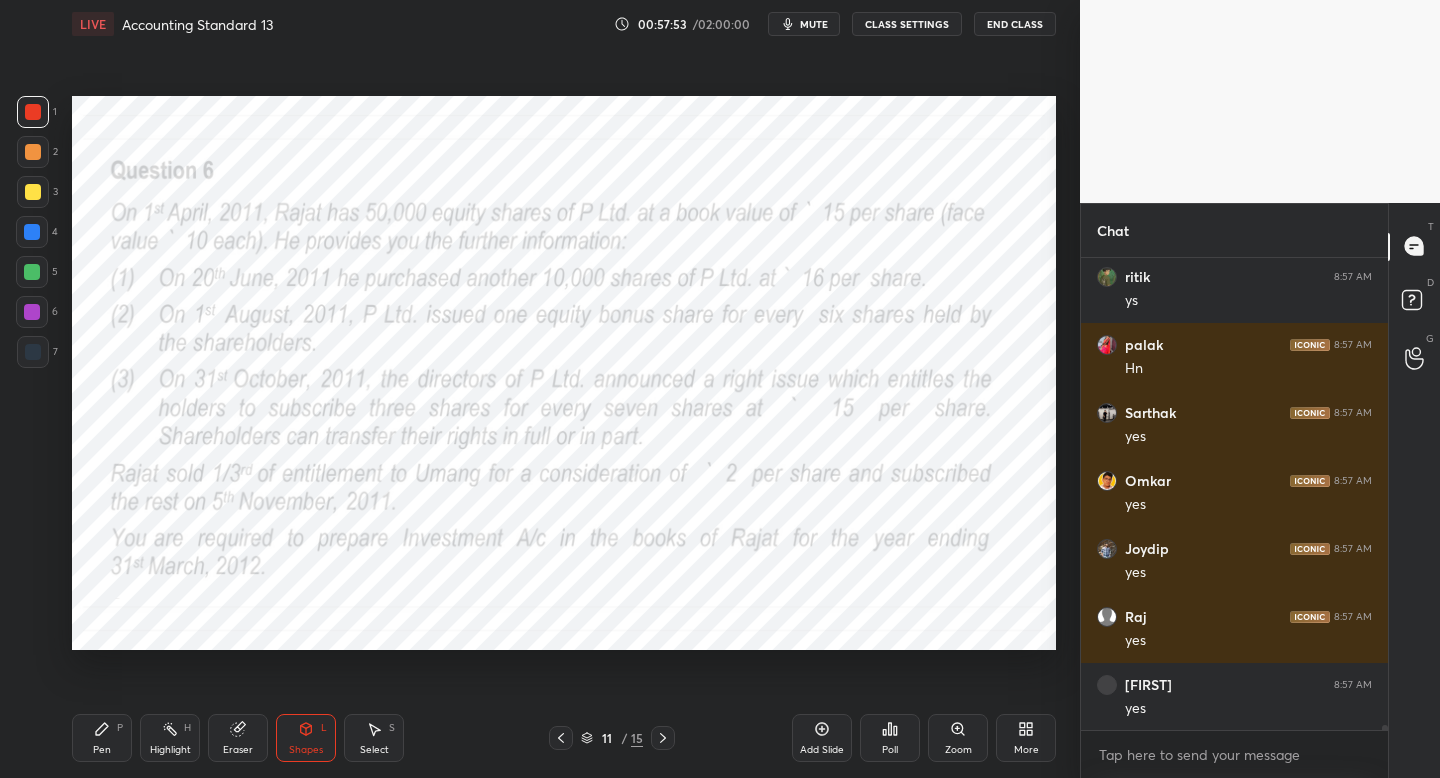 scroll, scrollTop: 47426, scrollLeft: 0, axis: vertical 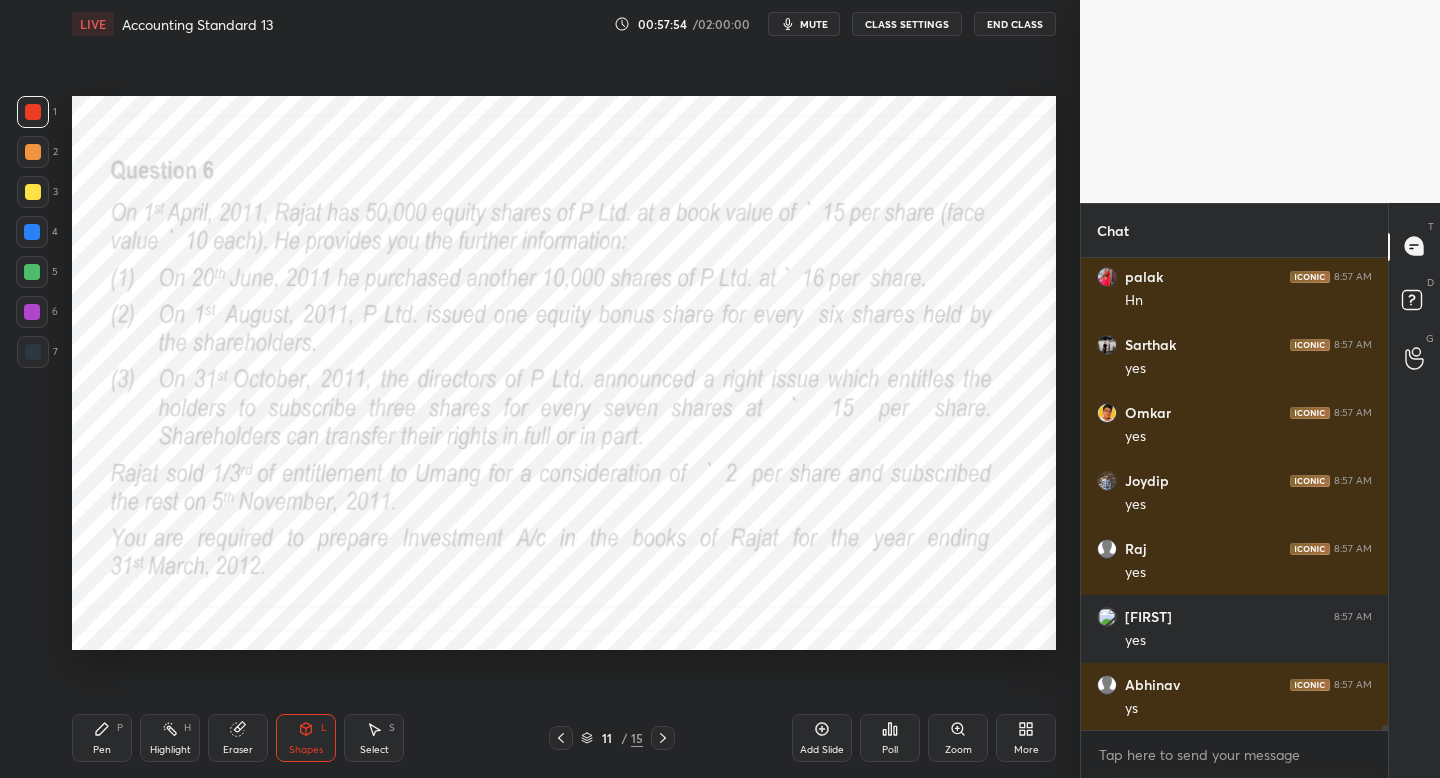 click on "Pen P" at bounding box center (102, 738) 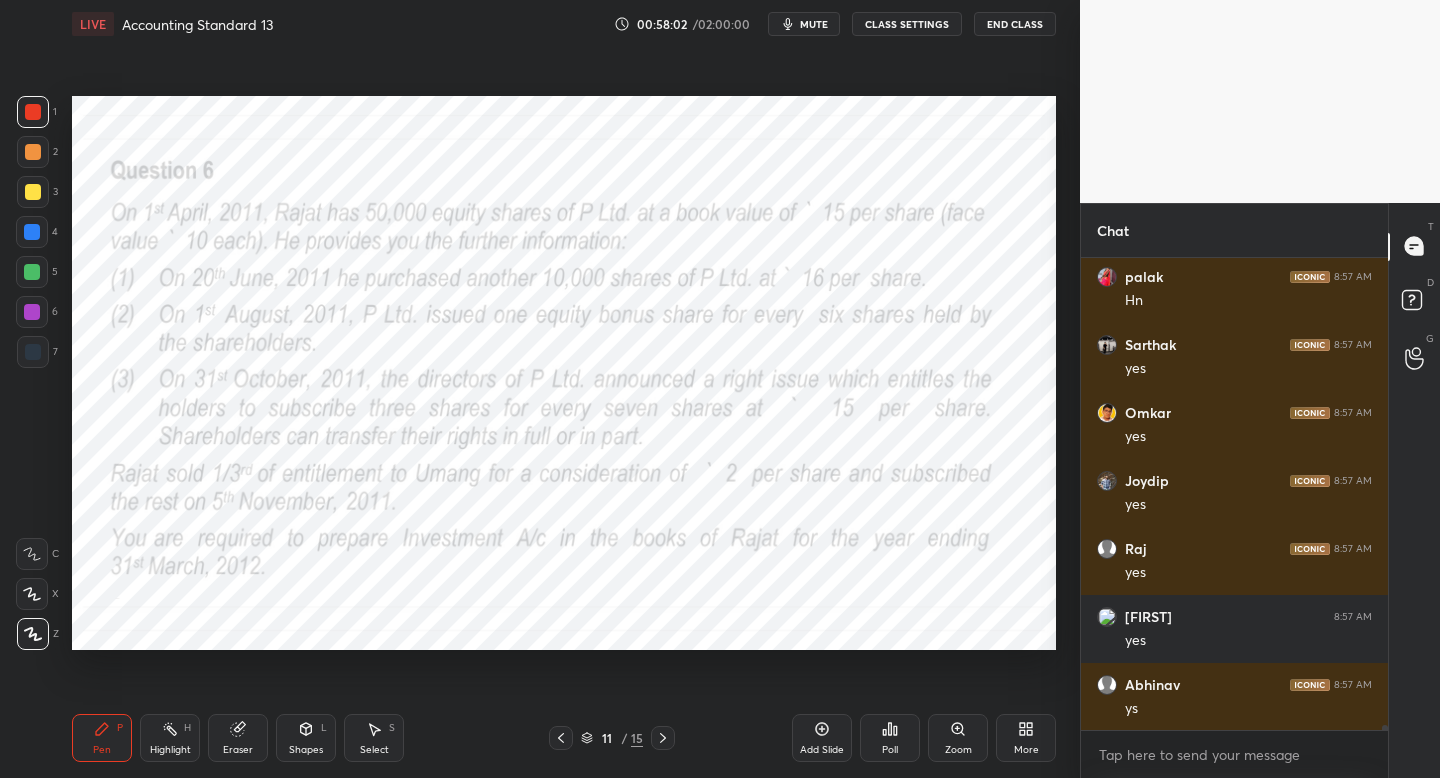 click on "Shapes L" at bounding box center [306, 738] 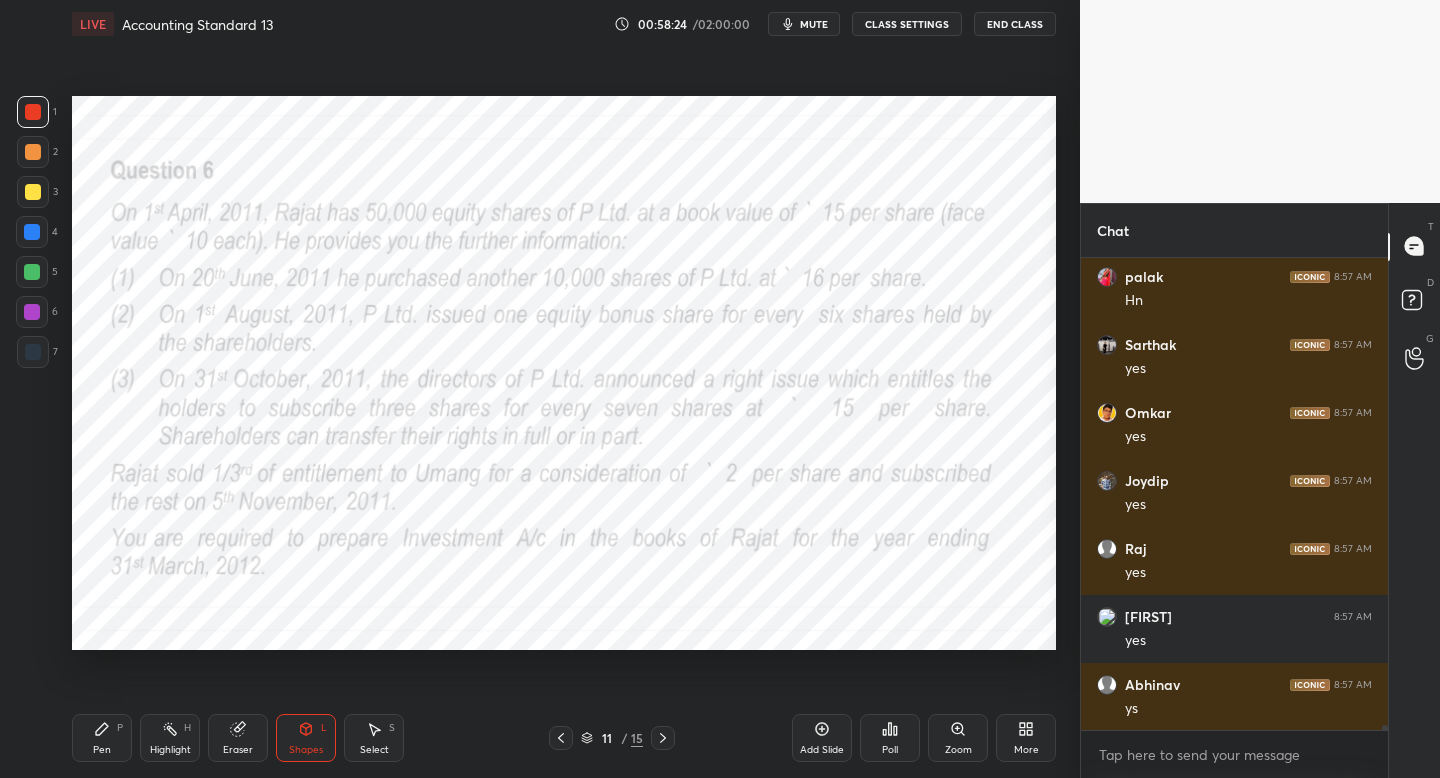 scroll, scrollTop: 47494, scrollLeft: 0, axis: vertical 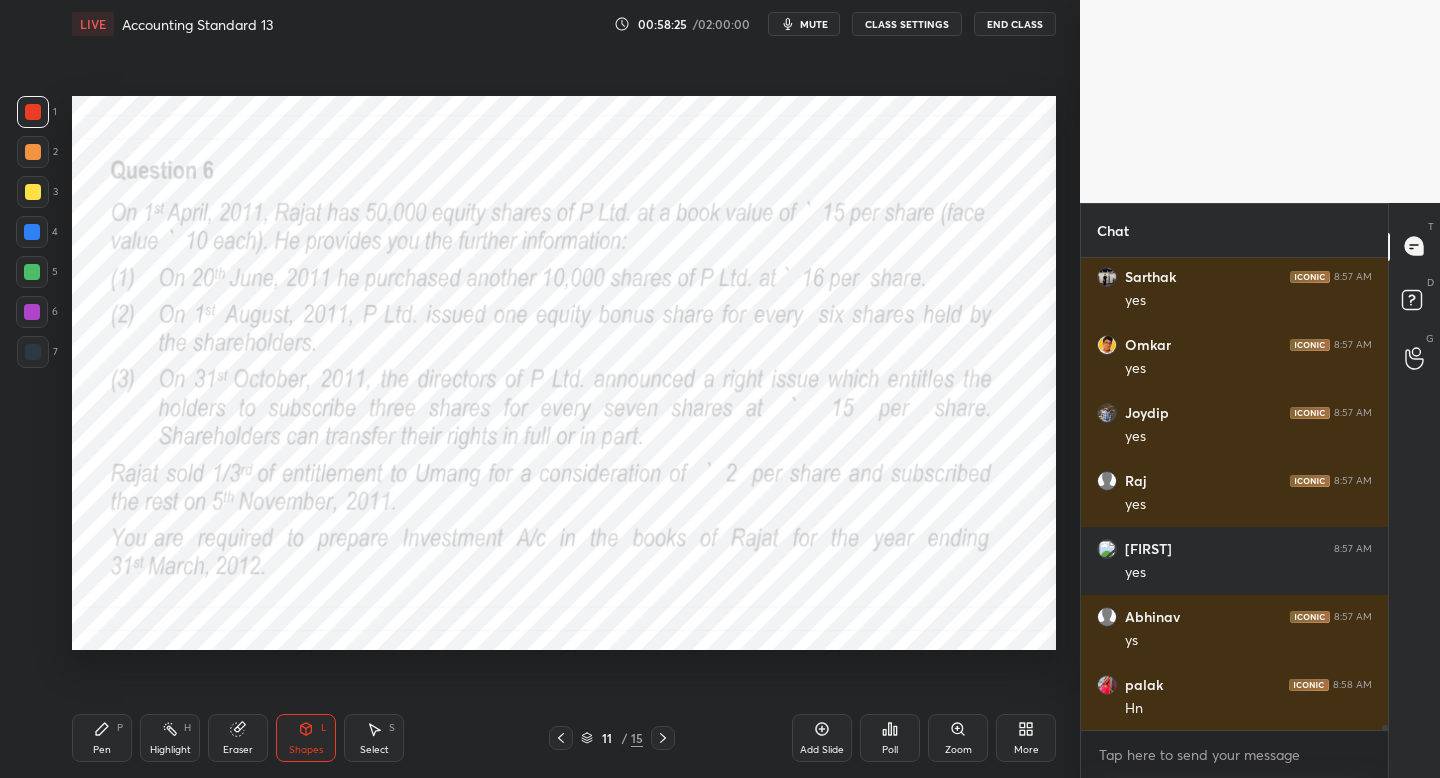 click 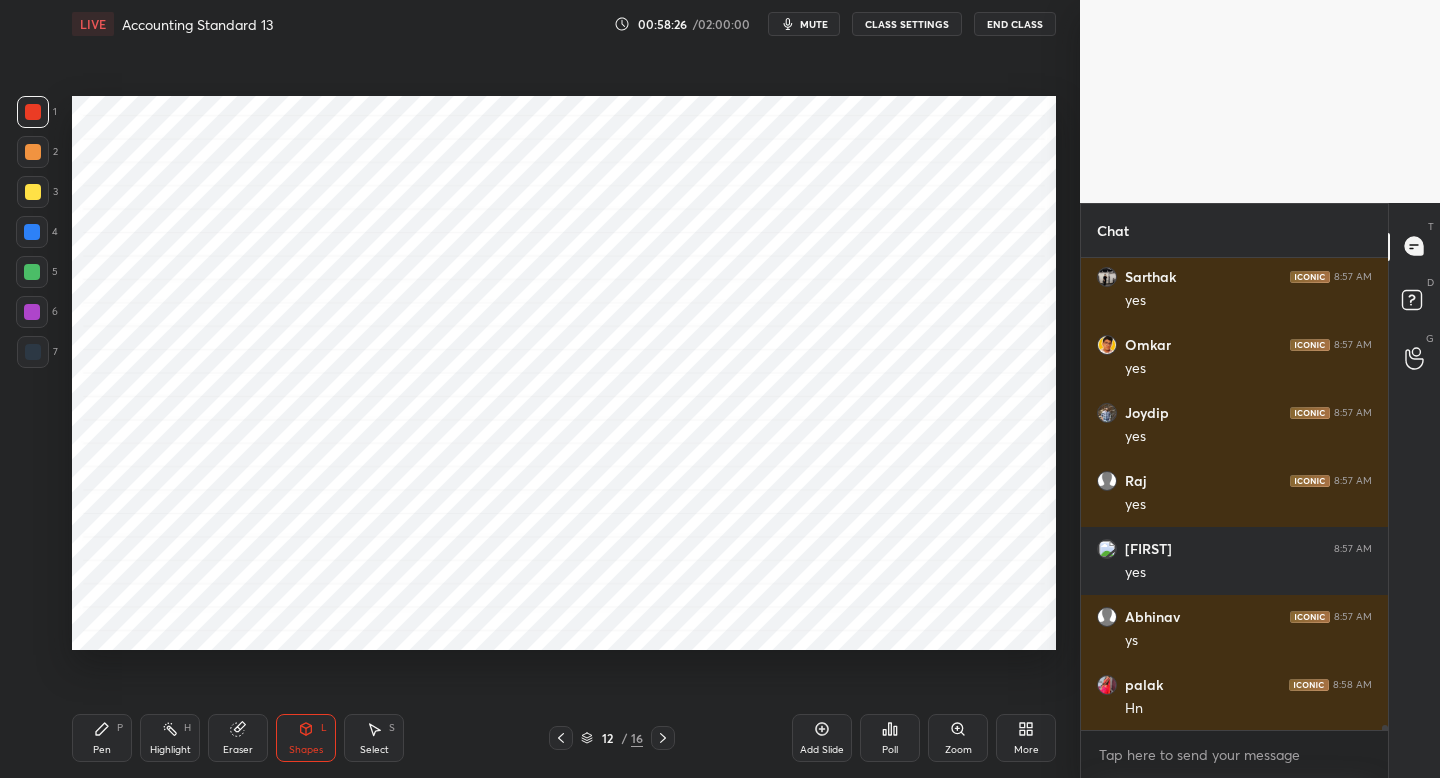 click at bounding box center (33, 352) 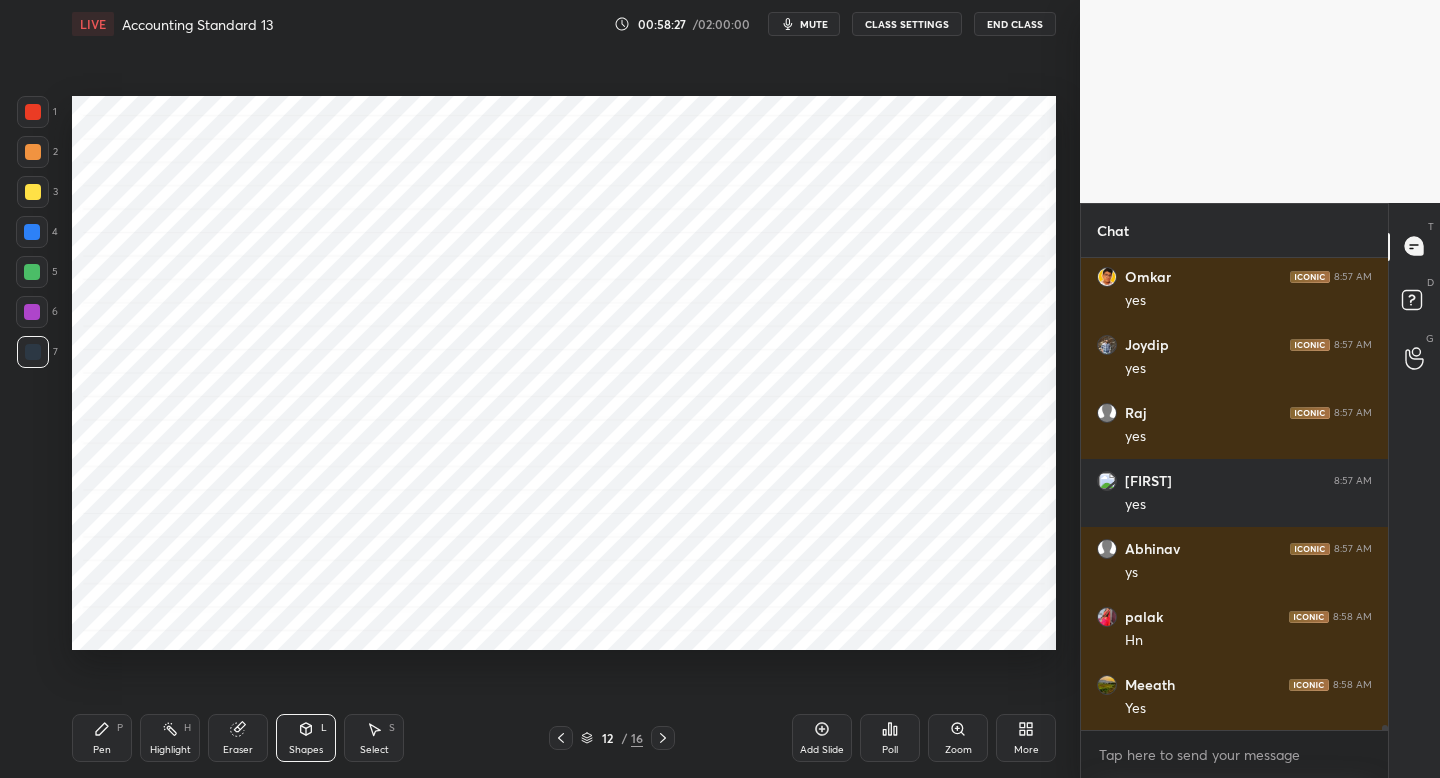 scroll, scrollTop: 47630, scrollLeft: 0, axis: vertical 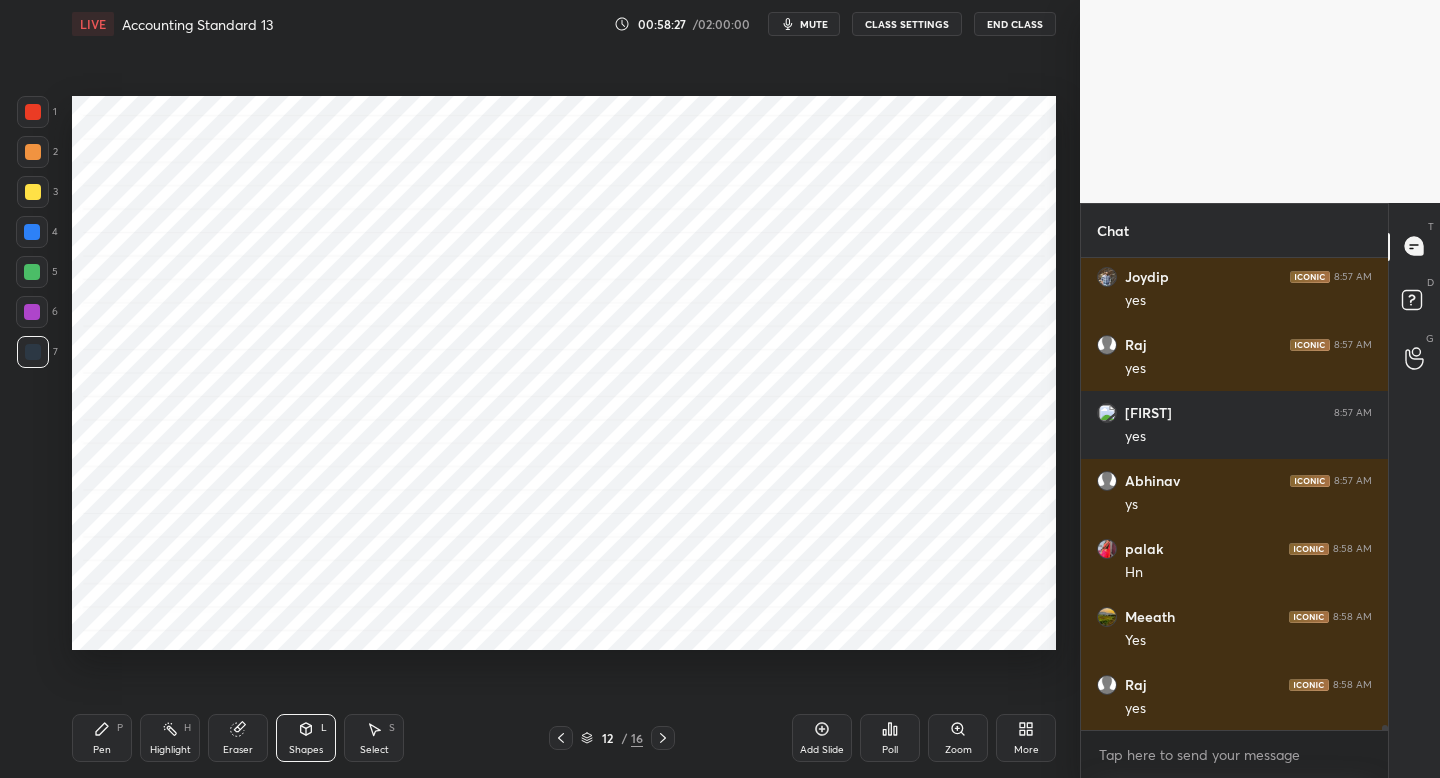 drag, startPoint x: 110, startPoint y: 731, endPoint x: 120, endPoint y: 728, distance: 10.440307 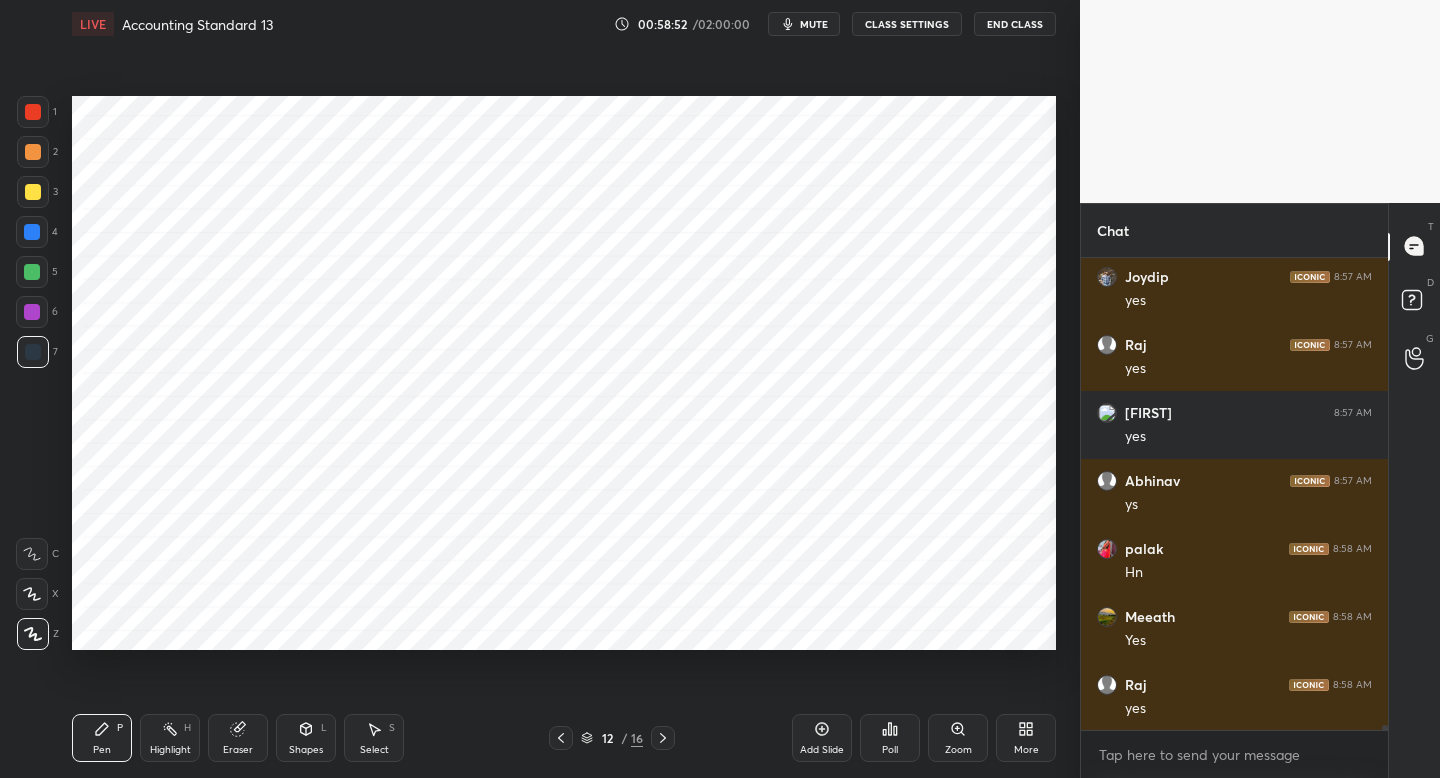 click on "12 / 16" at bounding box center [612, 738] 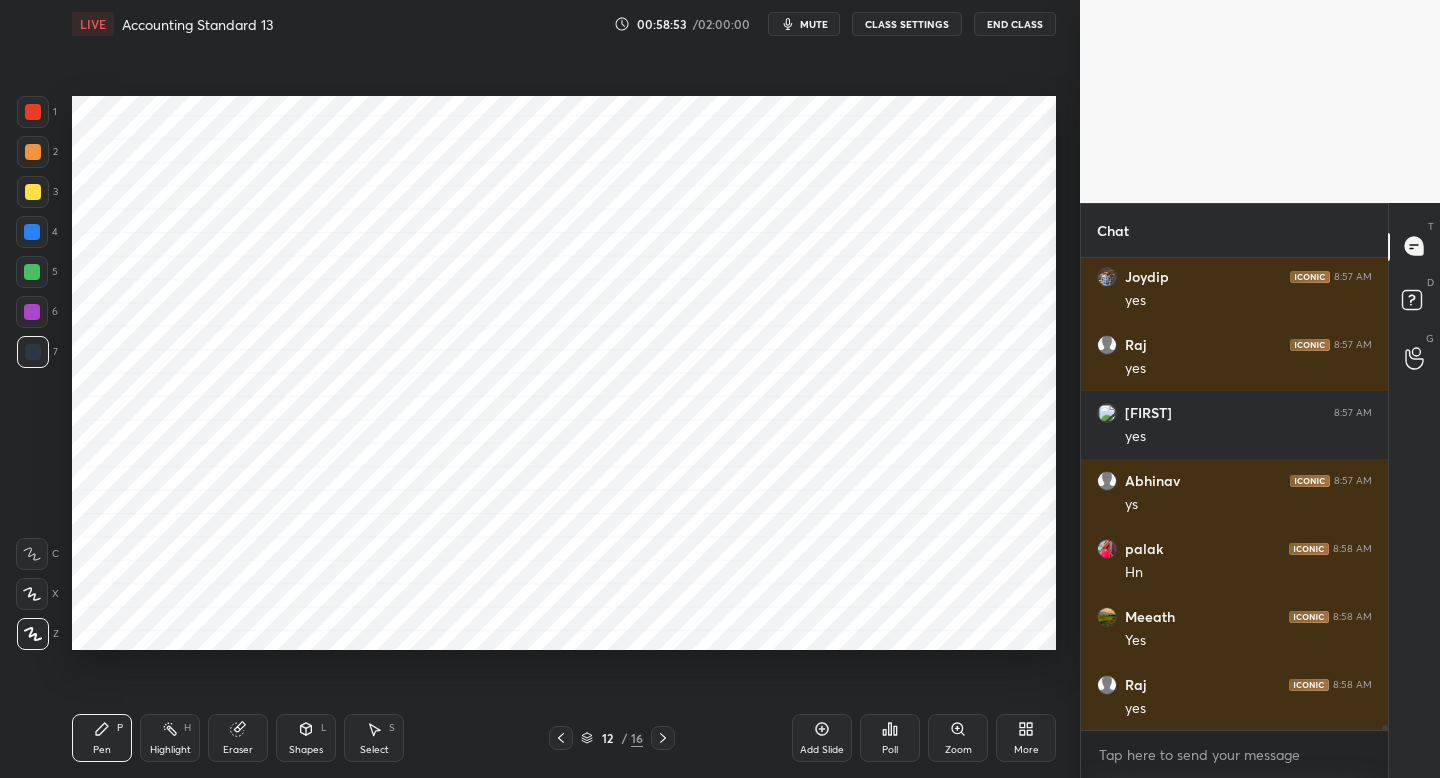 click 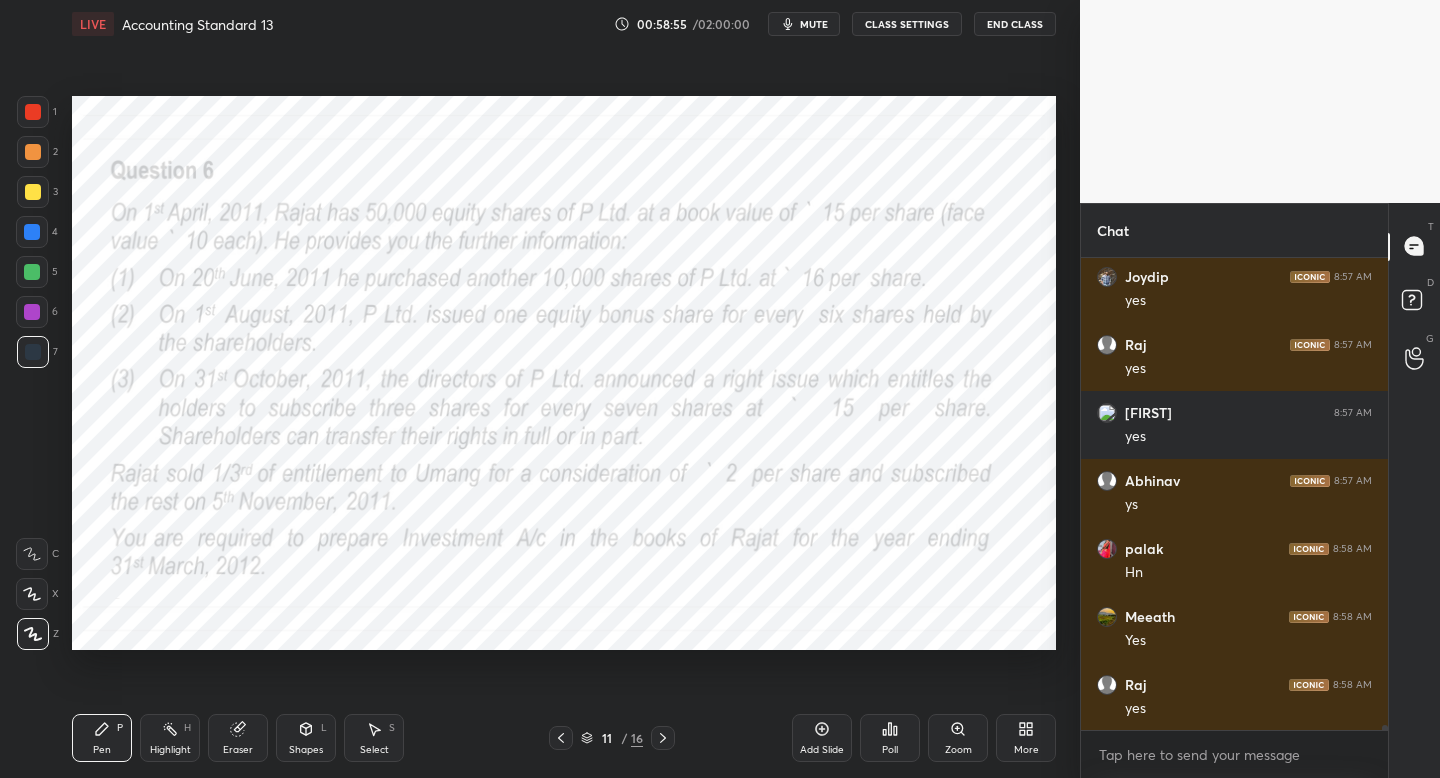 click 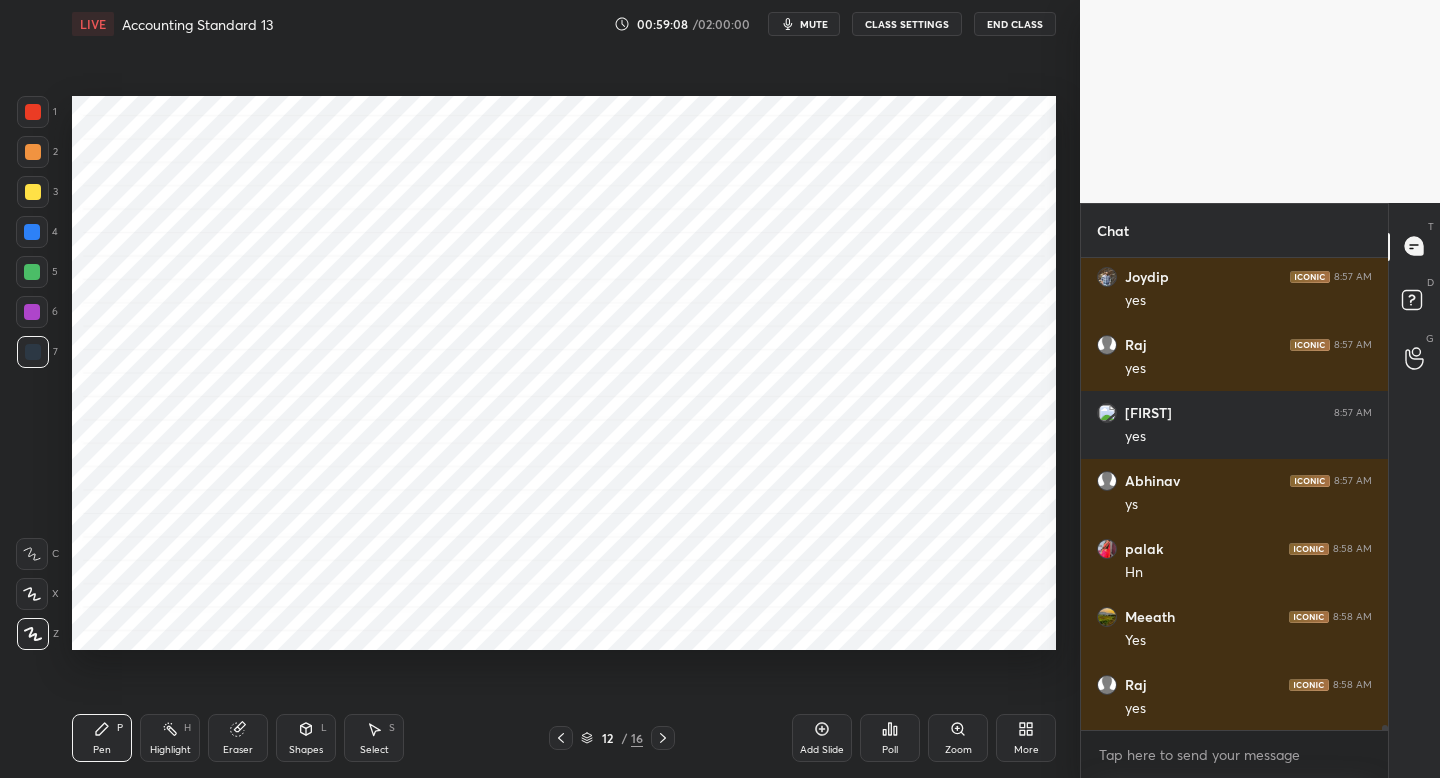 click on "Shapes L" at bounding box center (306, 738) 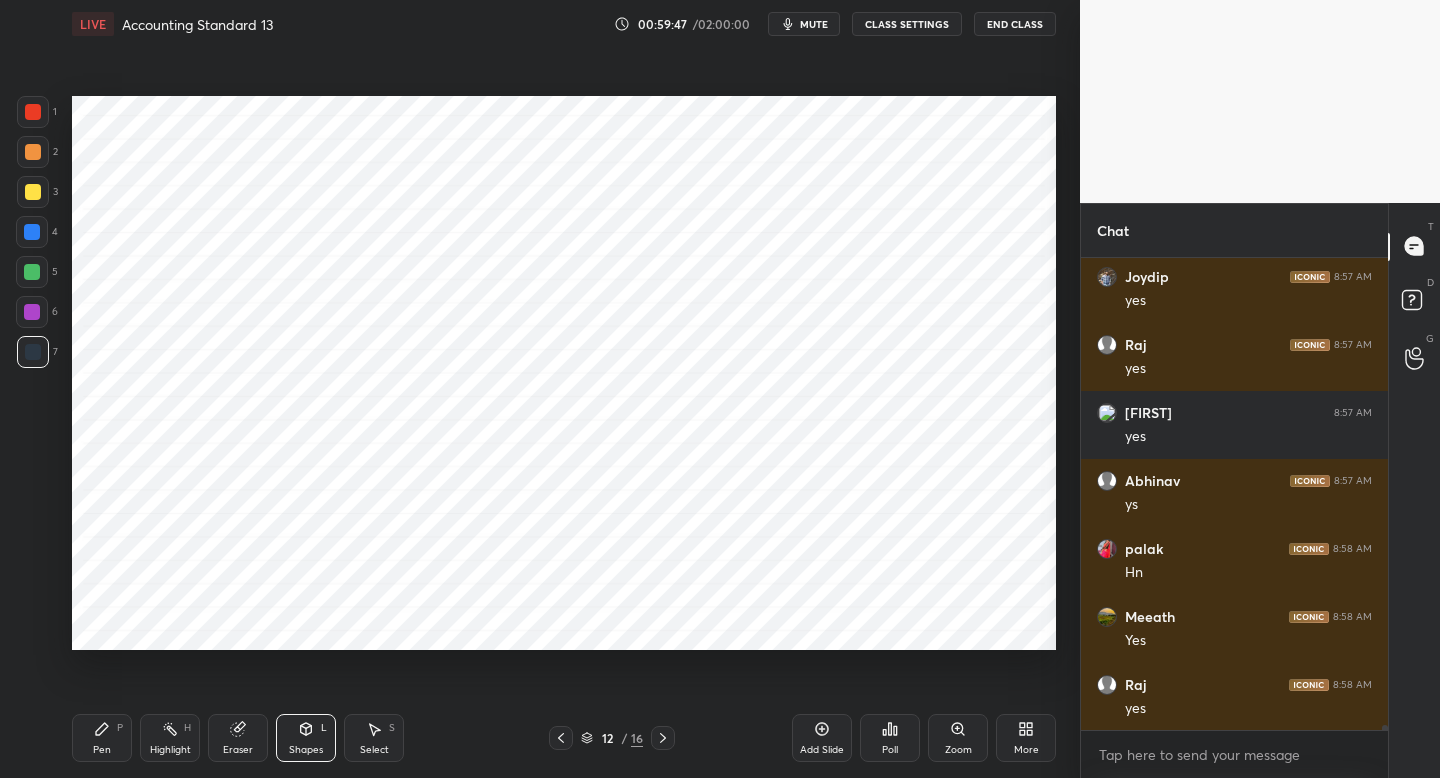 click on "Pen P" at bounding box center (102, 738) 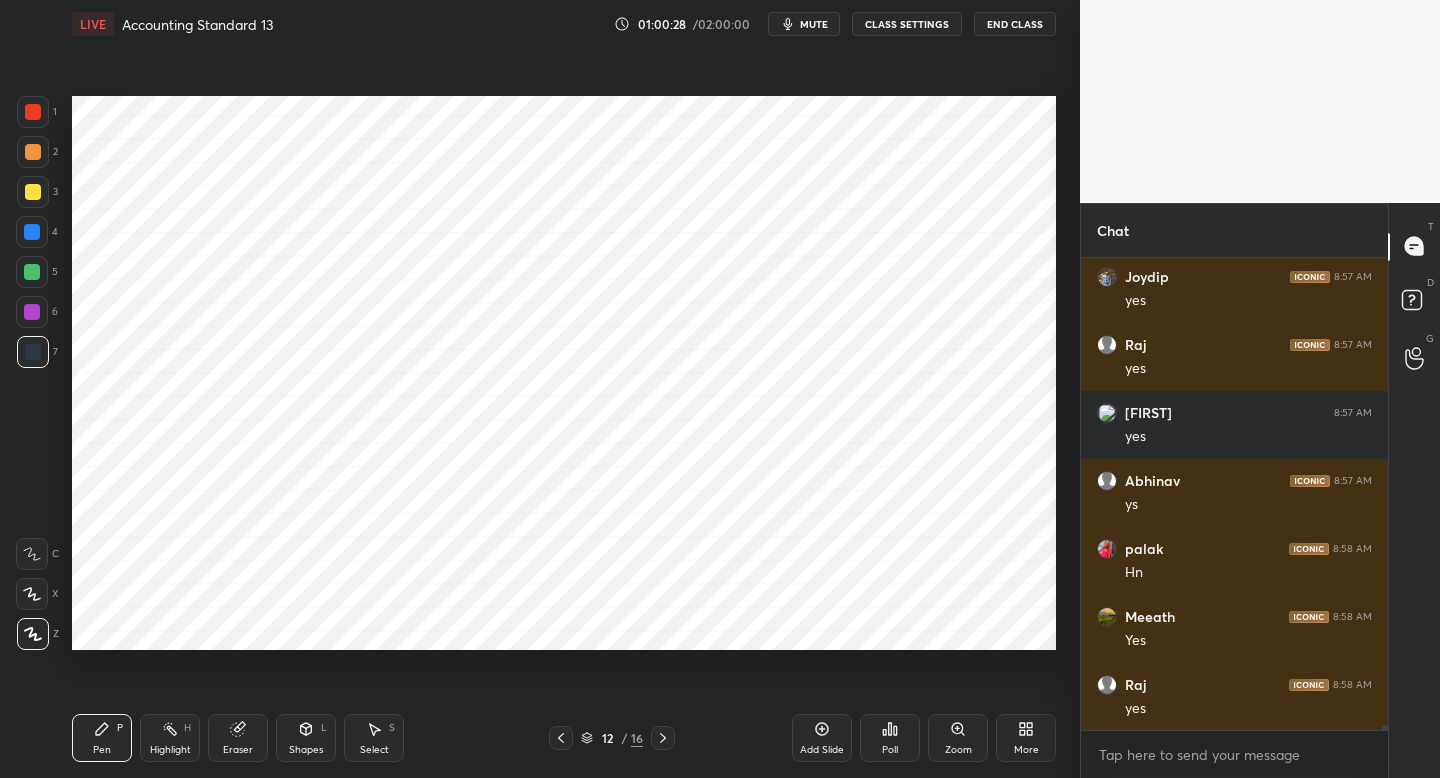 click at bounding box center [561, 738] 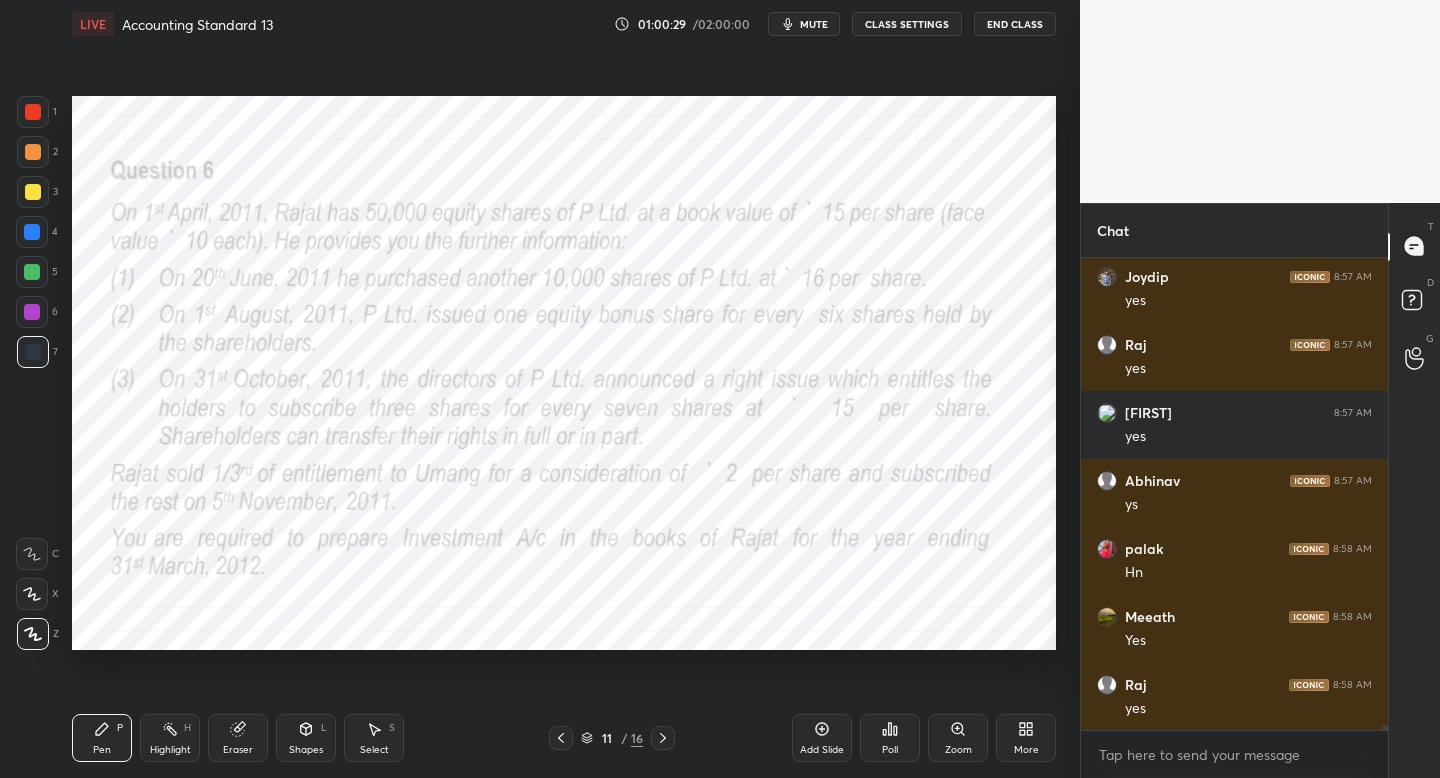 click at bounding box center (33, 112) 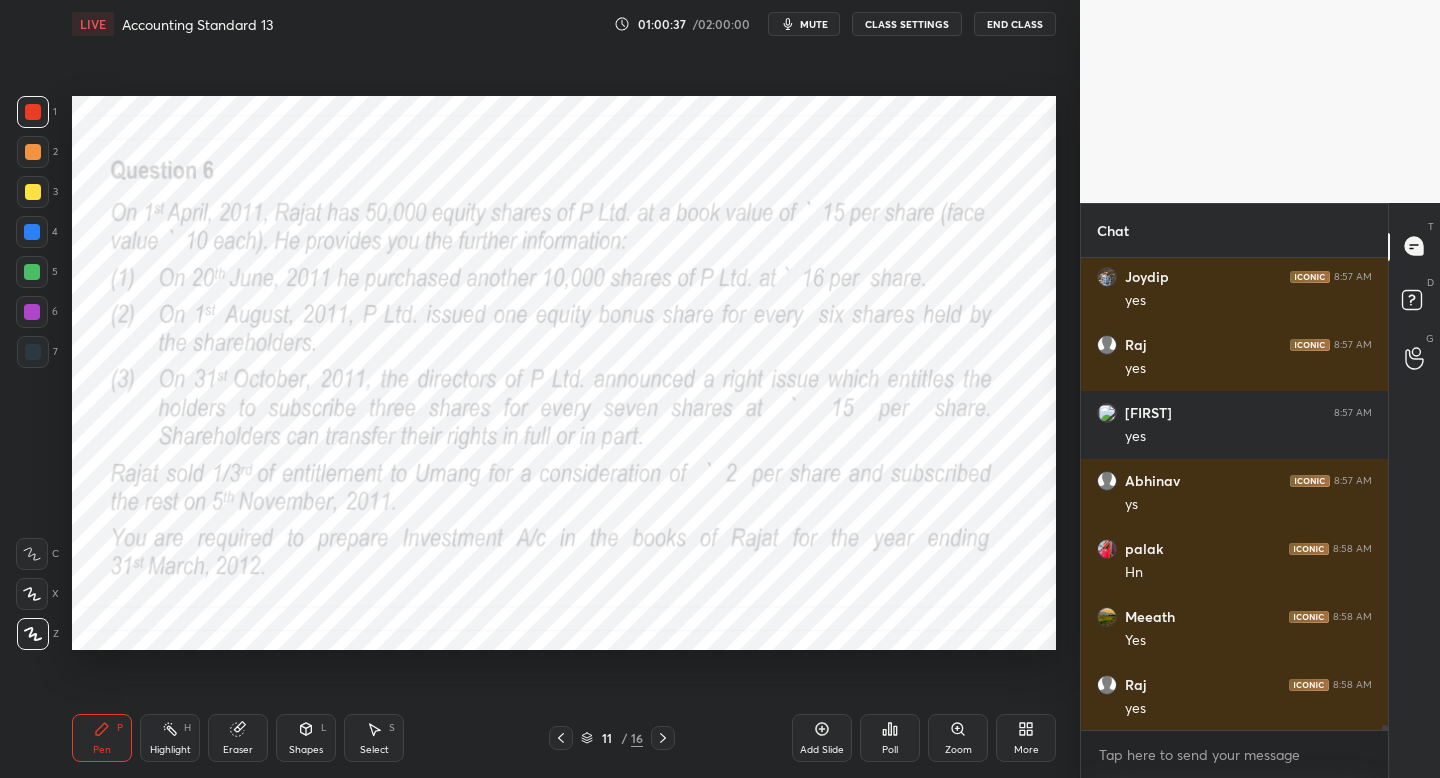 click 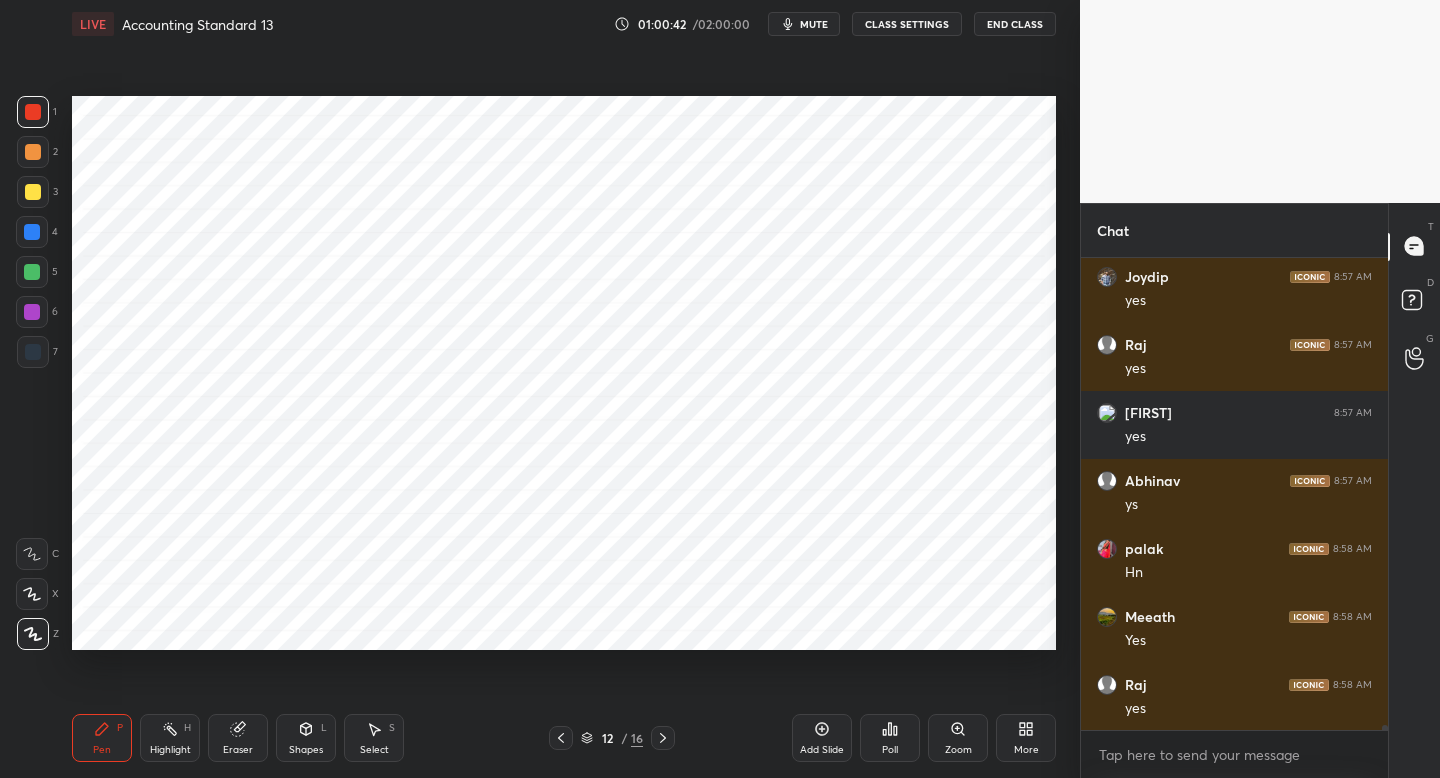 scroll, scrollTop: 47698, scrollLeft: 0, axis: vertical 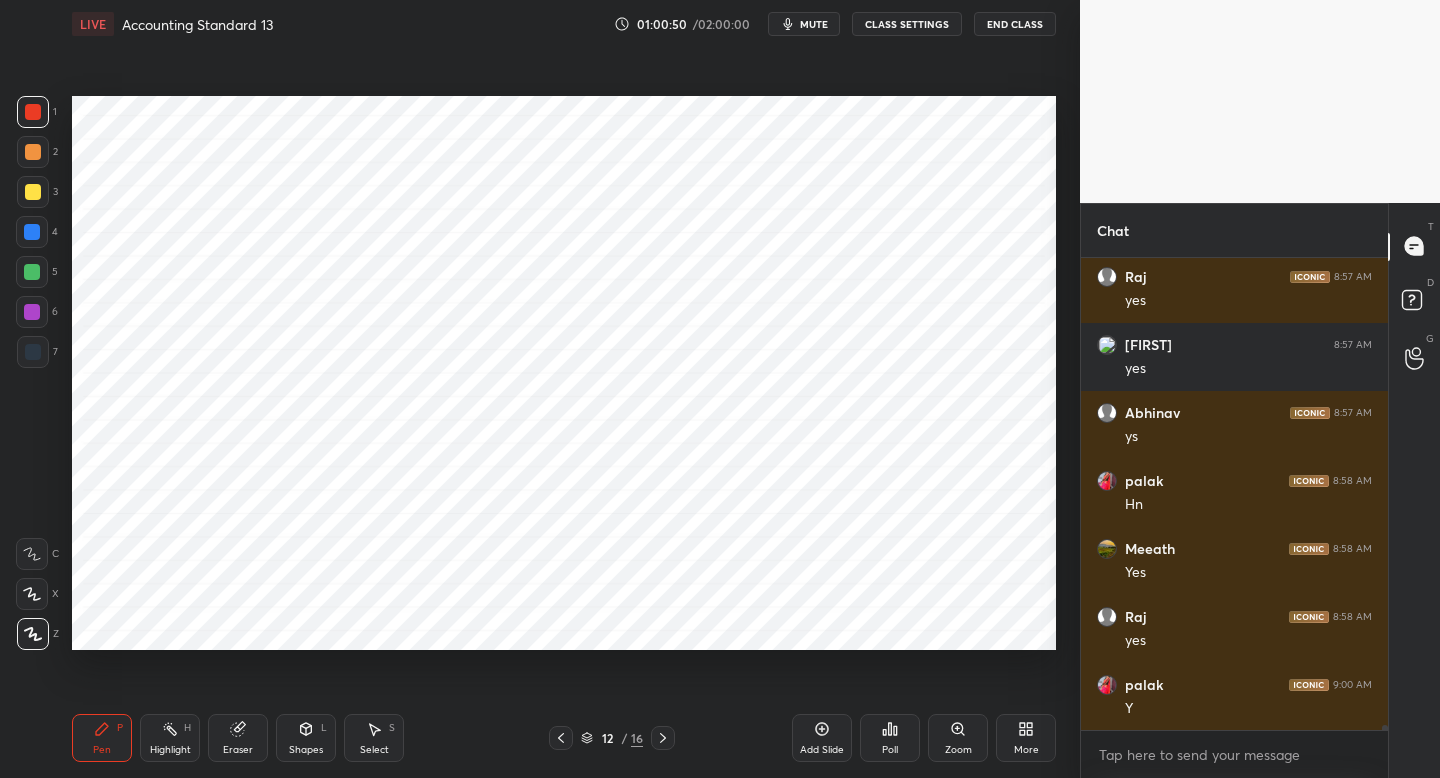 click 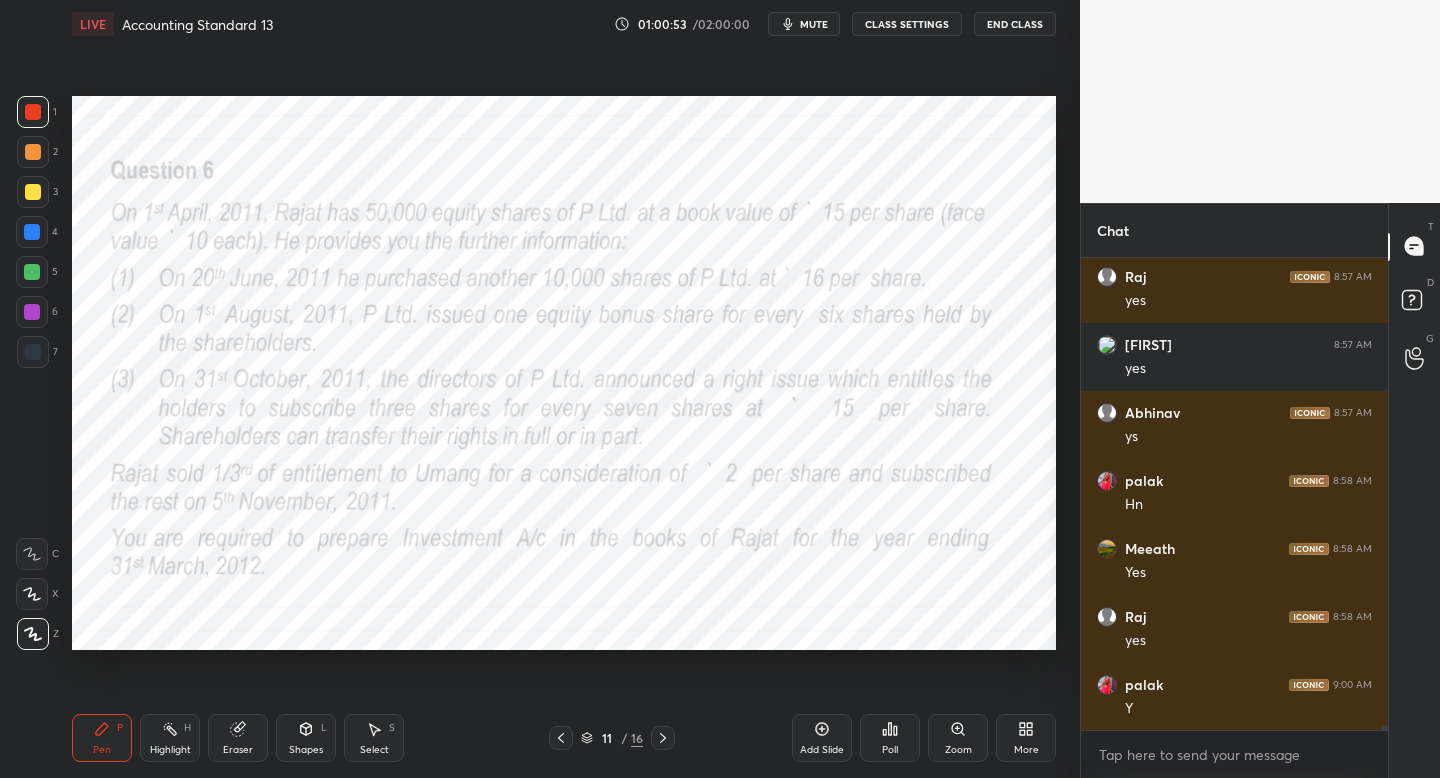 click 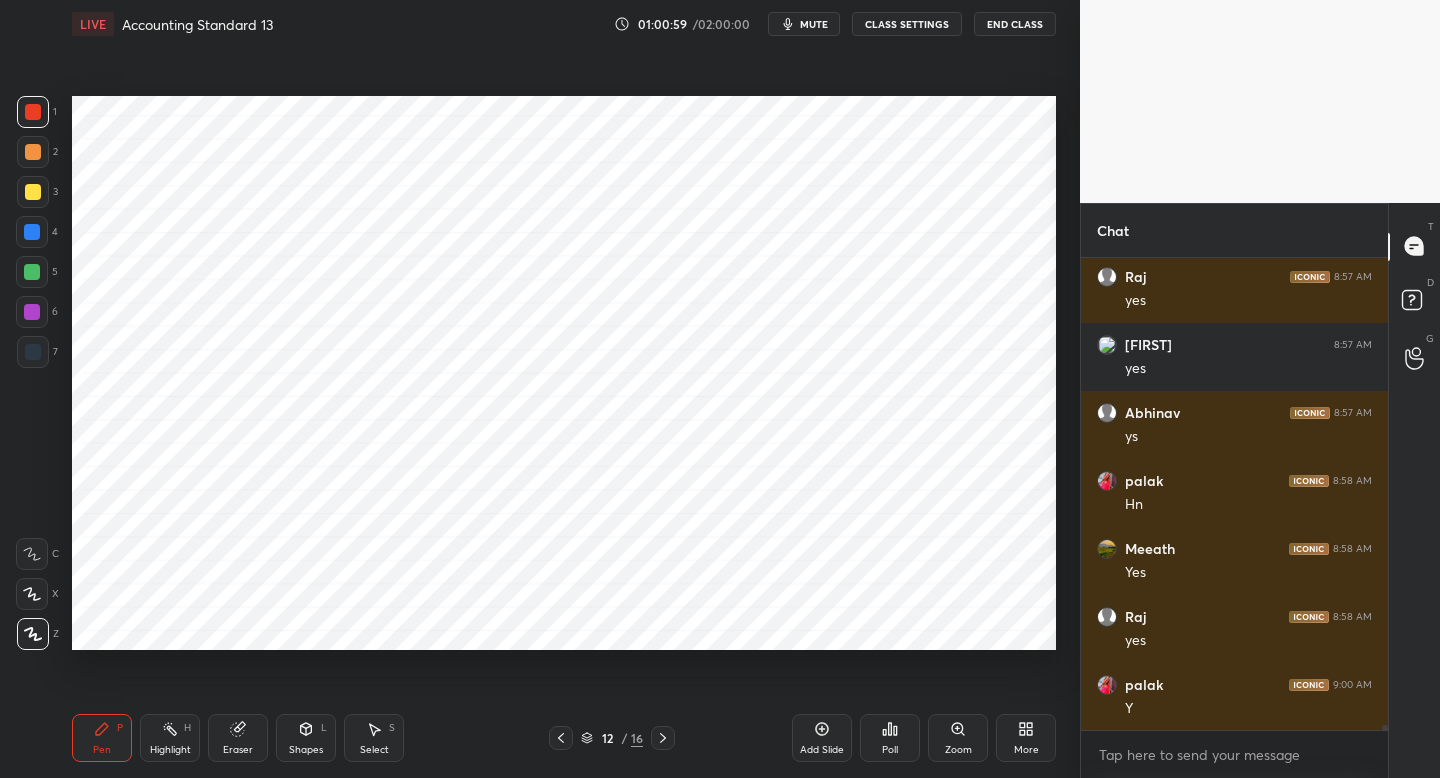 click on "Add Slide" at bounding box center [822, 738] 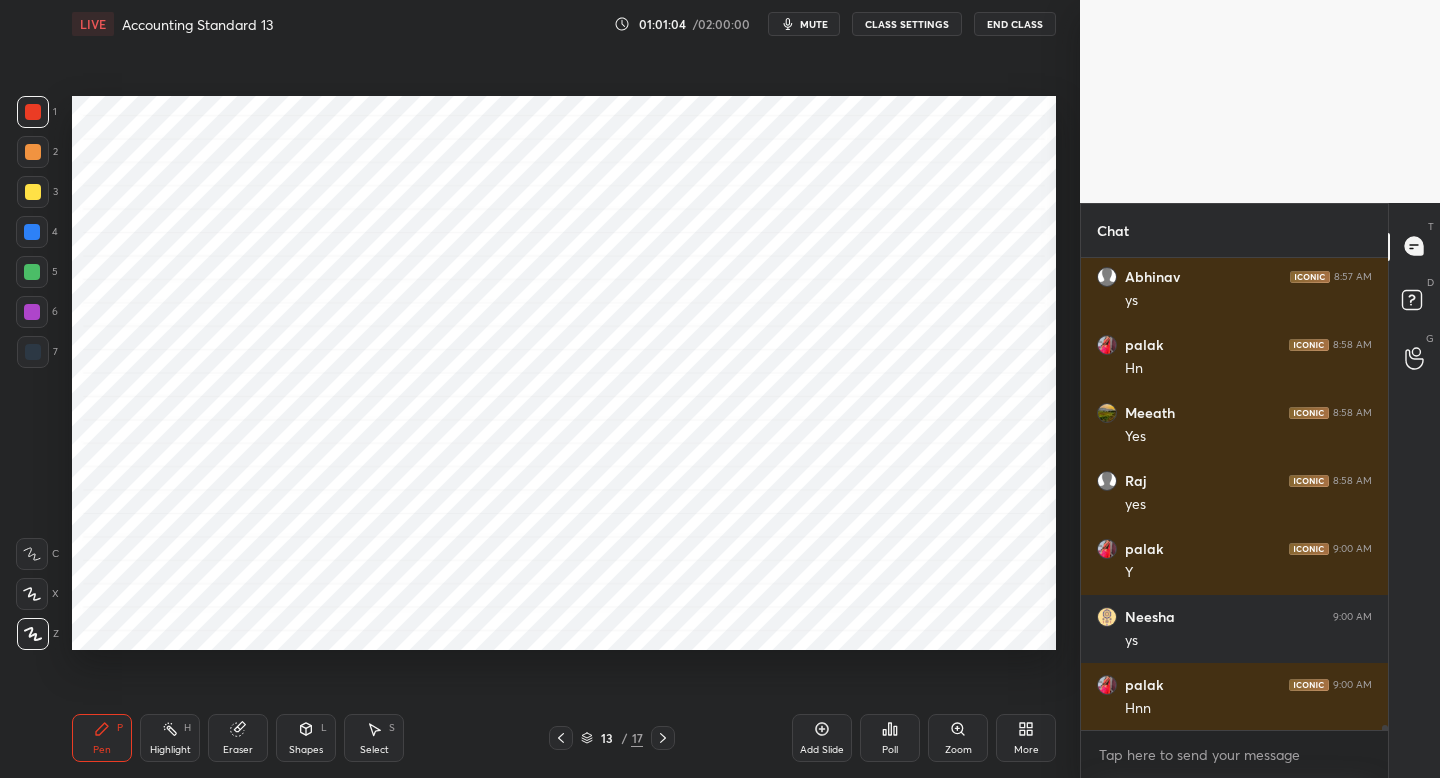 scroll, scrollTop: 47902, scrollLeft: 0, axis: vertical 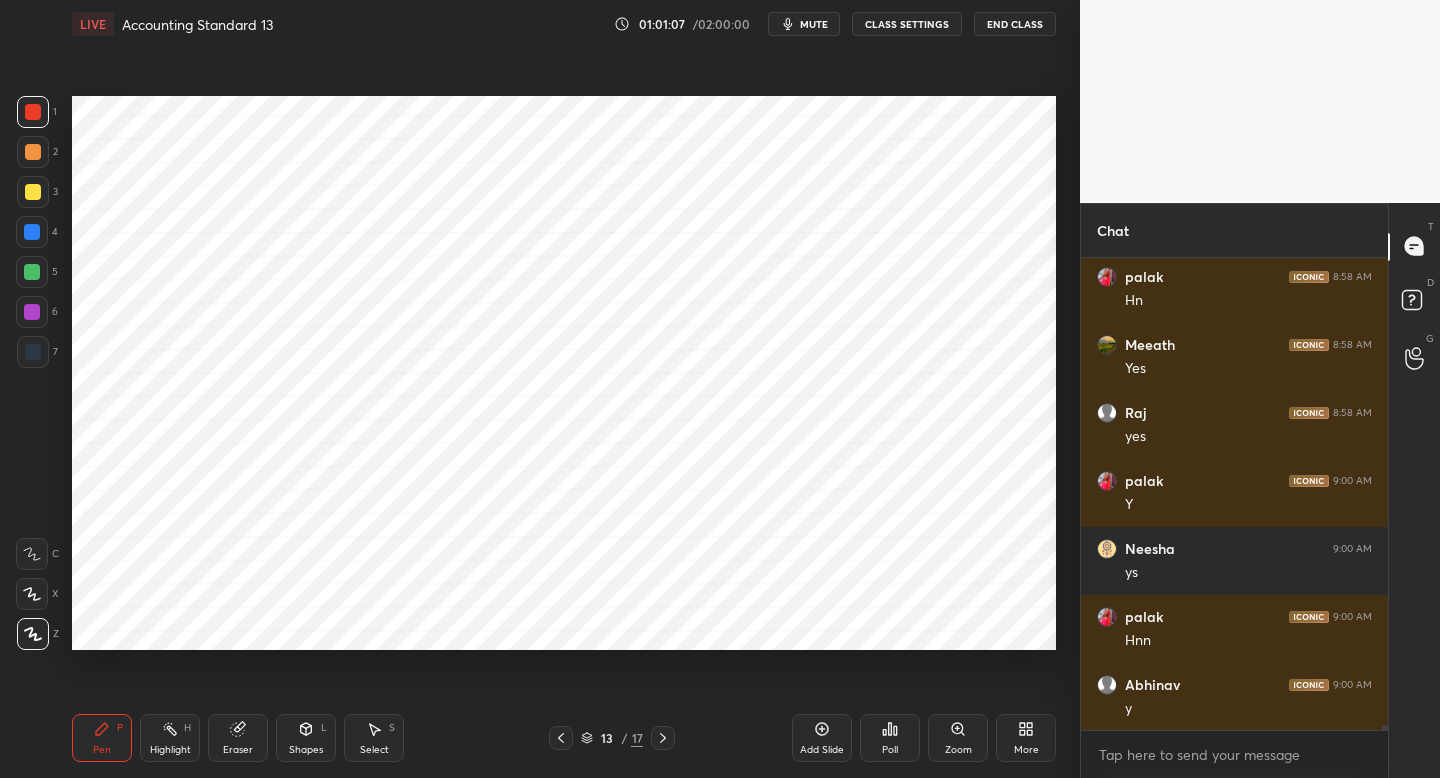click 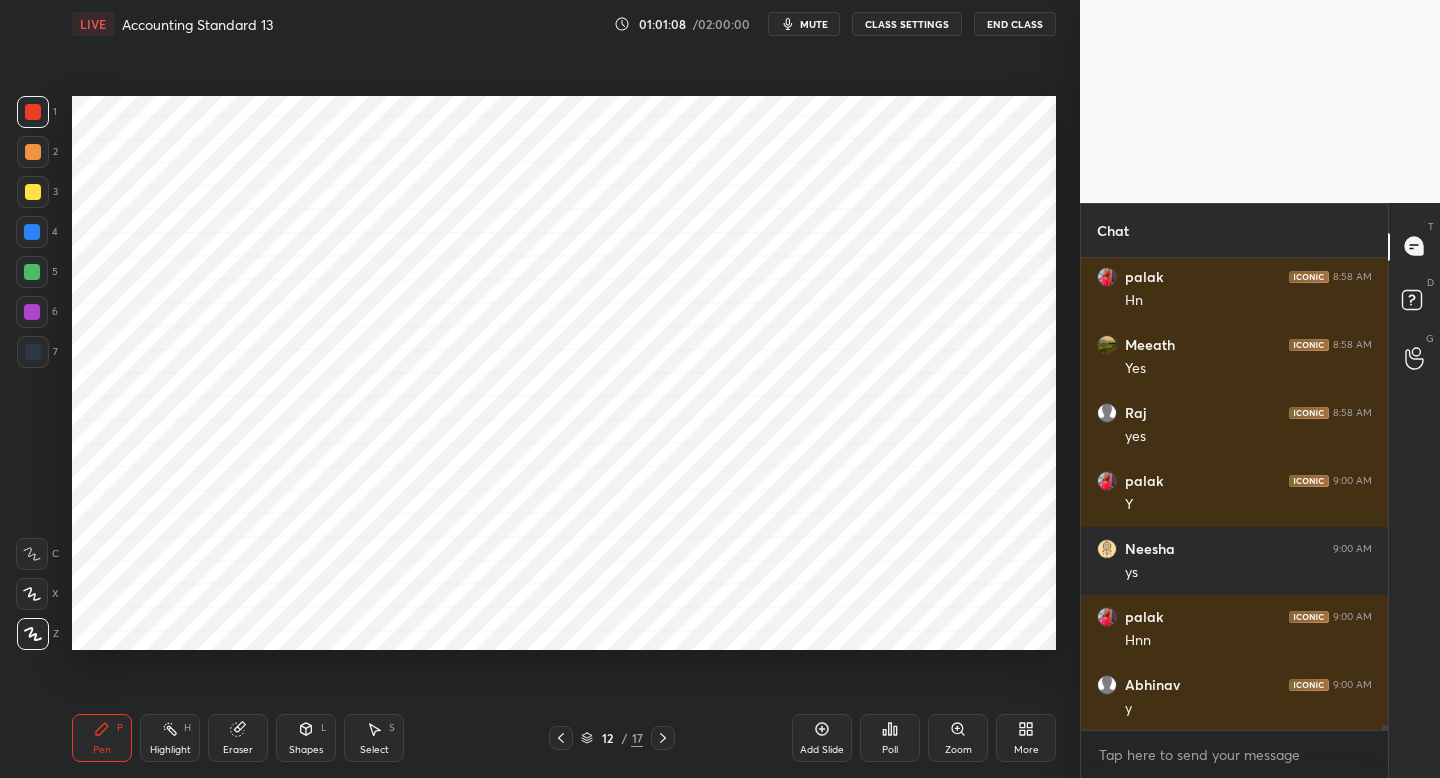 click 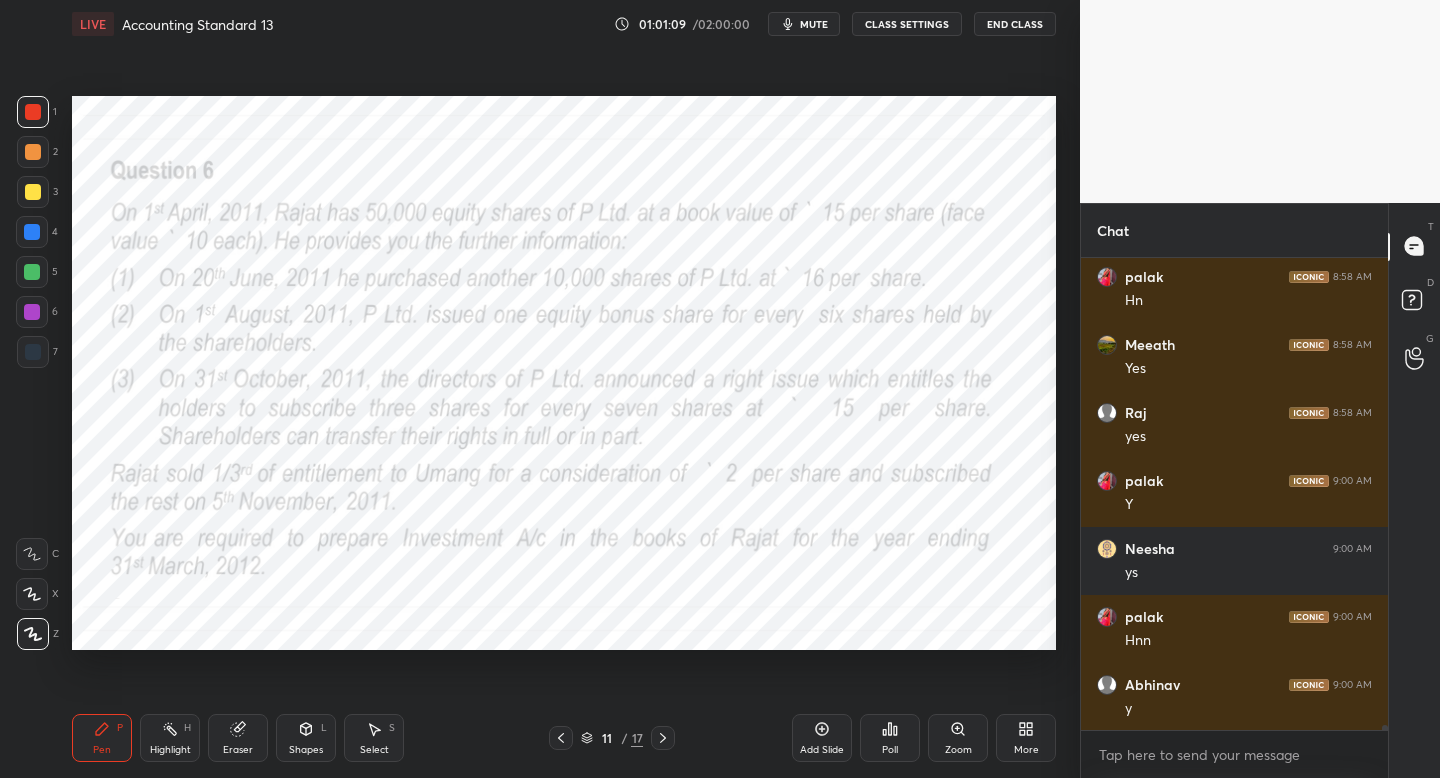 click at bounding box center [32, 232] 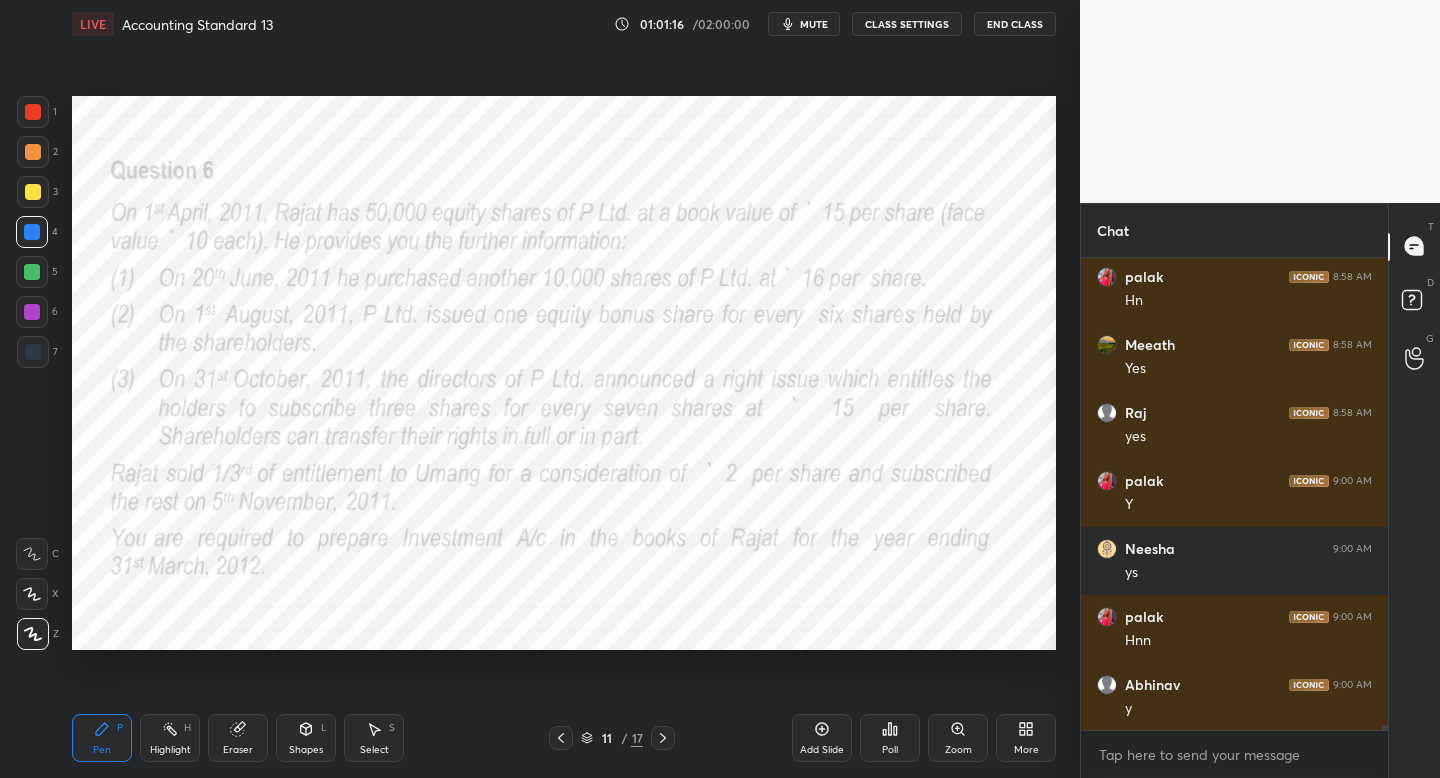 click 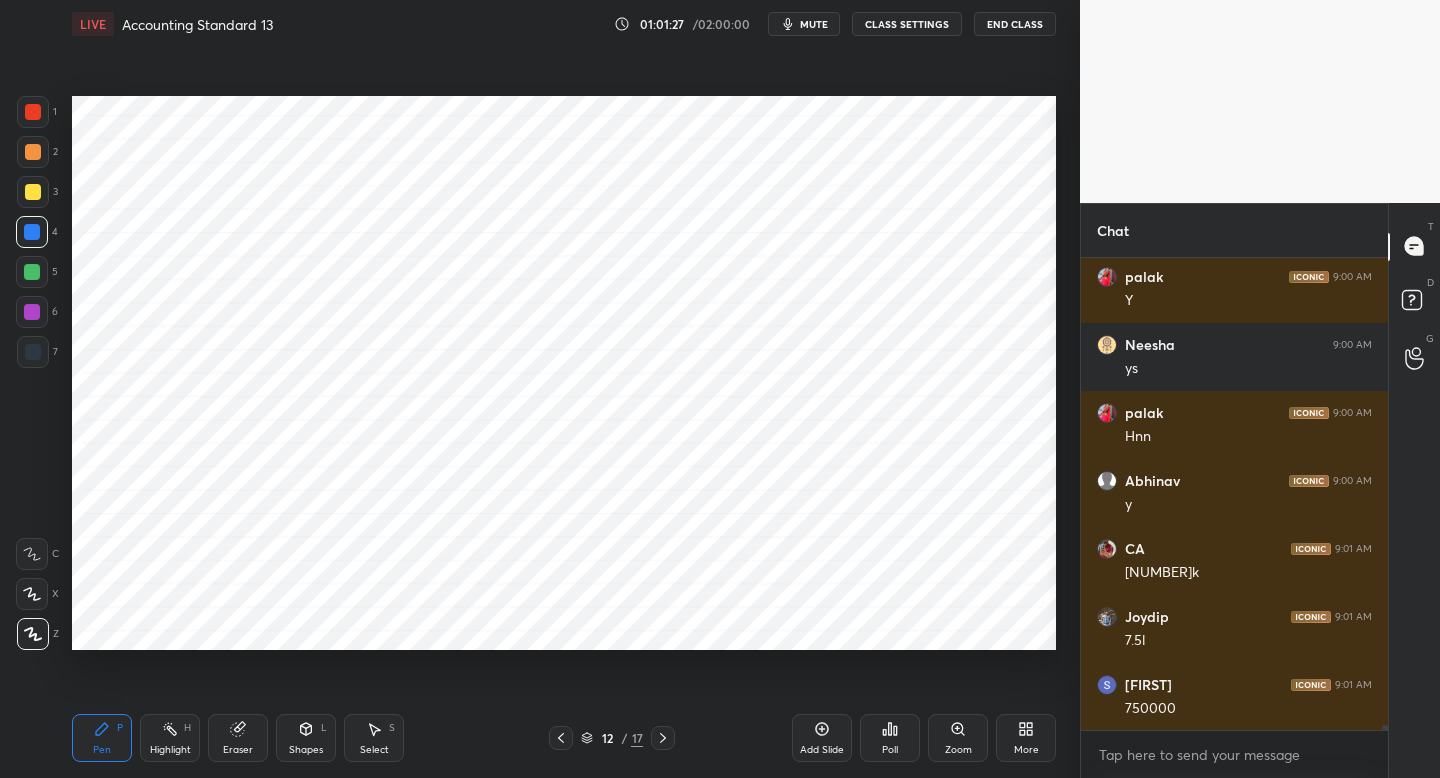 scroll, scrollTop: 48174, scrollLeft: 0, axis: vertical 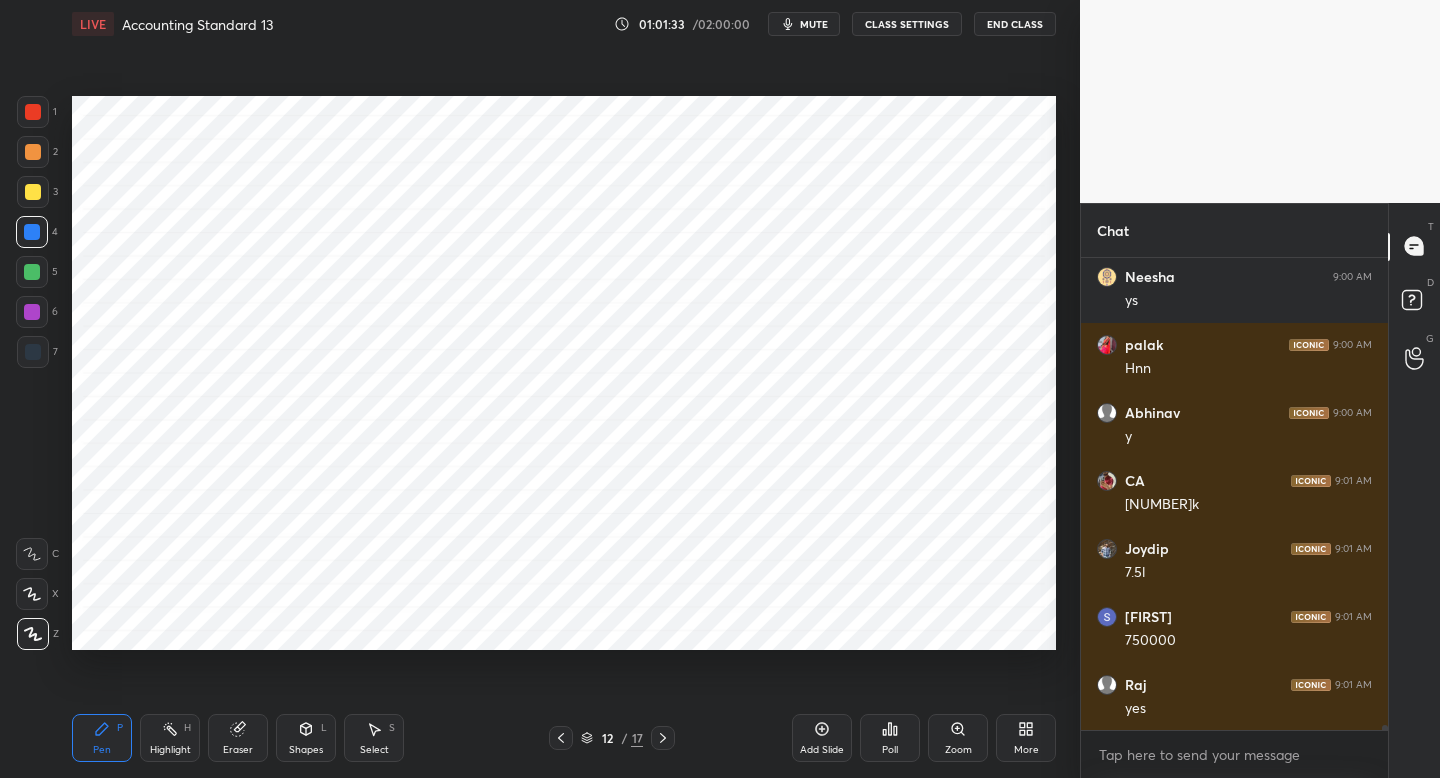 click at bounding box center (561, 738) 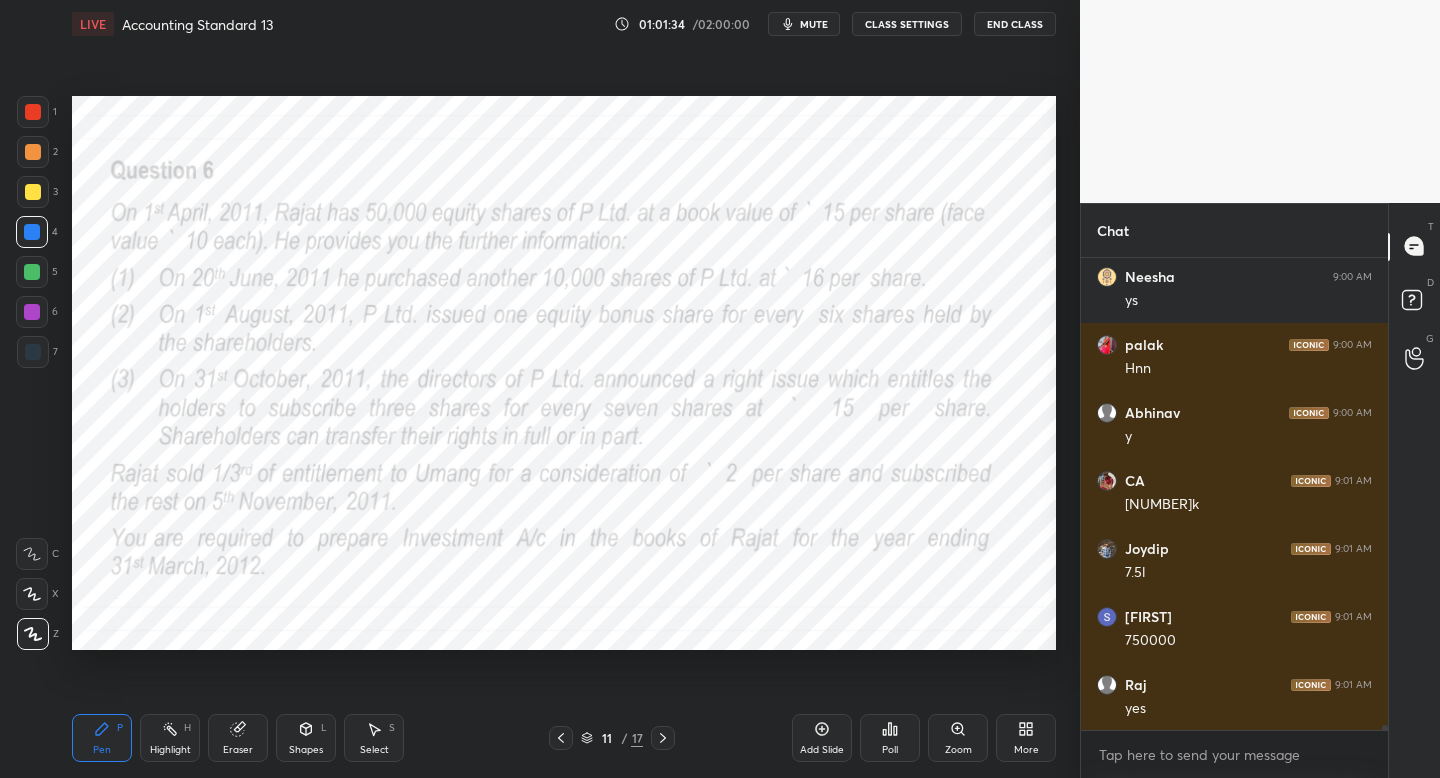 click 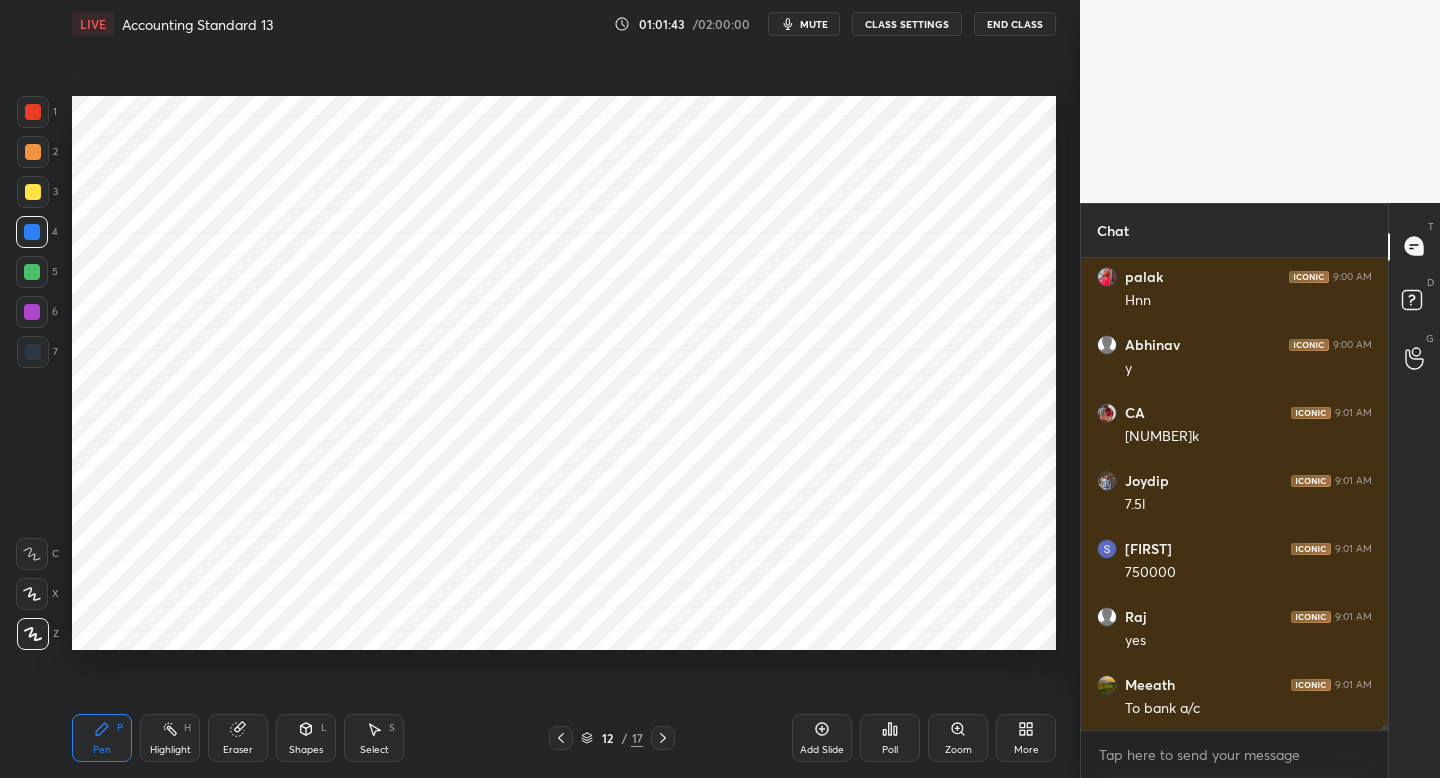 scroll, scrollTop: 48310, scrollLeft: 0, axis: vertical 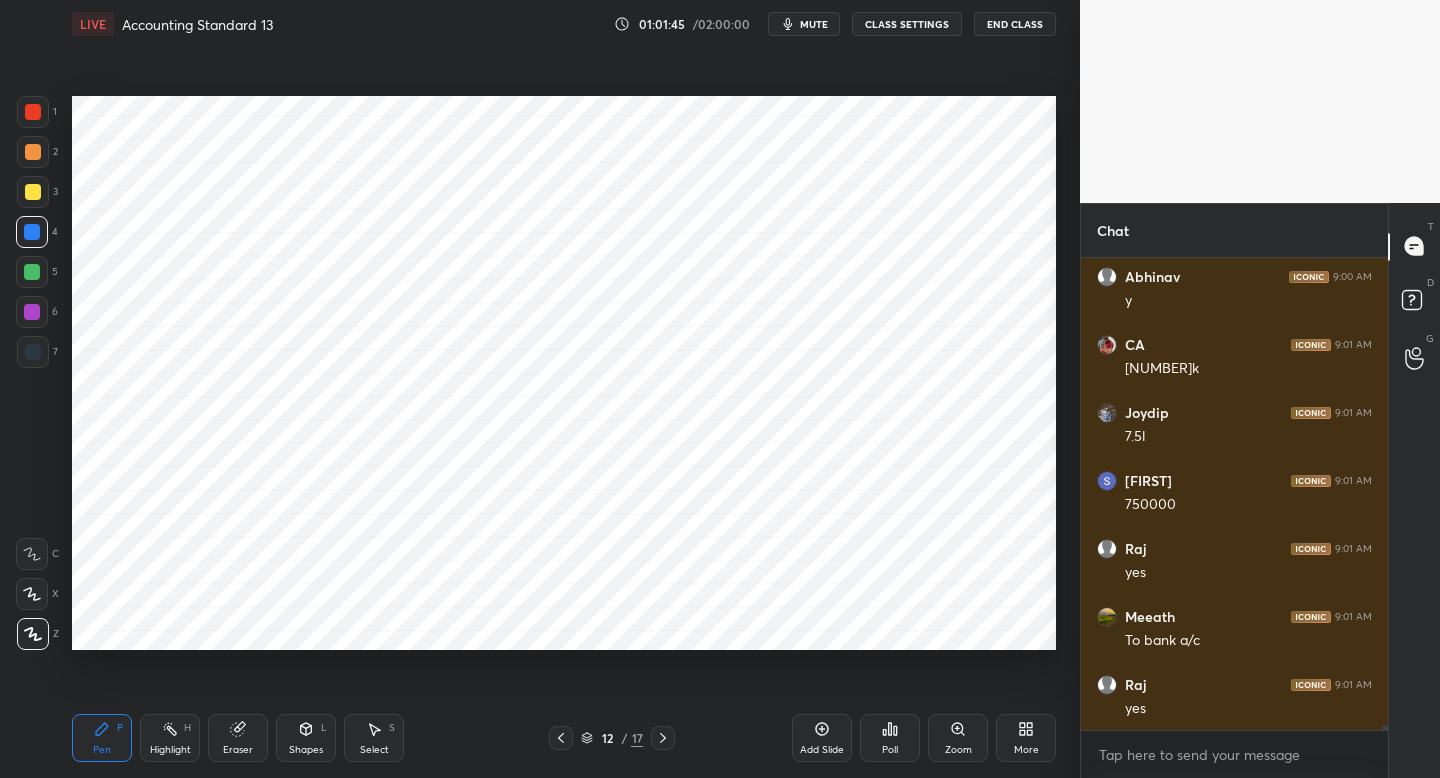 click on "12 / 17" at bounding box center [612, 738] 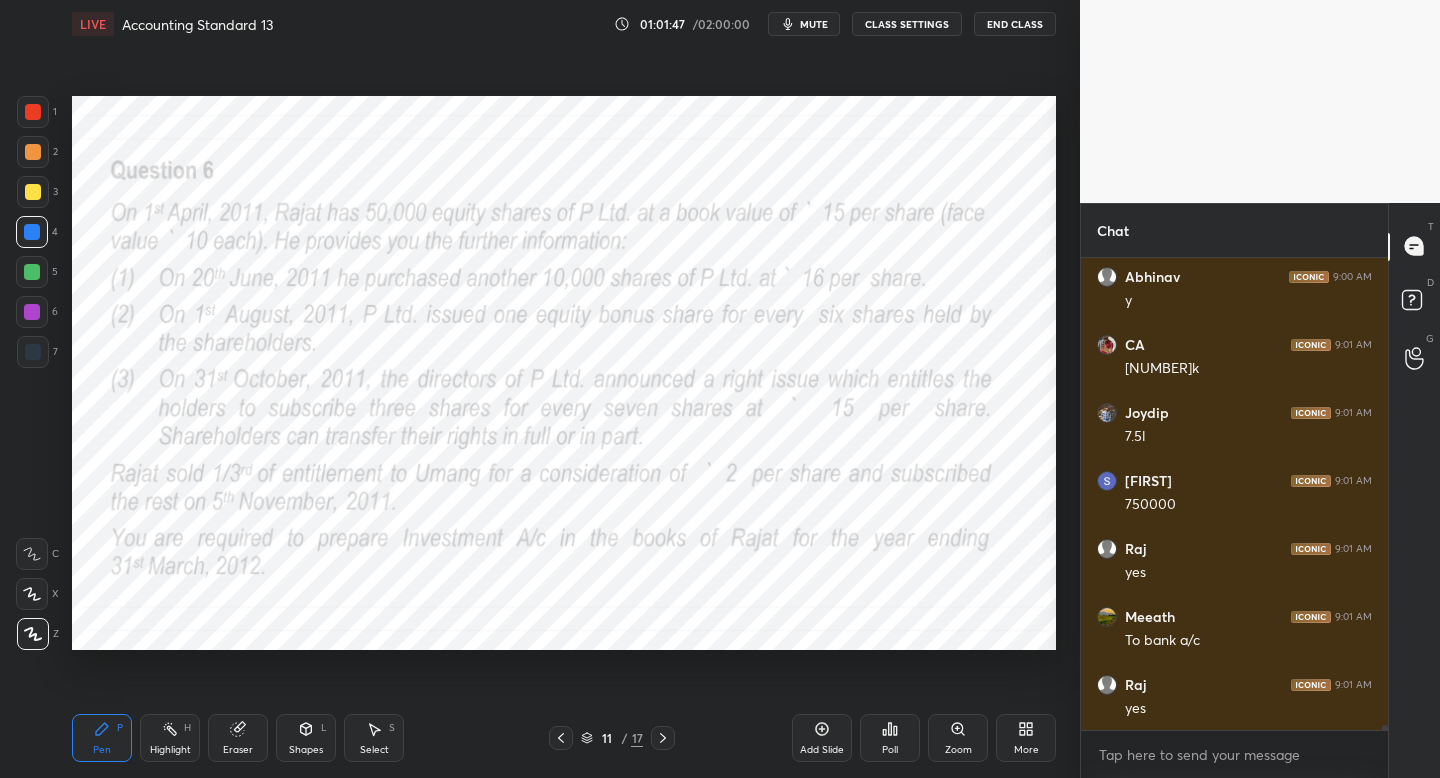 click 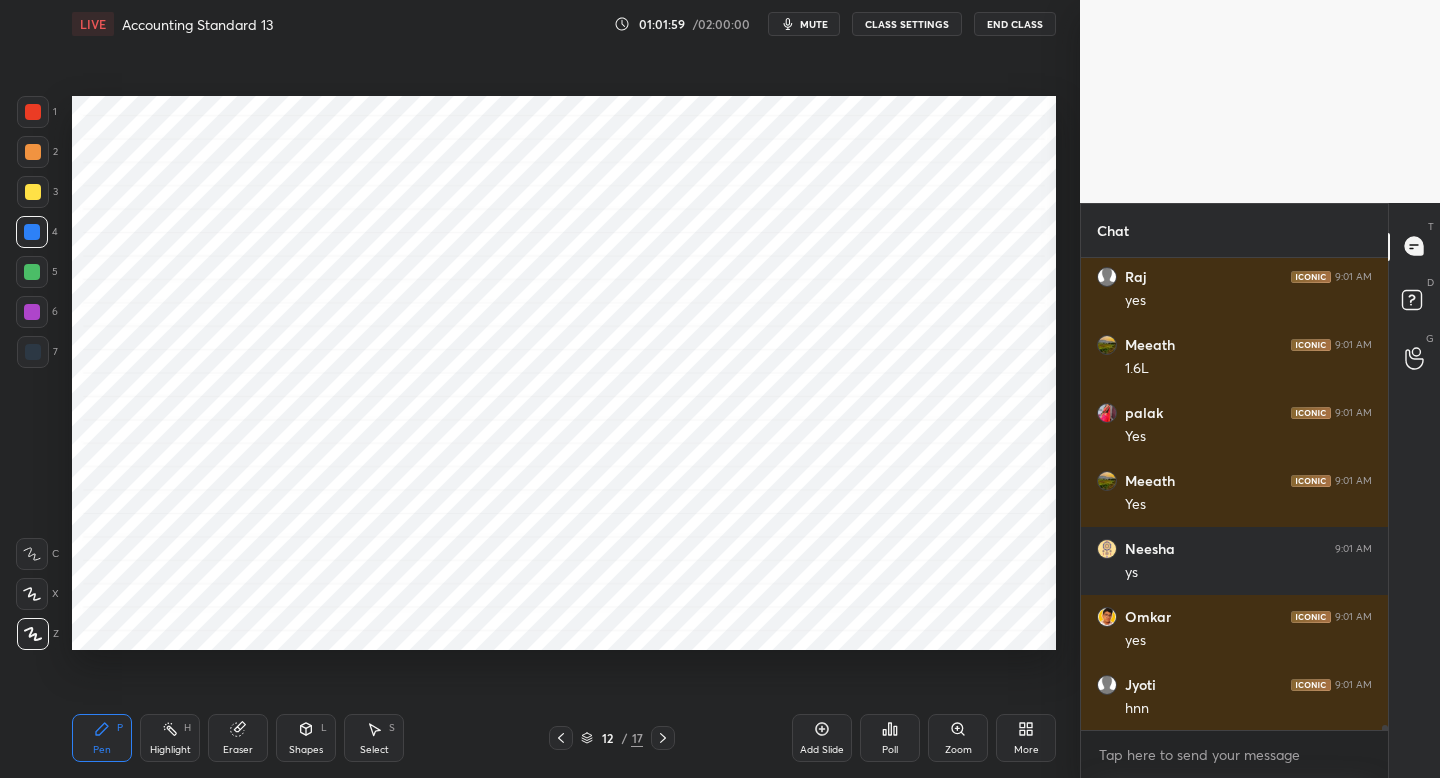scroll, scrollTop: 48786, scrollLeft: 0, axis: vertical 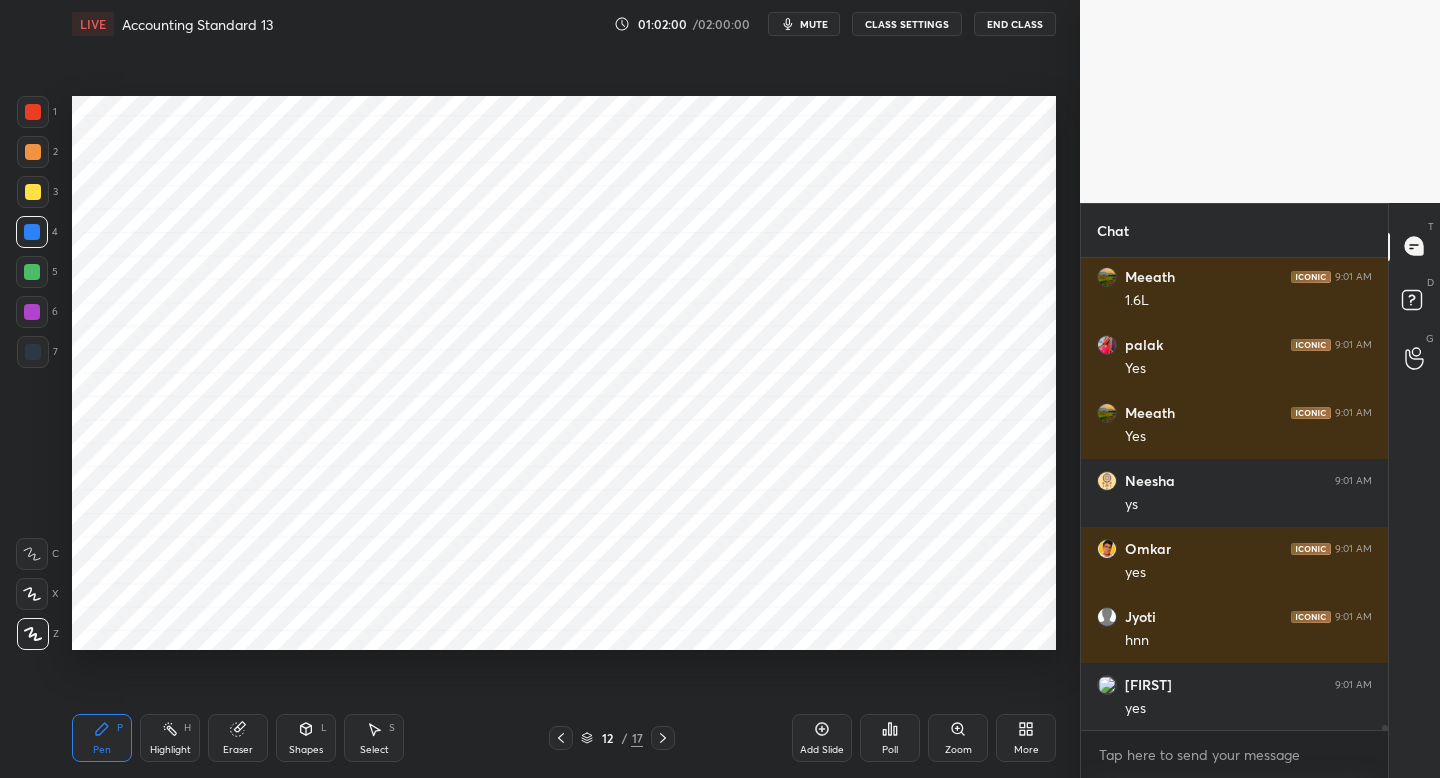 click 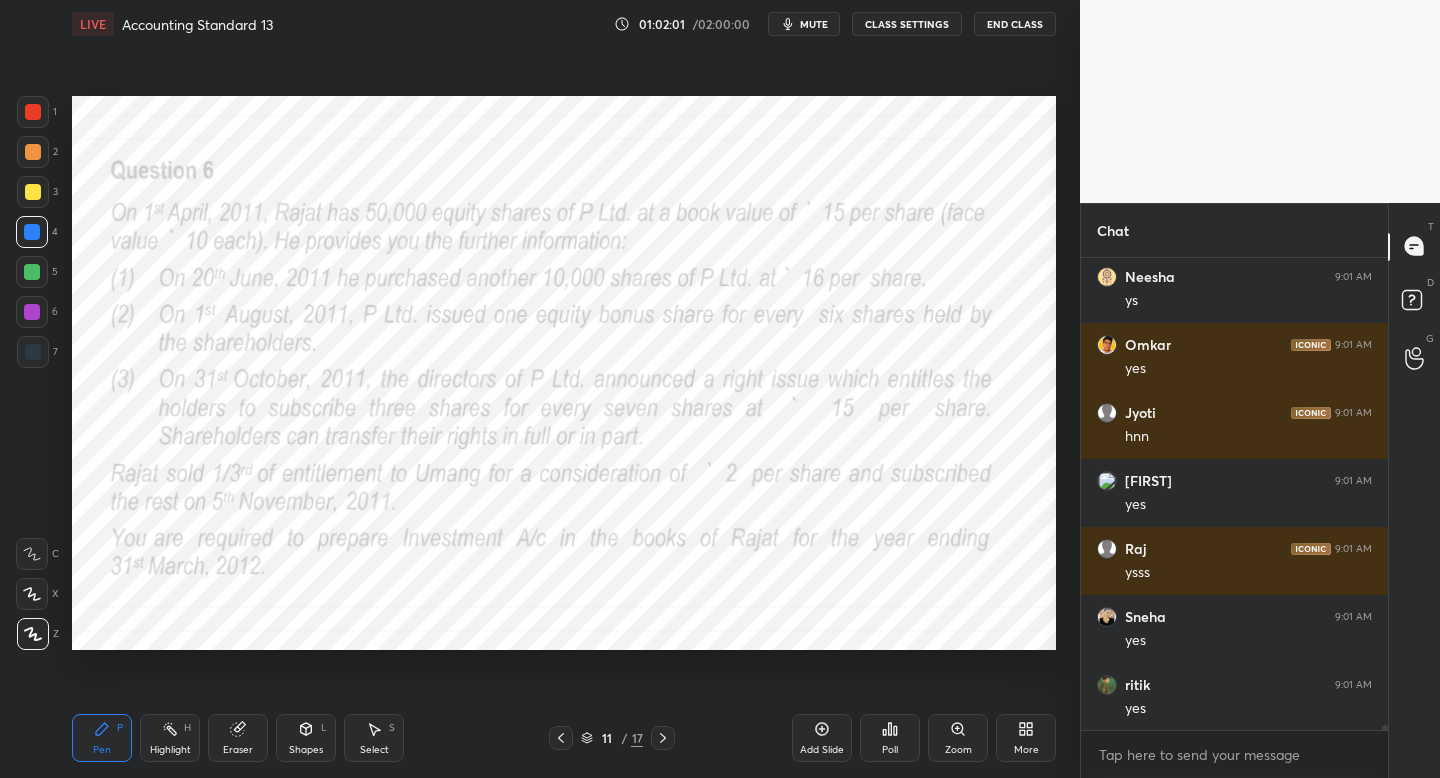 scroll, scrollTop: 49126, scrollLeft: 0, axis: vertical 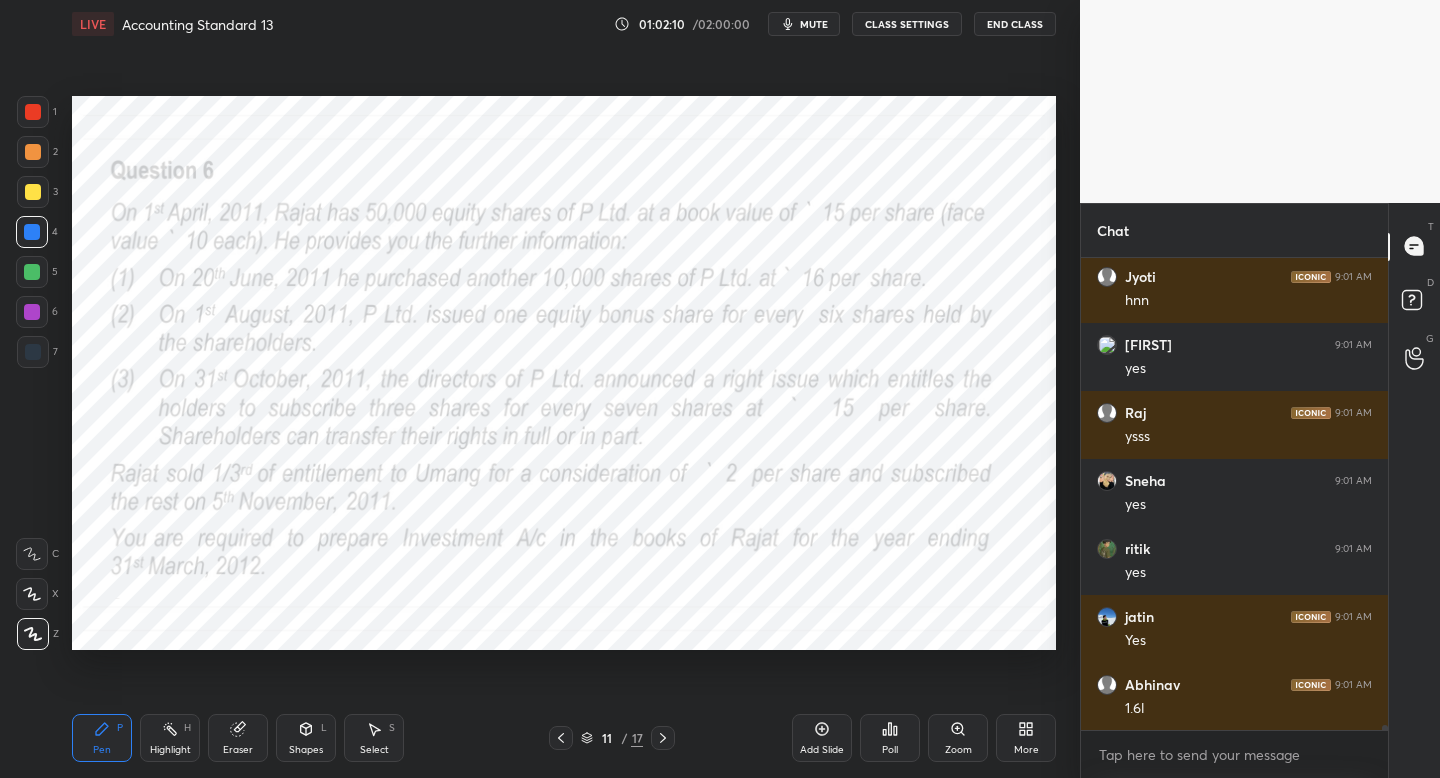 click 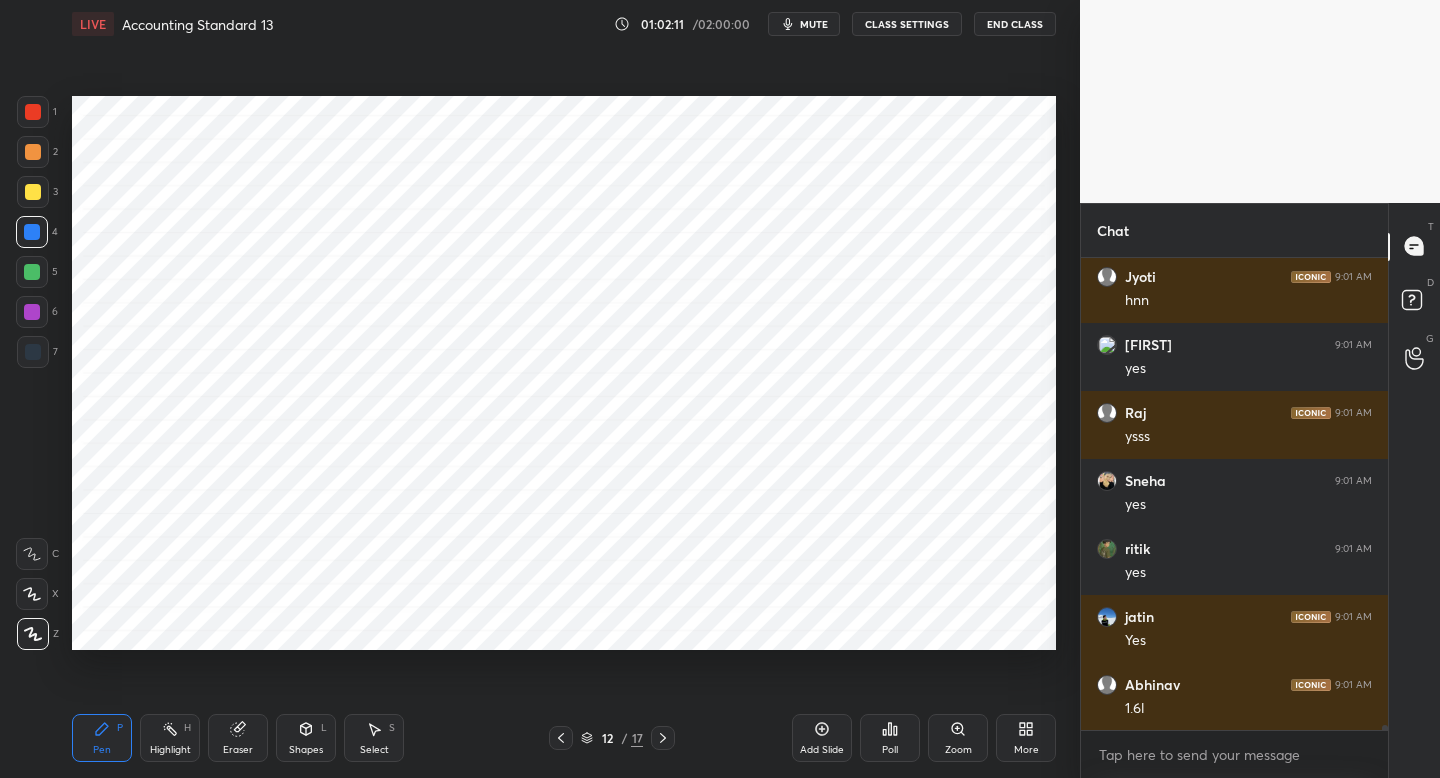 click 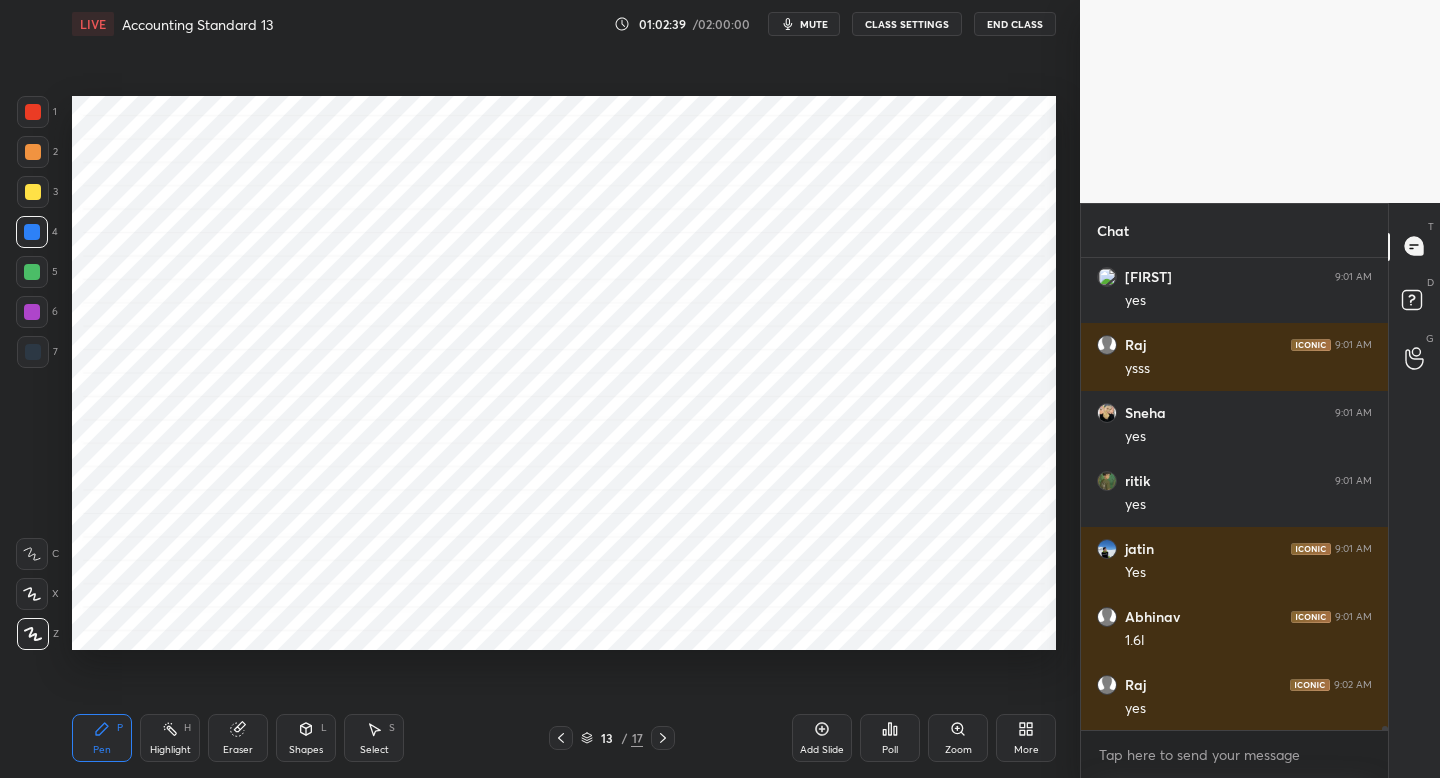 scroll, scrollTop: 49262, scrollLeft: 0, axis: vertical 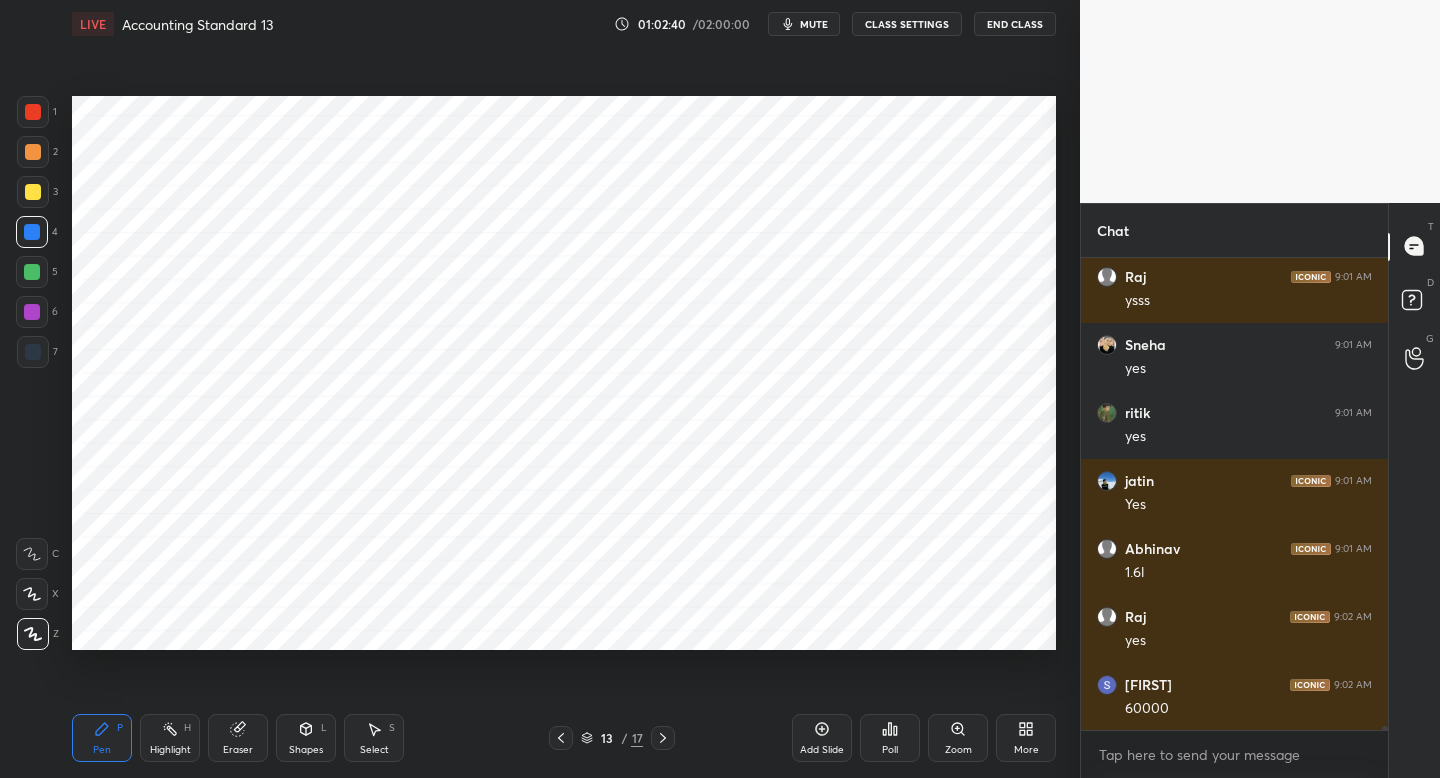 click on "Pen P Highlight H Eraser Shapes L Select S 13 / 17 Add Slide Poll Zoom More" at bounding box center (564, 738) 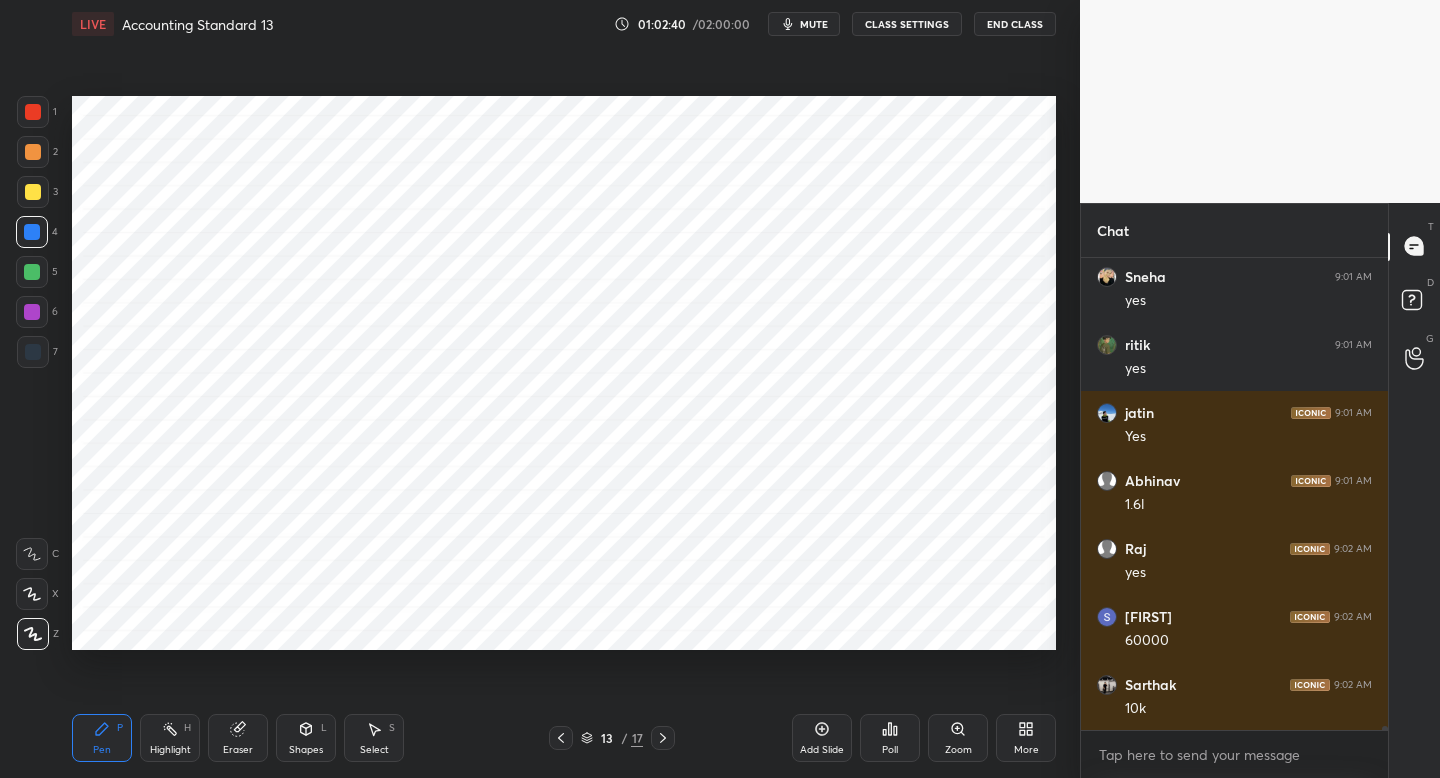 click 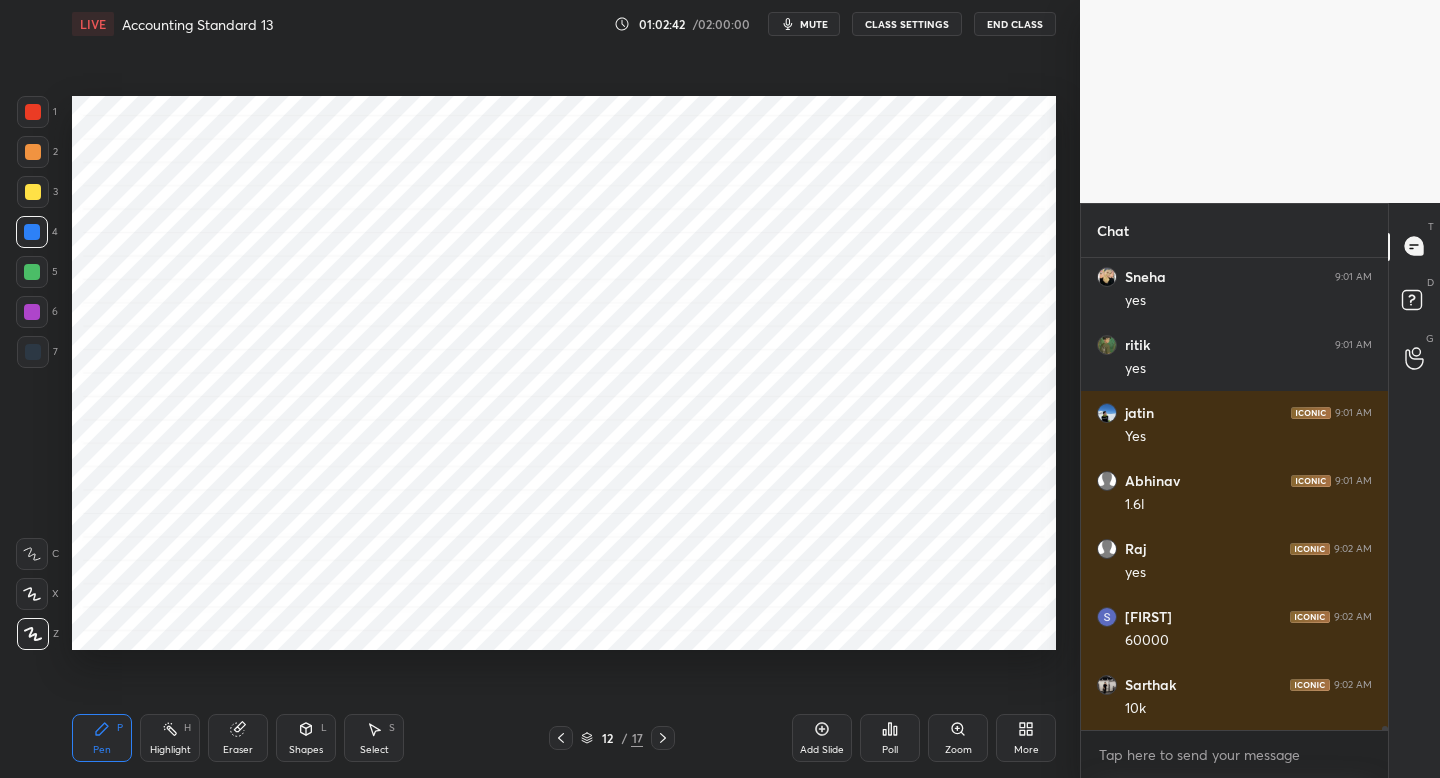 scroll, scrollTop: 49398, scrollLeft: 0, axis: vertical 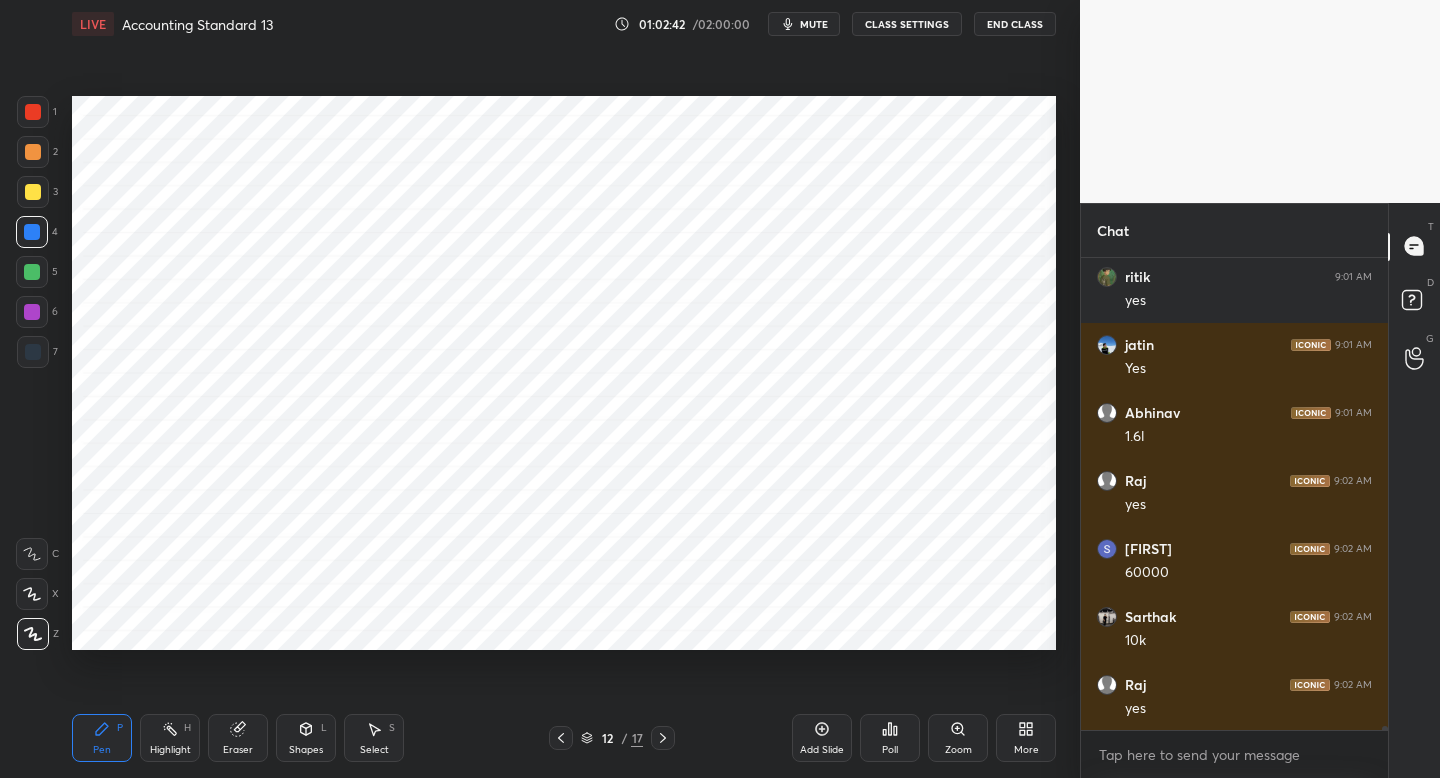 click 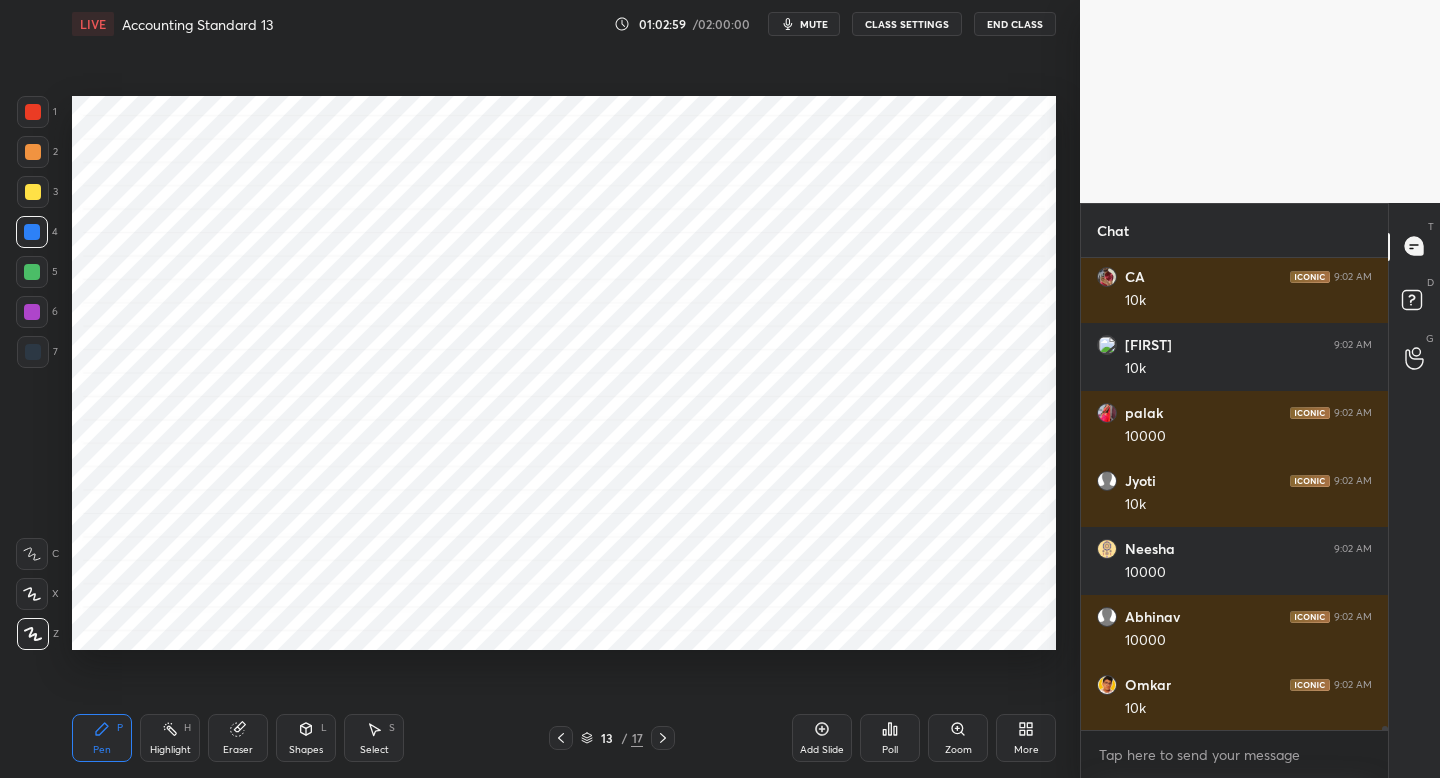 scroll, scrollTop: 50418, scrollLeft: 0, axis: vertical 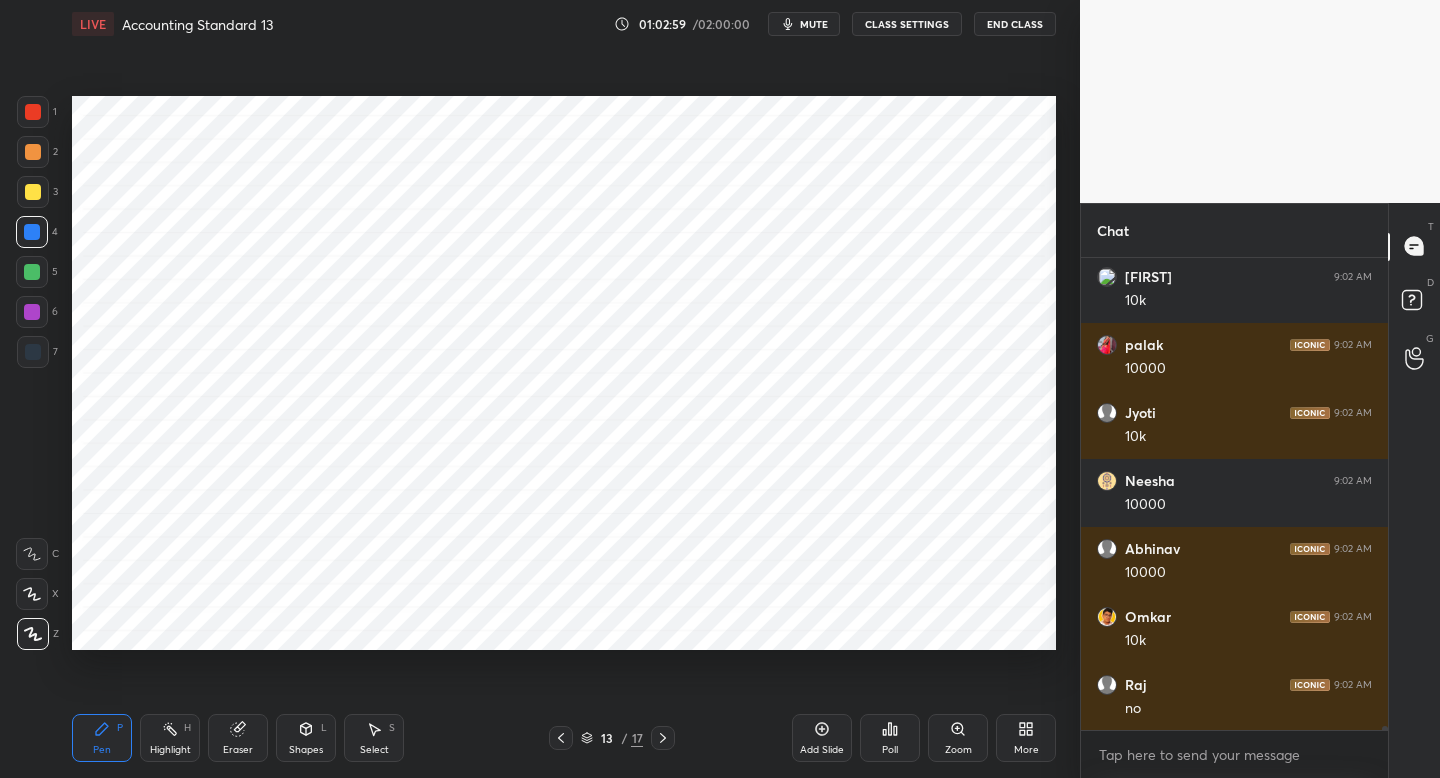 click at bounding box center [33, 352] 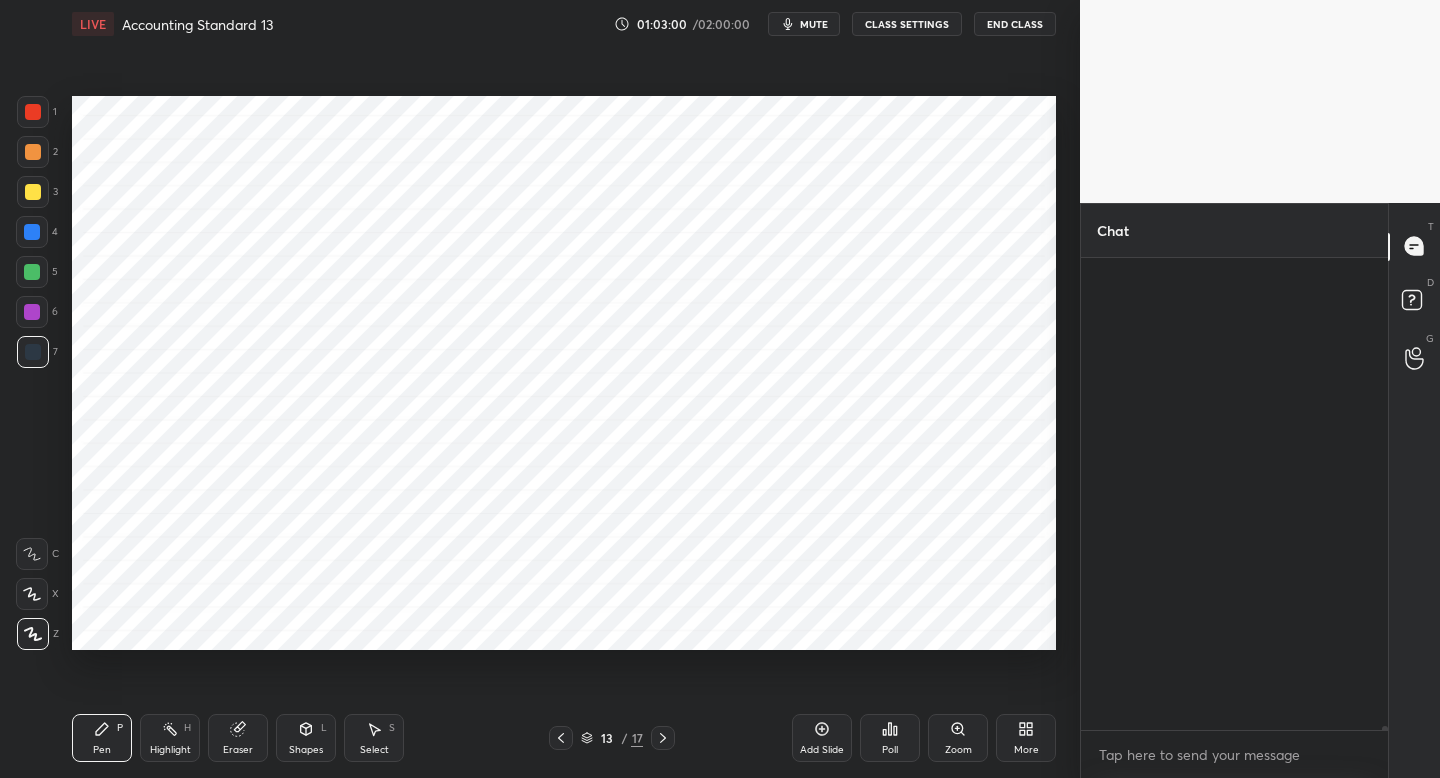 scroll, scrollTop: 51030, scrollLeft: 0, axis: vertical 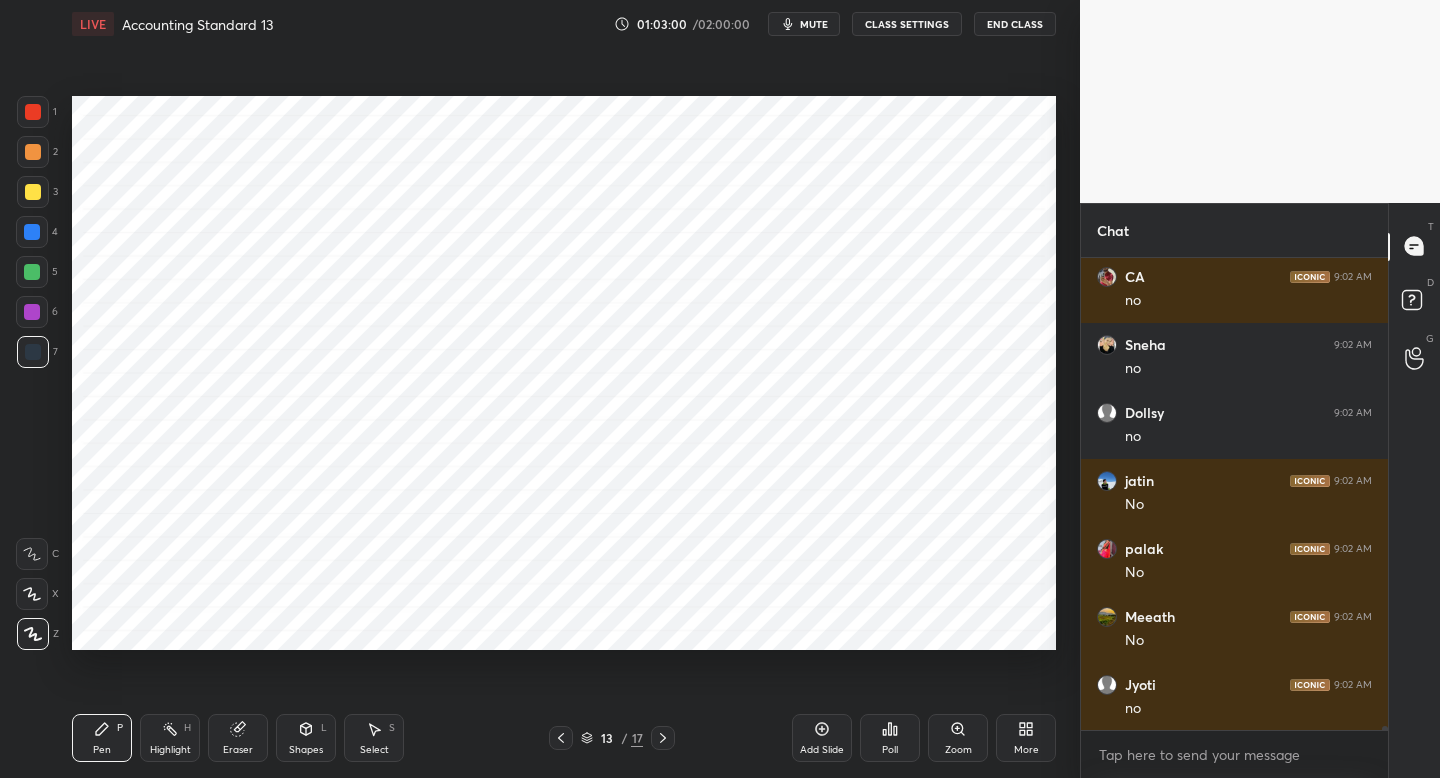 click 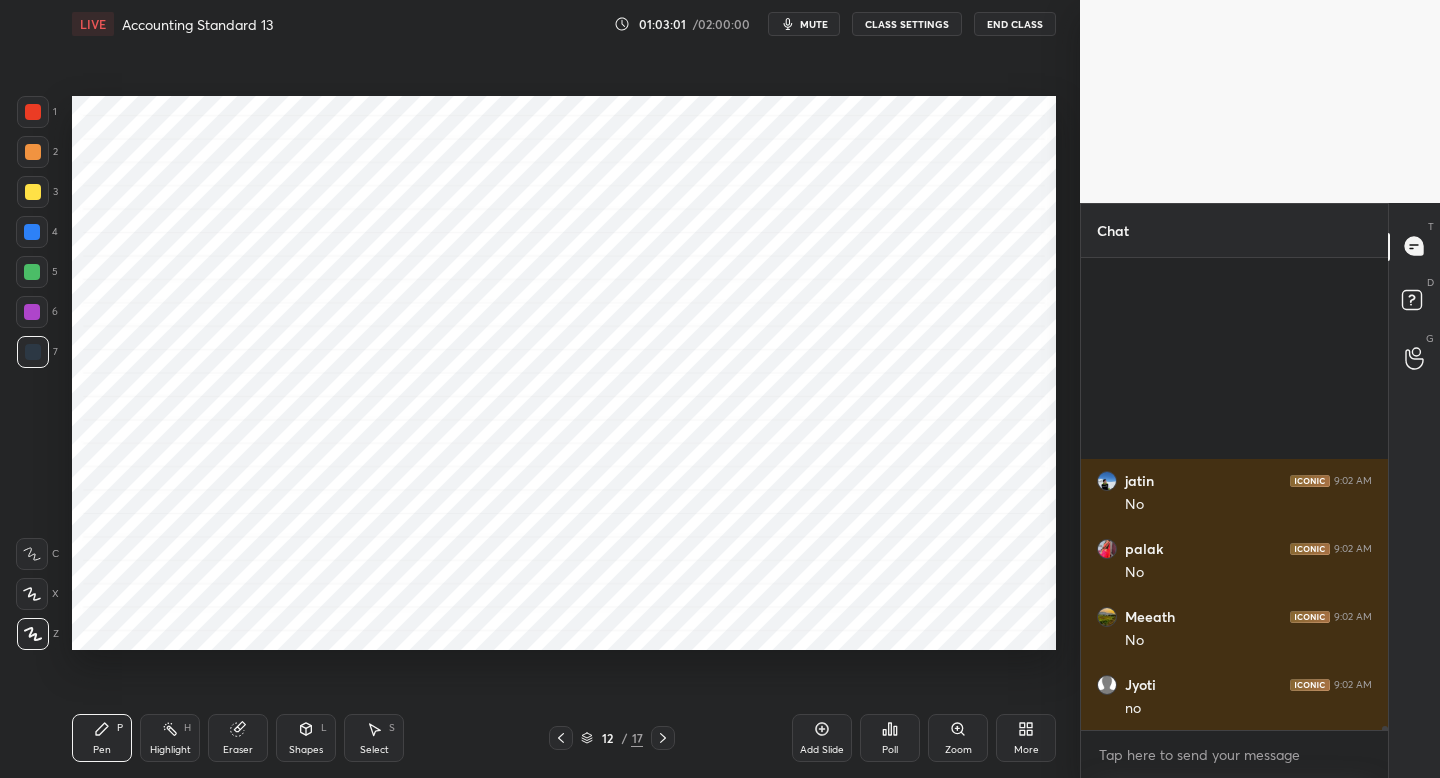 scroll, scrollTop: 51302, scrollLeft: 0, axis: vertical 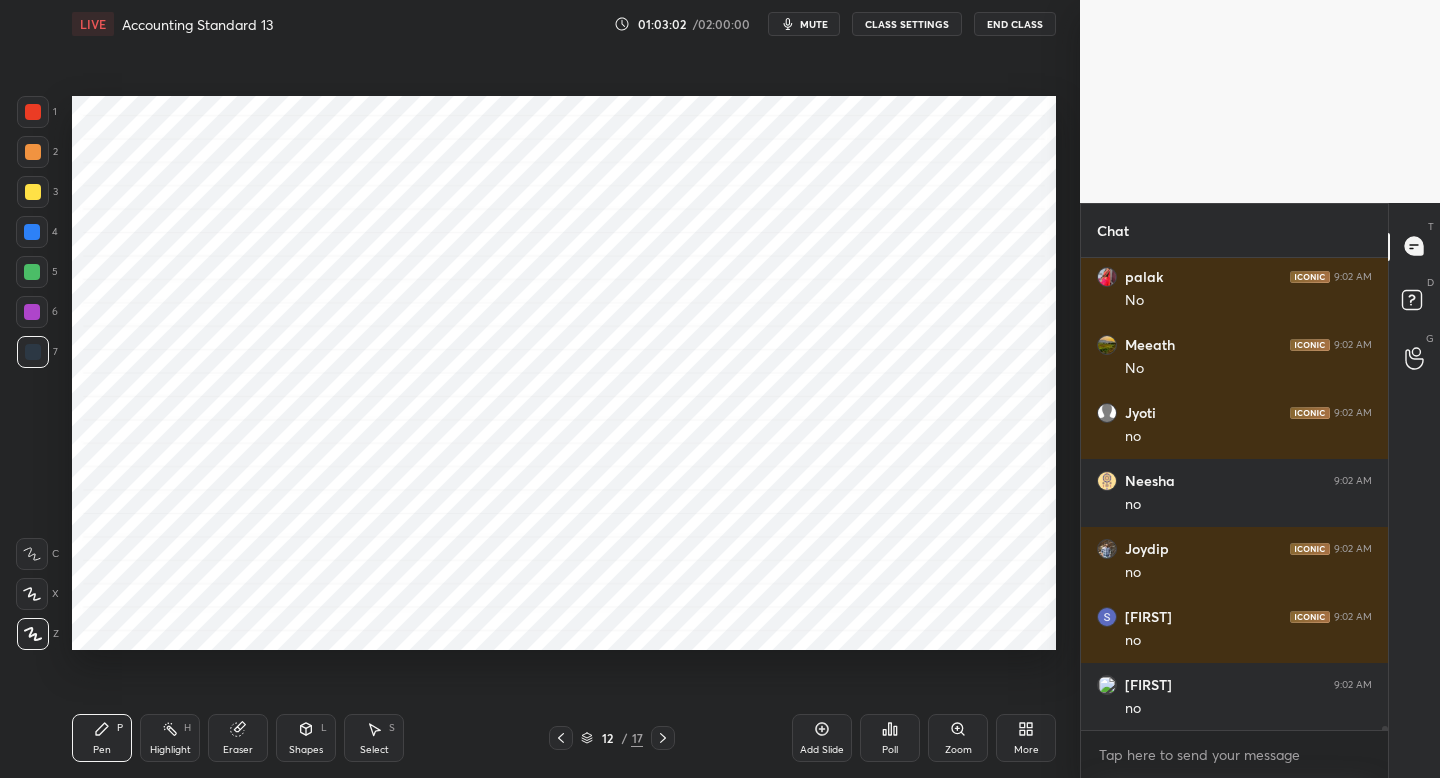 click at bounding box center [32, 312] 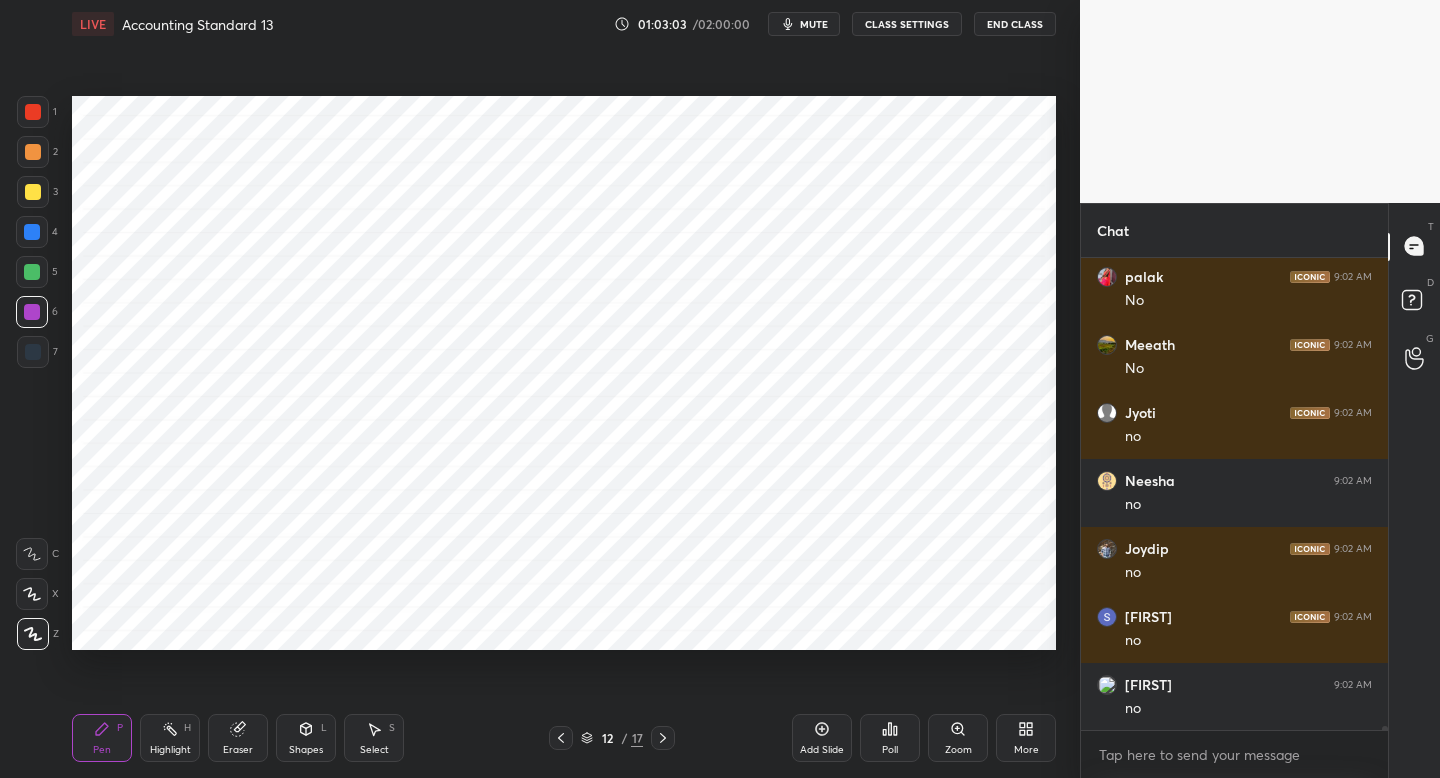click at bounding box center (561, 738) 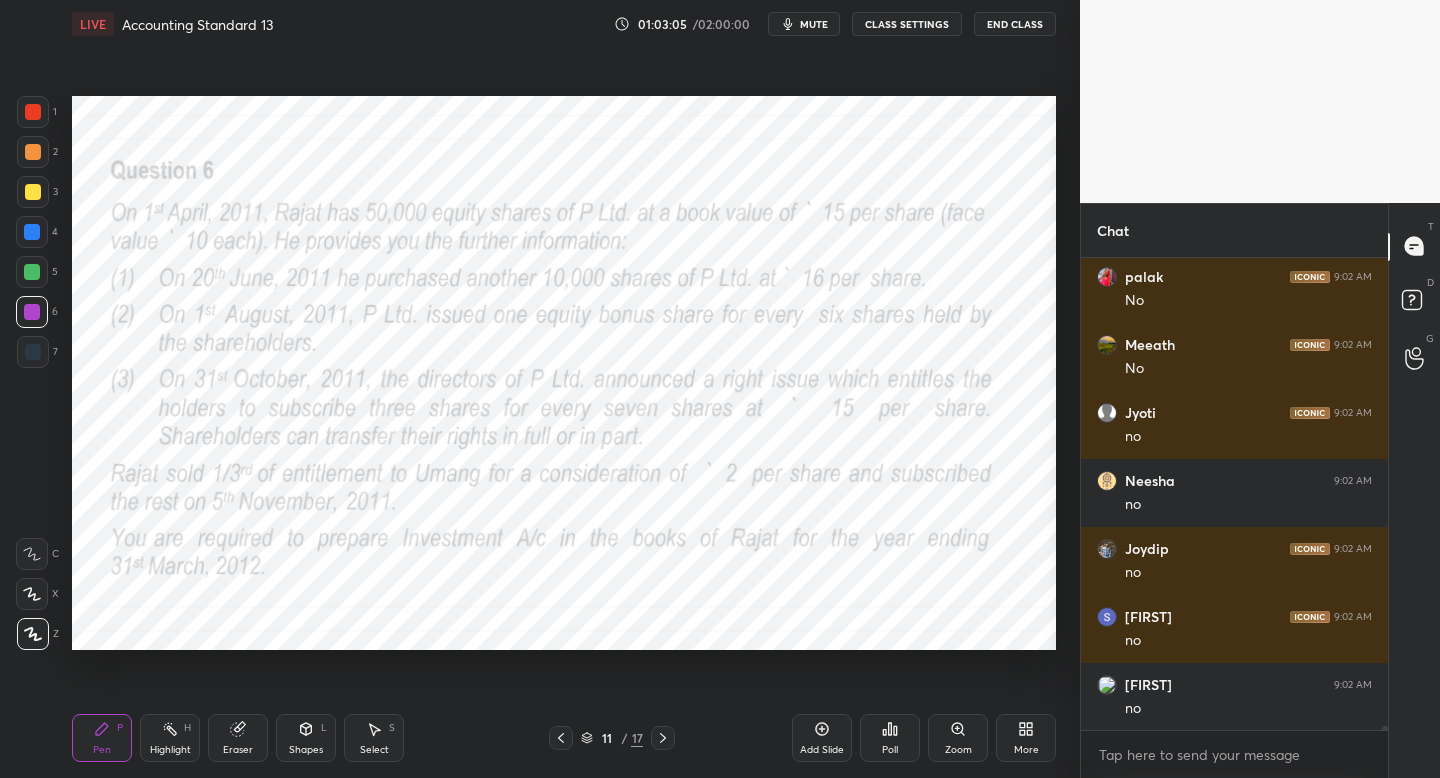 click 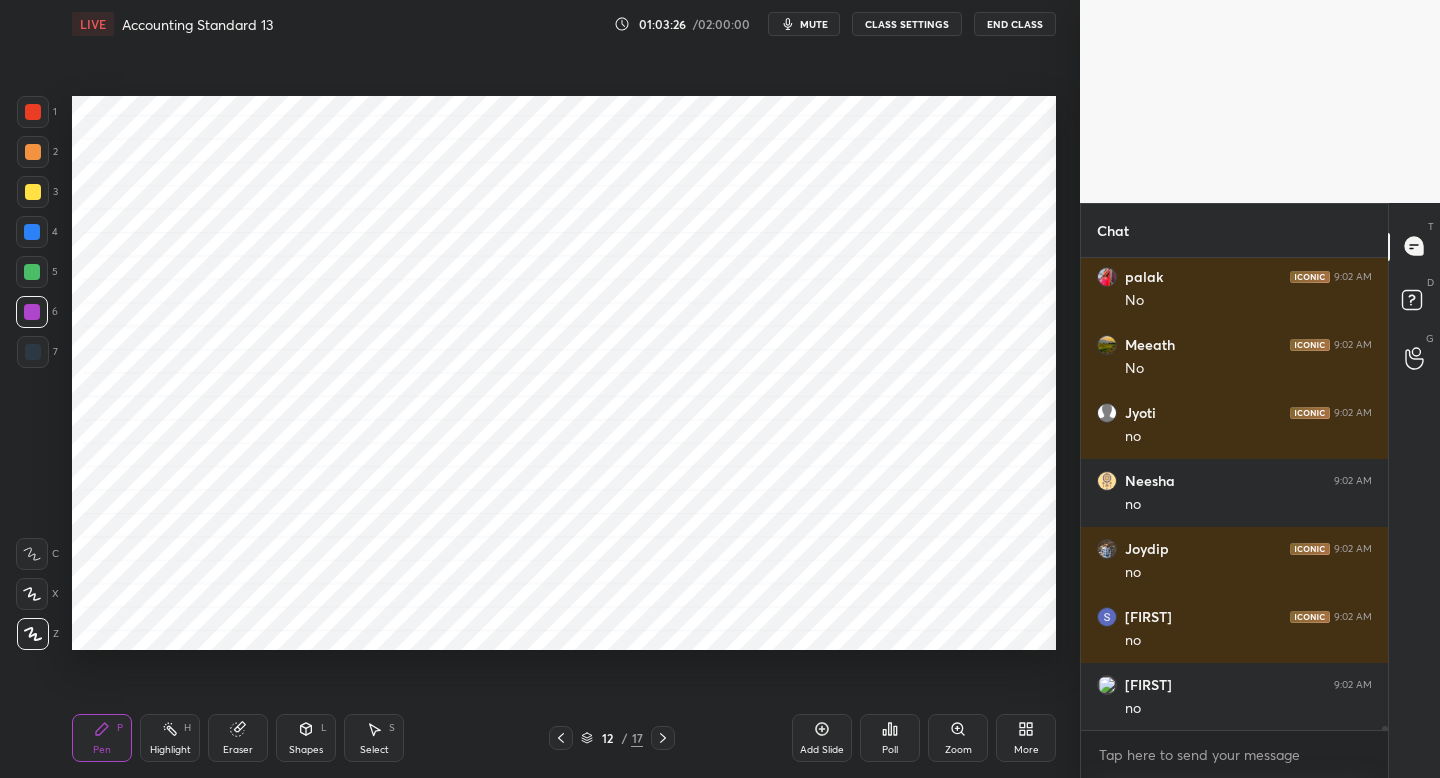 scroll, scrollTop: 51370, scrollLeft: 0, axis: vertical 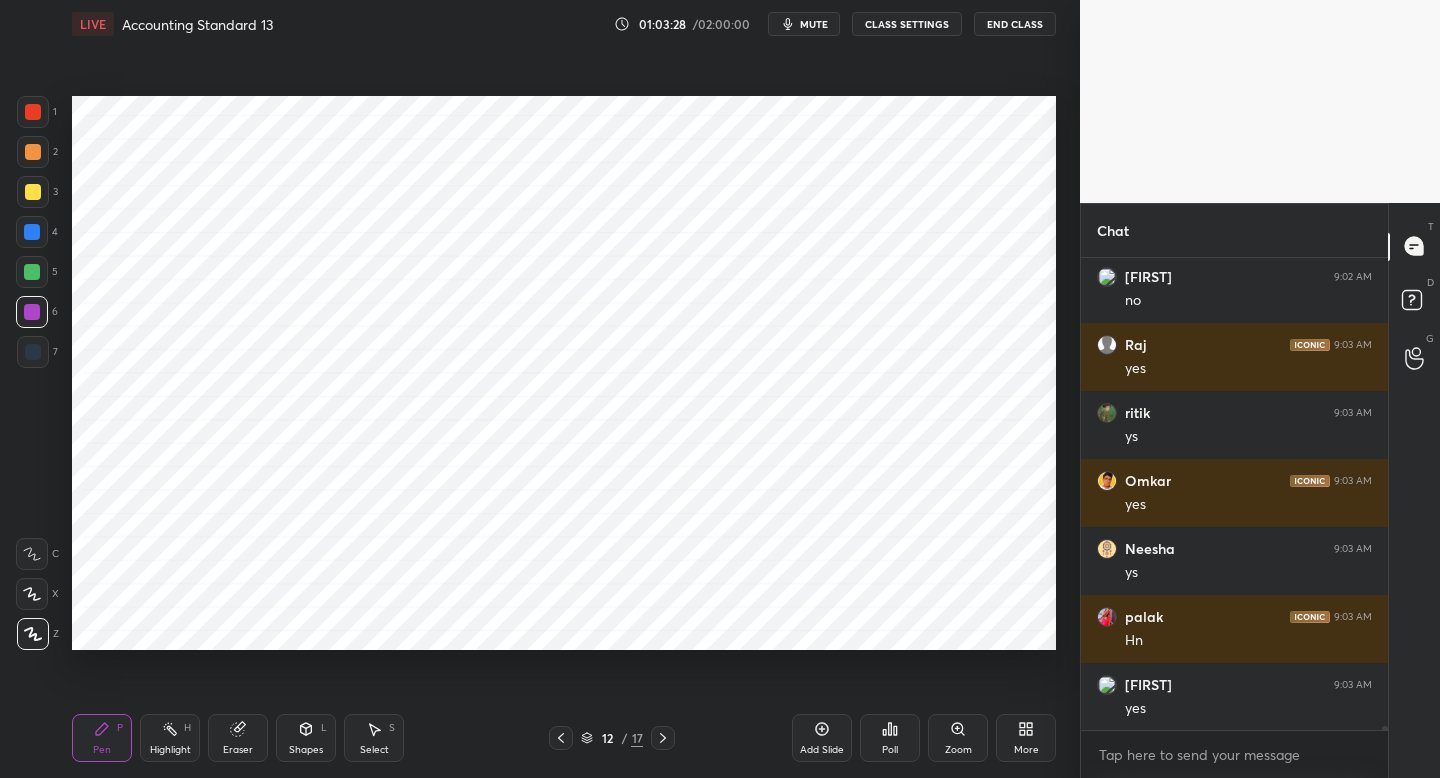 click 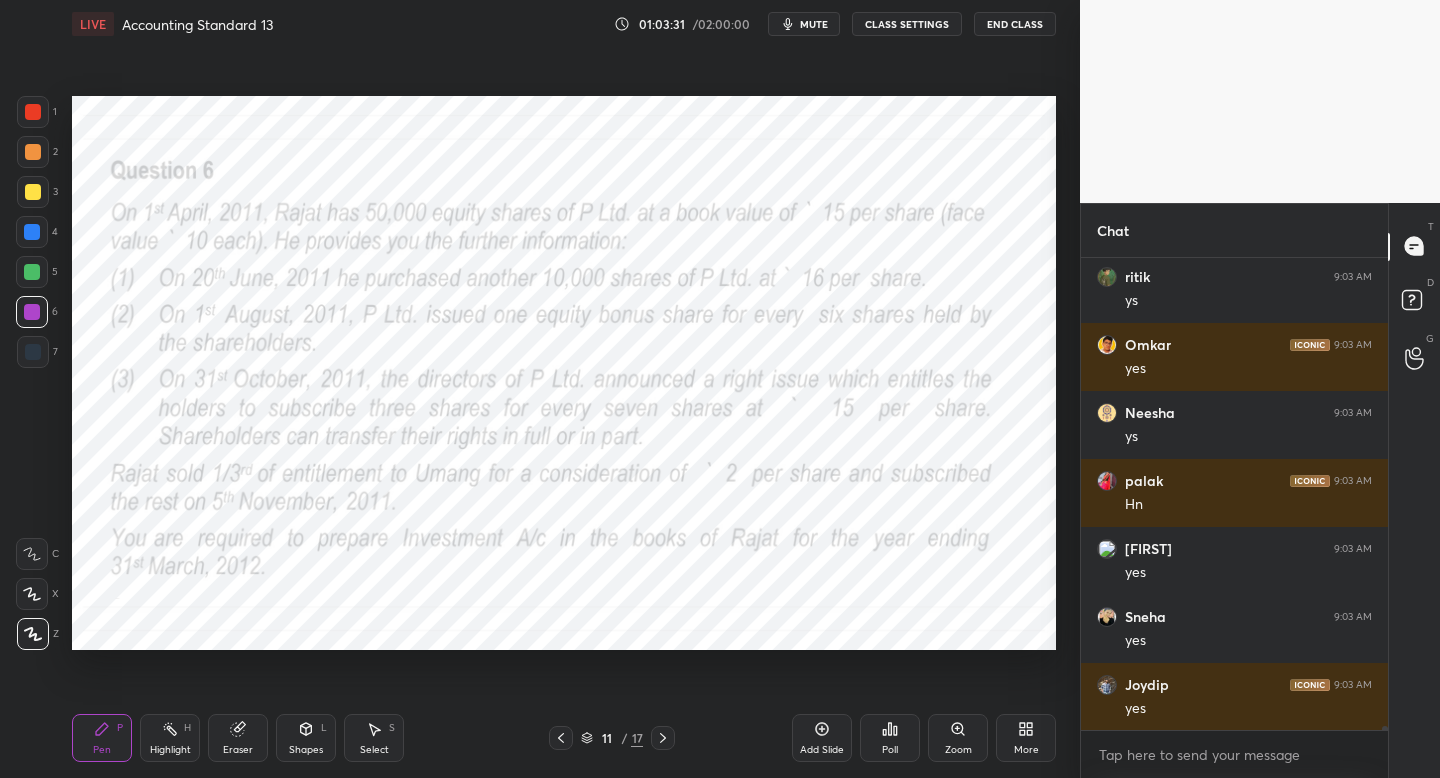 scroll, scrollTop: 51919, scrollLeft: 0, axis: vertical 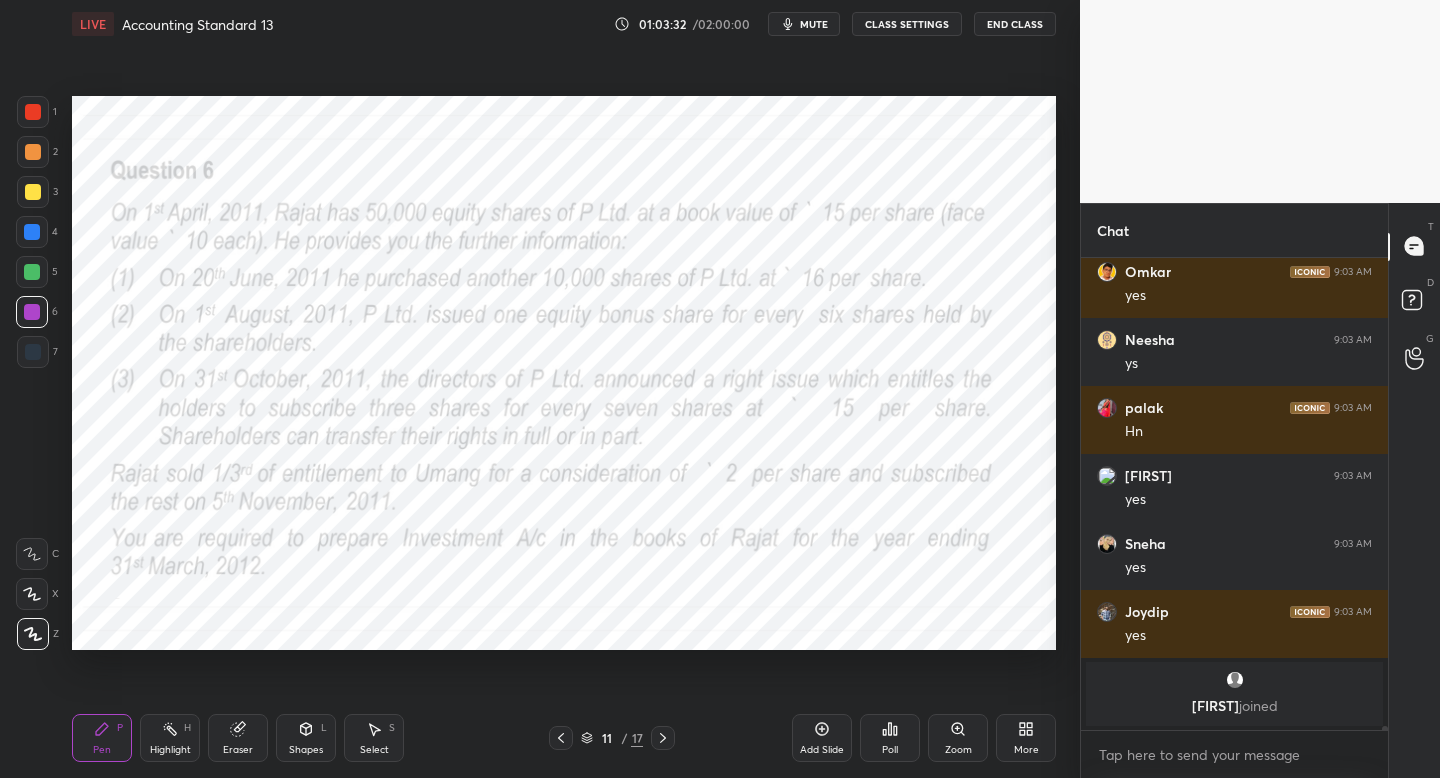 click 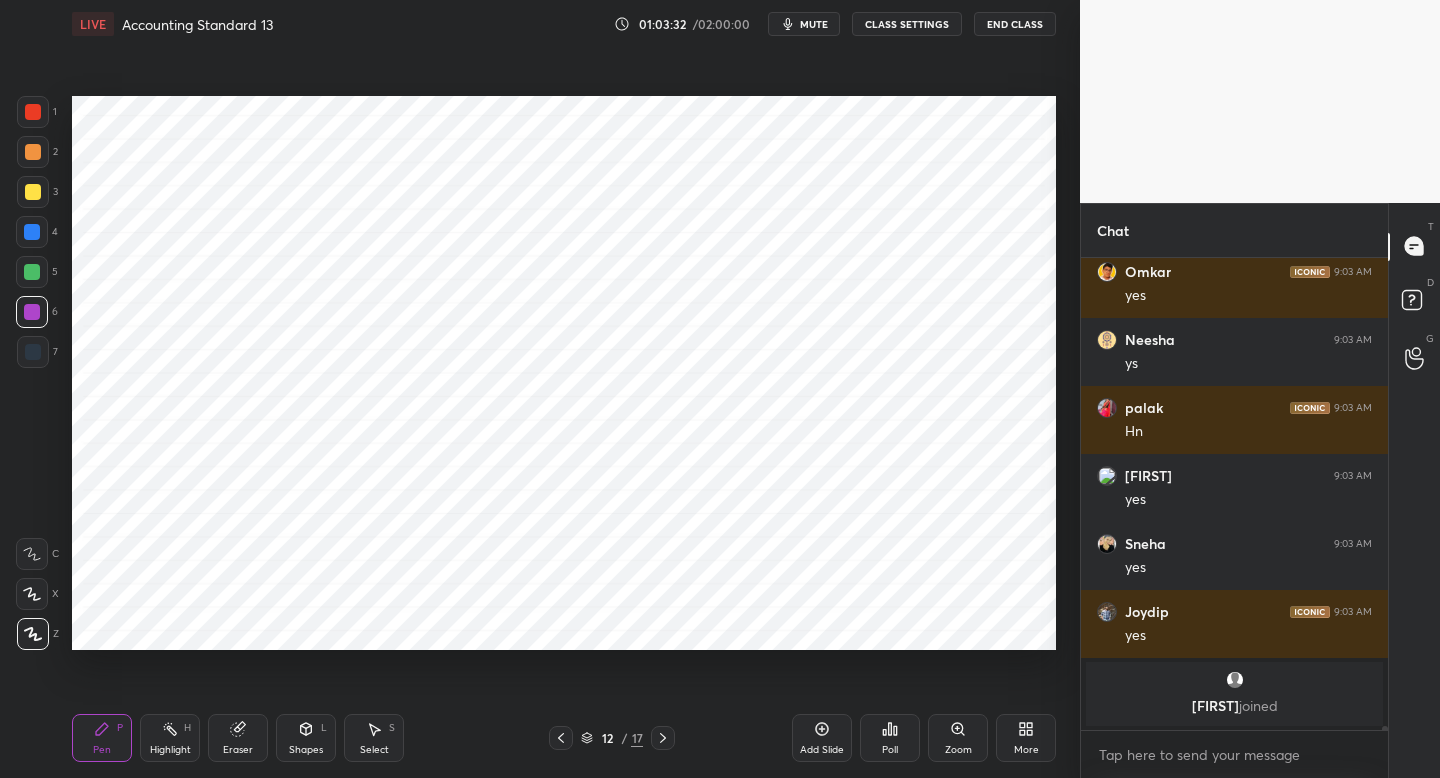 click at bounding box center [663, 738] 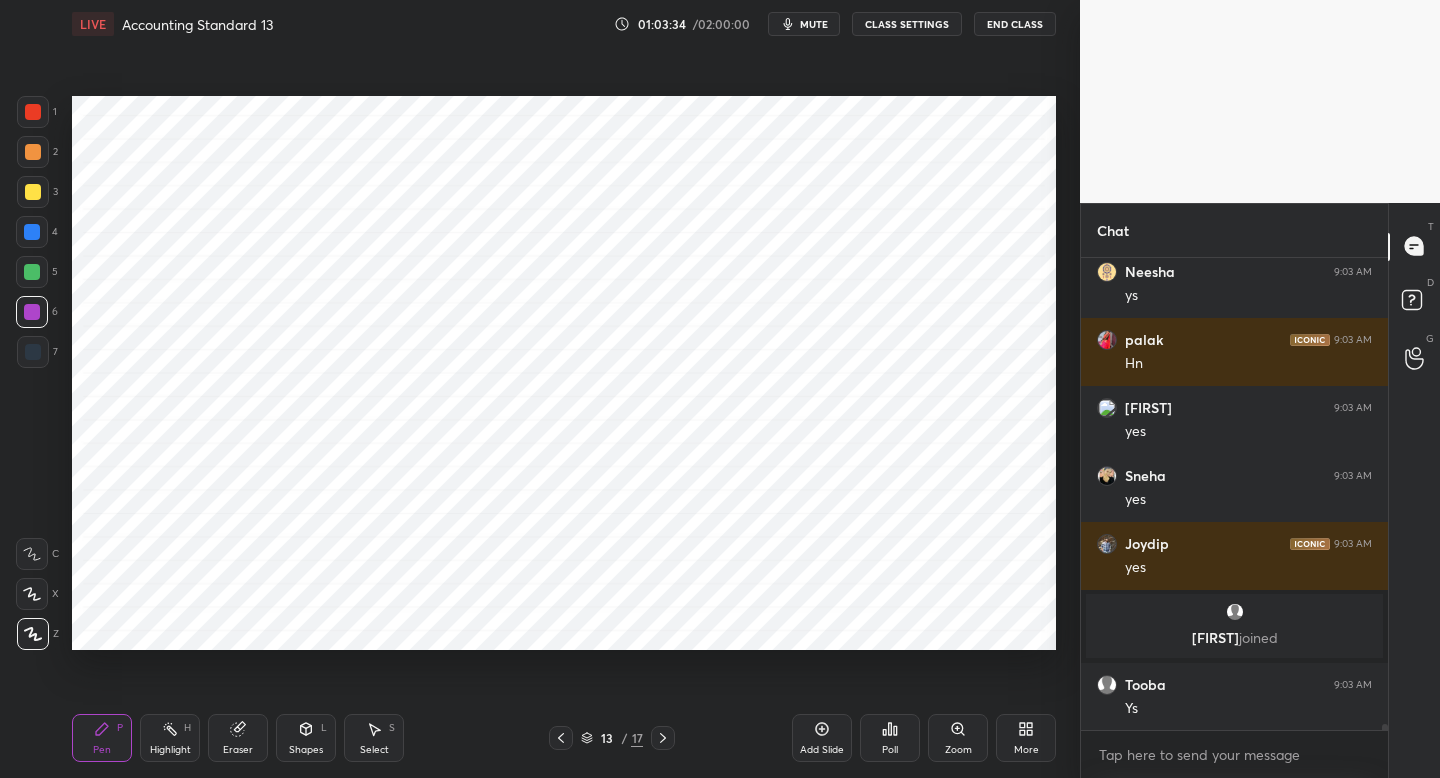 scroll, scrollTop: 37992, scrollLeft: 0, axis: vertical 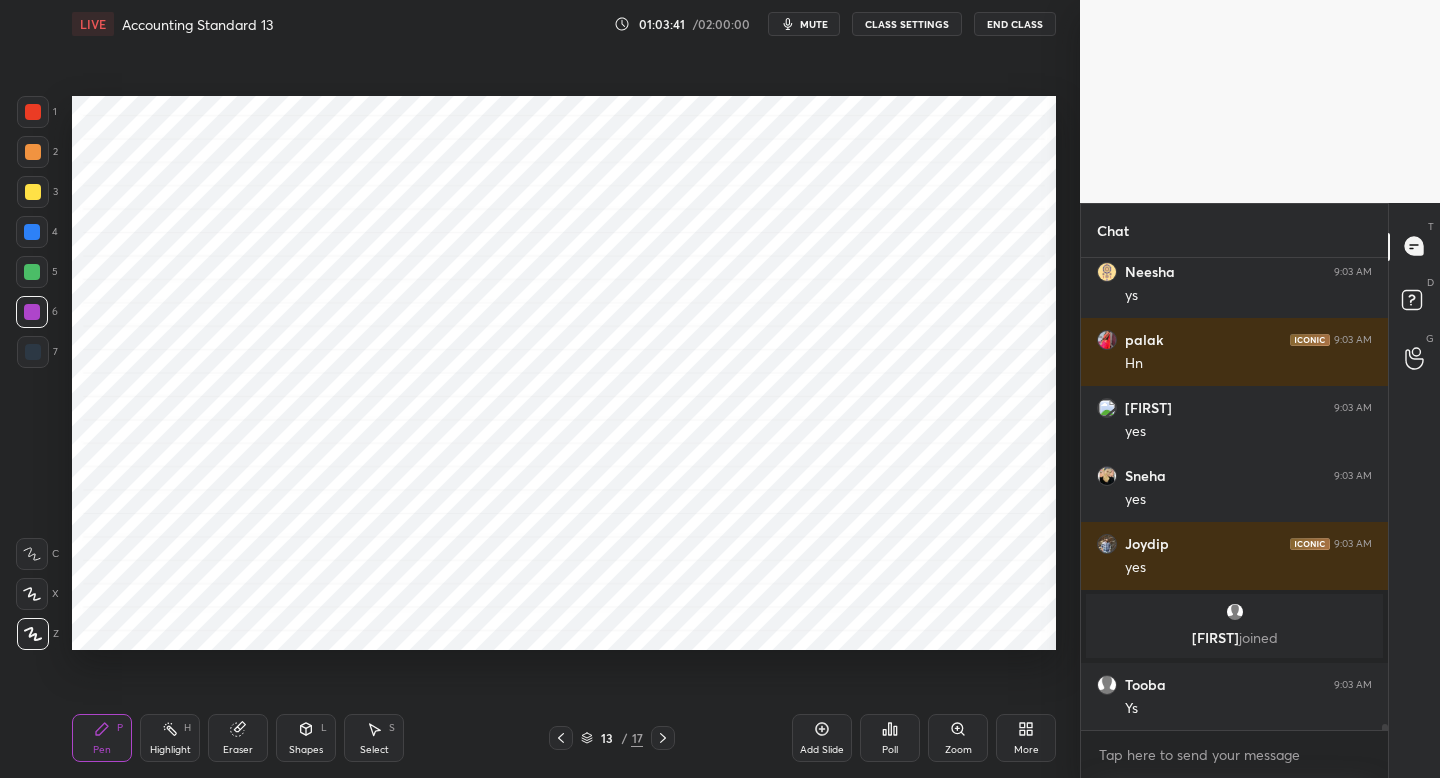 click 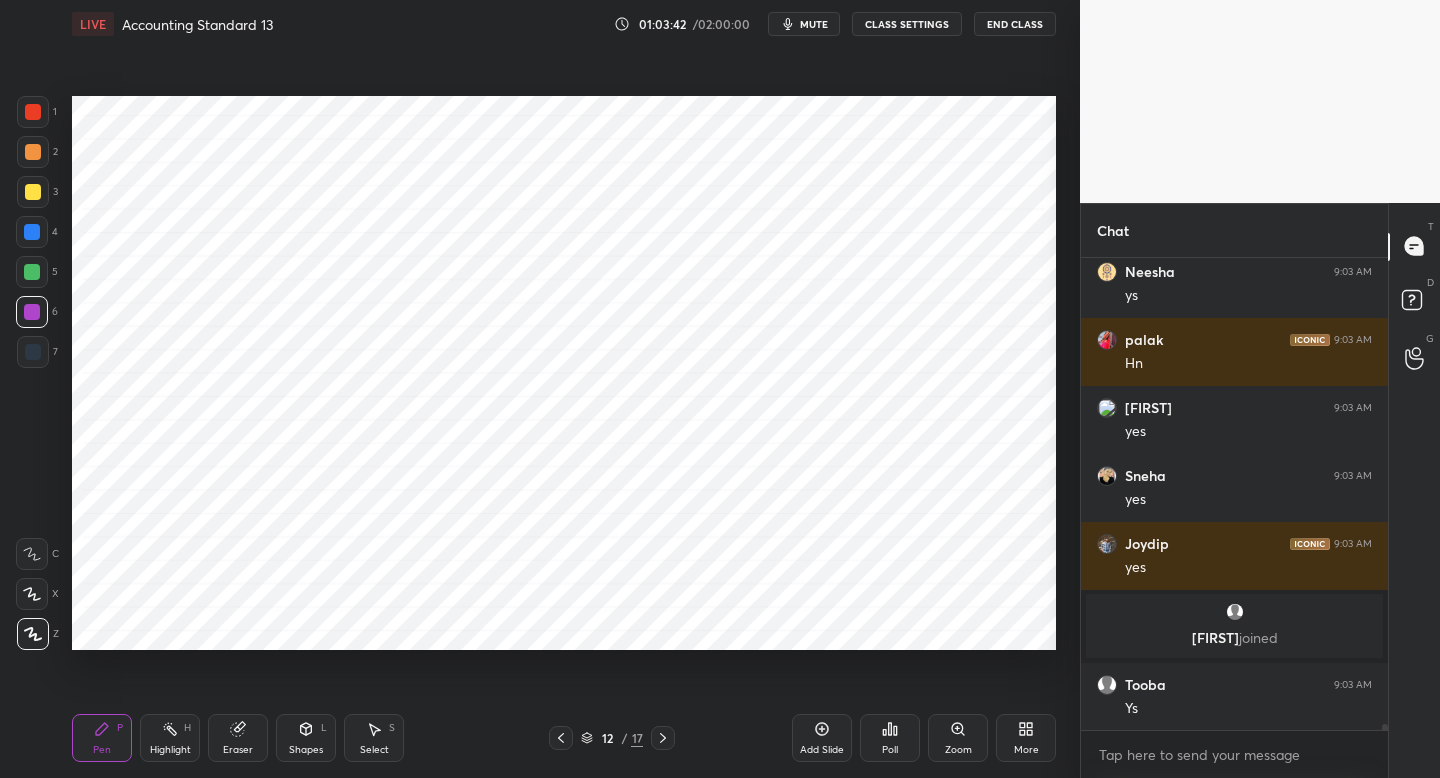 click 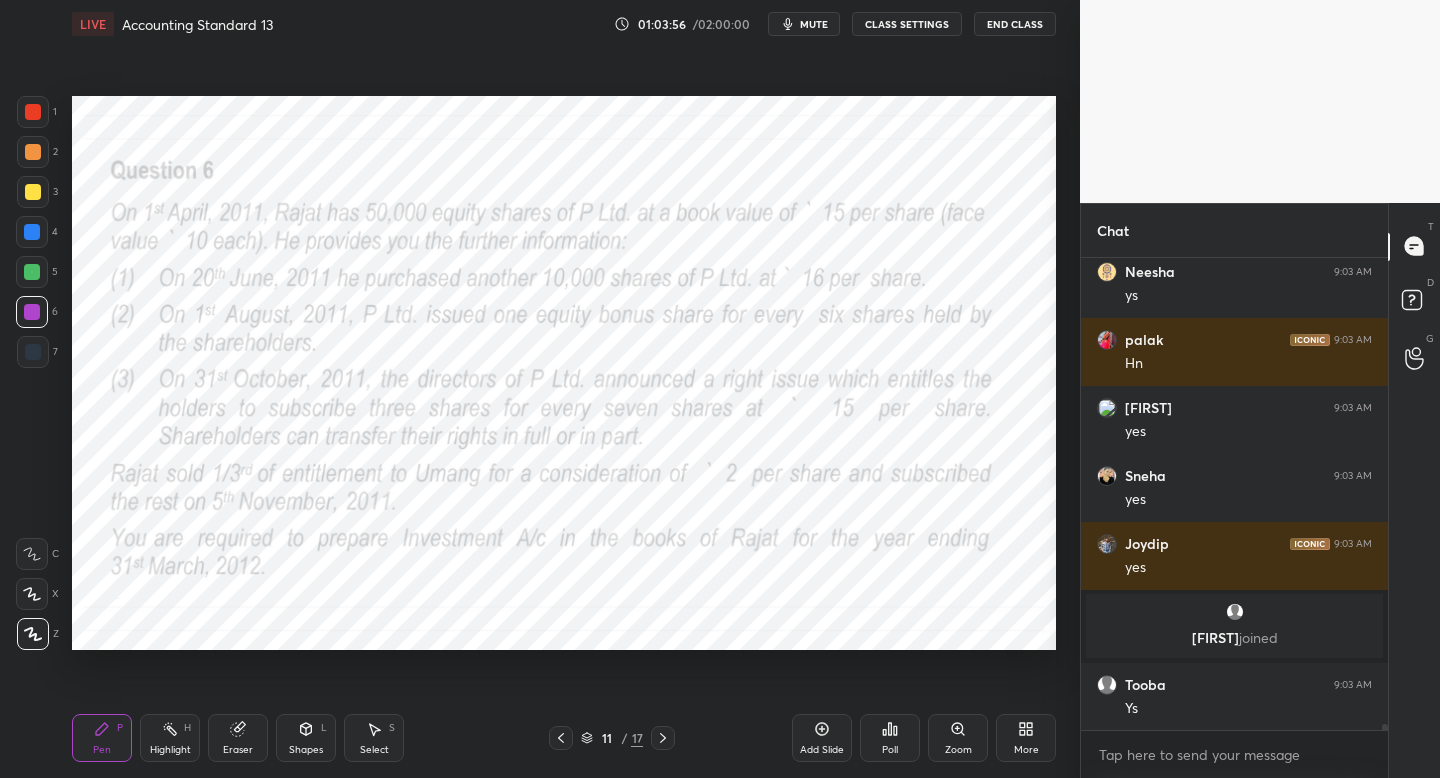 click 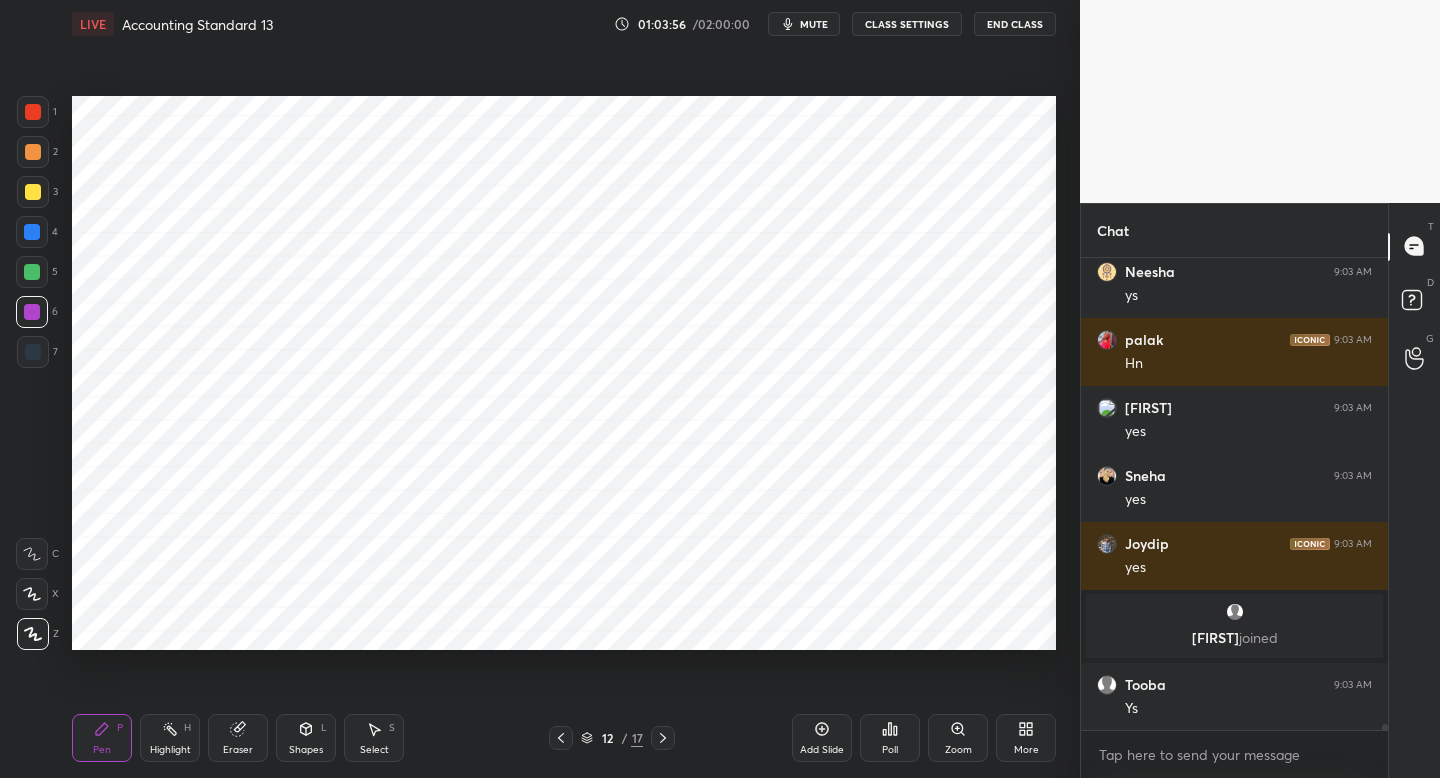 click 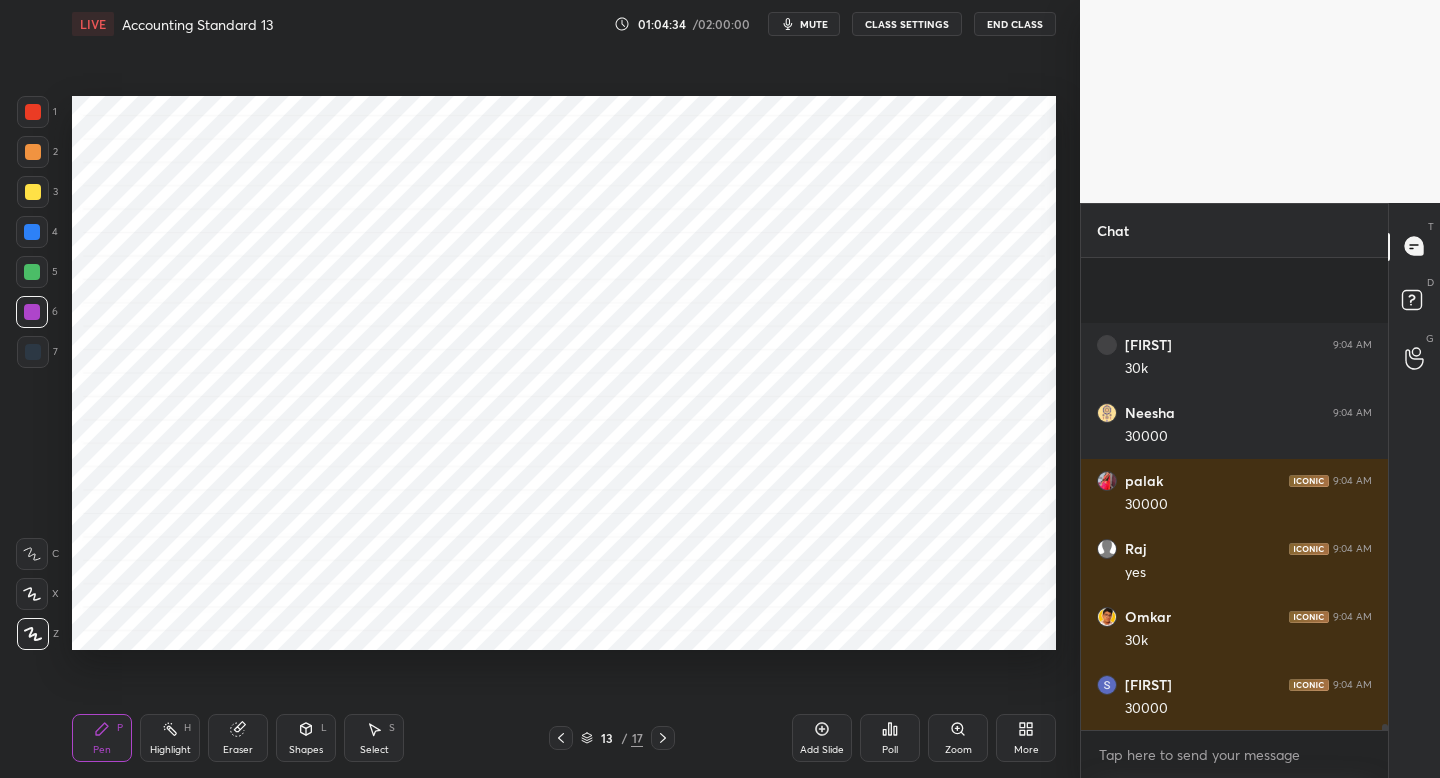 scroll, scrollTop: 39420, scrollLeft: 0, axis: vertical 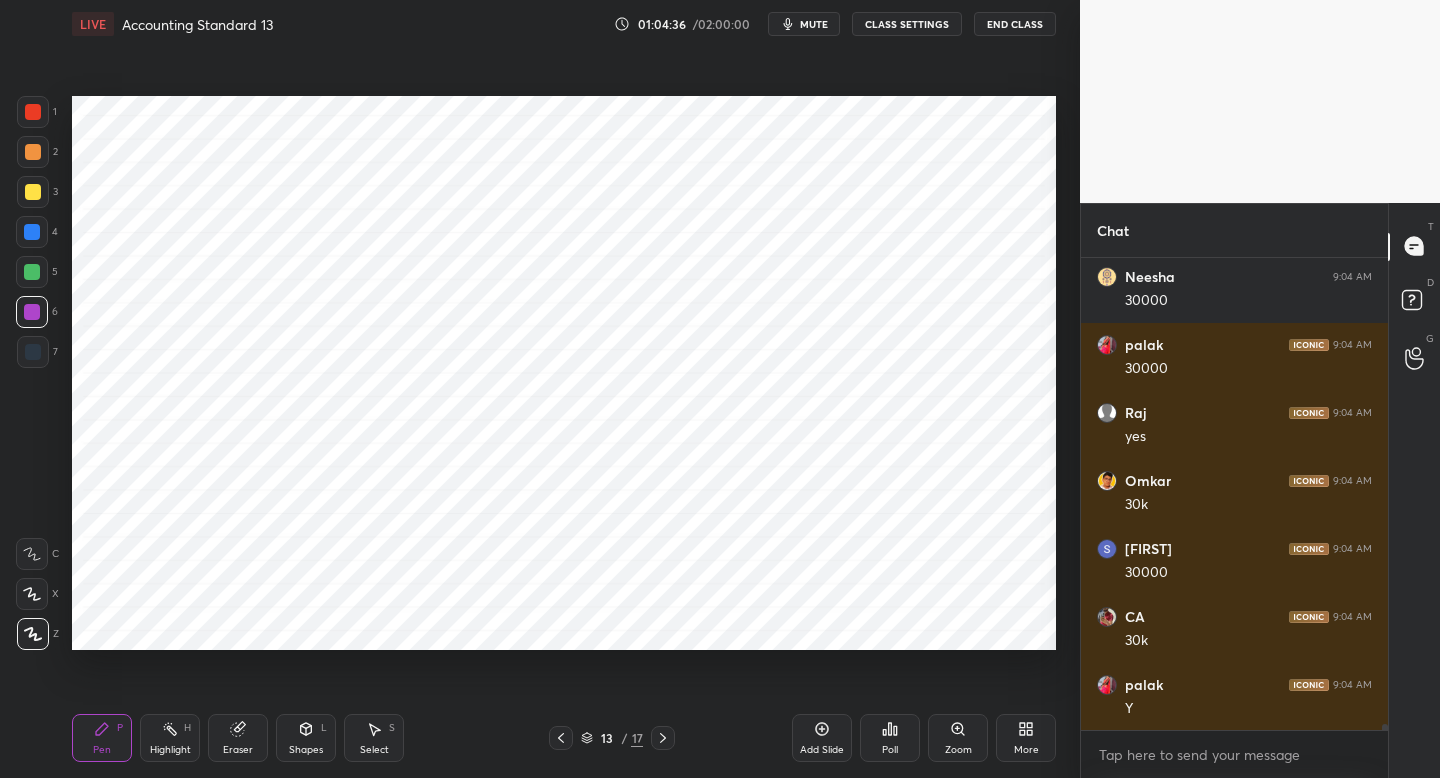 click 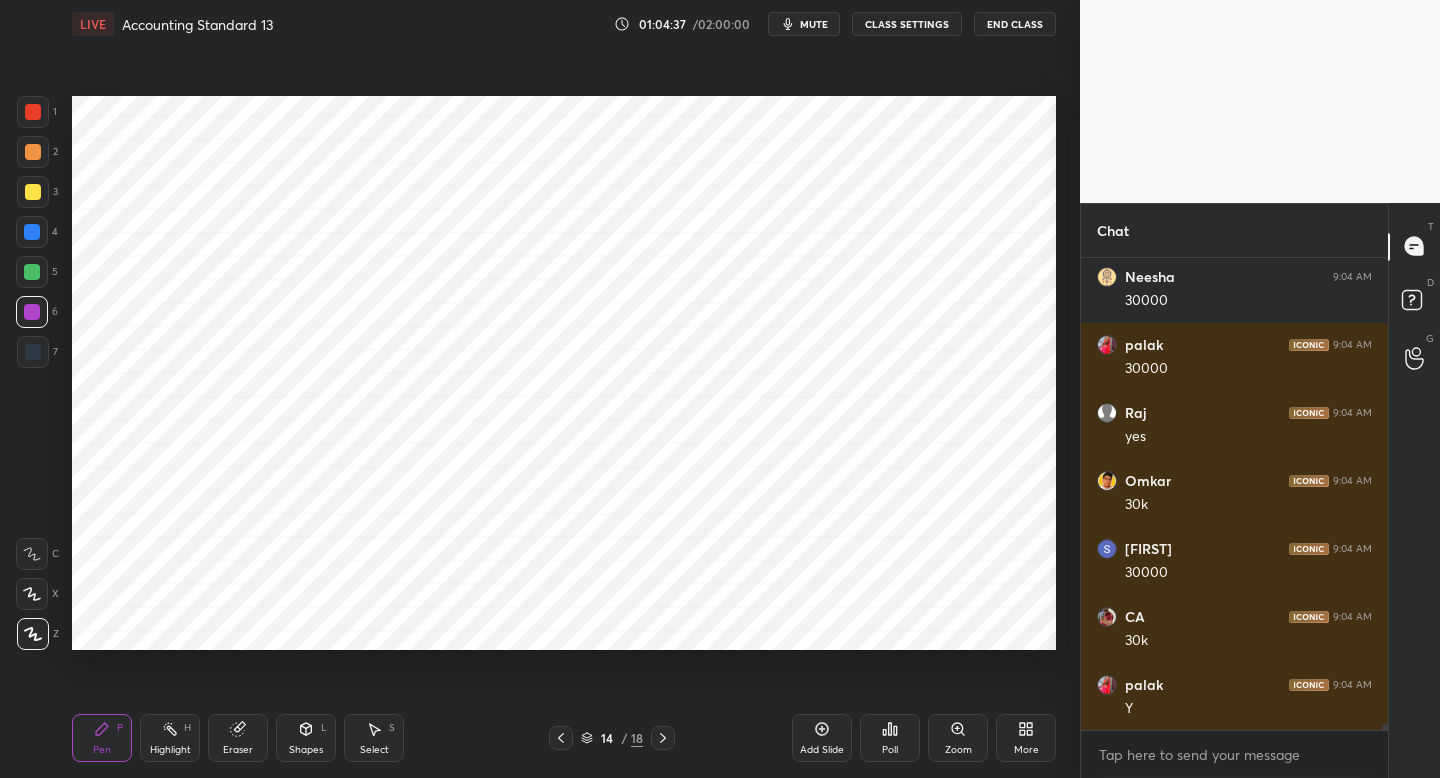 click at bounding box center (33, 352) 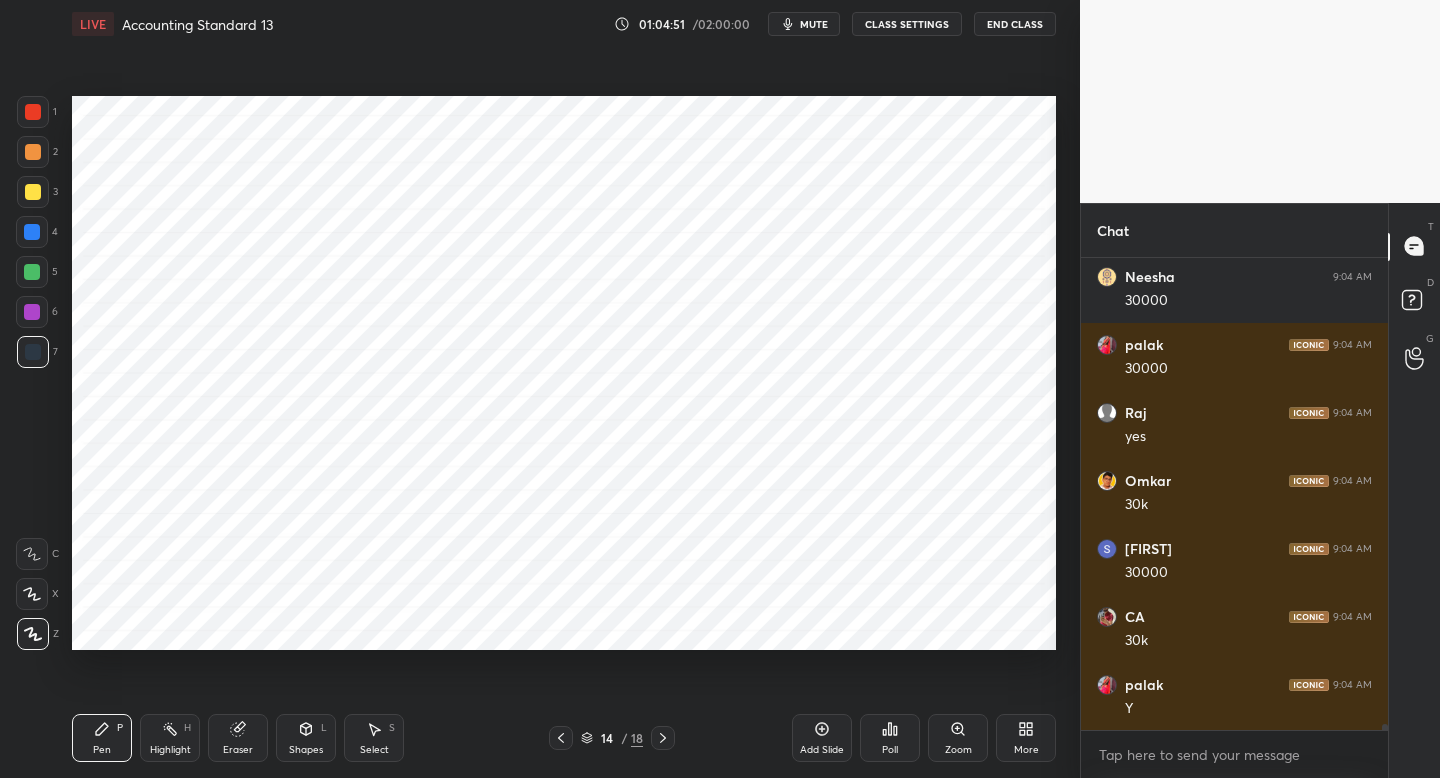 click at bounding box center (561, 738) 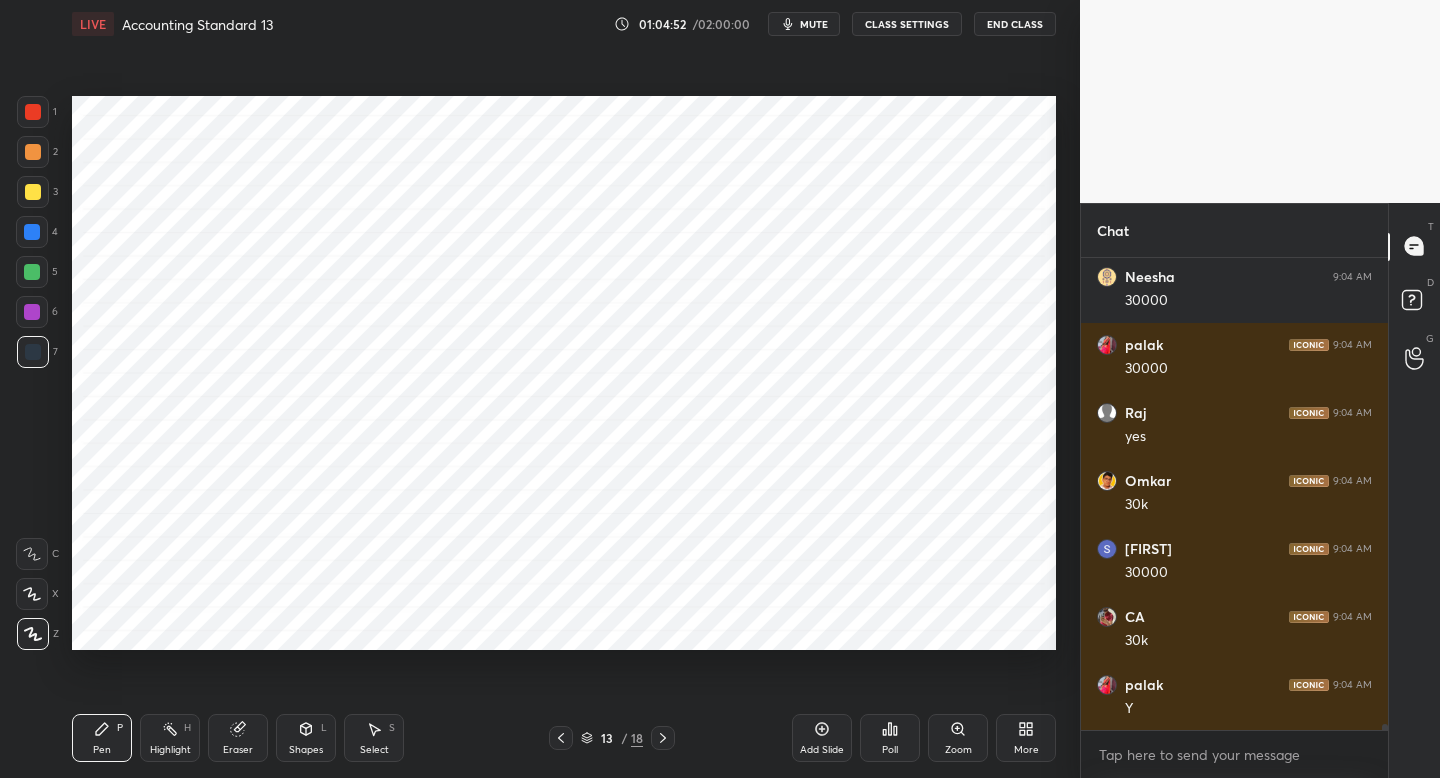 click 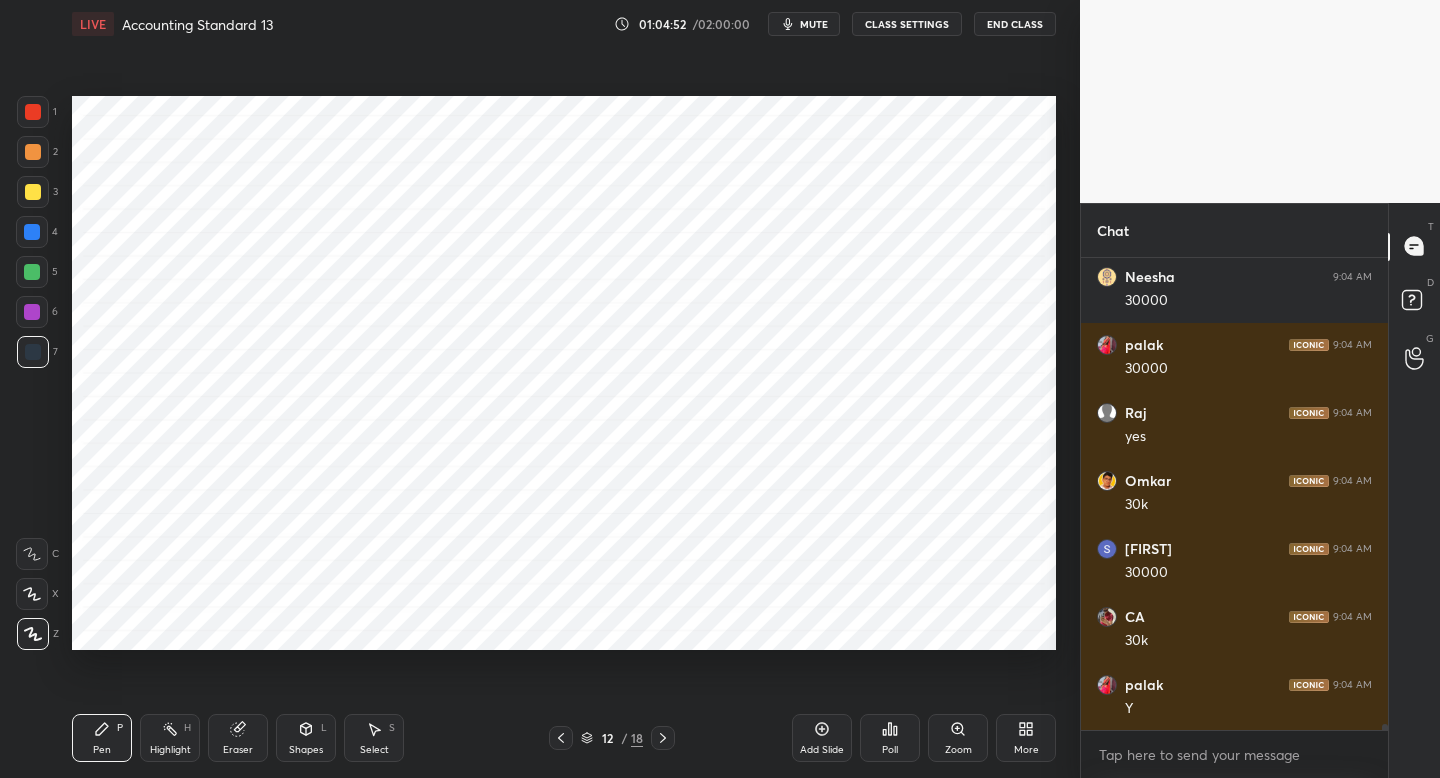 click 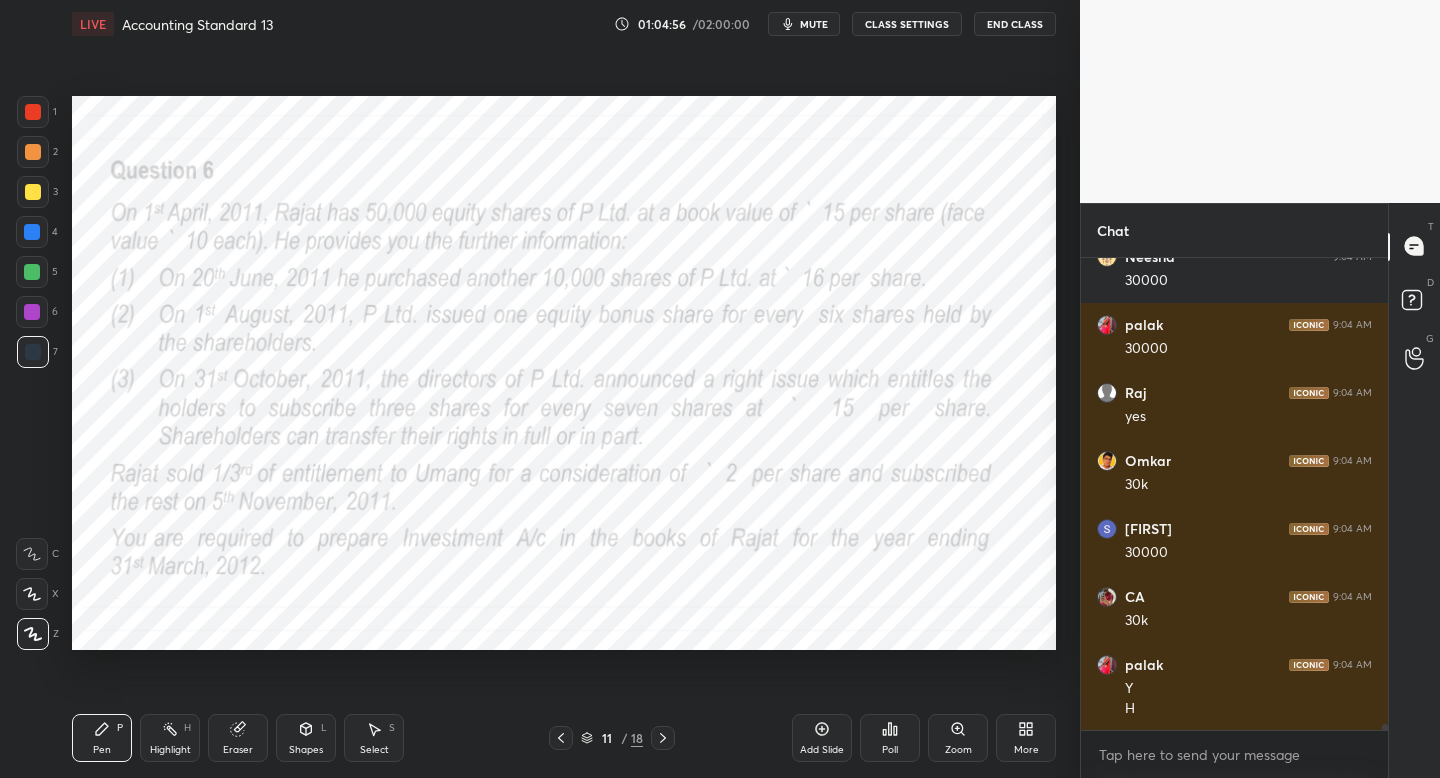 scroll, scrollTop: 39508, scrollLeft: 0, axis: vertical 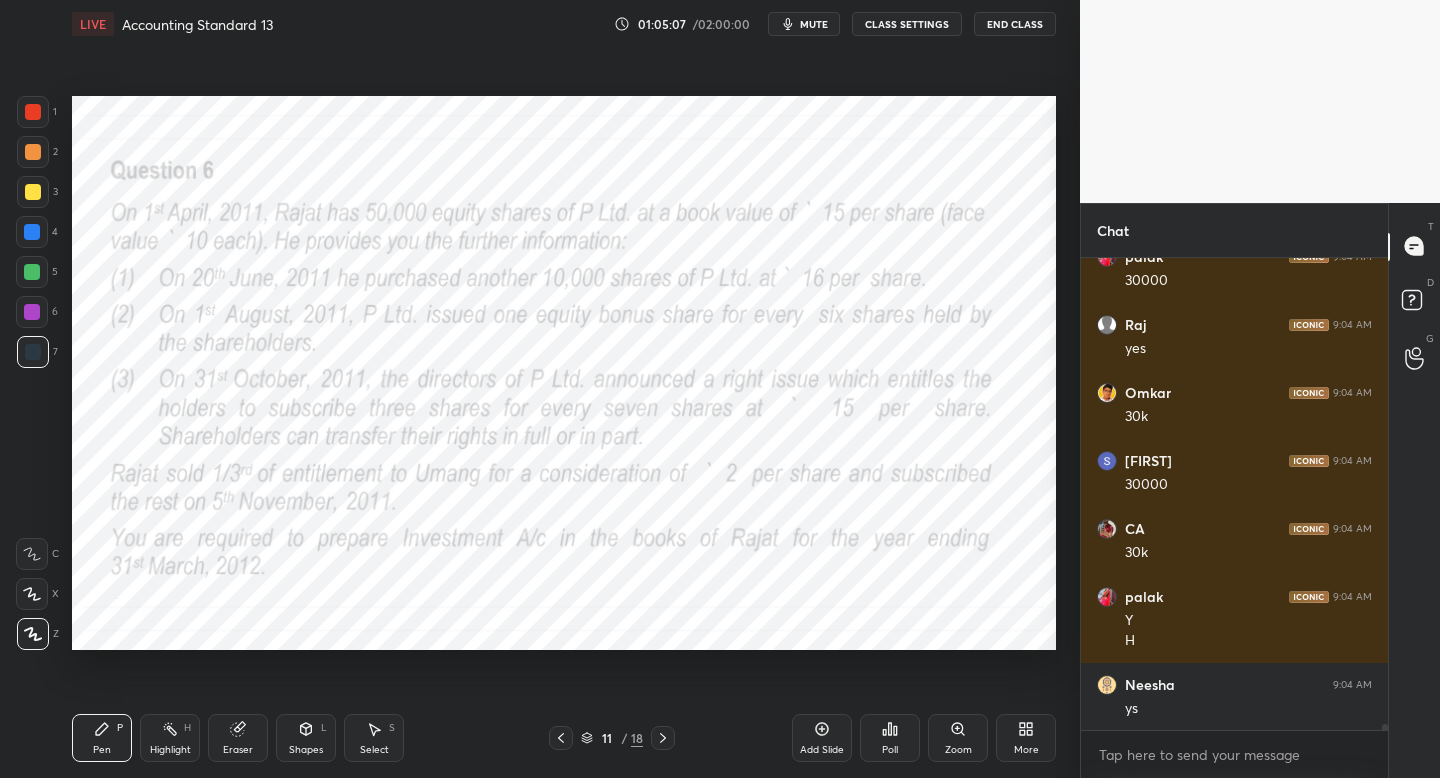 click 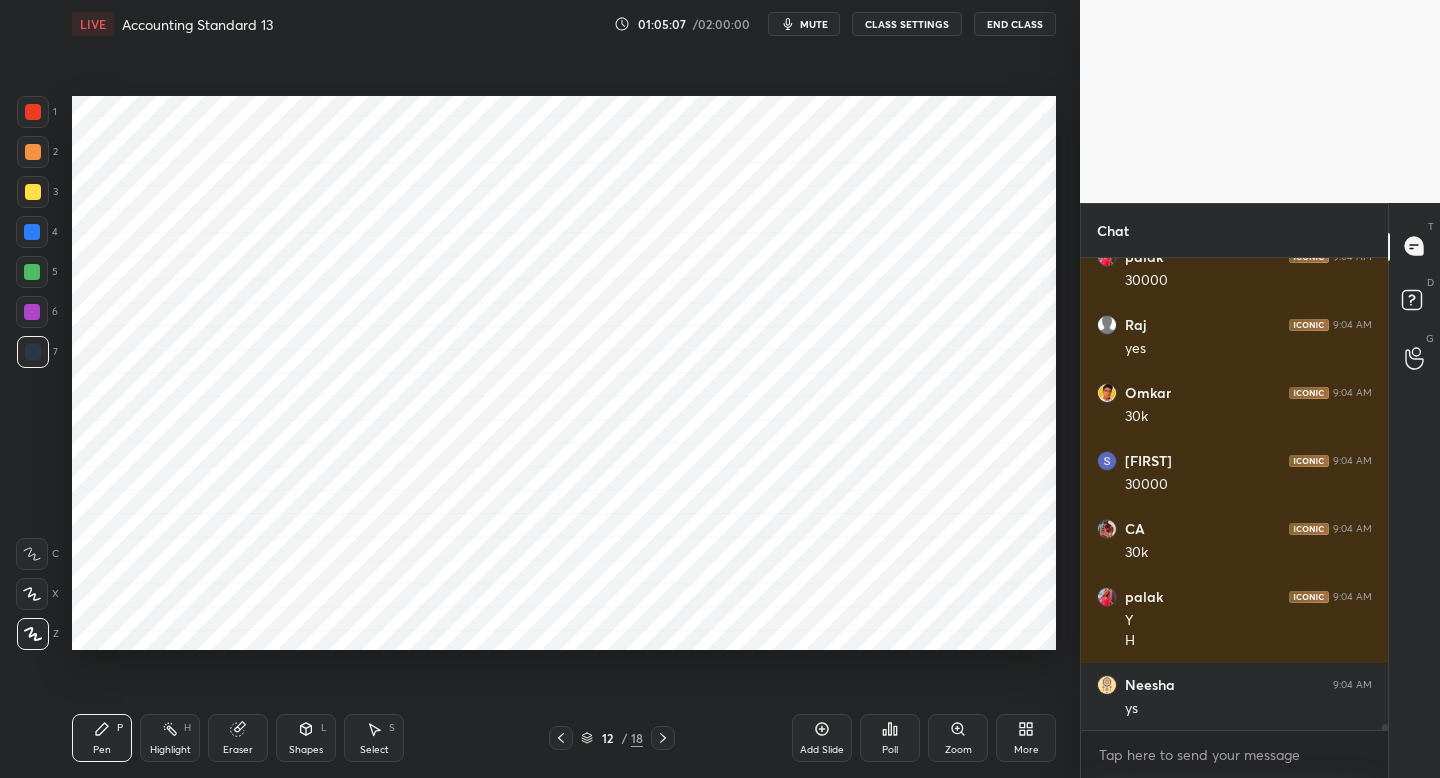click 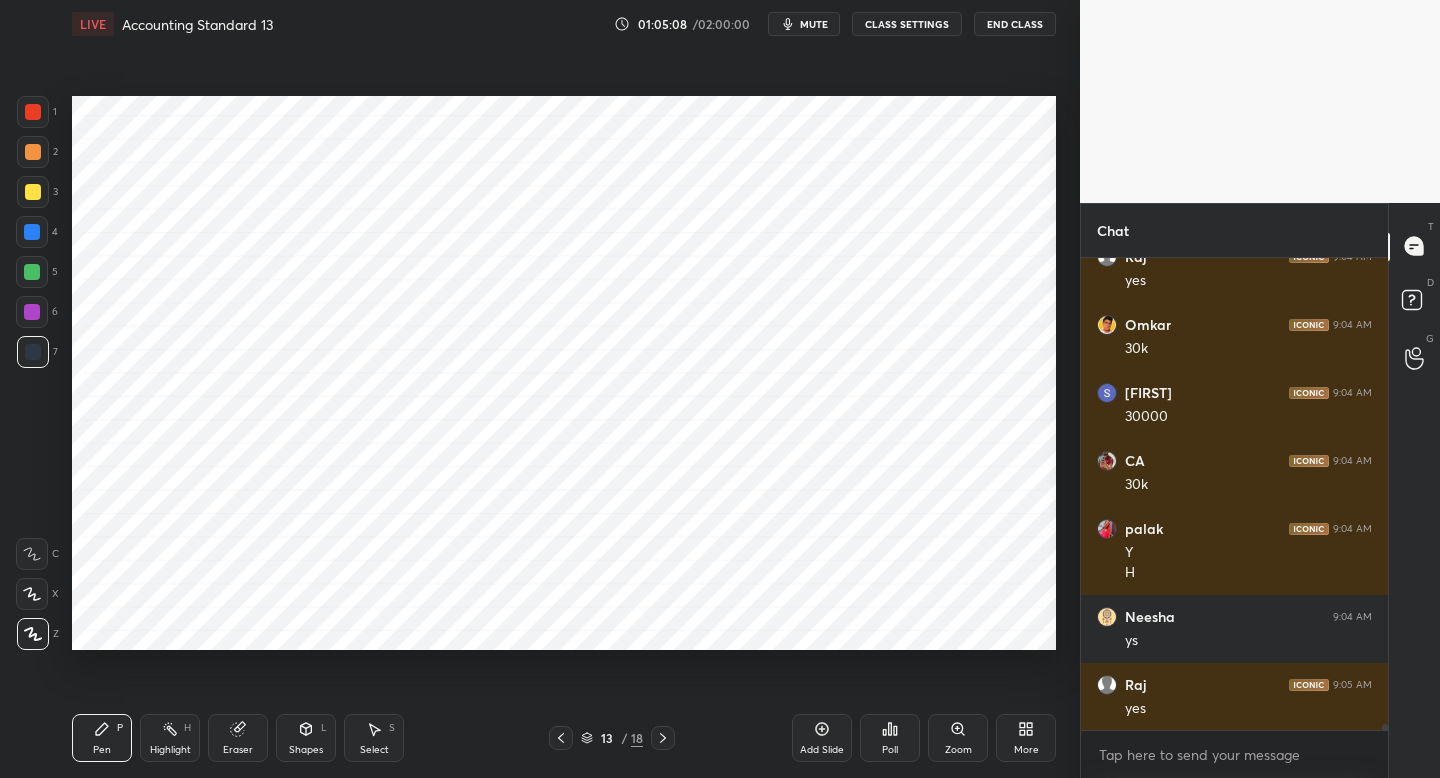 click 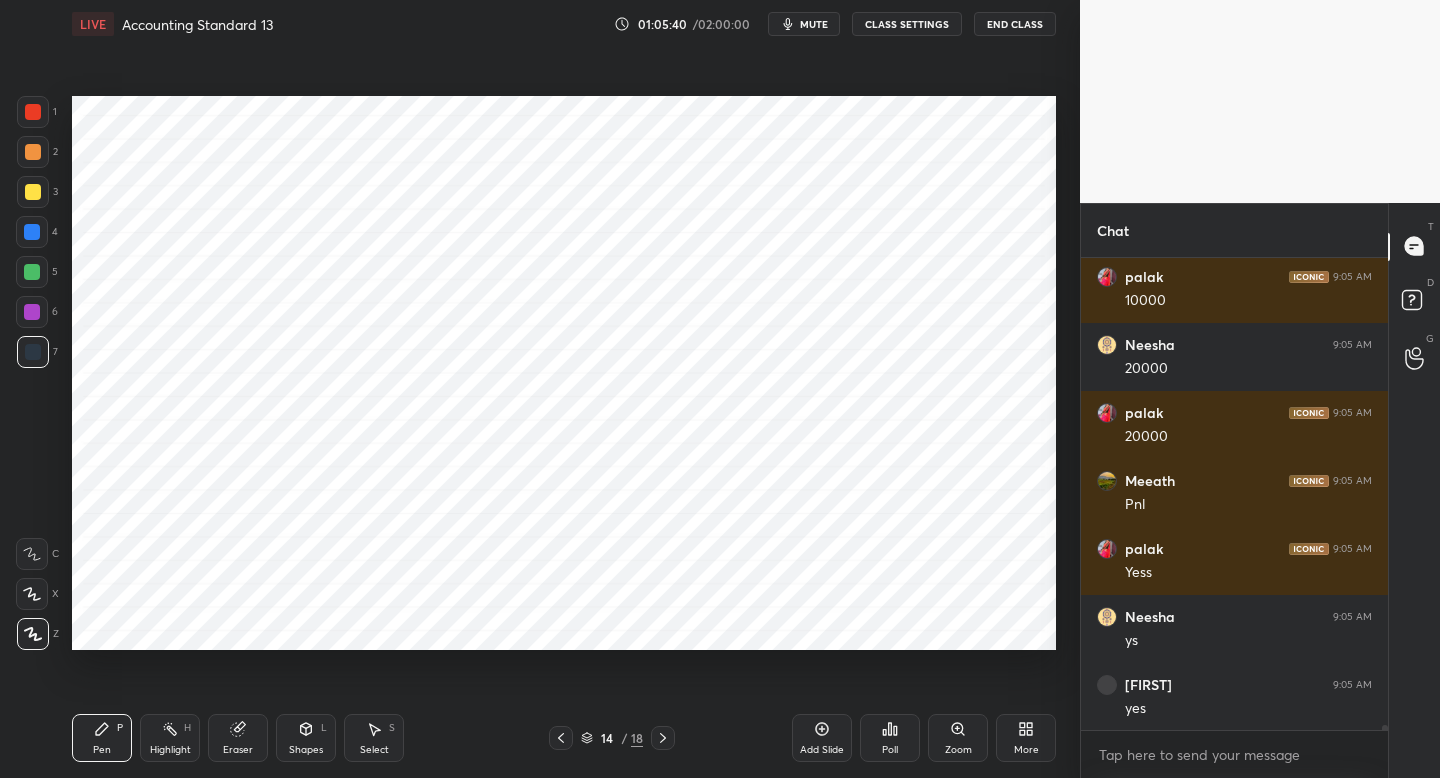 scroll, scrollTop: 40528, scrollLeft: 0, axis: vertical 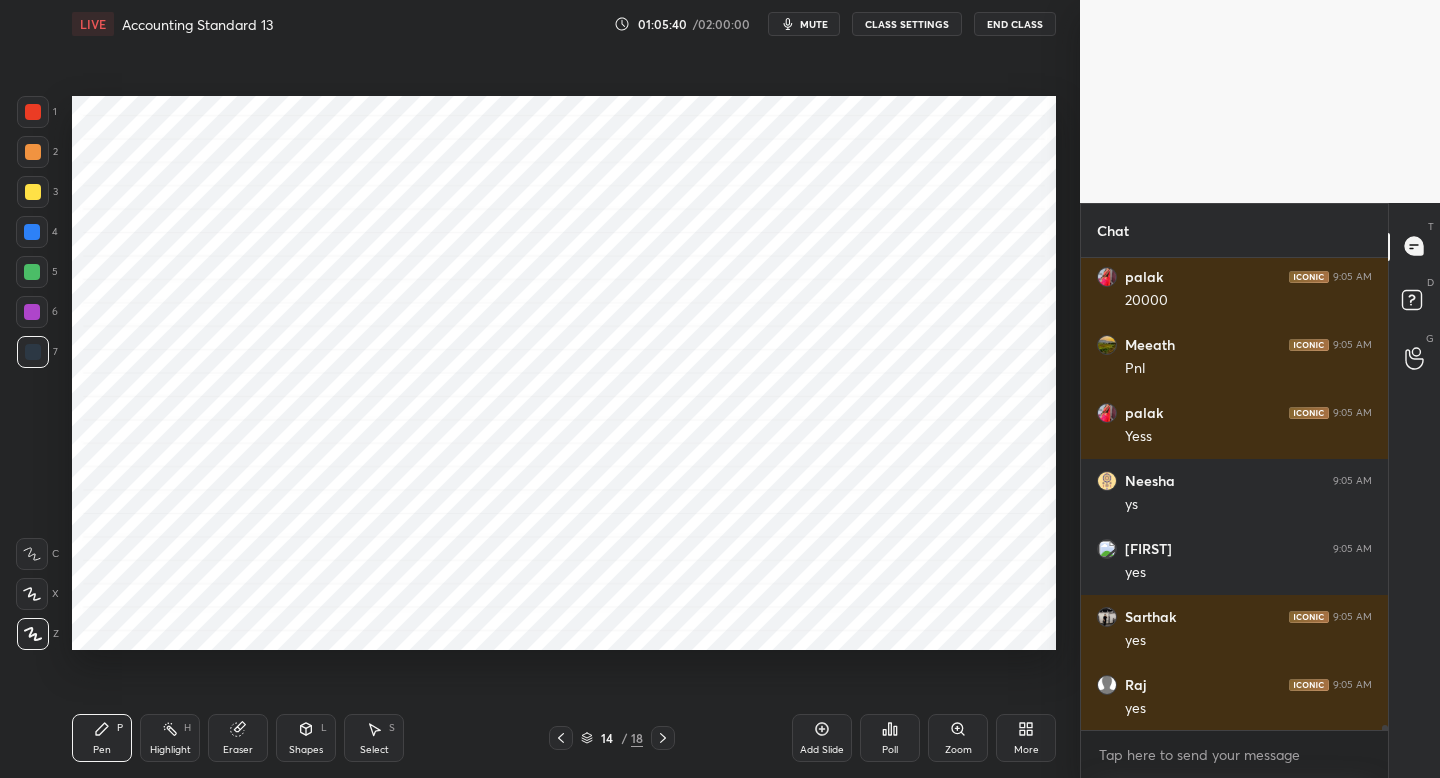 click 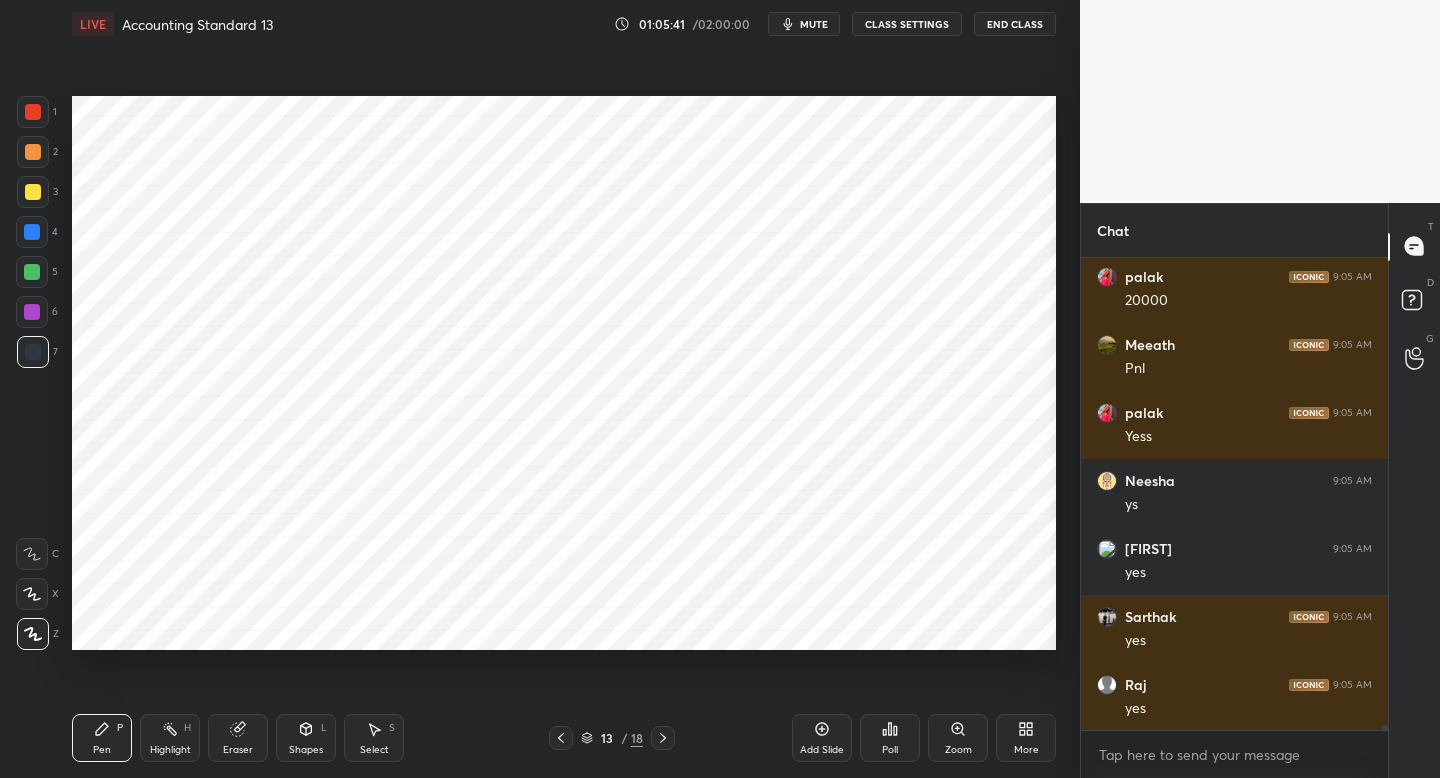click at bounding box center [561, 738] 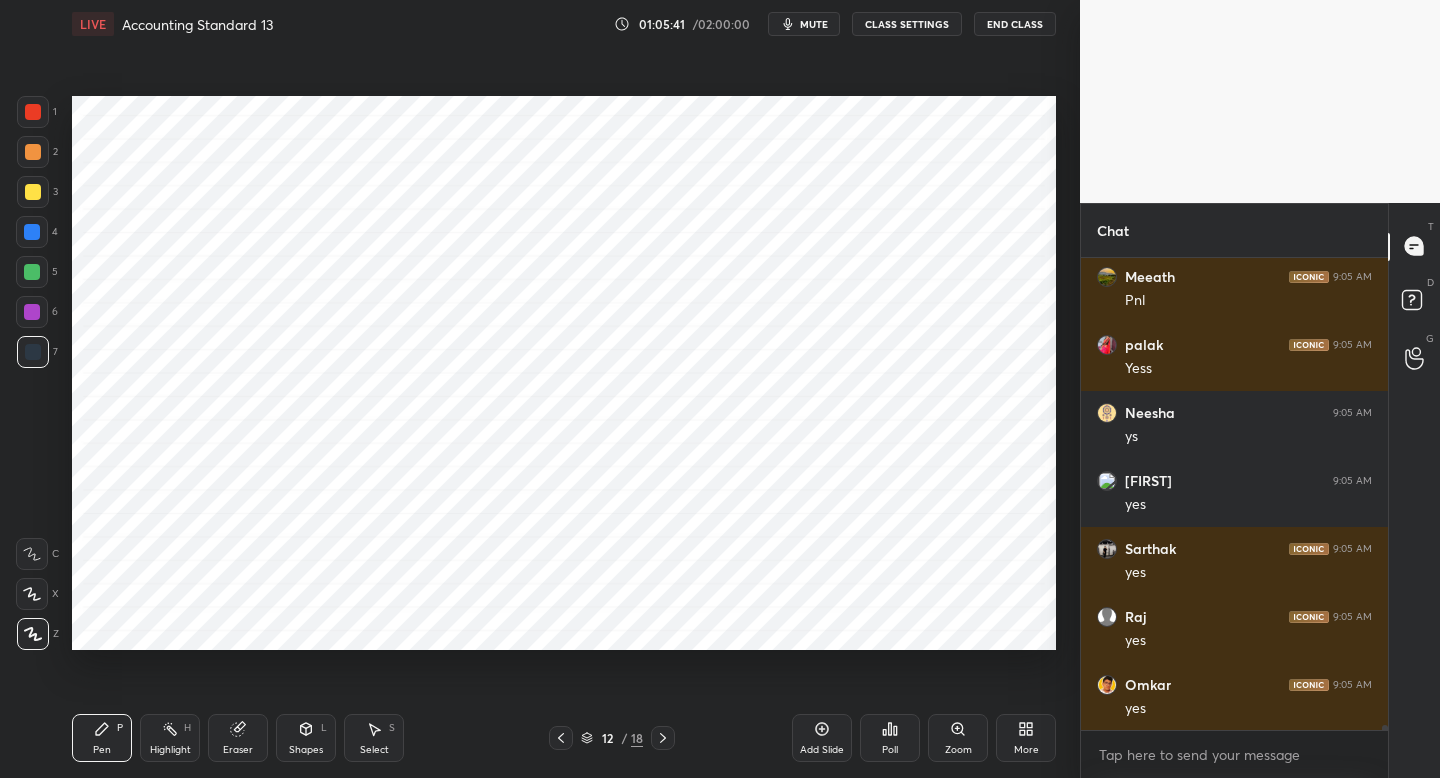 click at bounding box center (561, 738) 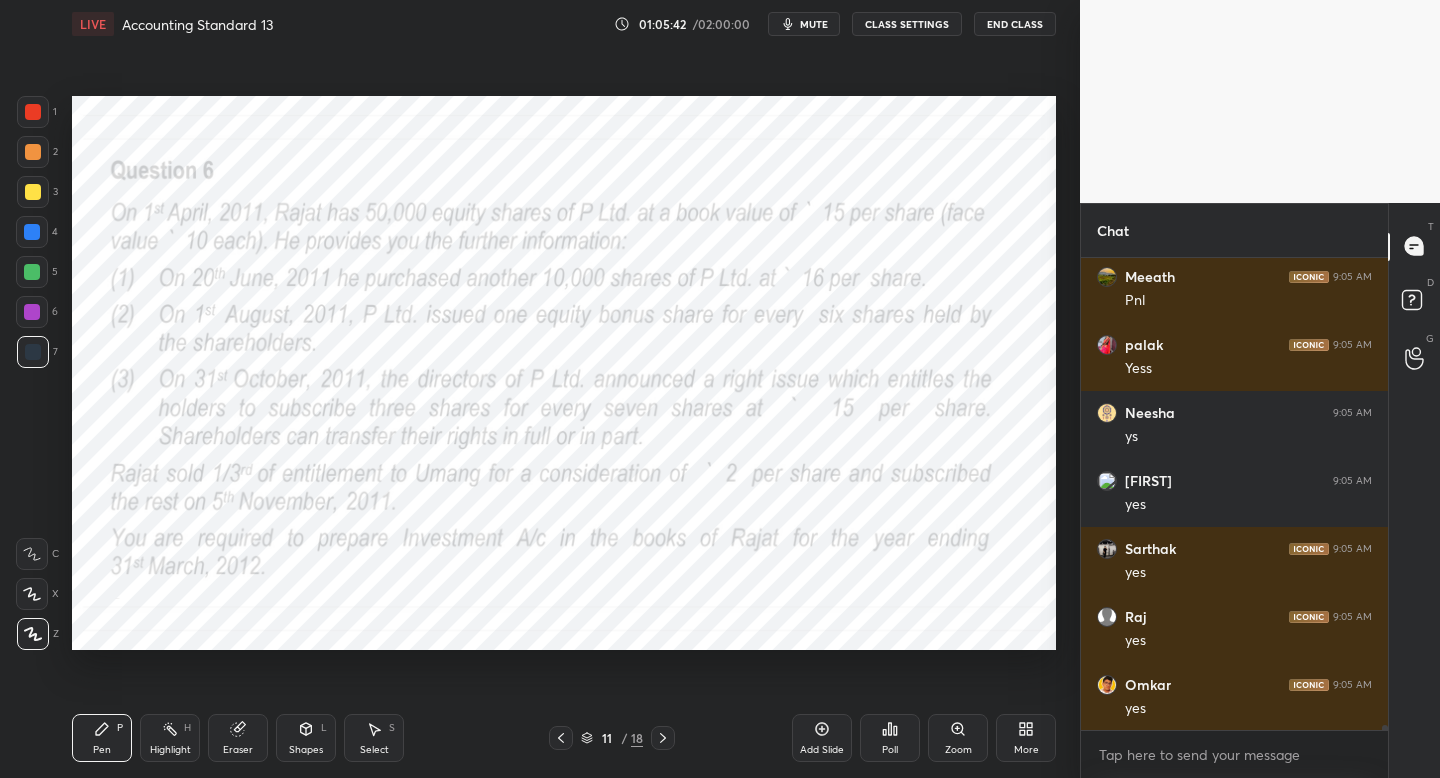 scroll, scrollTop: 40664, scrollLeft: 0, axis: vertical 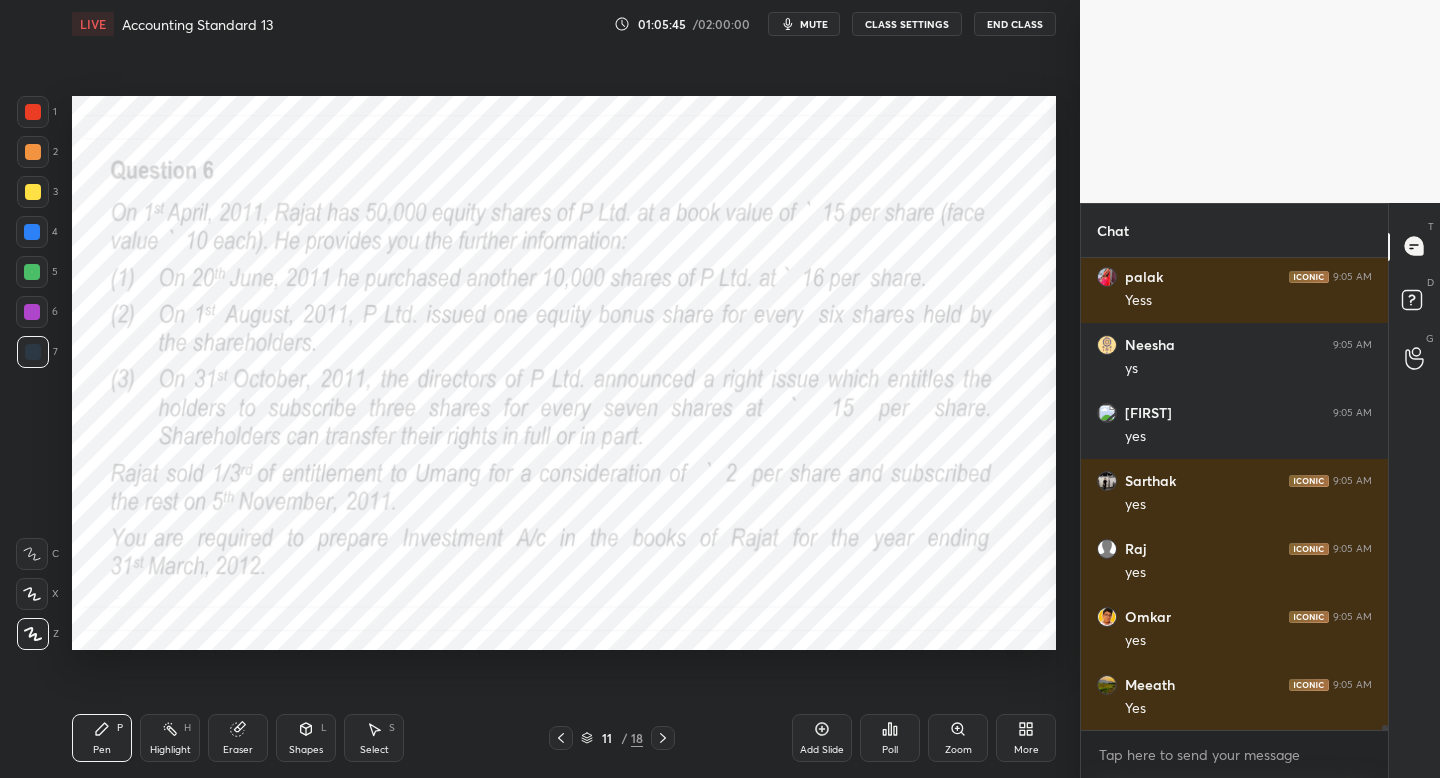 click 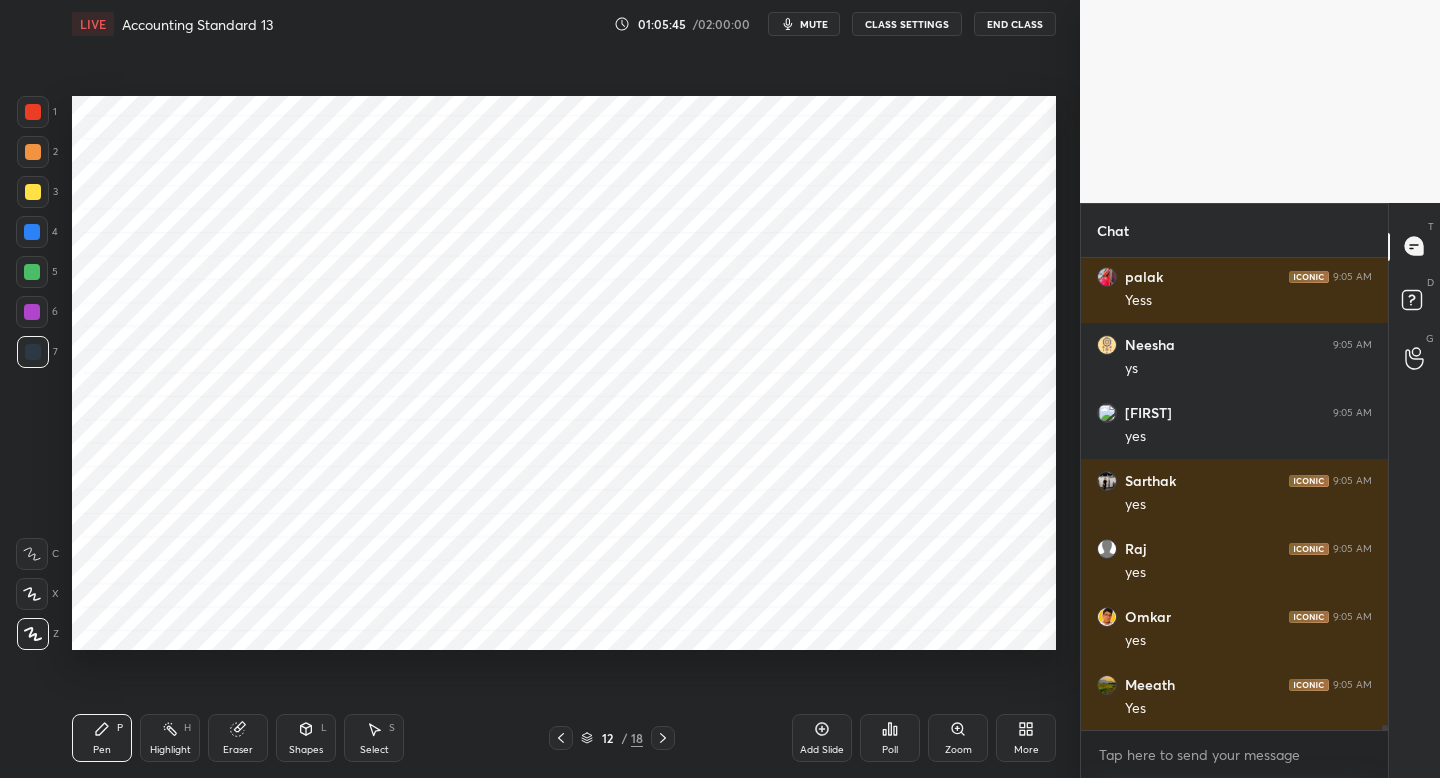 click 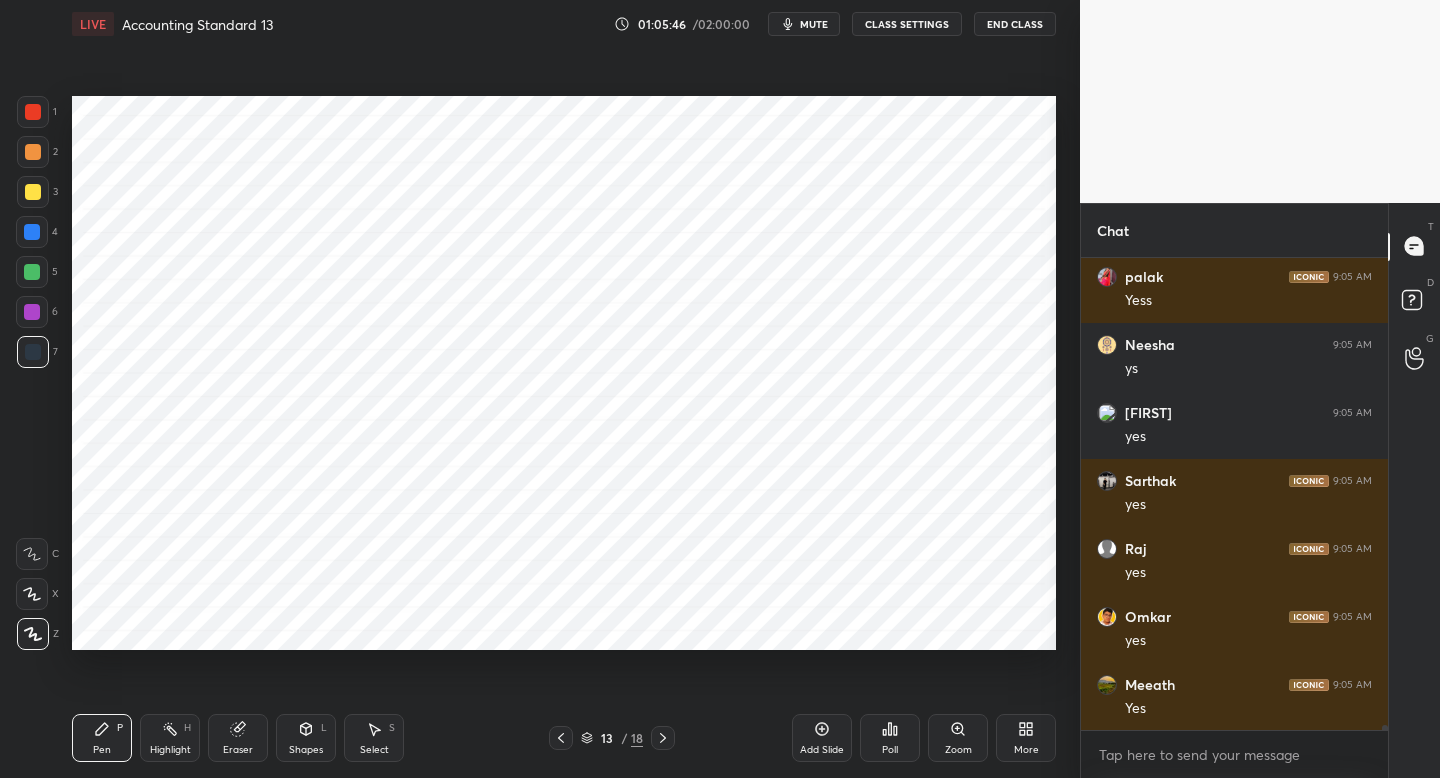 click at bounding box center [663, 738] 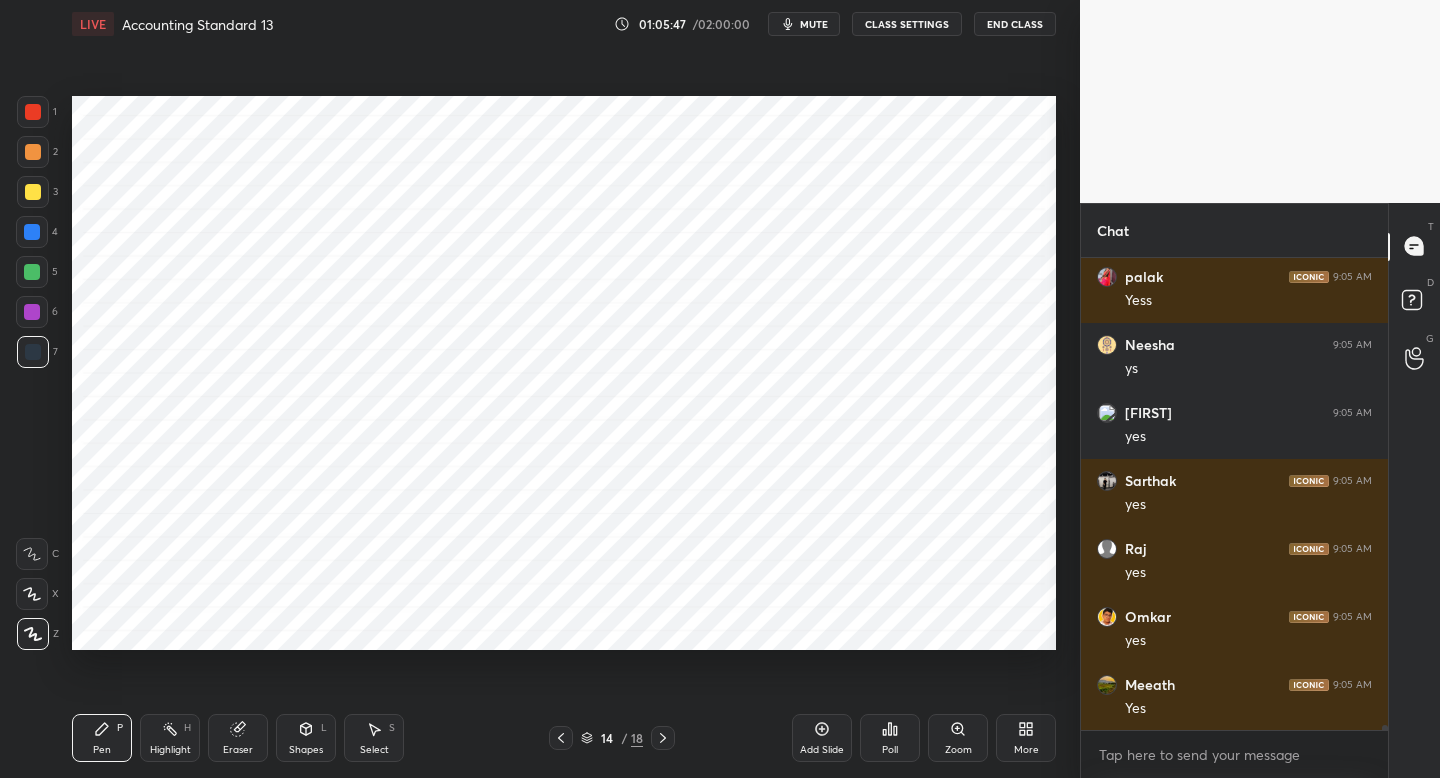 click on "2" at bounding box center [37, 156] 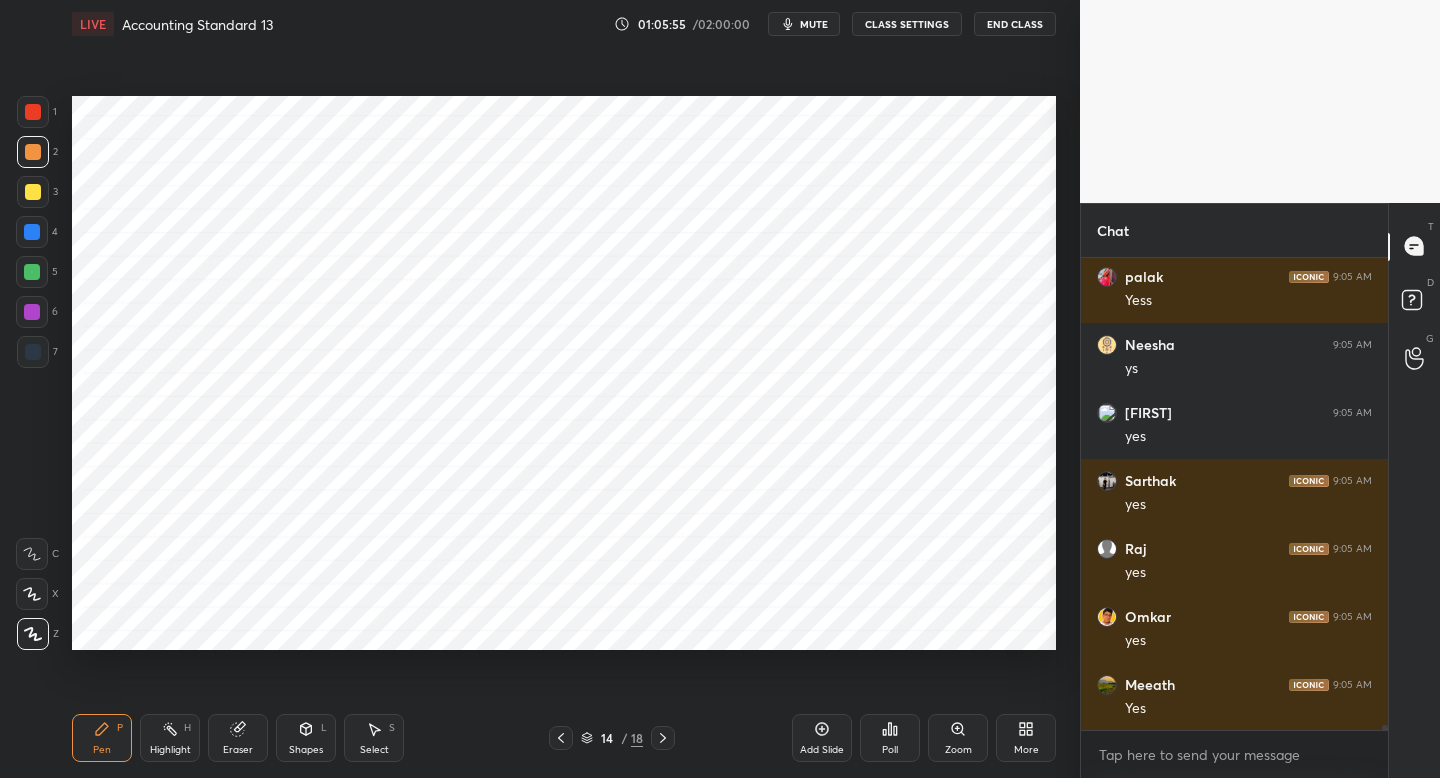click at bounding box center [561, 738] 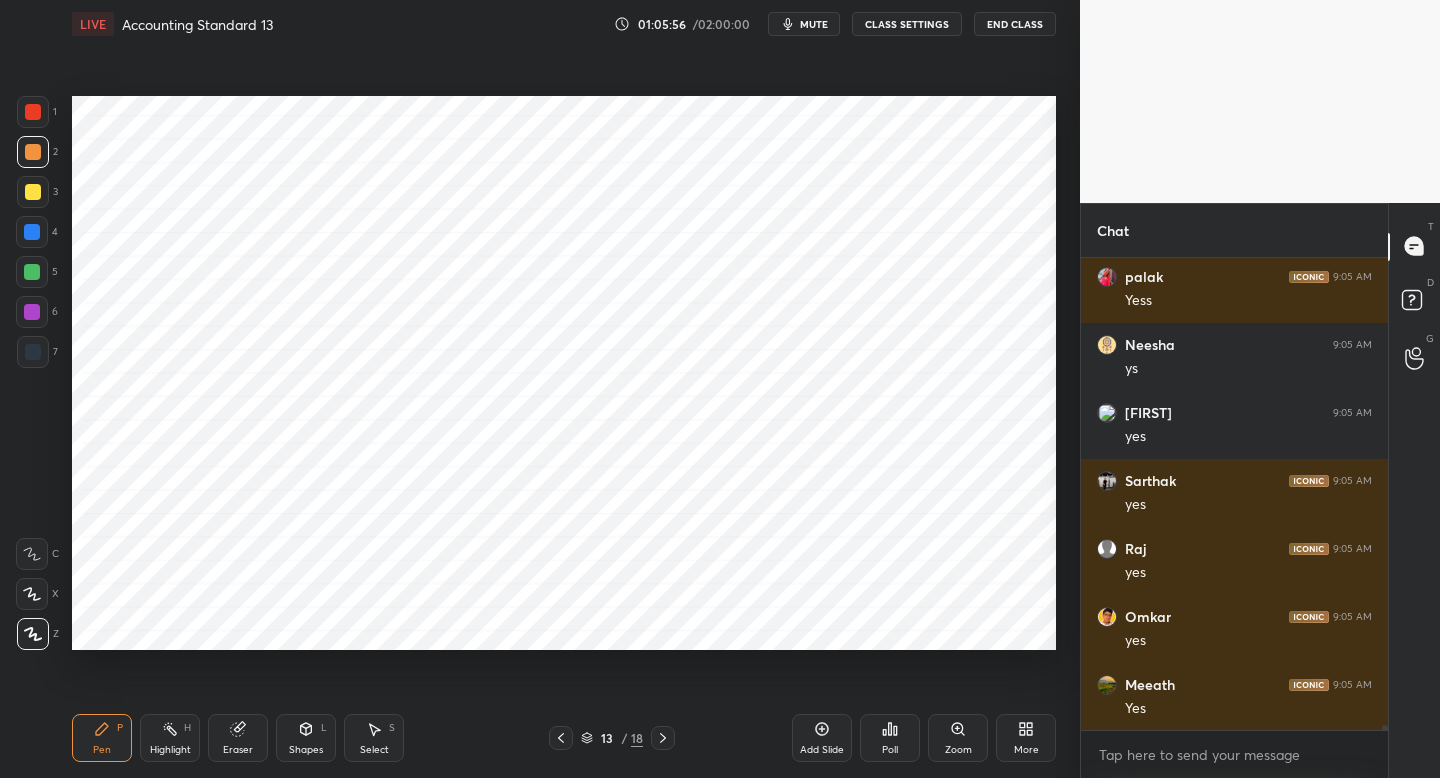 click 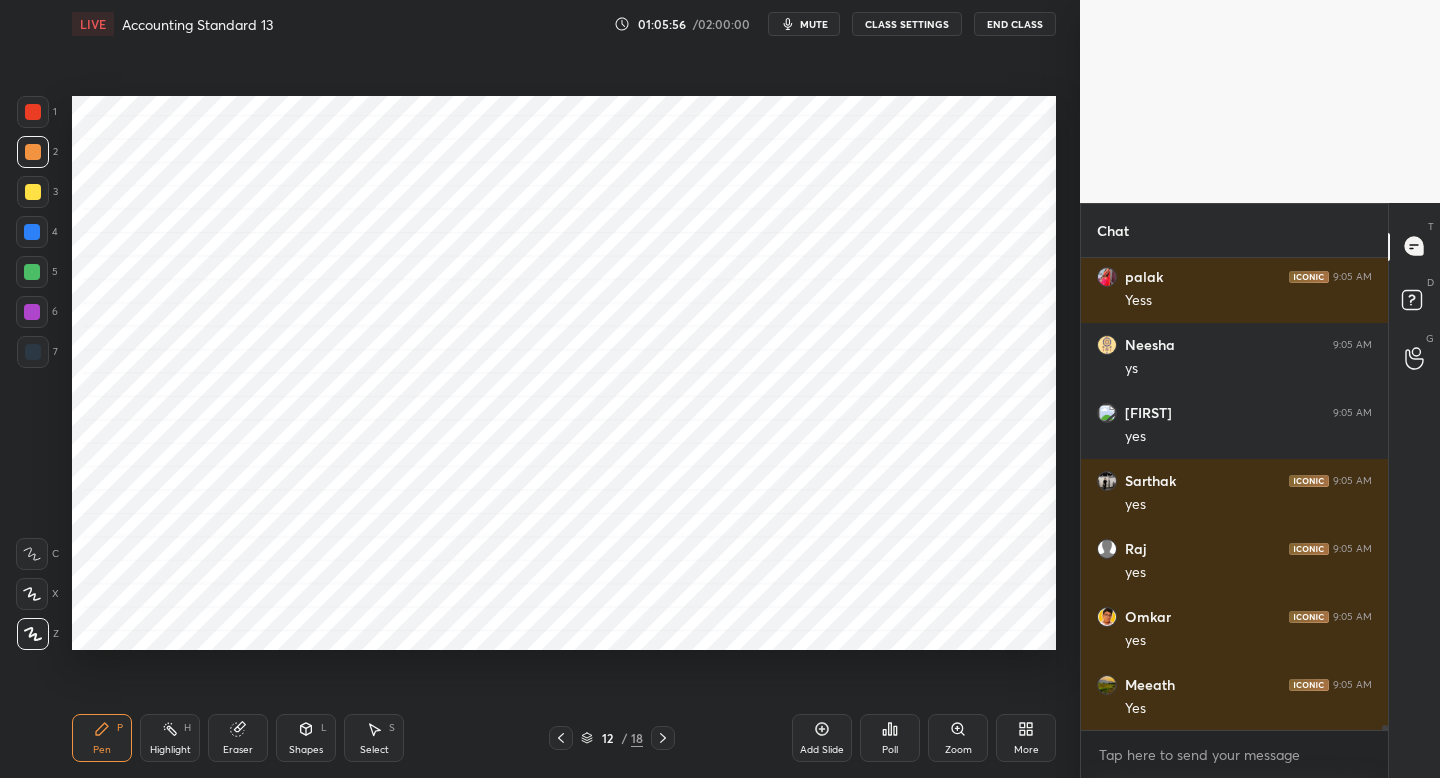 click on "12 / 18" at bounding box center [612, 738] 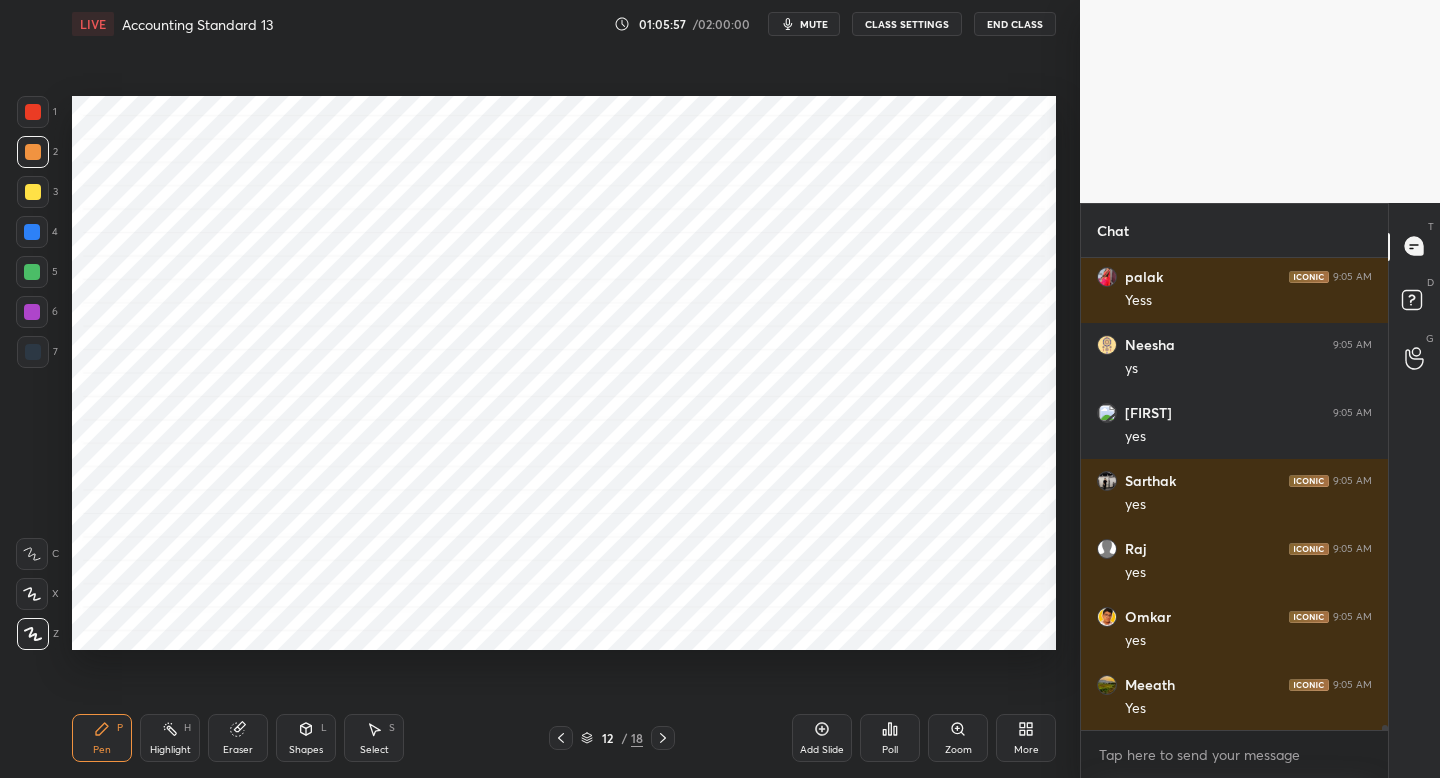 click 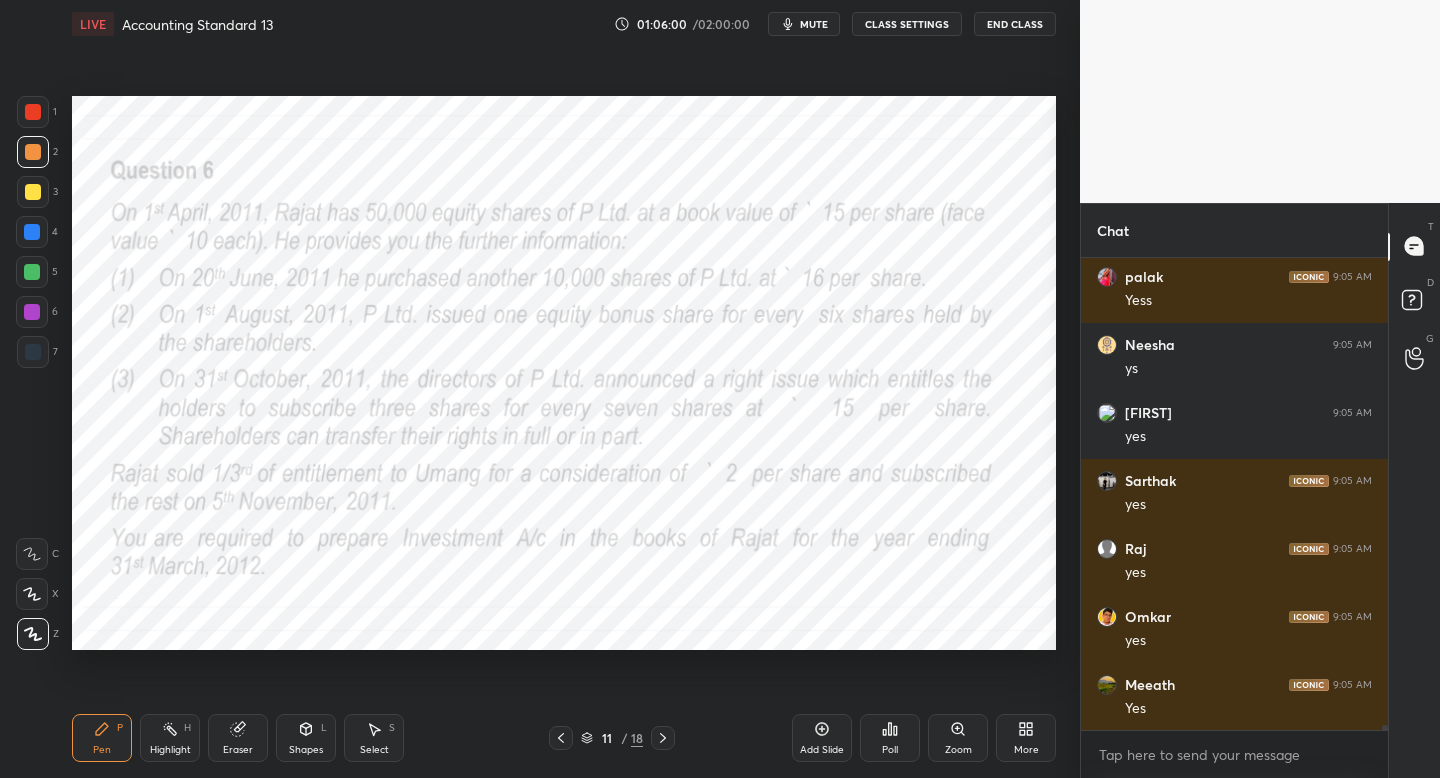 click at bounding box center (663, 738) 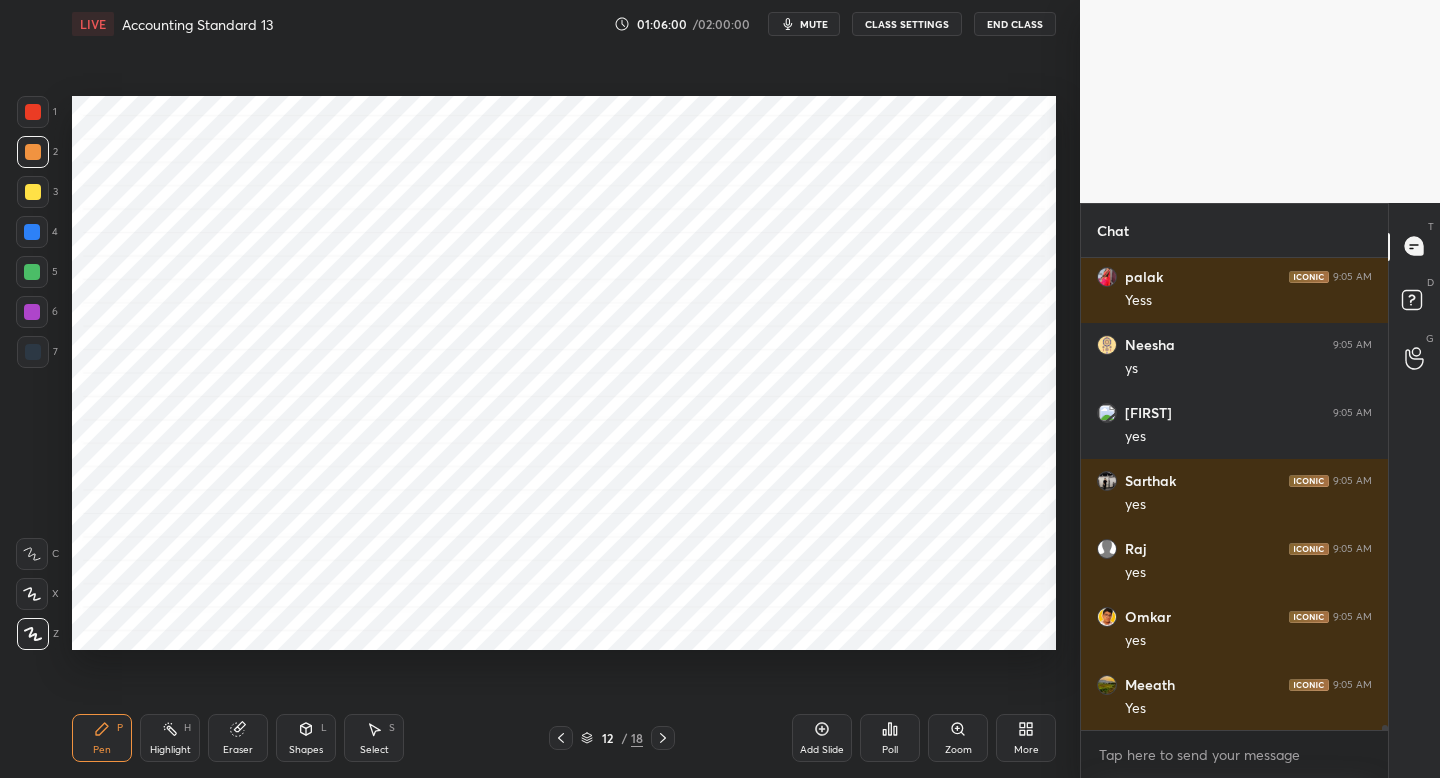 click at bounding box center [663, 738] 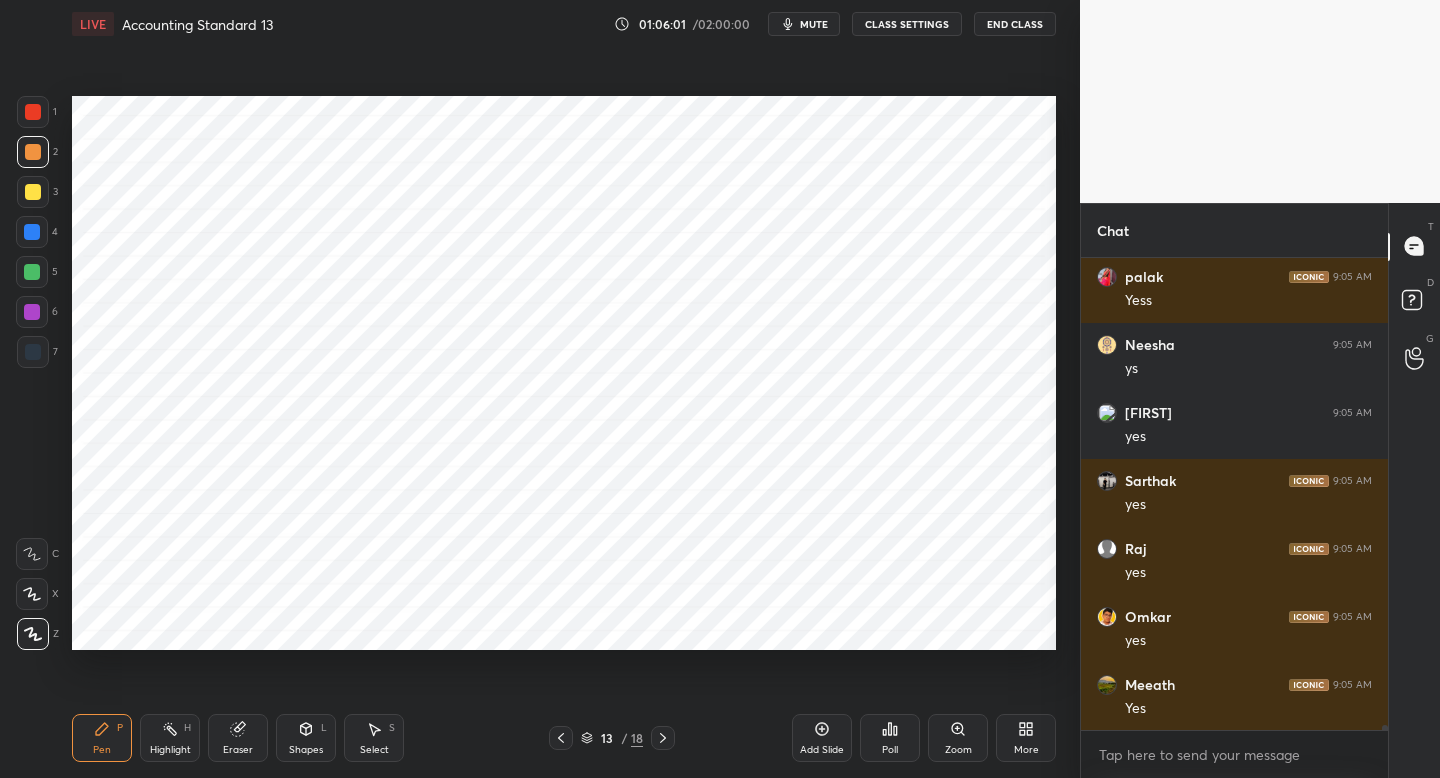 click on "Pen P Highlight H Eraser Shapes L Select S 13 / 18 Add Slide Poll Zoom More" at bounding box center [564, 738] 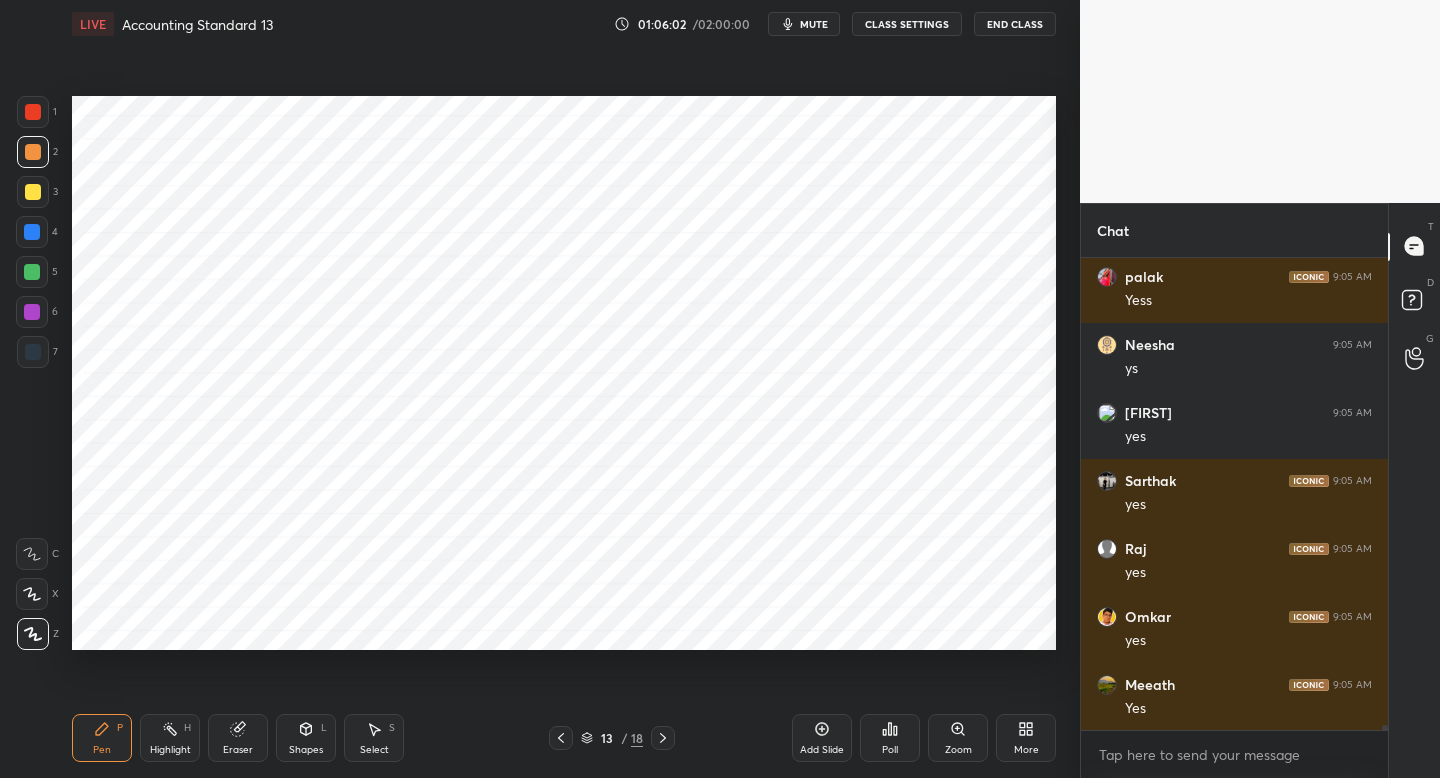 click 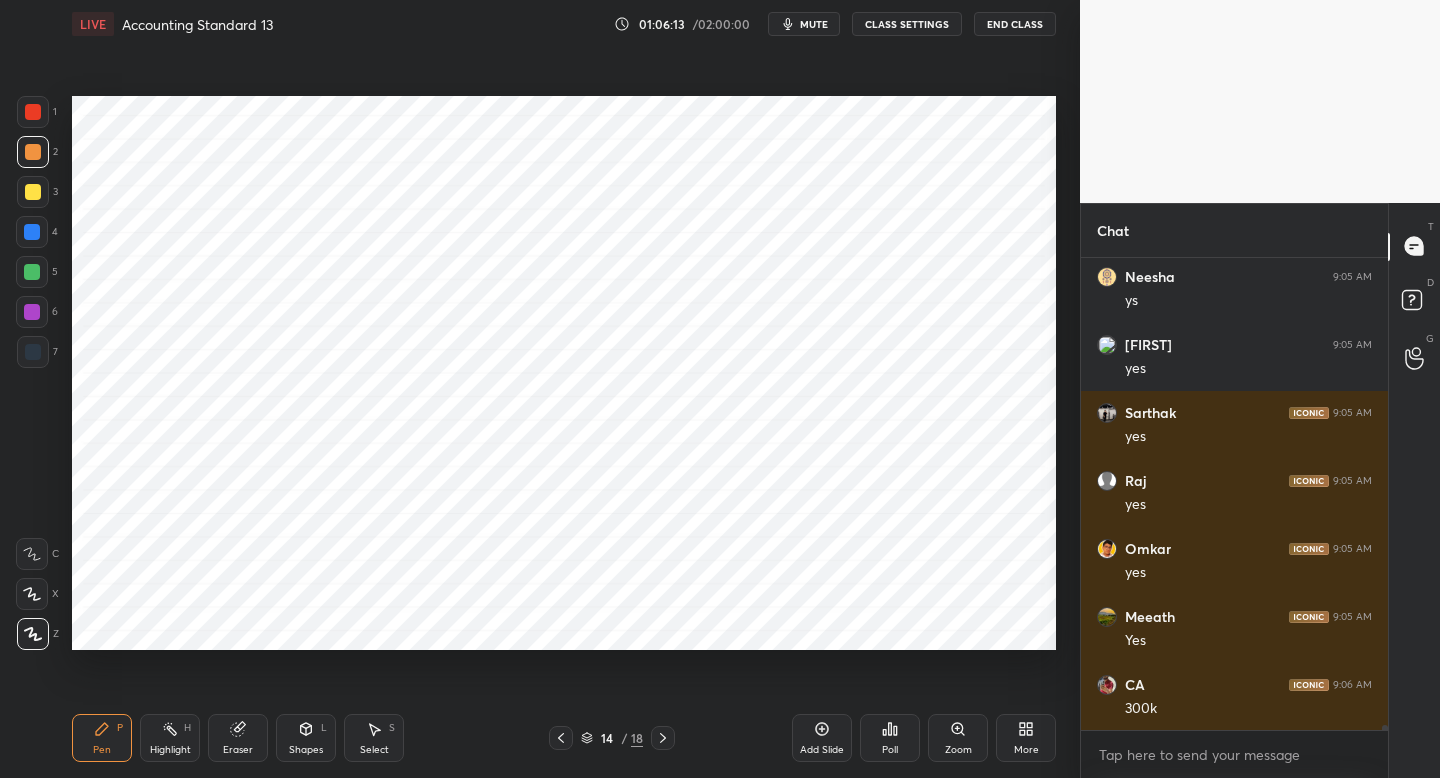 scroll, scrollTop: 40868, scrollLeft: 0, axis: vertical 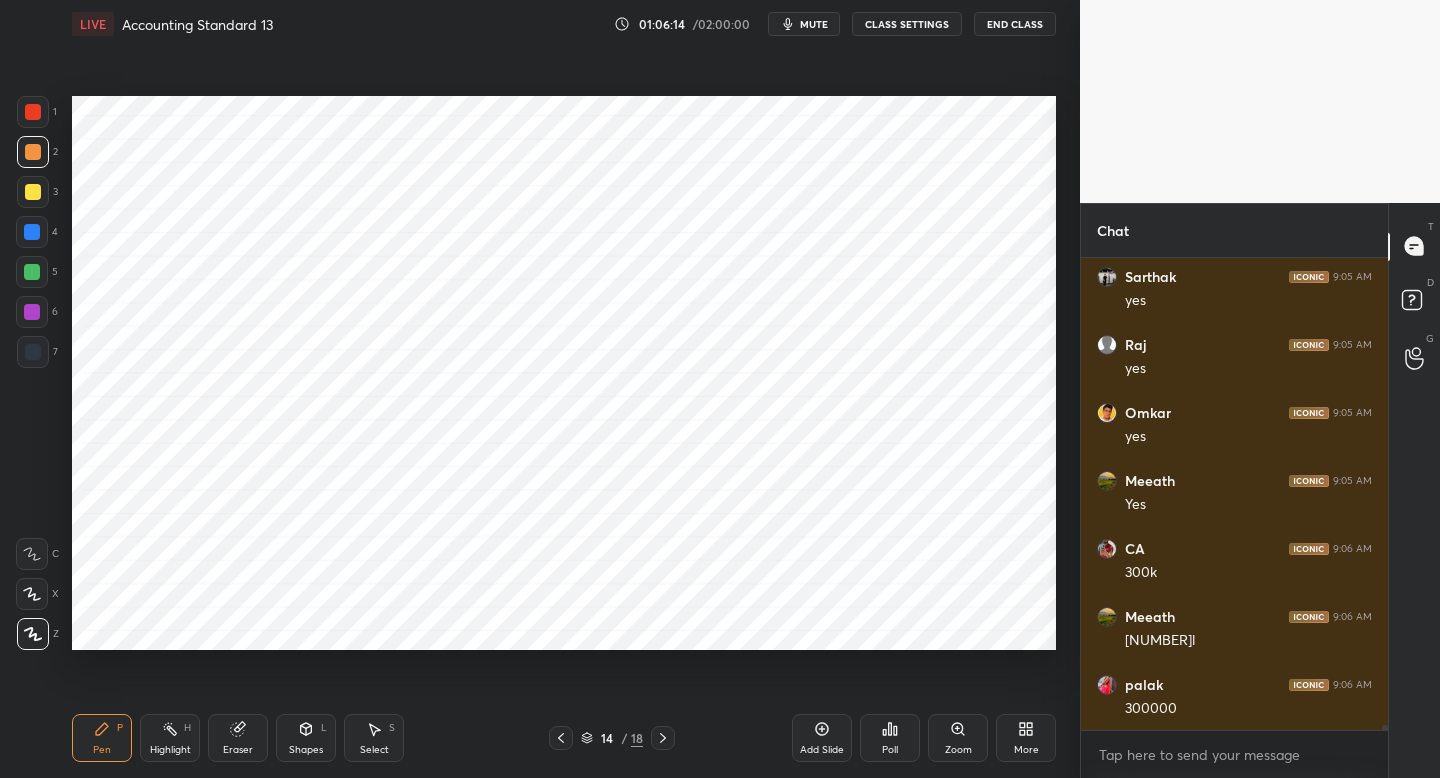 click 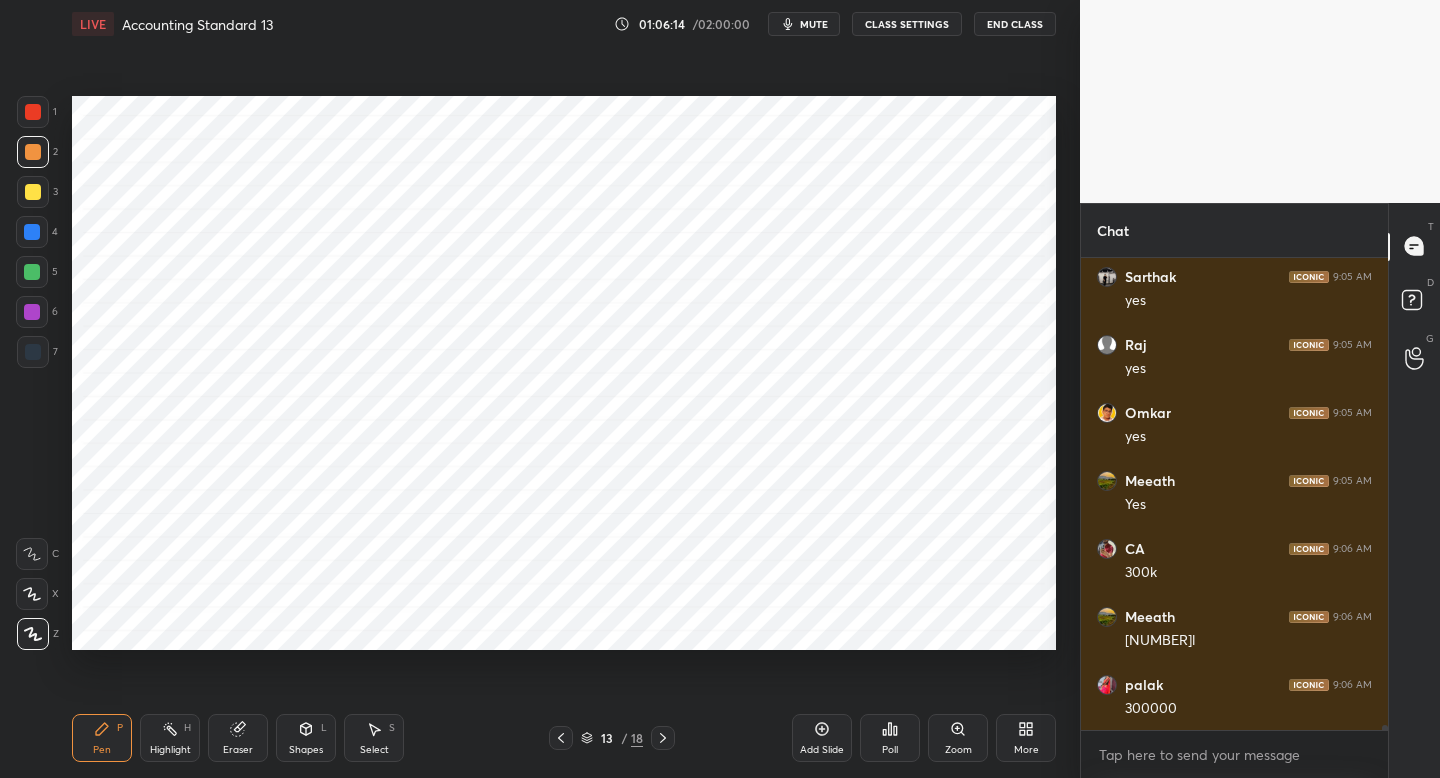 click 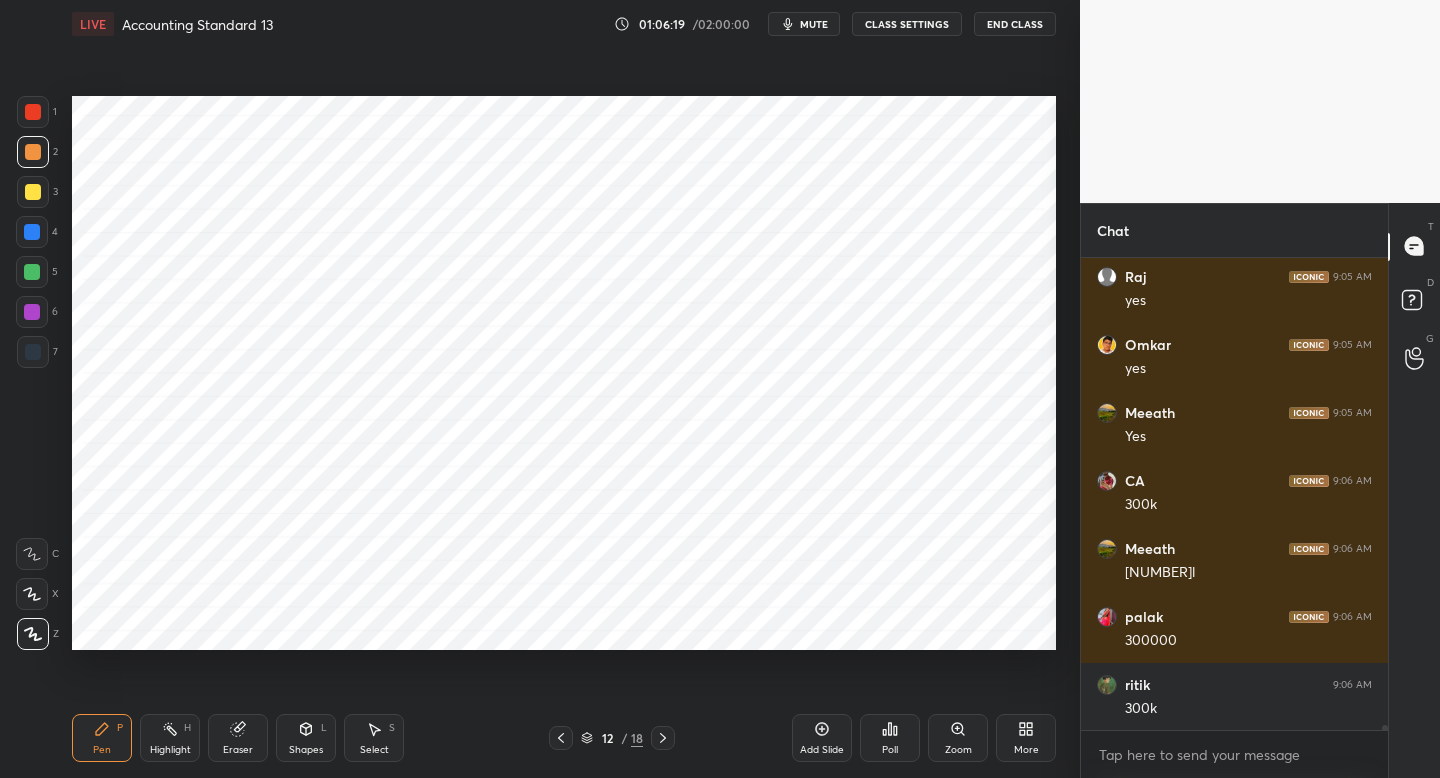 scroll, scrollTop: 41004, scrollLeft: 0, axis: vertical 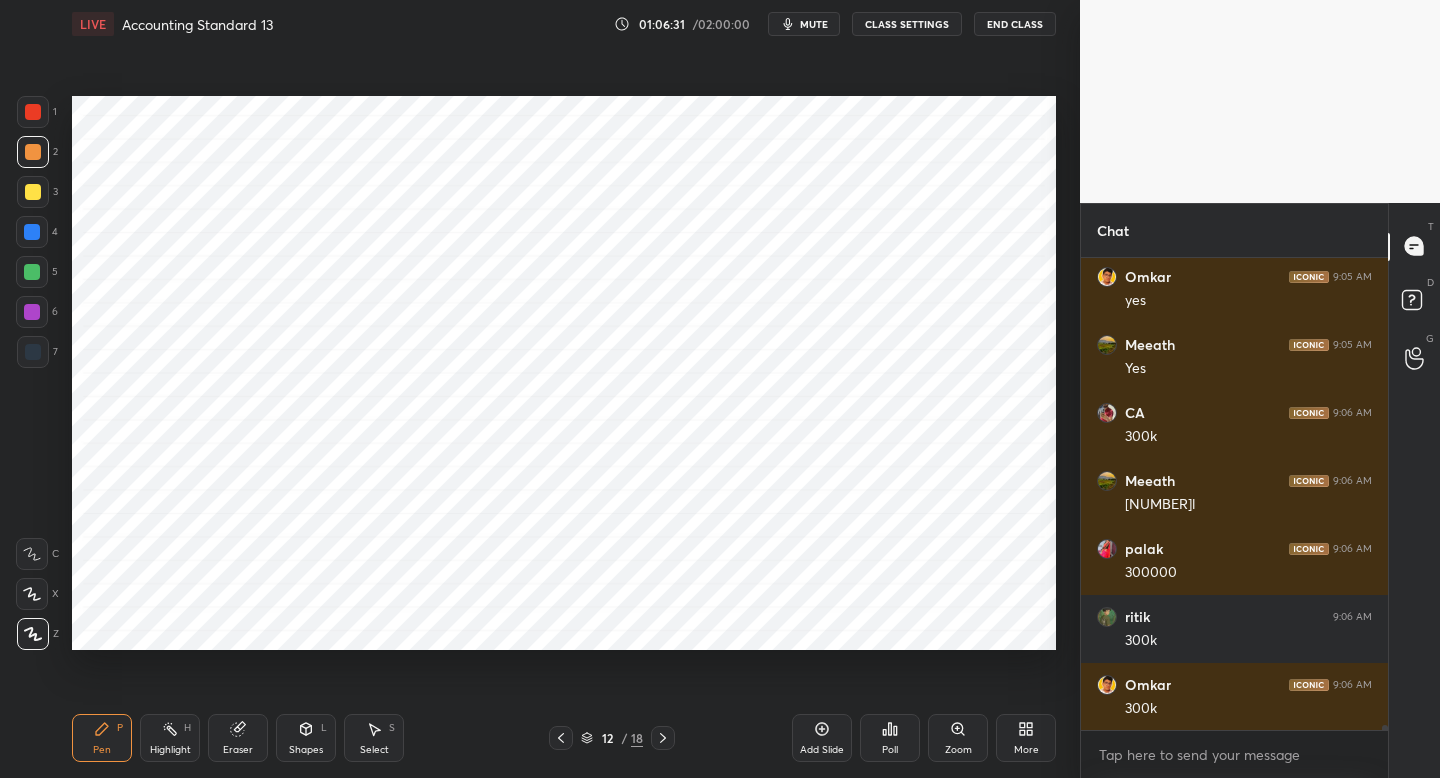 click 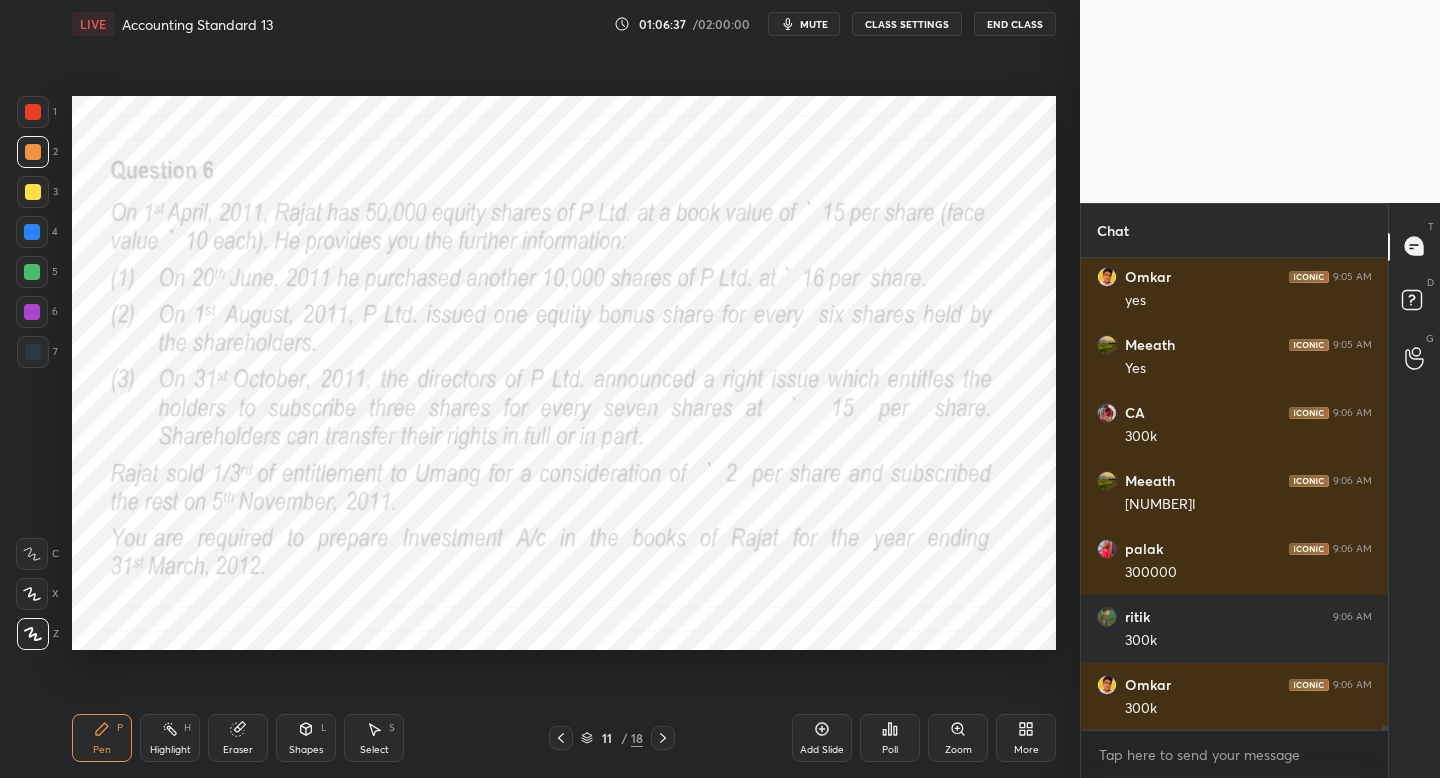click on "11 / 18" at bounding box center [612, 738] 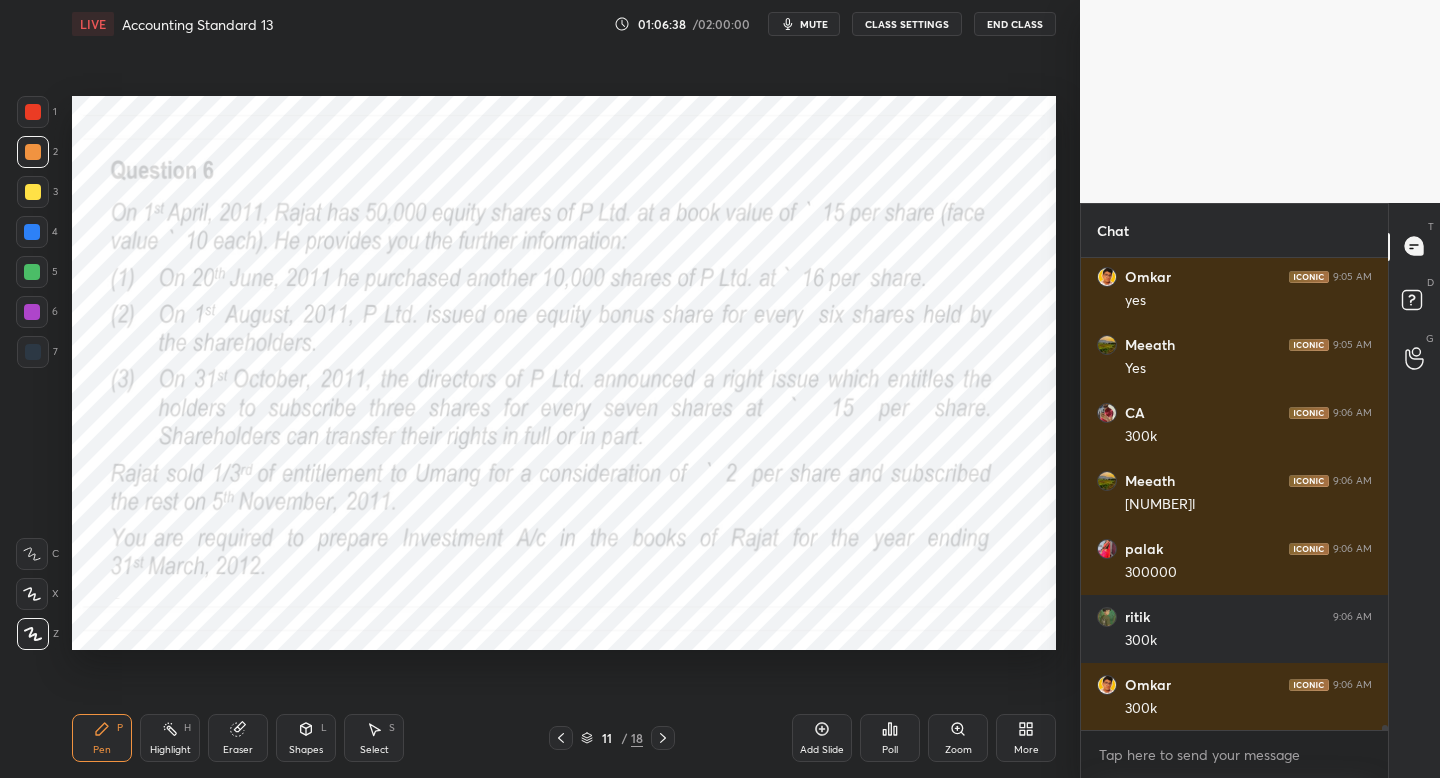 click 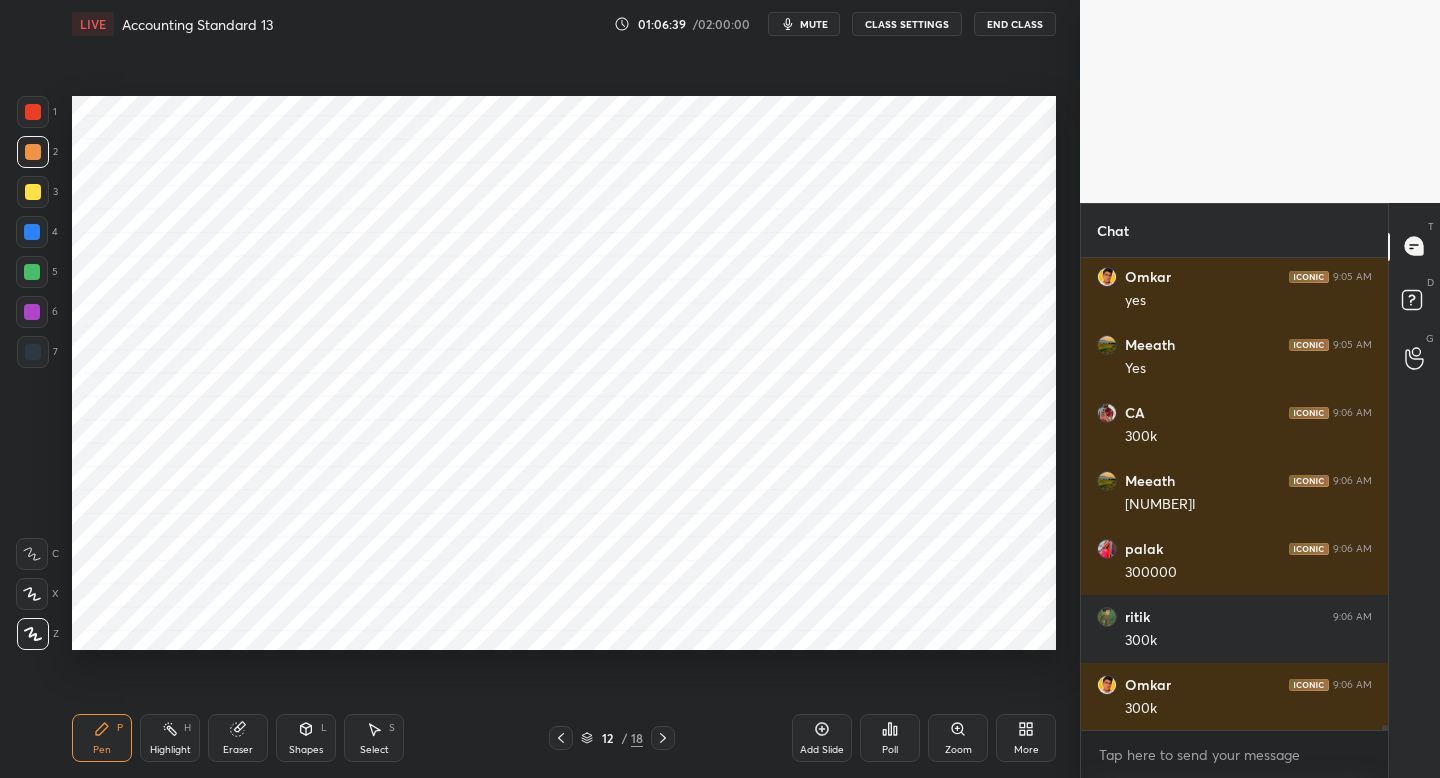 click at bounding box center [33, 352] 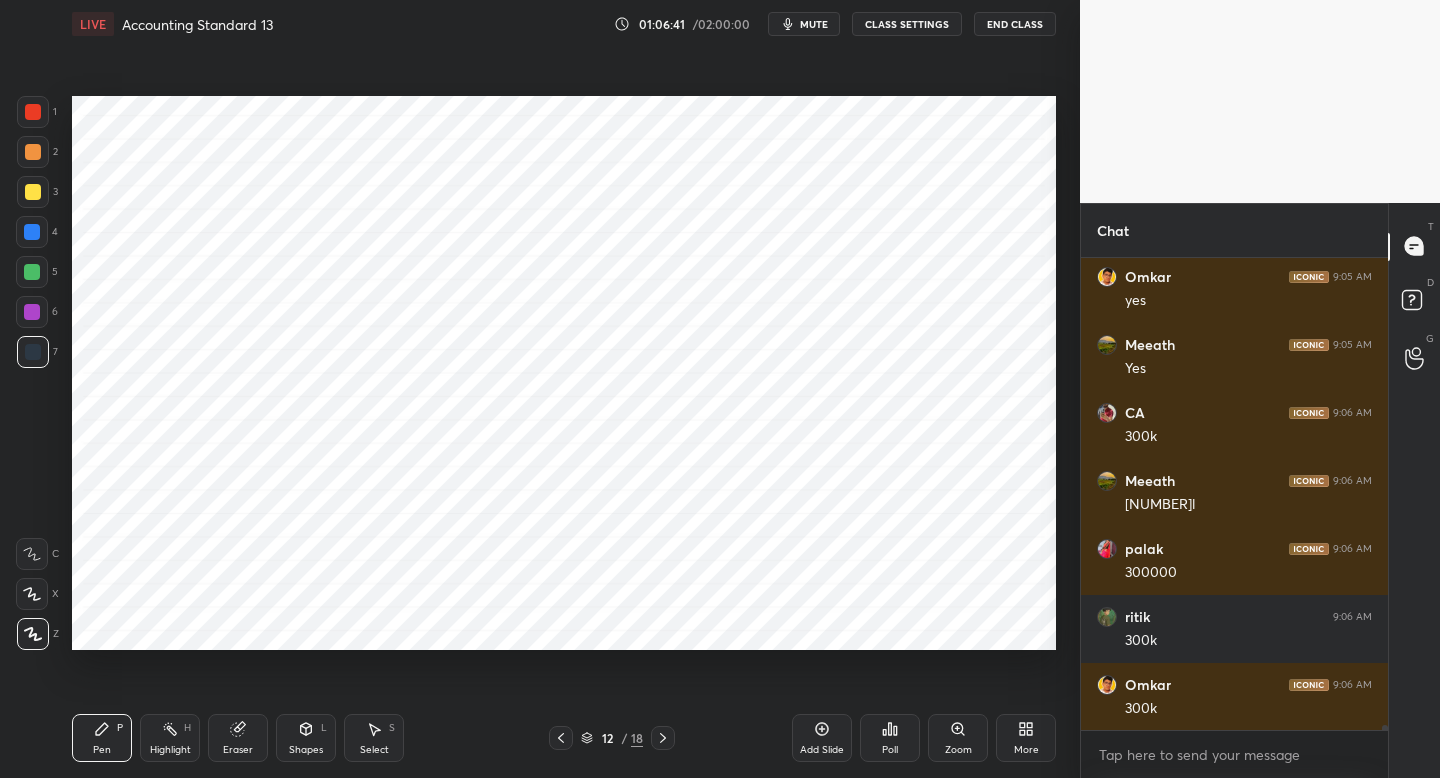 click at bounding box center (32, 272) 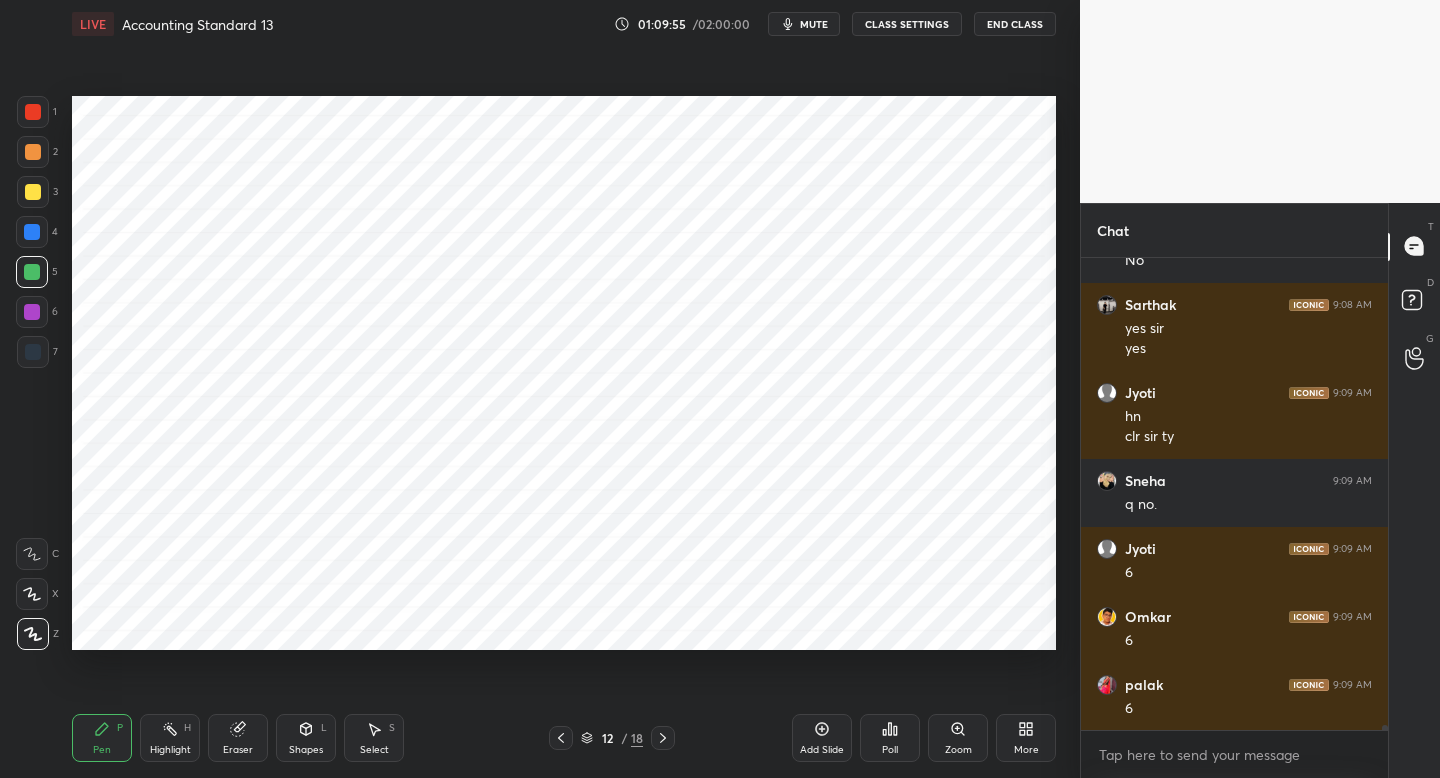 scroll, scrollTop: 44258, scrollLeft: 0, axis: vertical 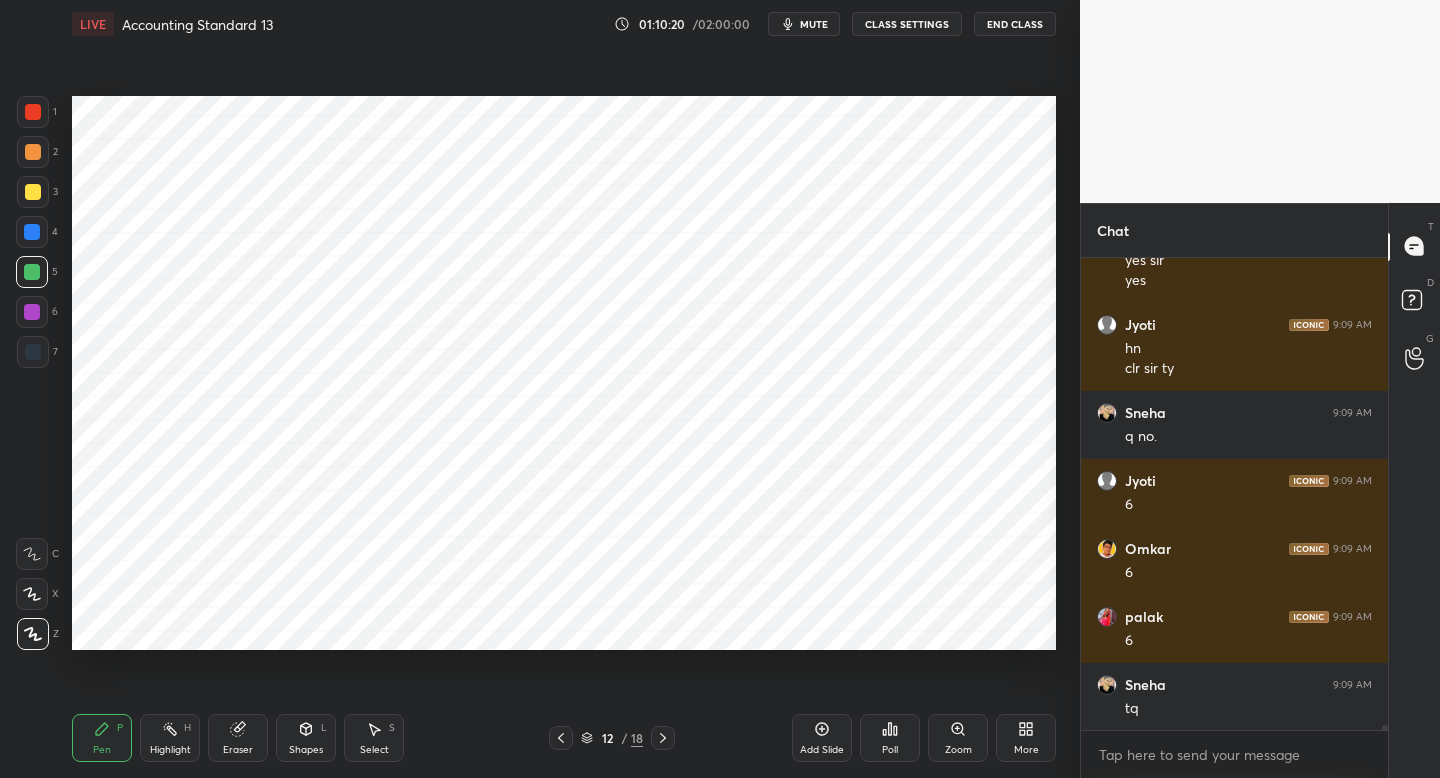 click on "mute" at bounding box center (804, 24) 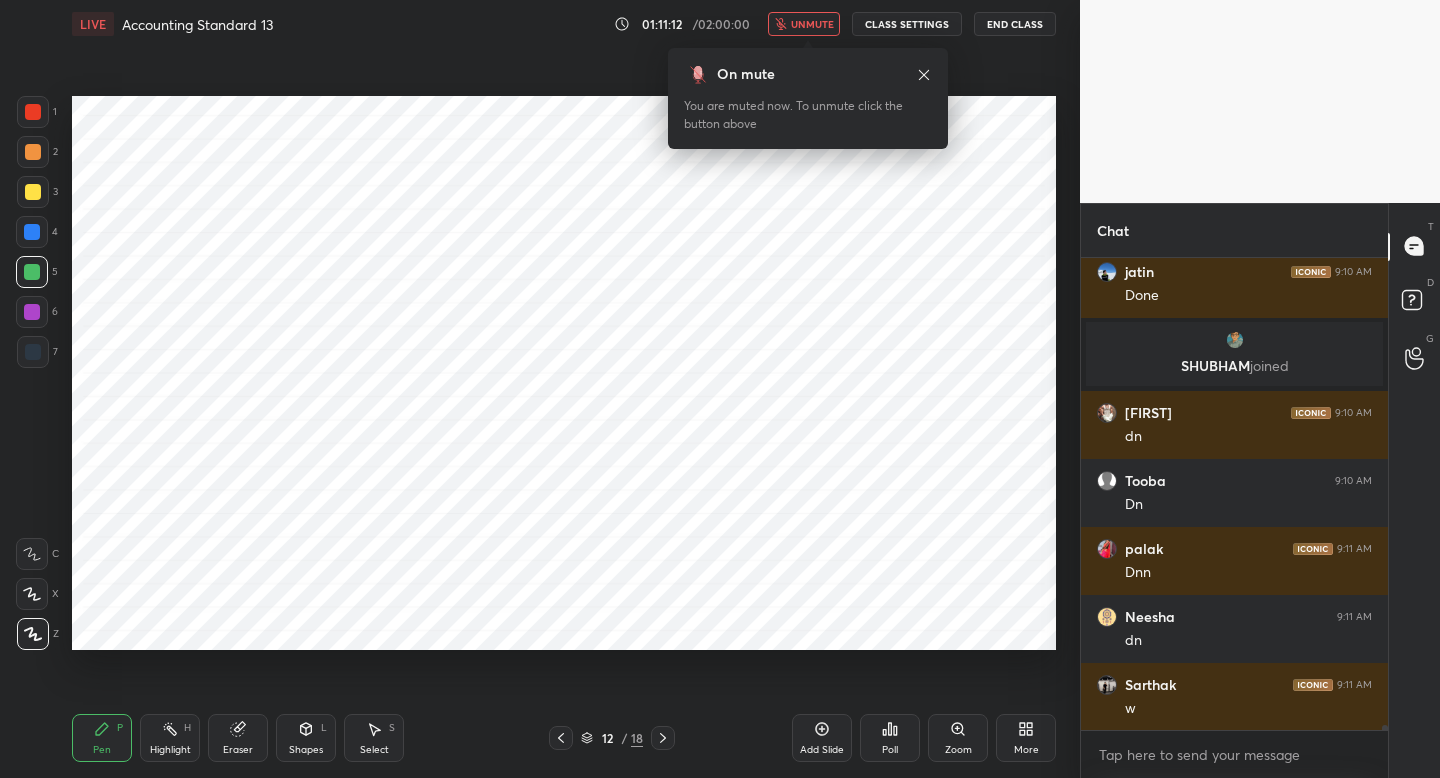 scroll, scrollTop: 43054, scrollLeft: 0, axis: vertical 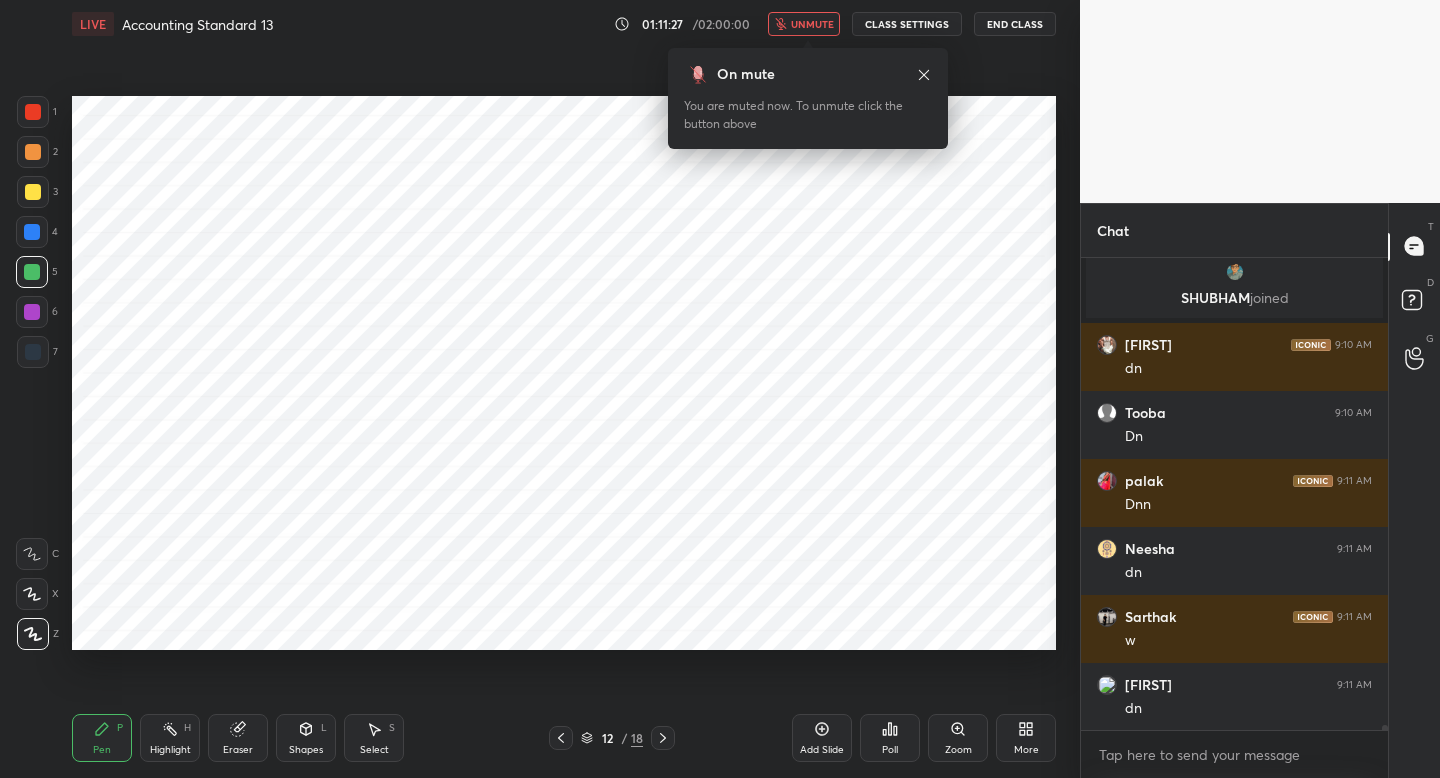 click on "unmute" at bounding box center (804, 24) 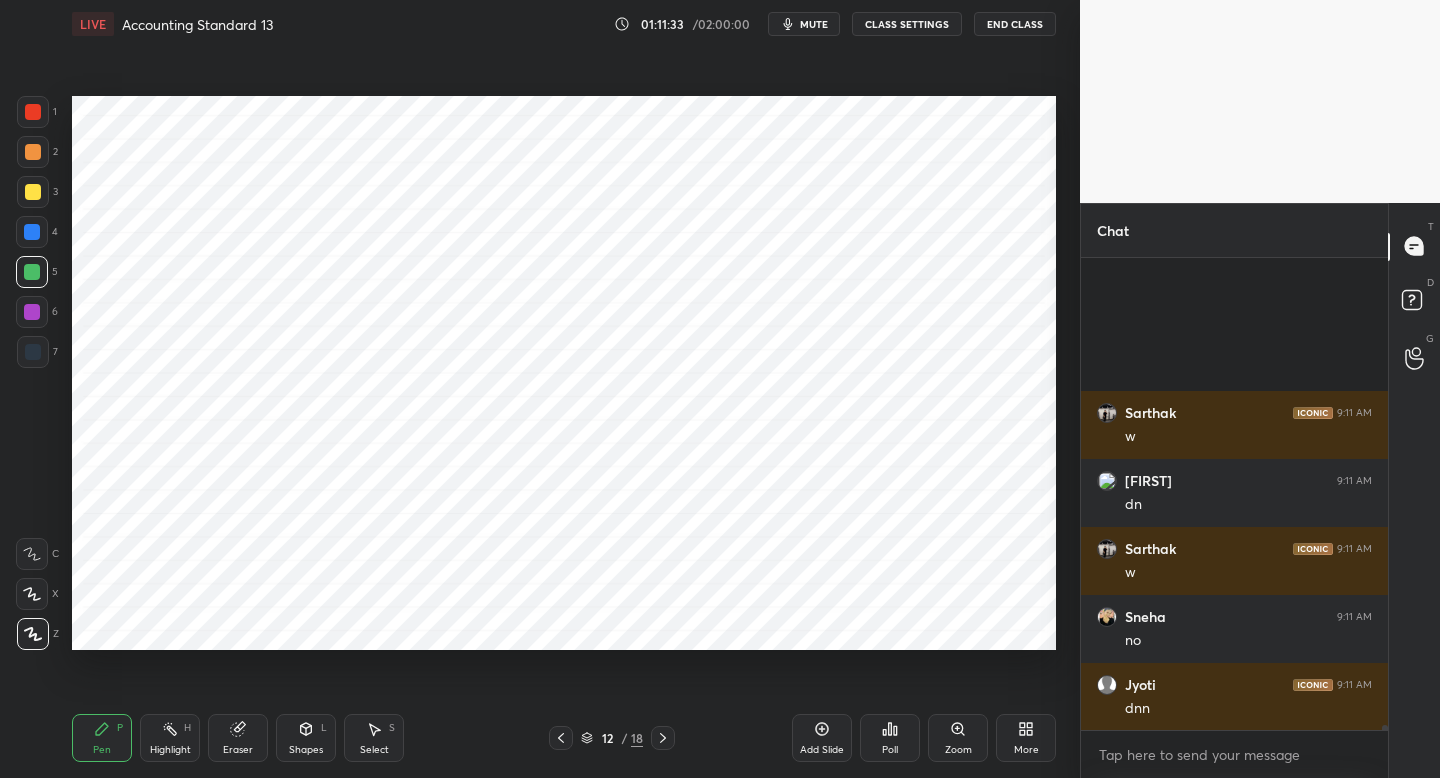 scroll, scrollTop: 43462, scrollLeft: 0, axis: vertical 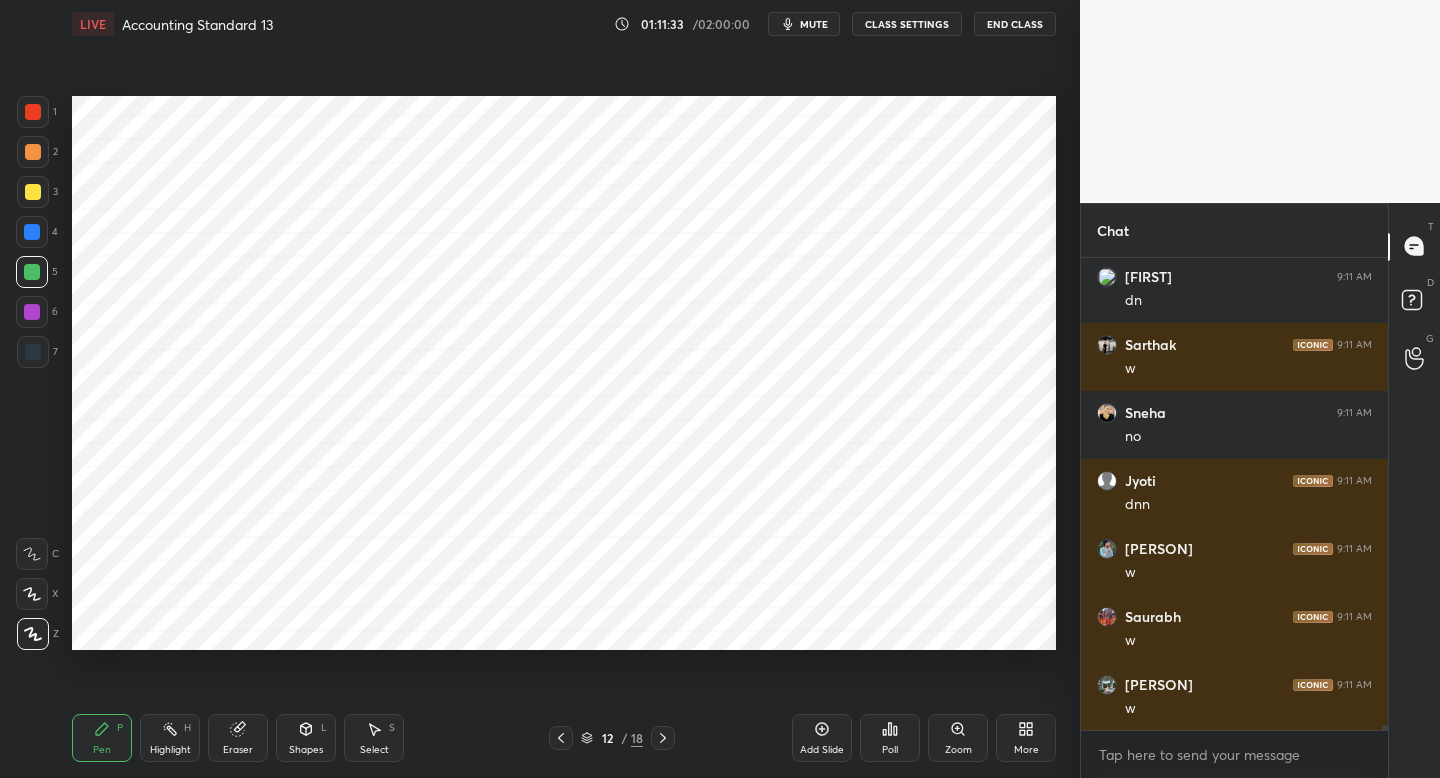 click 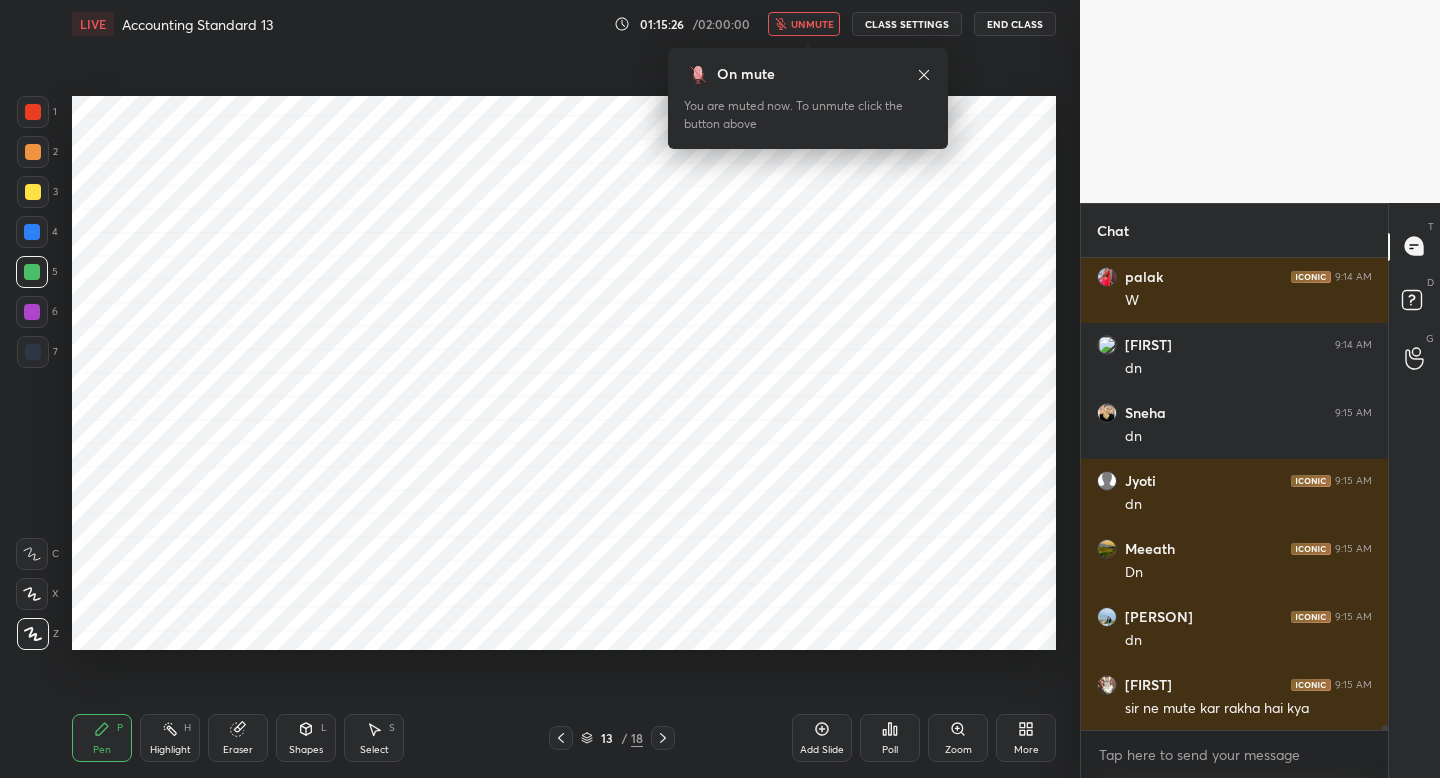 scroll, scrollTop: 45318, scrollLeft: 0, axis: vertical 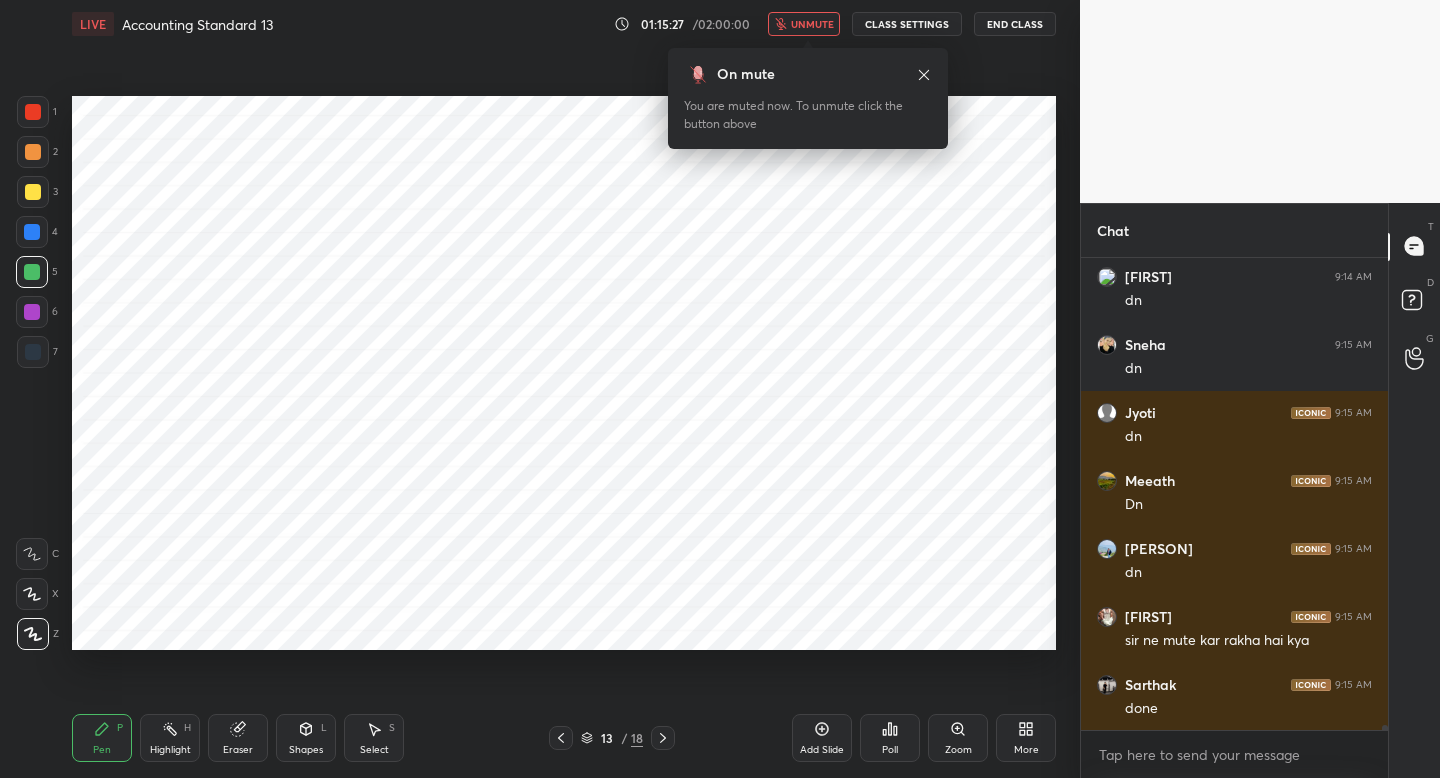 click on "unmute" at bounding box center (804, 24) 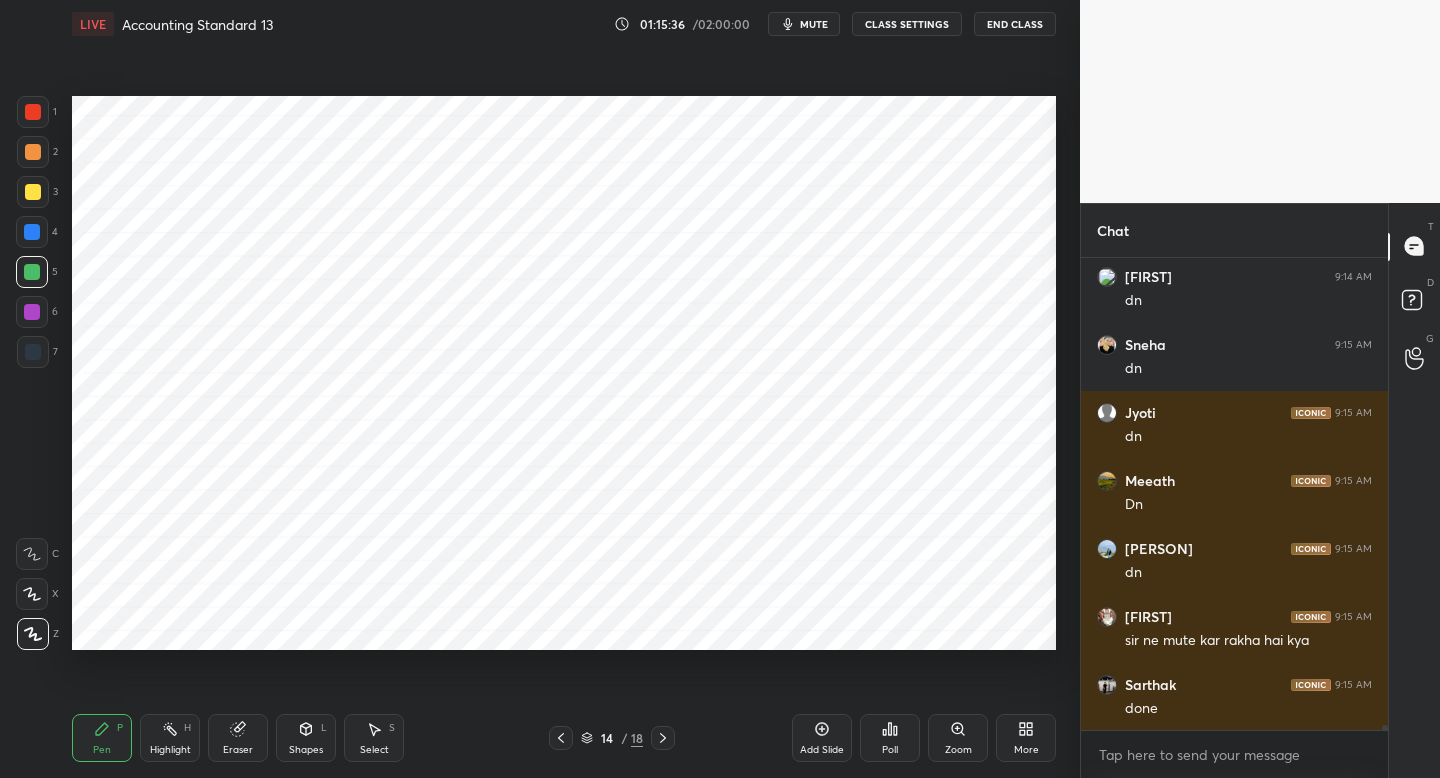 click 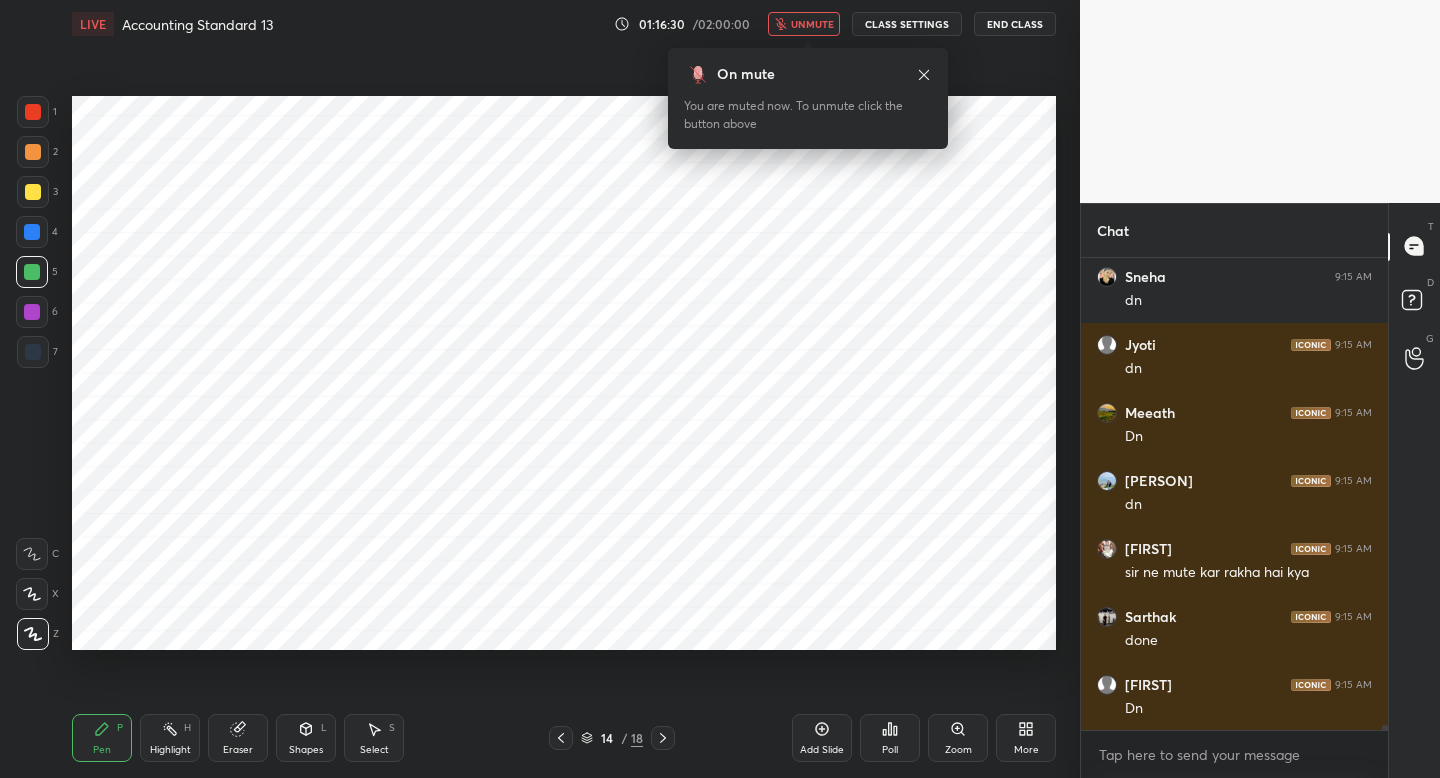 scroll, scrollTop: 45454, scrollLeft: 0, axis: vertical 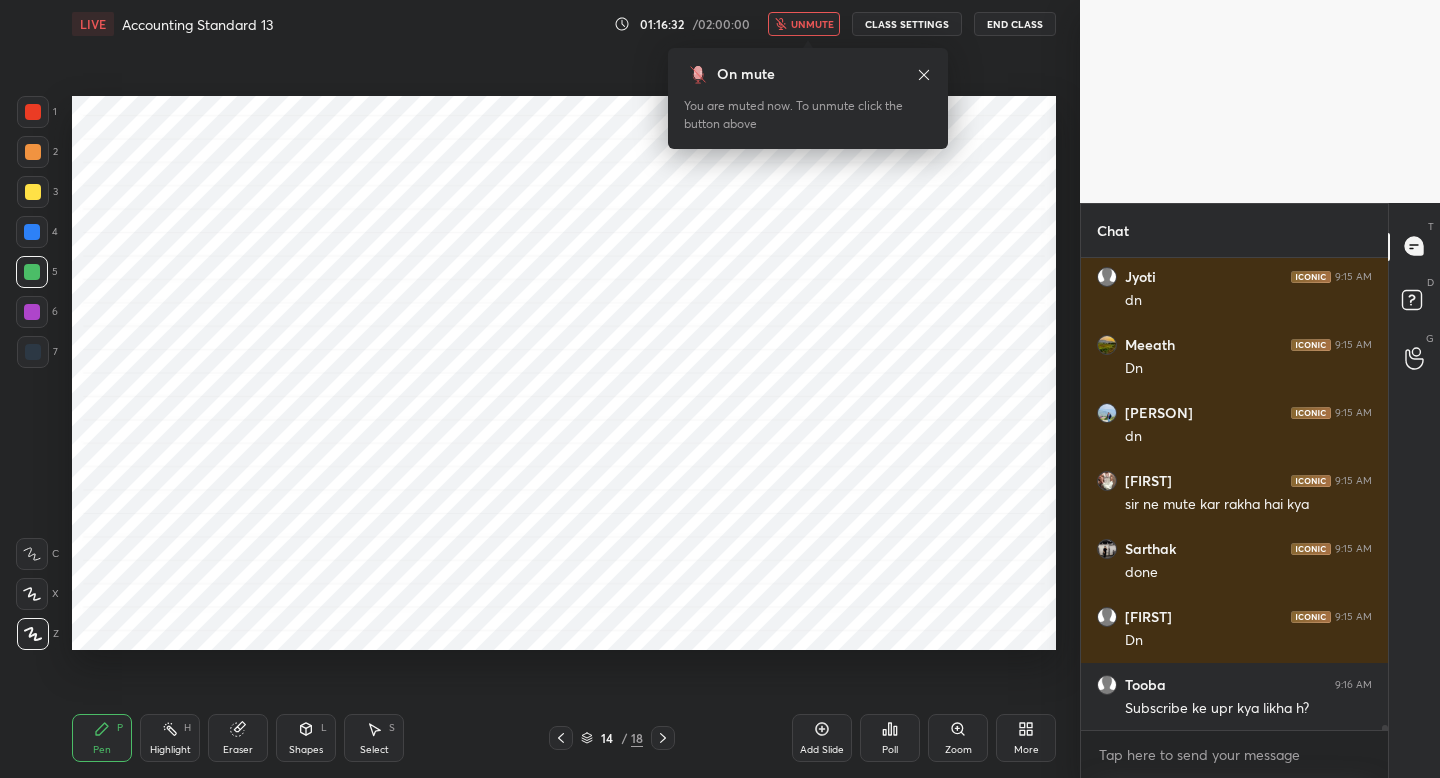 click on "unmute" at bounding box center [804, 24] 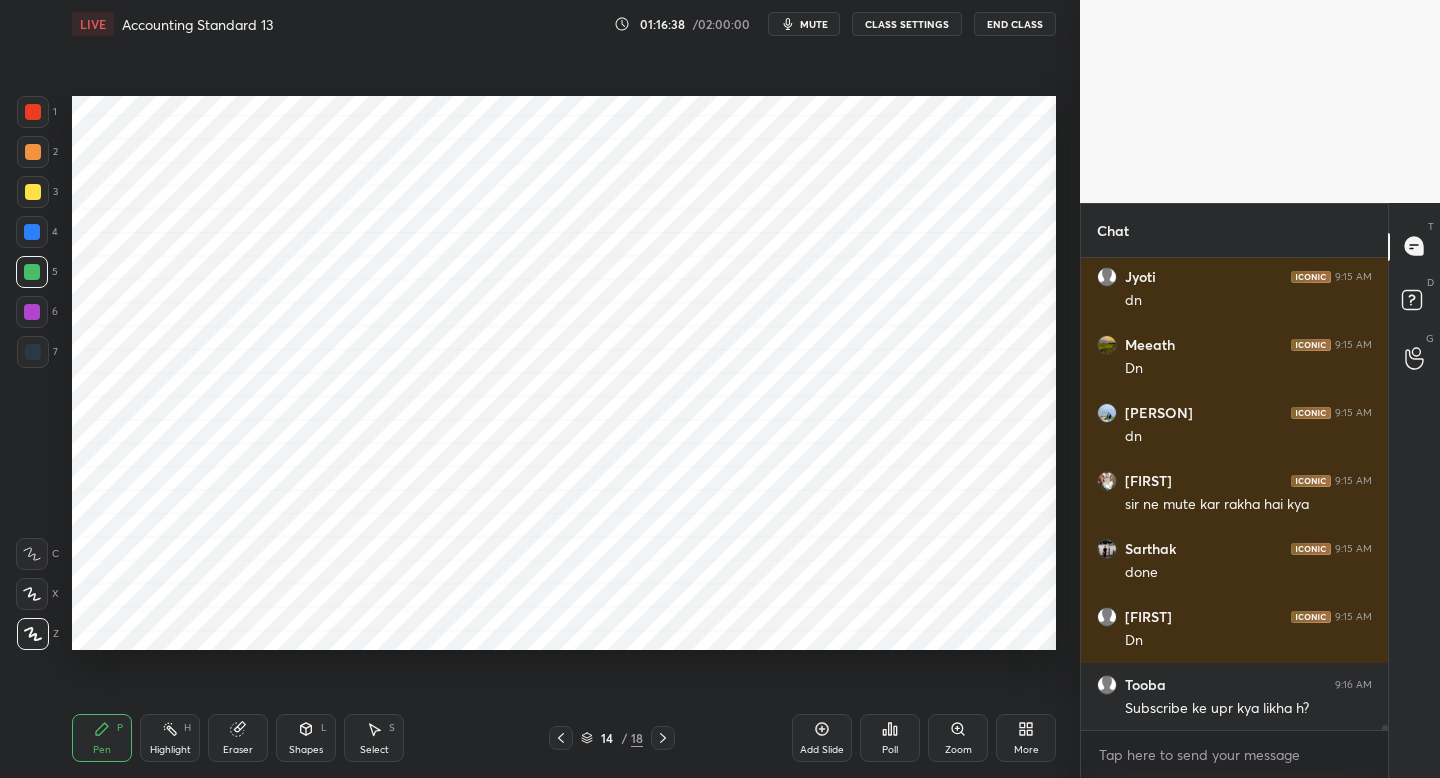 click on "Eraser" at bounding box center (238, 750) 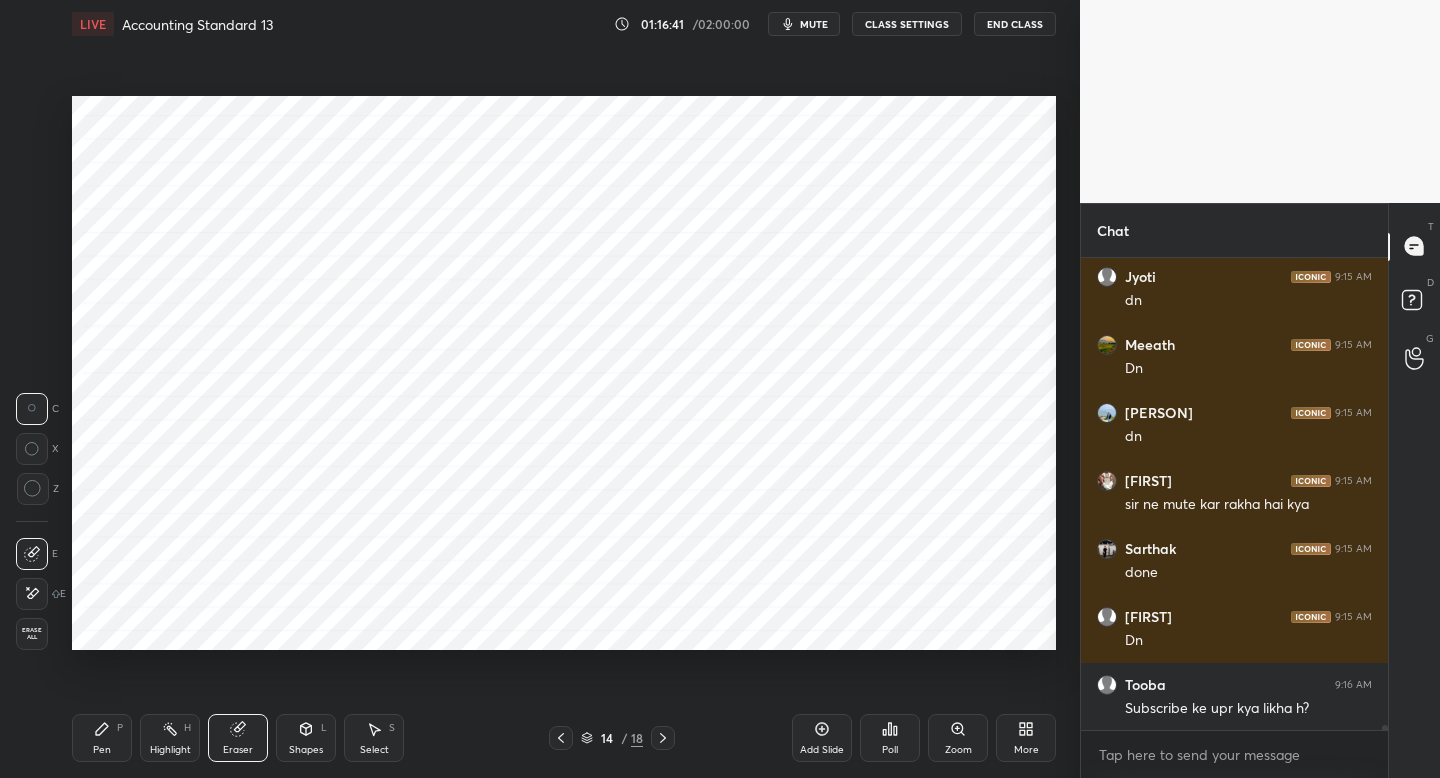 click on "Pen P" at bounding box center [102, 738] 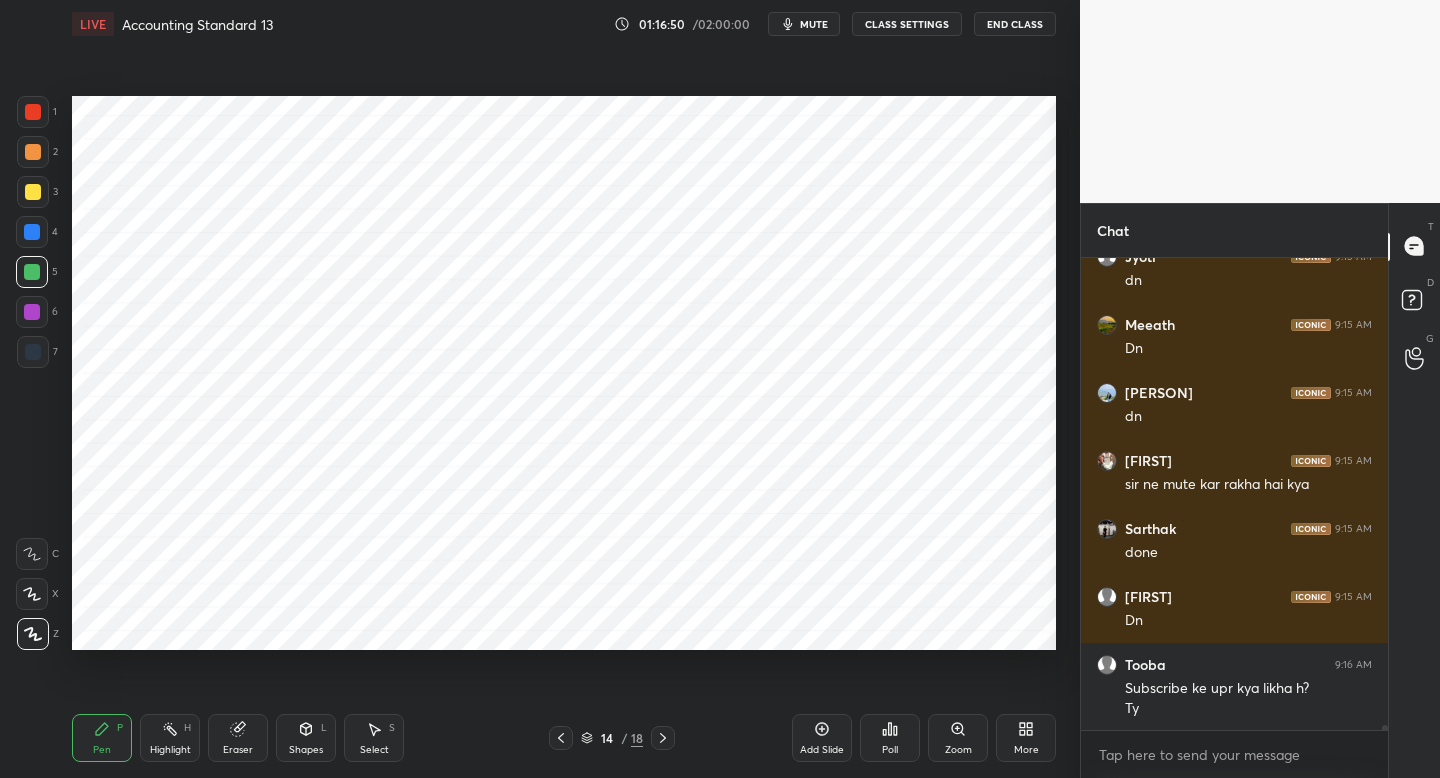 scroll, scrollTop: 45542, scrollLeft: 0, axis: vertical 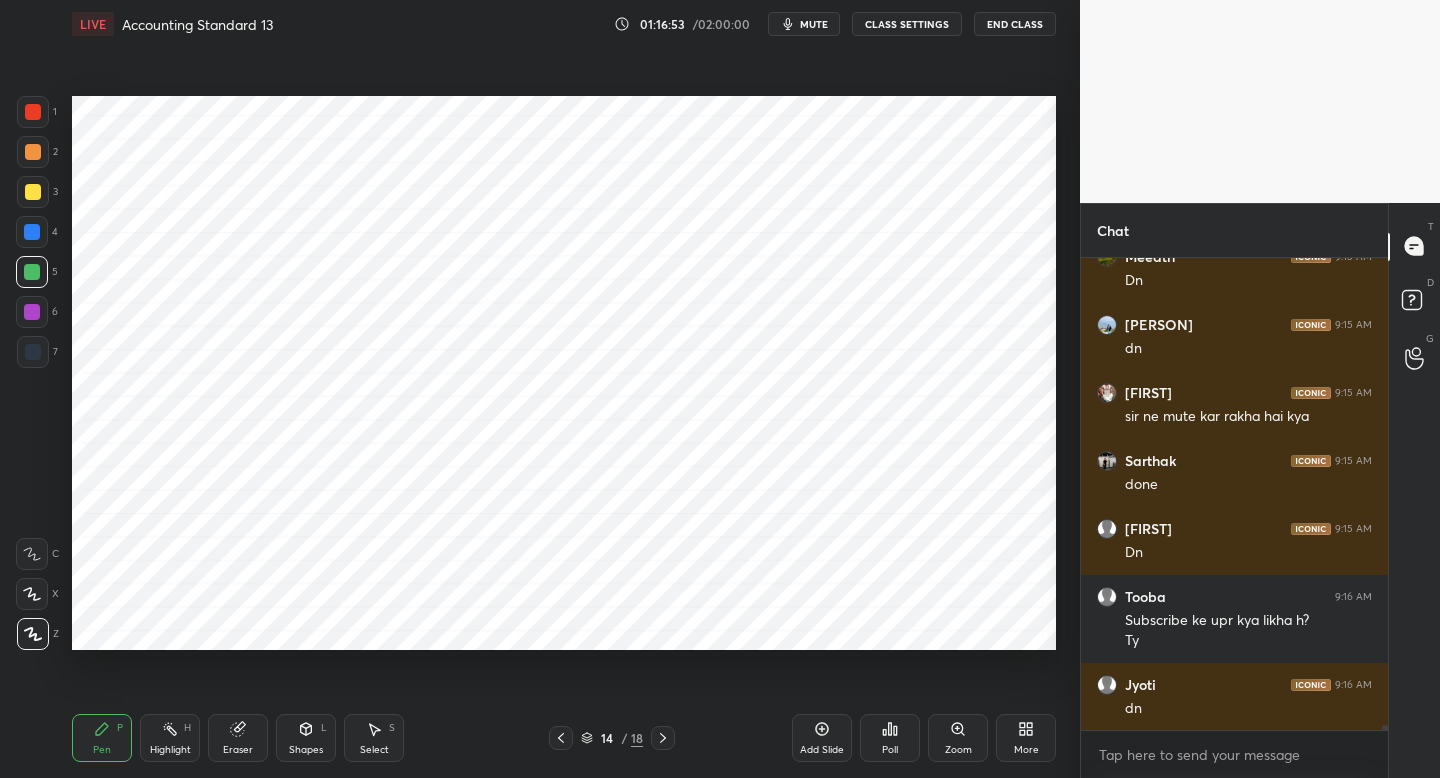 click on "mute" at bounding box center (804, 24) 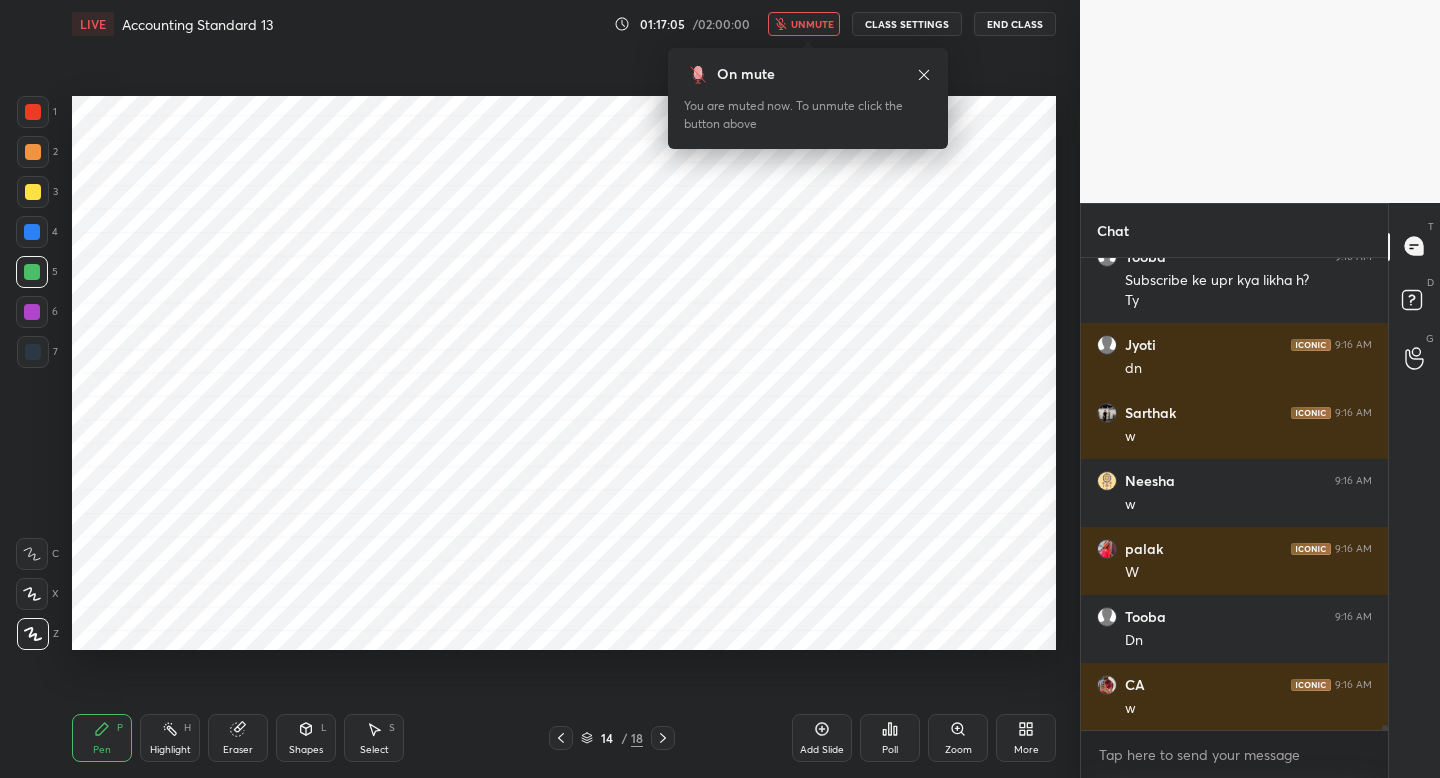 scroll, scrollTop: 45950, scrollLeft: 0, axis: vertical 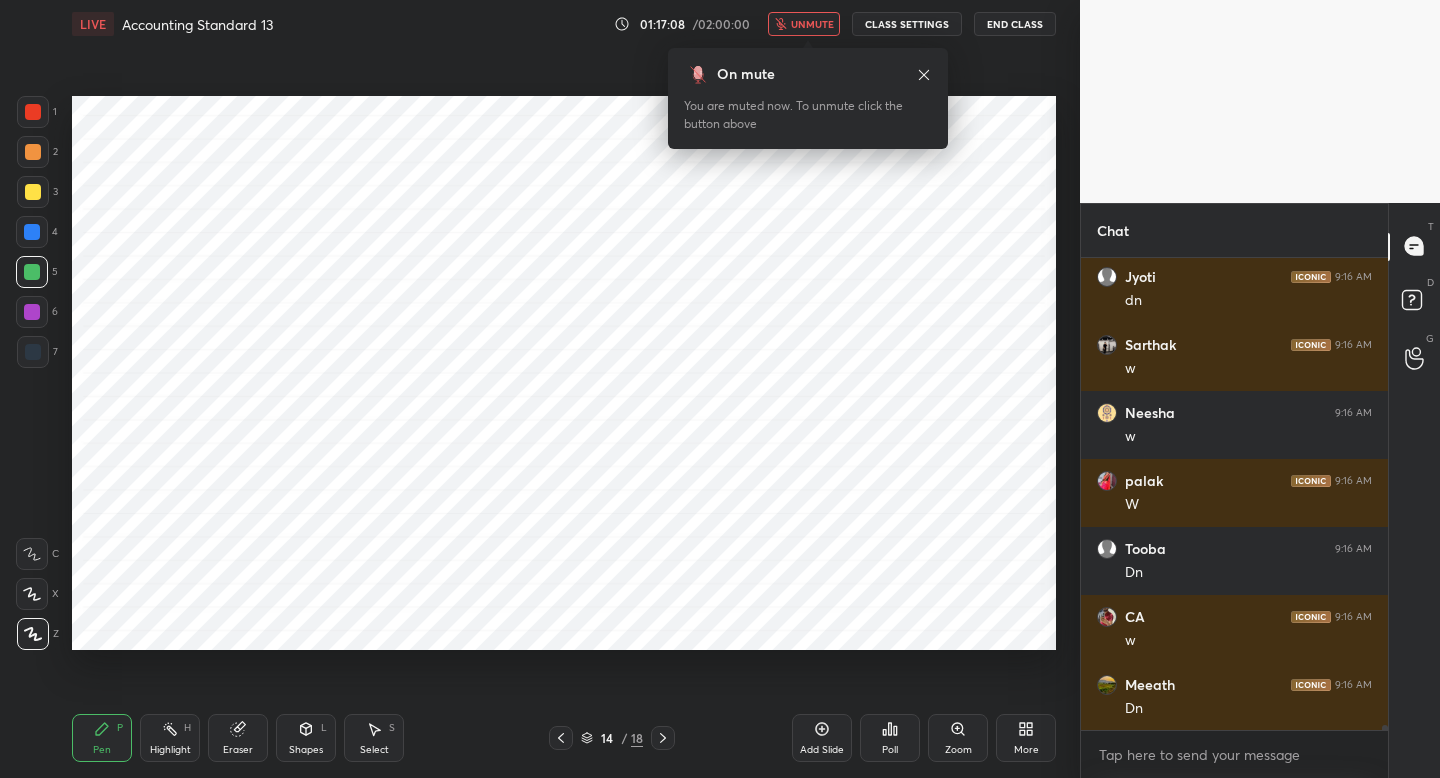 click on "unmute" at bounding box center [804, 24] 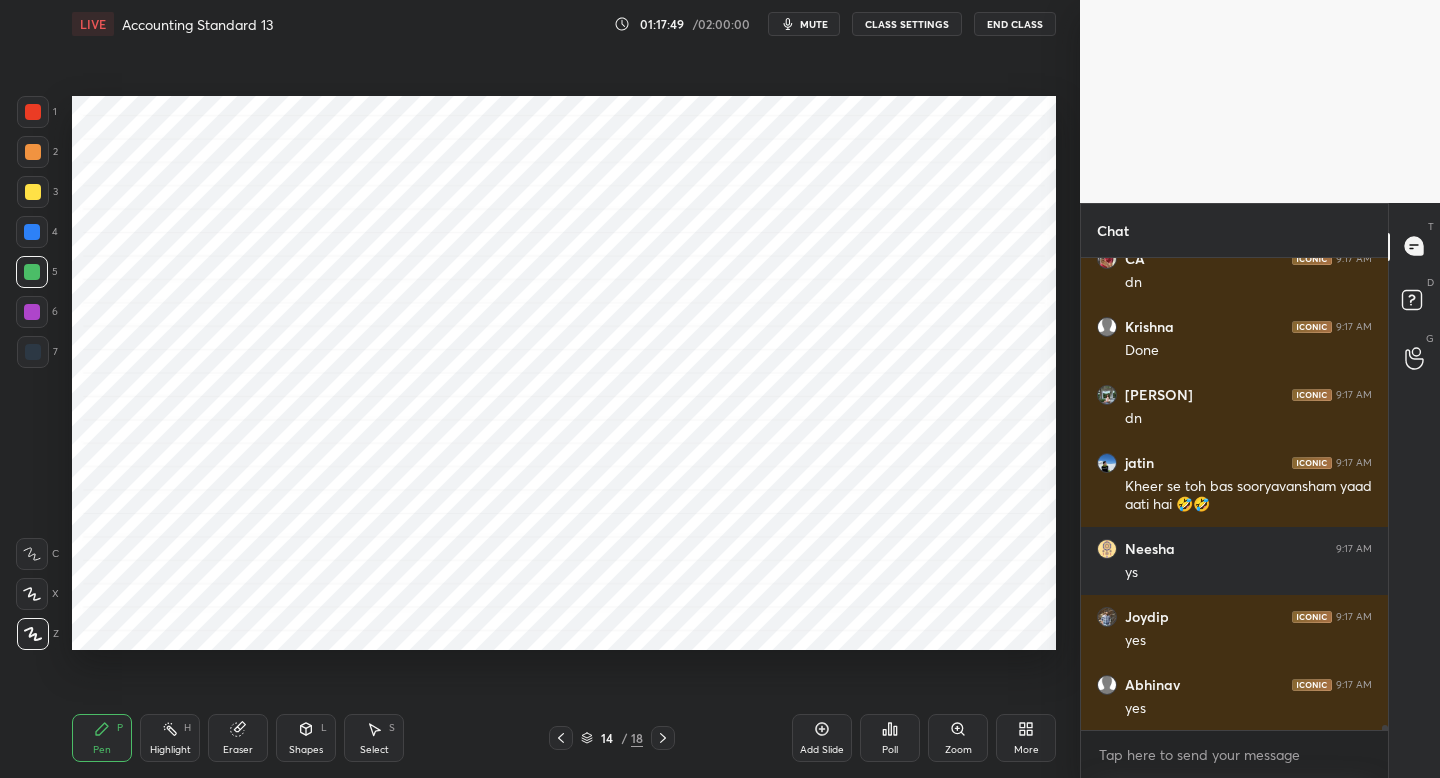 scroll, scrollTop: 46988, scrollLeft: 0, axis: vertical 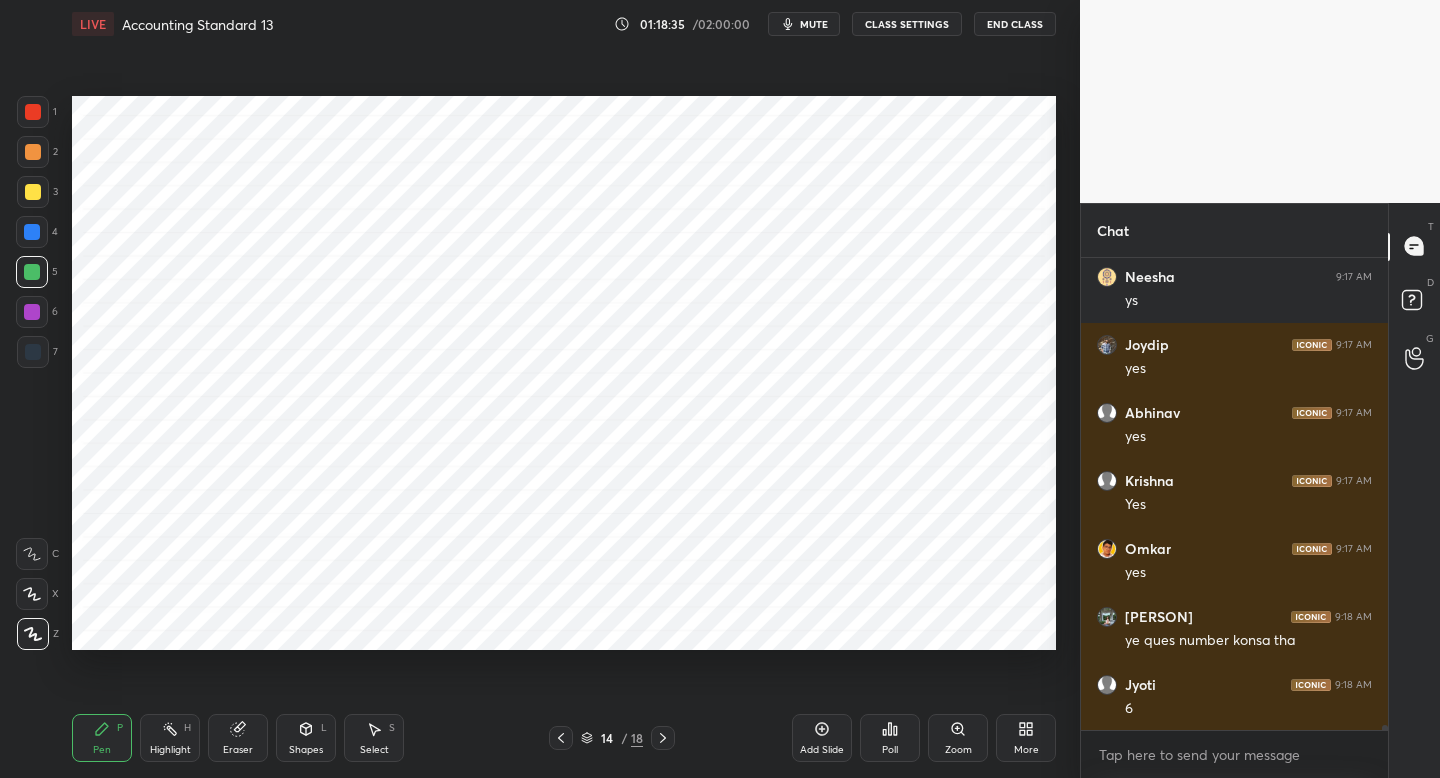 click on "More" at bounding box center (1026, 738) 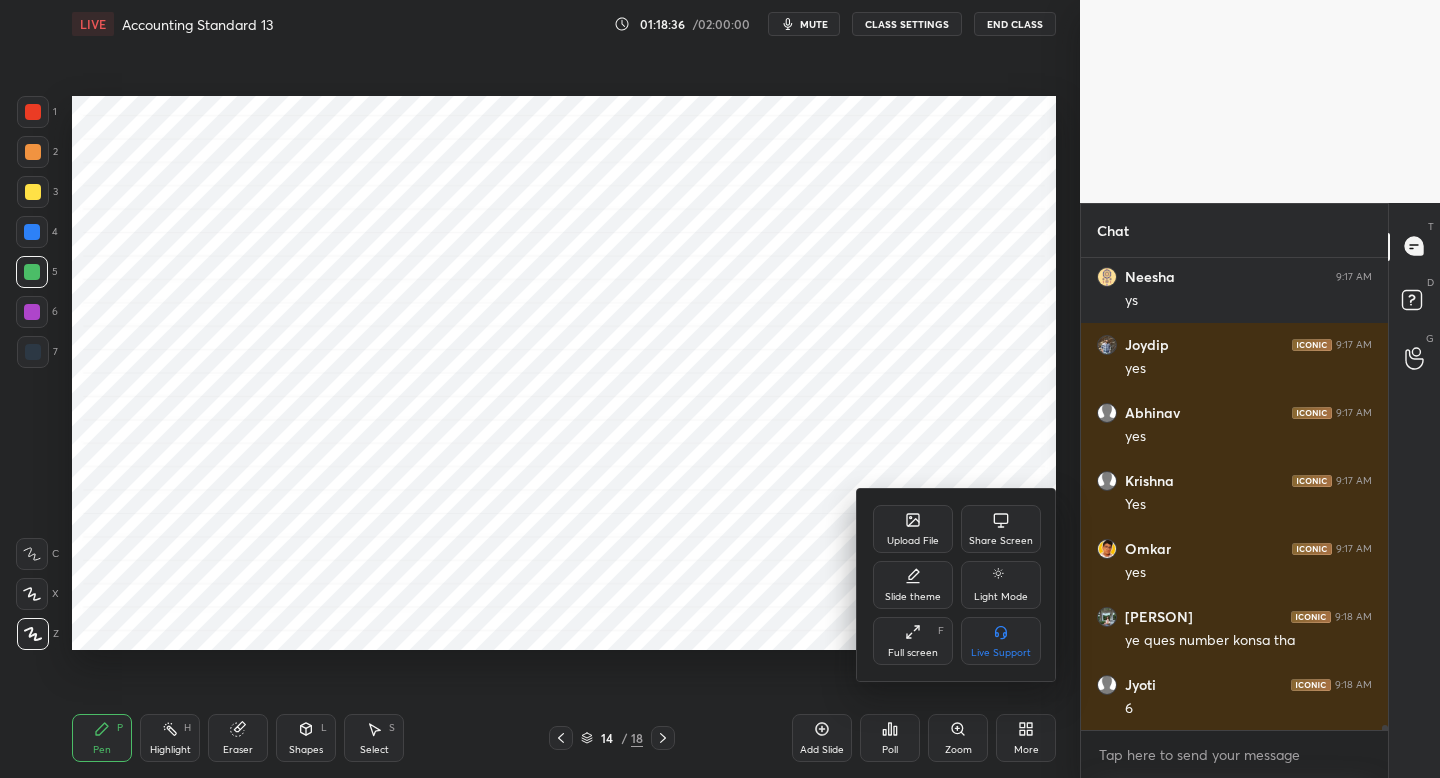 click on "Upload File" at bounding box center (913, 541) 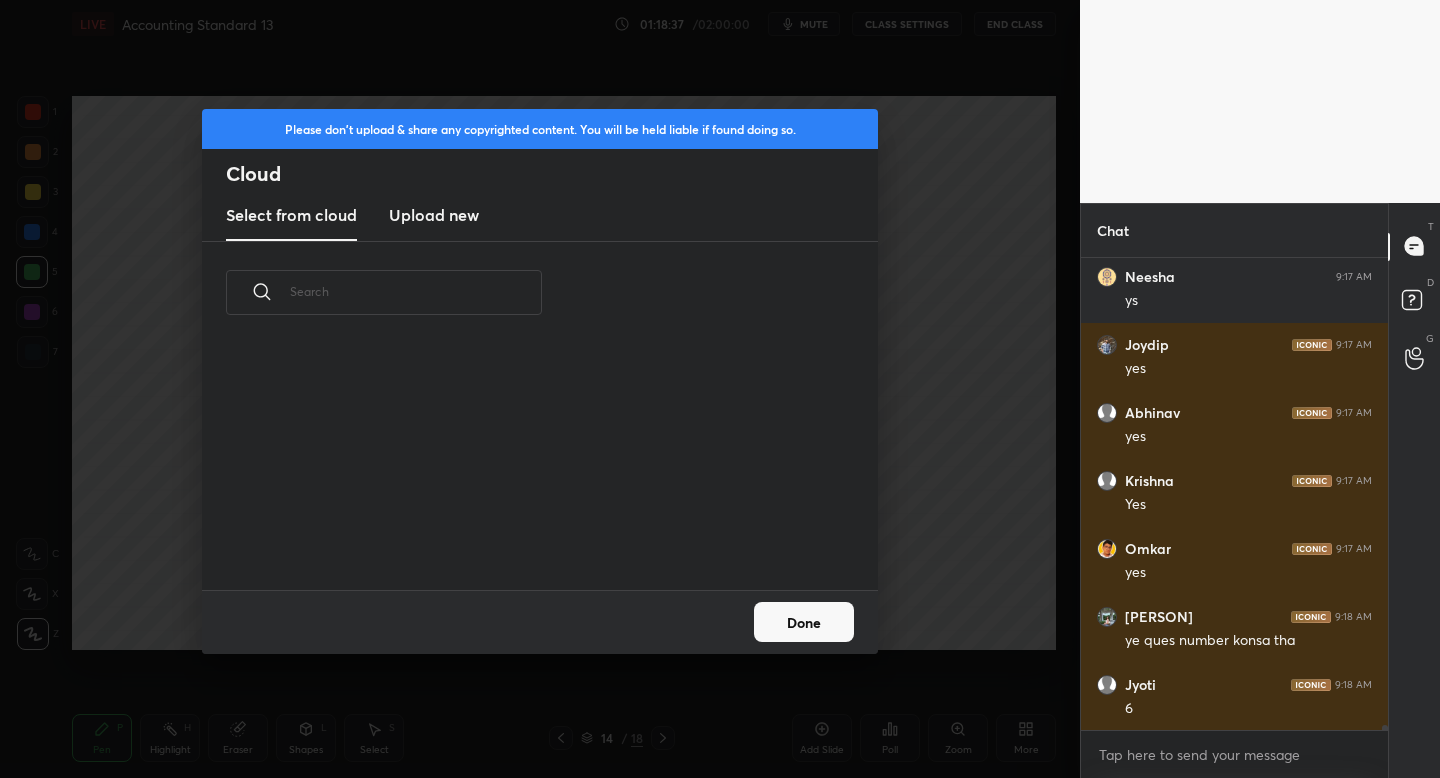 scroll, scrollTop: 7, scrollLeft: 11, axis: both 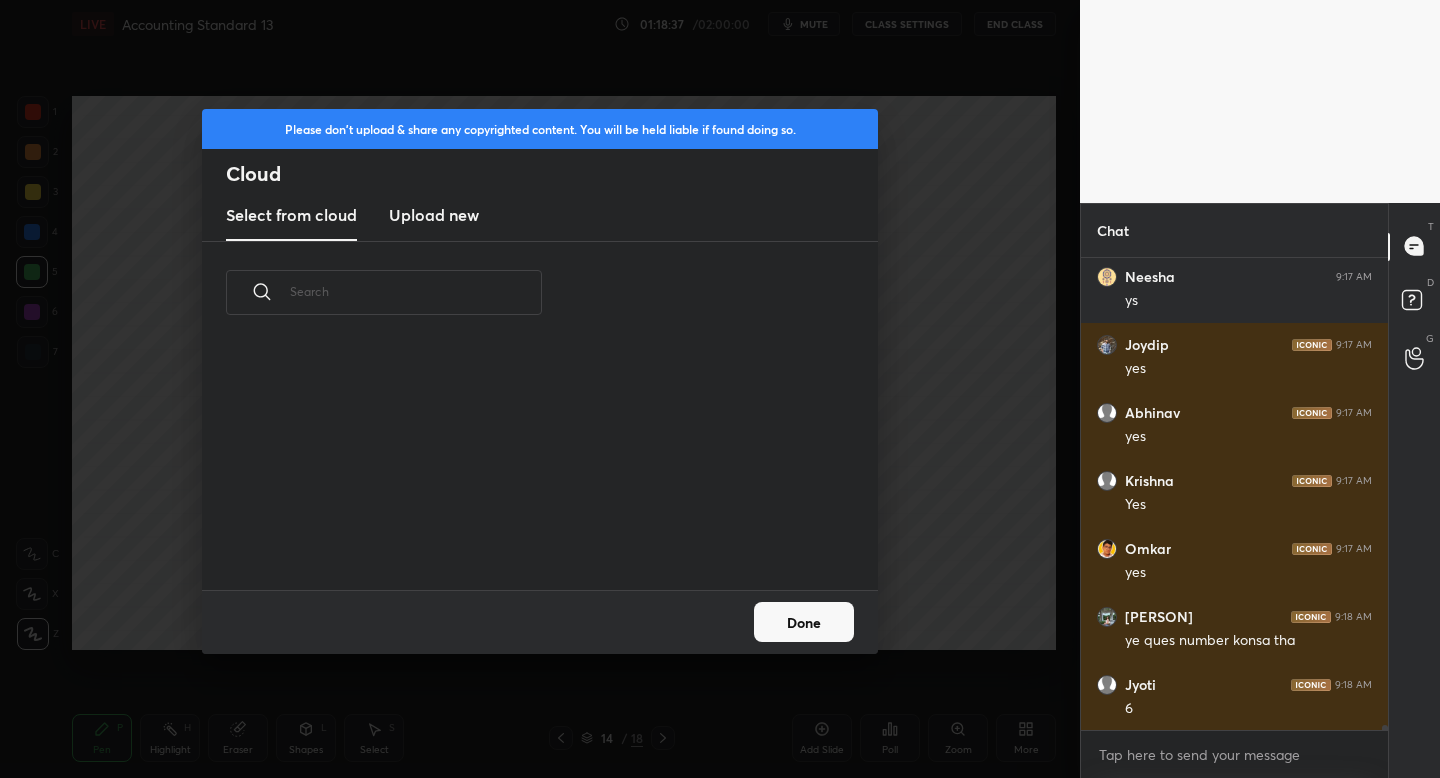 click on "Upload new" at bounding box center [434, 215] 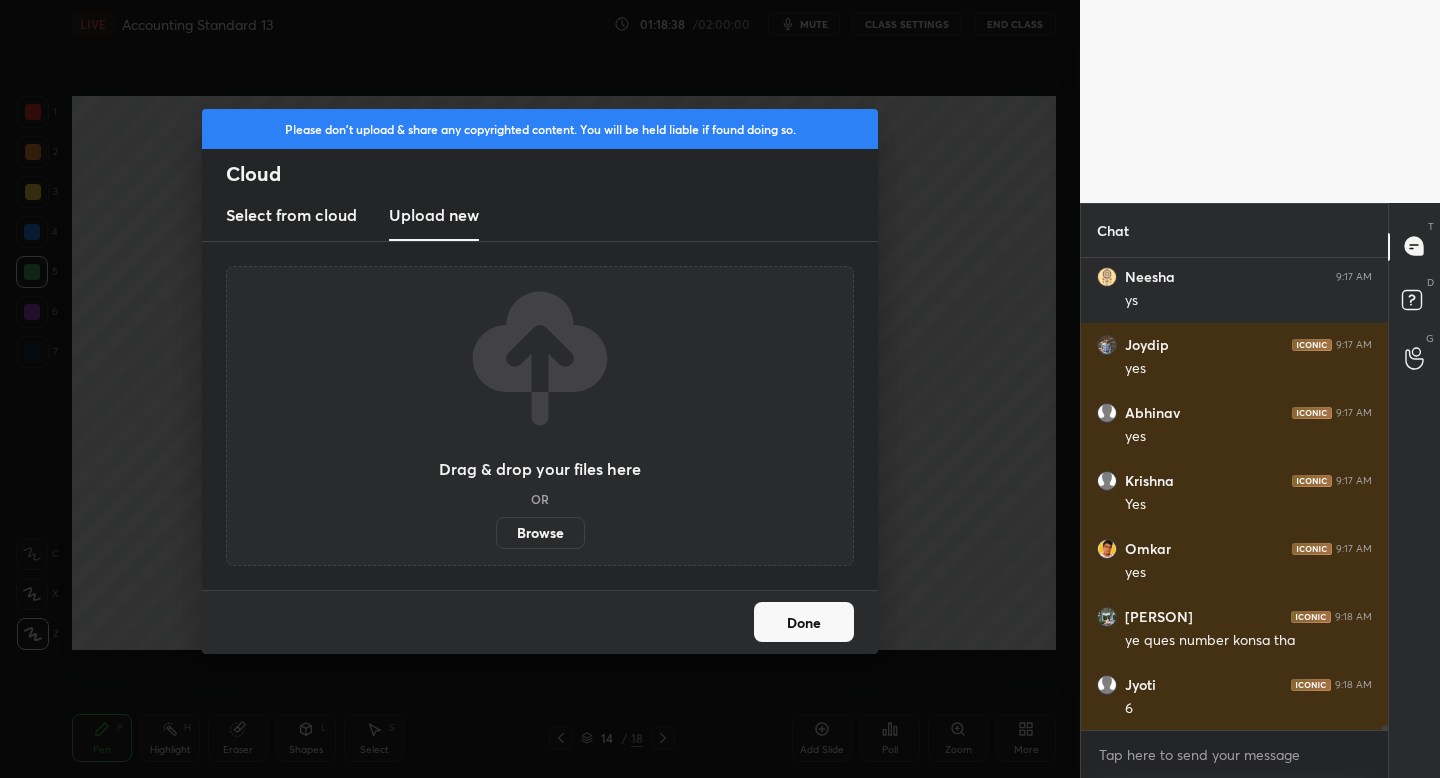 click on "Browse" at bounding box center (540, 533) 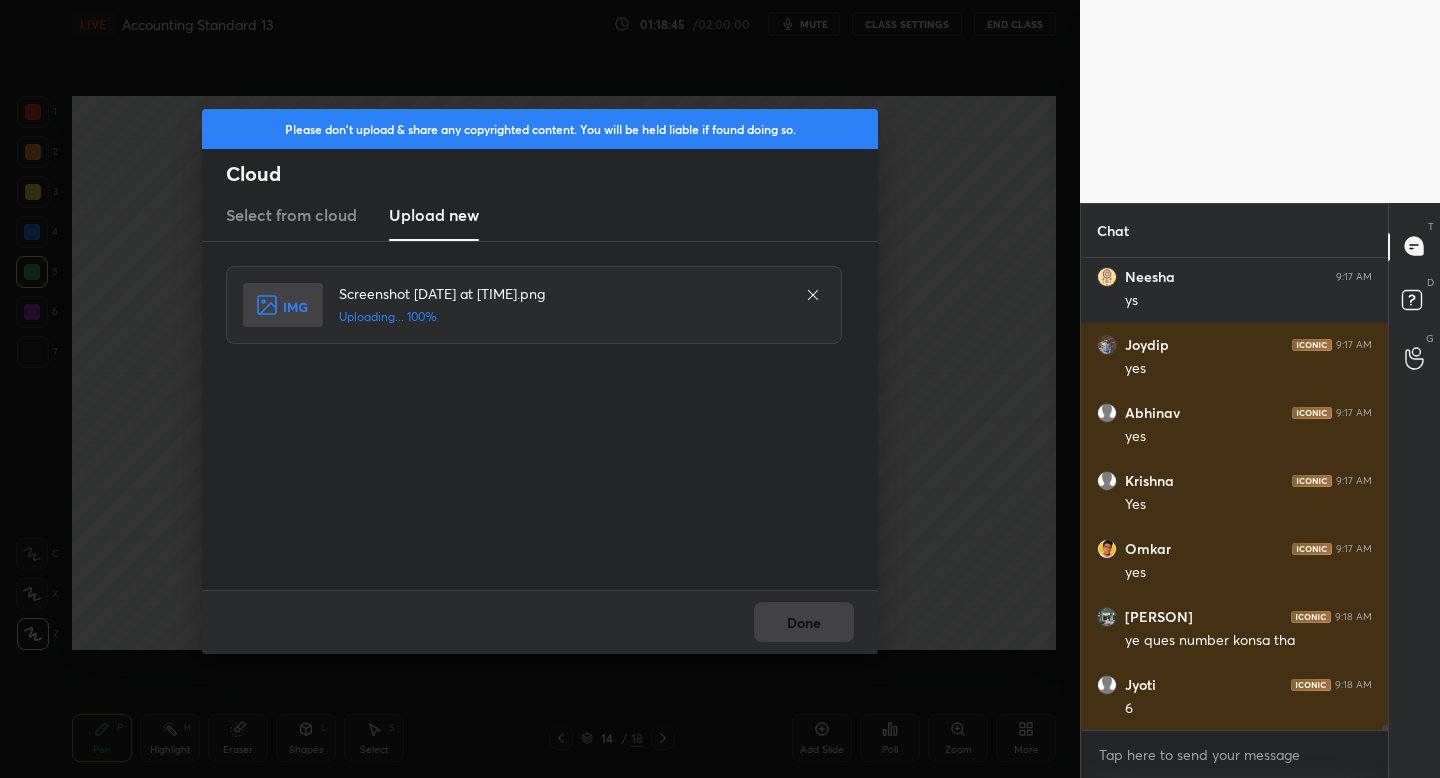 scroll, scrollTop: 47260, scrollLeft: 0, axis: vertical 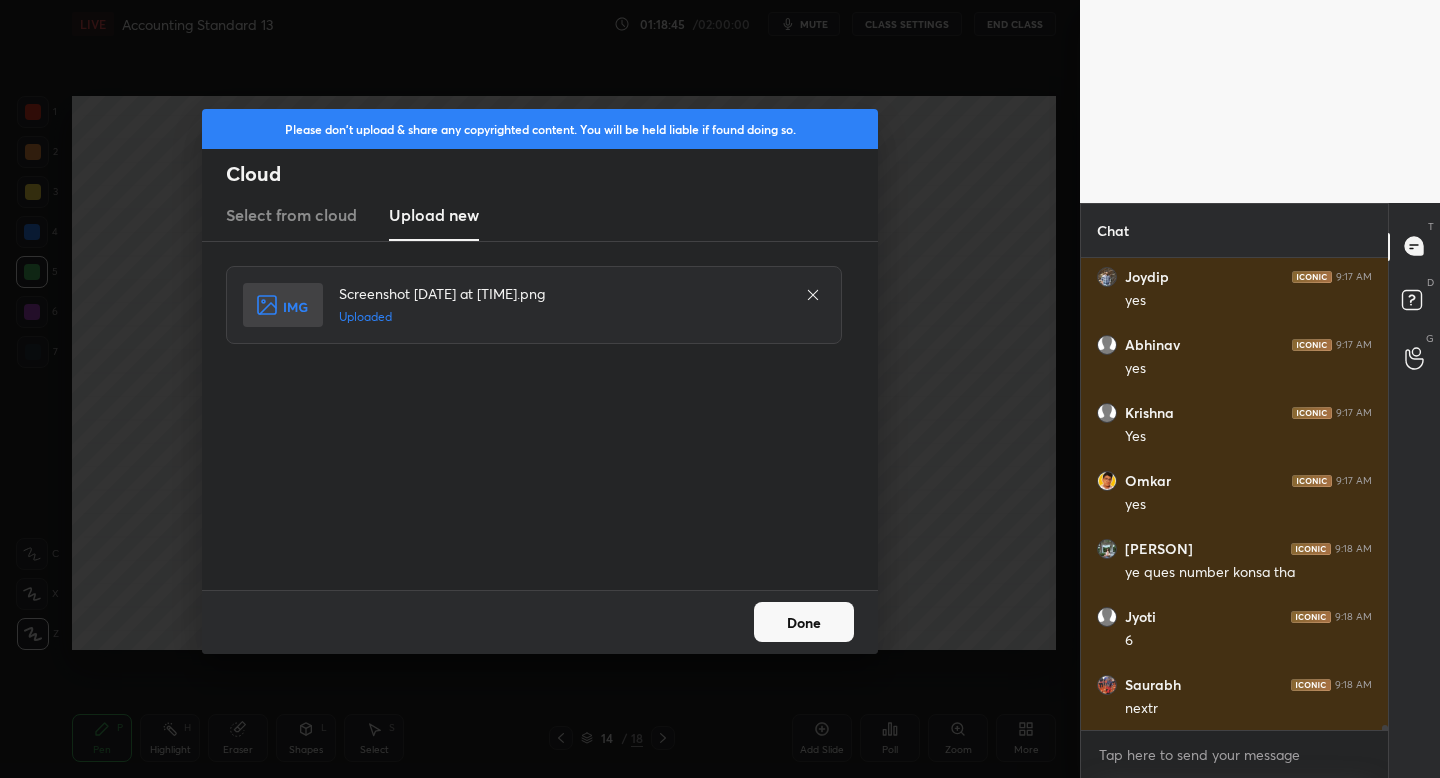 click on "Done" at bounding box center [804, 622] 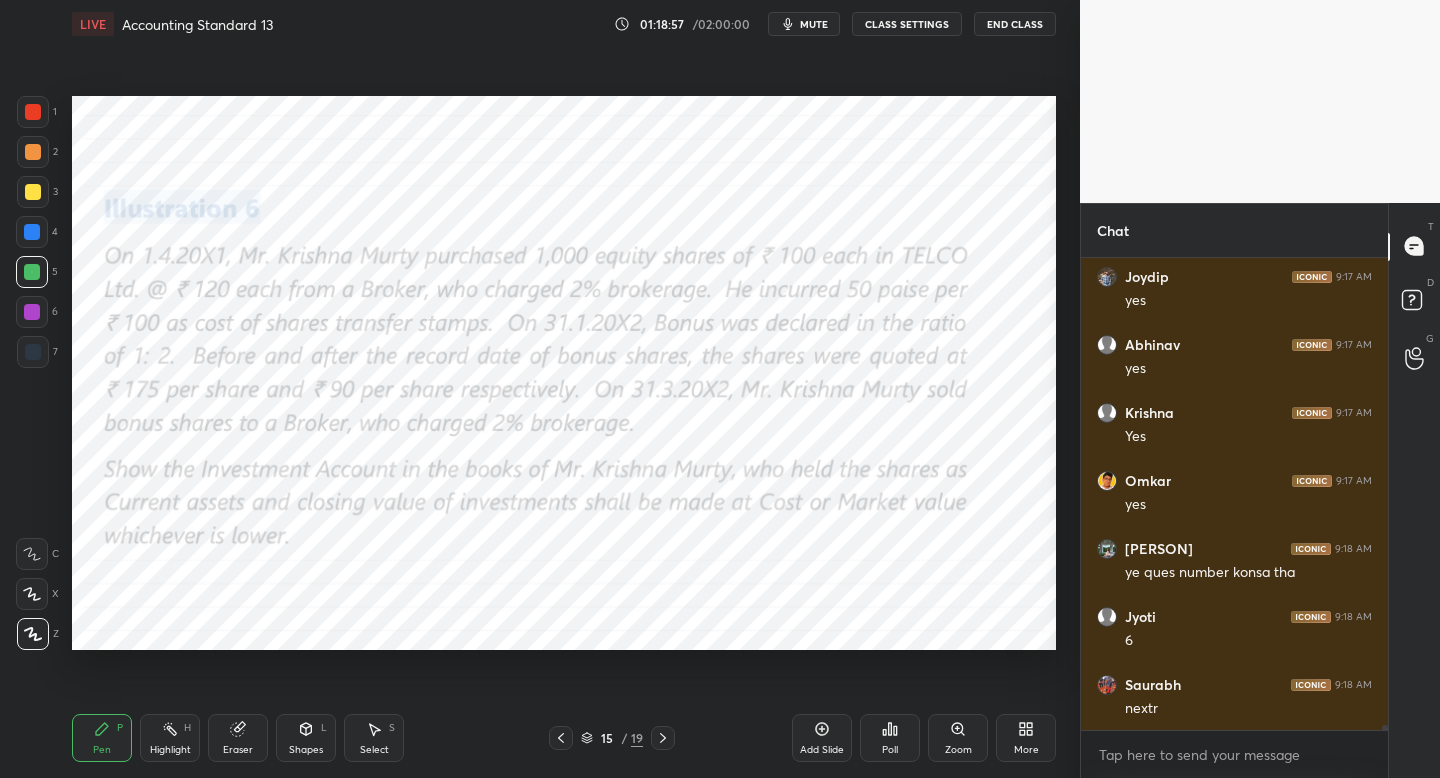 click at bounding box center (33, 112) 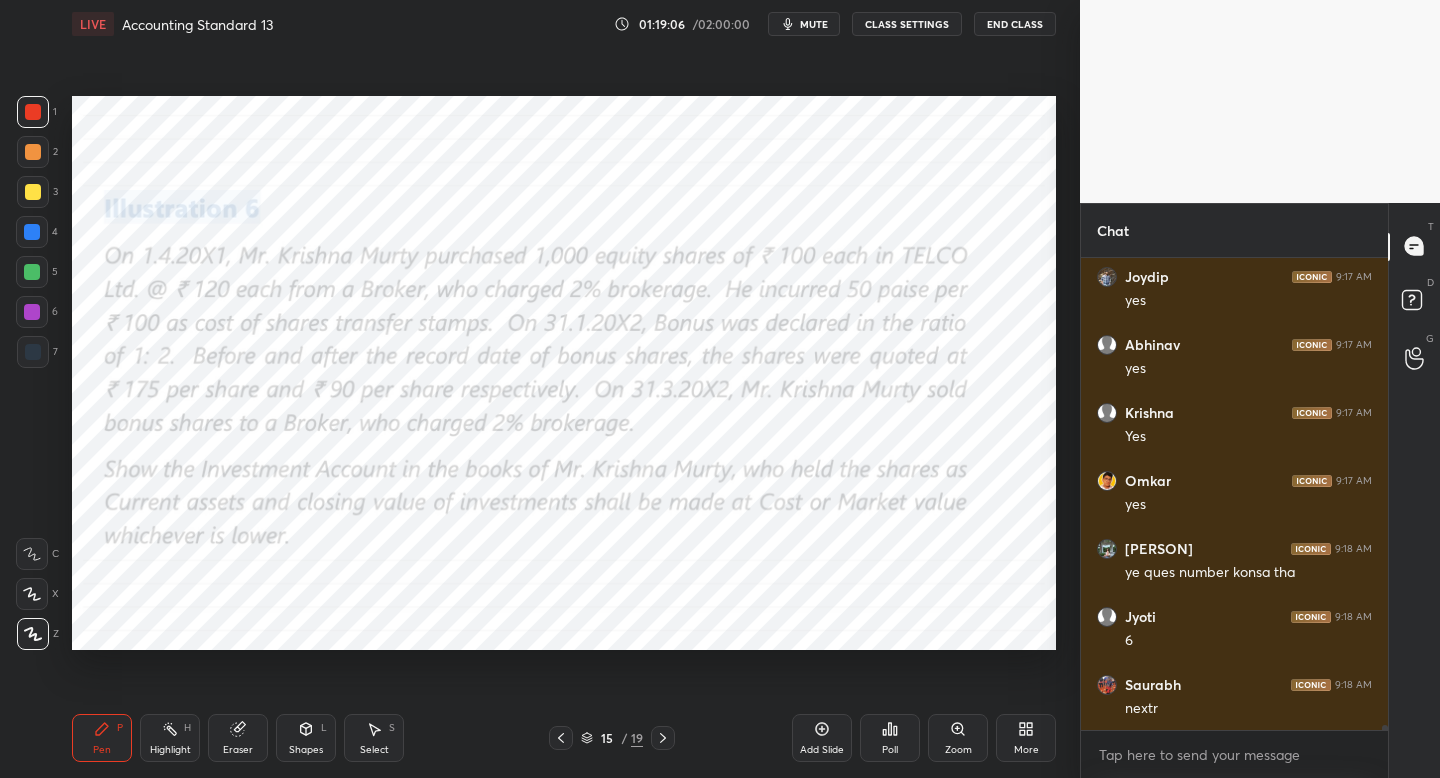 click on "Shapes" at bounding box center (306, 750) 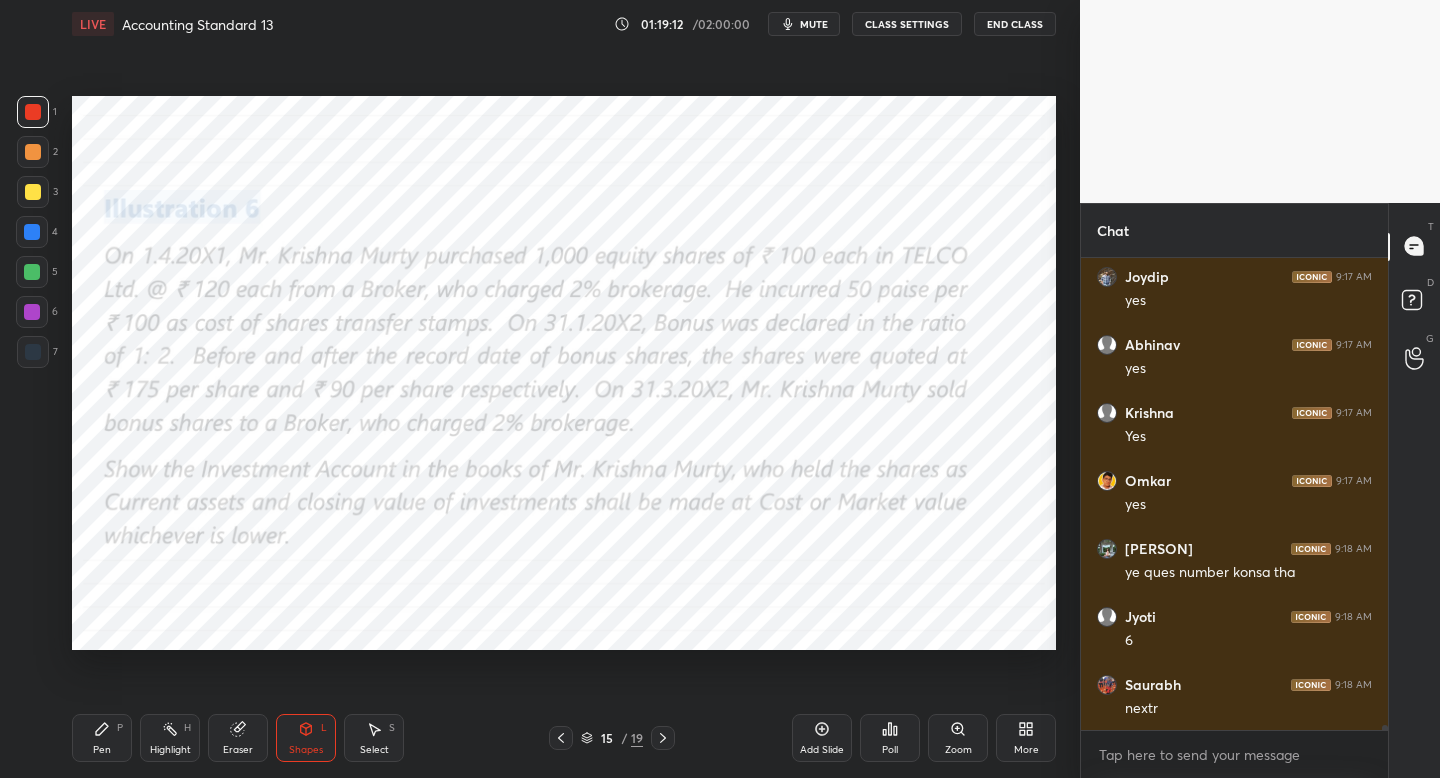 click on "Pen P" at bounding box center (102, 738) 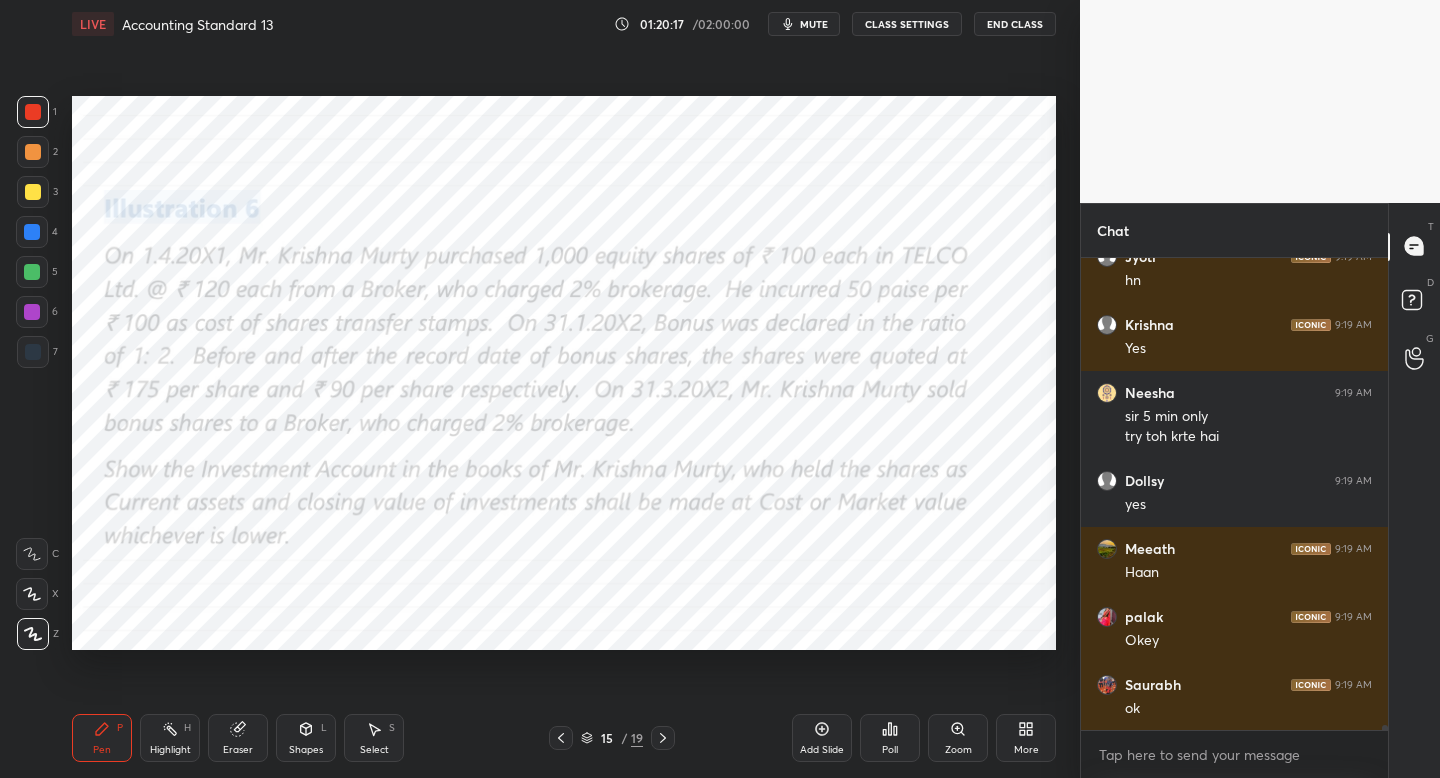 scroll, scrollTop: 48504, scrollLeft: 0, axis: vertical 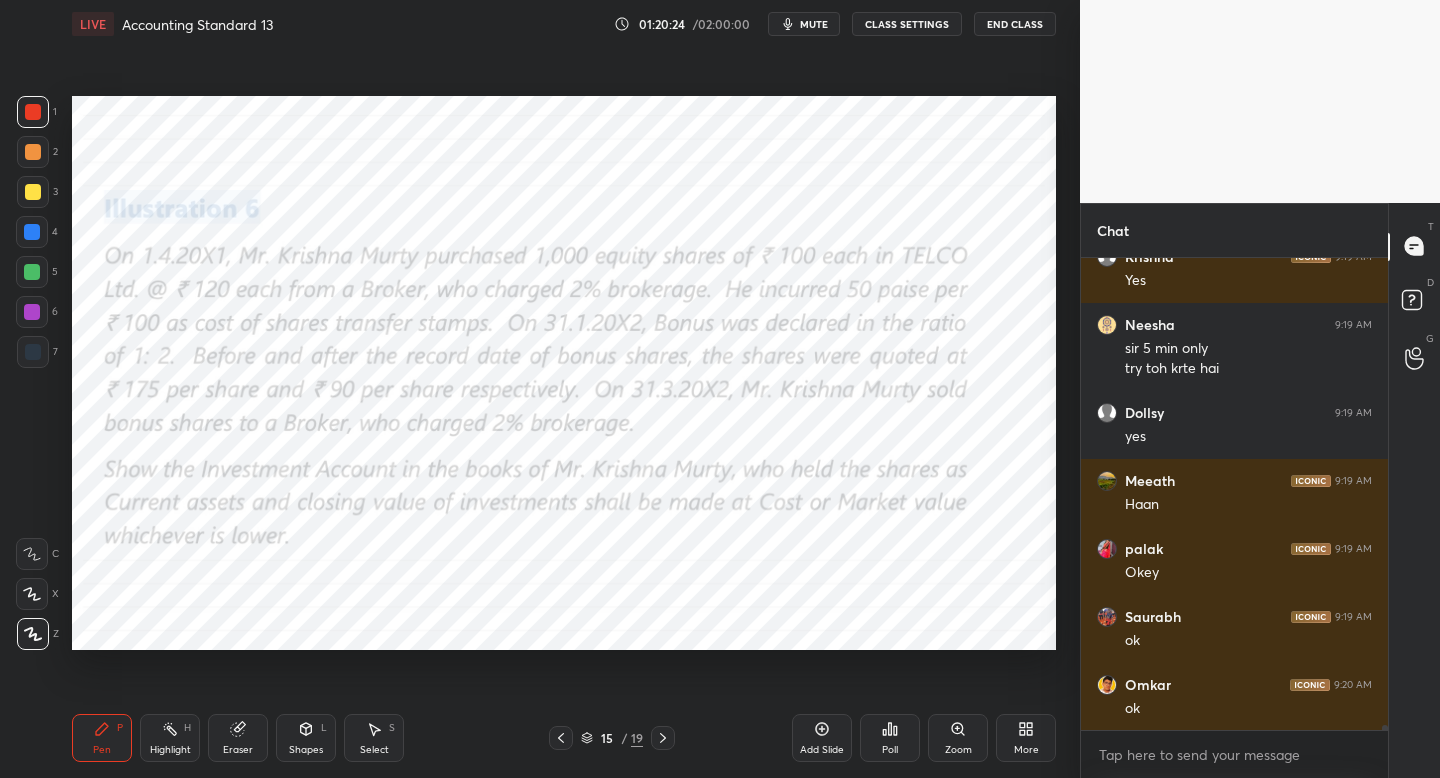 click on "Accounting Standard 13 01:20:24 /  02:00:00 mute CLASS SETTINGS End Class" at bounding box center (564, 24) 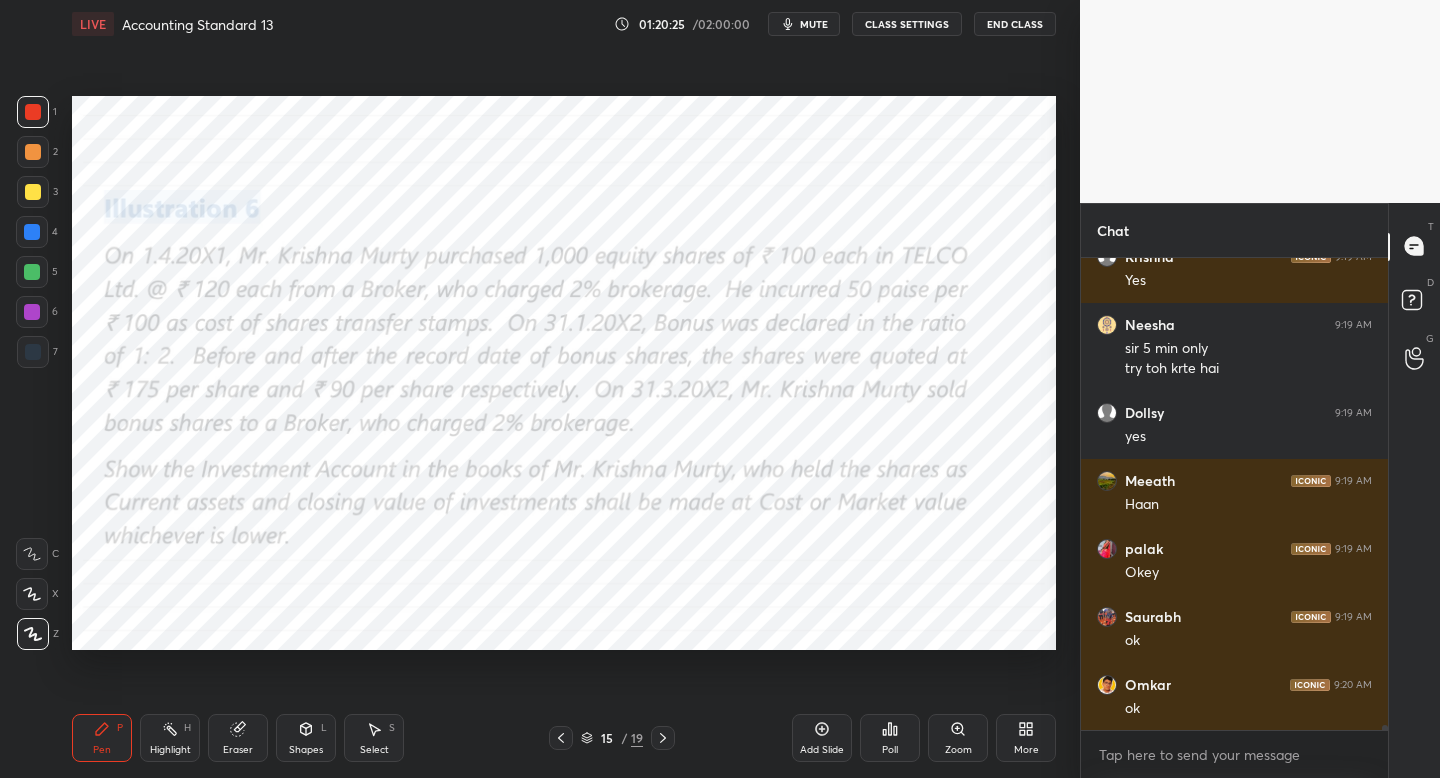click on "mute" at bounding box center (814, 24) 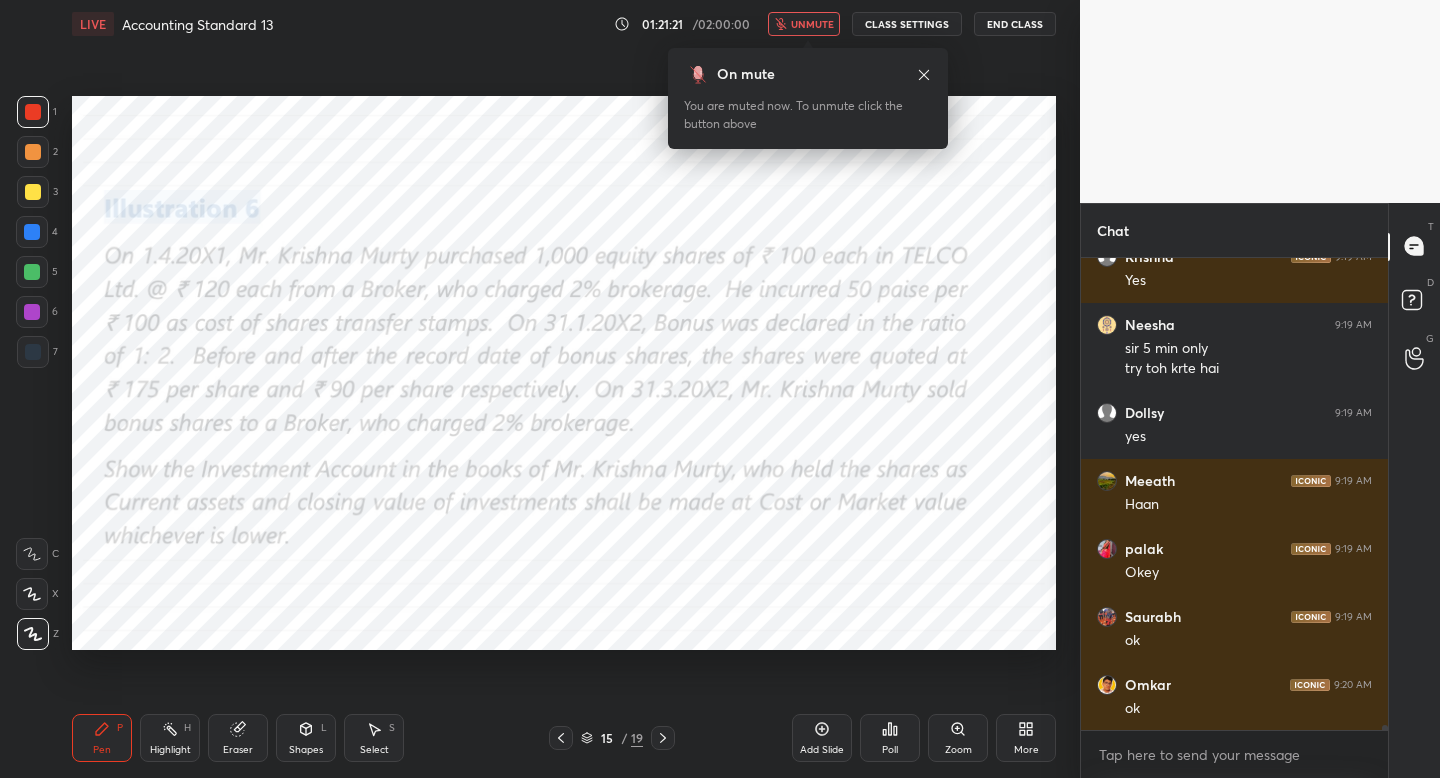 click on "unmute" at bounding box center (804, 24) 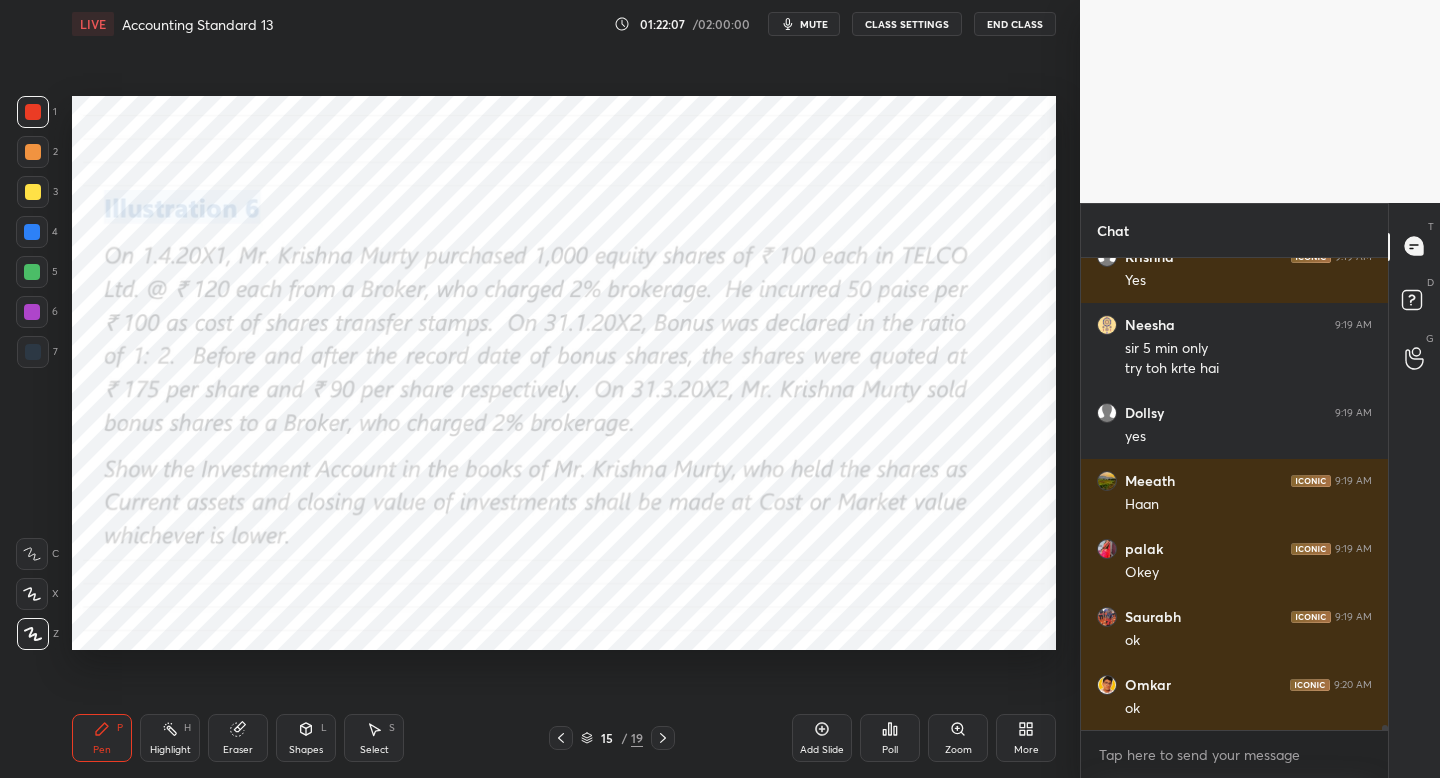click 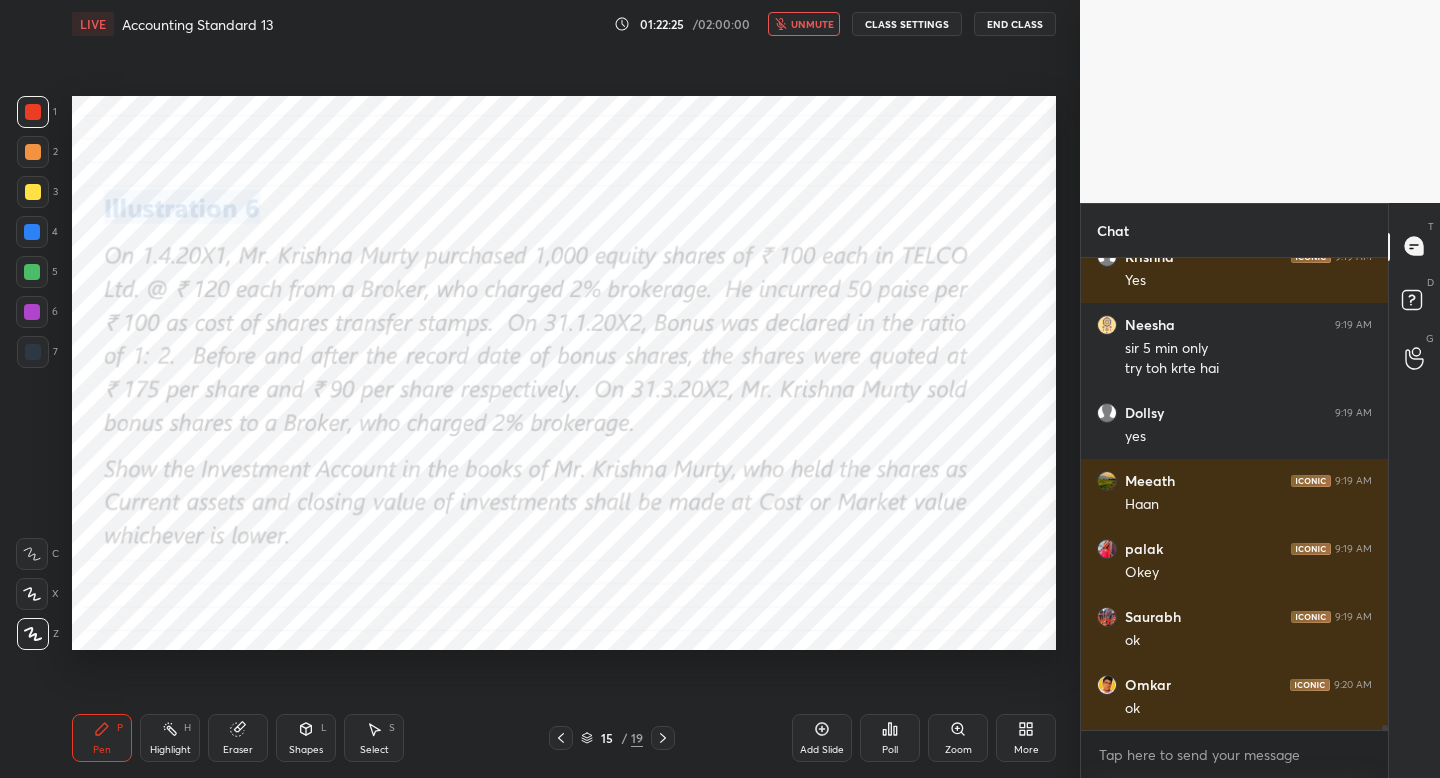 click on "unmute" at bounding box center [812, 24] 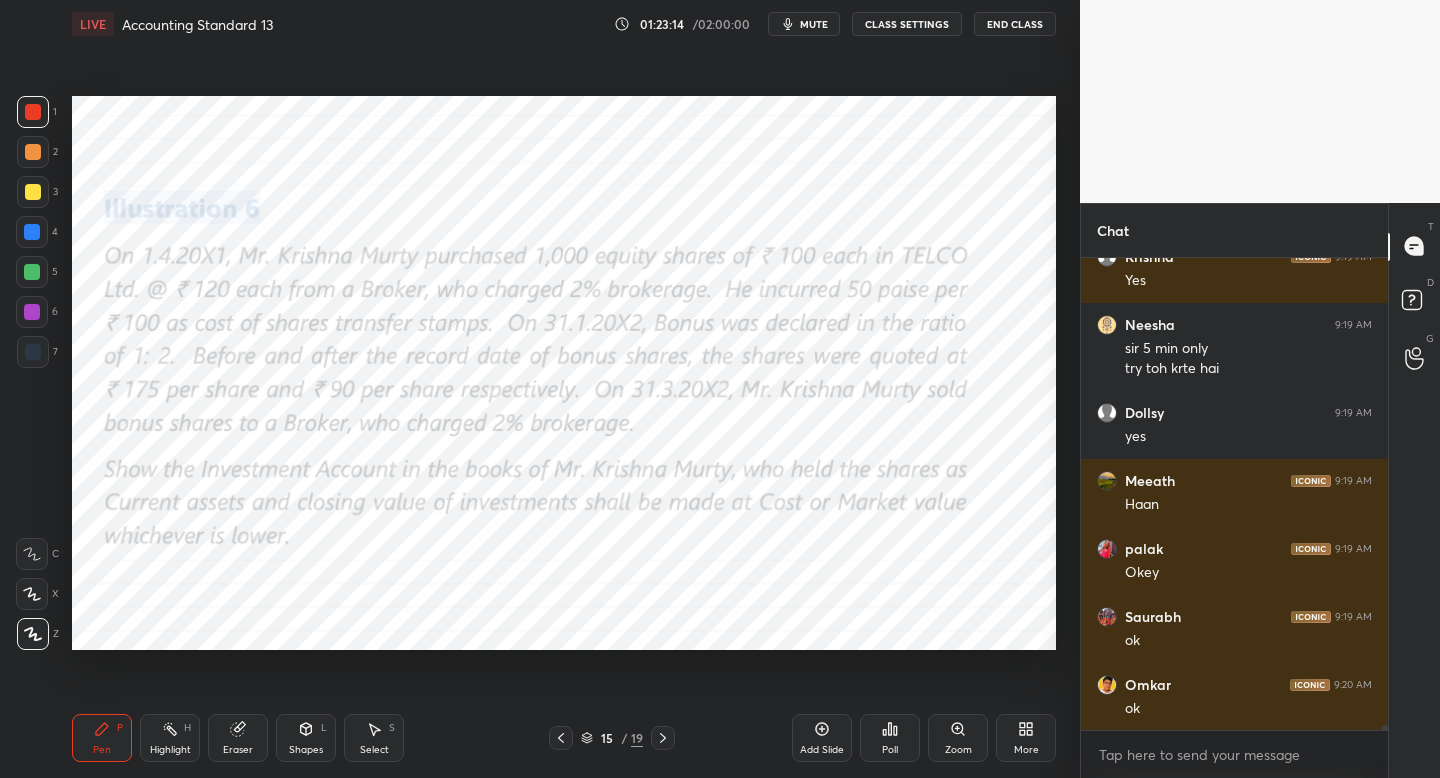 click 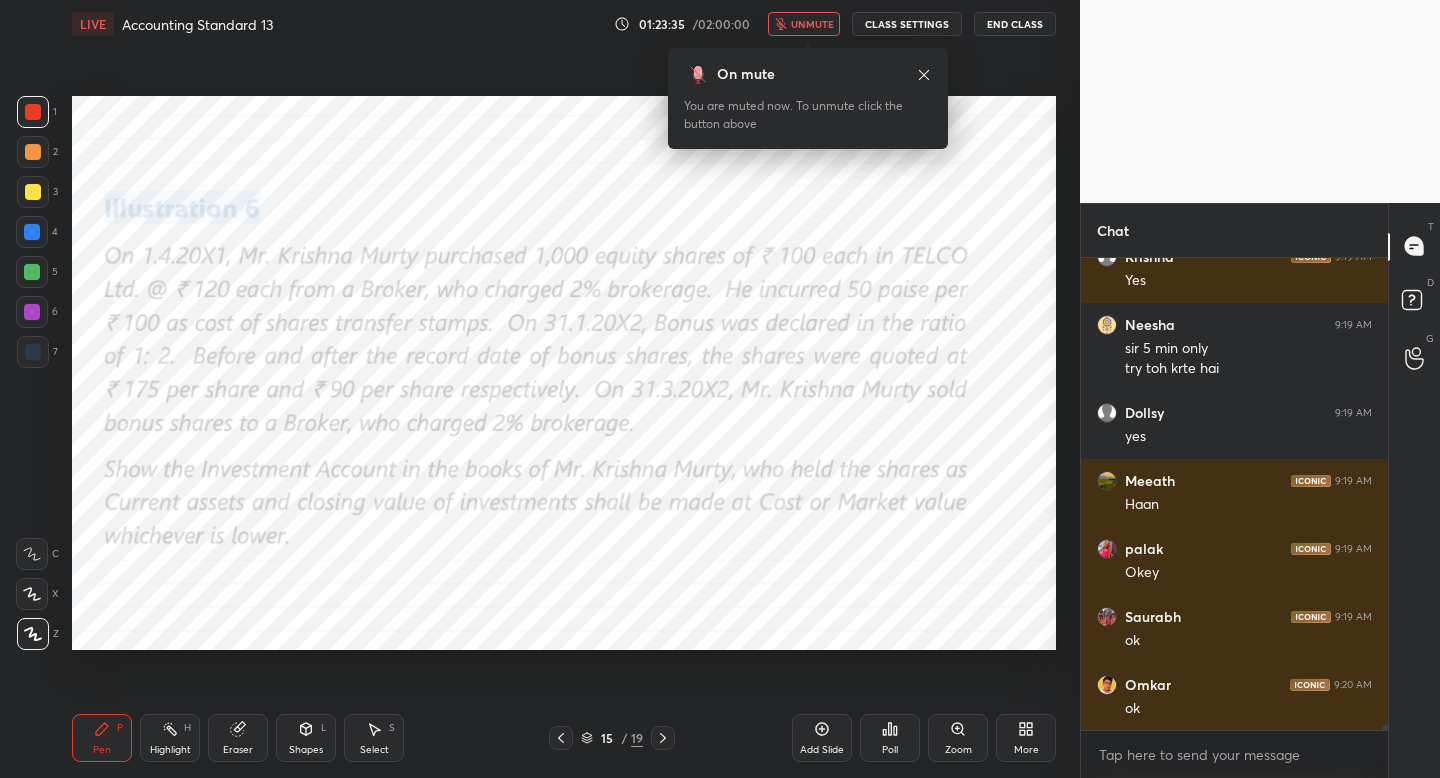click on "unmute" at bounding box center (812, 24) 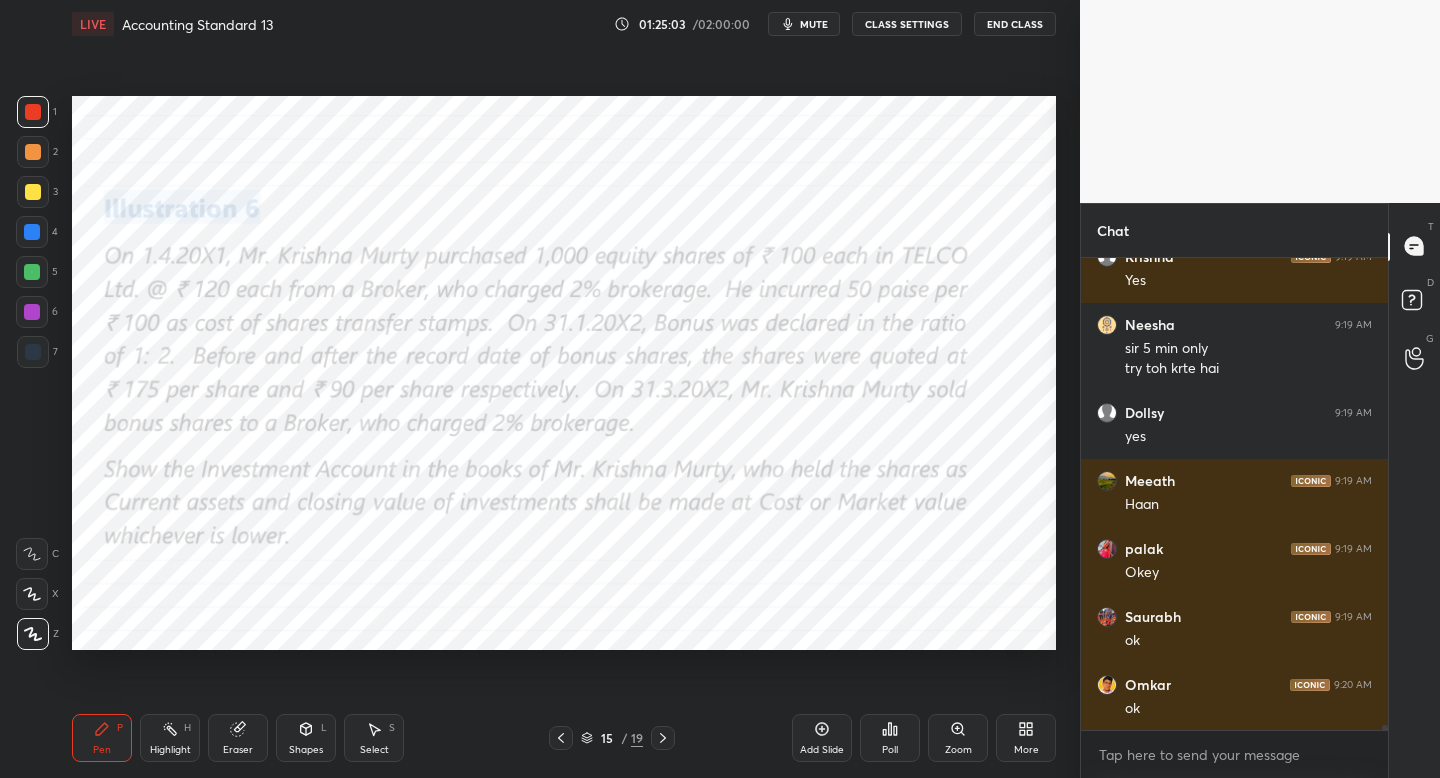 scroll, scrollTop: 48572, scrollLeft: 0, axis: vertical 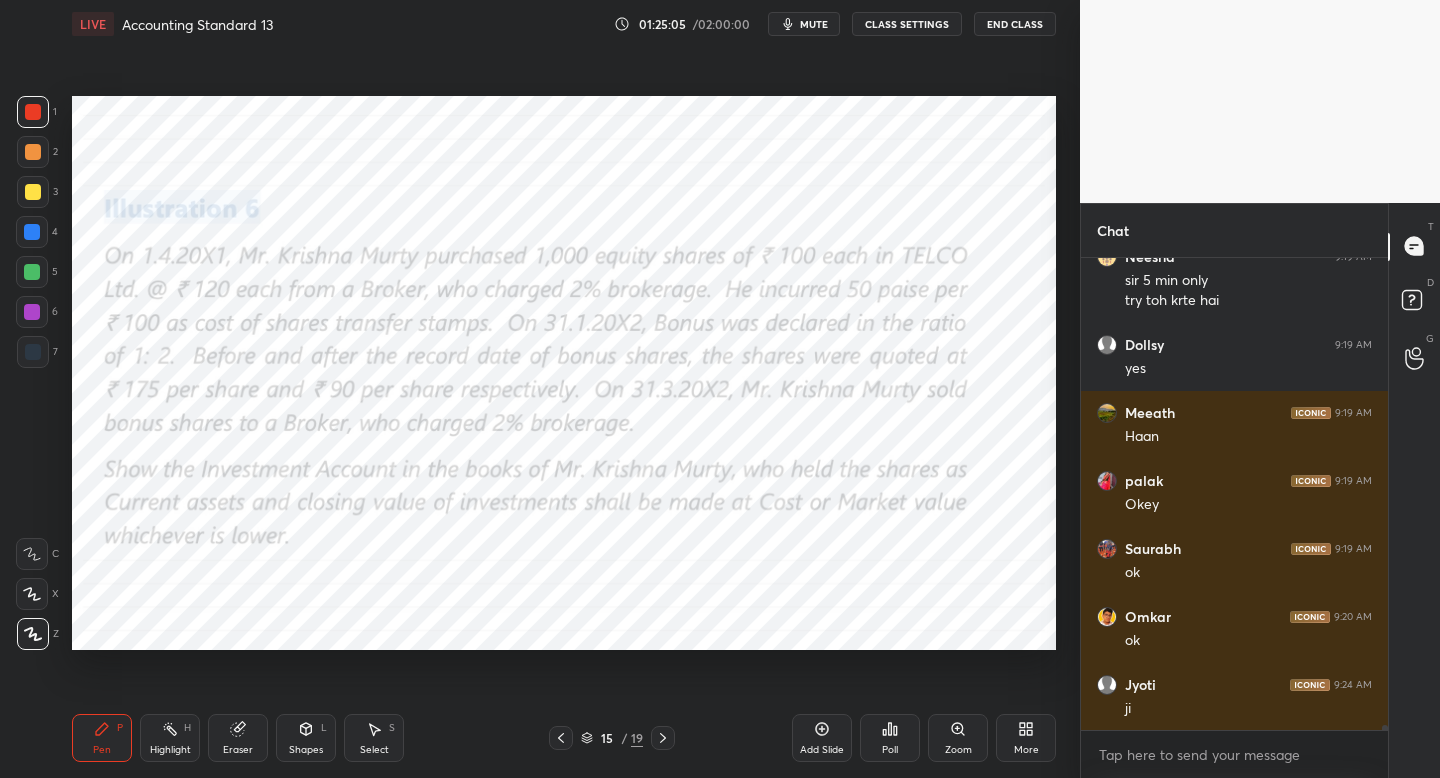 click on "Add Slide" at bounding box center [822, 738] 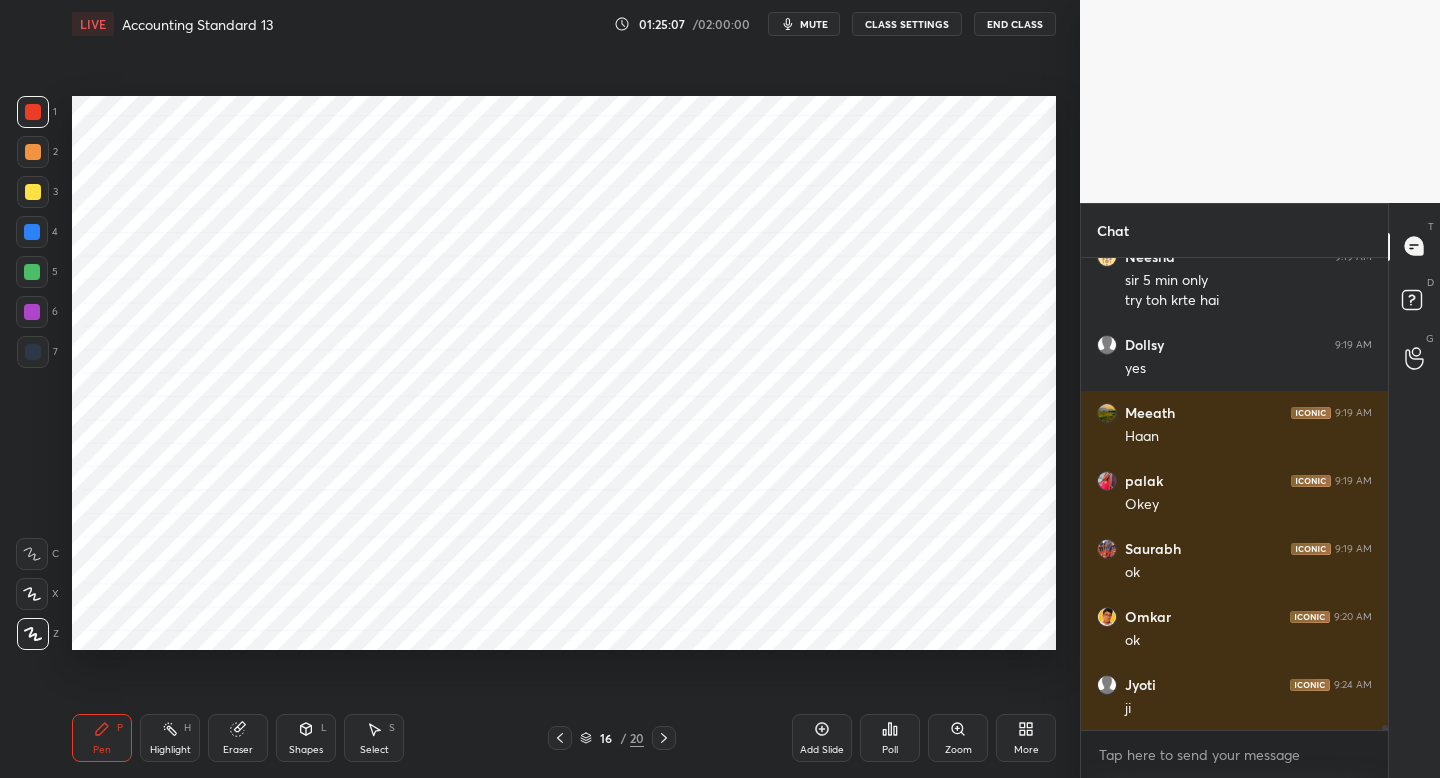 click at bounding box center [33, 352] 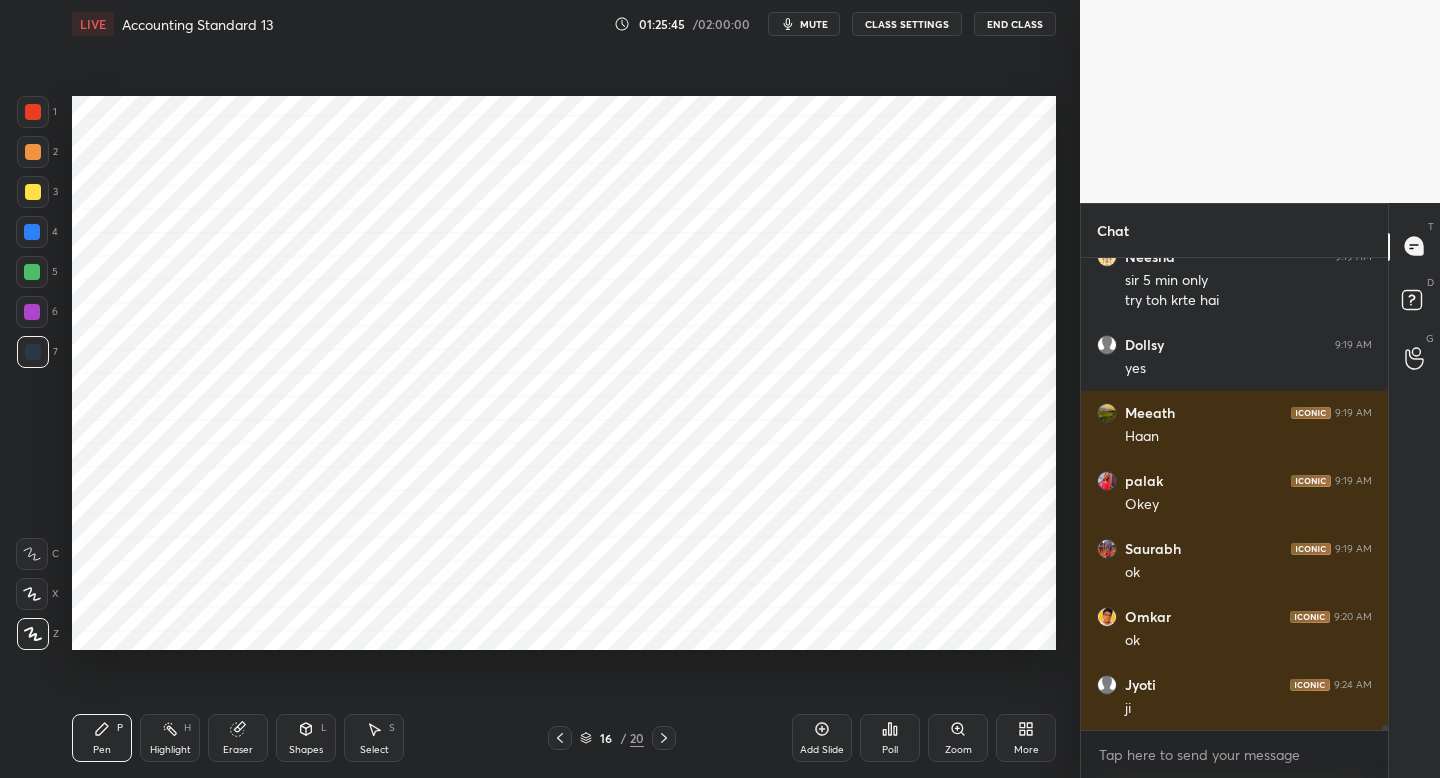 click at bounding box center (33, 112) 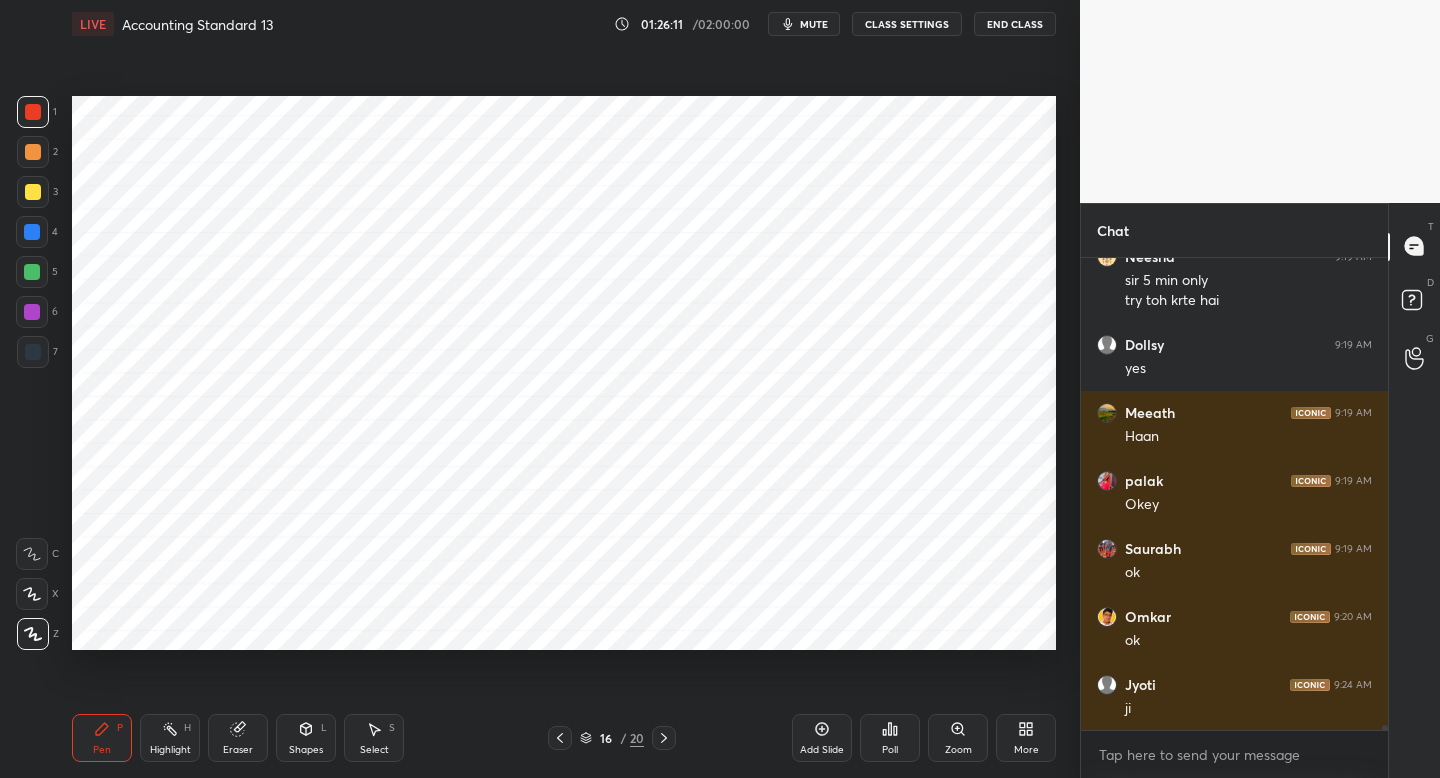 click on "16 / 20" at bounding box center [612, 738] 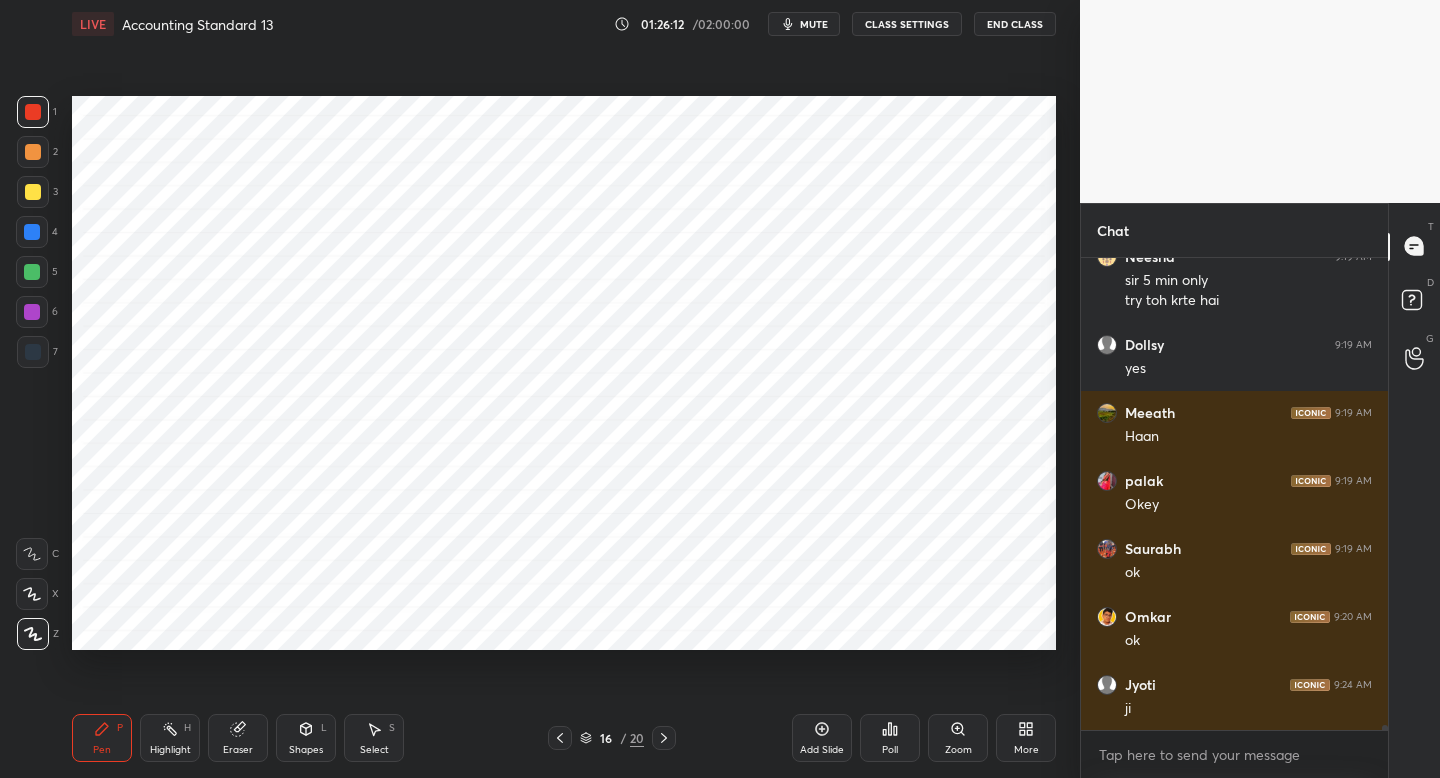 click 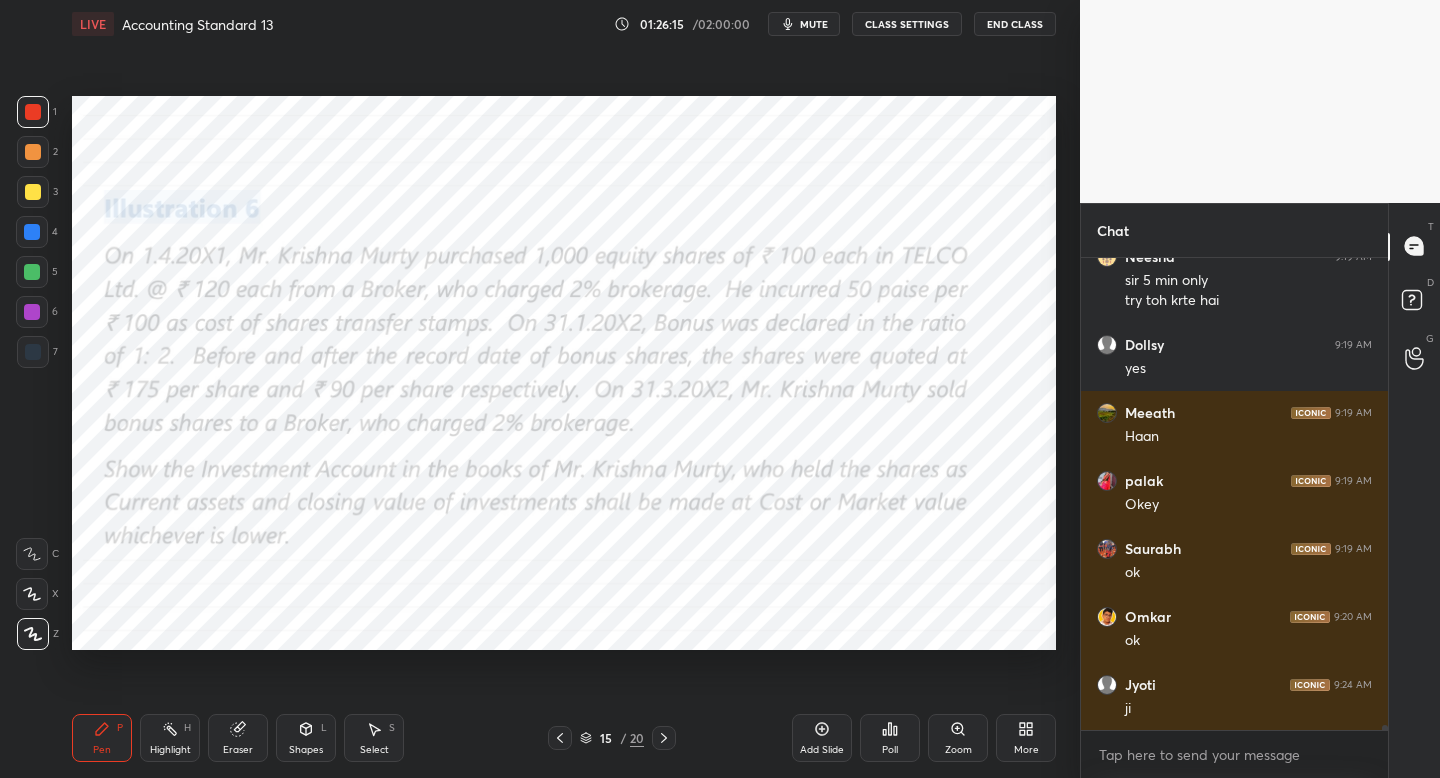 click at bounding box center (664, 738) 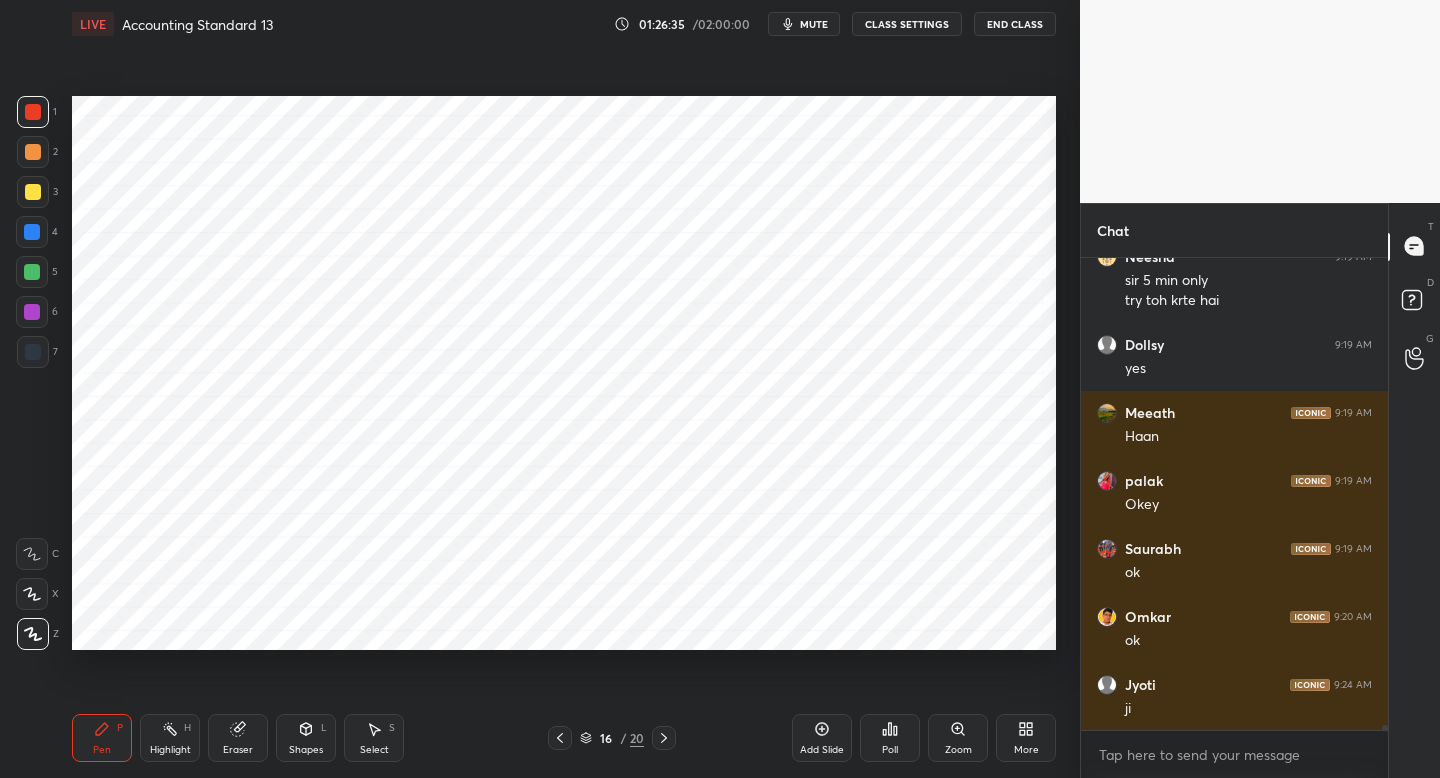 click on "Shapes" at bounding box center (306, 750) 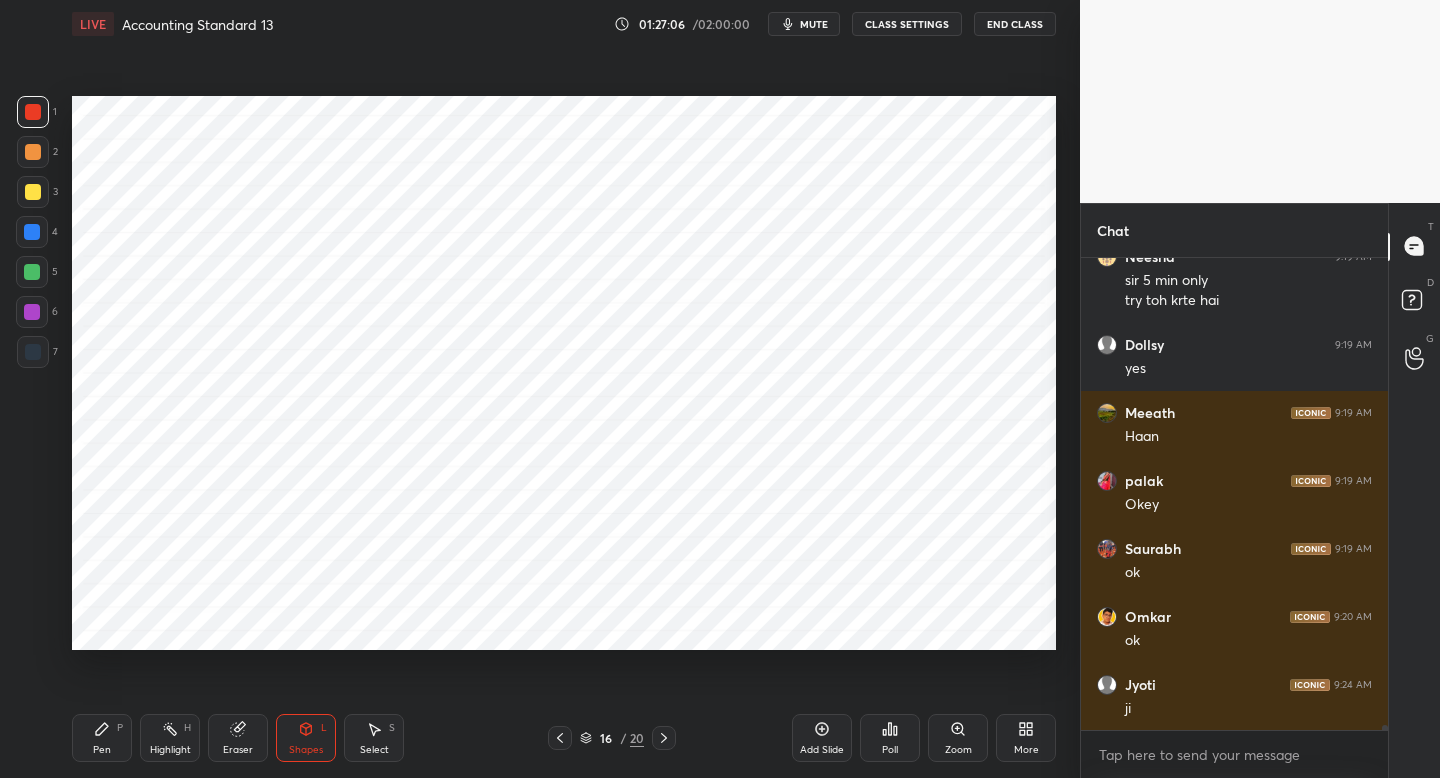click on "Pen P" at bounding box center (102, 738) 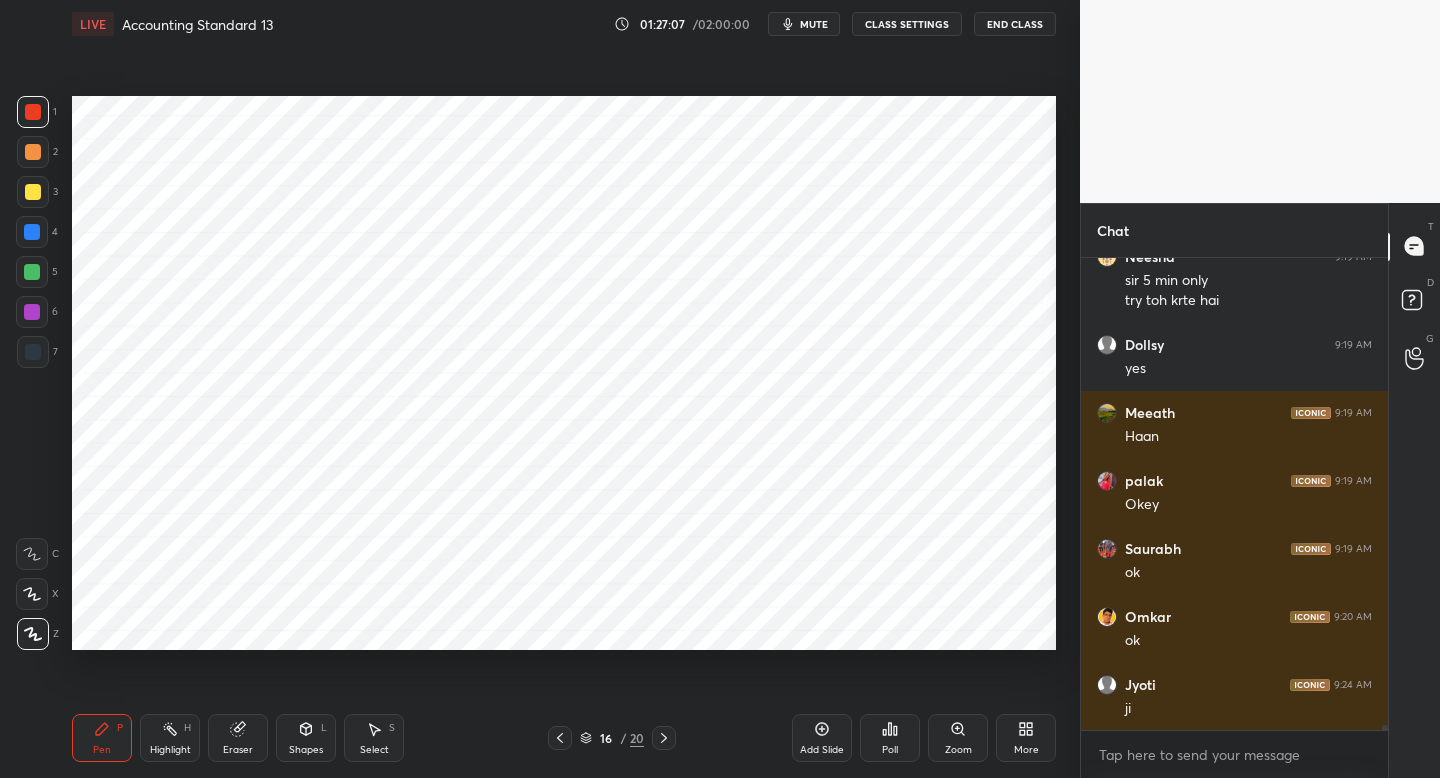 click at bounding box center (33, 352) 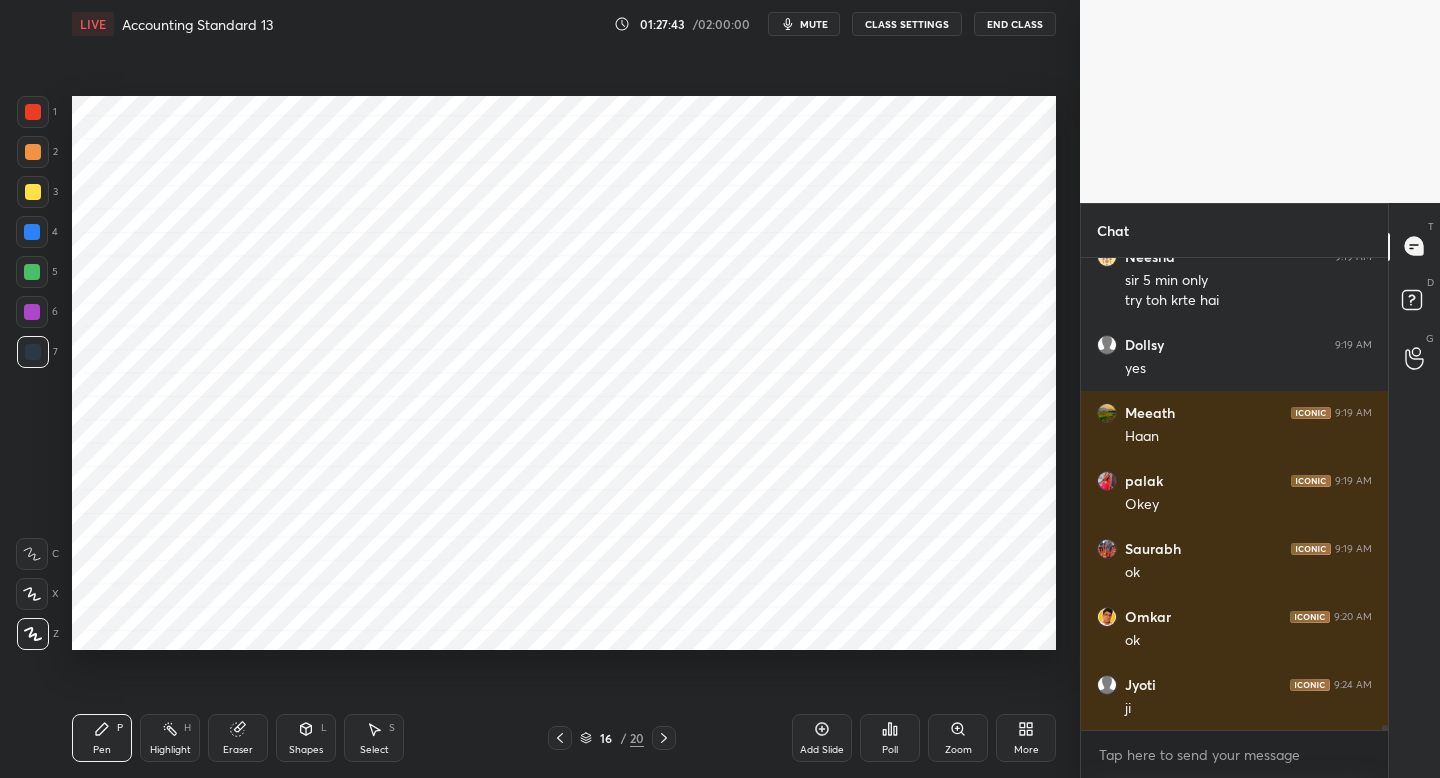 click at bounding box center [32, 312] 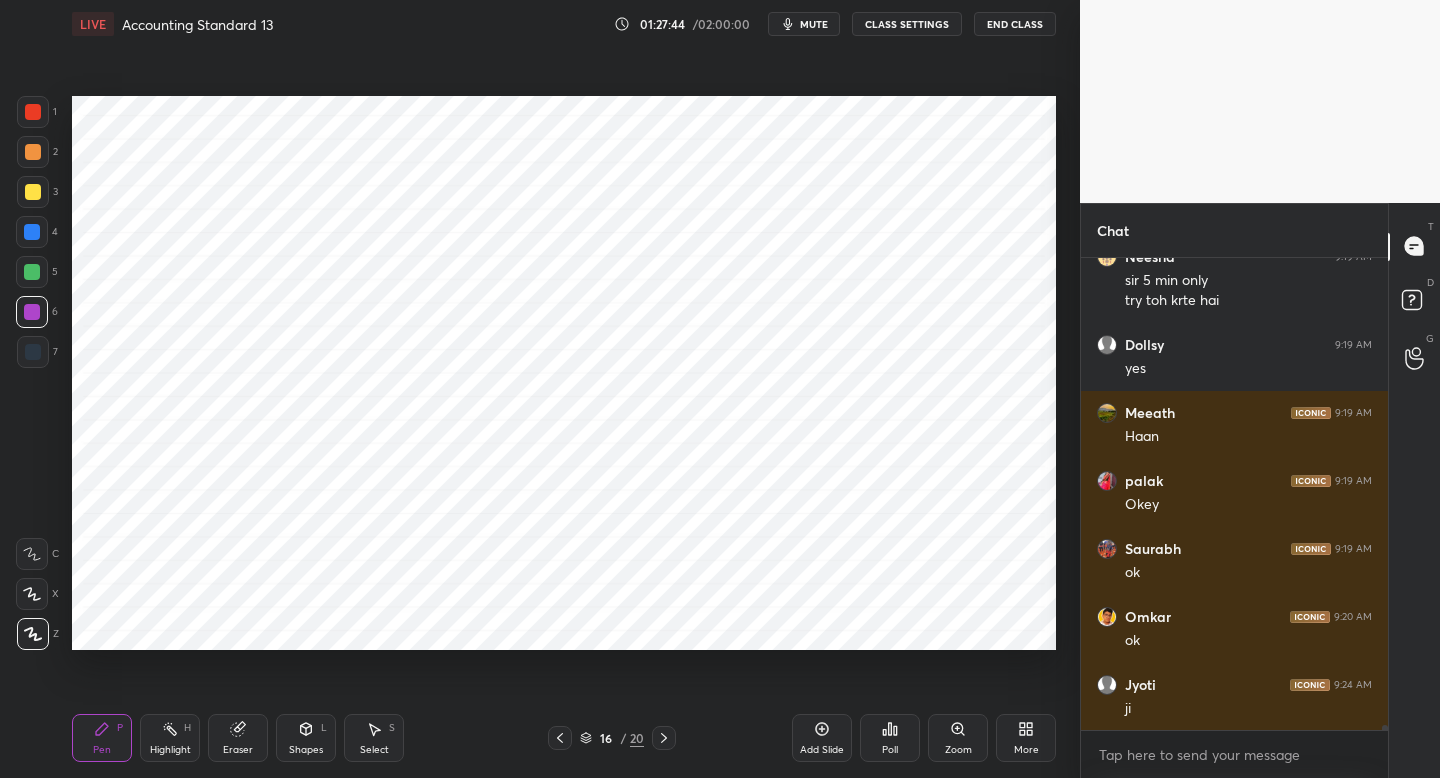 click on "16 / 20" at bounding box center (612, 738) 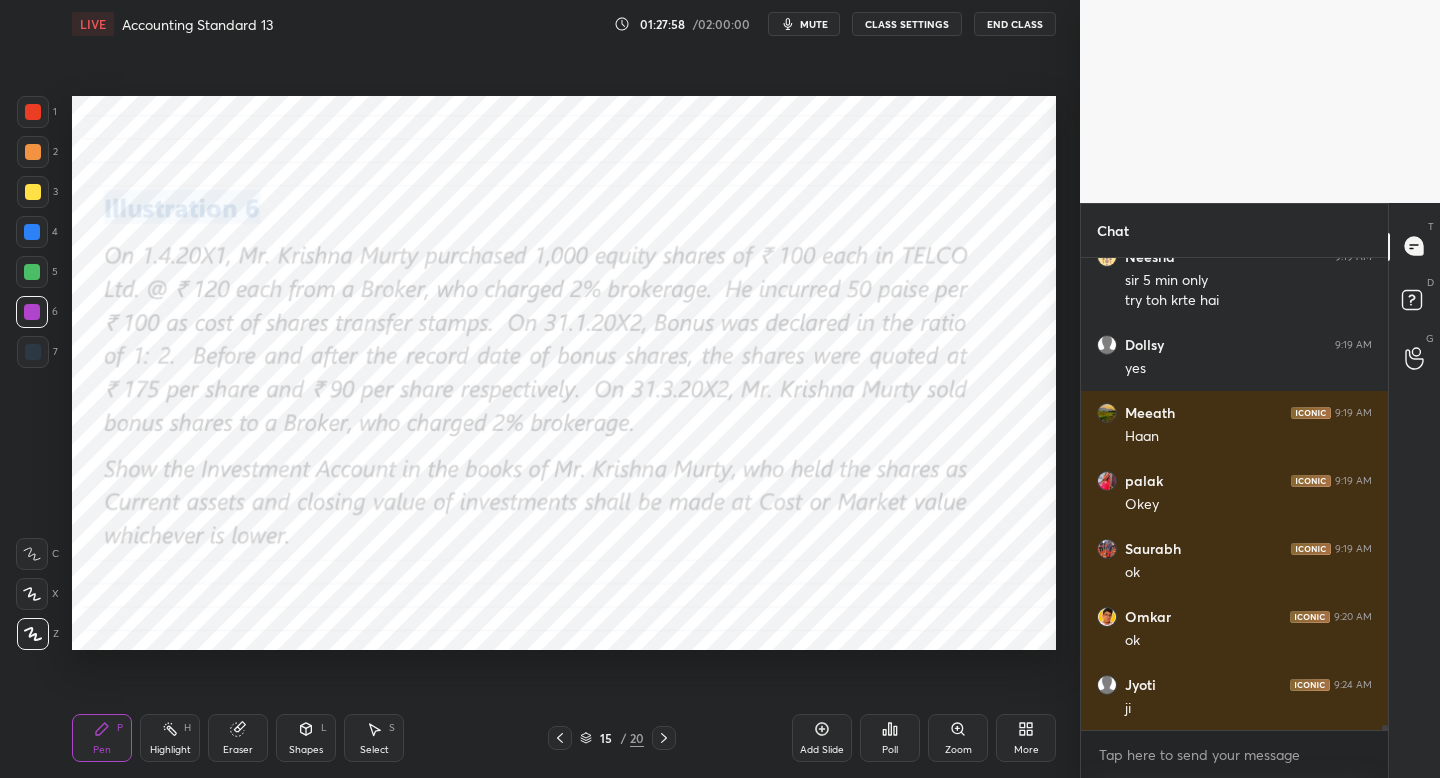 click 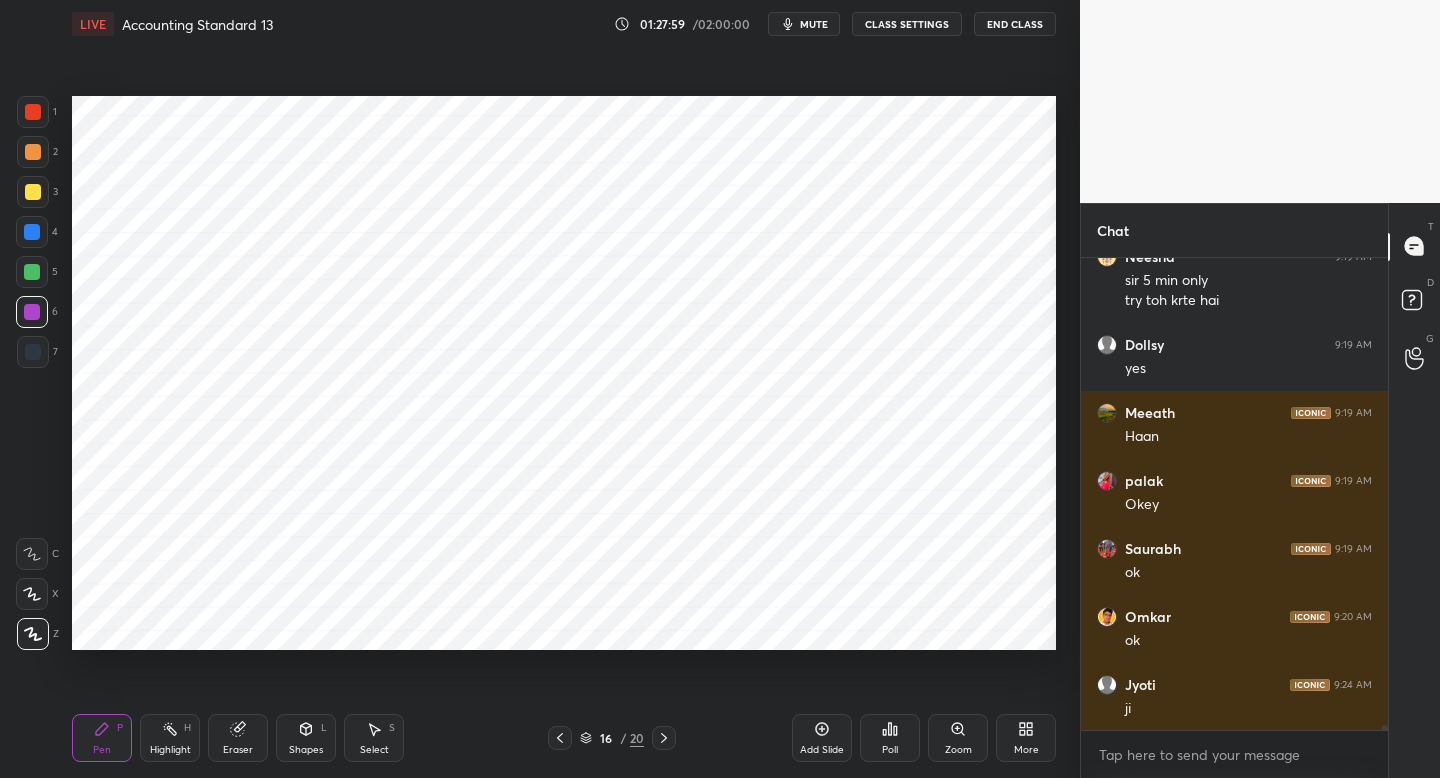 click at bounding box center [560, 738] 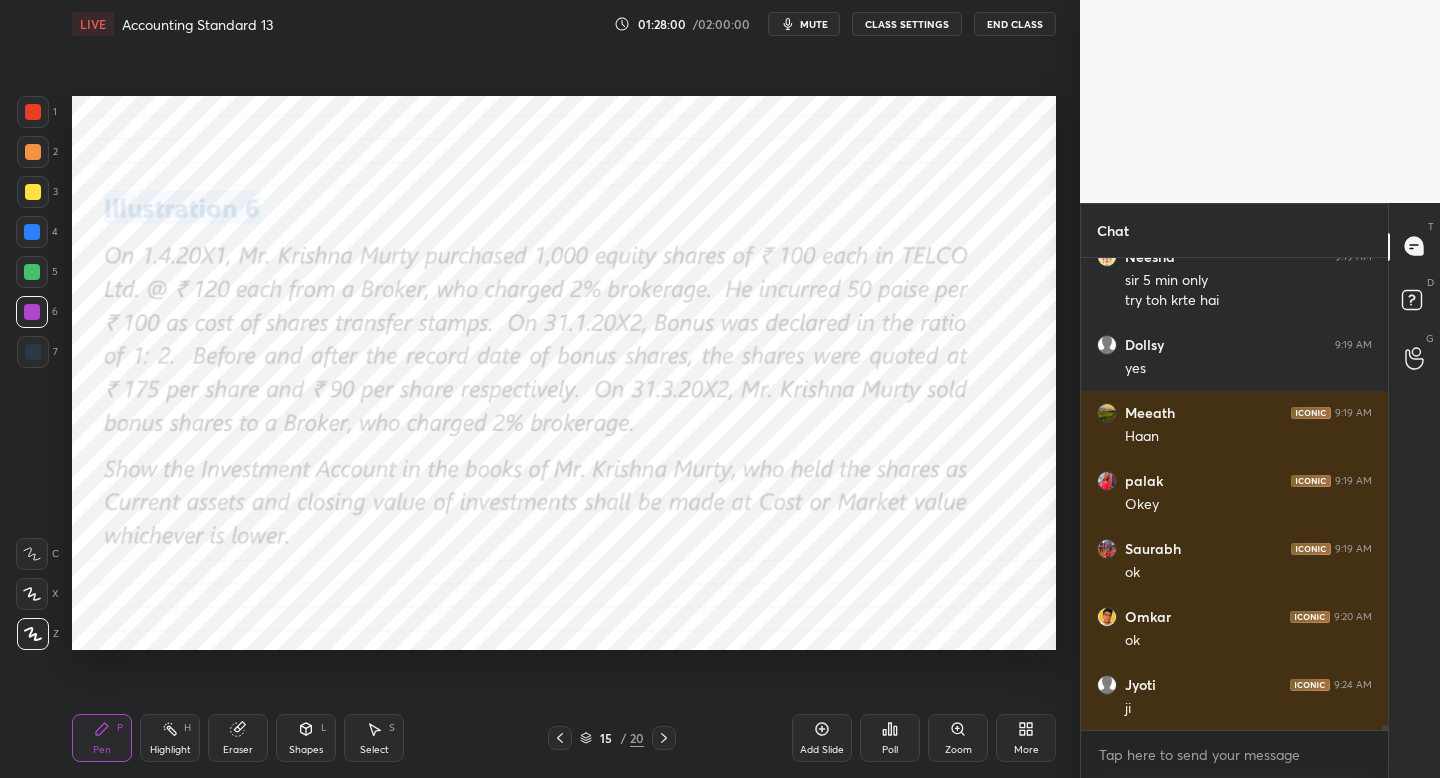 click 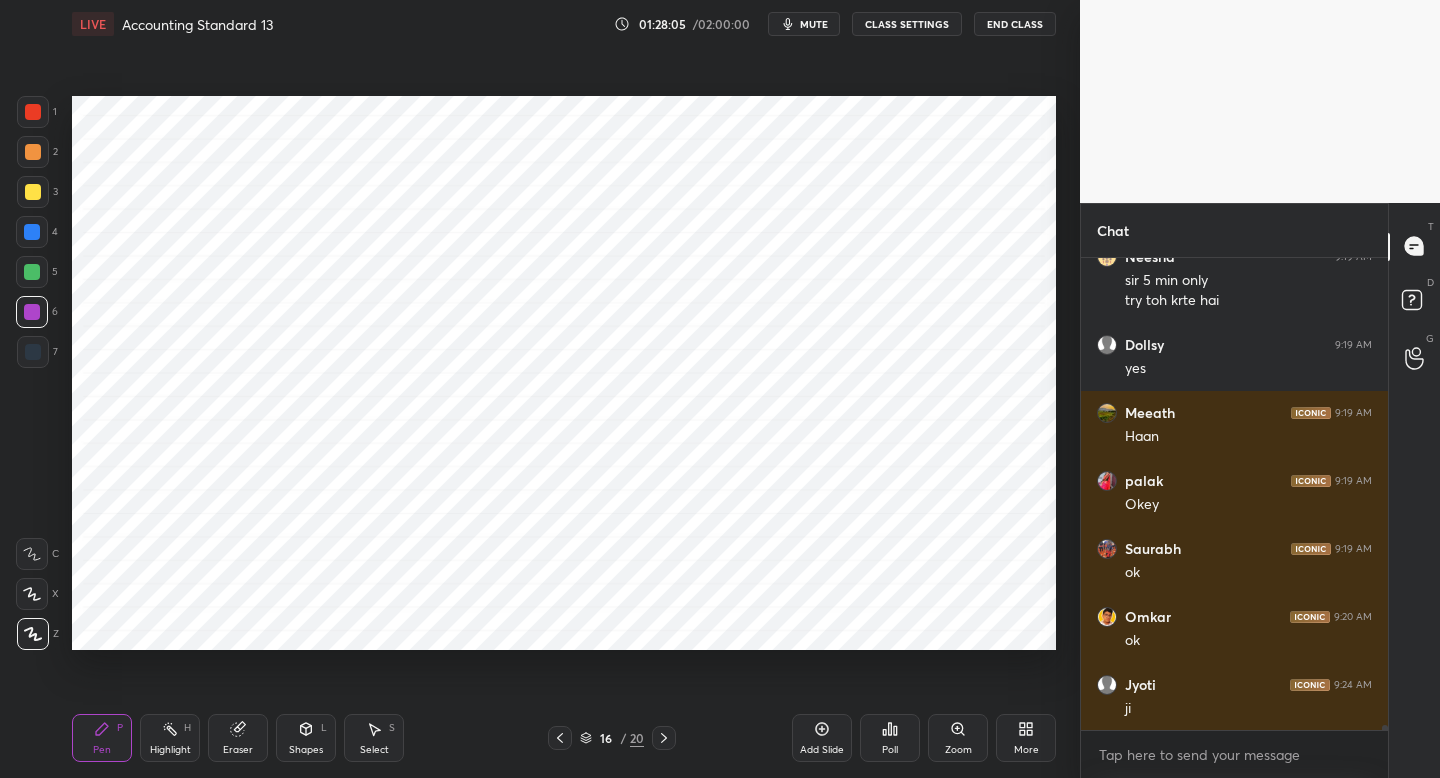 click at bounding box center (560, 738) 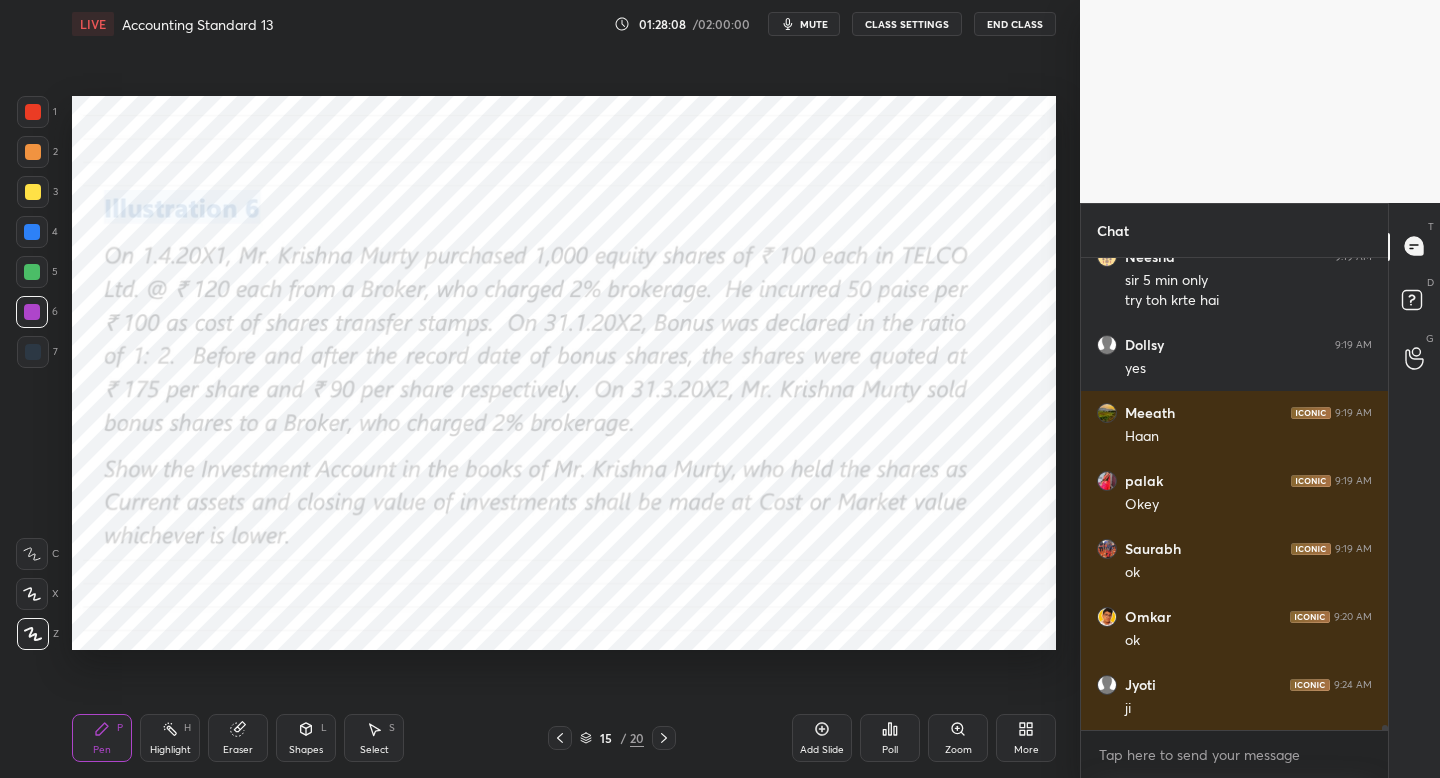click 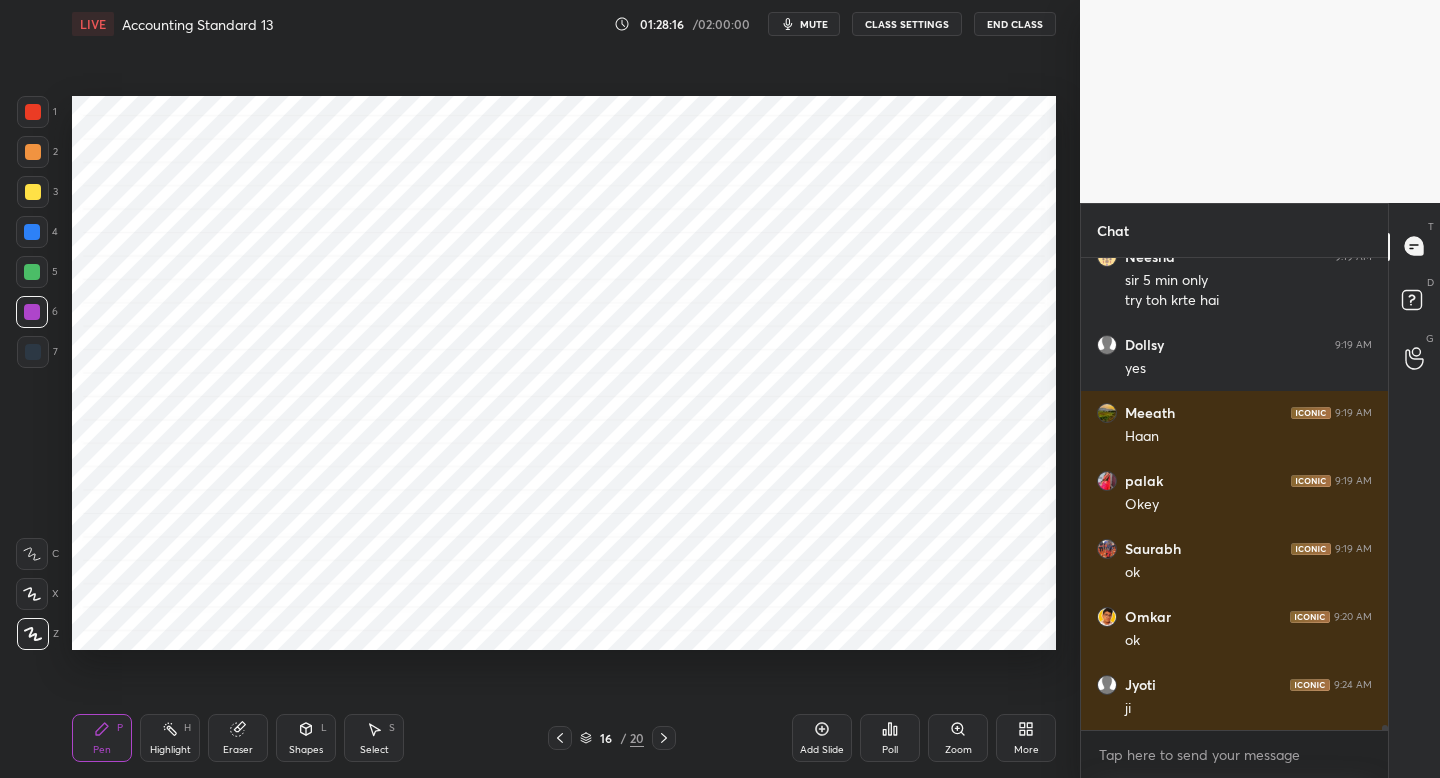 click on "Add Slide" at bounding box center (822, 738) 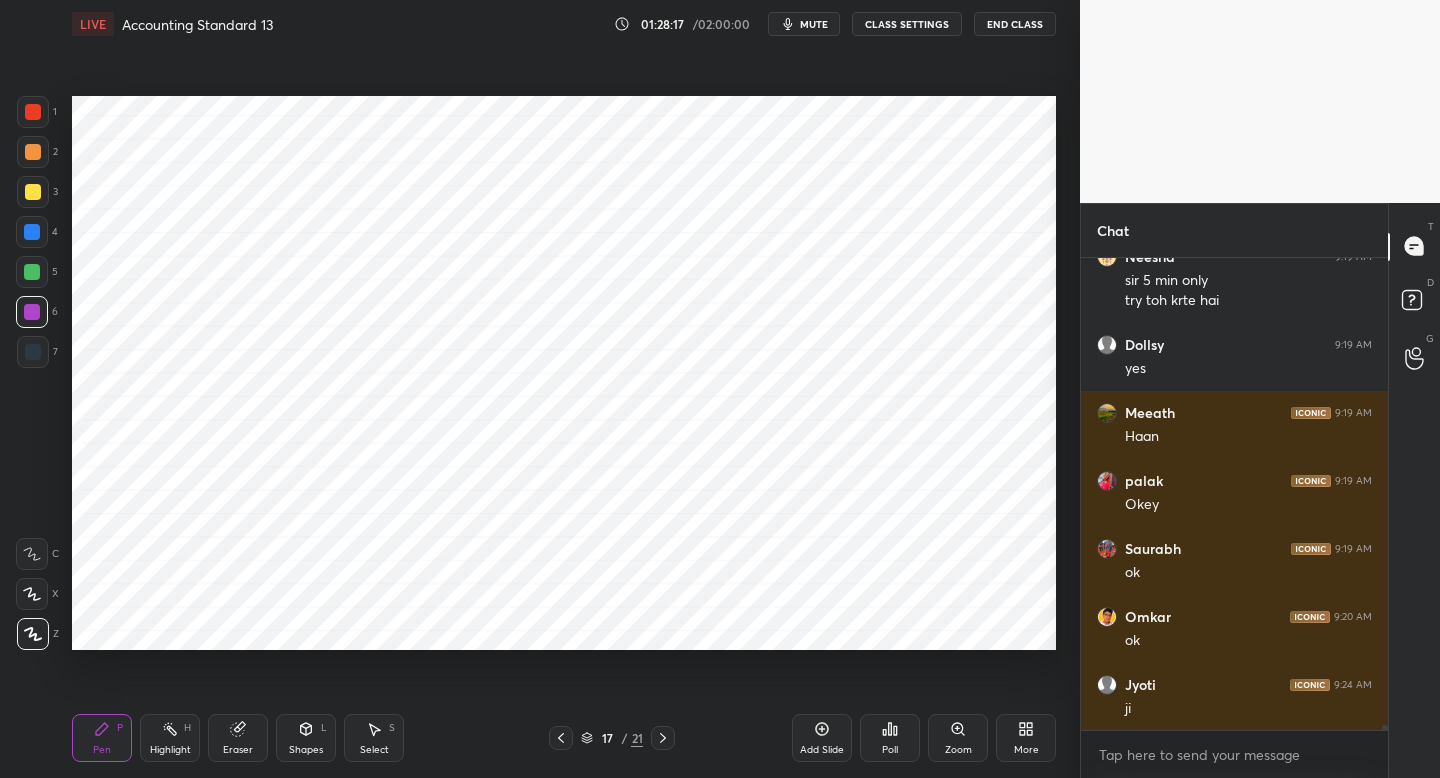 click on "7" at bounding box center (37, 356) 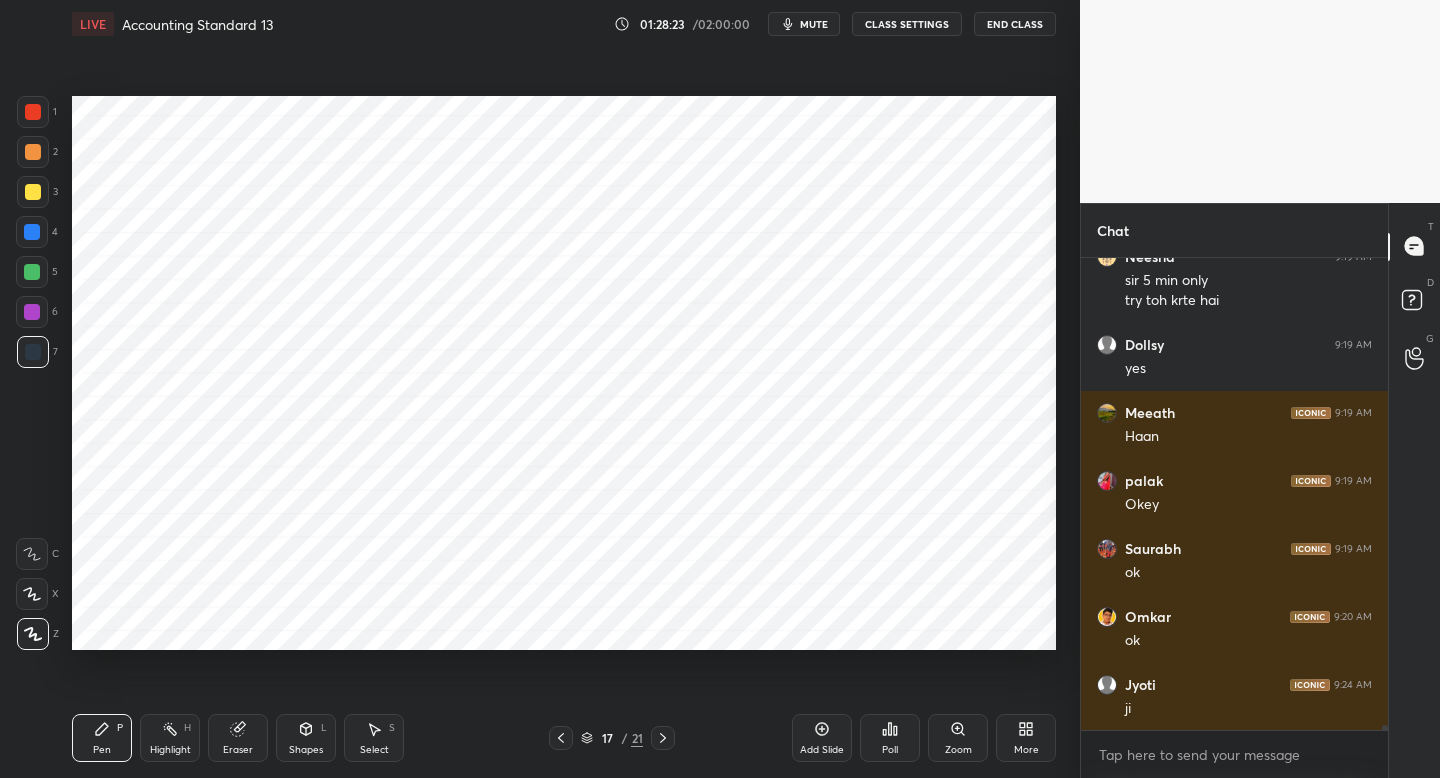 click 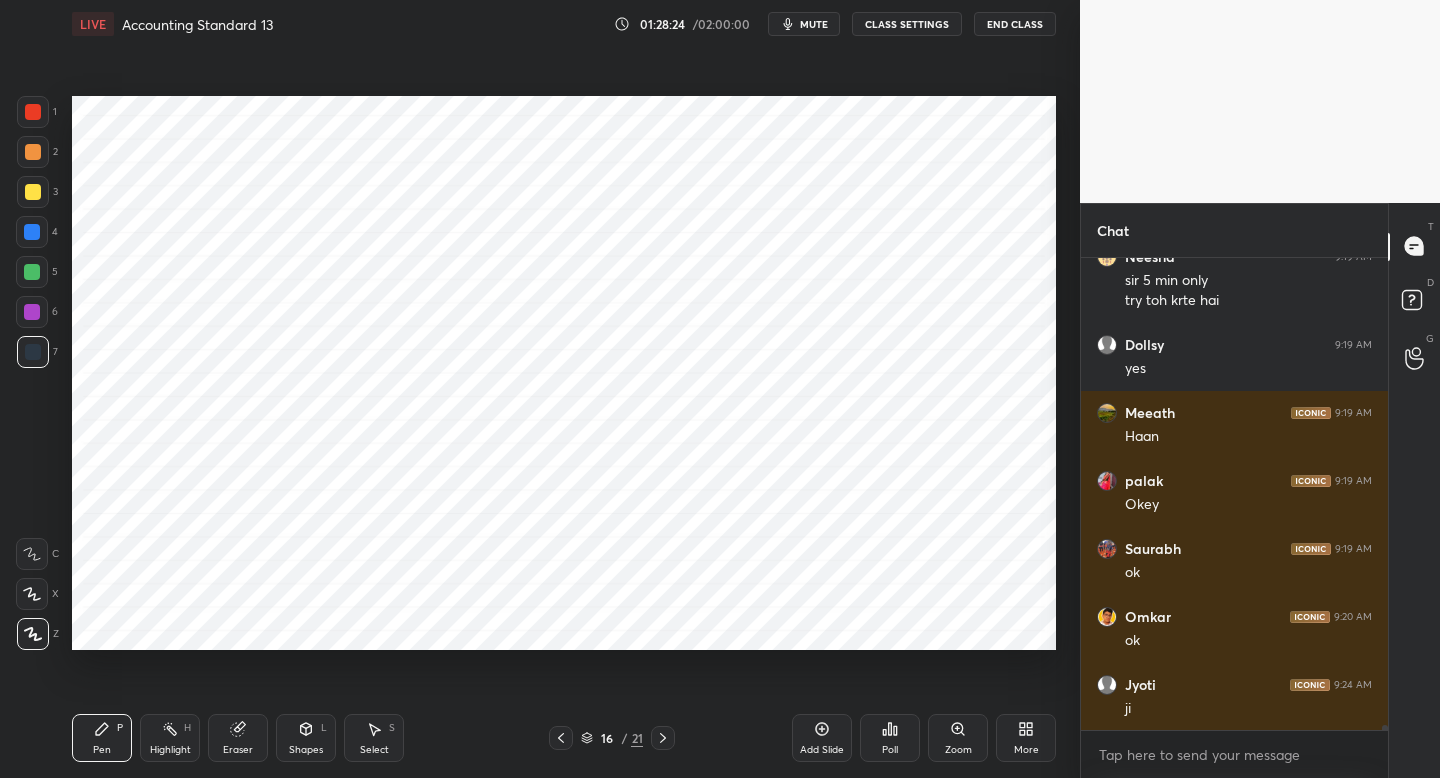 click 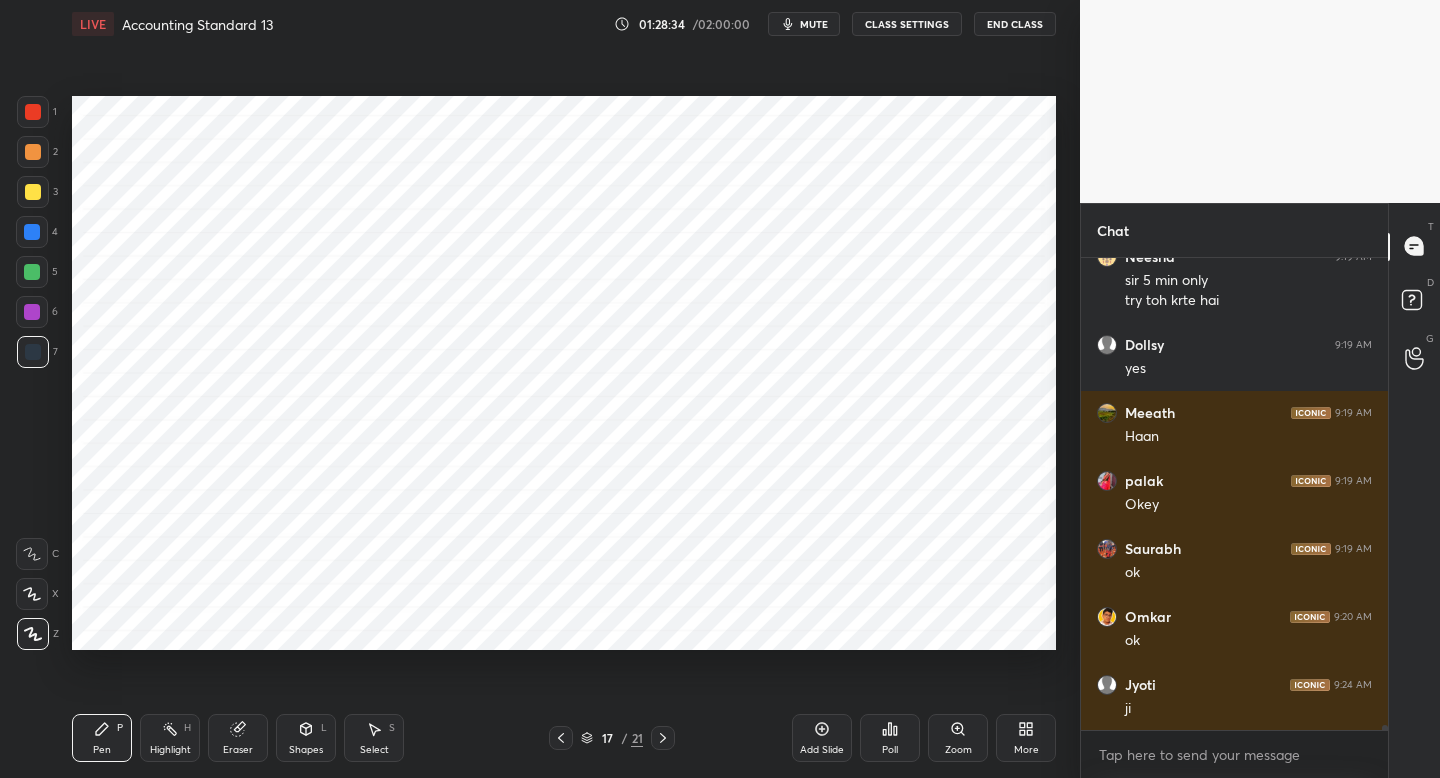 scroll, scrollTop: 48658, scrollLeft: 0, axis: vertical 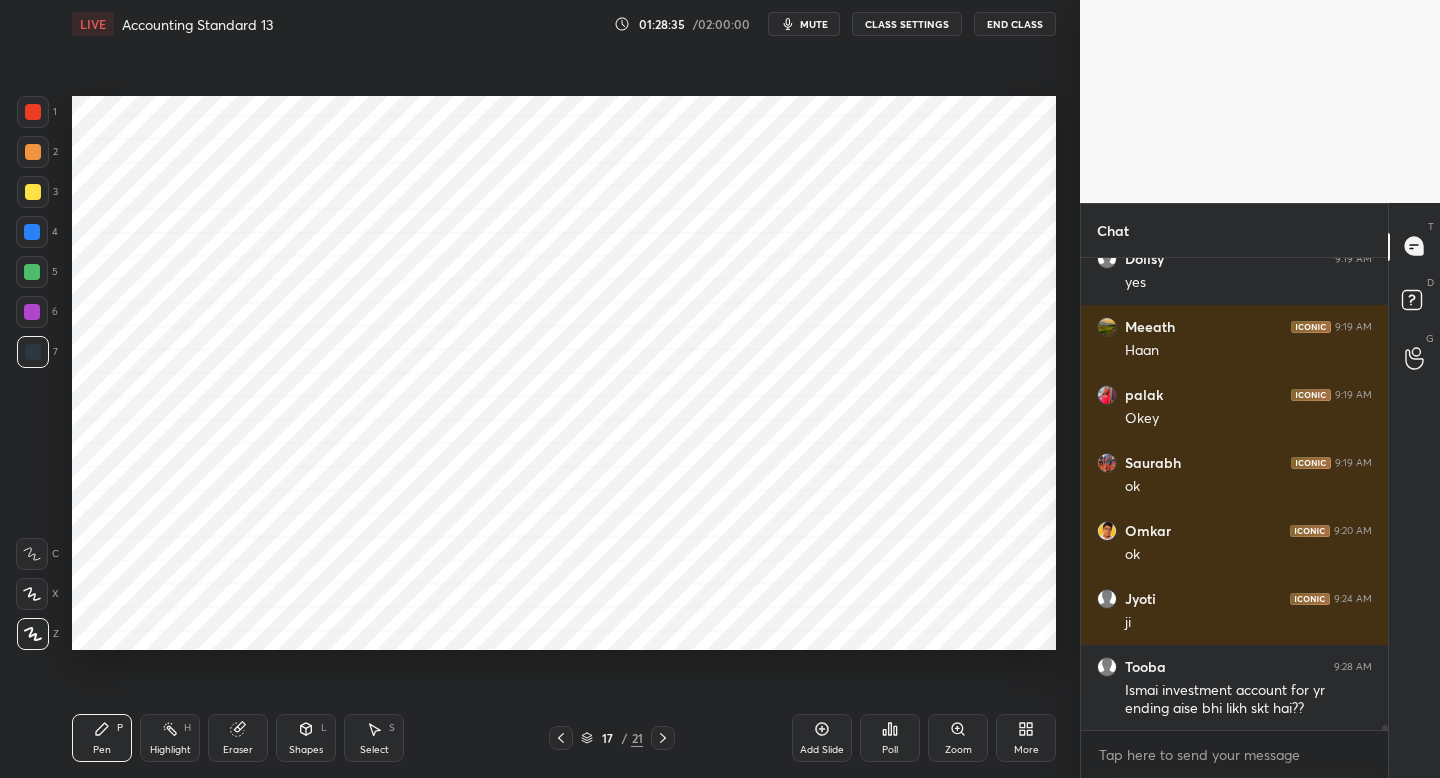 click 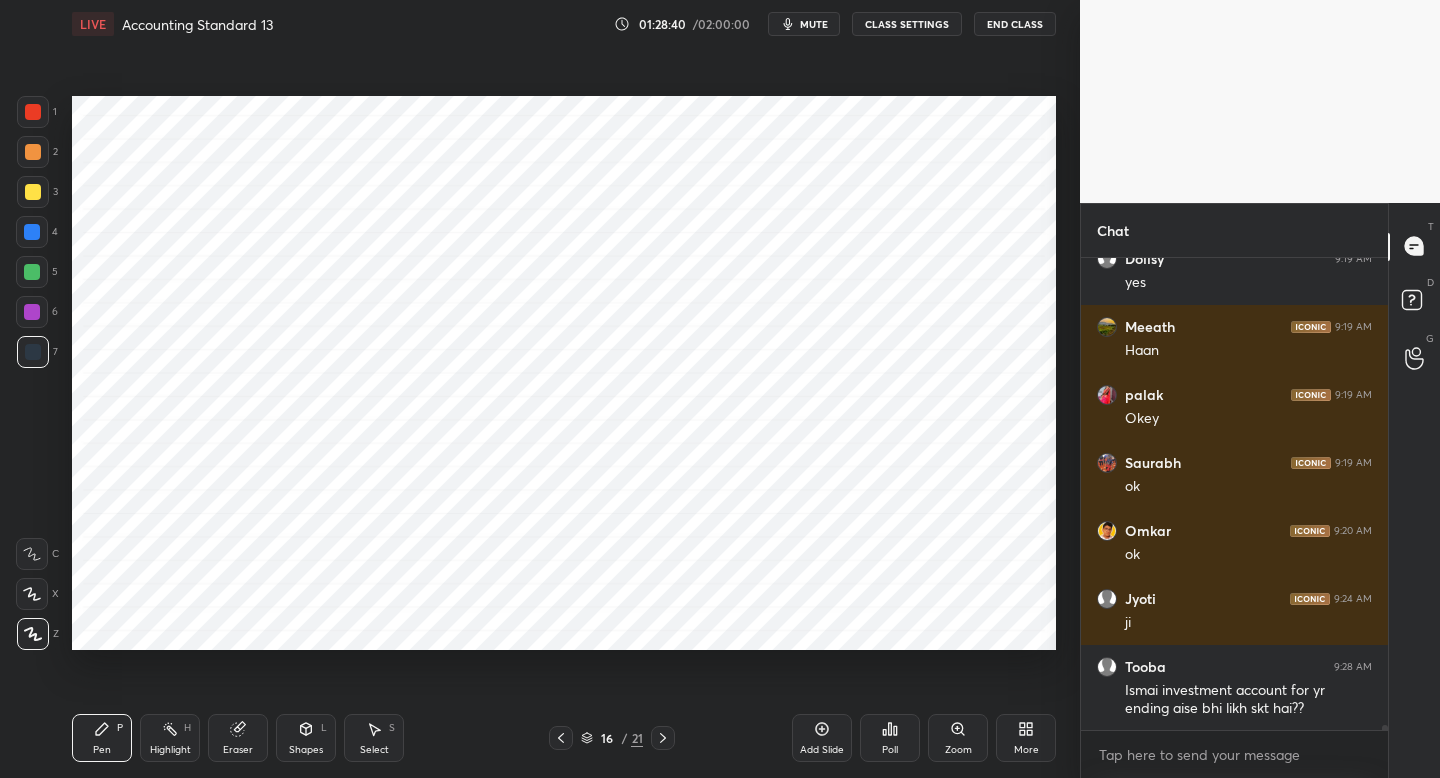 click on "Pen P Highlight H Eraser Shapes L Select S 16 / 21 Add Slide Poll Zoom More" at bounding box center (564, 738) 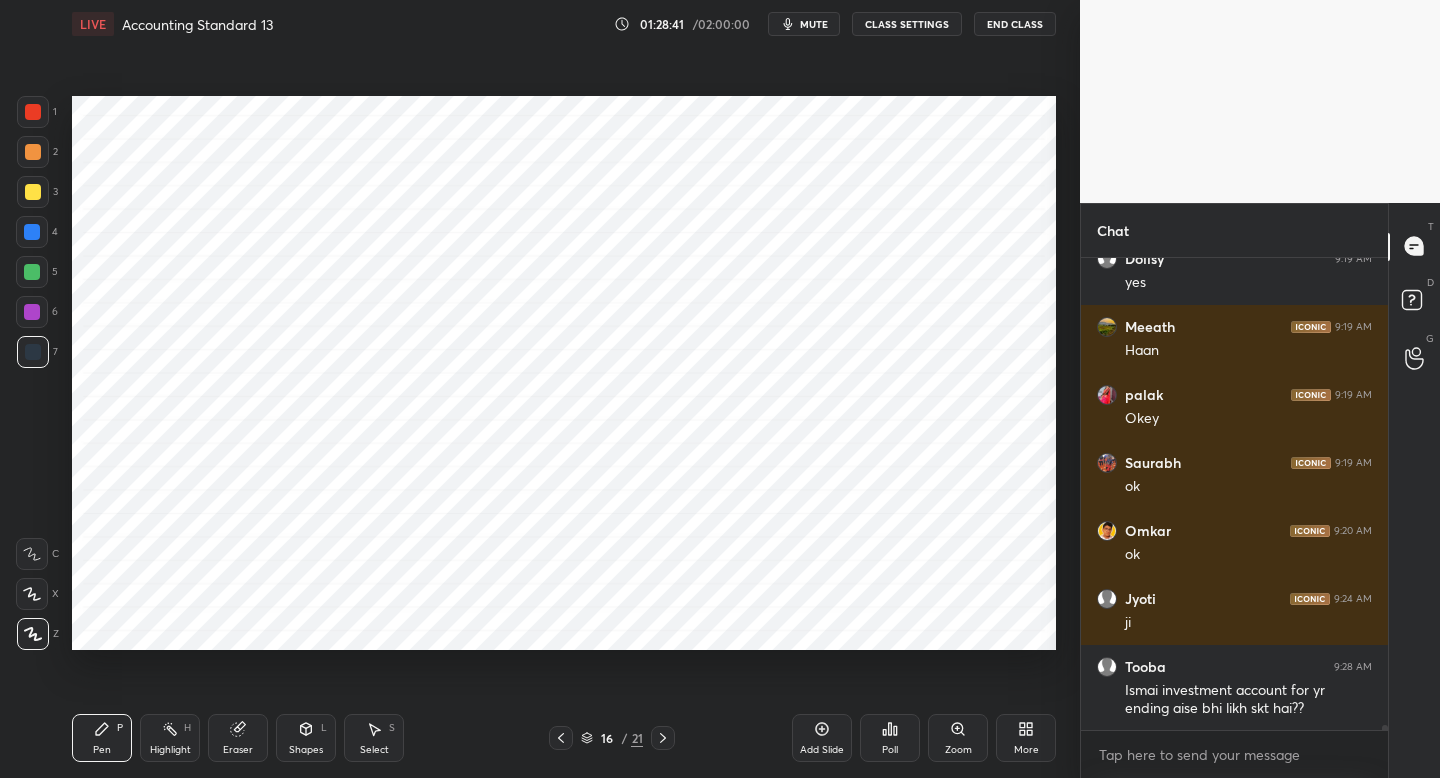 click 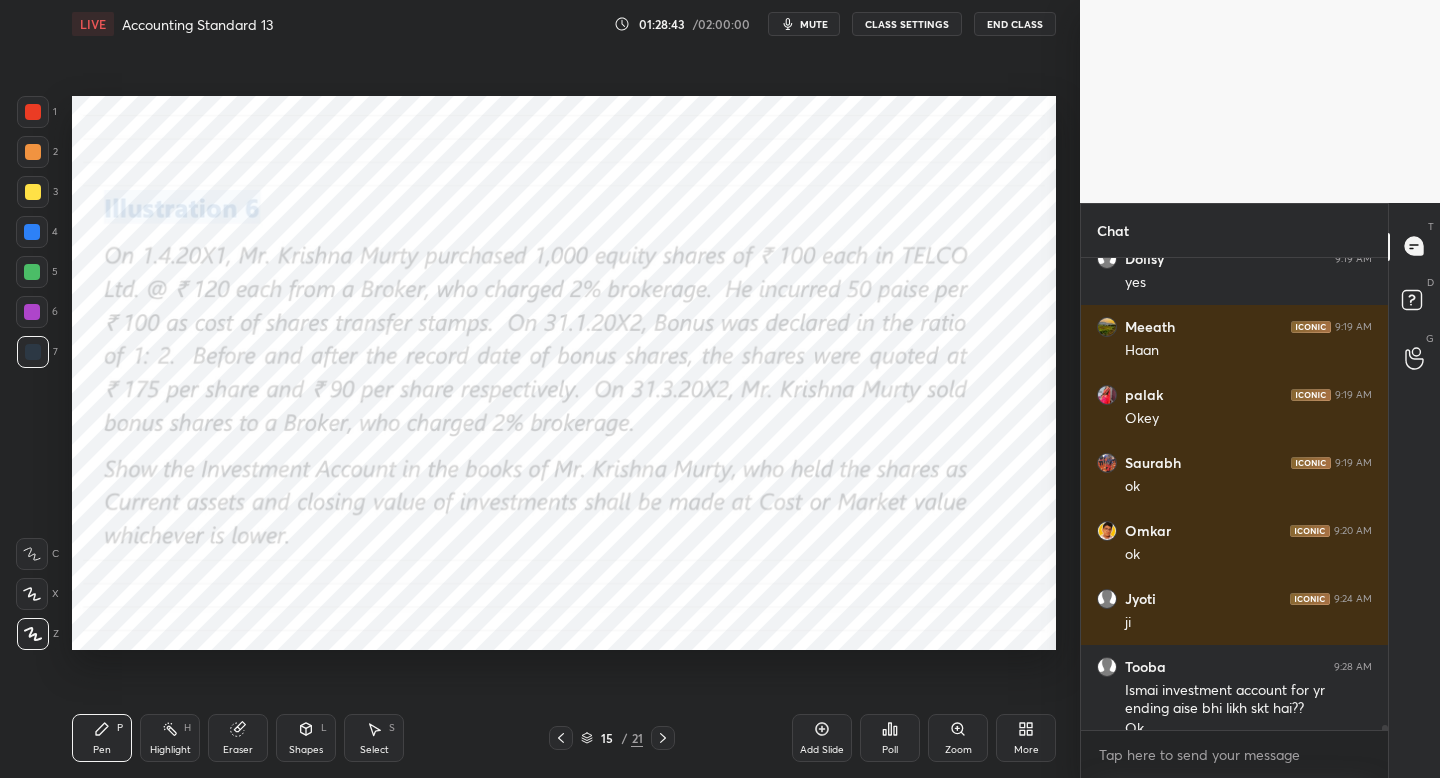 scroll, scrollTop: 48678, scrollLeft: 0, axis: vertical 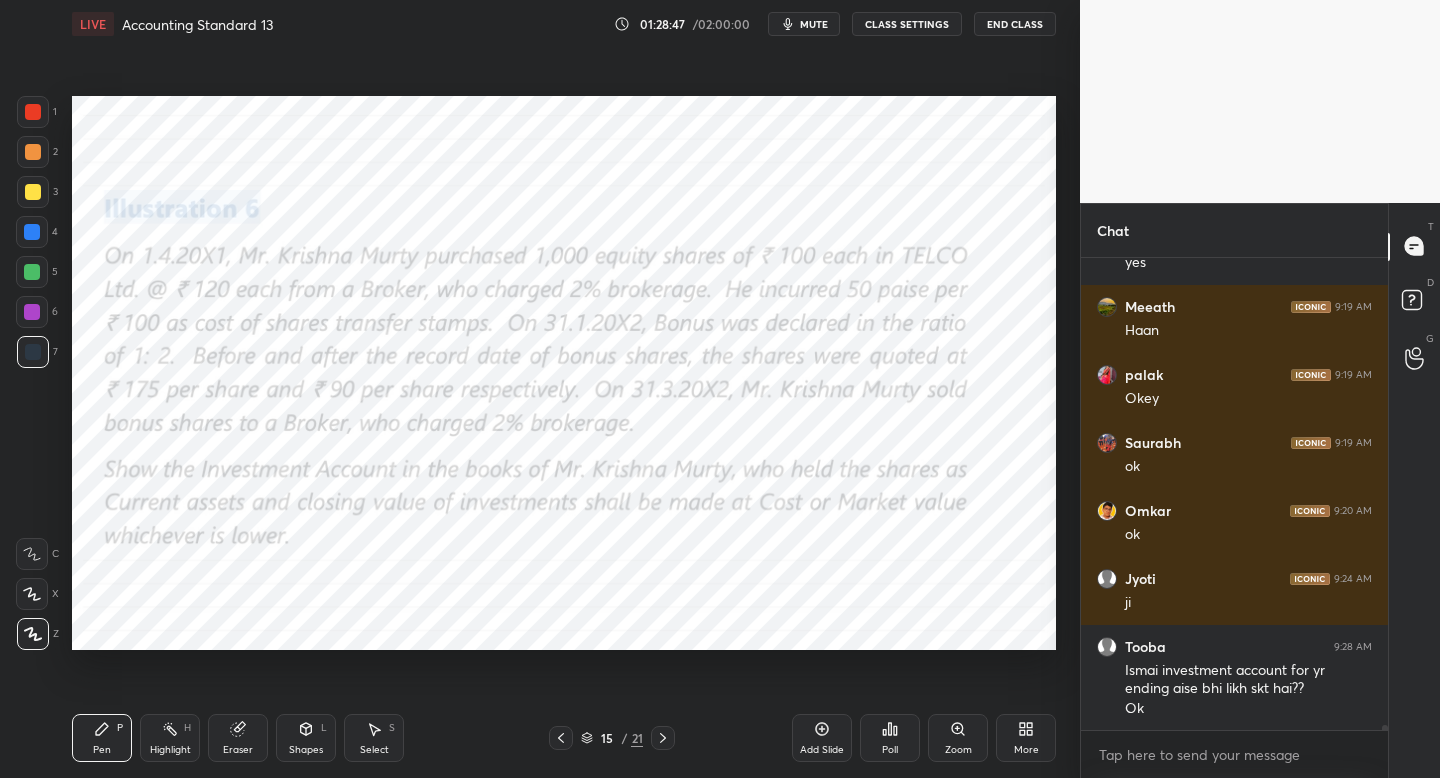click at bounding box center (663, 738) 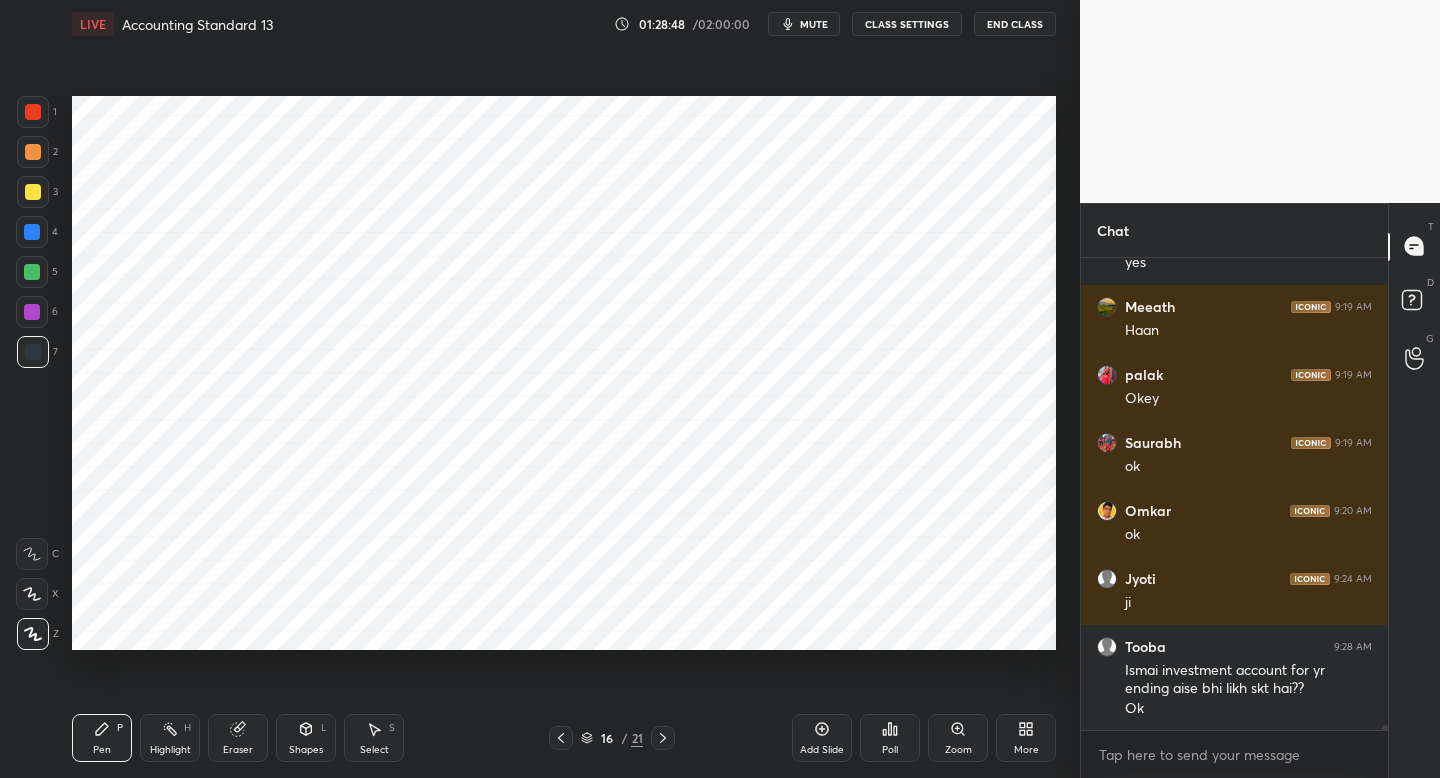 click at bounding box center (663, 738) 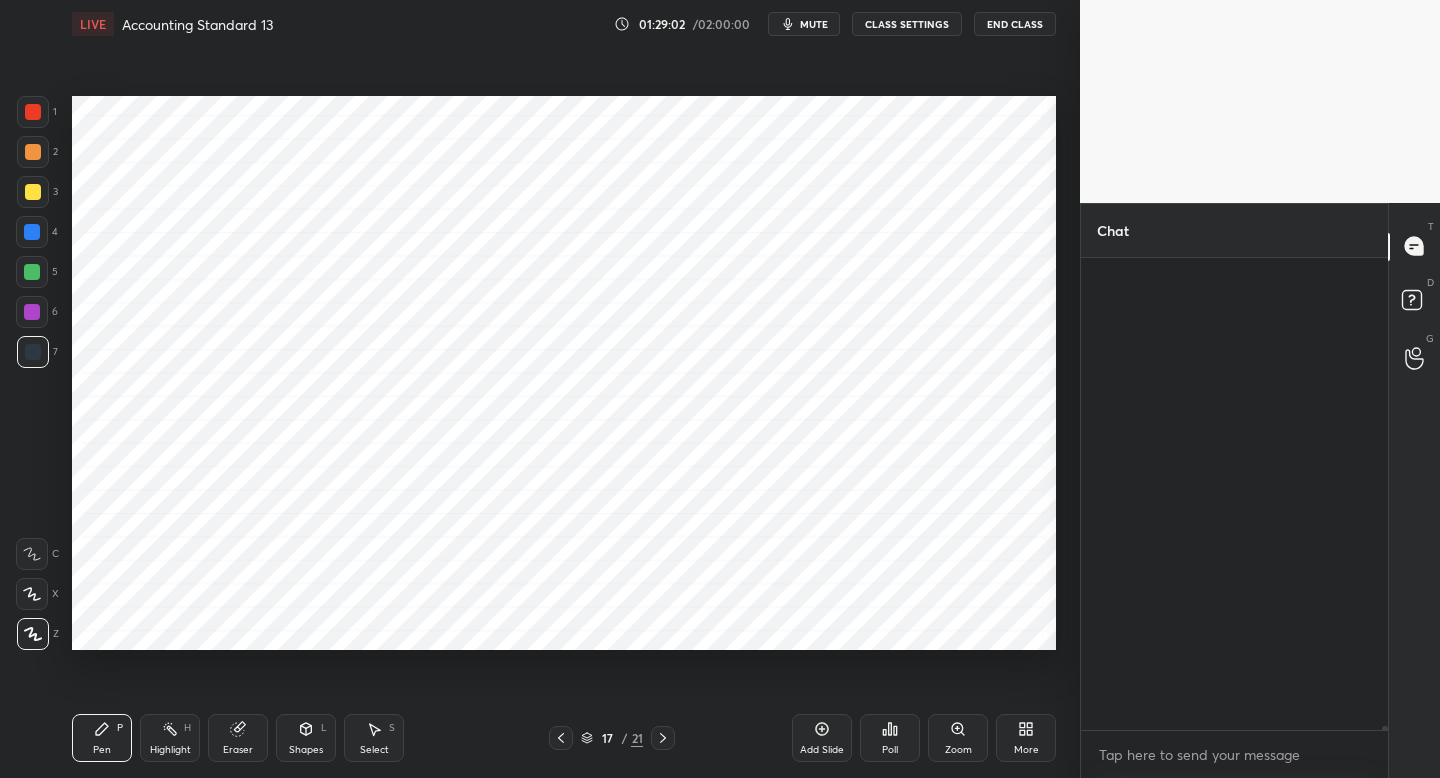 scroll, scrollTop: 49698, scrollLeft: 0, axis: vertical 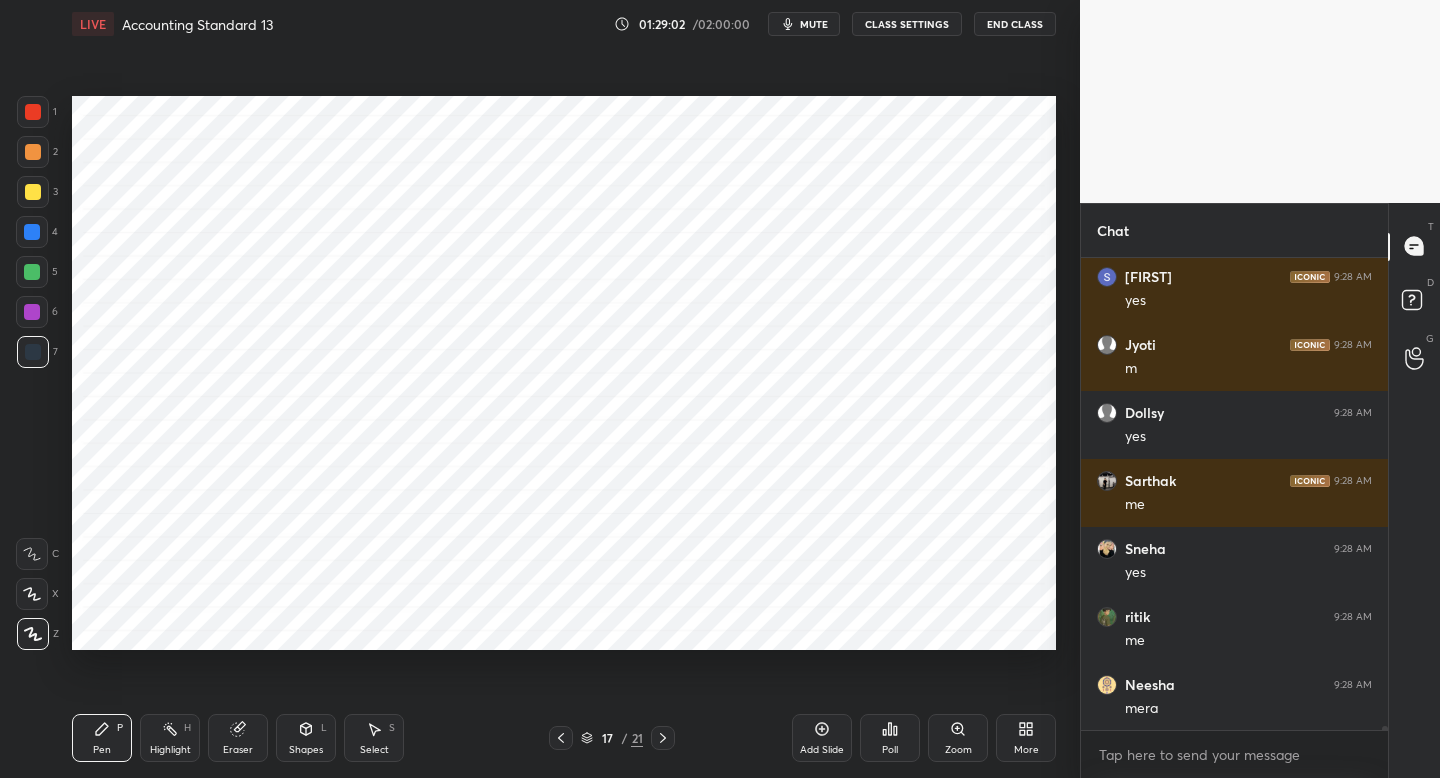 click 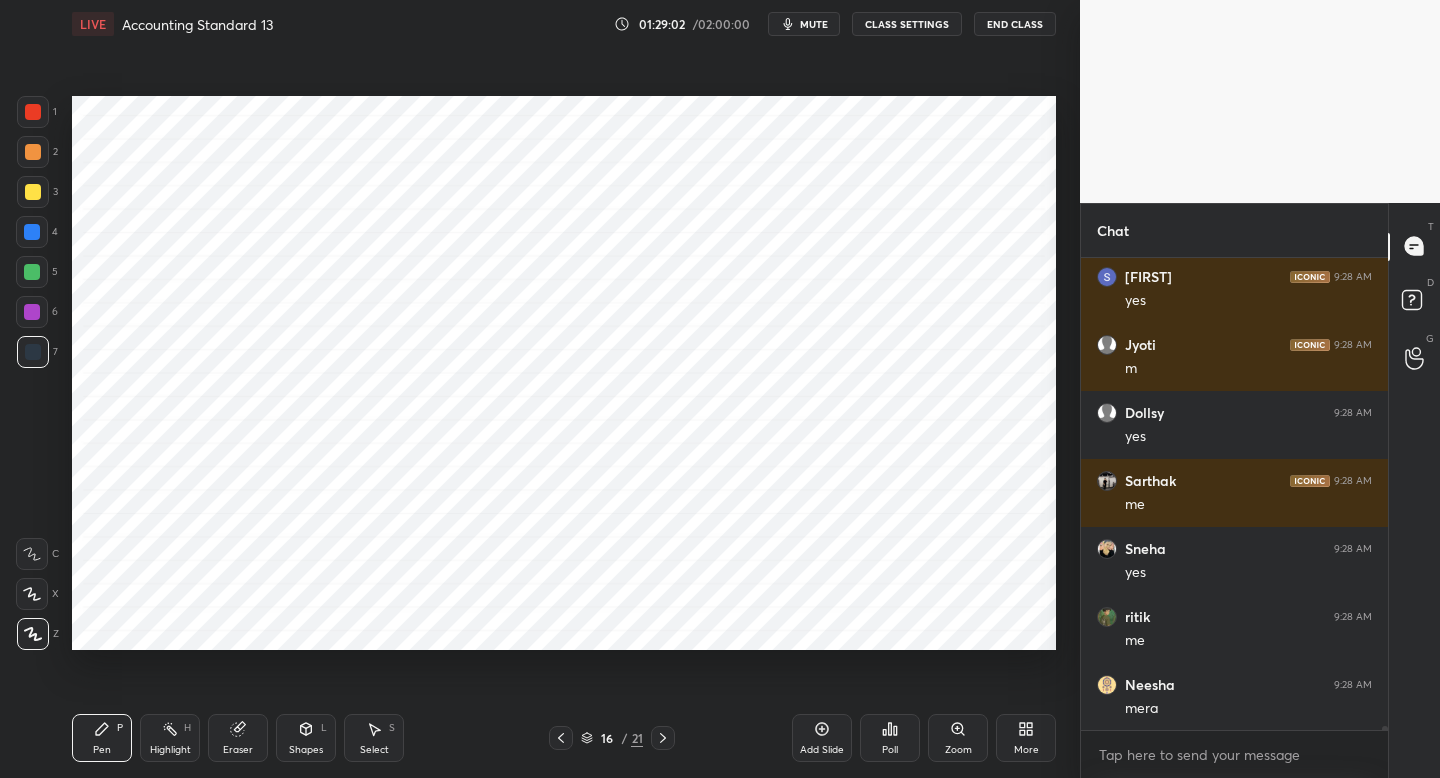 click 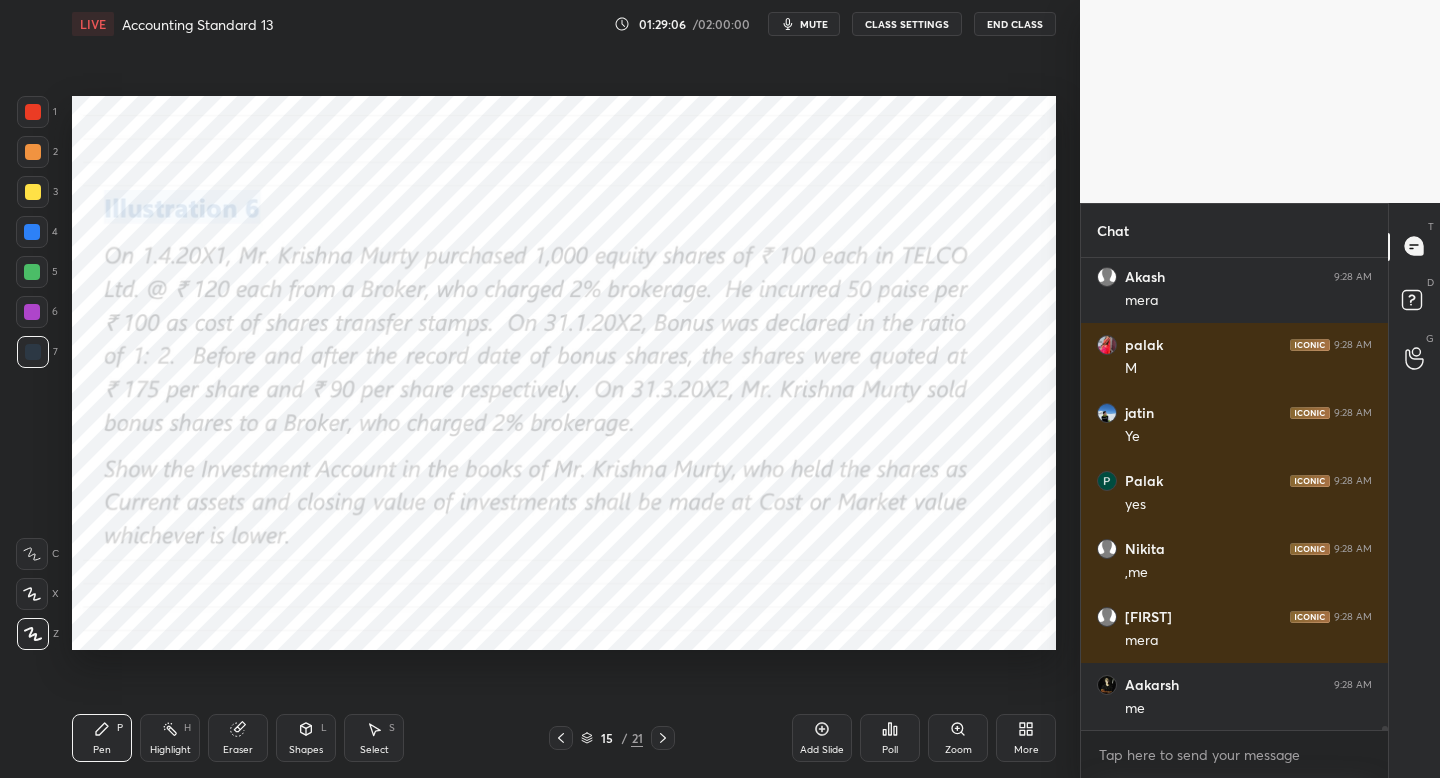 scroll, scrollTop: 50310, scrollLeft: 0, axis: vertical 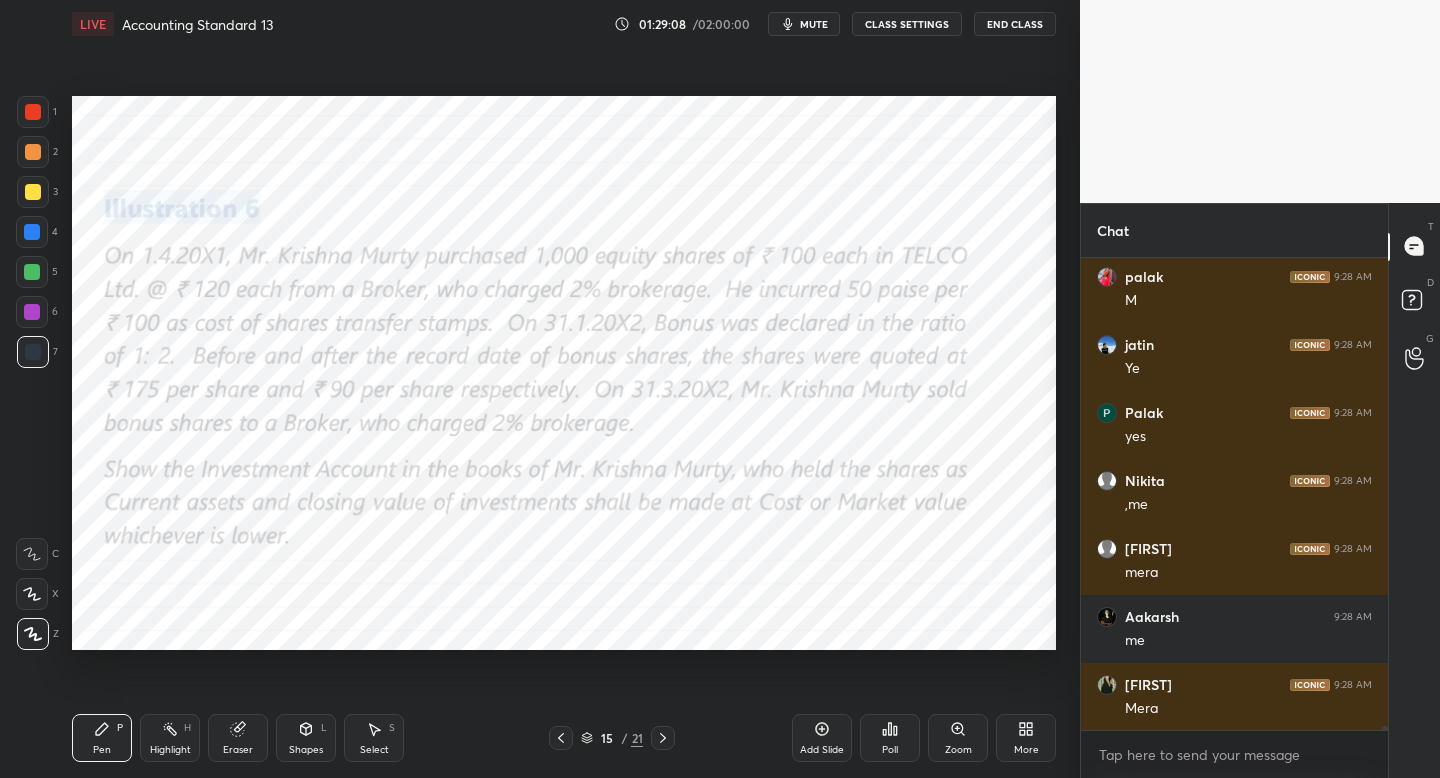 click 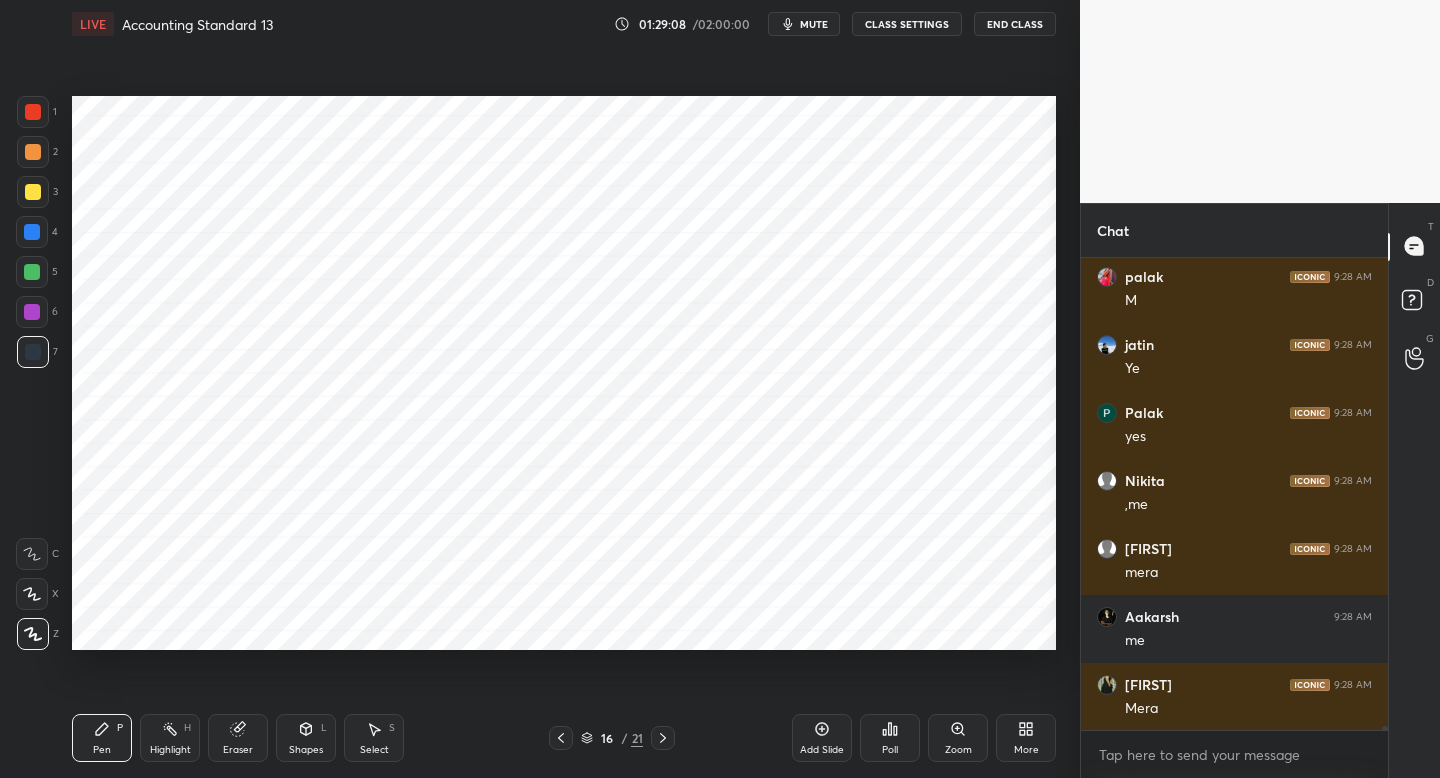click 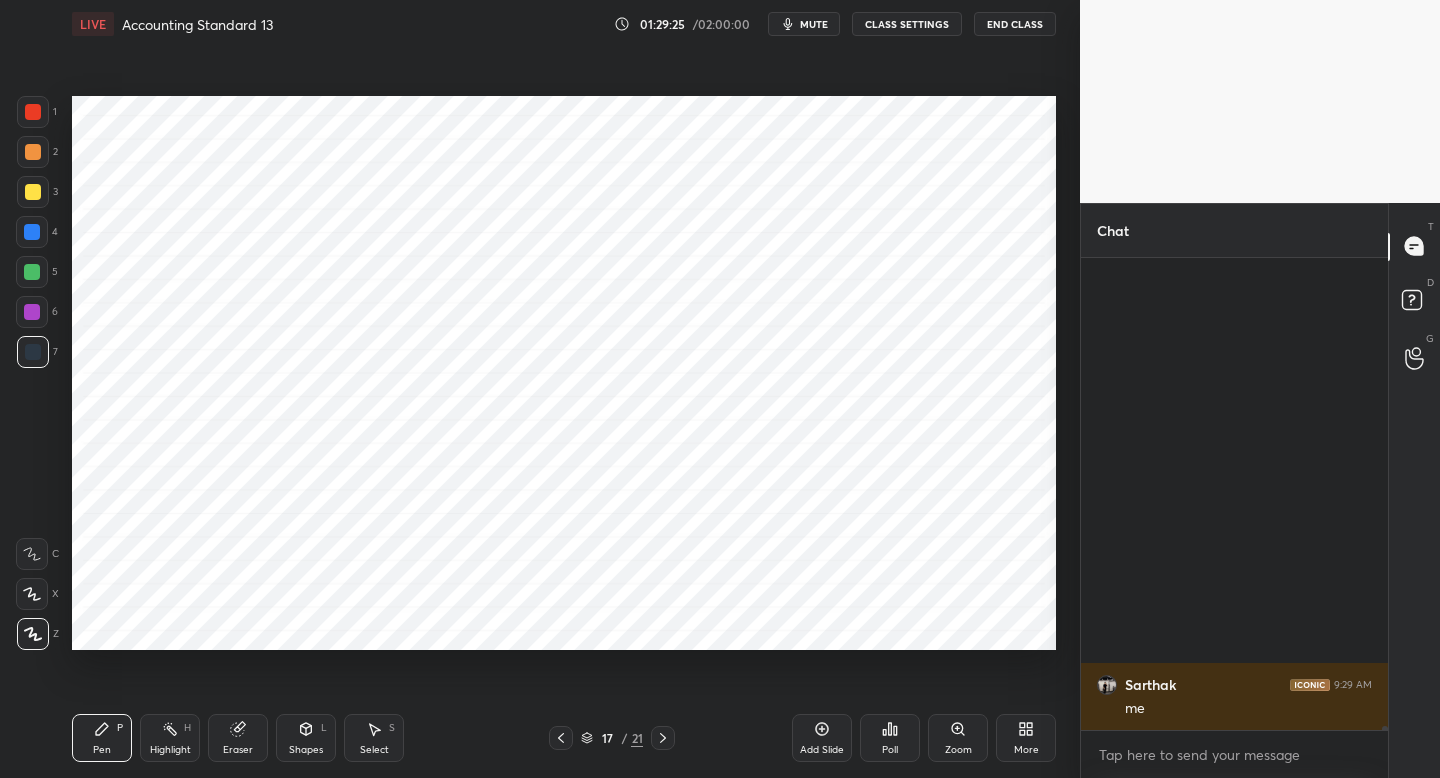 scroll, scrollTop: 51466, scrollLeft: 0, axis: vertical 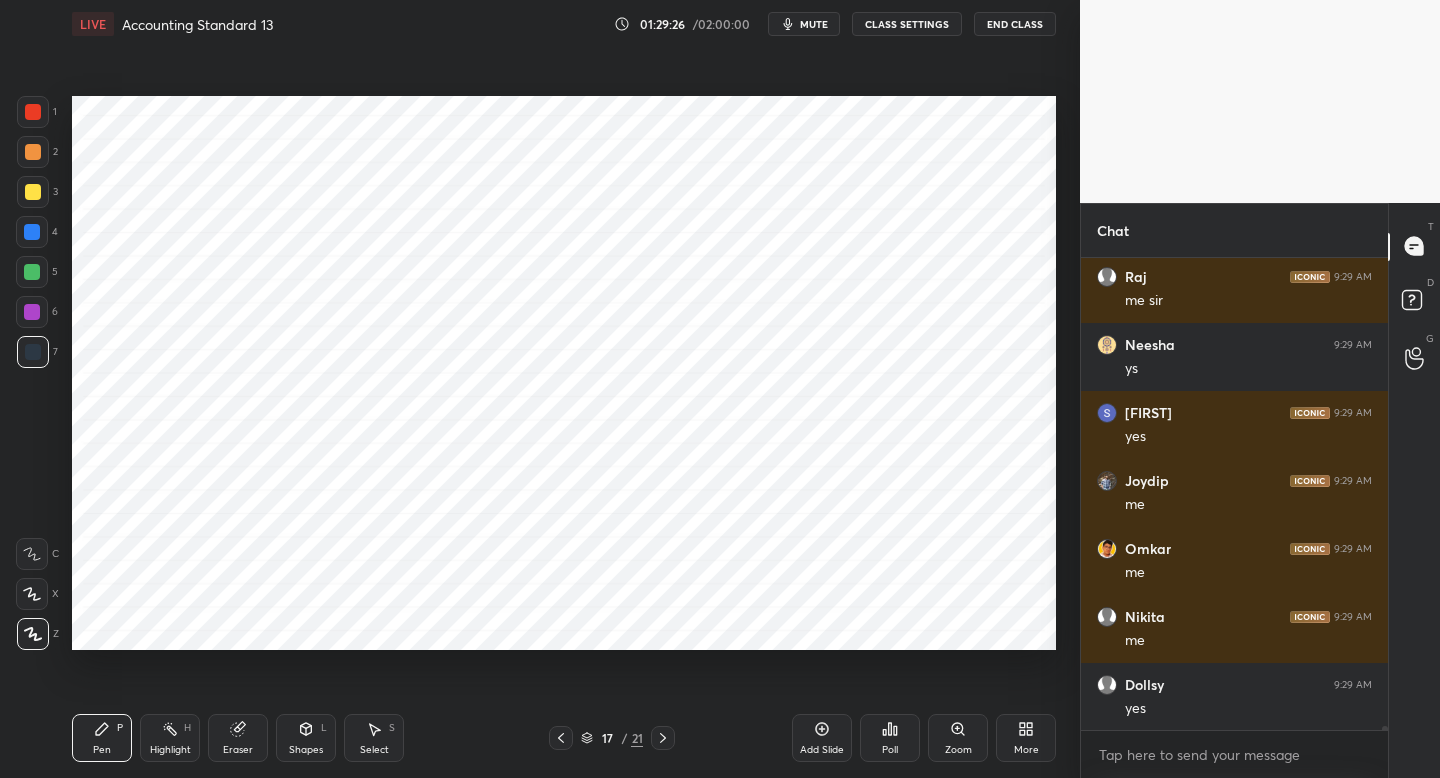 click 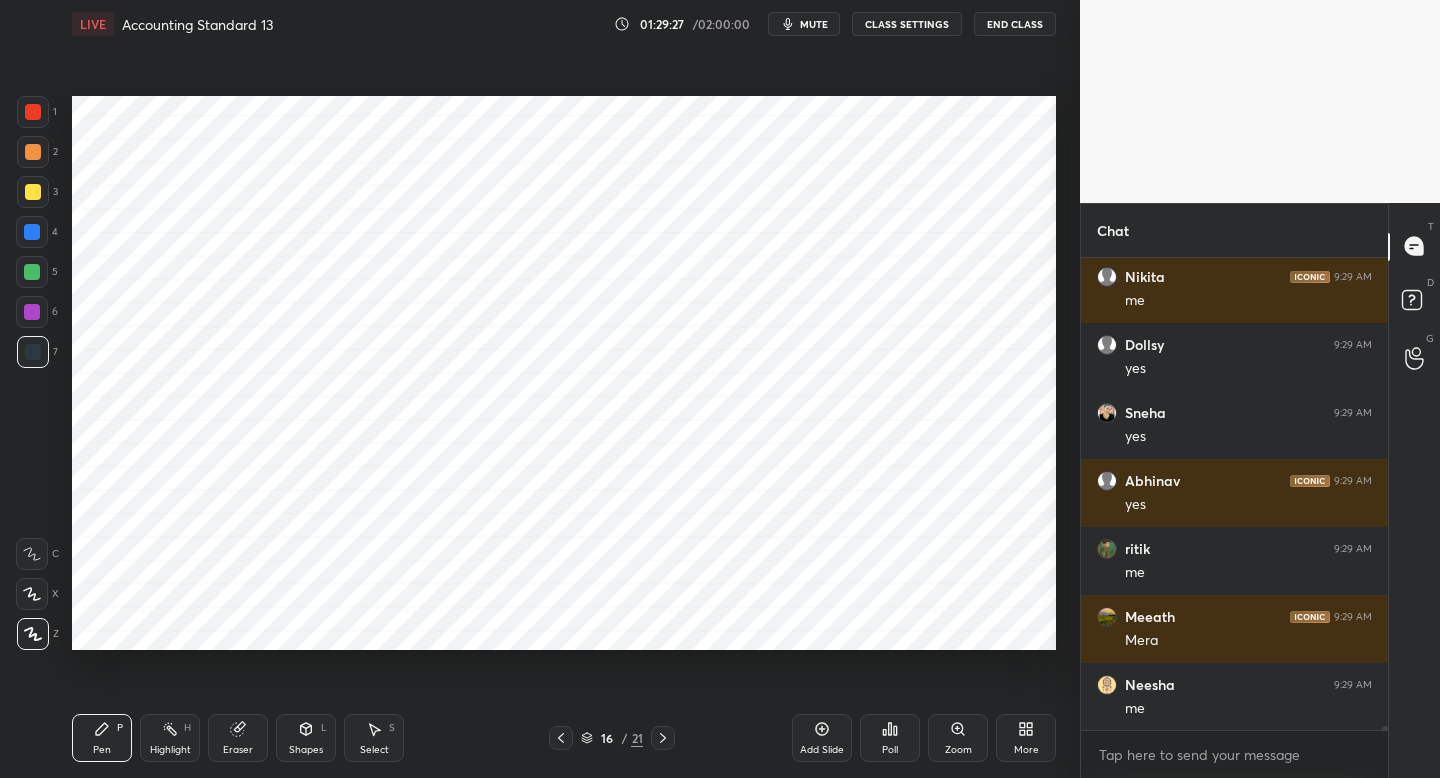 click 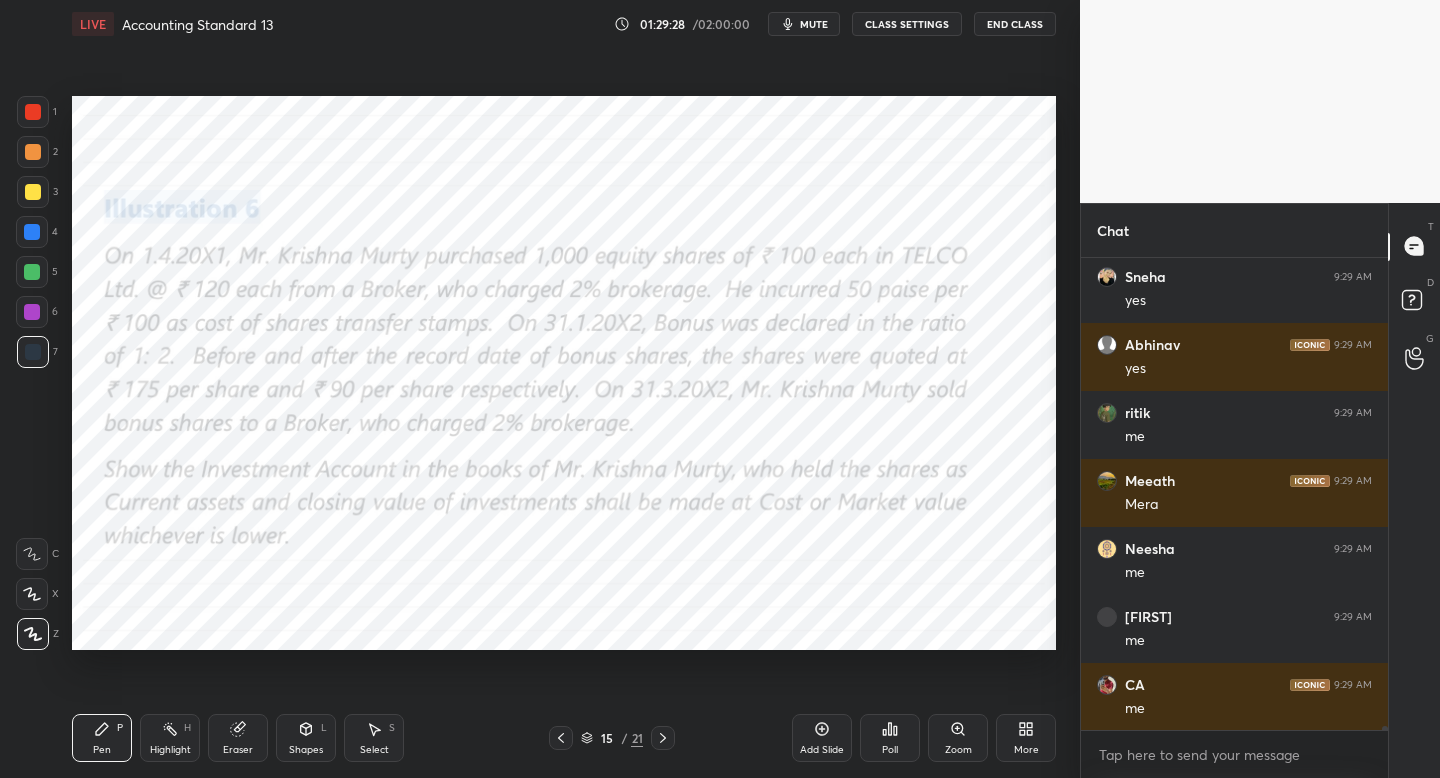 scroll, scrollTop: 52010, scrollLeft: 0, axis: vertical 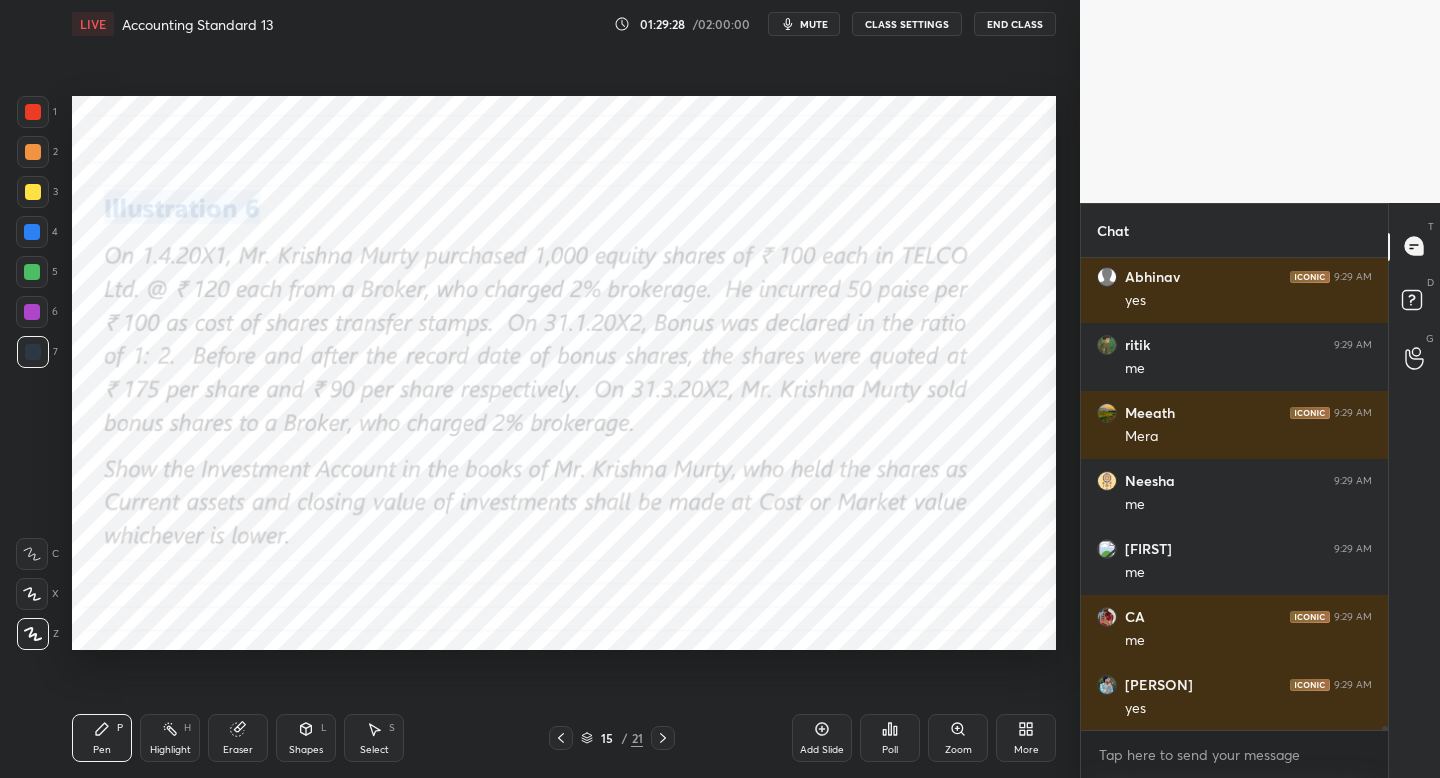 click on "4" at bounding box center [37, 236] 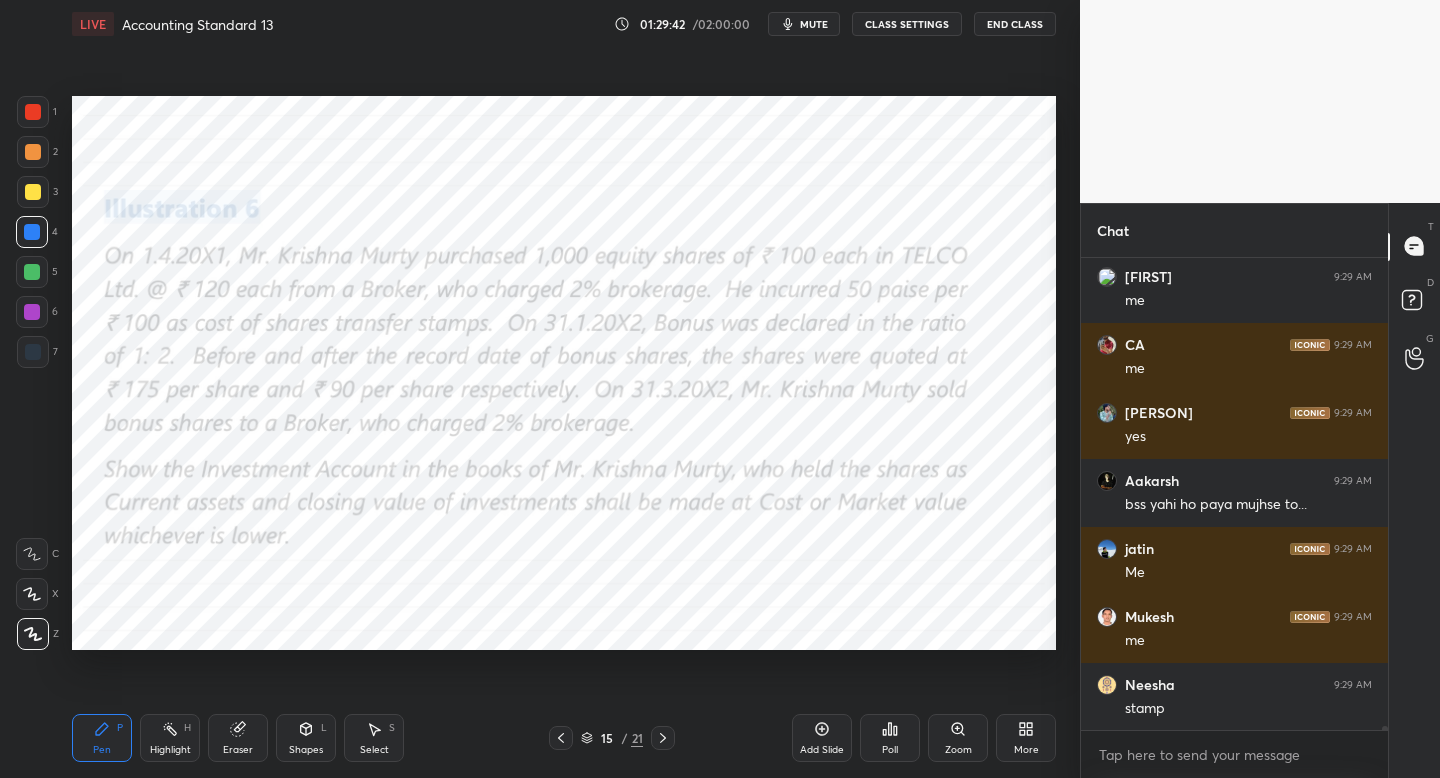 scroll, scrollTop: 52302, scrollLeft: 0, axis: vertical 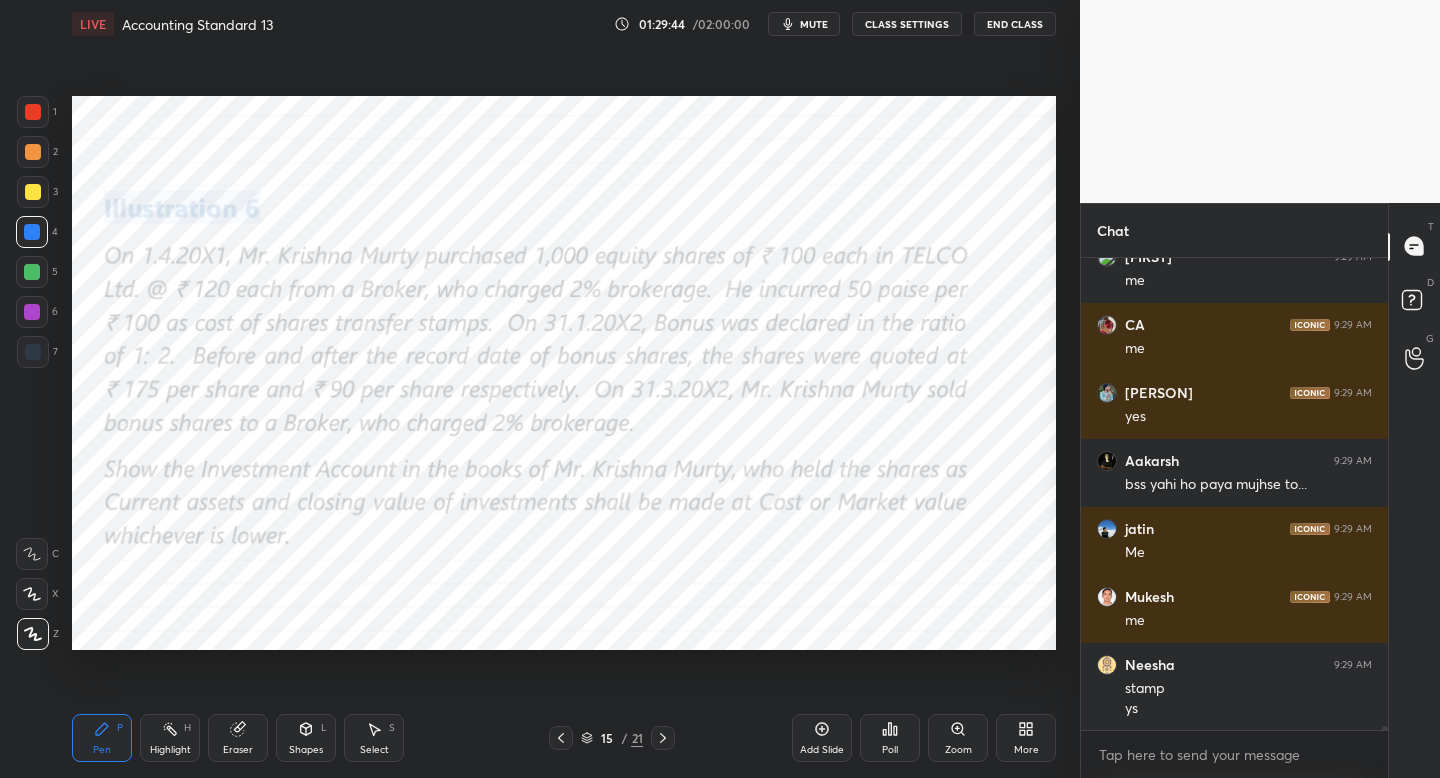 click at bounding box center (663, 738) 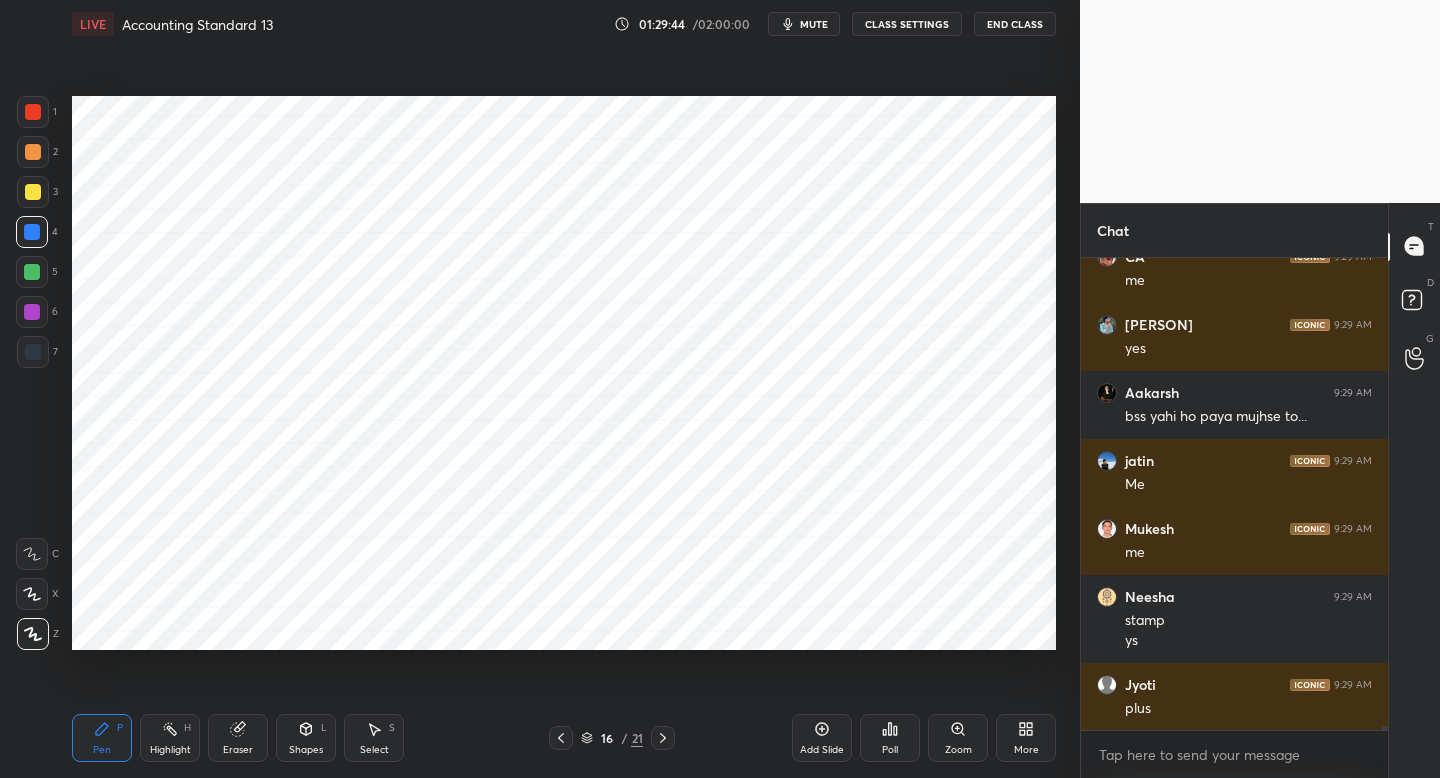 click 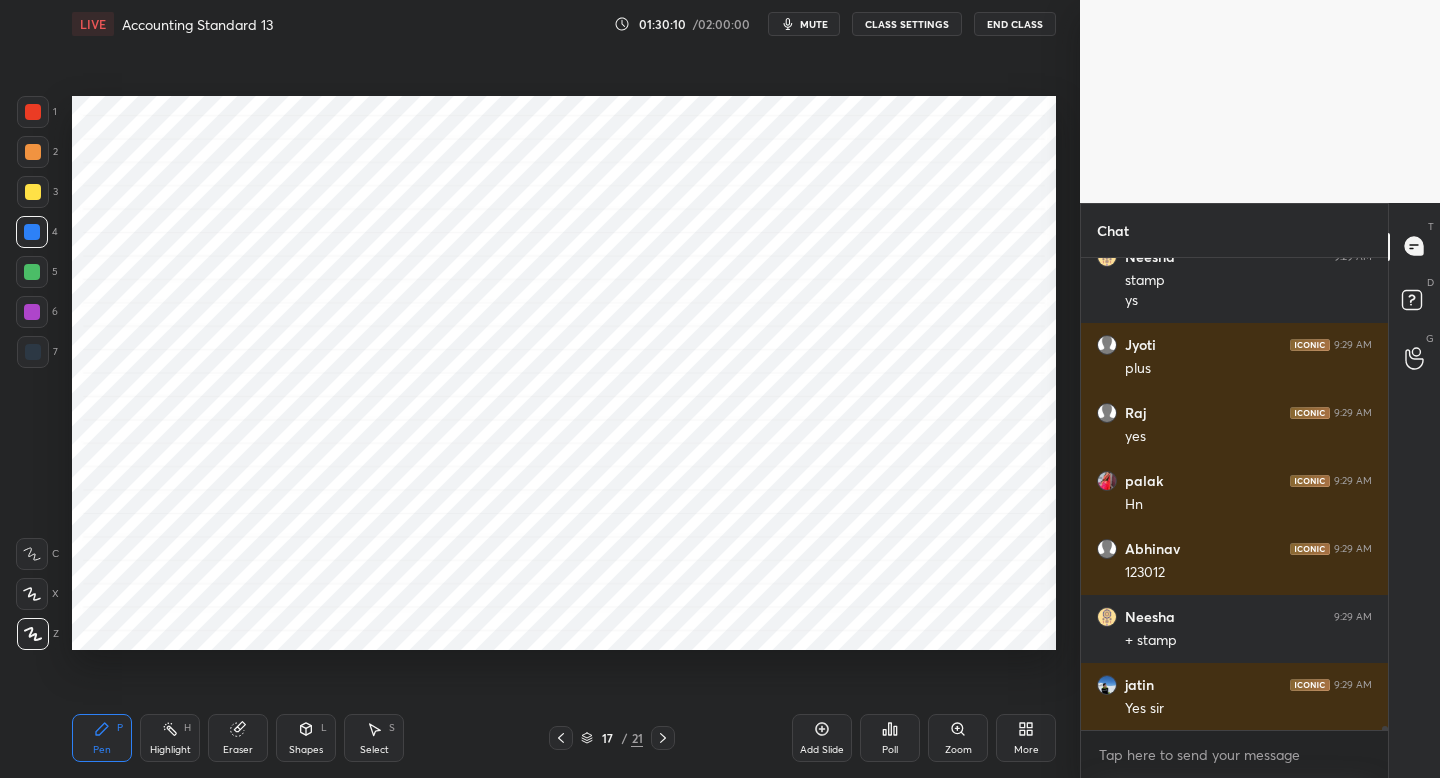 scroll, scrollTop: 52778, scrollLeft: 0, axis: vertical 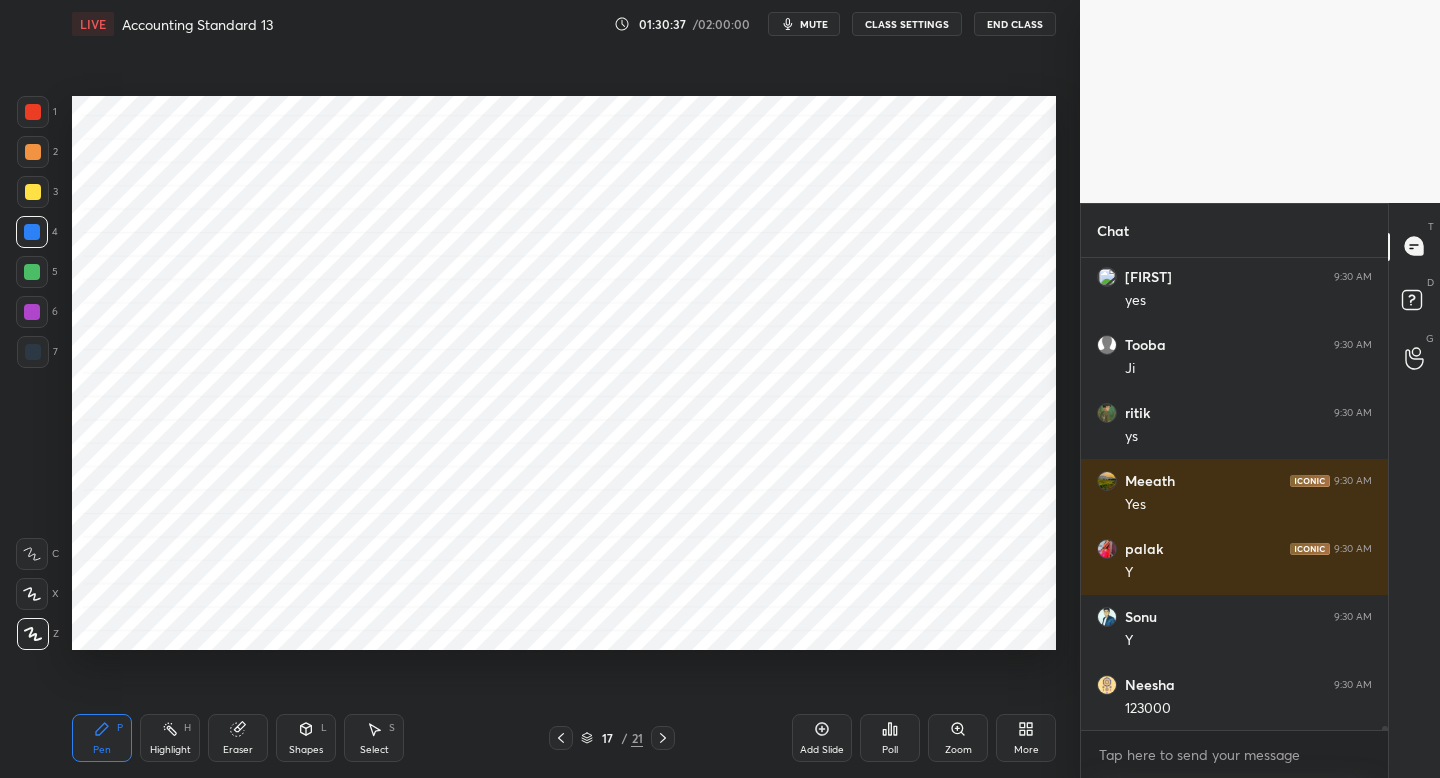click 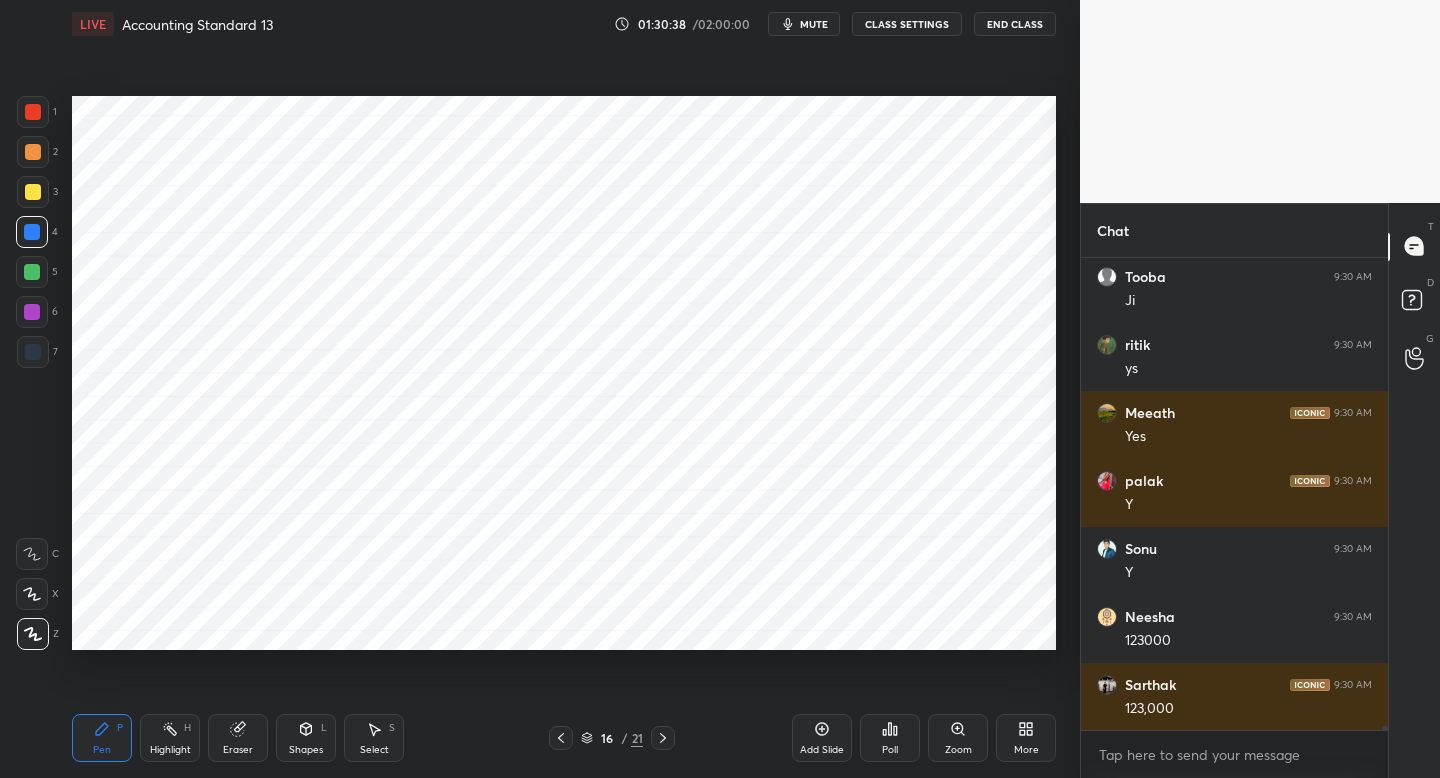 scroll, scrollTop: 54750, scrollLeft: 0, axis: vertical 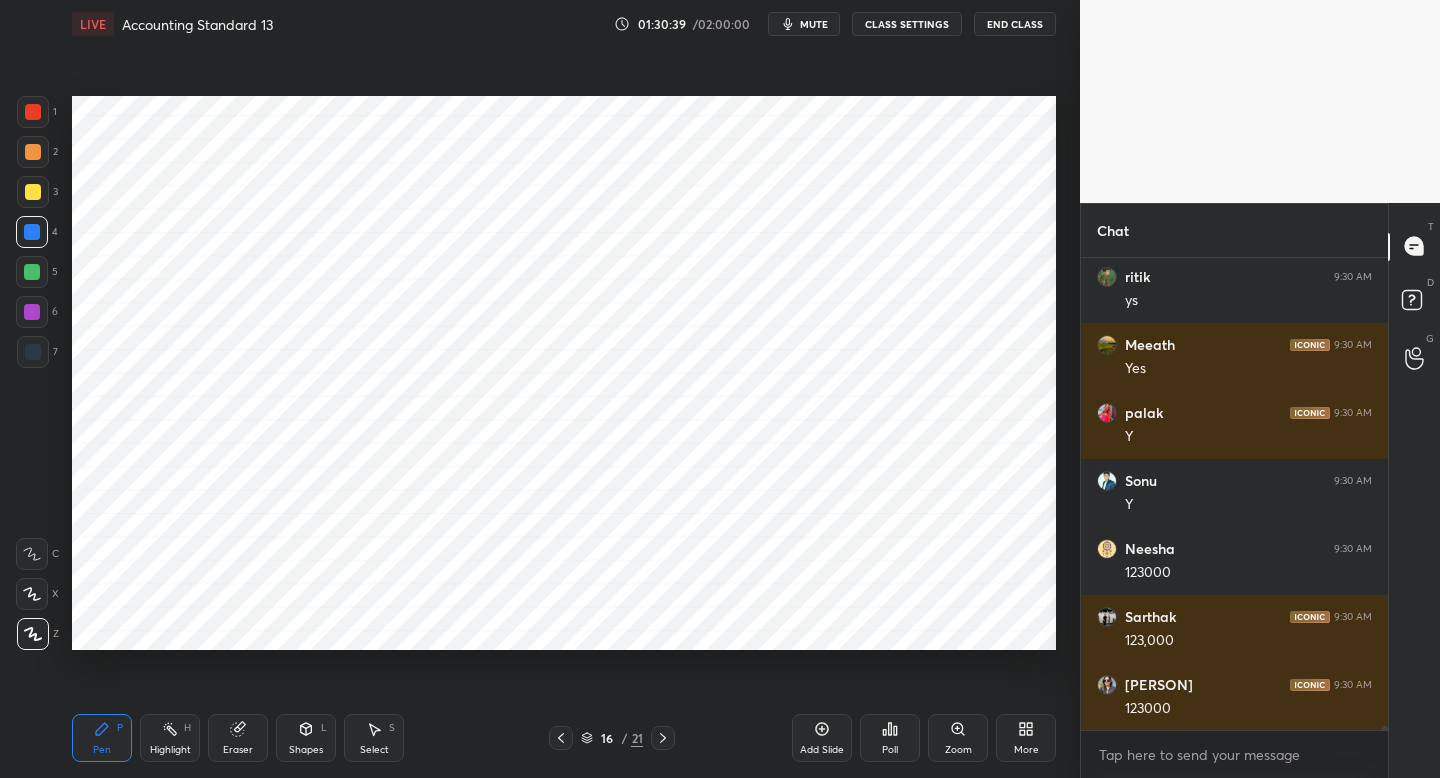 click at bounding box center (32, 312) 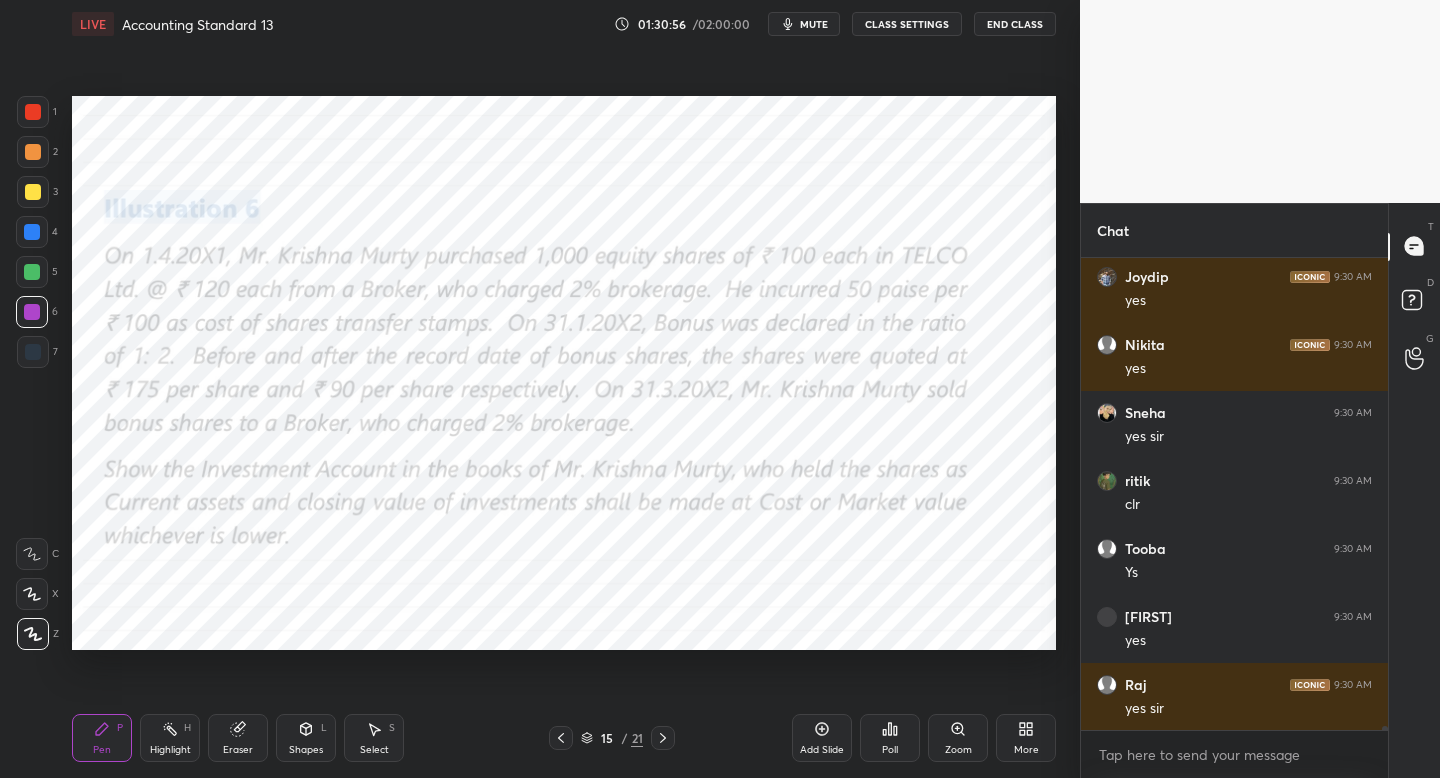 scroll, scrollTop: 55838, scrollLeft: 0, axis: vertical 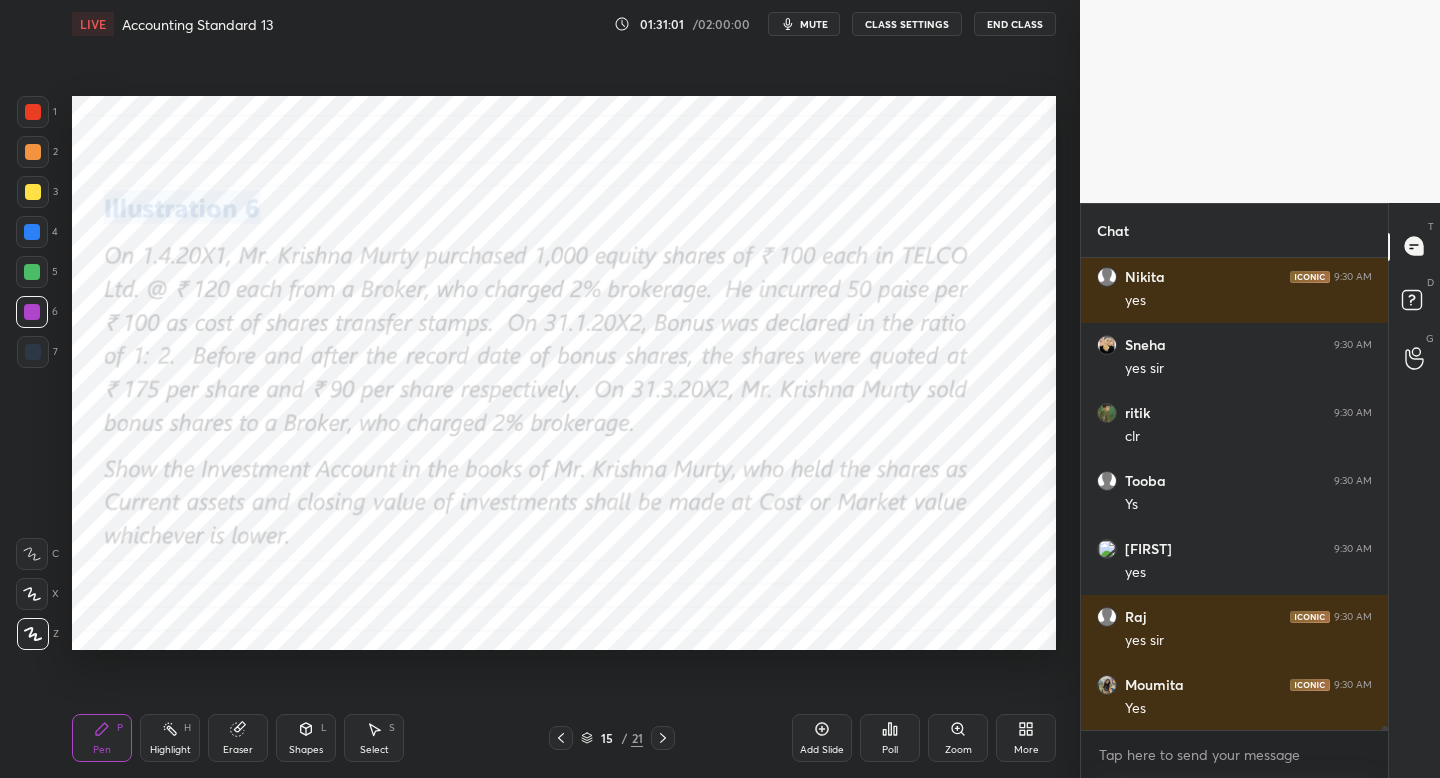click at bounding box center [663, 738] 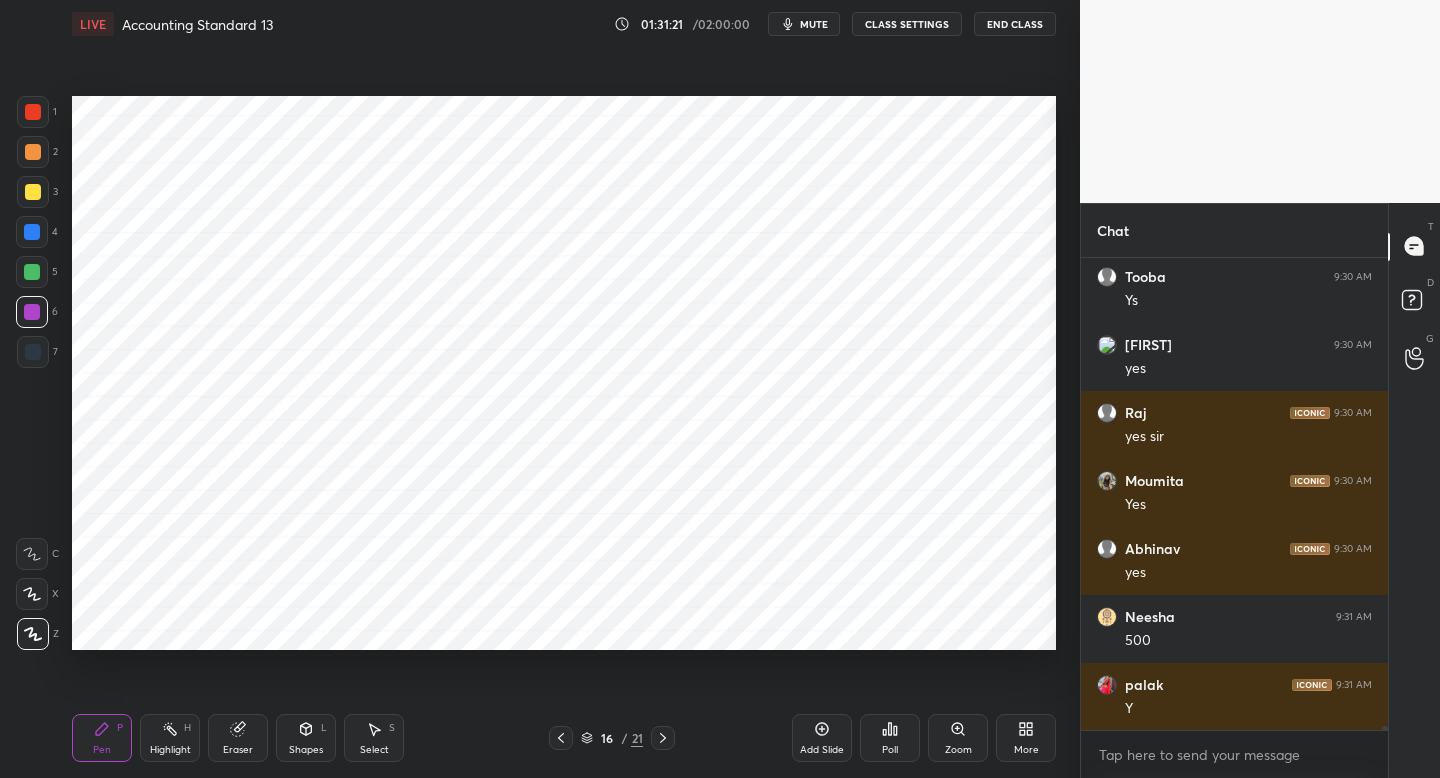 scroll, scrollTop: 56110, scrollLeft: 0, axis: vertical 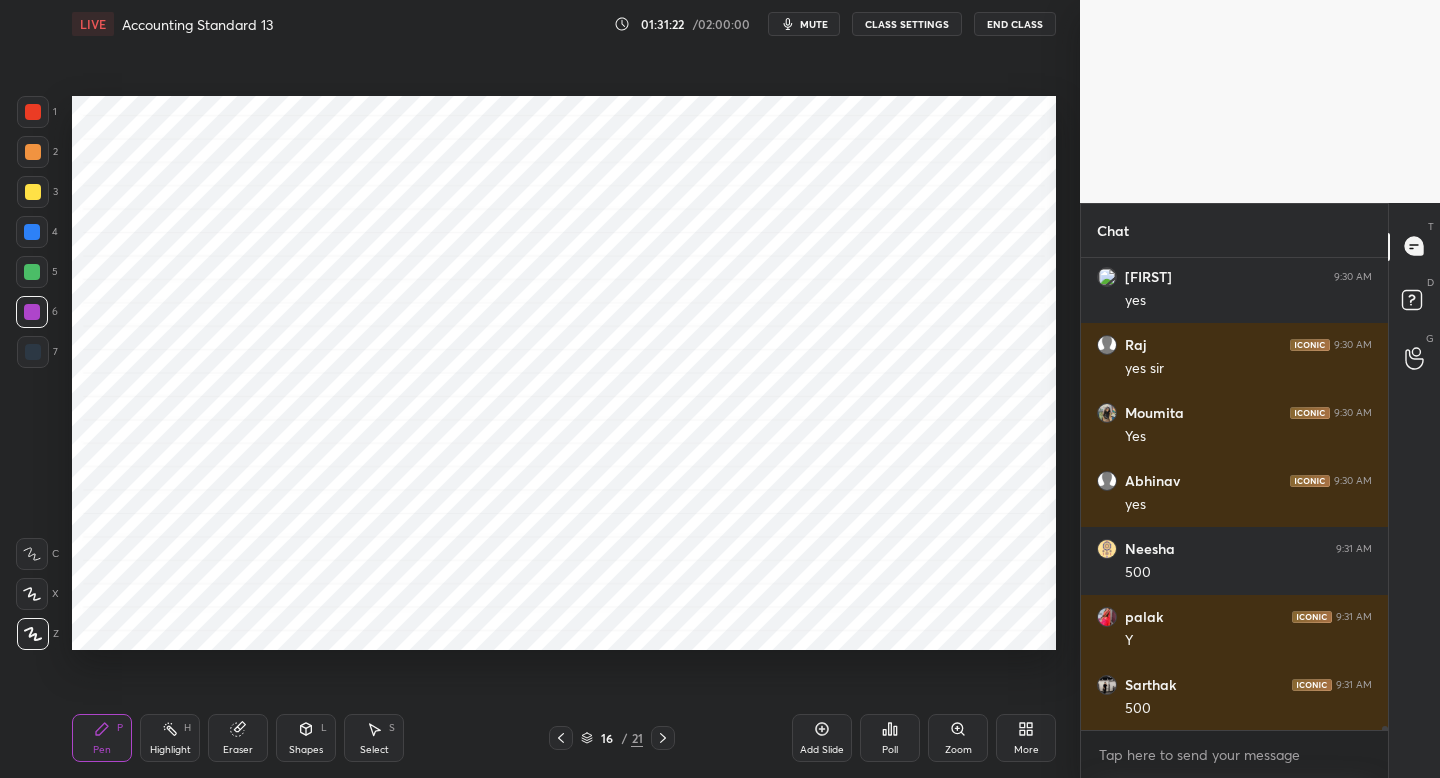 click 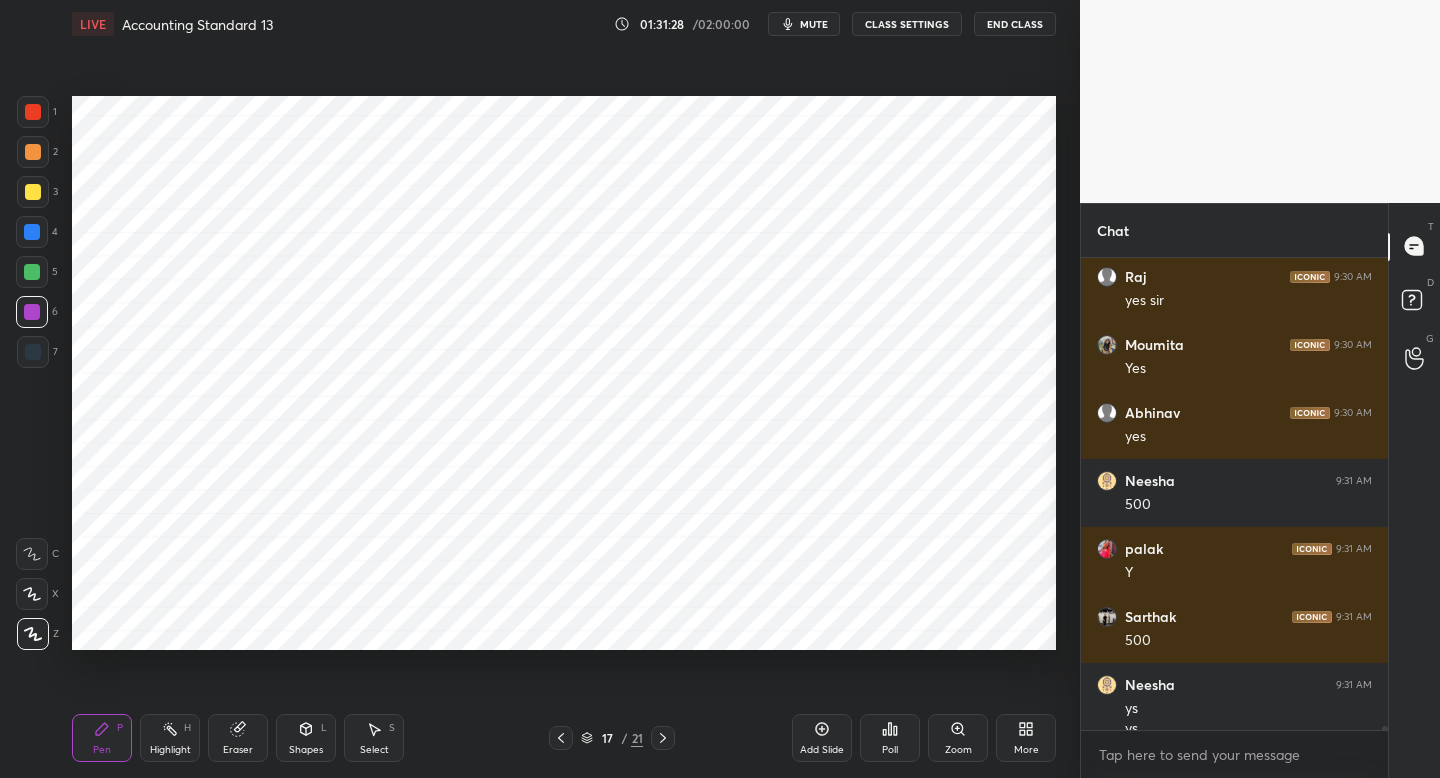 scroll, scrollTop: 56198, scrollLeft: 0, axis: vertical 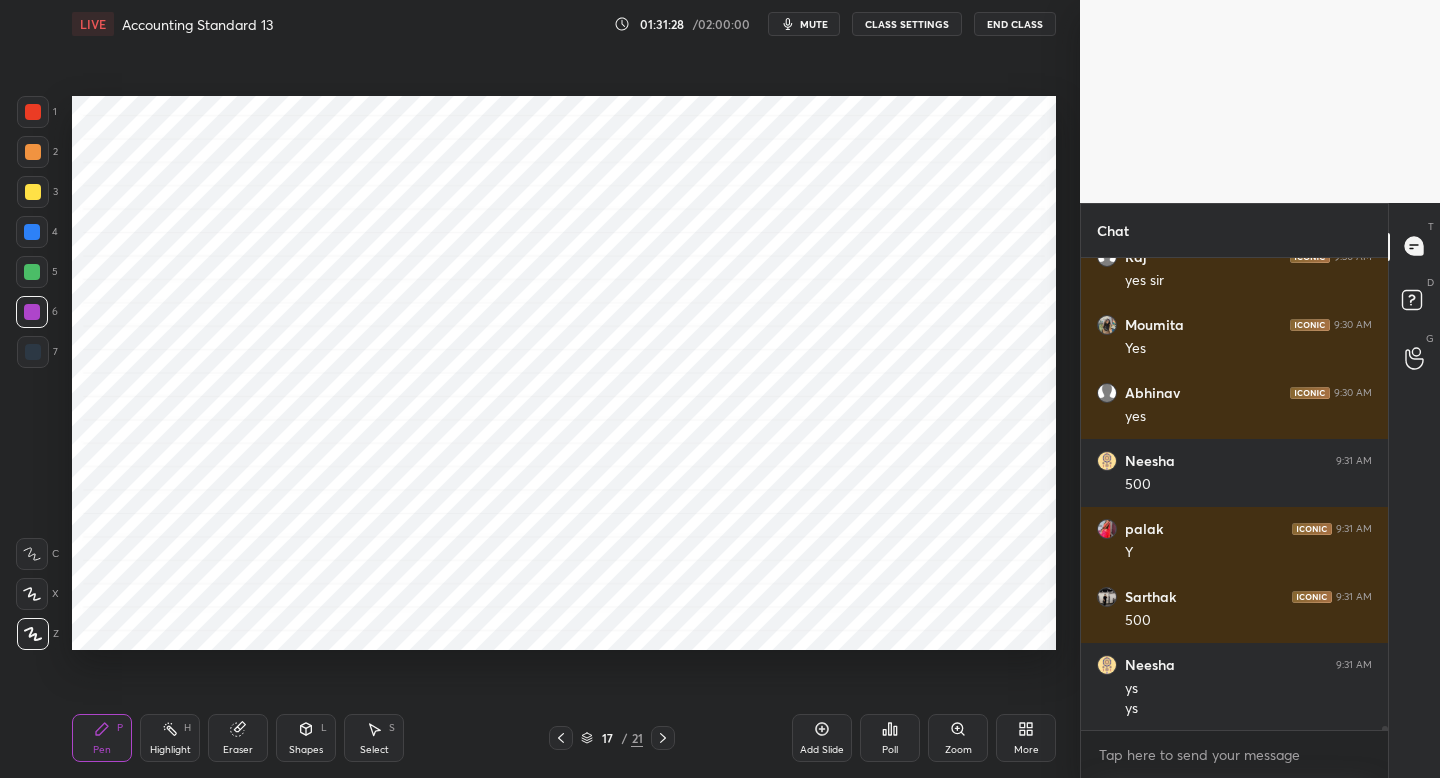 click at bounding box center (33, 352) 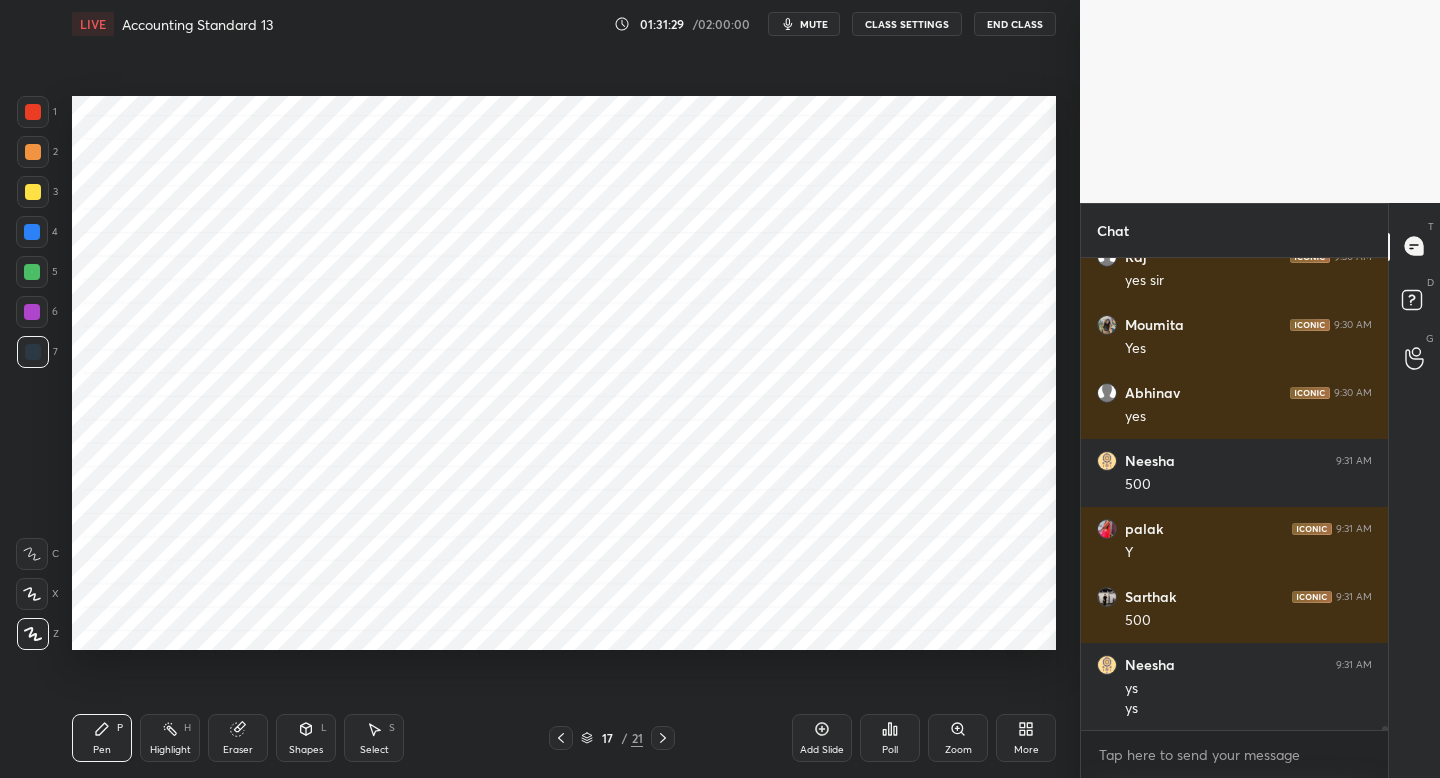 scroll, scrollTop: 56266, scrollLeft: 0, axis: vertical 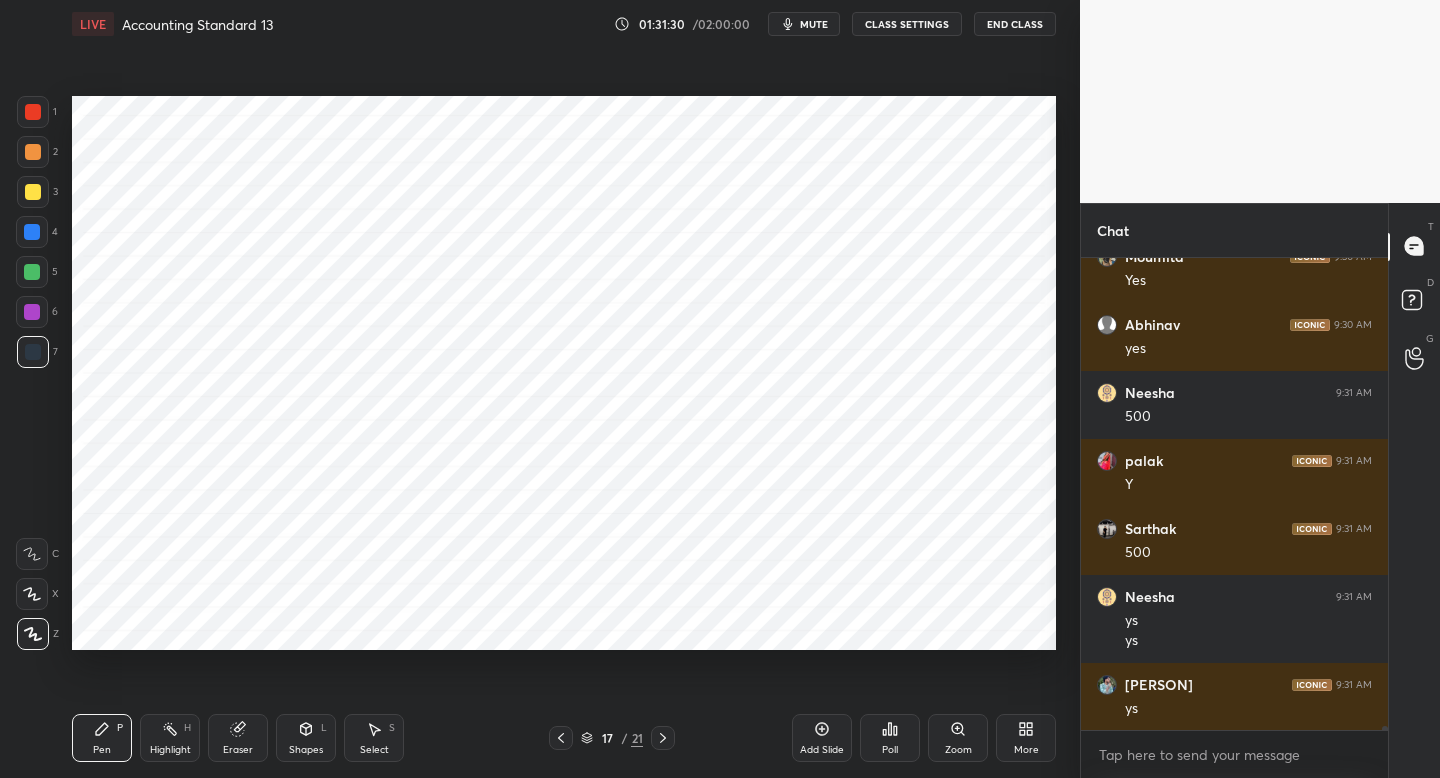 click at bounding box center (33, 112) 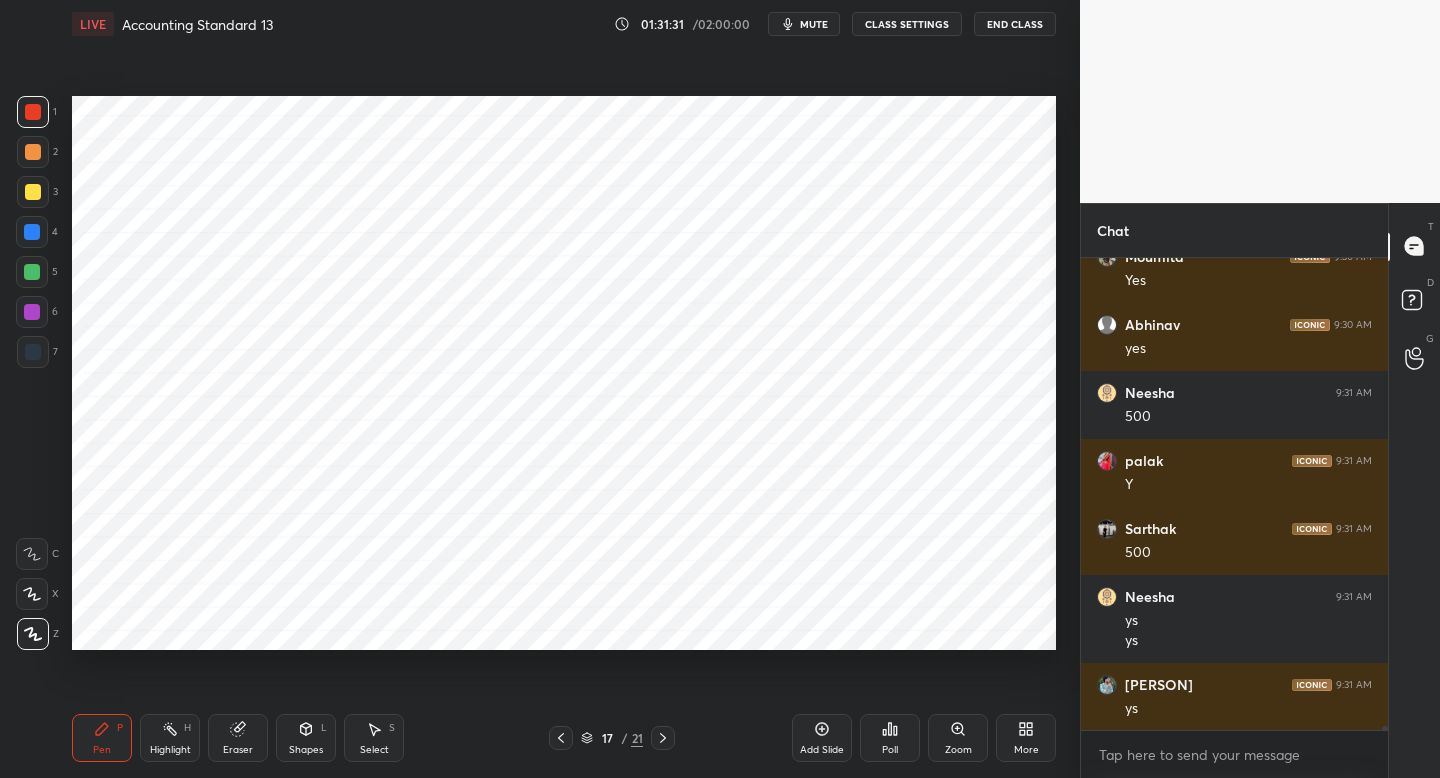 click on "Add Slide" at bounding box center [822, 738] 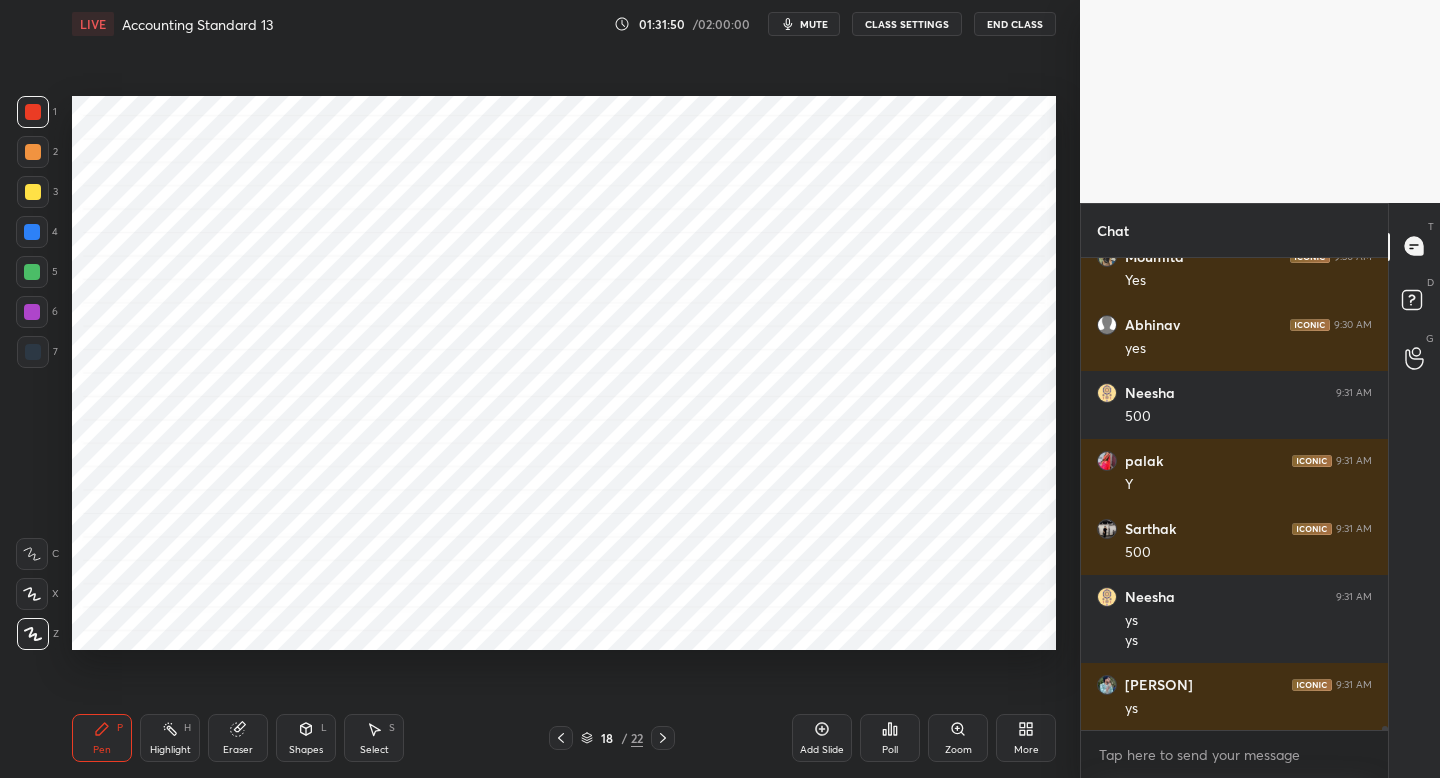 click at bounding box center (32, 232) 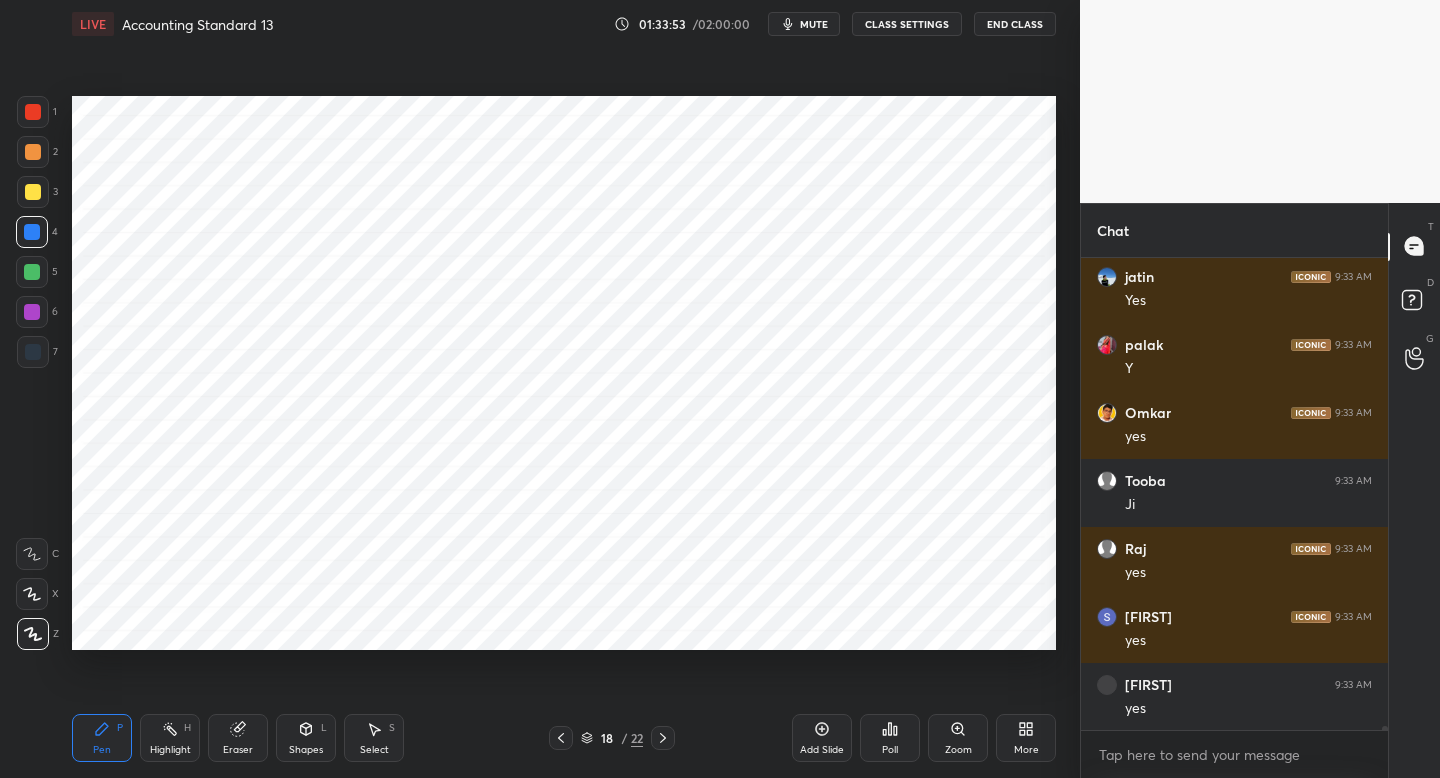 scroll, scrollTop: 53978, scrollLeft: 0, axis: vertical 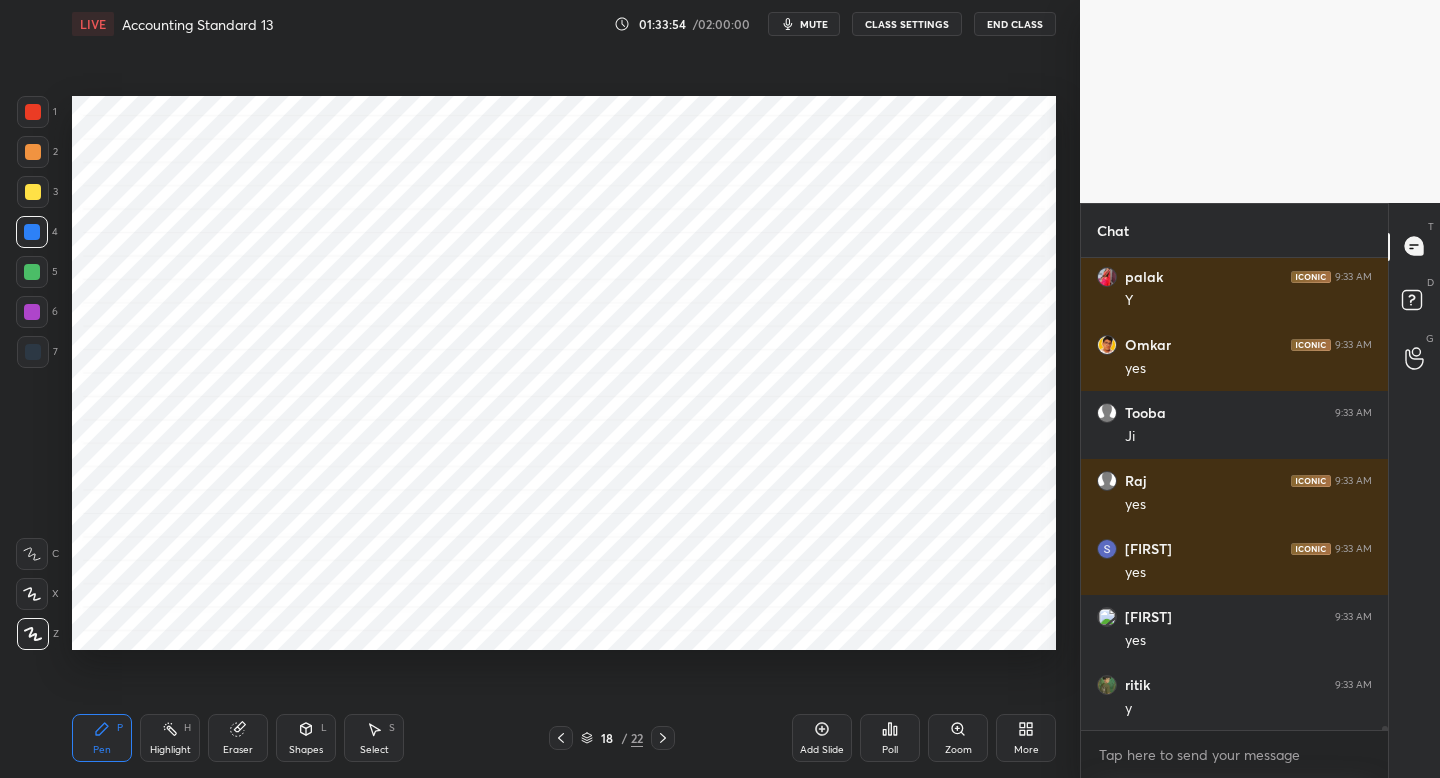click at bounding box center (33, 352) 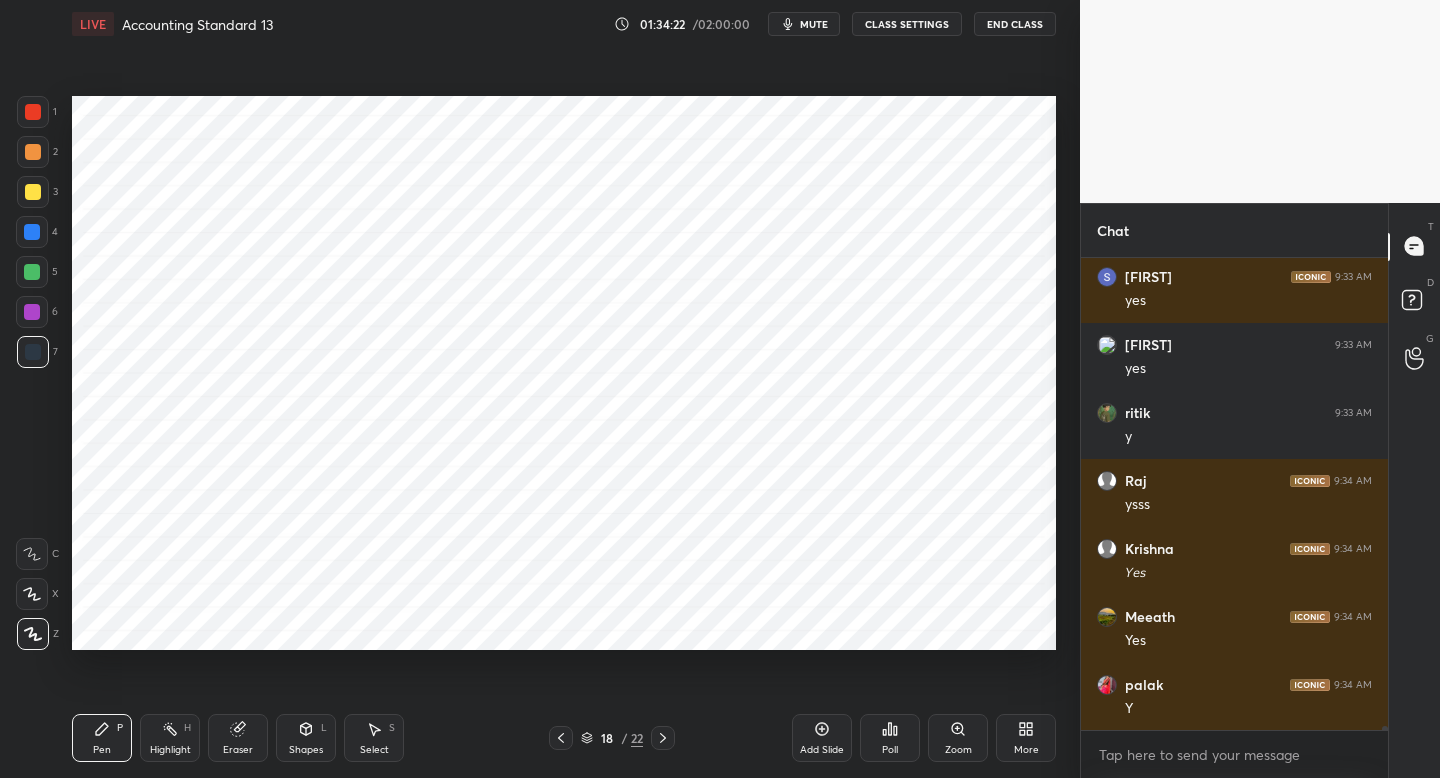 scroll, scrollTop: 54318, scrollLeft: 0, axis: vertical 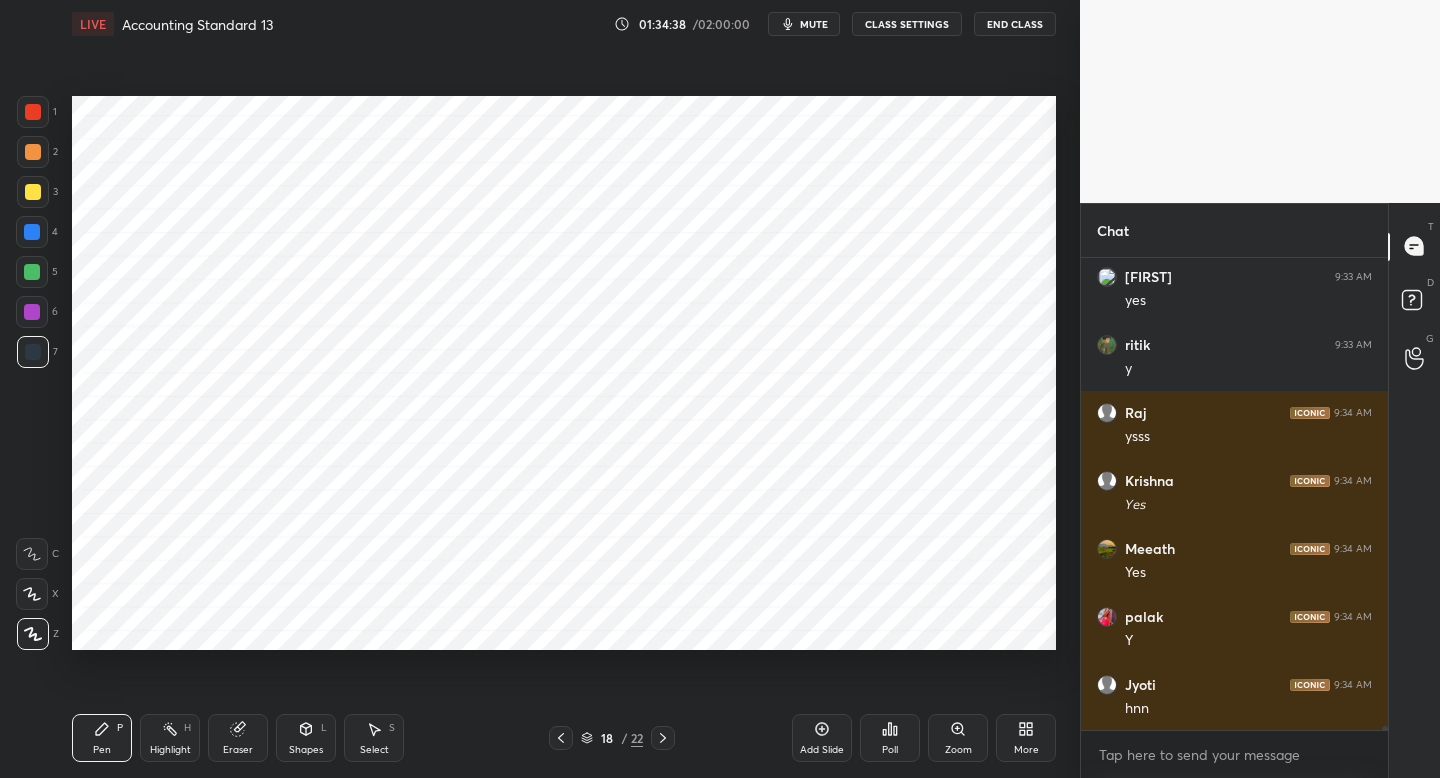 click at bounding box center (32, 232) 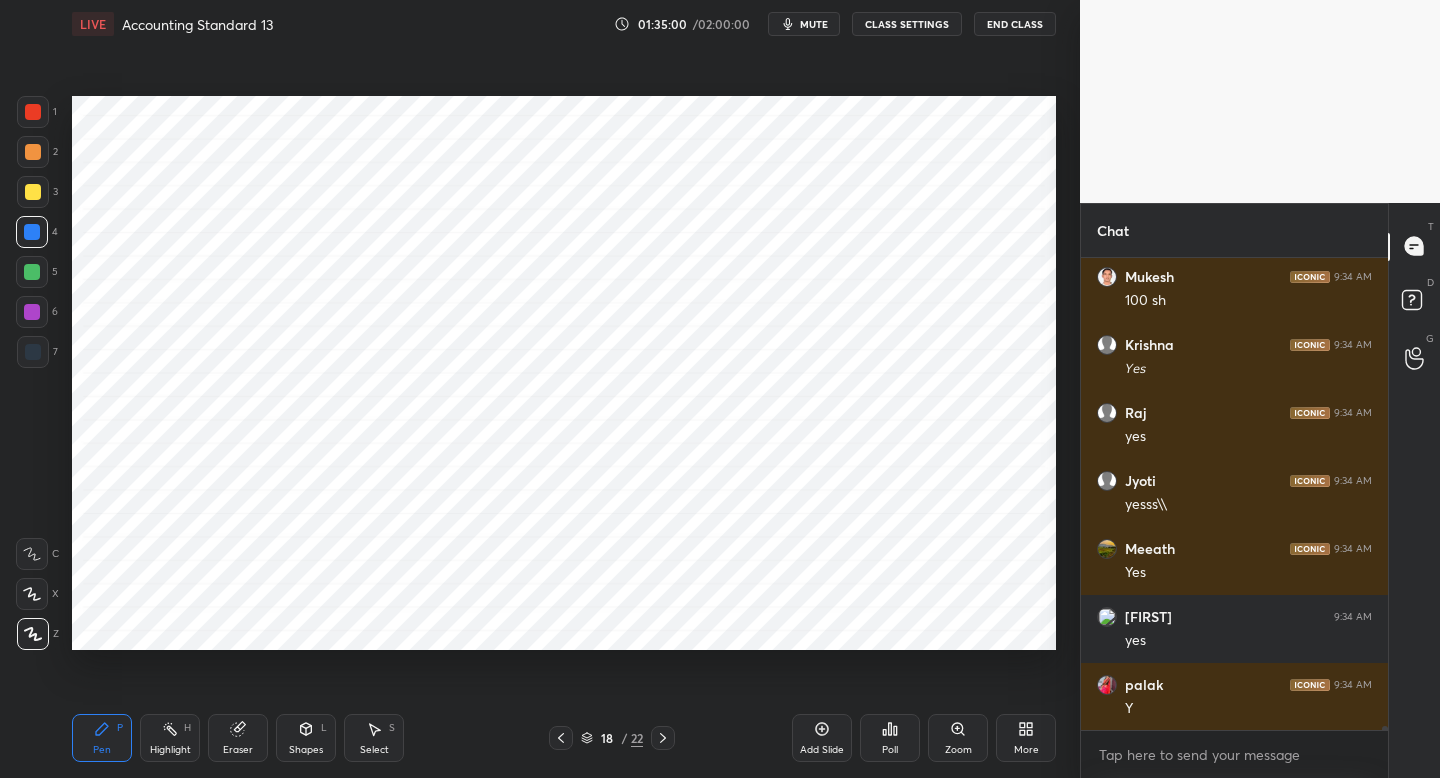 scroll, scrollTop: 54930, scrollLeft: 0, axis: vertical 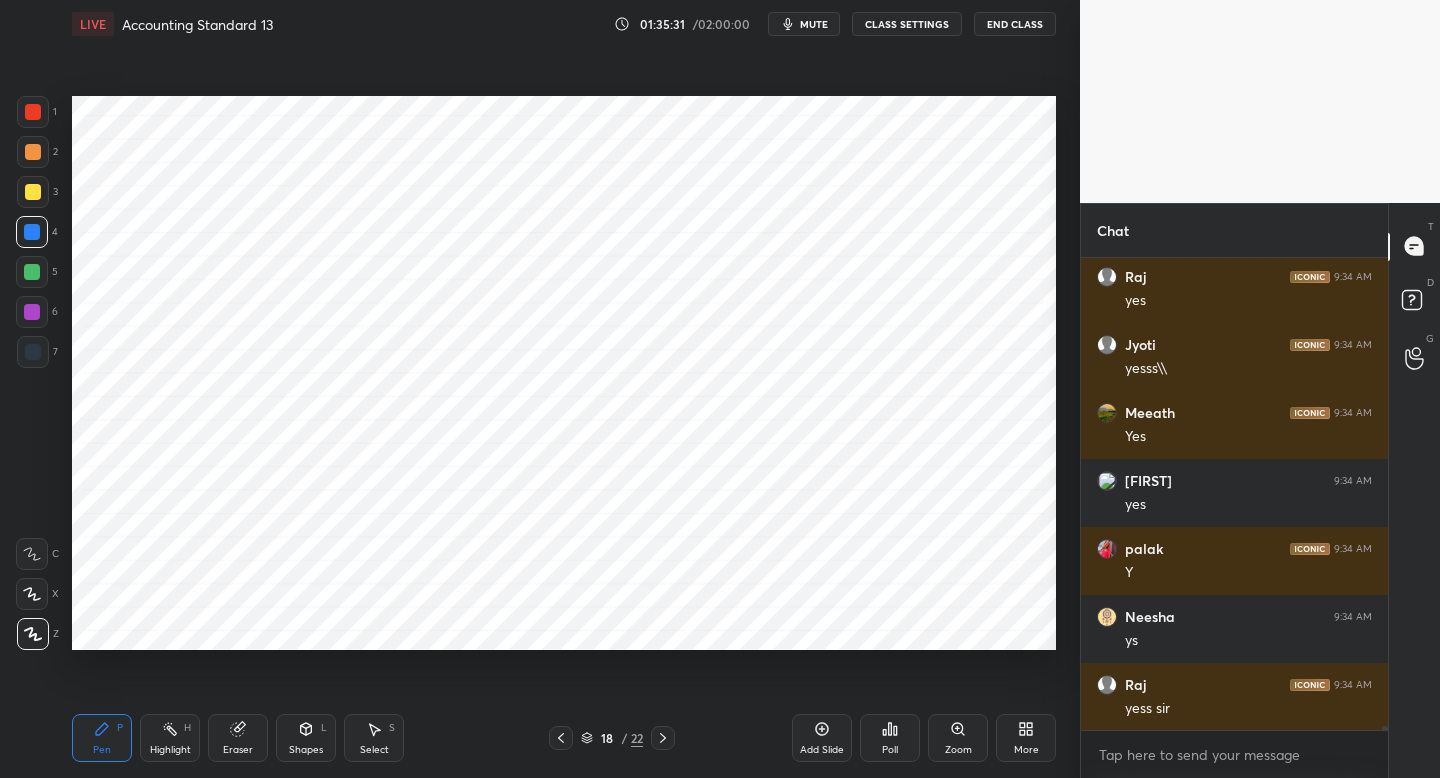 click at bounding box center (33, 152) 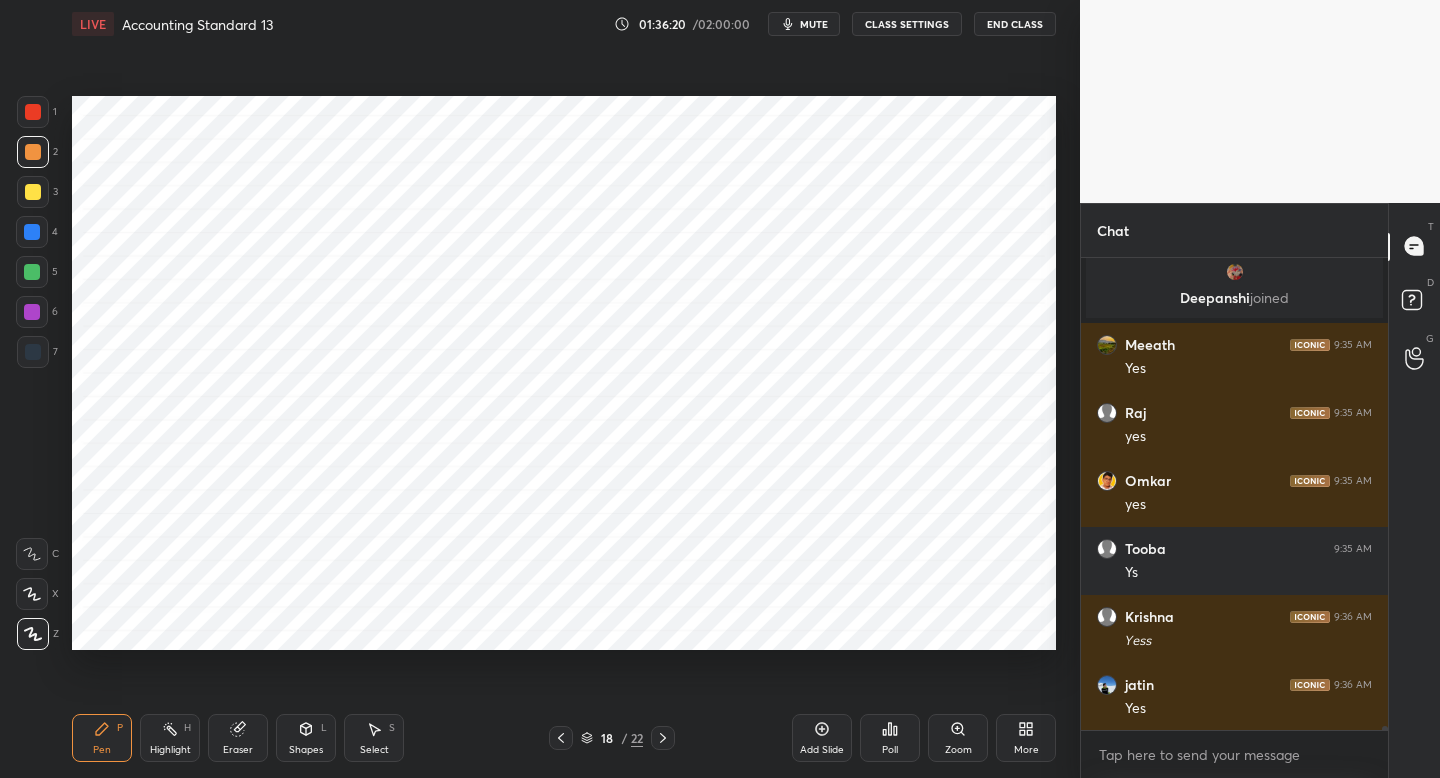 scroll, scrollTop: 54950, scrollLeft: 0, axis: vertical 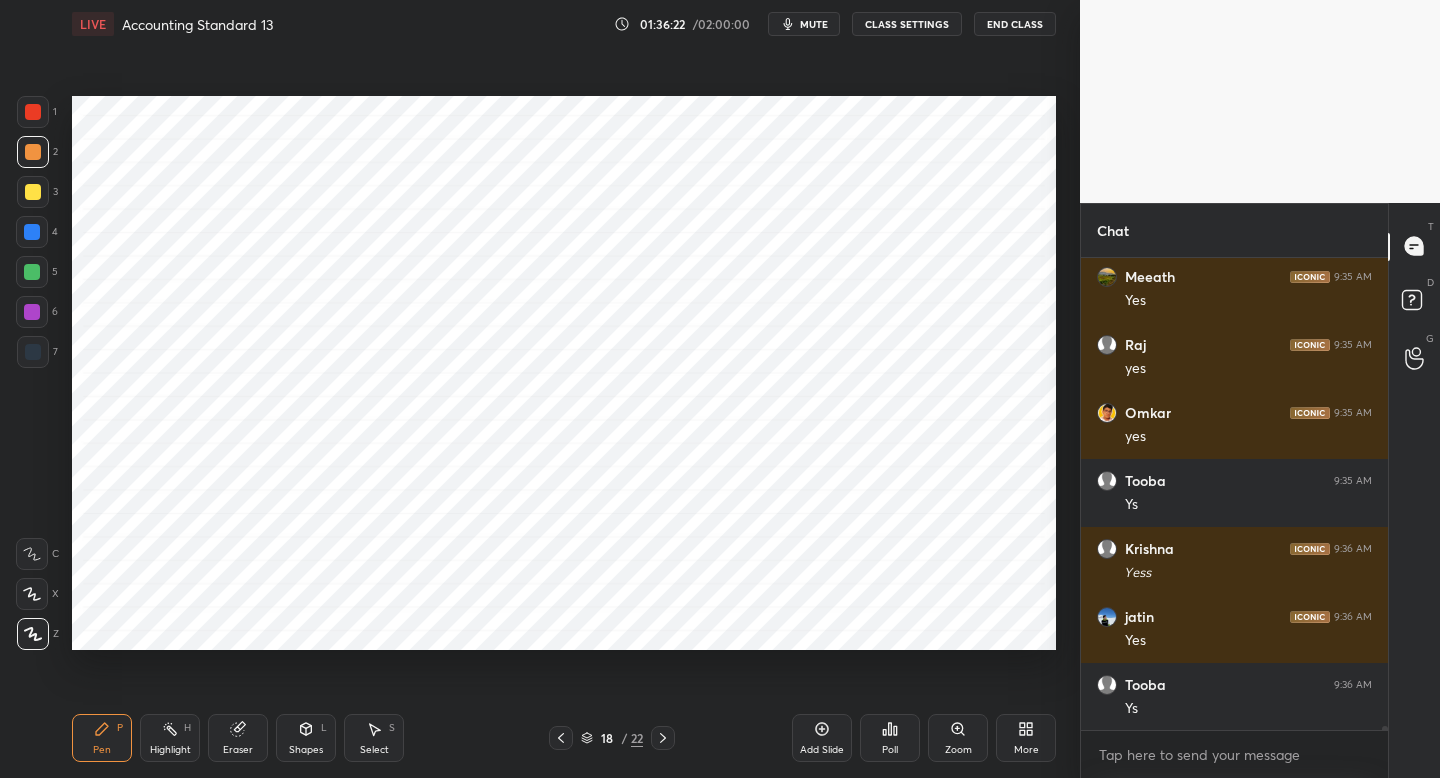 click at bounding box center [33, 352] 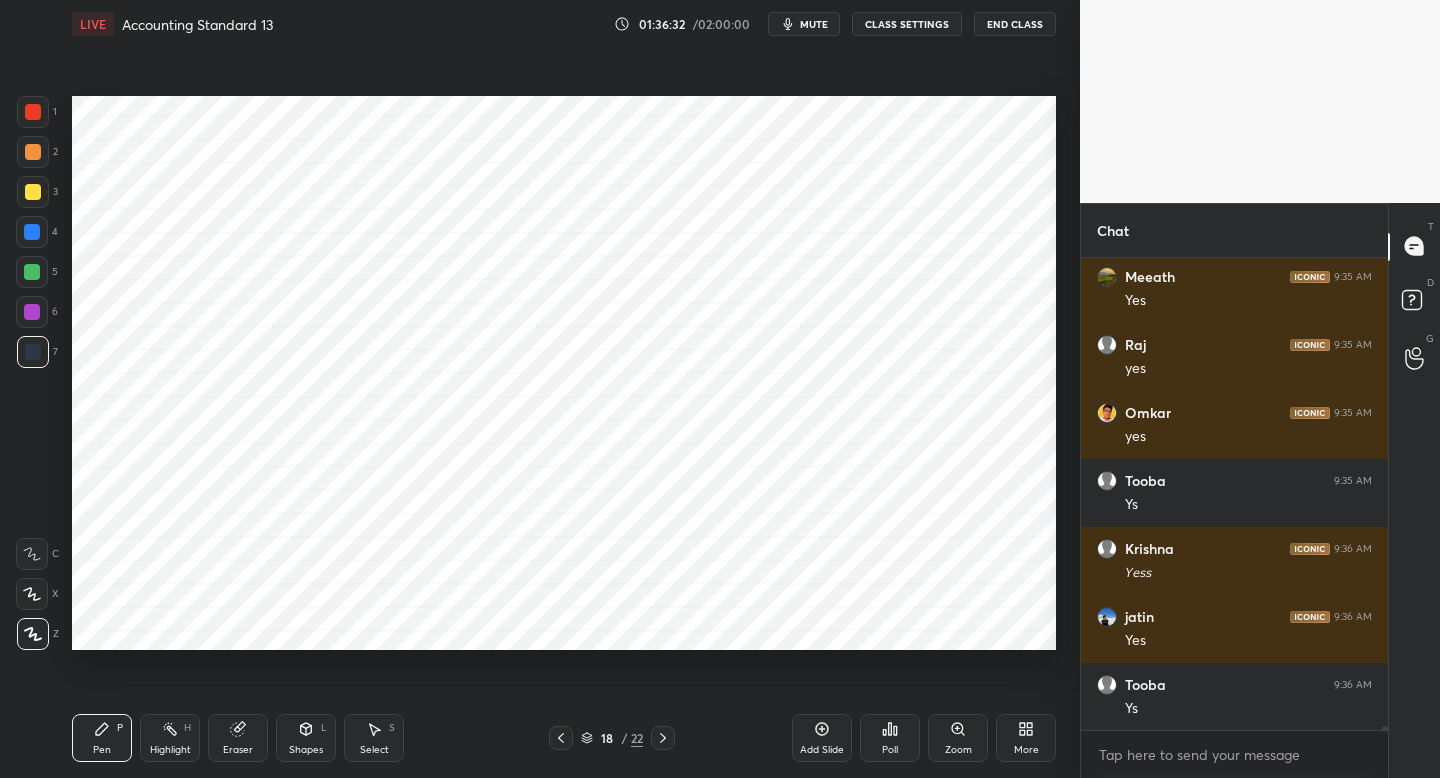 click on "Setting up your live class Poll for   secs No correct answer Start poll" at bounding box center [564, 373] 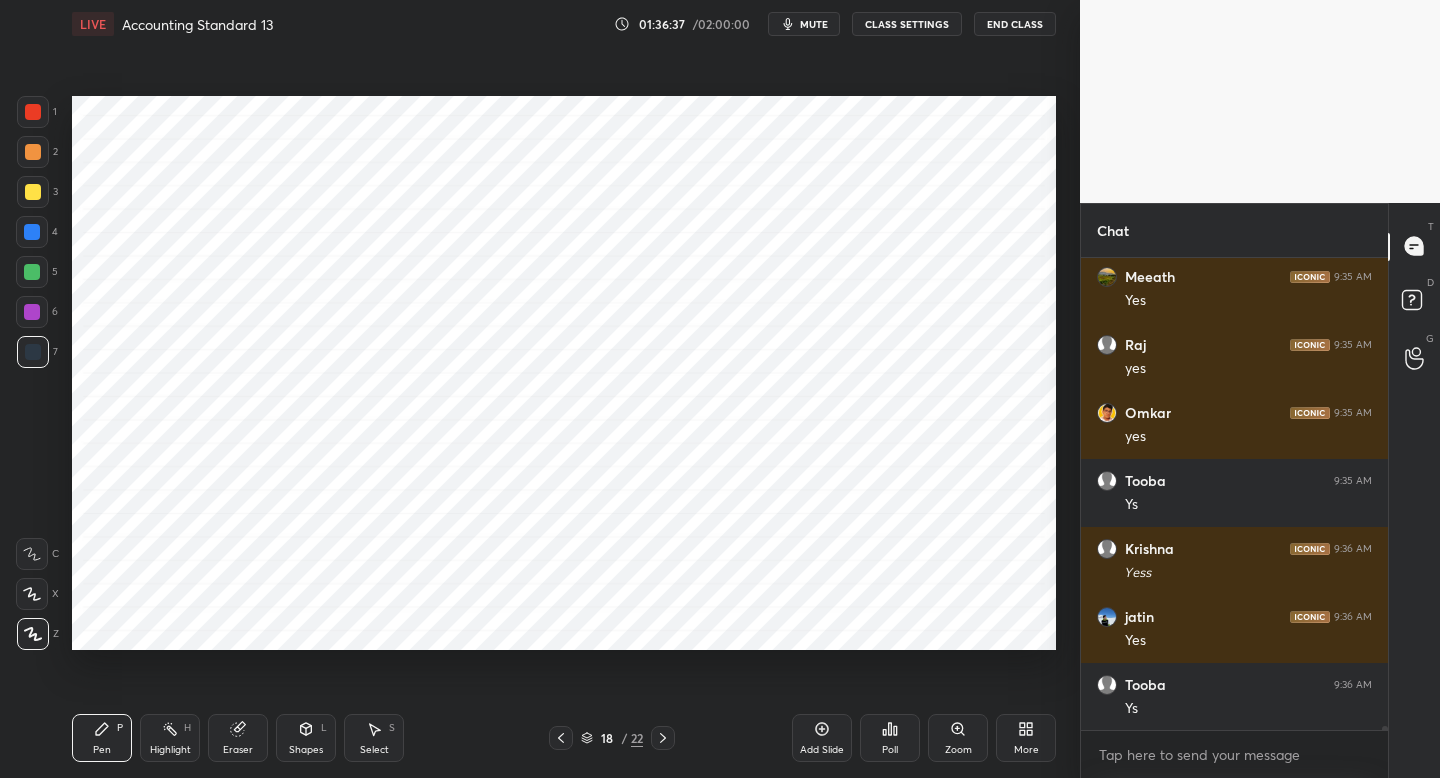 scroll, scrollTop: 55018, scrollLeft: 0, axis: vertical 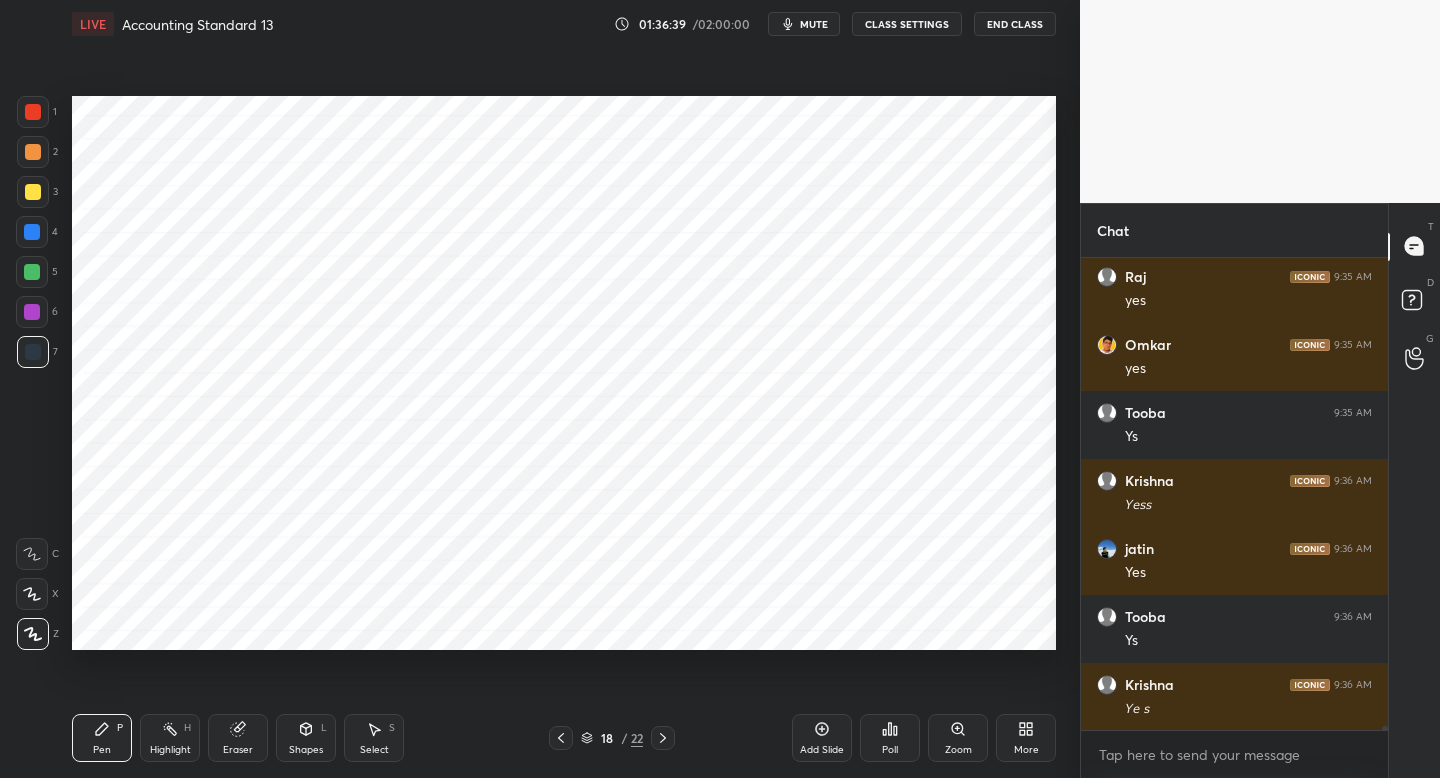click on "Add Slide" at bounding box center (822, 750) 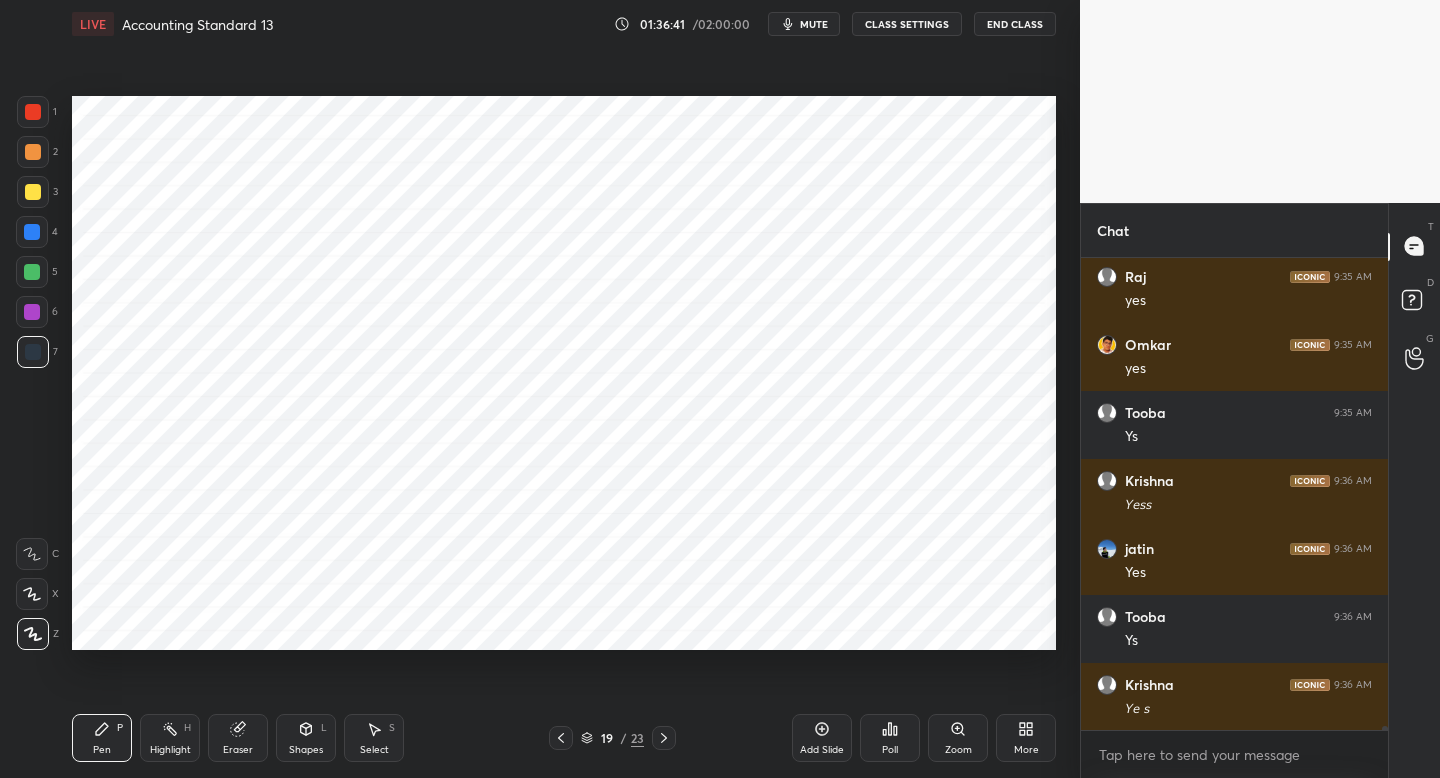 click on "Shapes" at bounding box center (306, 750) 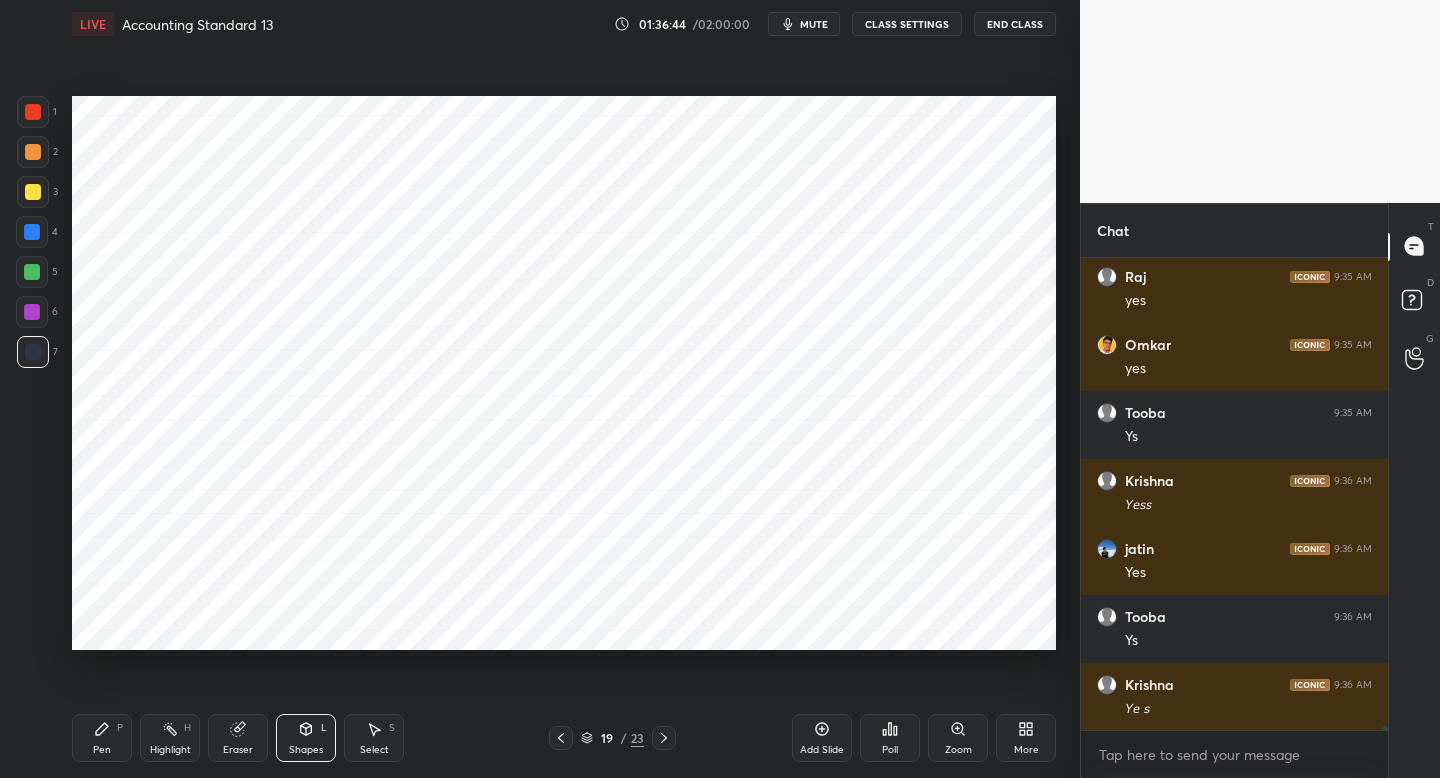 click on "Pen P" at bounding box center (102, 738) 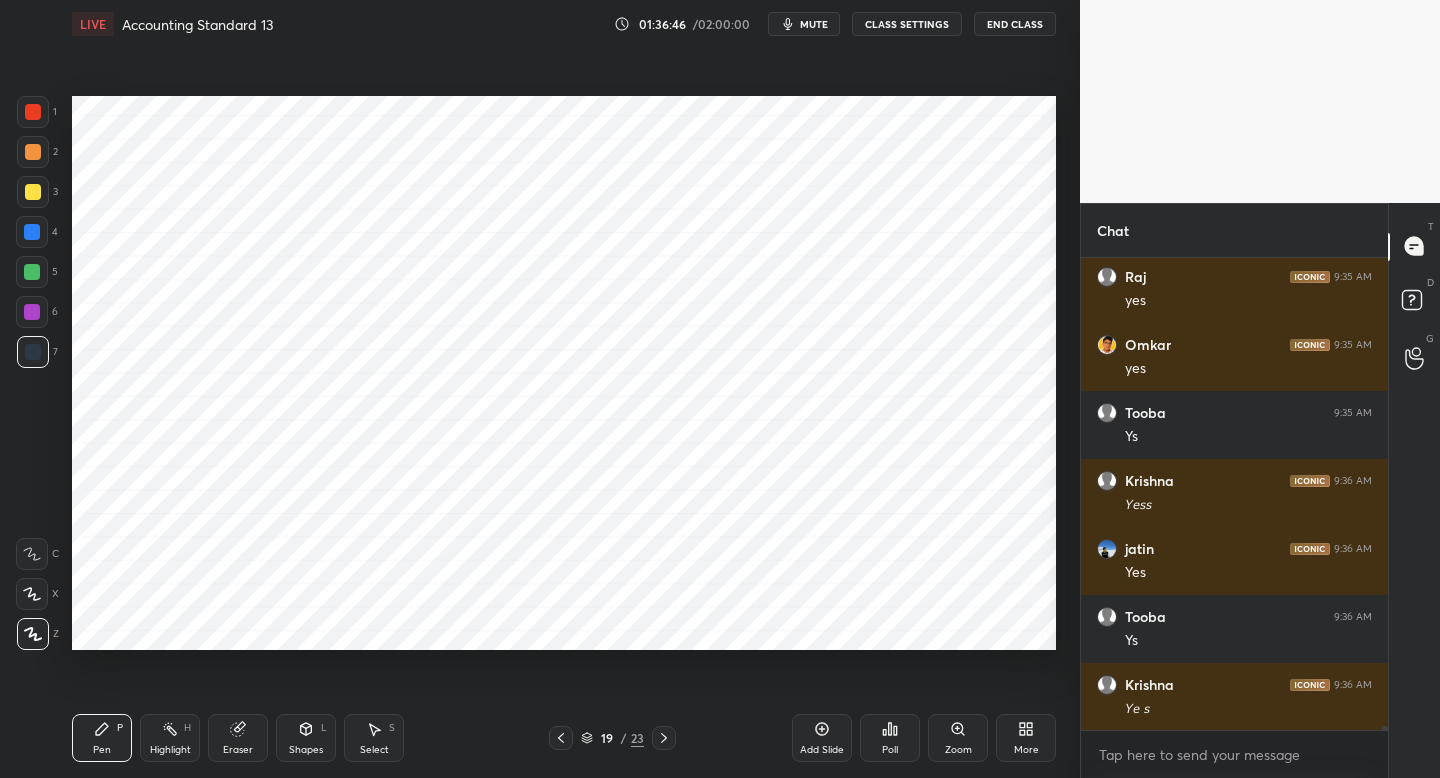 click on "Shapes L" at bounding box center (306, 738) 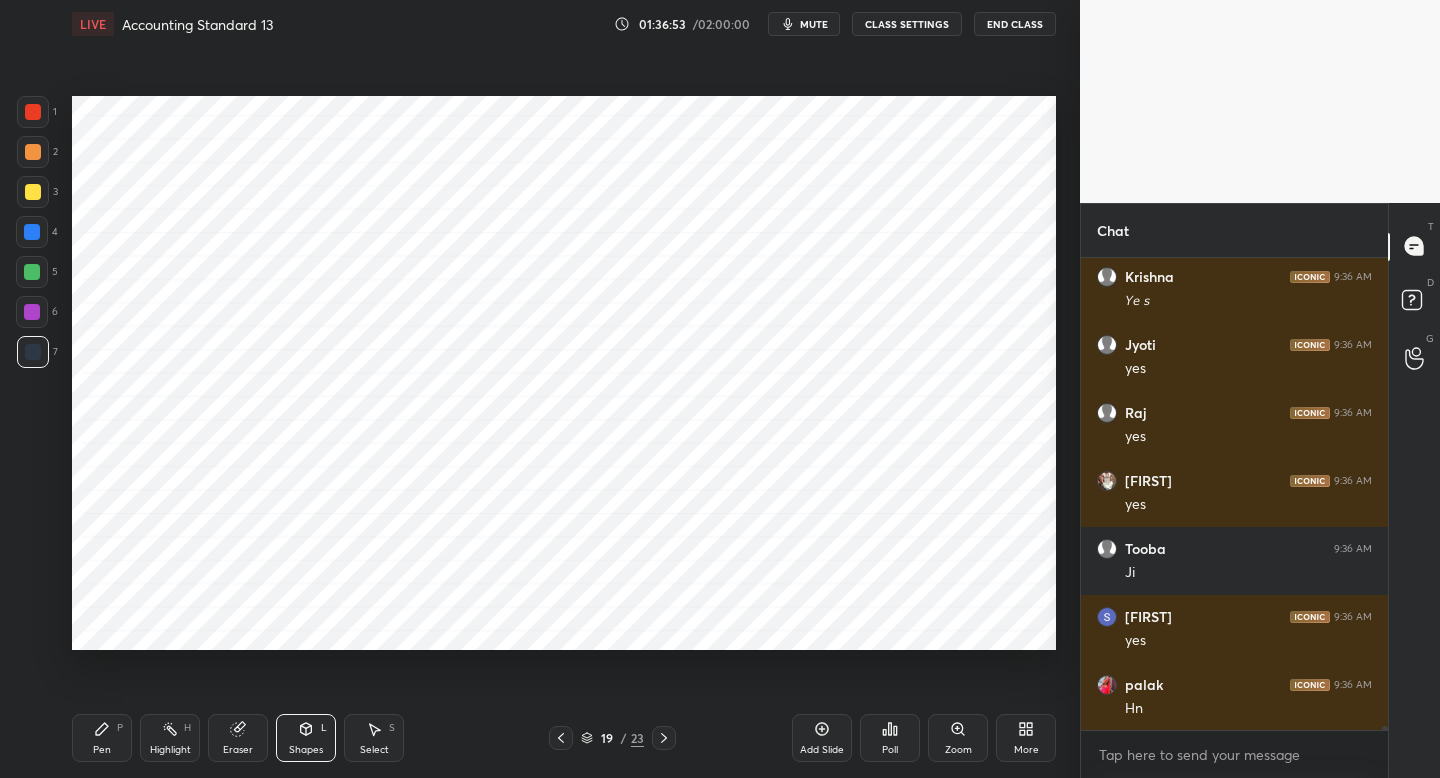 scroll, scrollTop: 55494, scrollLeft: 0, axis: vertical 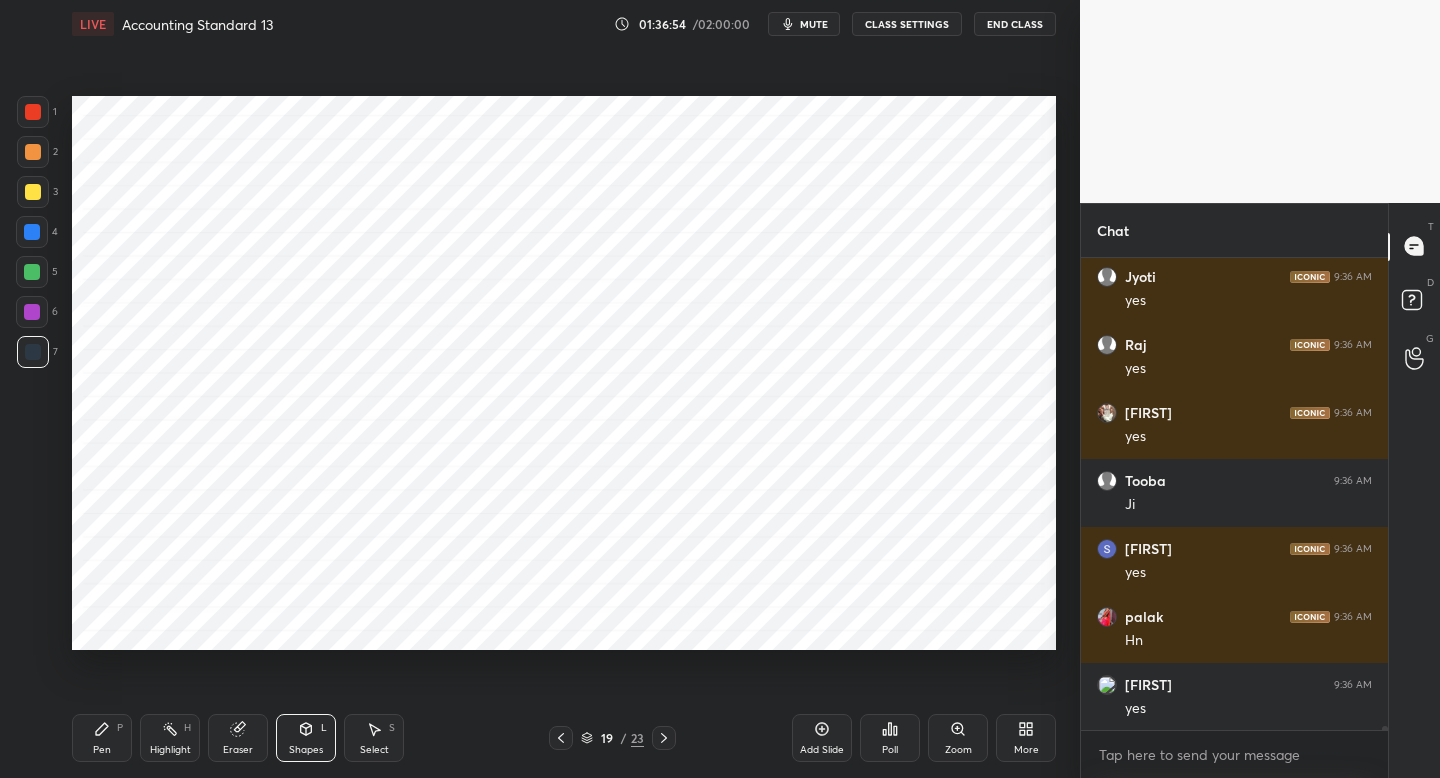 click on "Pen P" at bounding box center [102, 738] 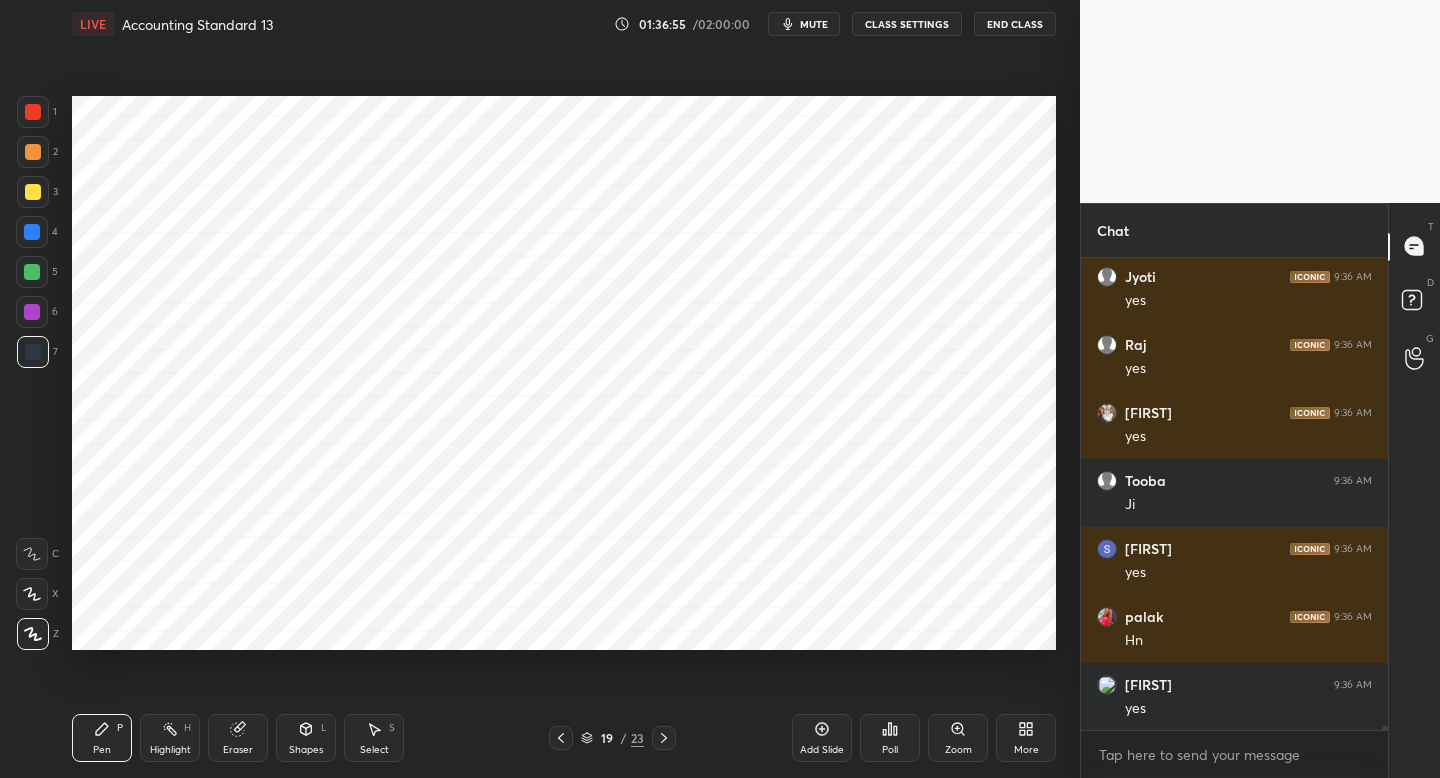 click at bounding box center (33, 112) 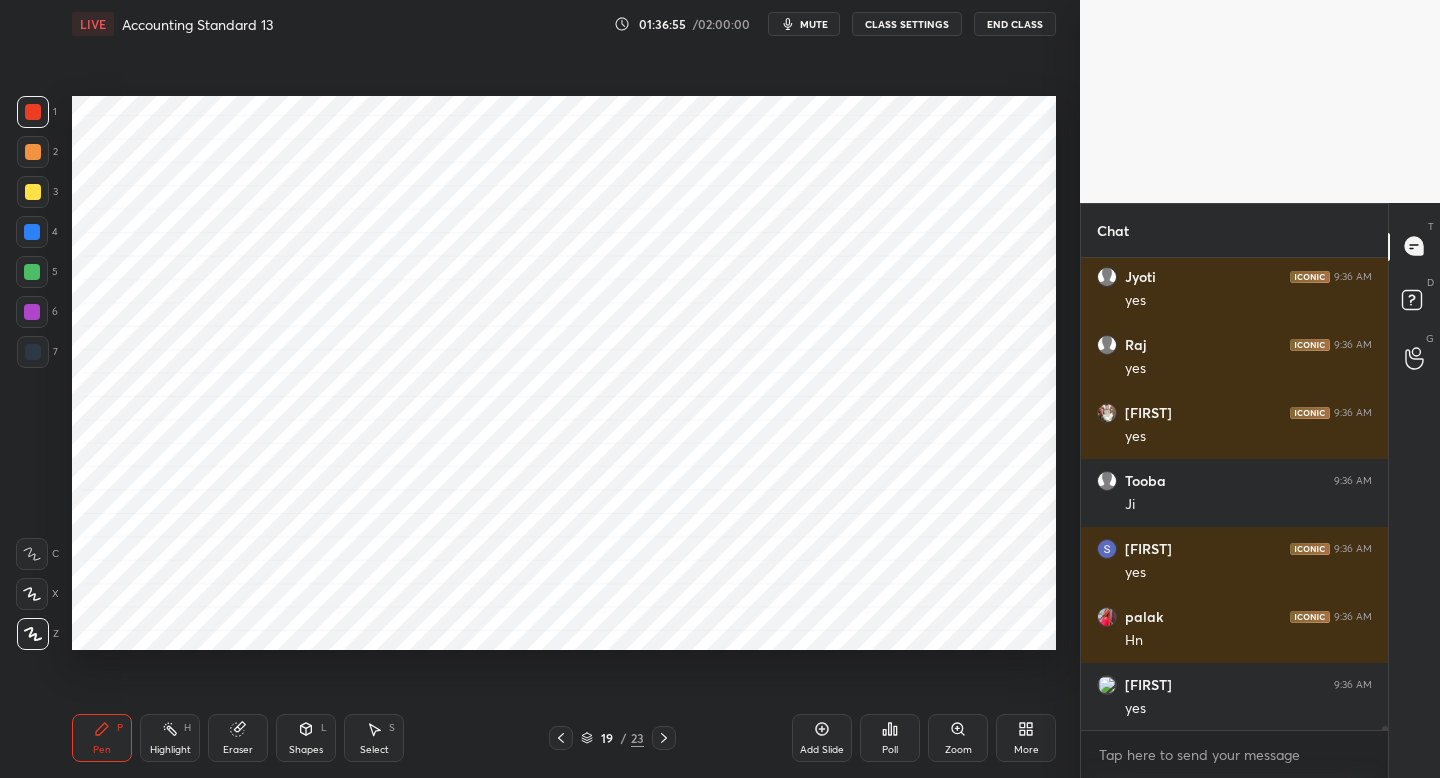 click on "Shapes" at bounding box center [306, 750] 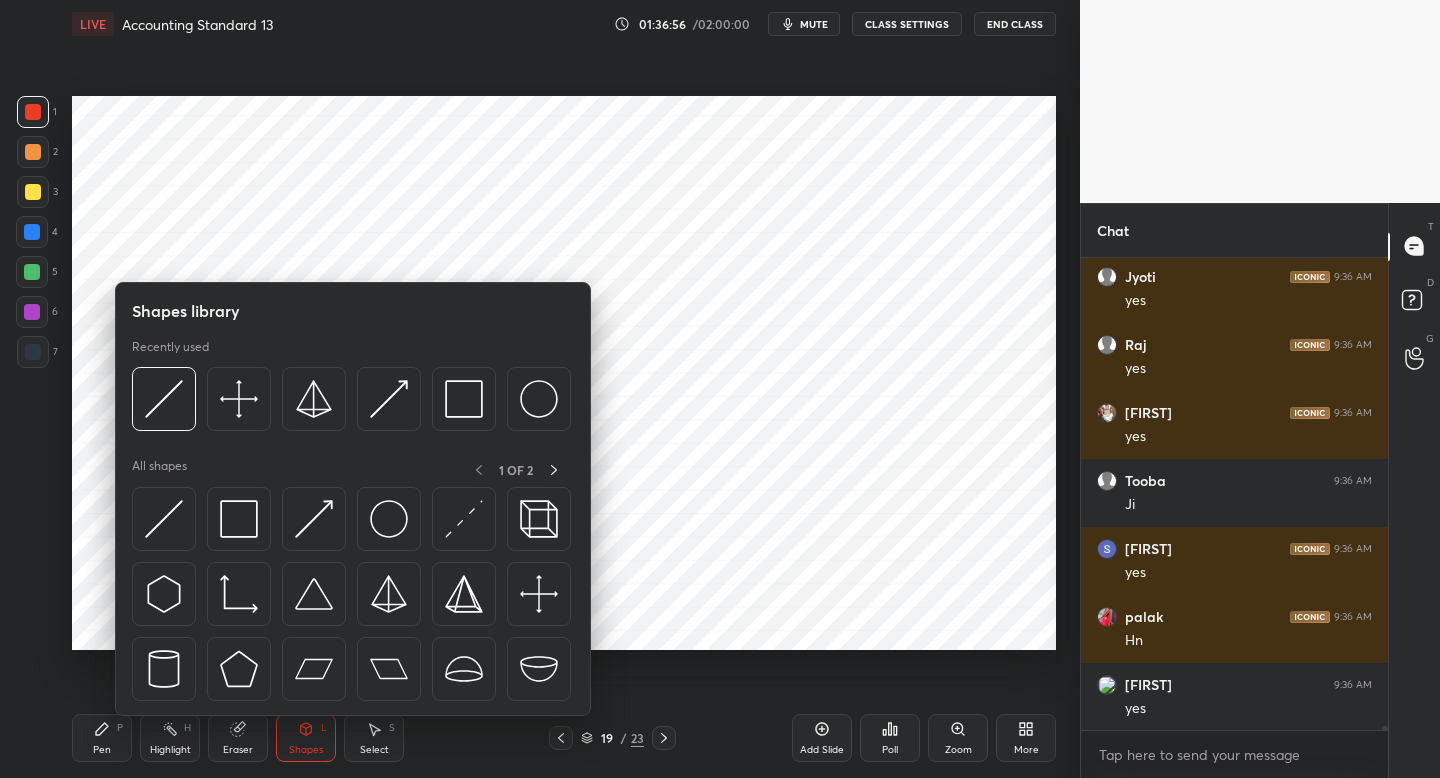 scroll, scrollTop: 55562, scrollLeft: 0, axis: vertical 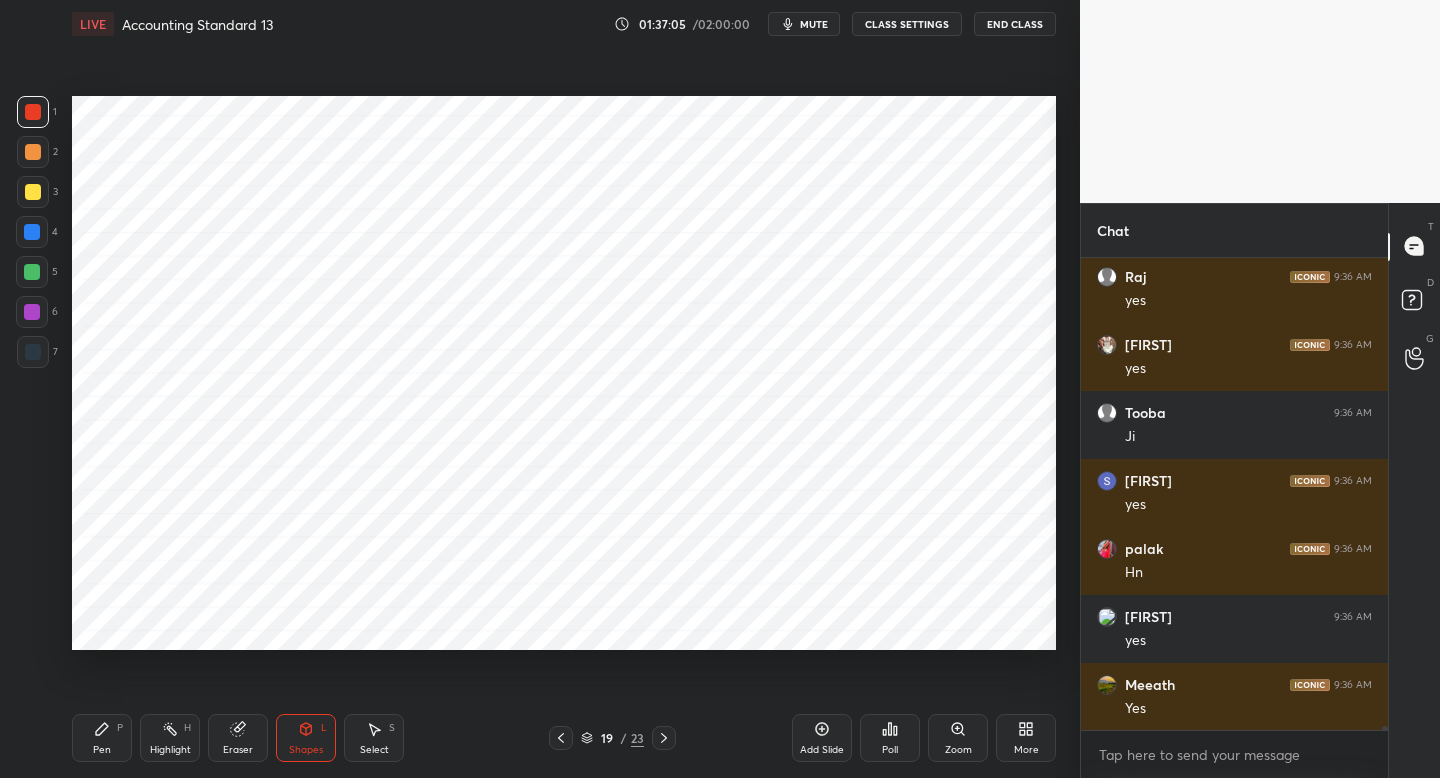 click on "Pen P" at bounding box center (102, 738) 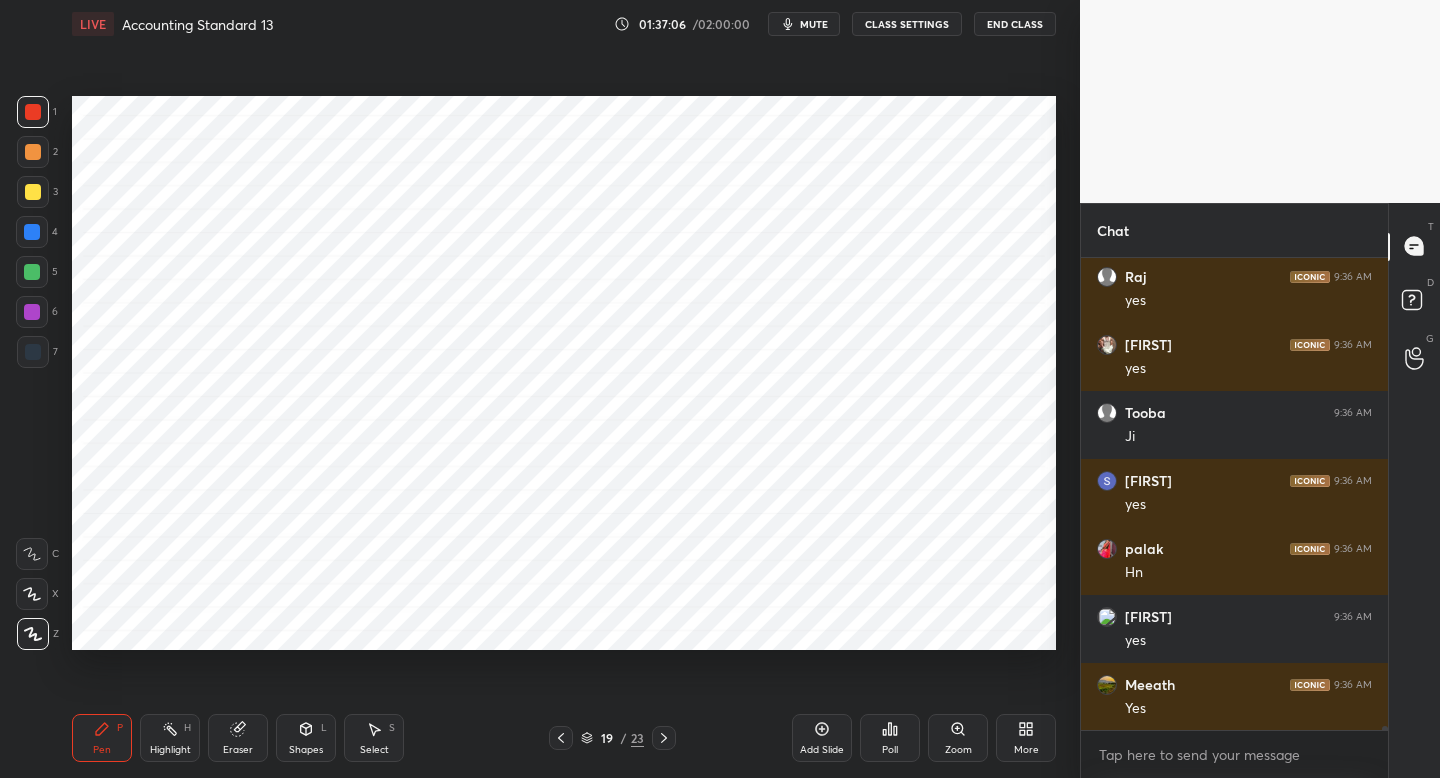 scroll, scrollTop: 55630, scrollLeft: 0, axis: vertical 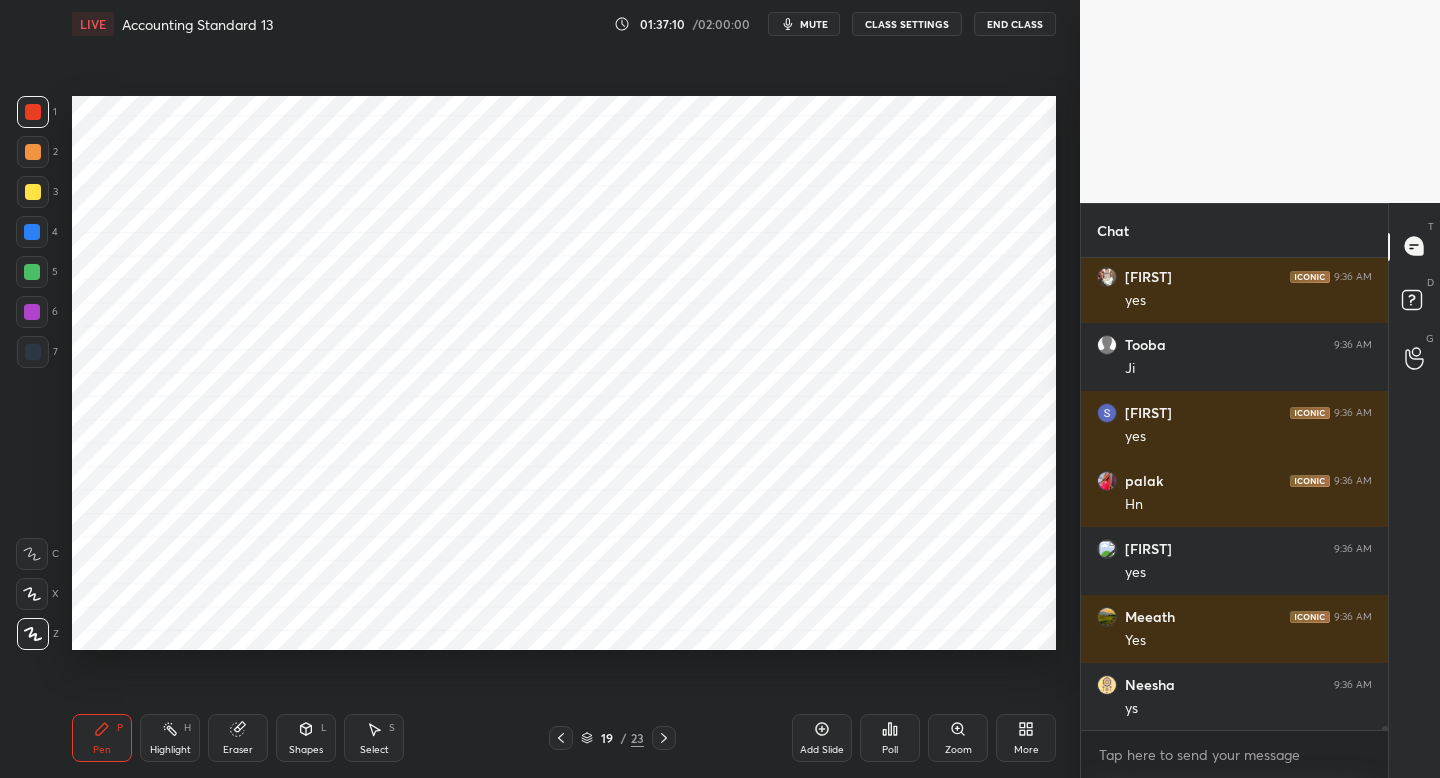 click on "Shapes L" at bounding box center [306, 738] 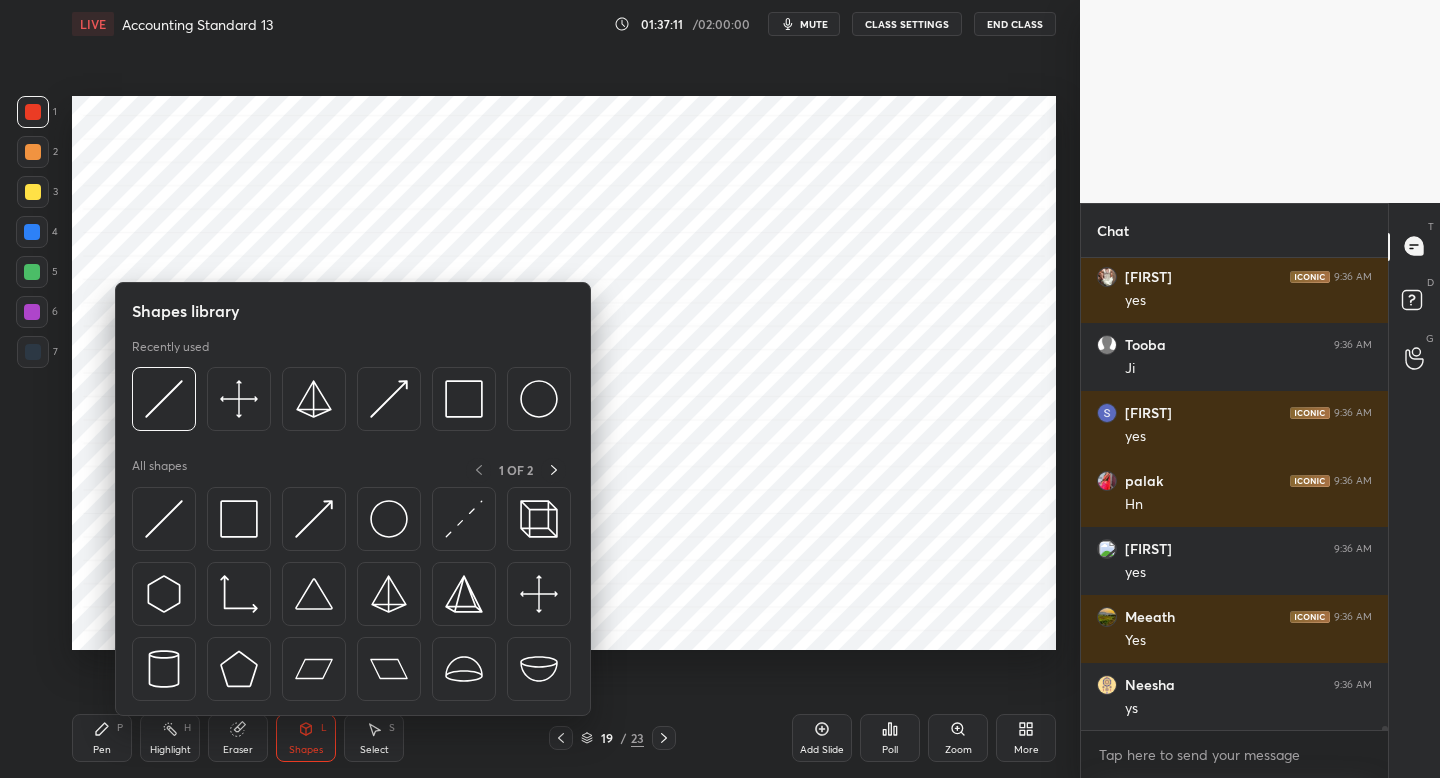 click at bounding box center [32, 232] 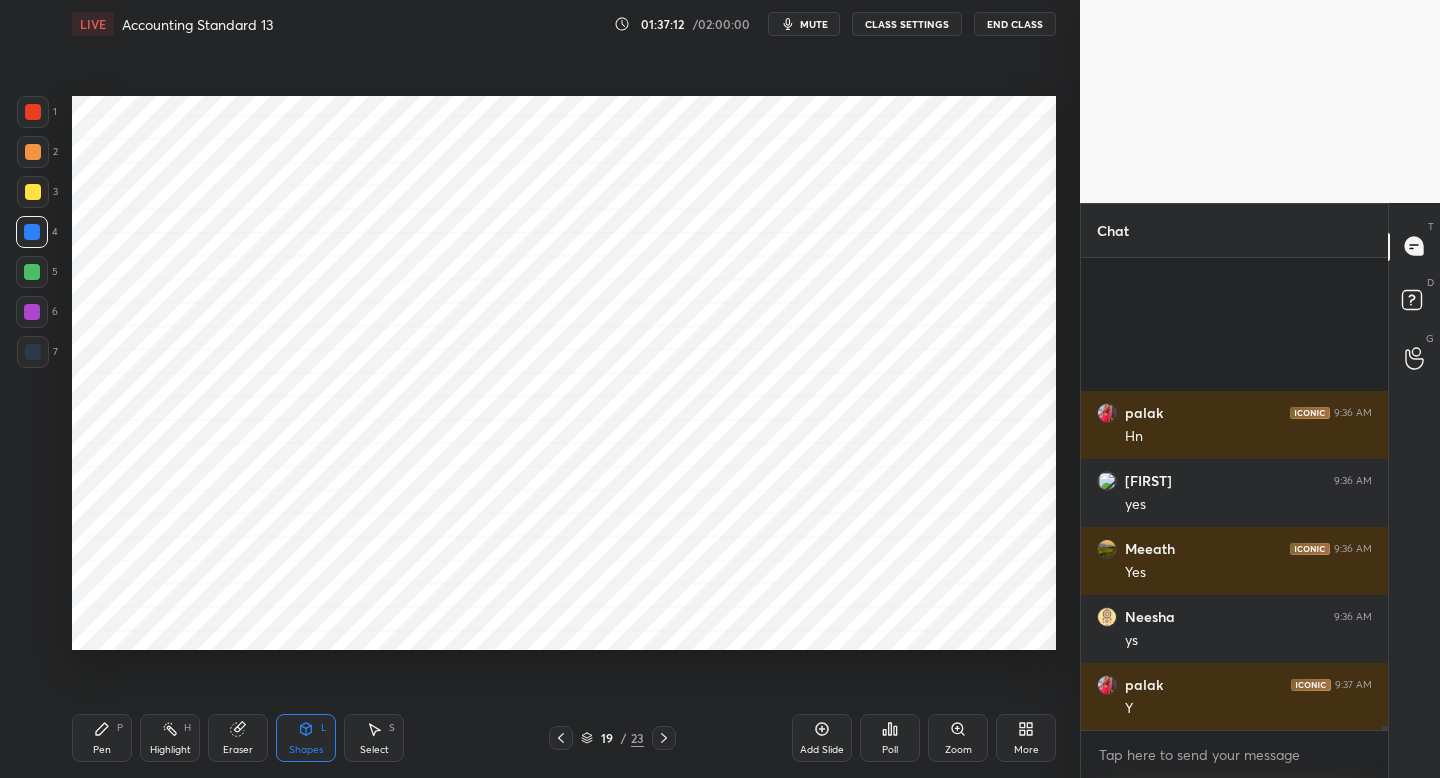 scroll, scrollTop: 55902, scrollLeft: 0, axis: vertical 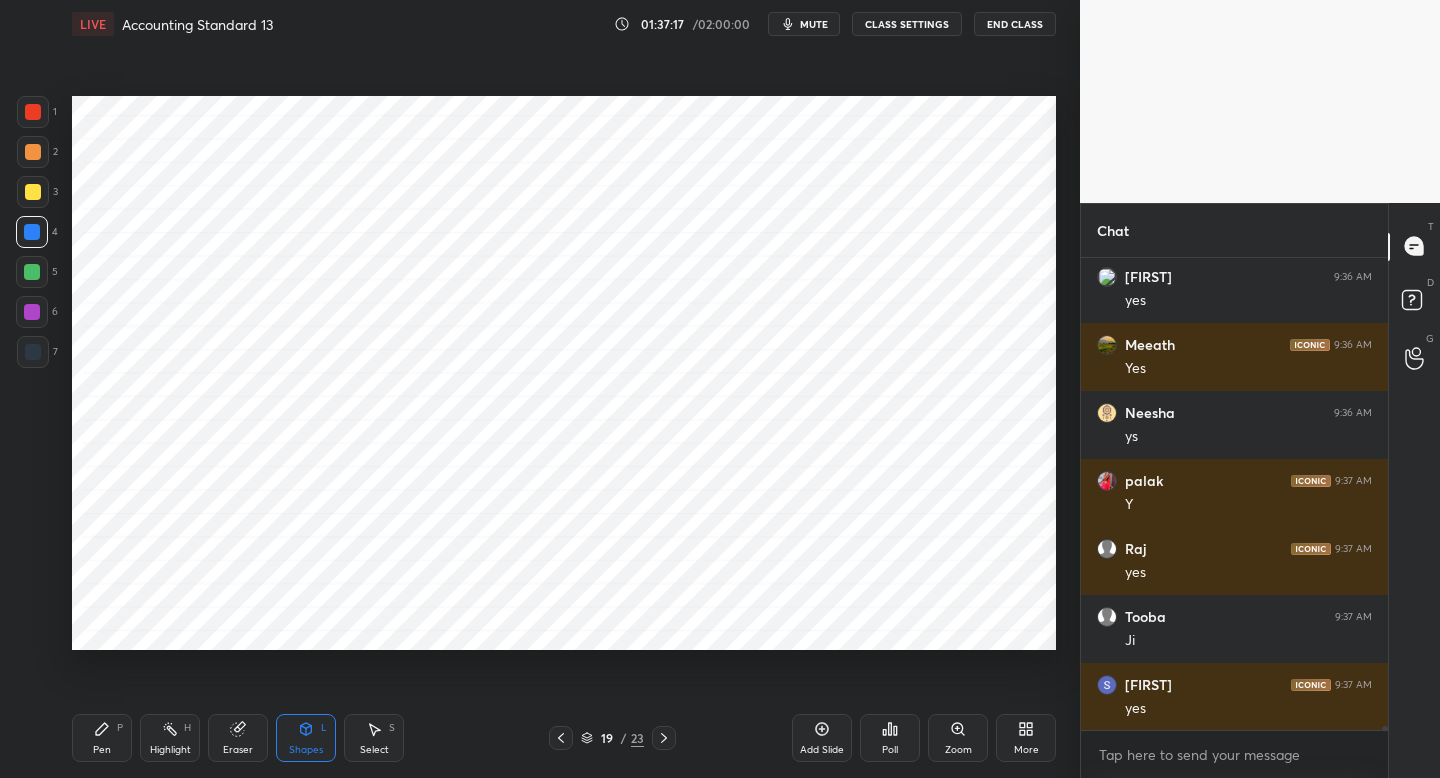 click 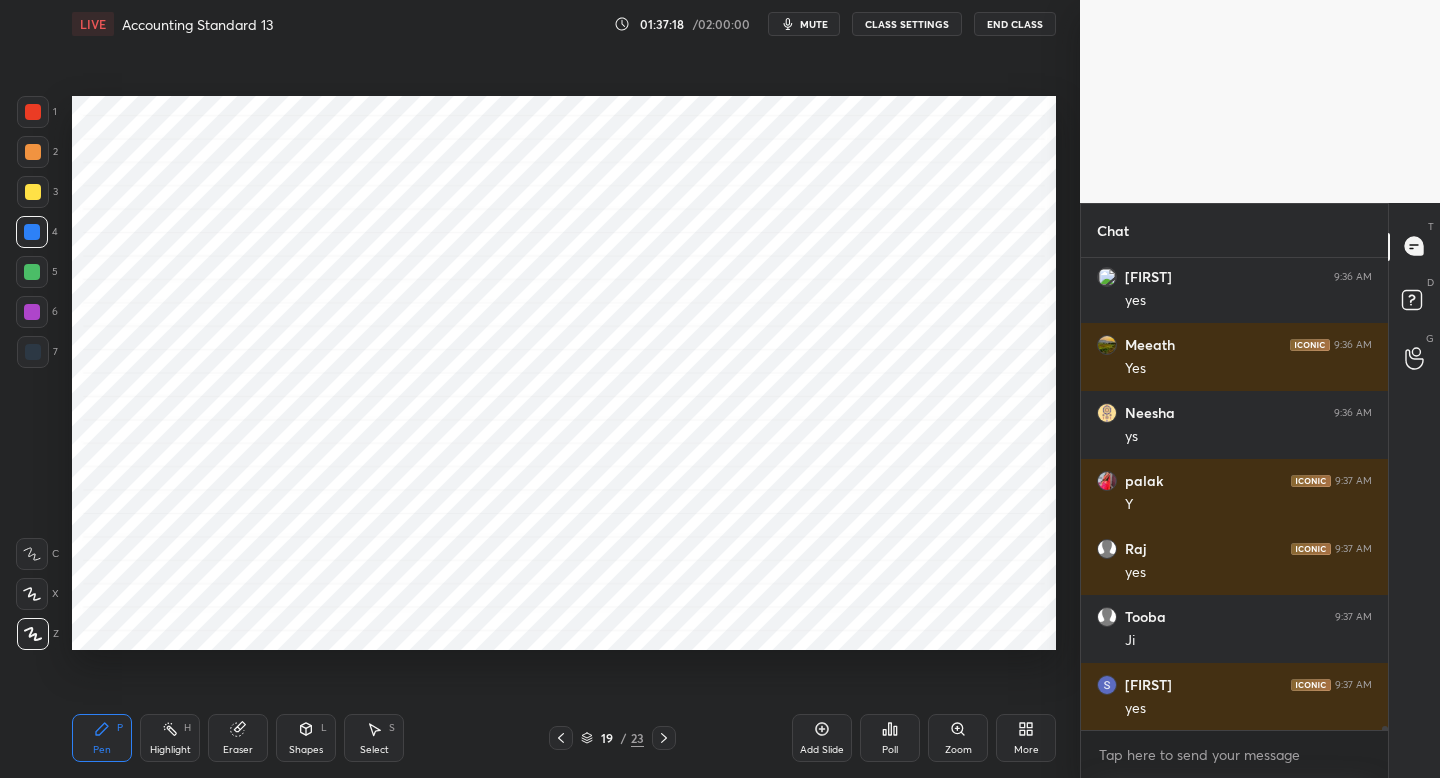 scroll, scrollTop: 55970, scrollLeft: 0, axis: vertical 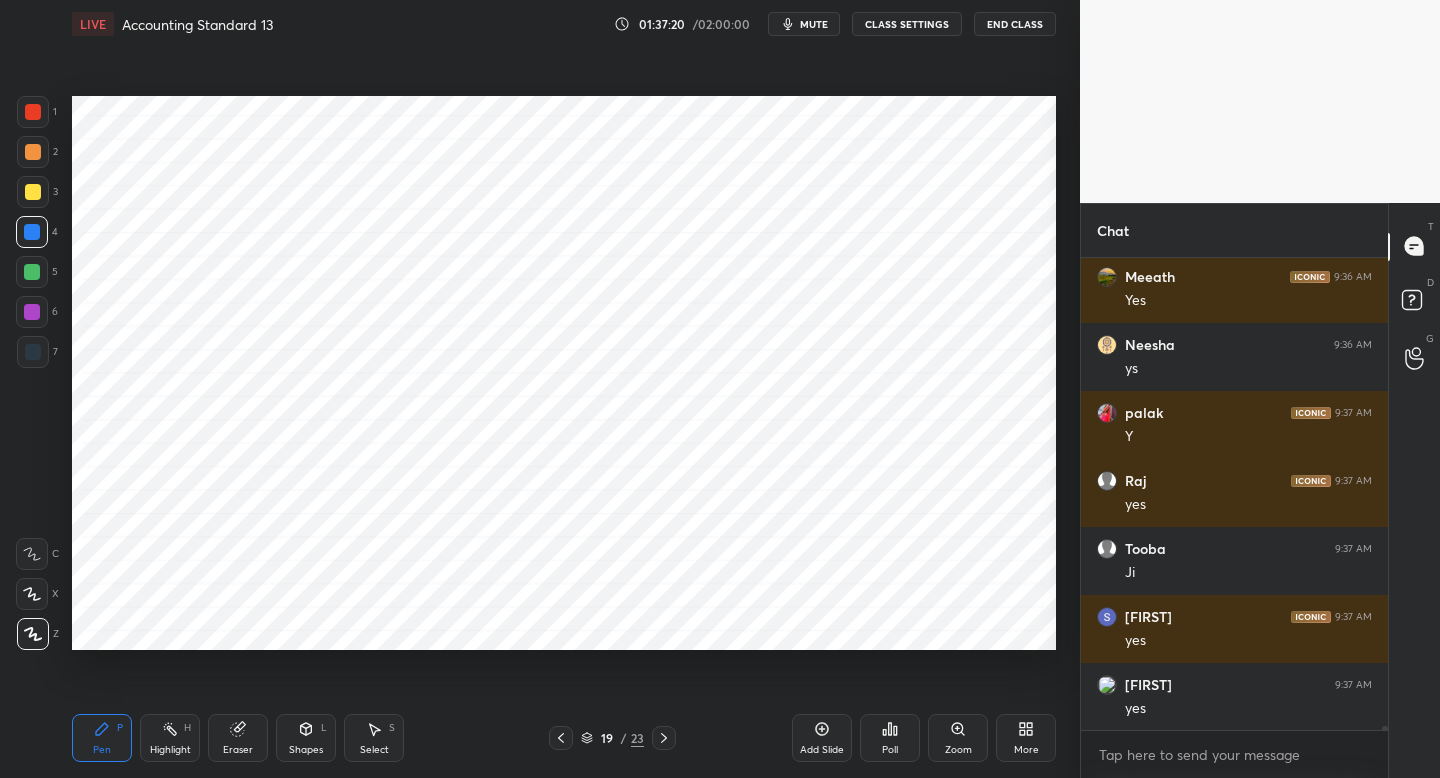 click at bounding box center [561, 738] 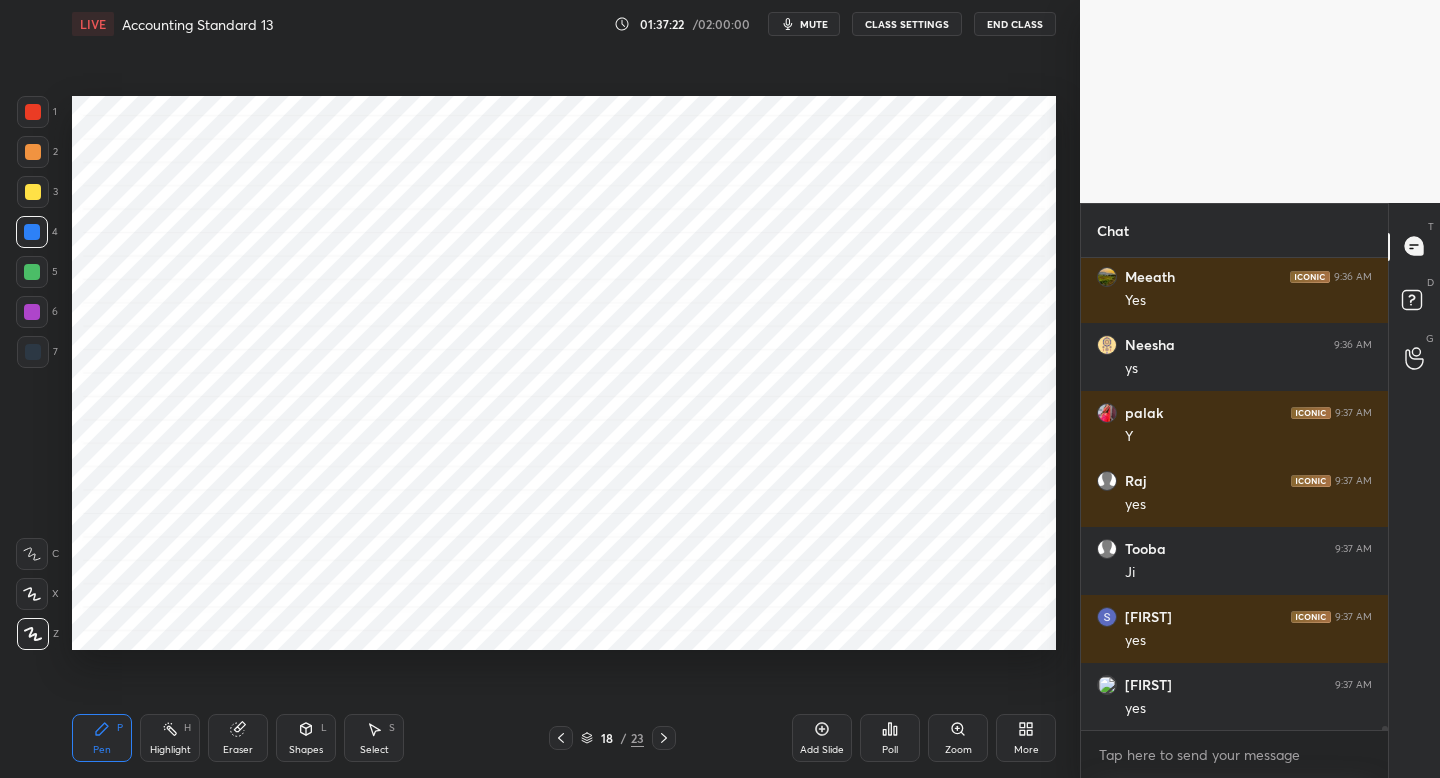 scroll, scrollTop: 56038, scrollLeft: 0, axis: vertical 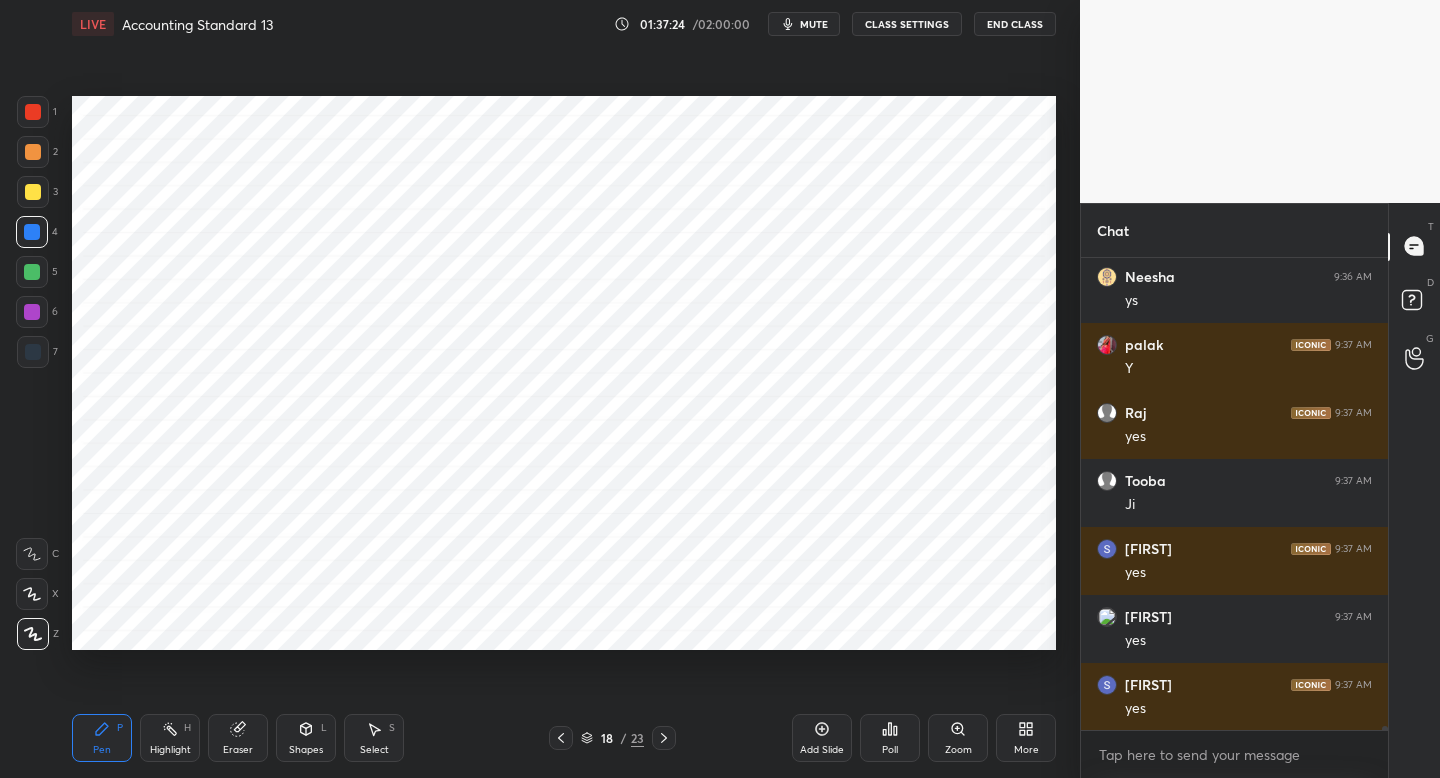 click on "18 / 23" at bounding box center [612, 738] 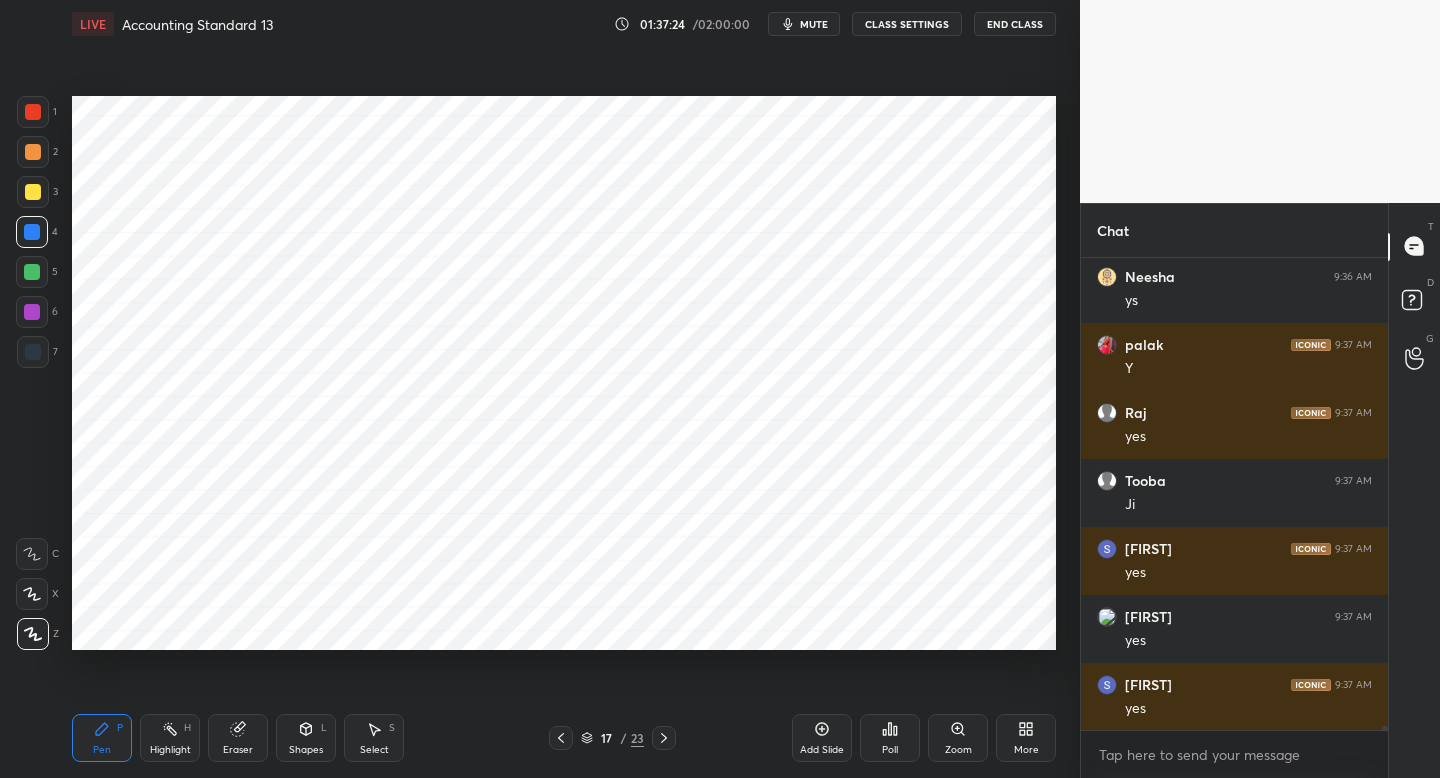click 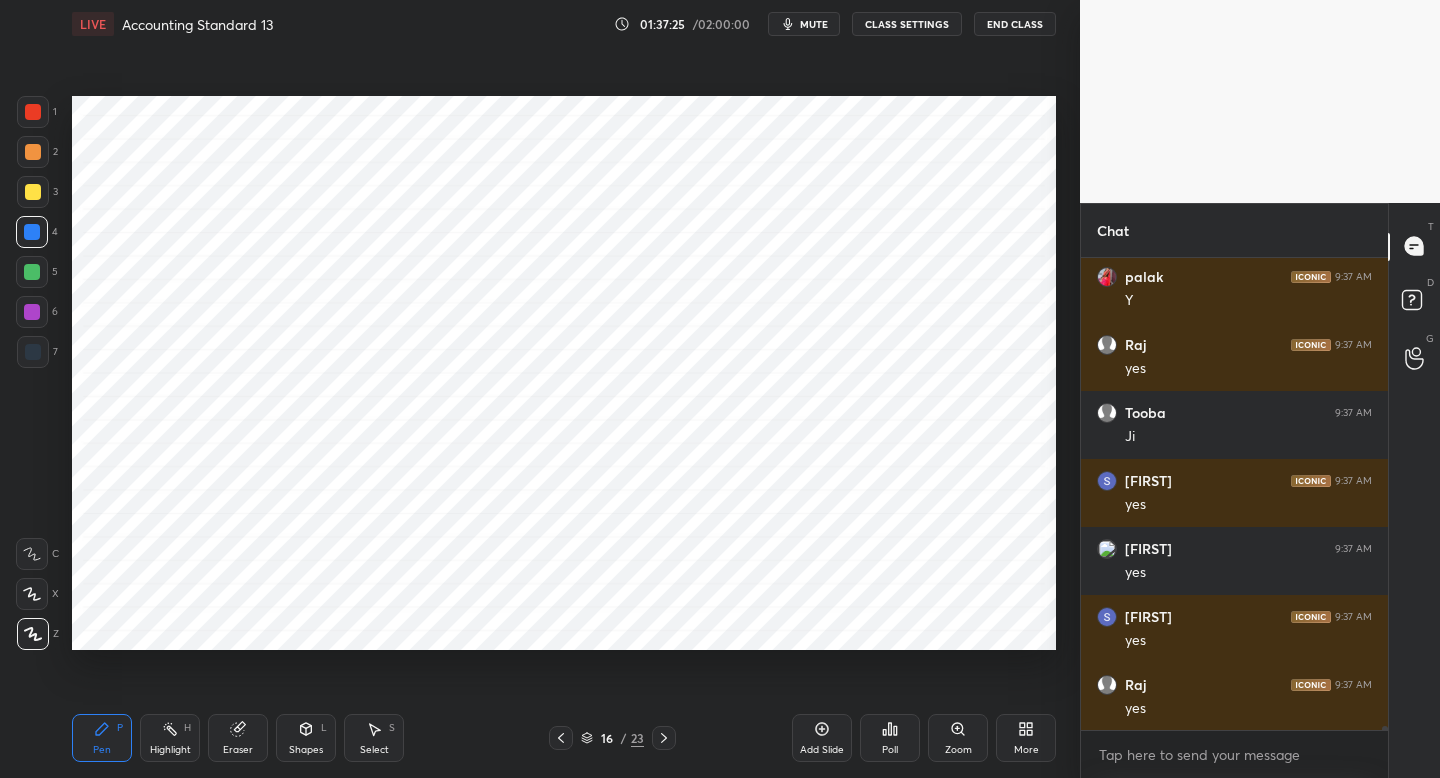 click 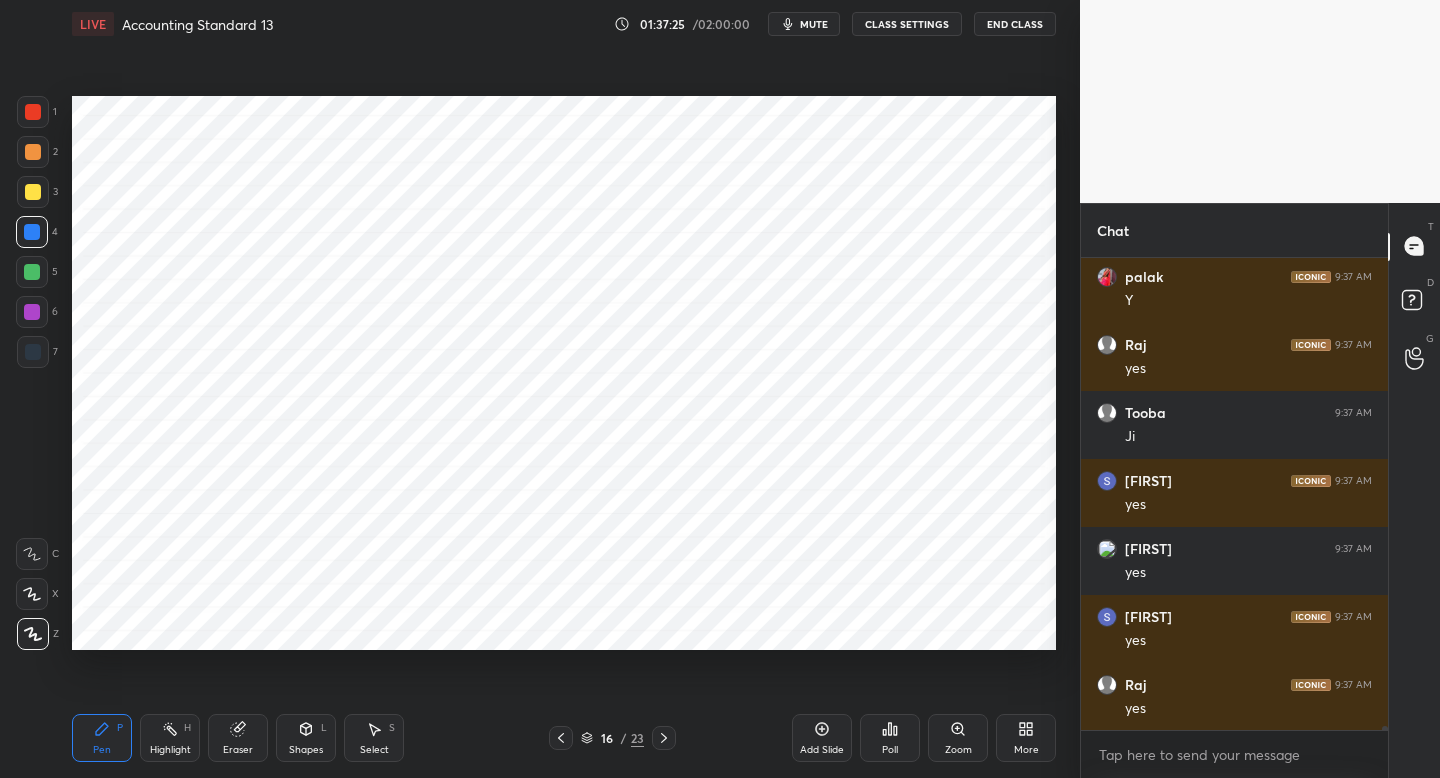 scroll, scrollTop: 56174, scrollLeft: 0, axis: vertical 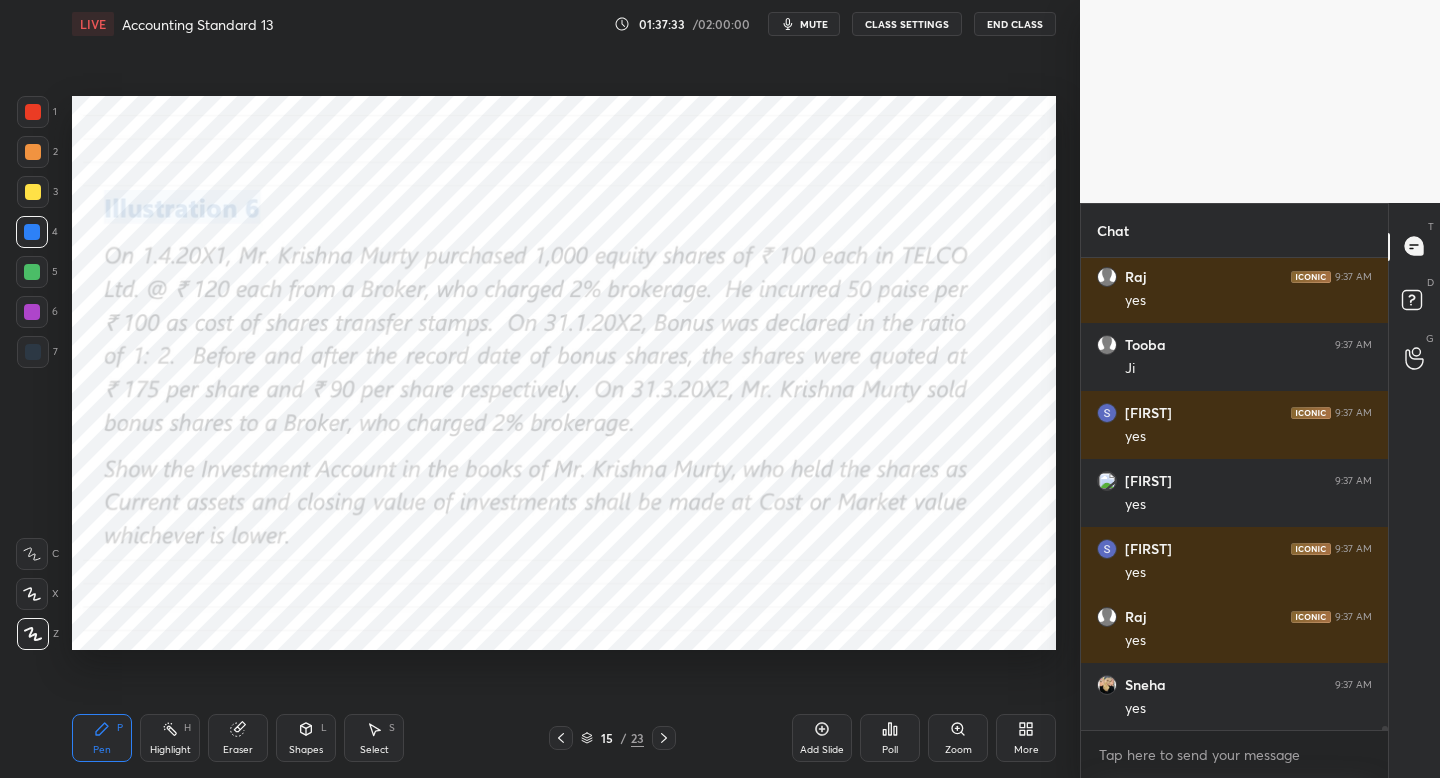 click on "1 2 3 4 5 6 7 C X Z C X Z E E Erase all   H H LIVE Accounting Standard 13 01:37:33 /  02:00:00 mute CLASS SETTINGS End Class Setting up your live class Poll for   secs No correct answer Start poll Back Accounting Standard 13 • L18 of Detailed Course on Advance Accounting May 2026 [PERSON] Pen P Highlight H Eraser Shapes L Select S 15 / 23 Add Slide Poll Zoom More" at bounding box center (532, 389) 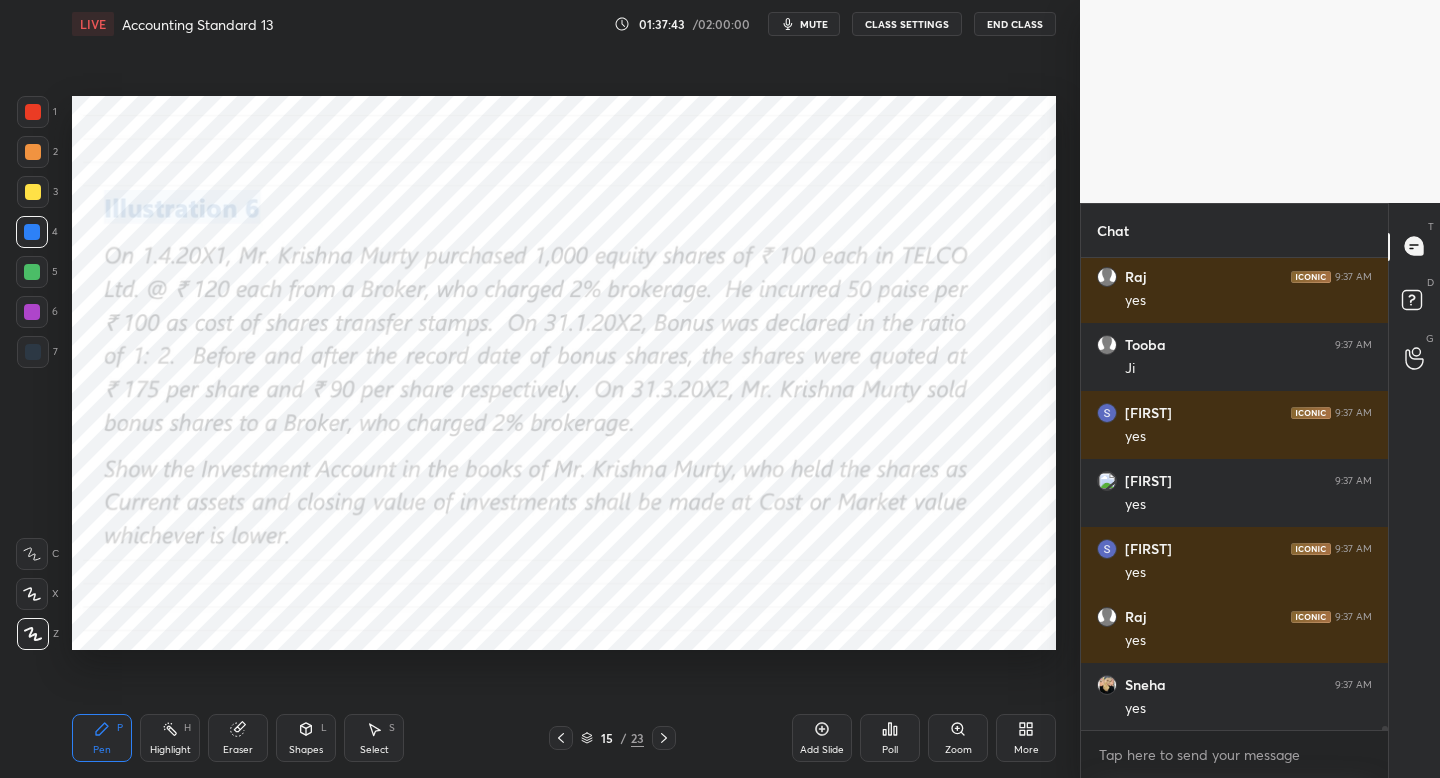 scroll, scrollTop: 56242, scrollLeft: 0, axis: vertical 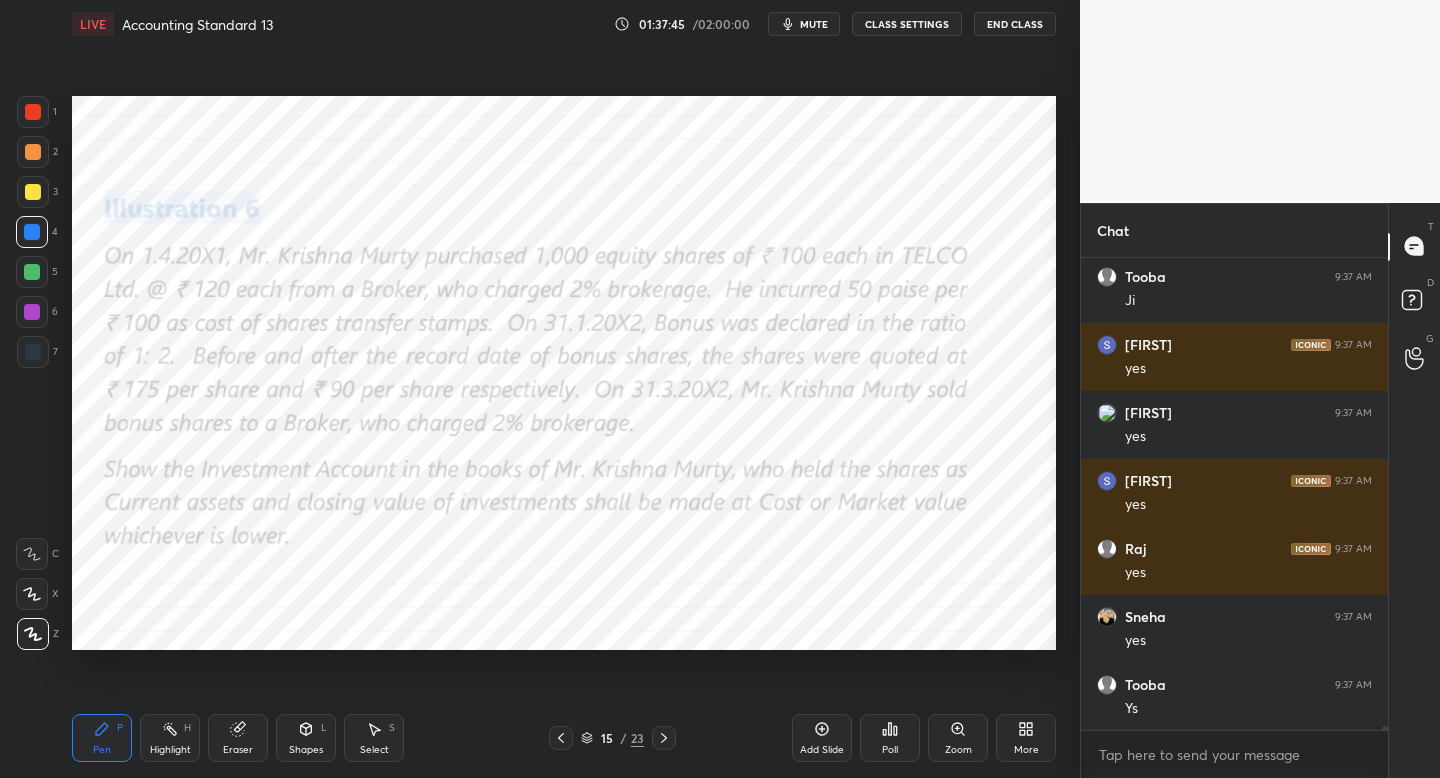 click 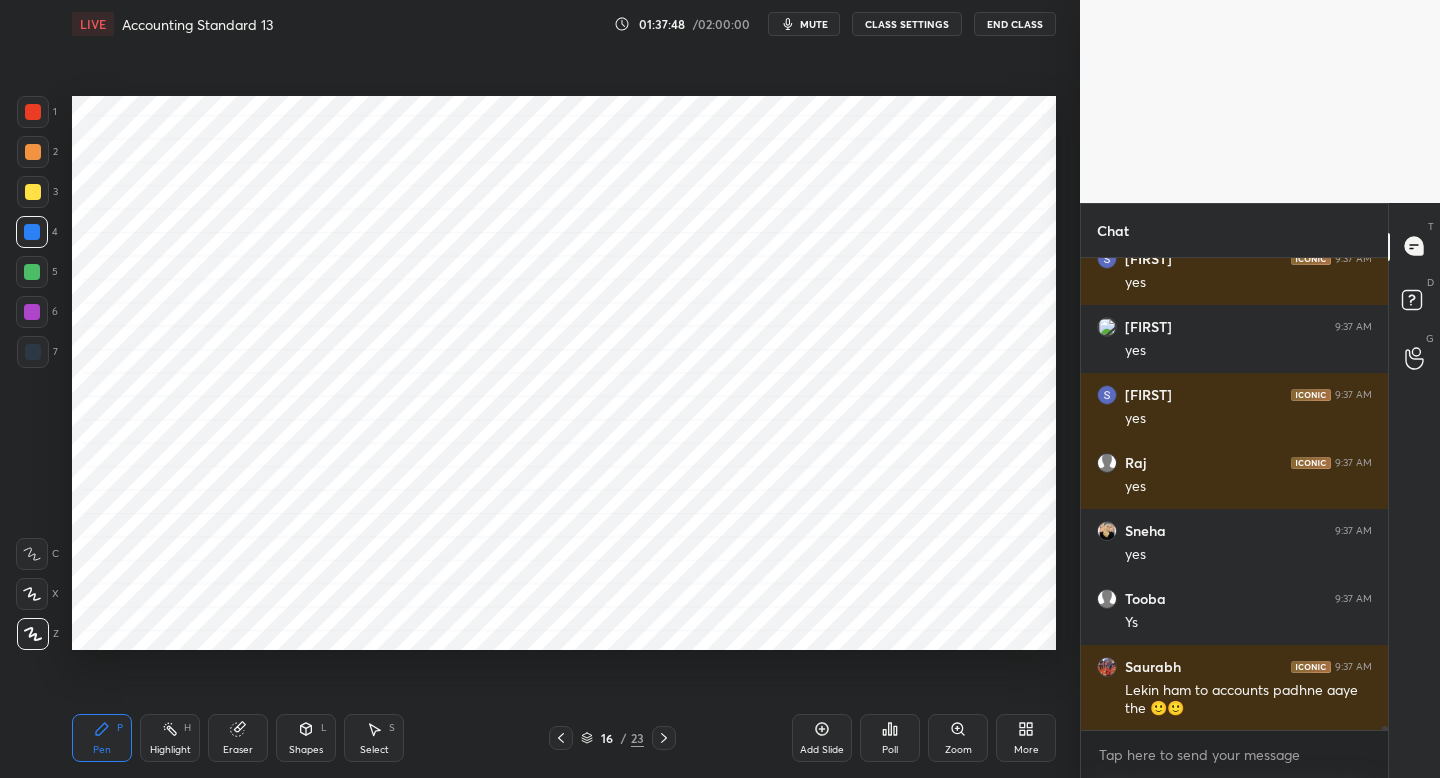 scroll, scrollTop: 56396, scrollLeft: 0, axis: vertical 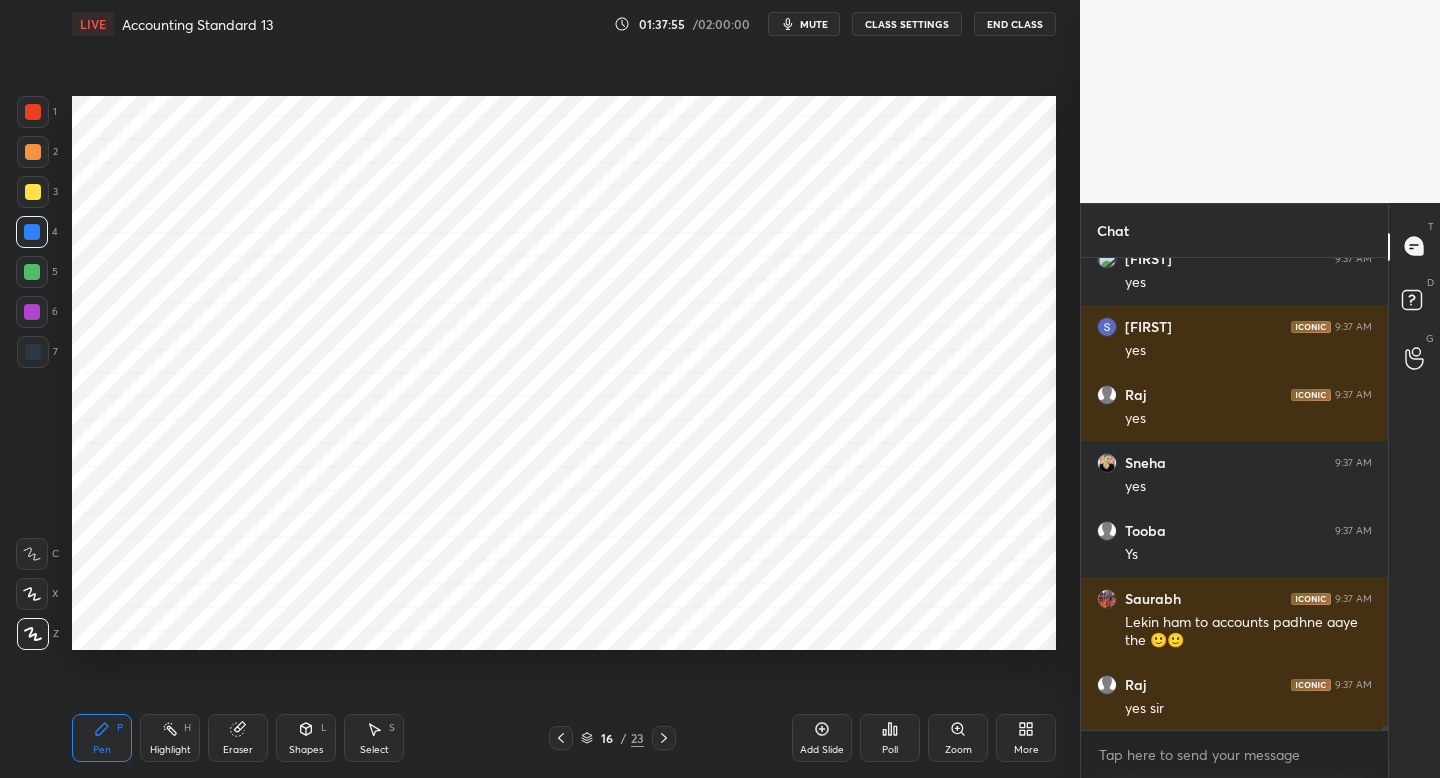 click at bounding box center [561, 738] 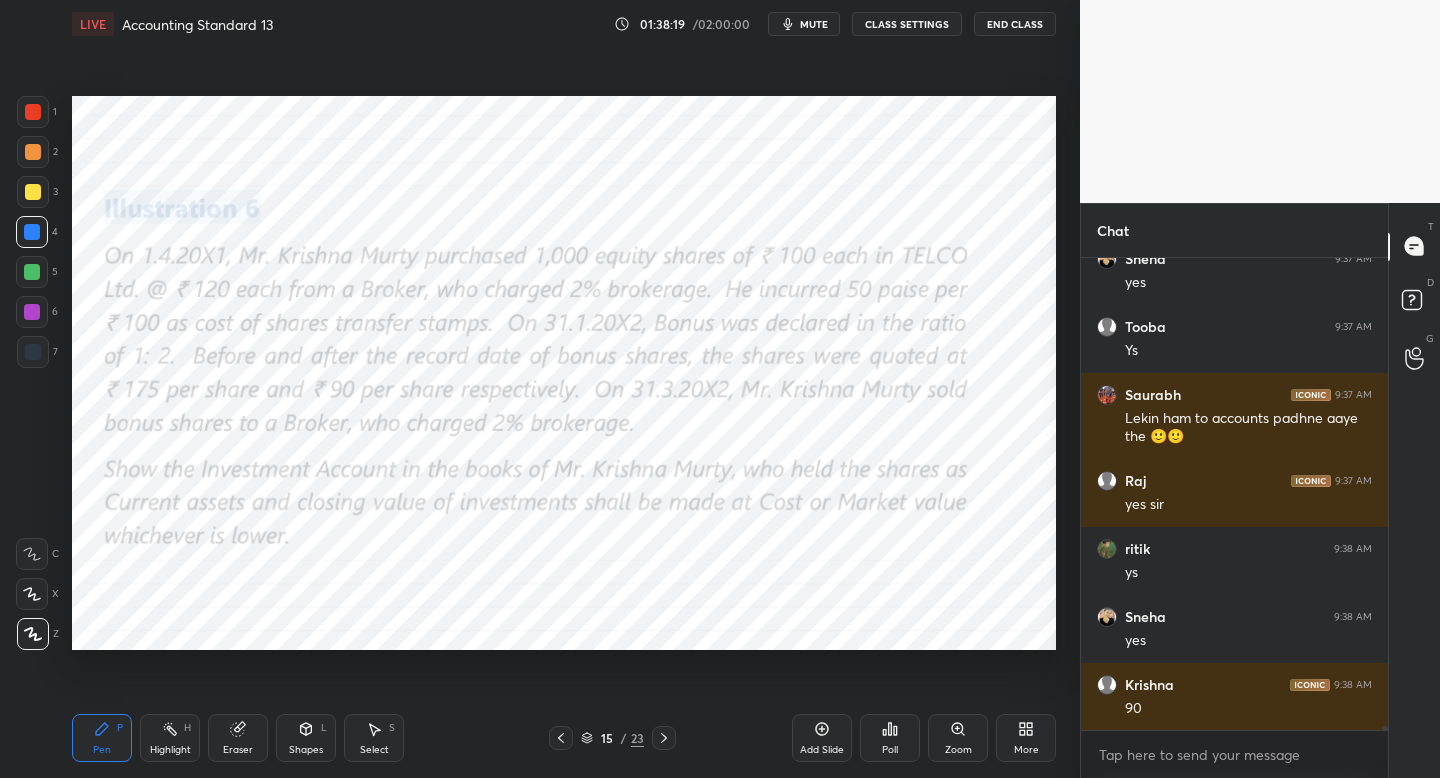 scroll, scrollTop: 56668, scrollLeft: 0, axis: vertical 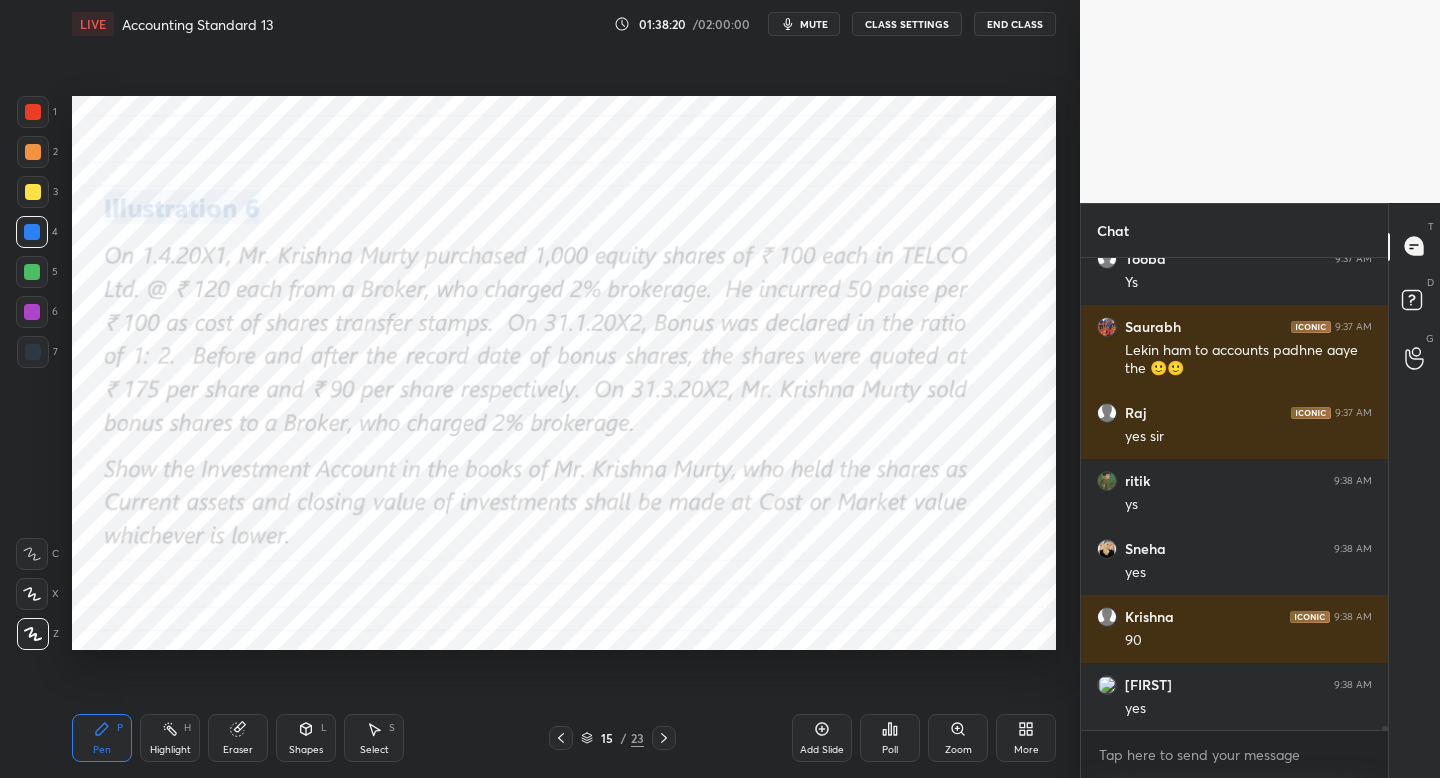 click 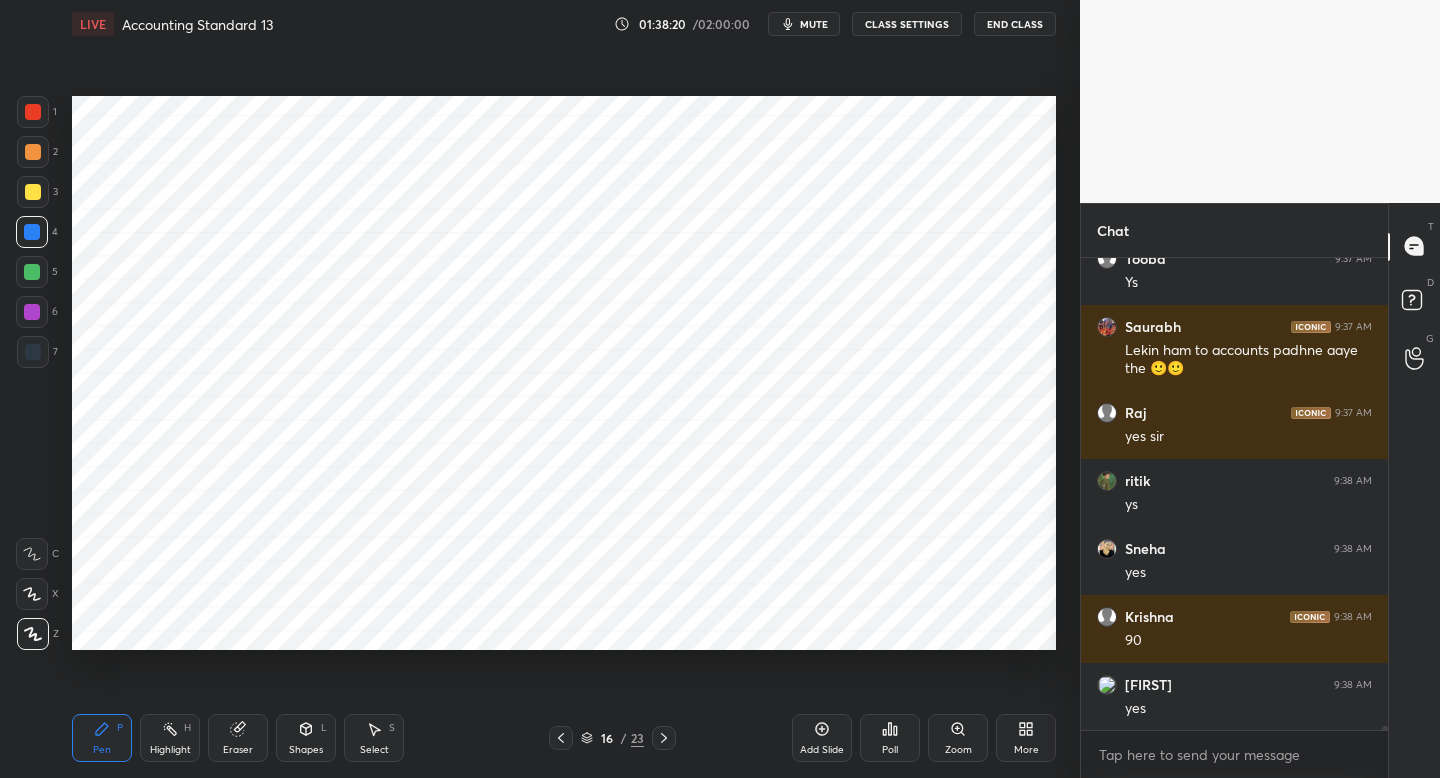 scroll, scrollTop: 56736, scrollLeft: 0, axis: vertical 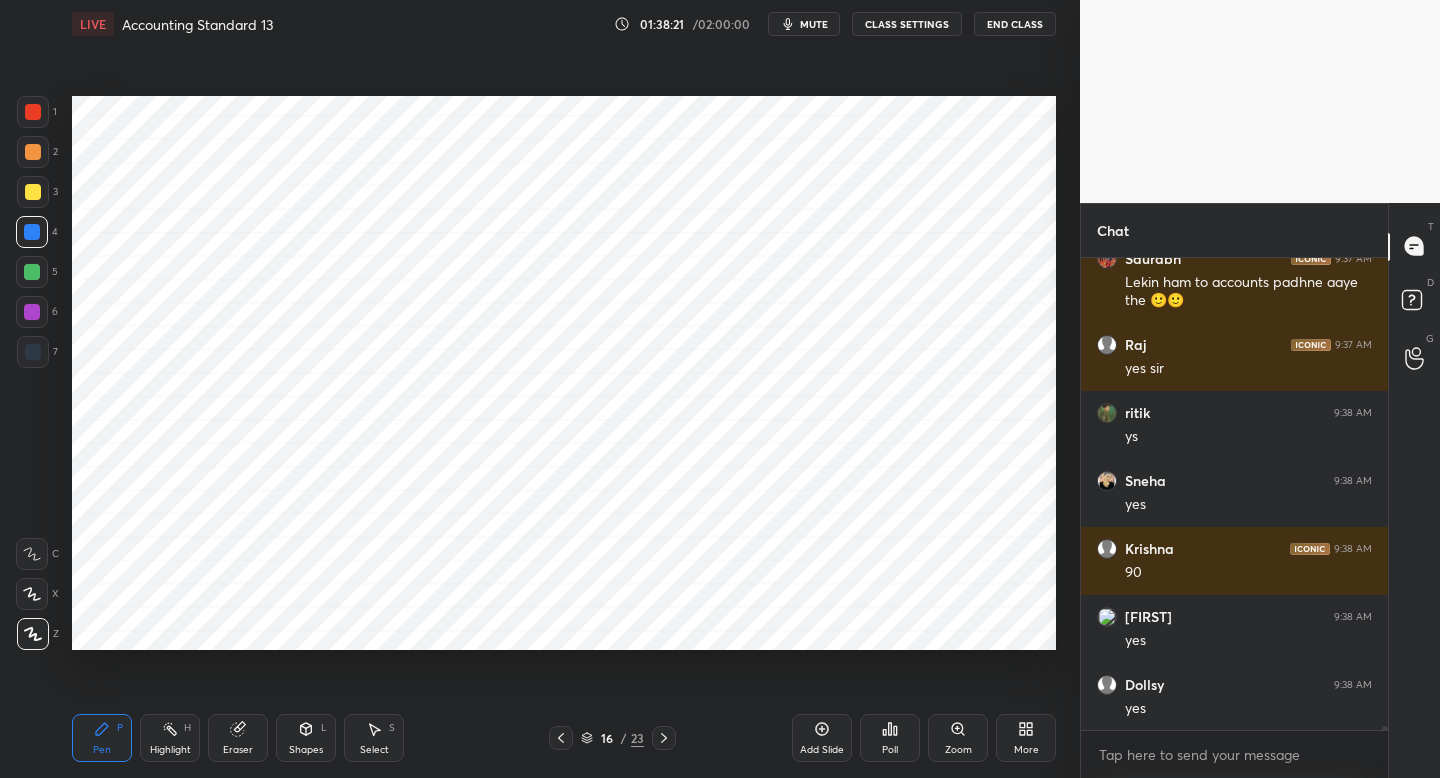 click at bounding box center [33, 112] 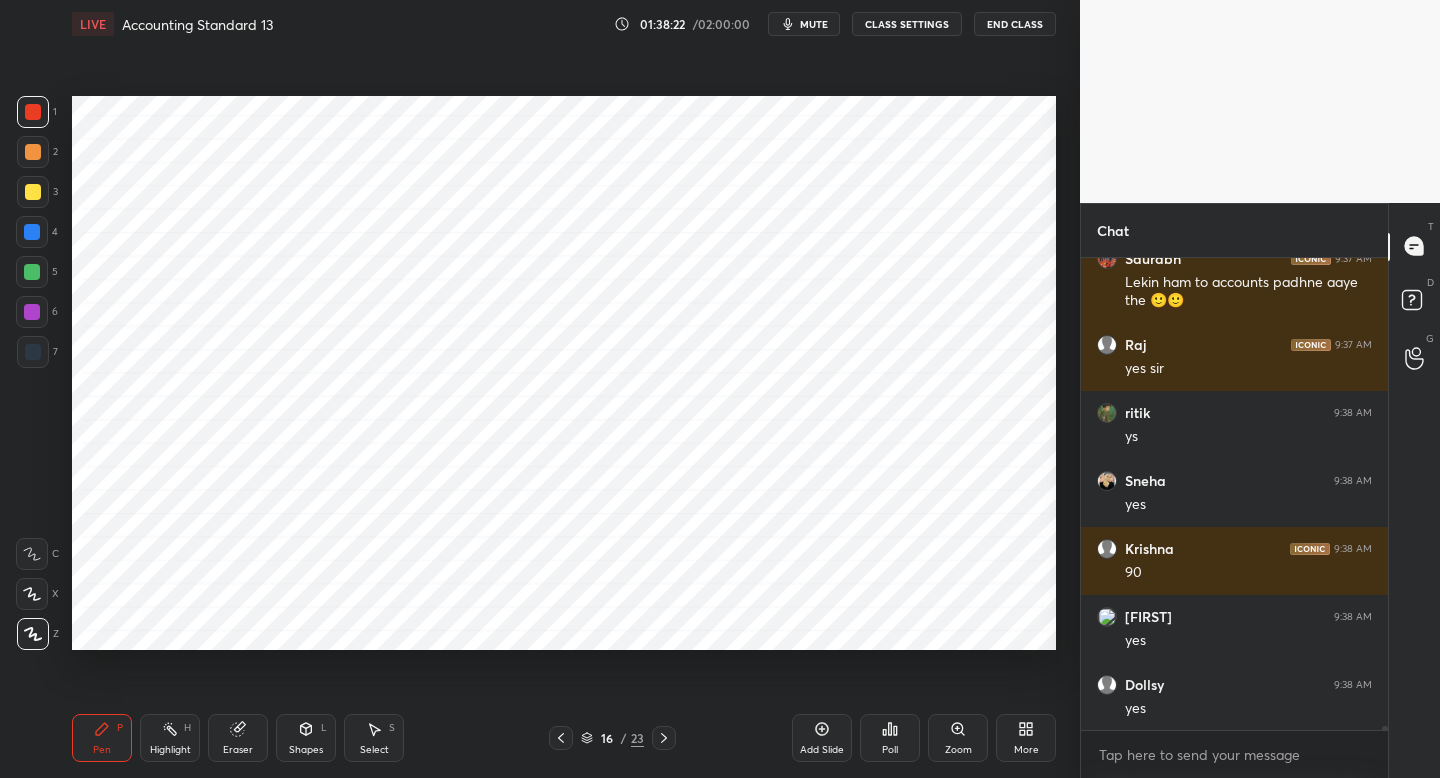 scroll, scrollTop: 56804, scrollLeft: 0, axis: vertical 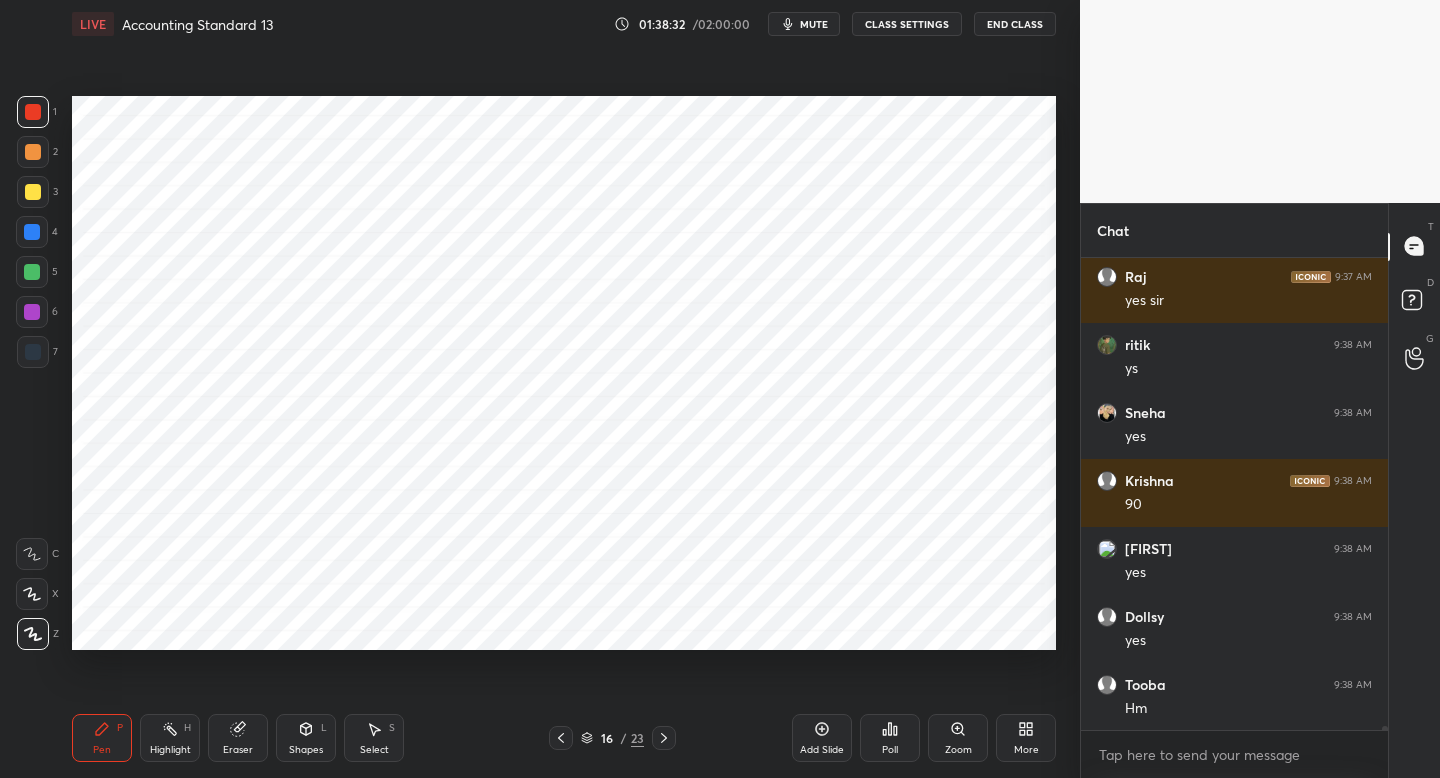 click 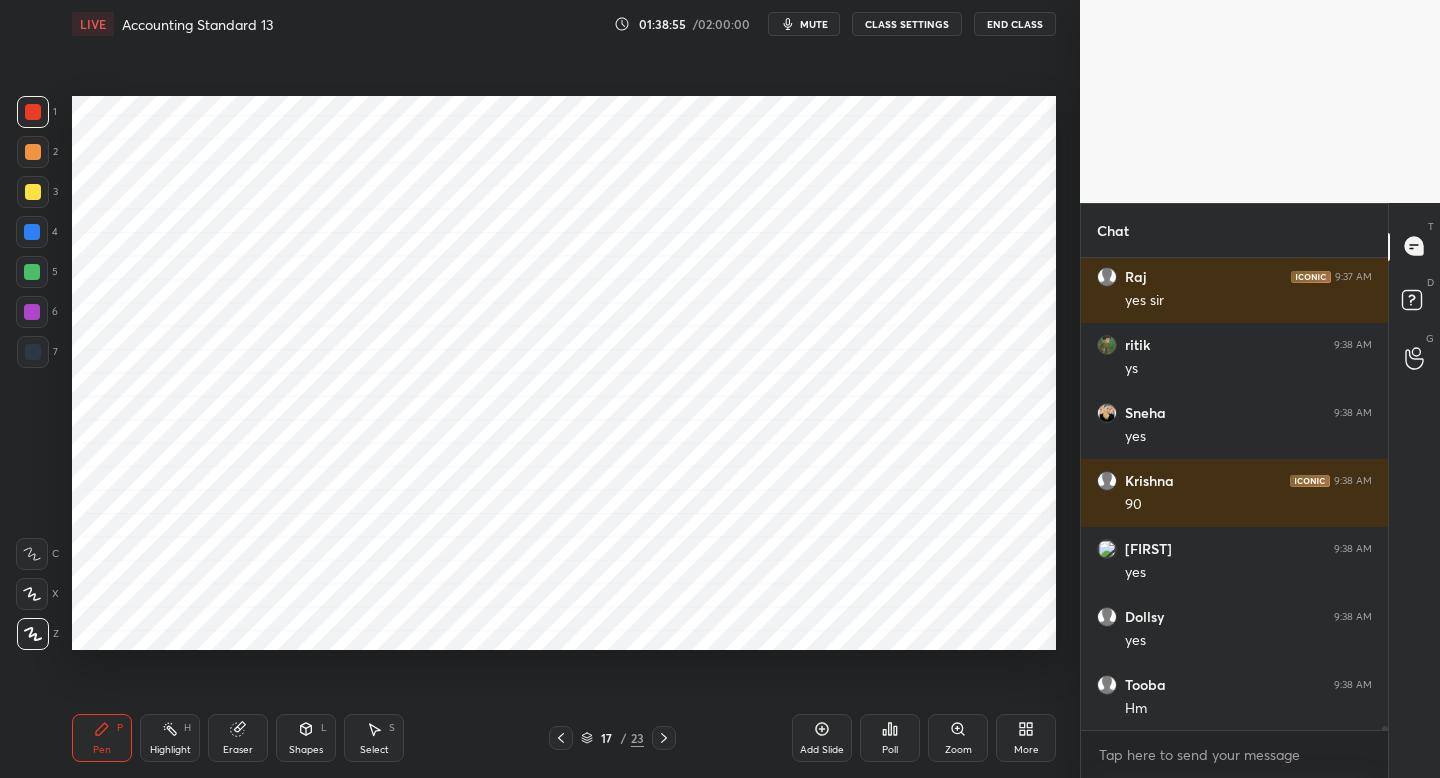 click 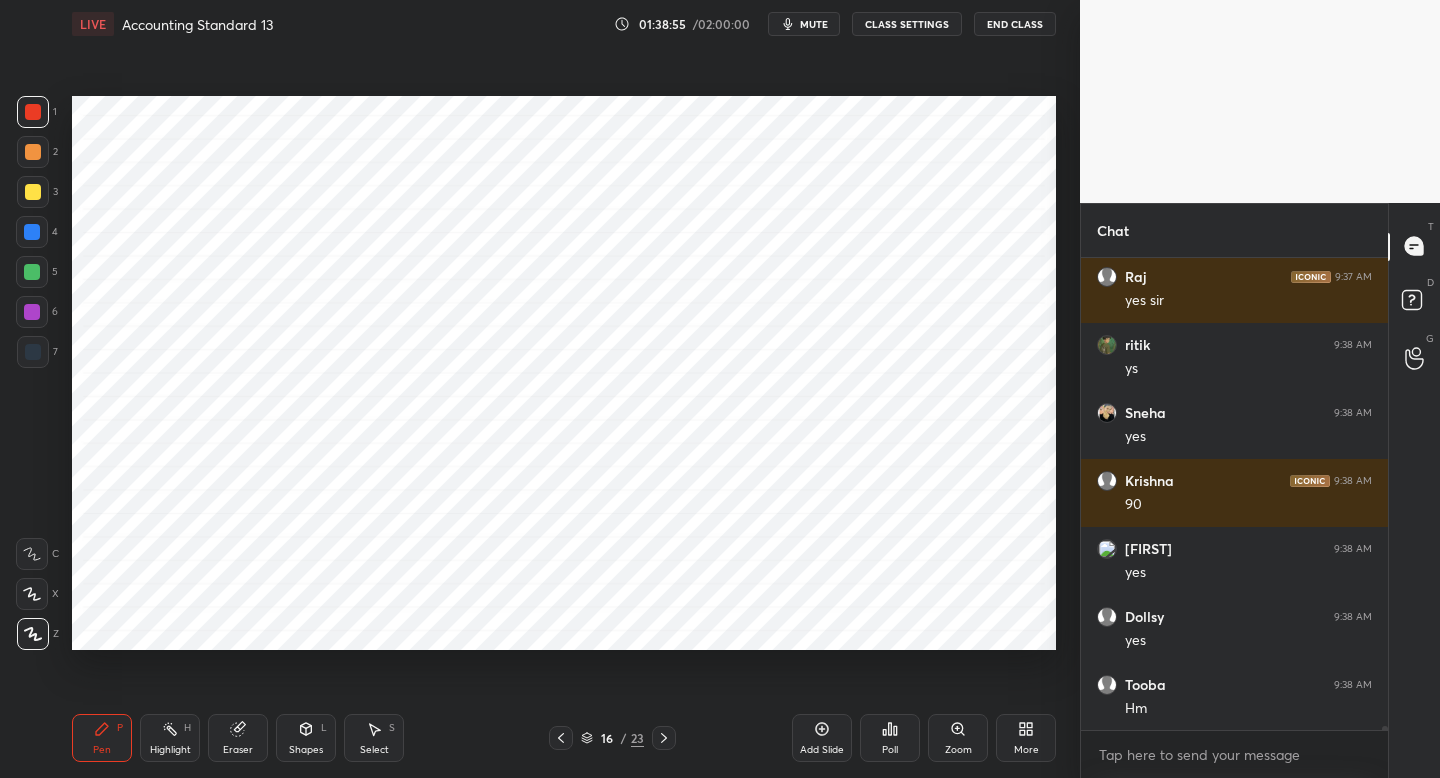 click 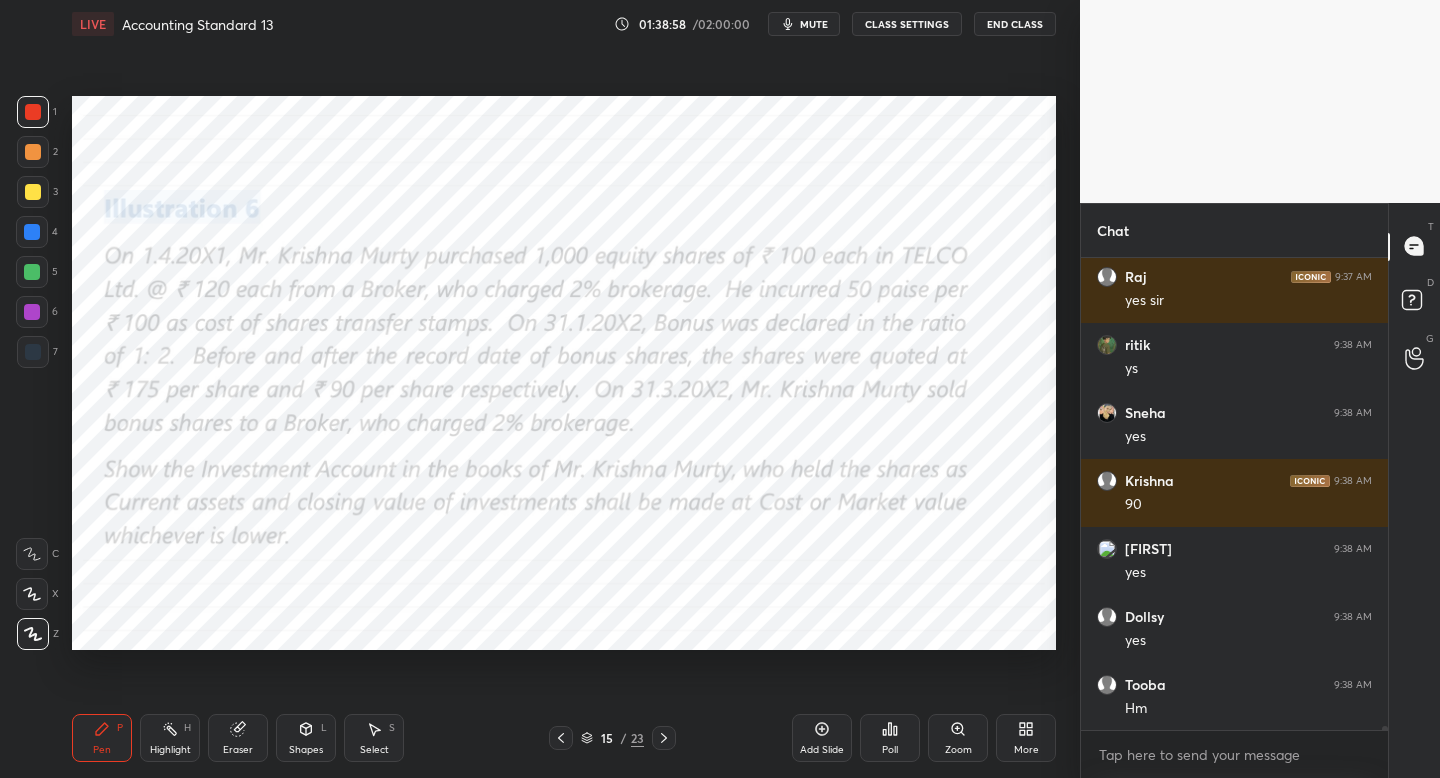 click 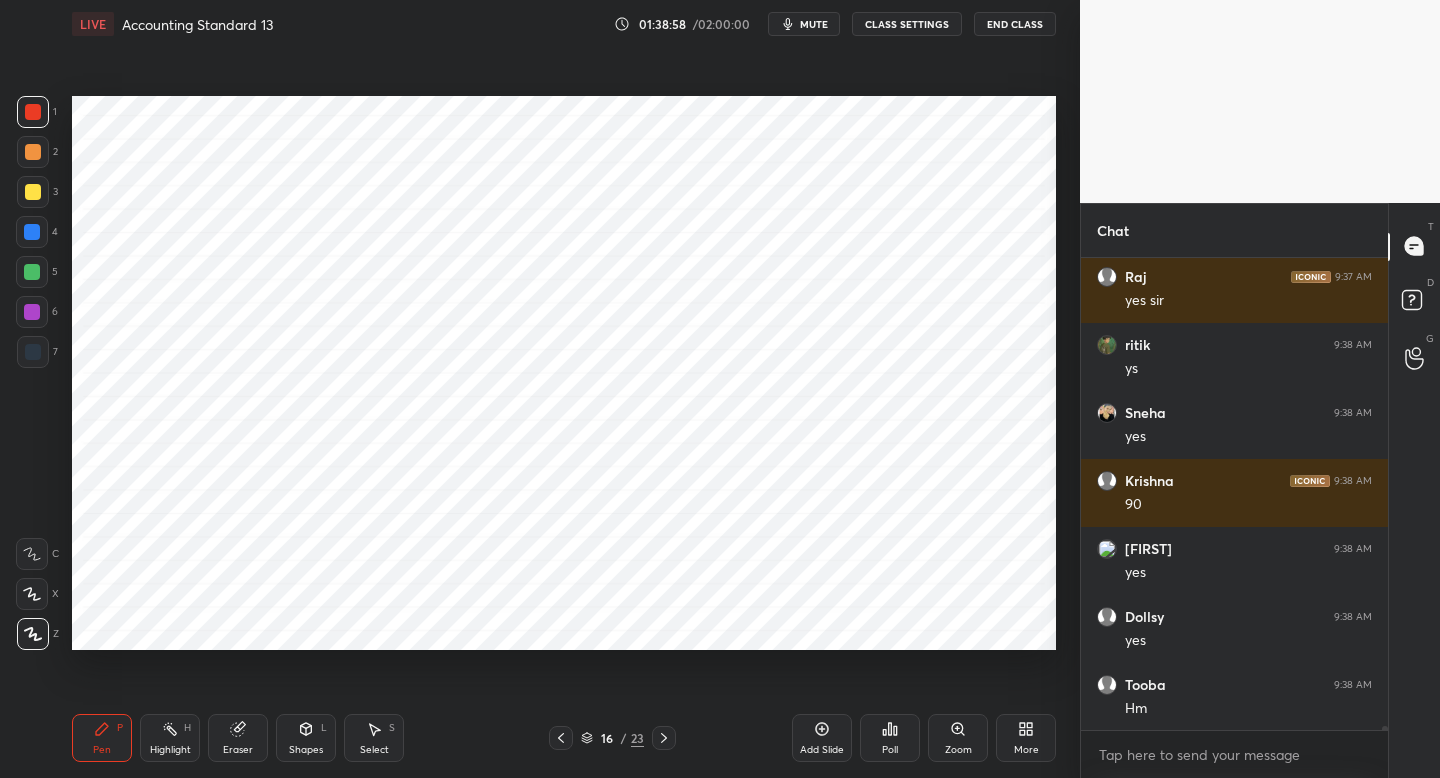 click 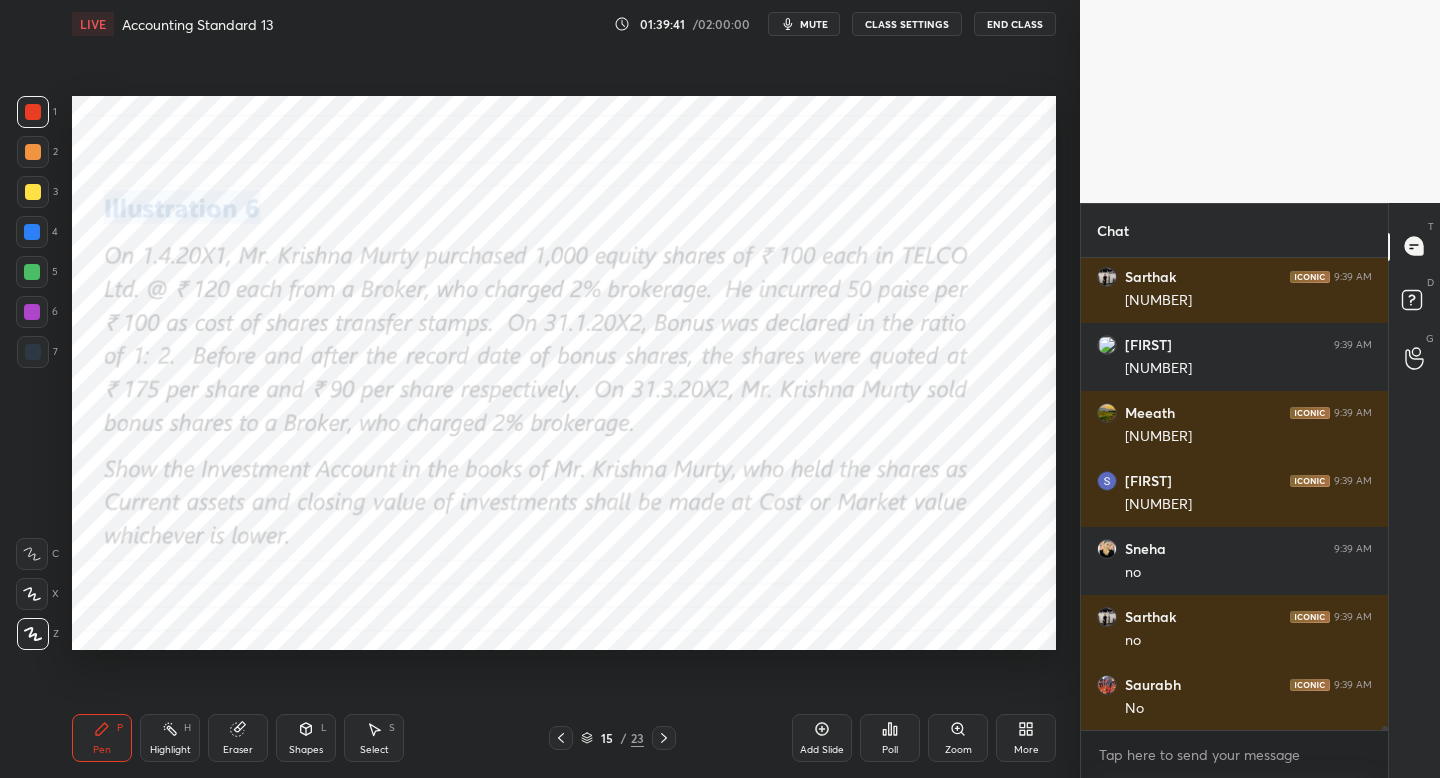 scroll, scrollTop: 57620, scrollLeft: 0, axis: vertical 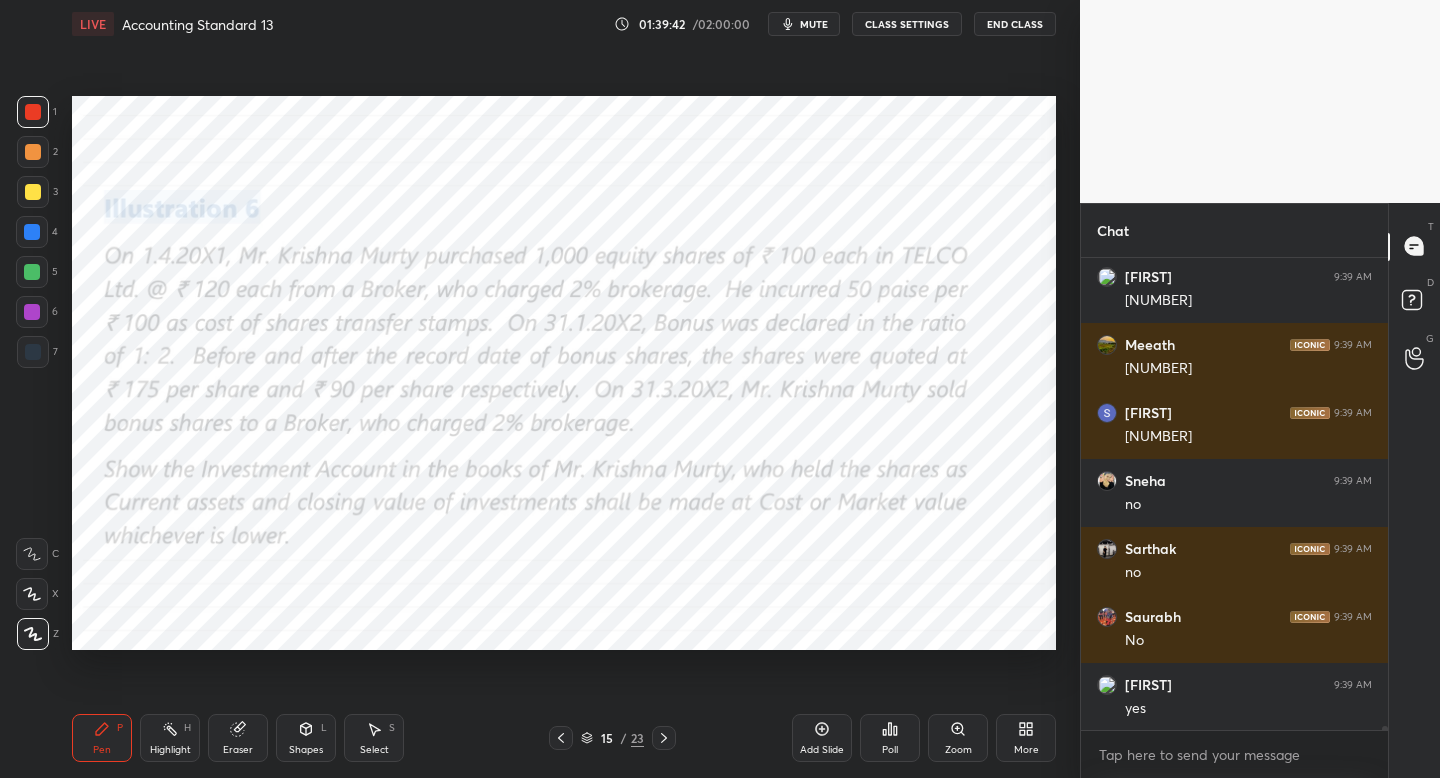 click 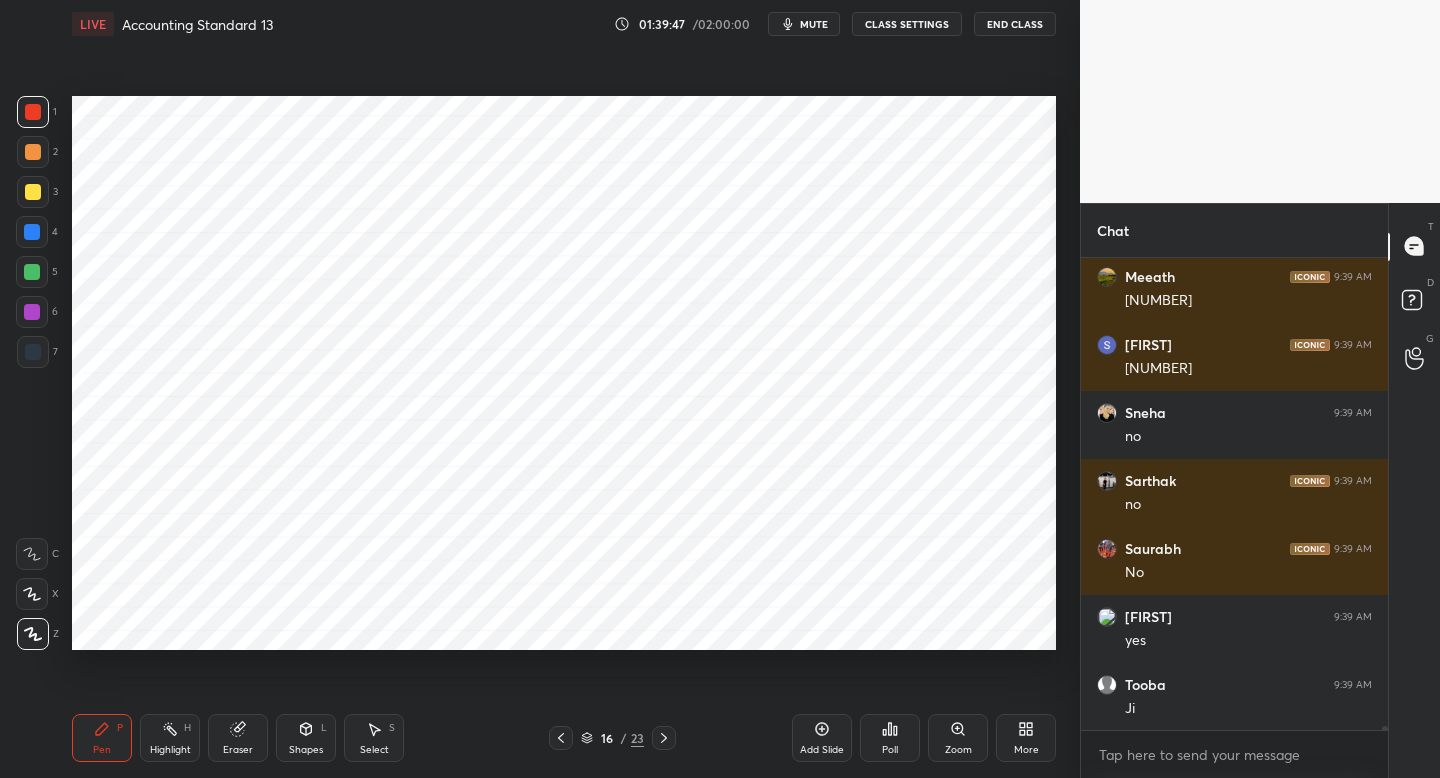 scroll, scrollTop: 57756, scrollLeft: 0, axis: vertical 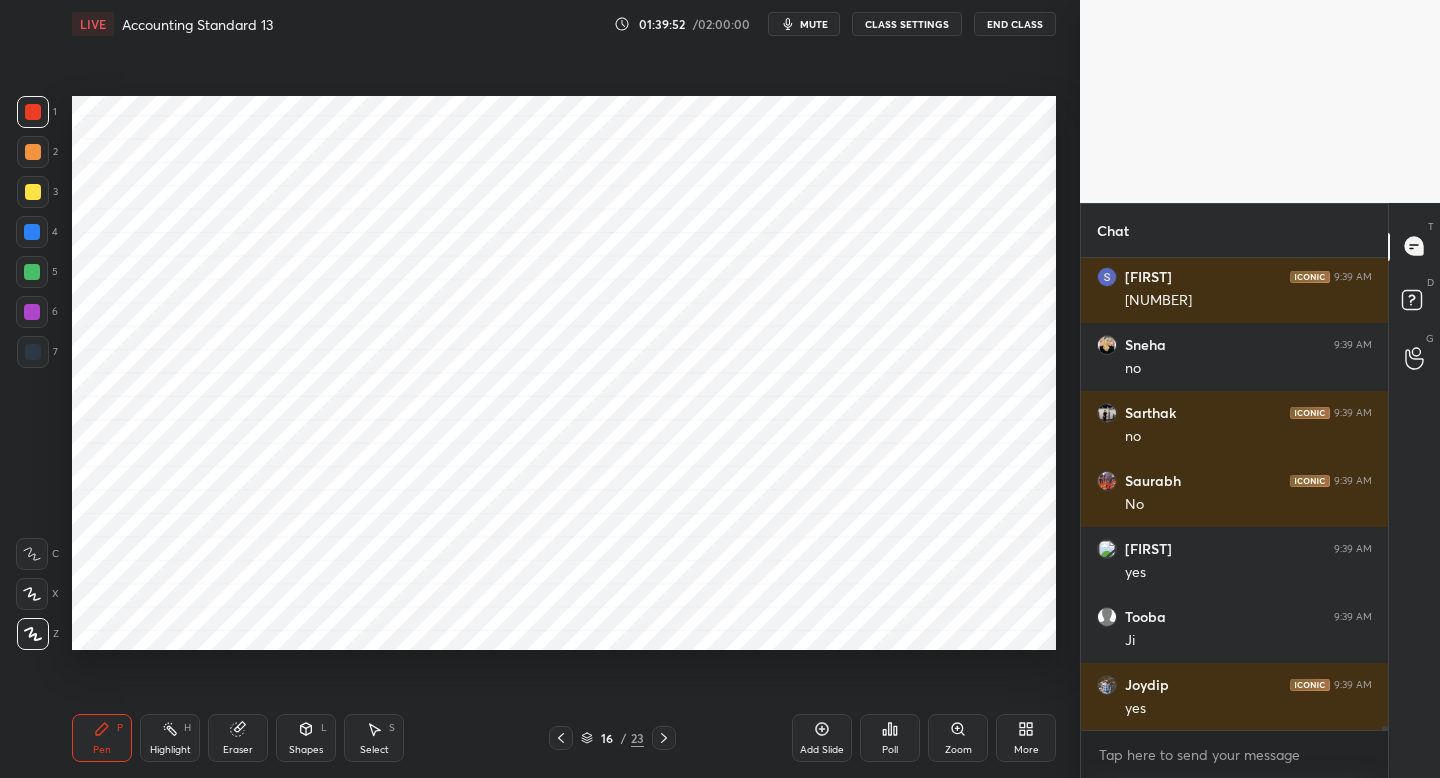 click 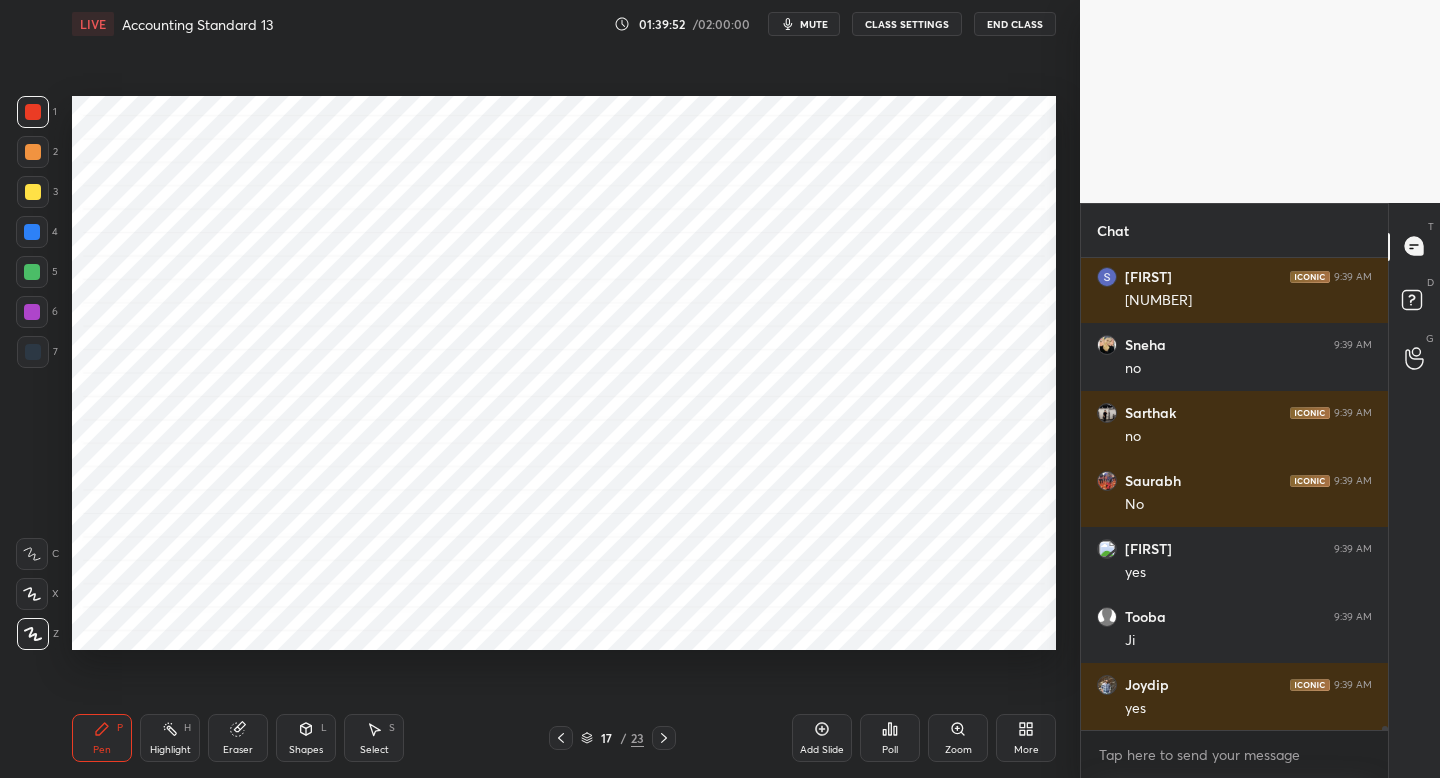click on "Add Slide" at bounding box center [822, 738] 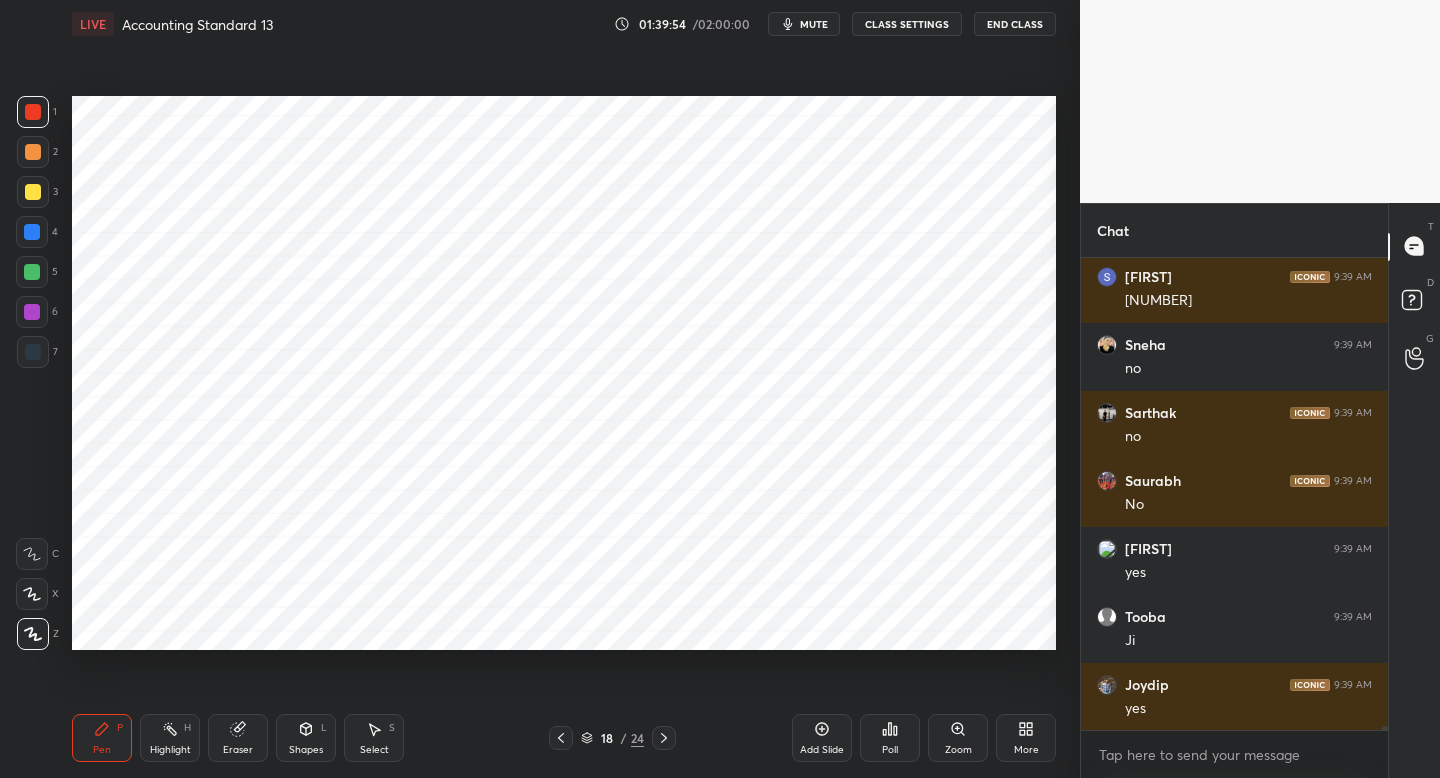 click on "7" at bounding box center [37, 352] 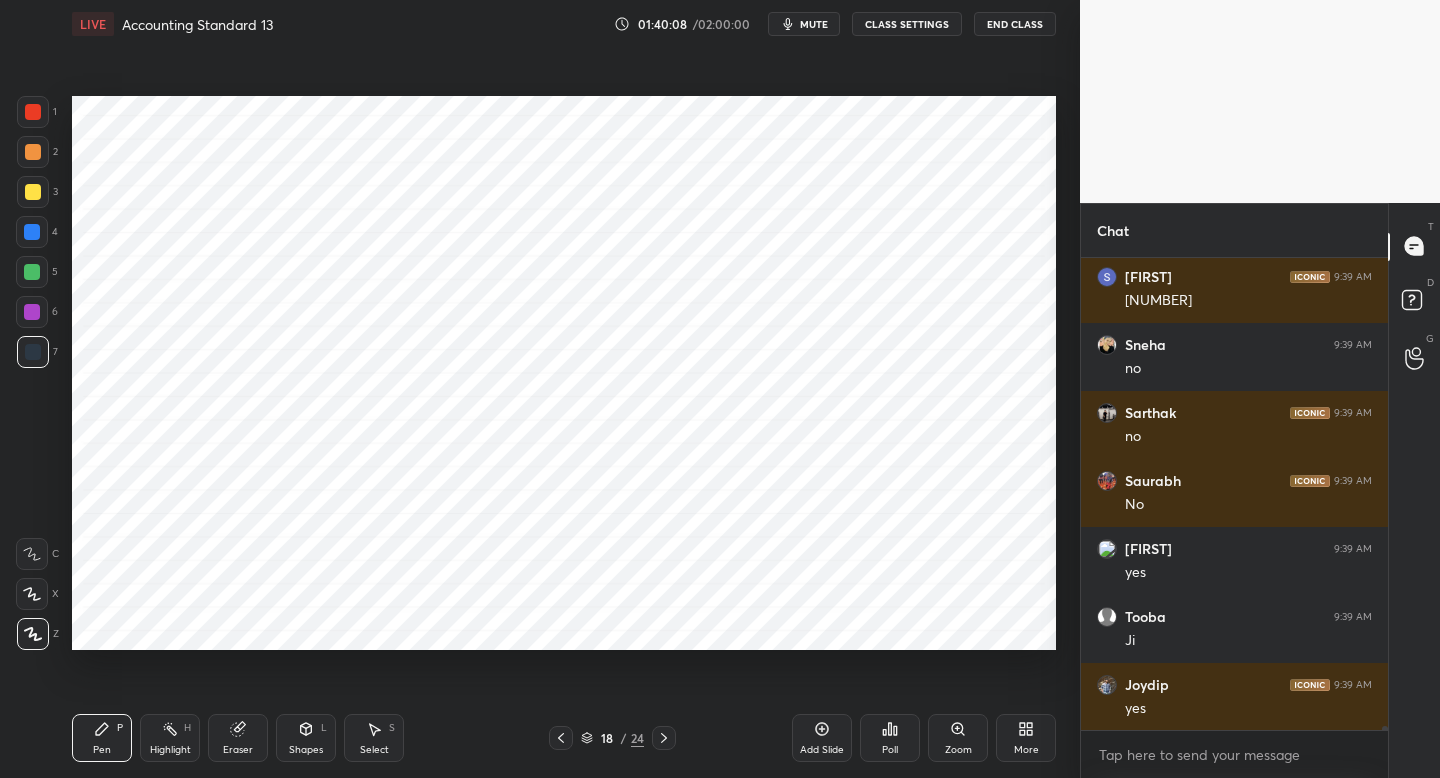 click at bounding box center [33, 112] 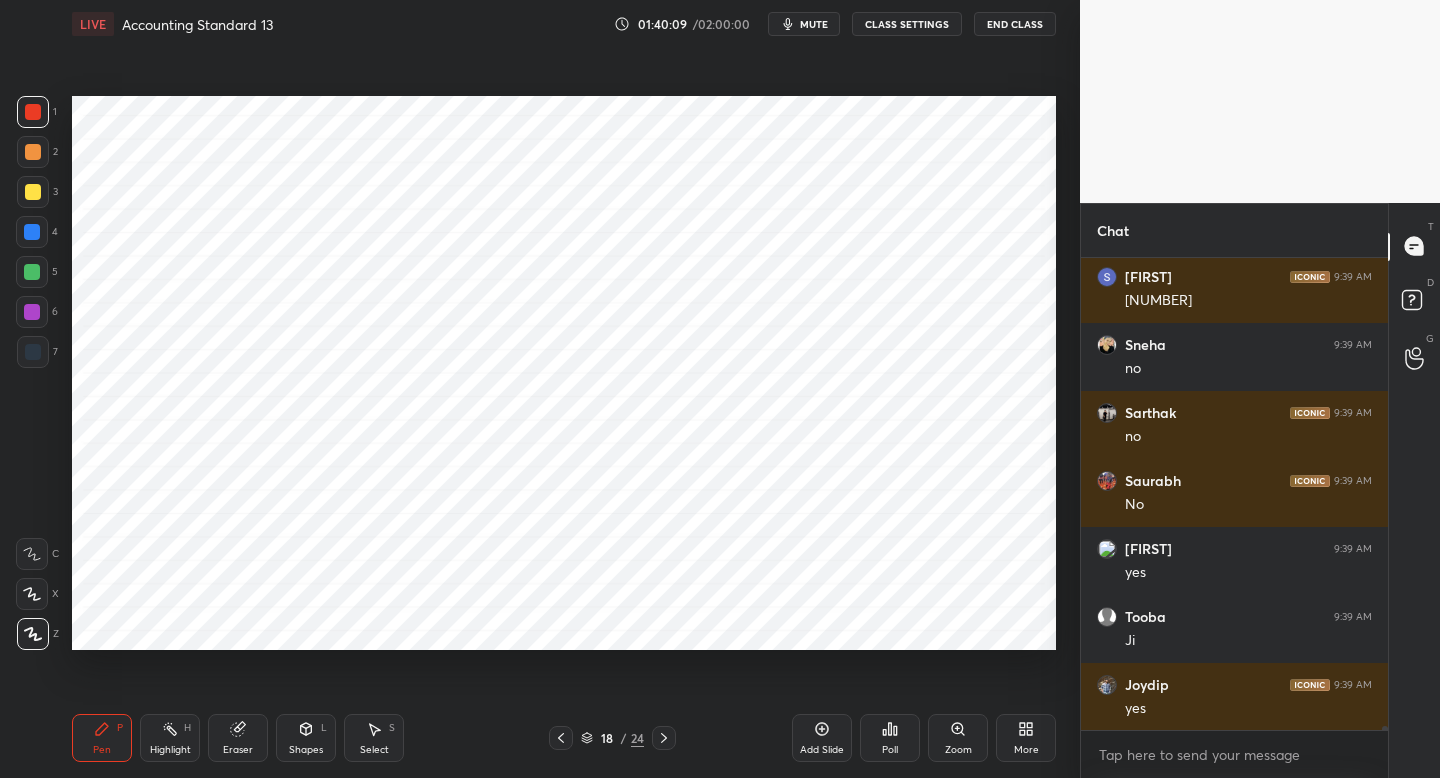 scroll, scrollTop: 57824, scrollLeft: 0, axis: vertical 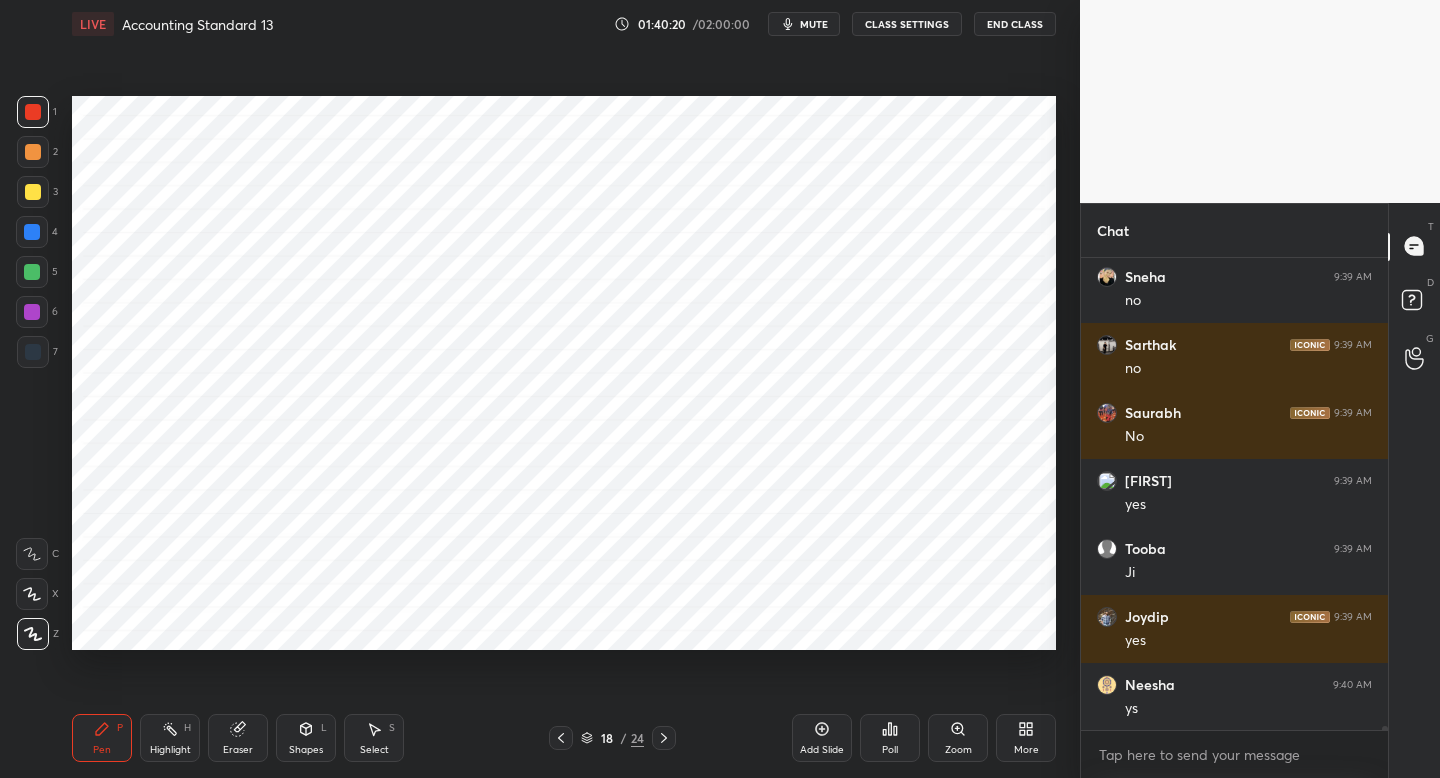 click at bounding box center [561, 738] 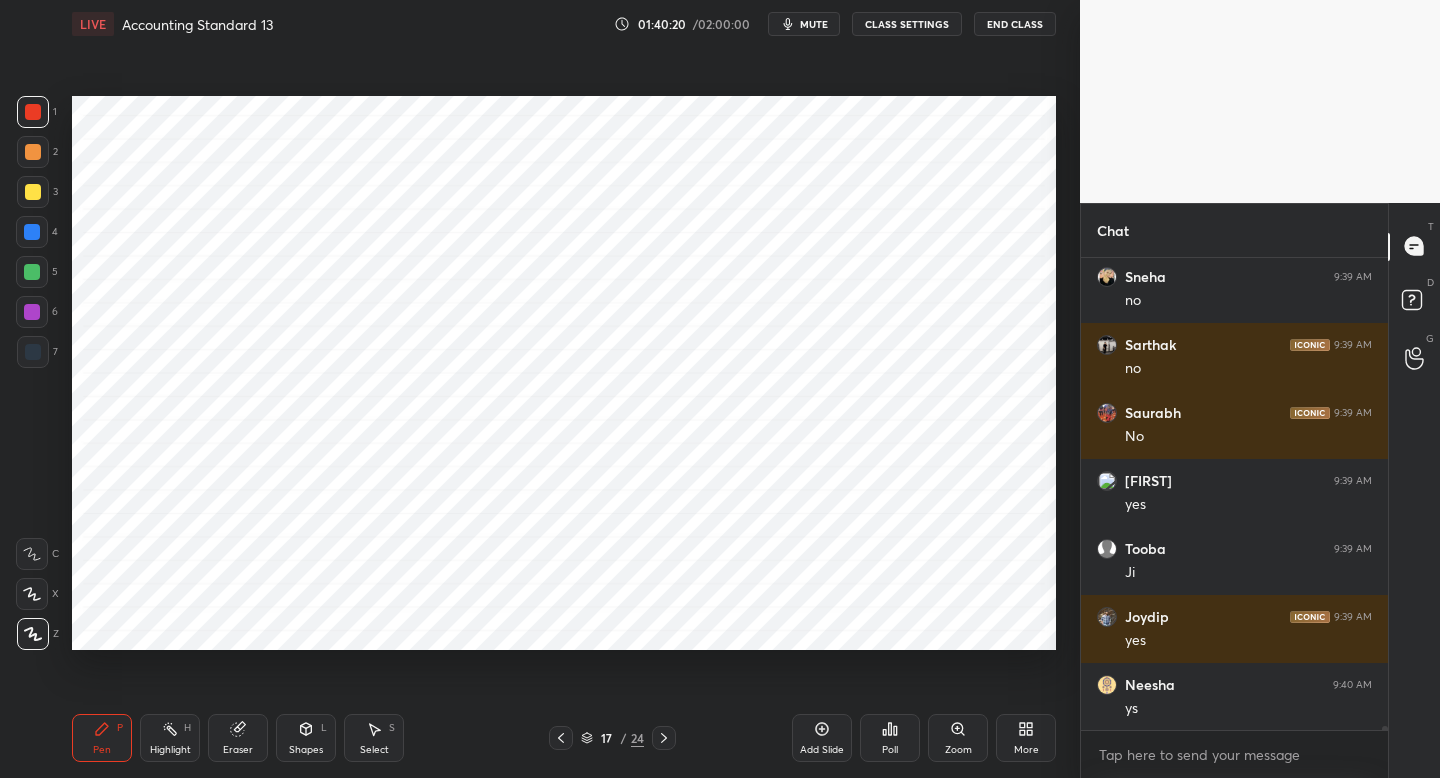 click 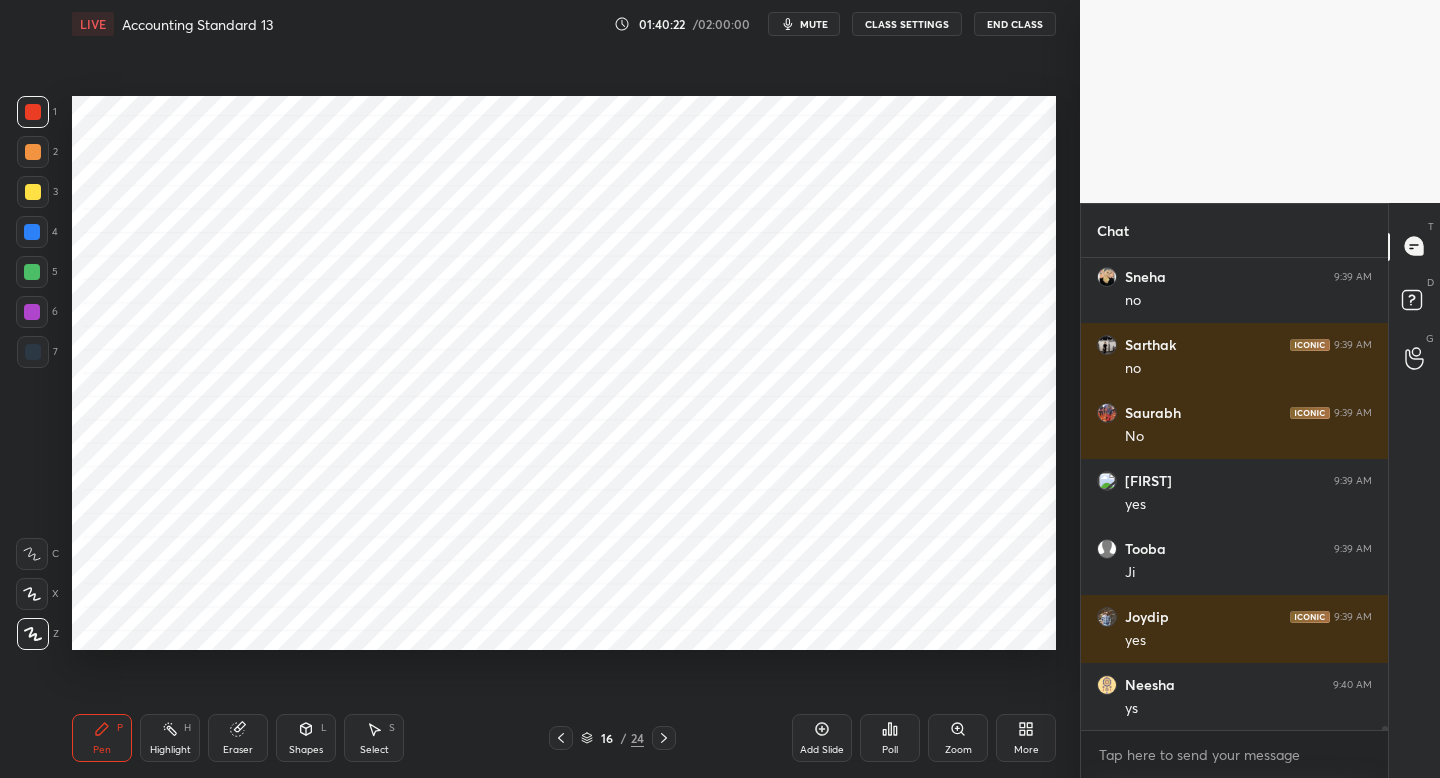 click on "16 / 24" at bounding box center (612, 738) 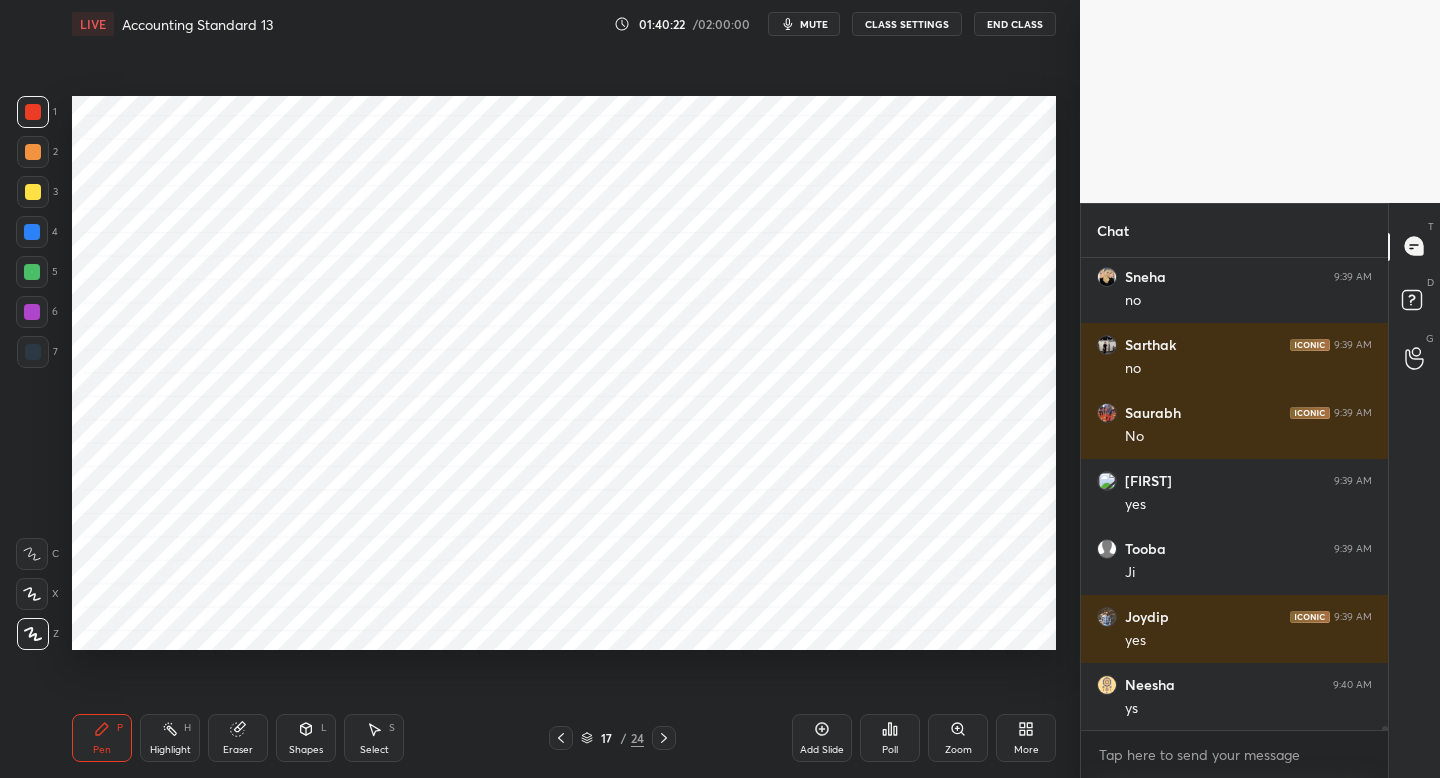 click at bounding box center (664, 738) 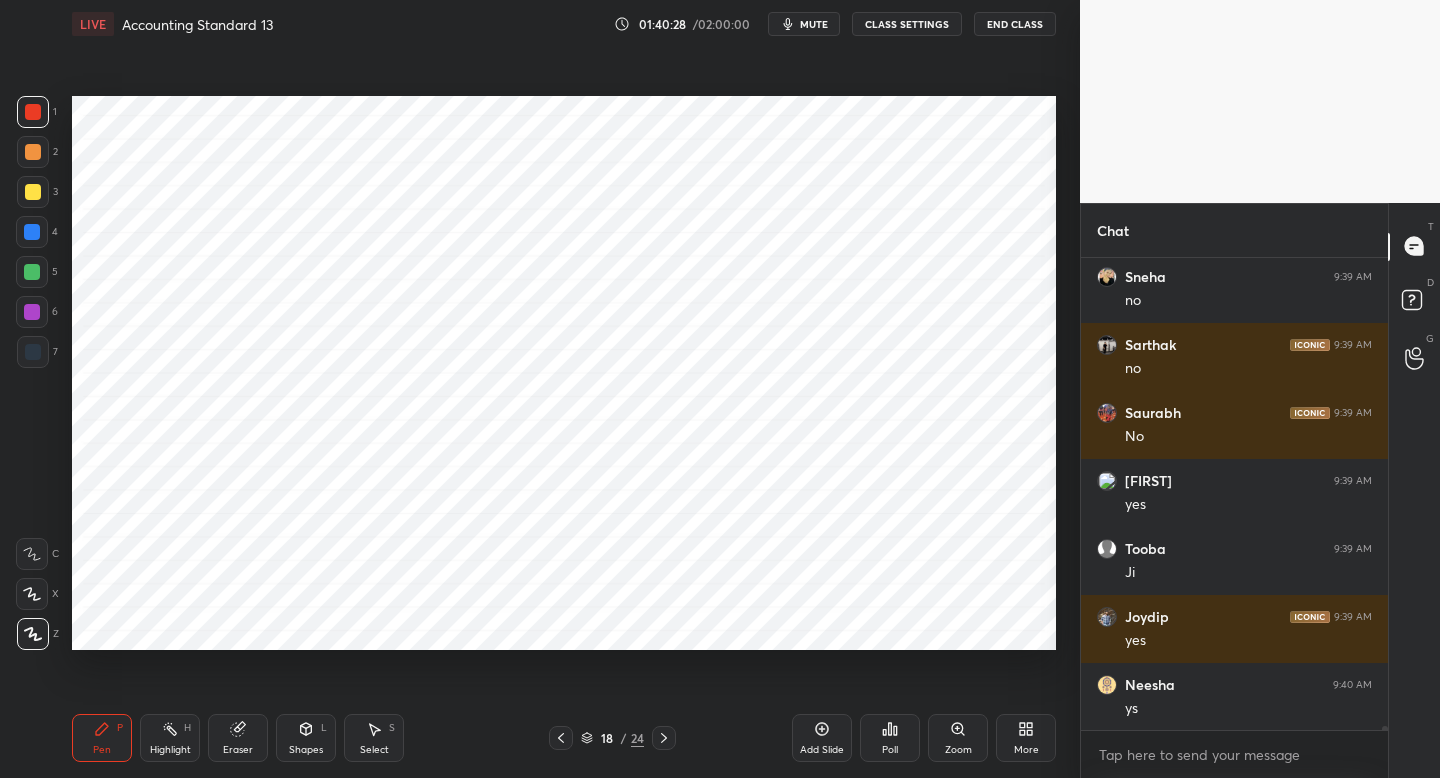 click 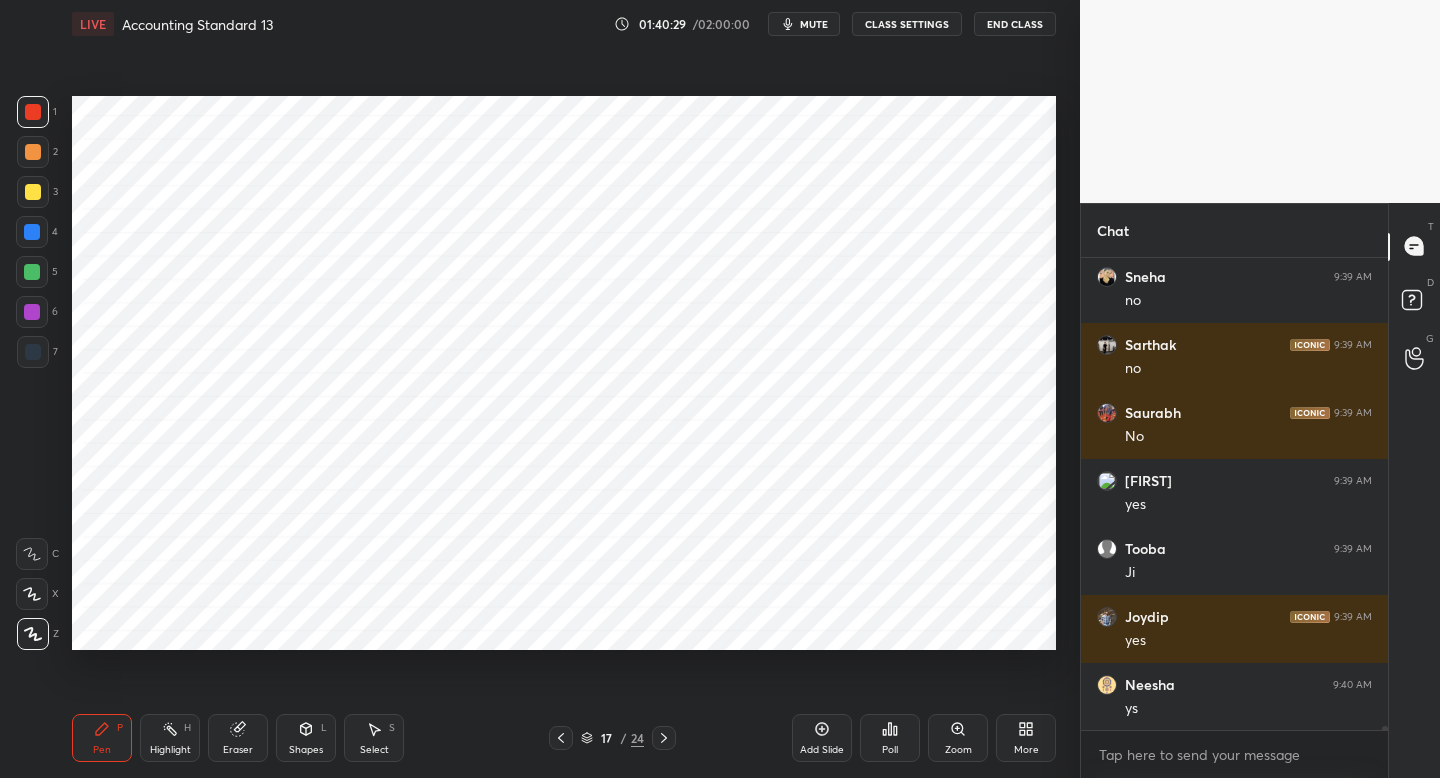 click 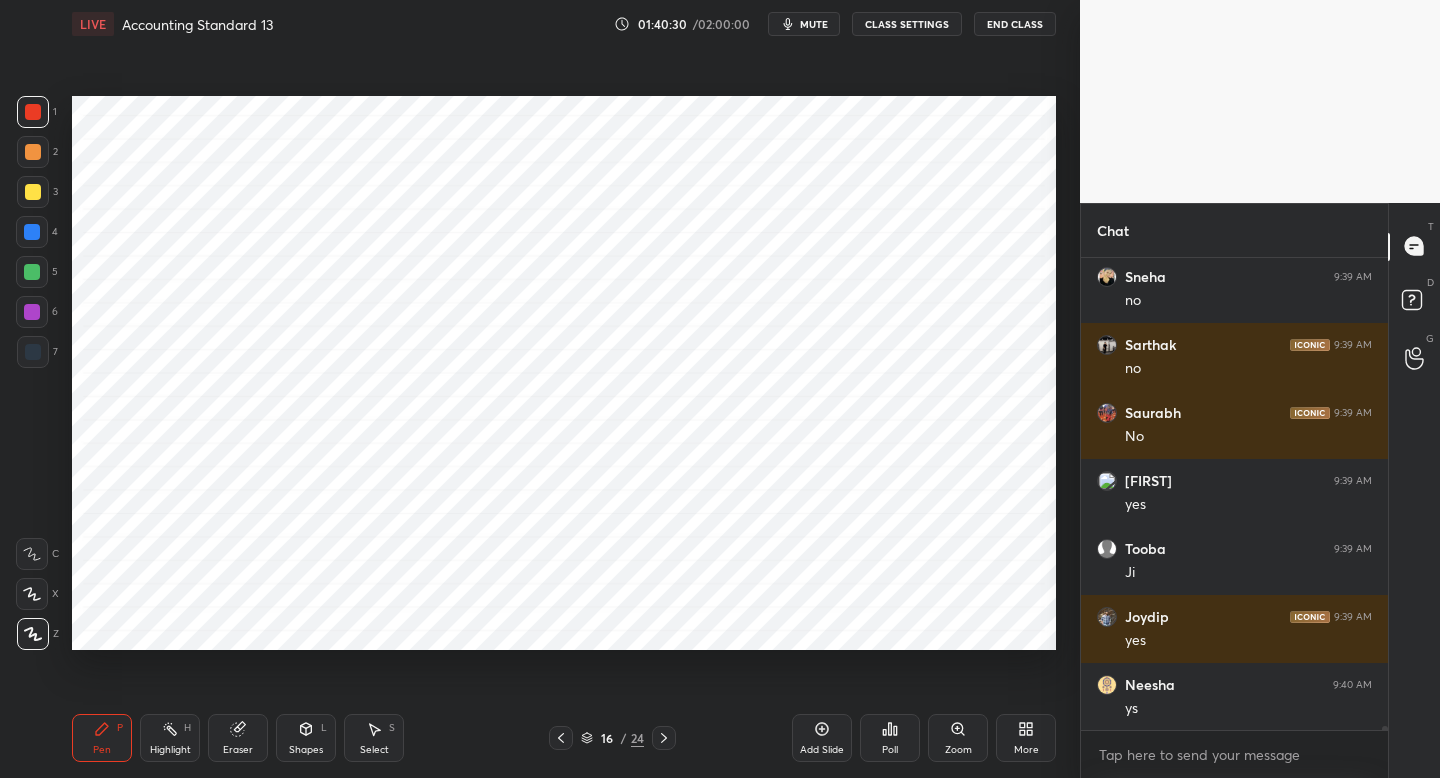 click 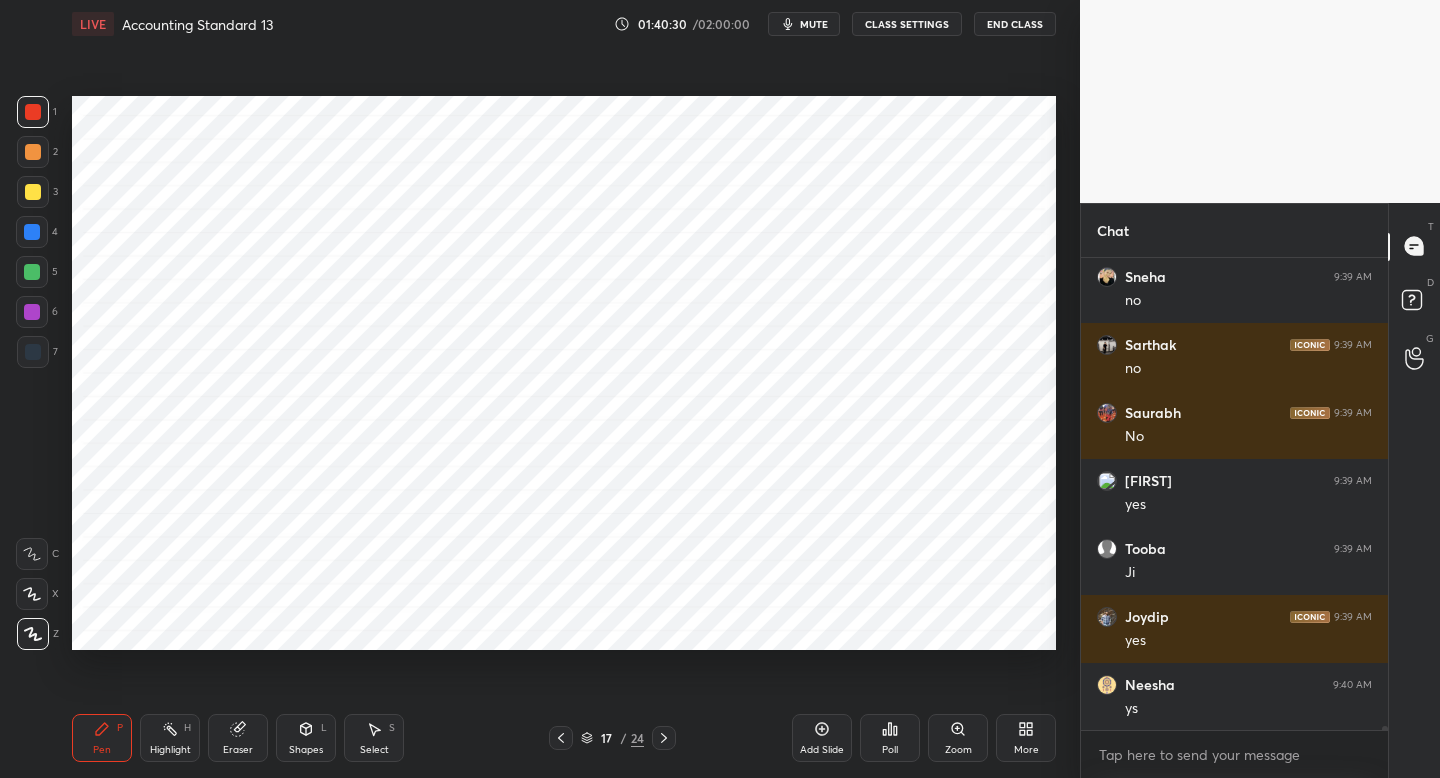 click 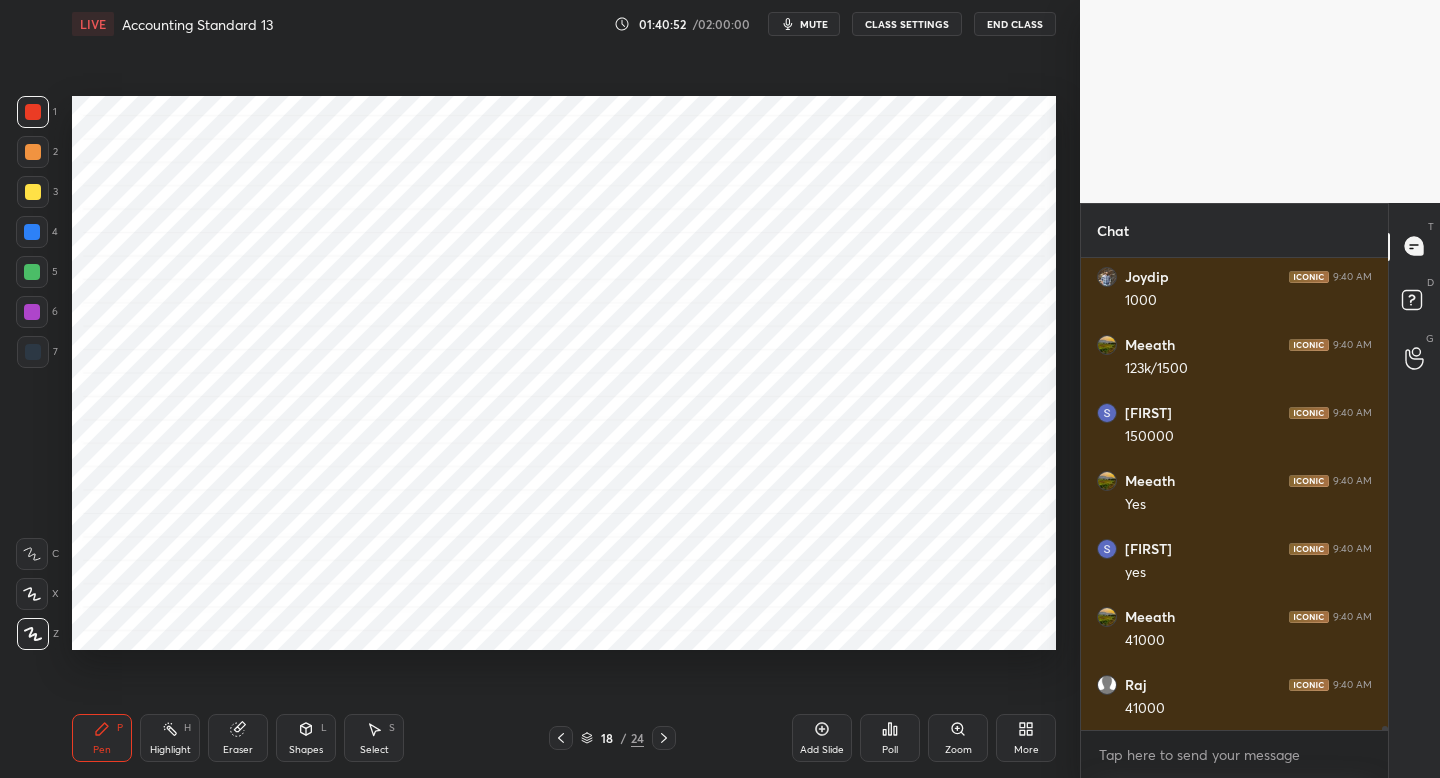scroll, scrollTop: 58368, scrollLeft: 0, axis: vertical 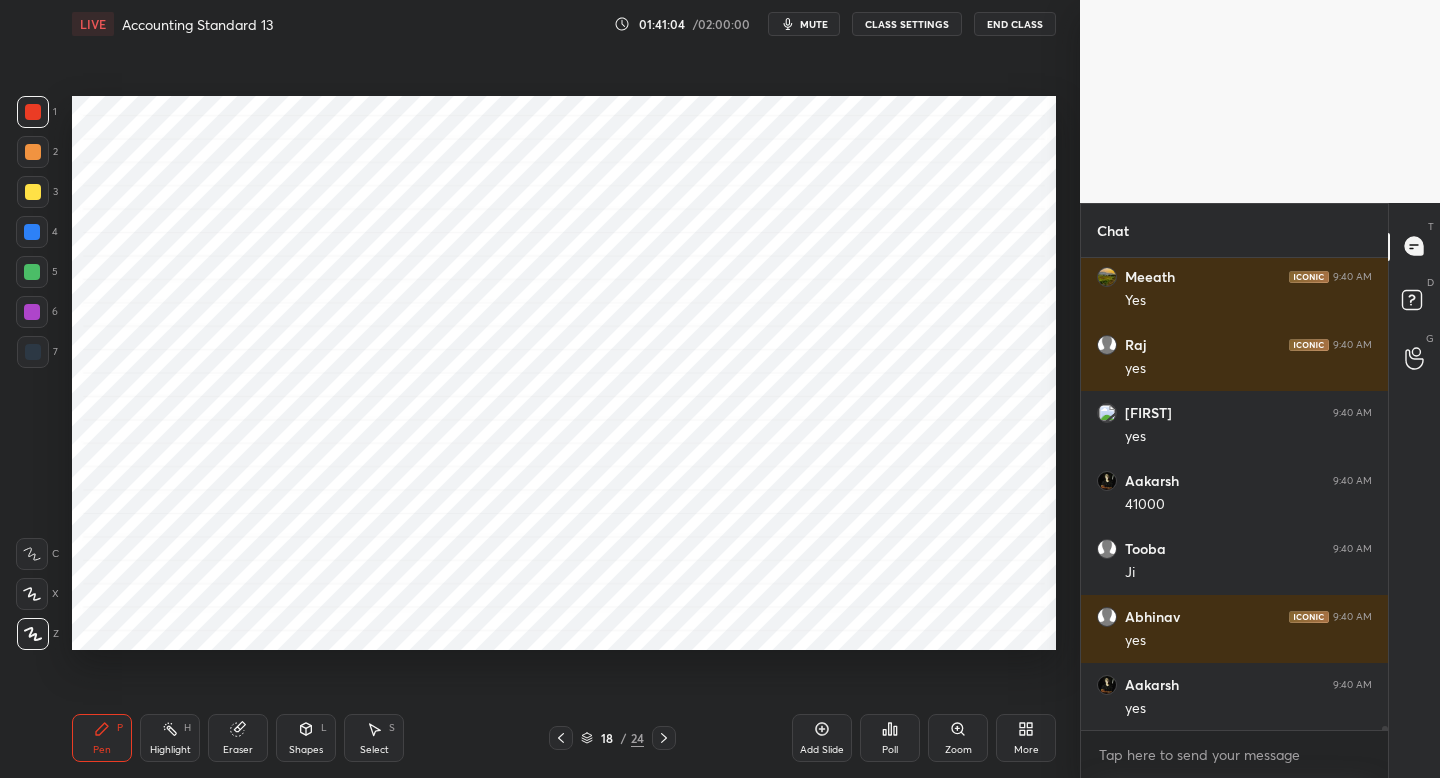 click on "7" at bounding box center [37, 352] 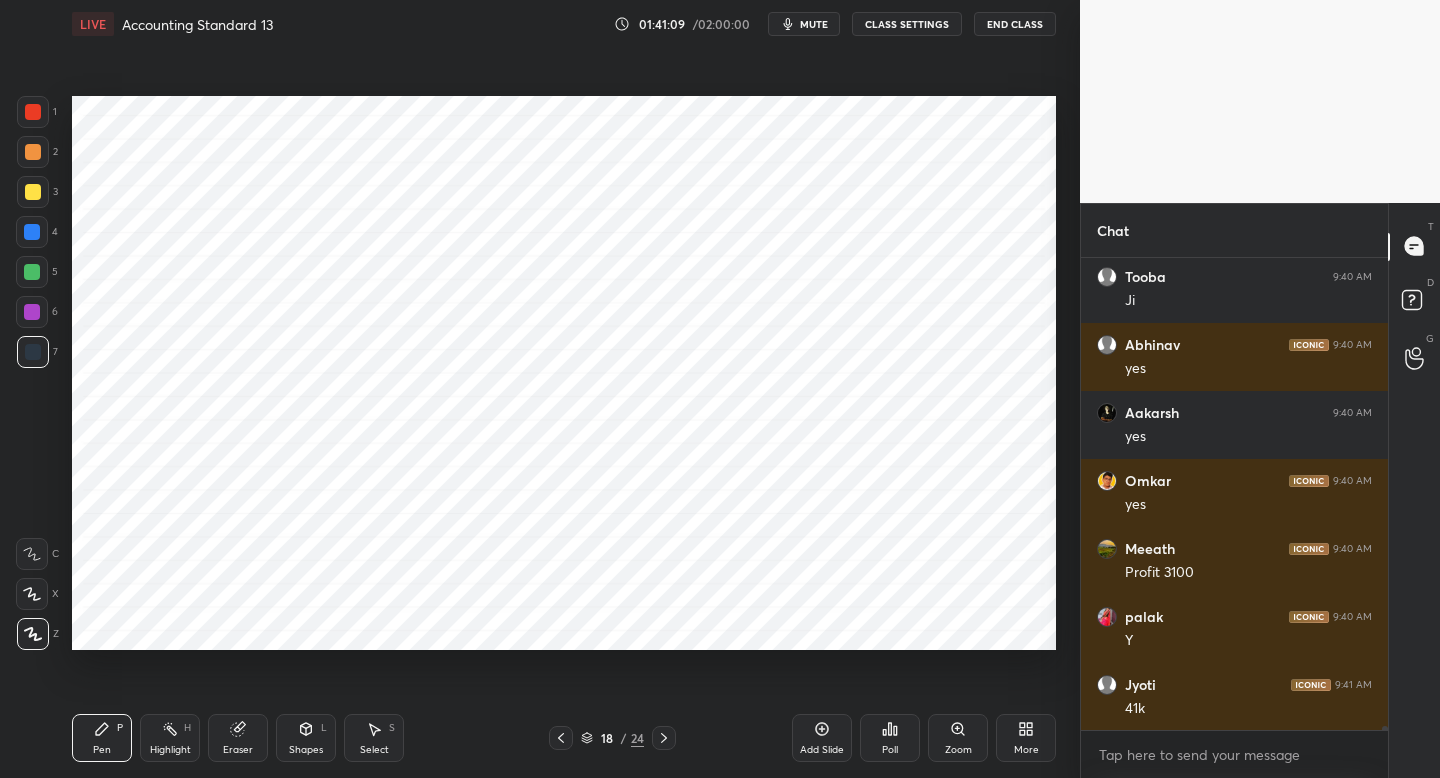 scroll, scrollTop: 59252, scrollLeft: 0, axis: vertical 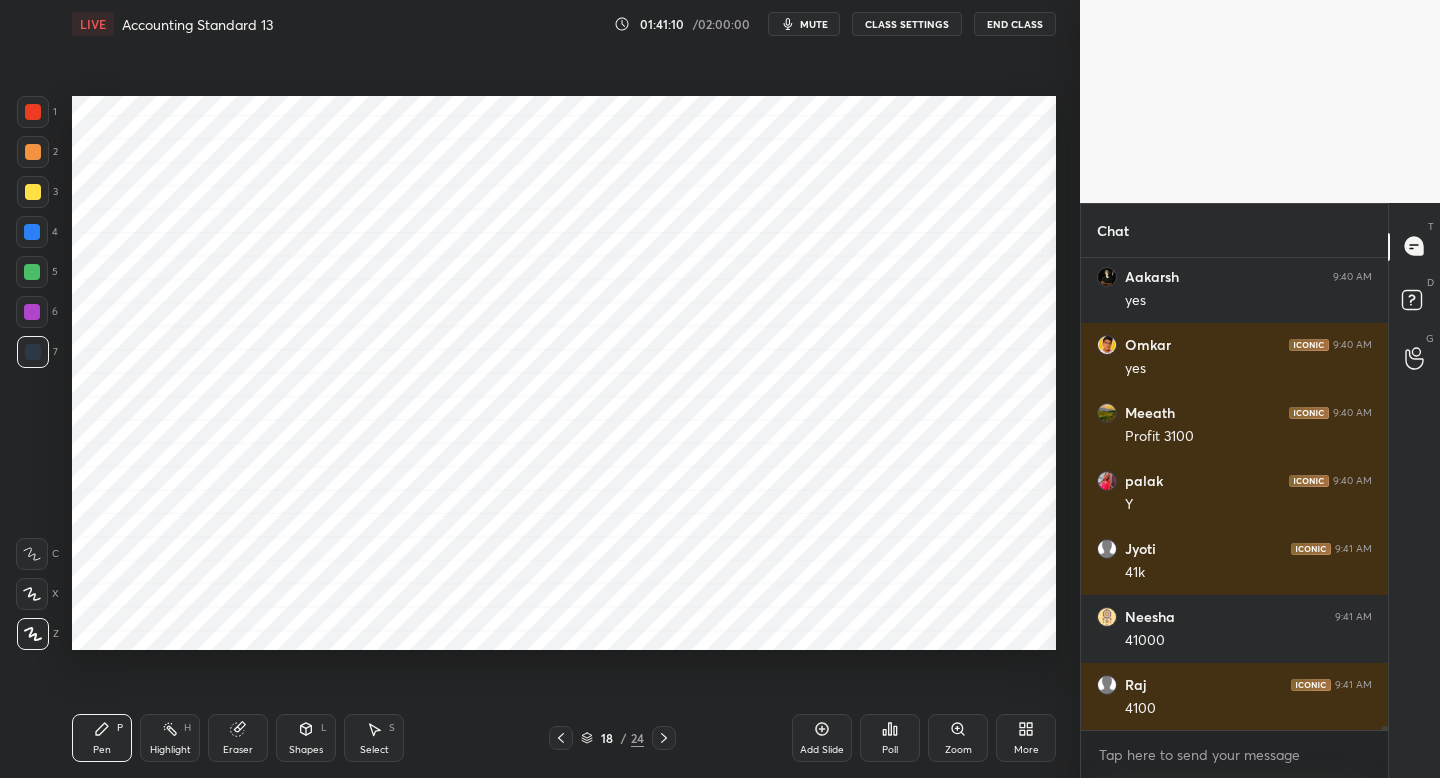 click 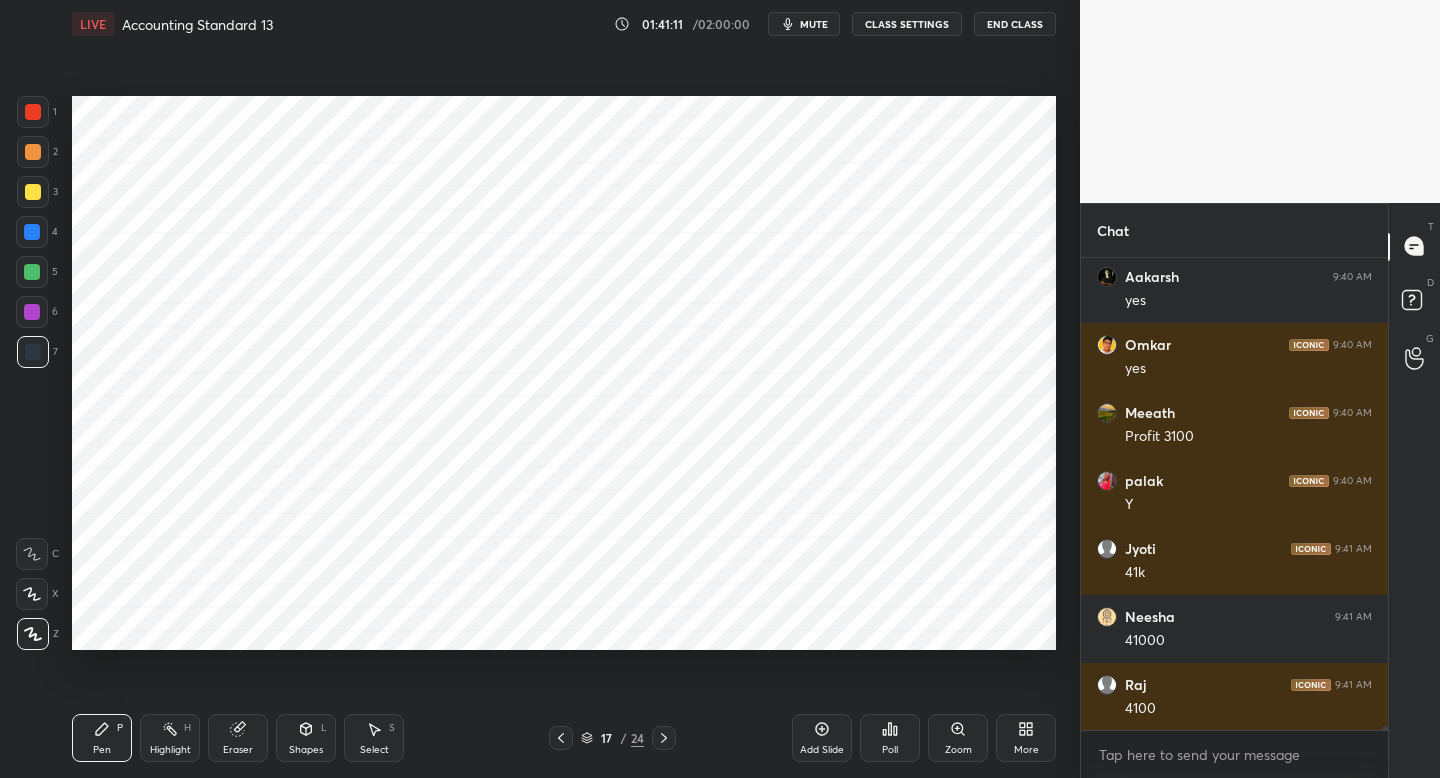 click 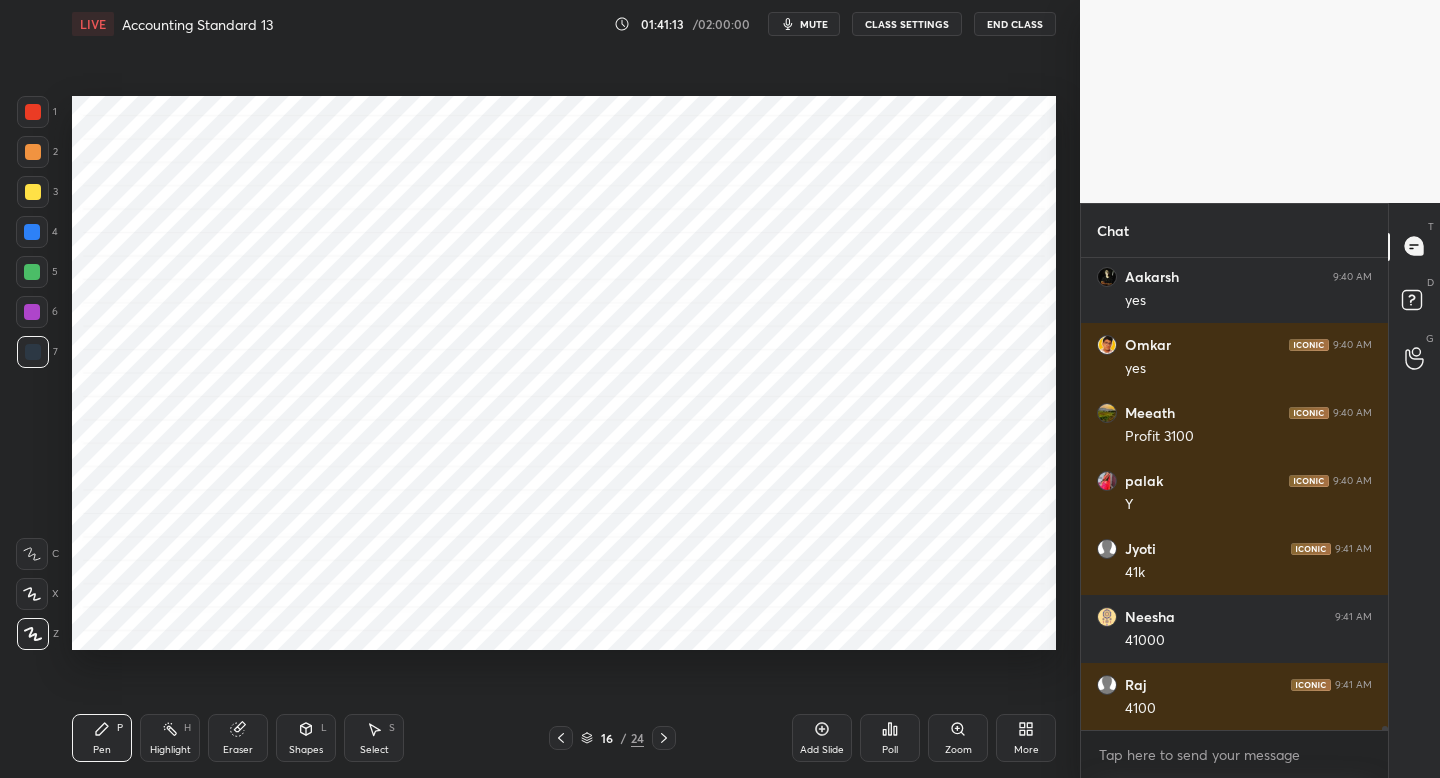 click at bounding box center (32, 272) 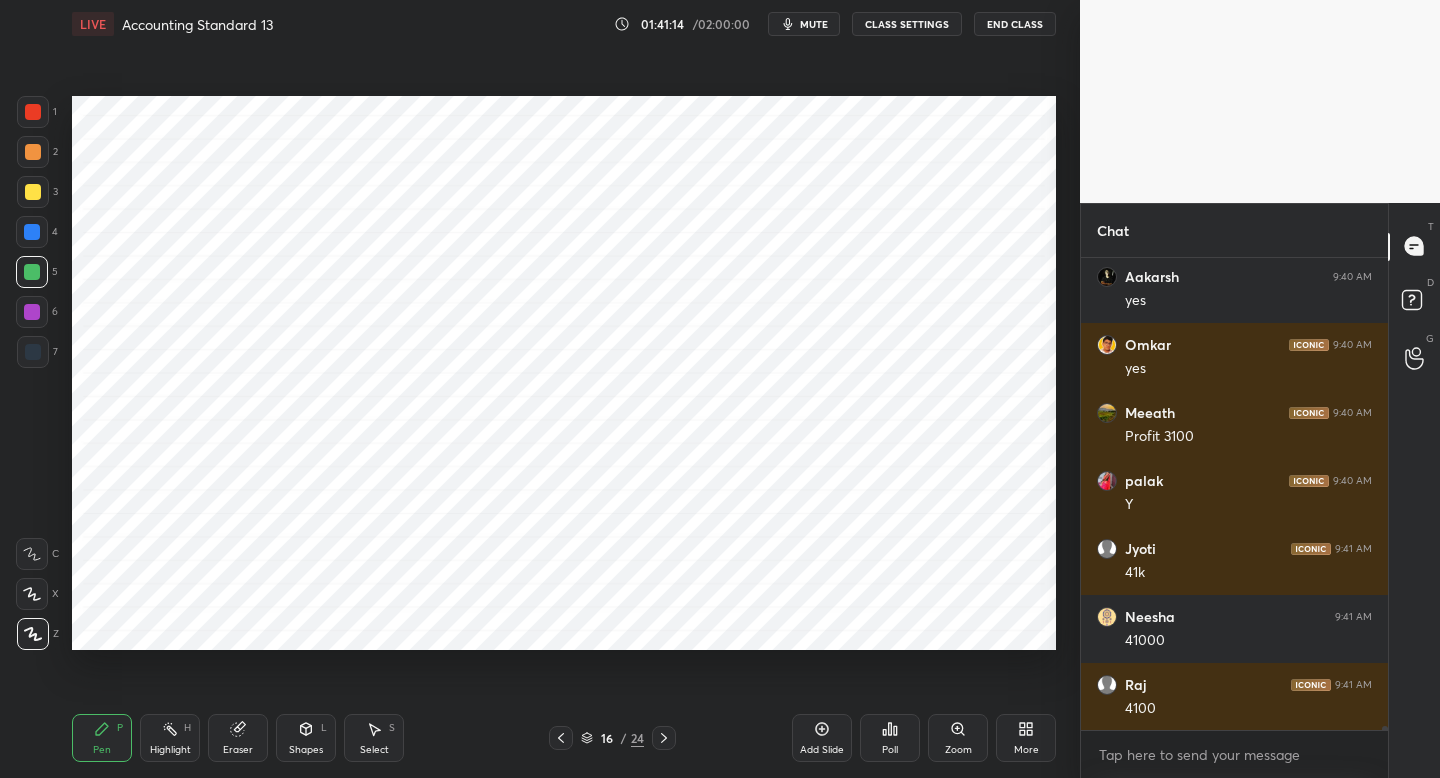 scroll, scrollTop: 59320, scrollLeft: 0, axis: vertical 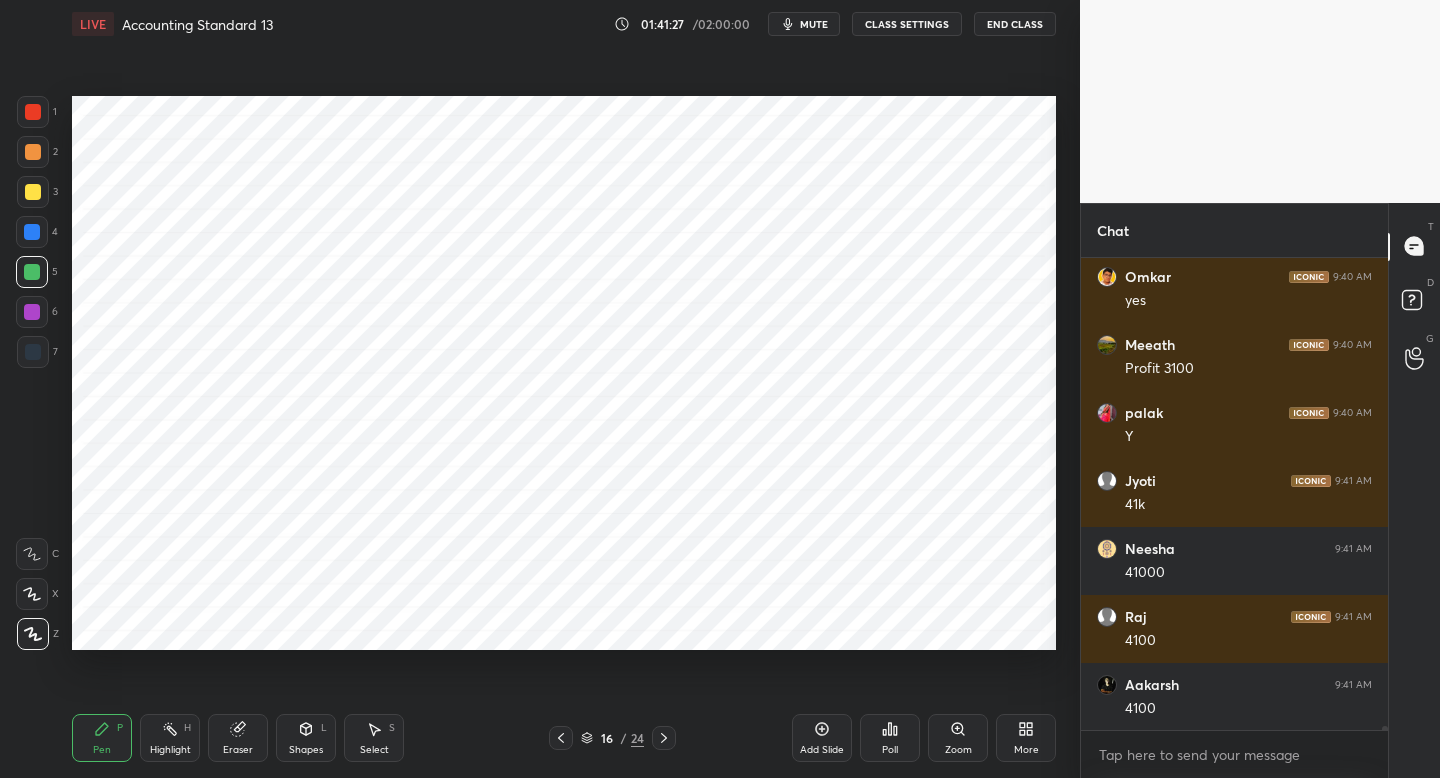 click 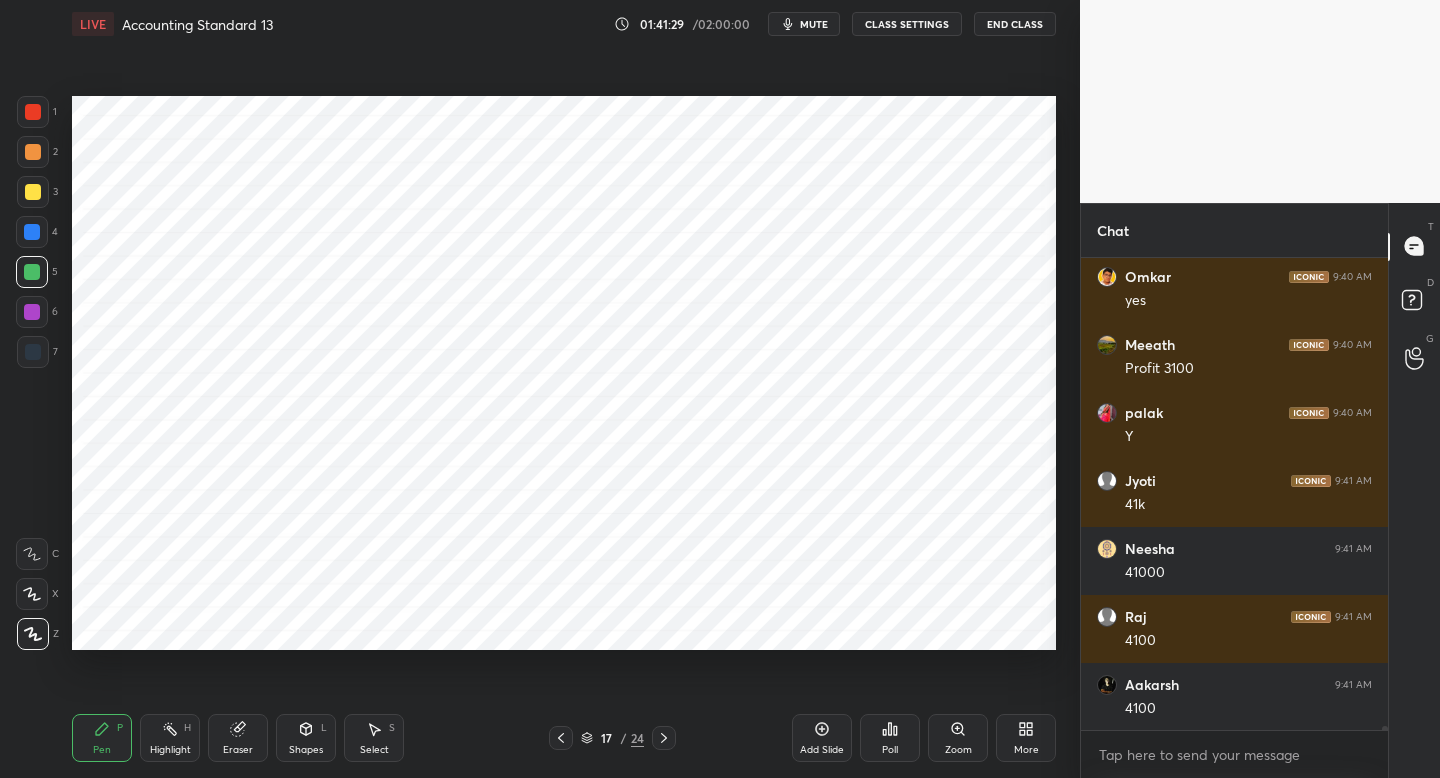 click 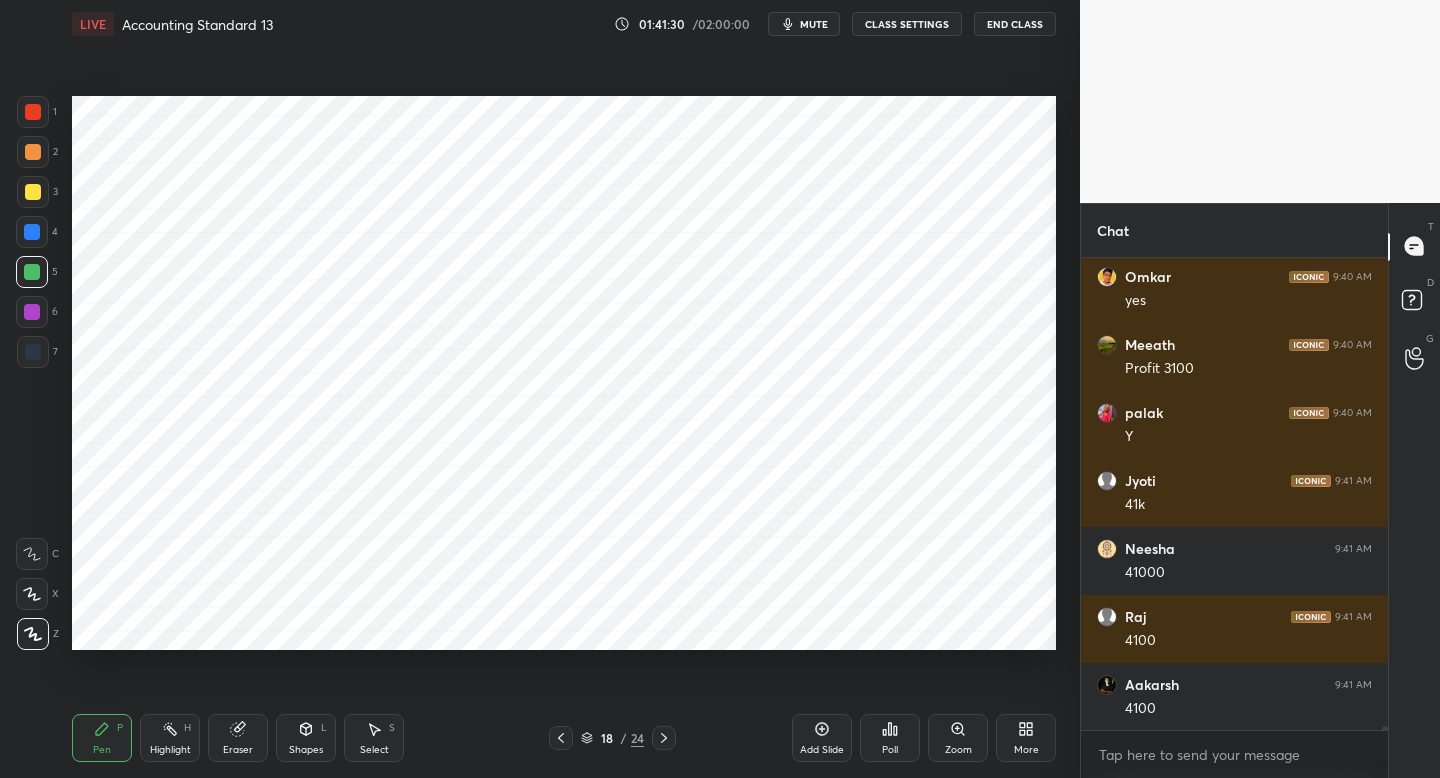 scroll, scrollTop: 59388, scrollLeft: 0, axis: vertical 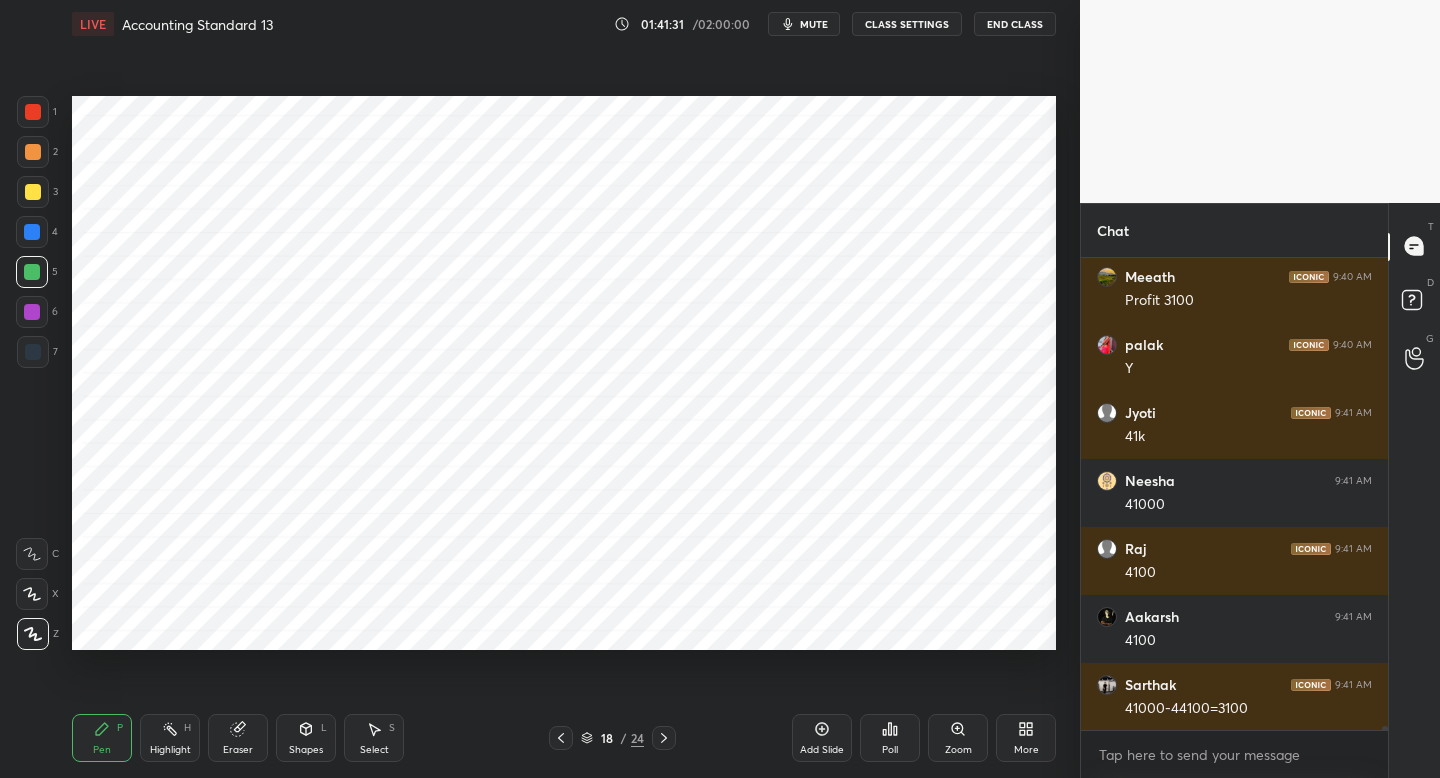 click 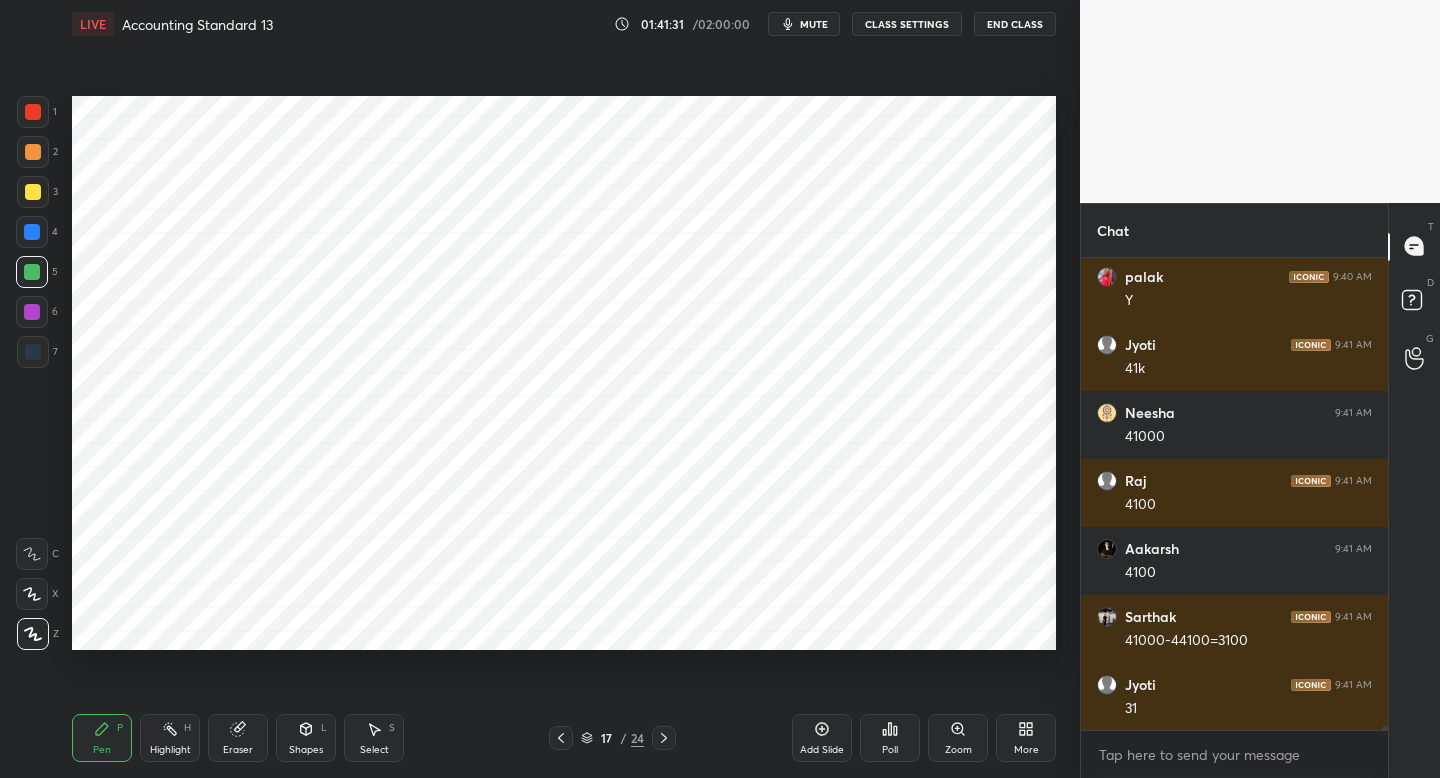 click 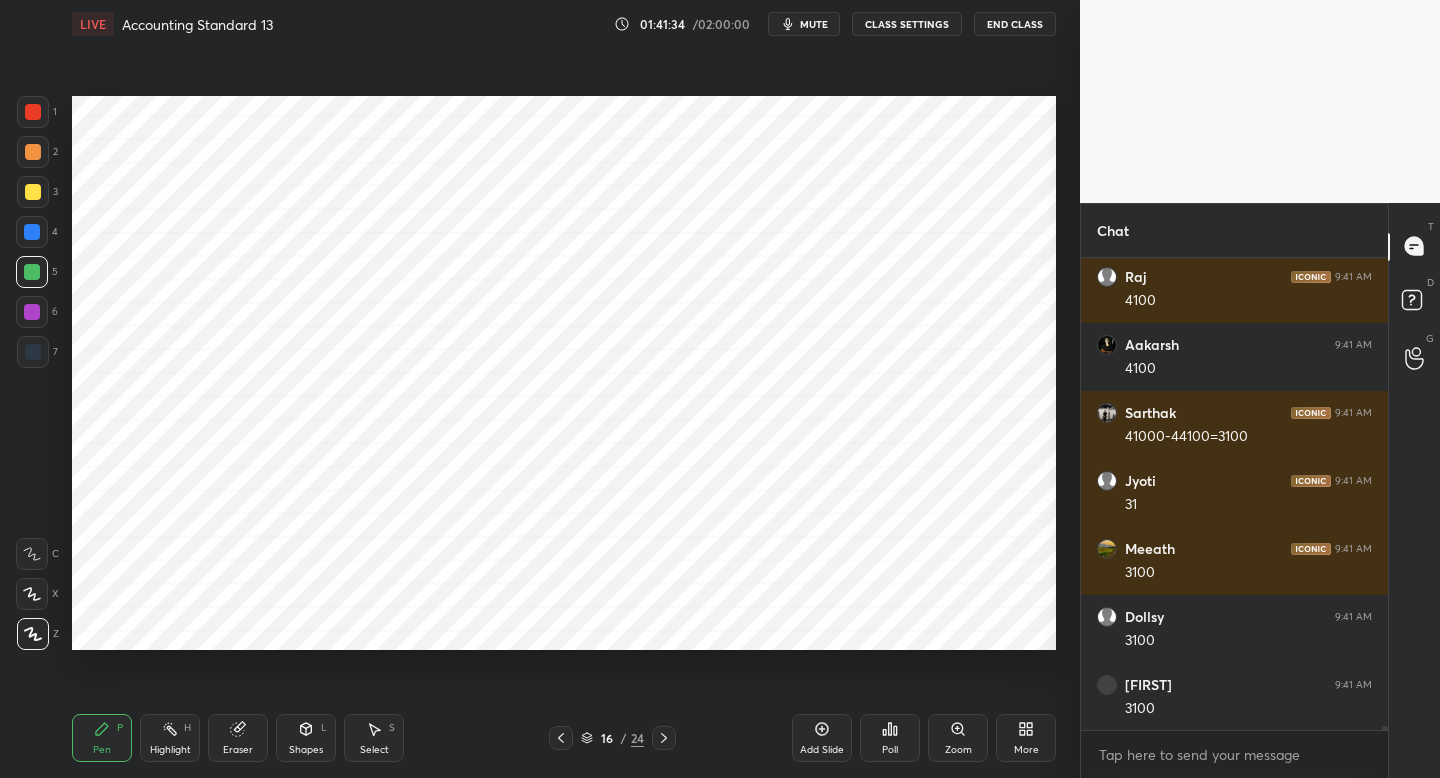 scroll, scrollTop: 59728, scrollLeft: 0, axis: vertical 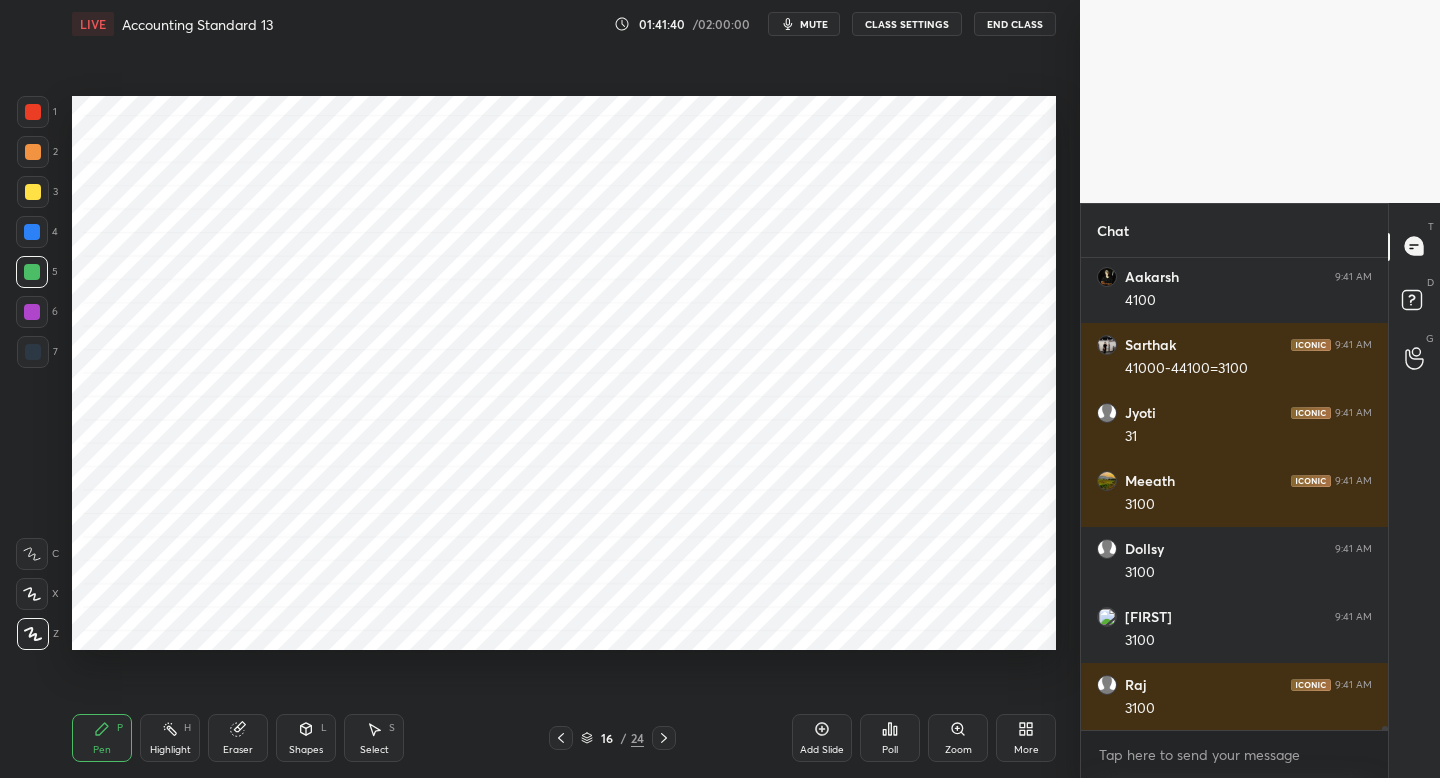 click on "1" at bounding box center (37, 116) 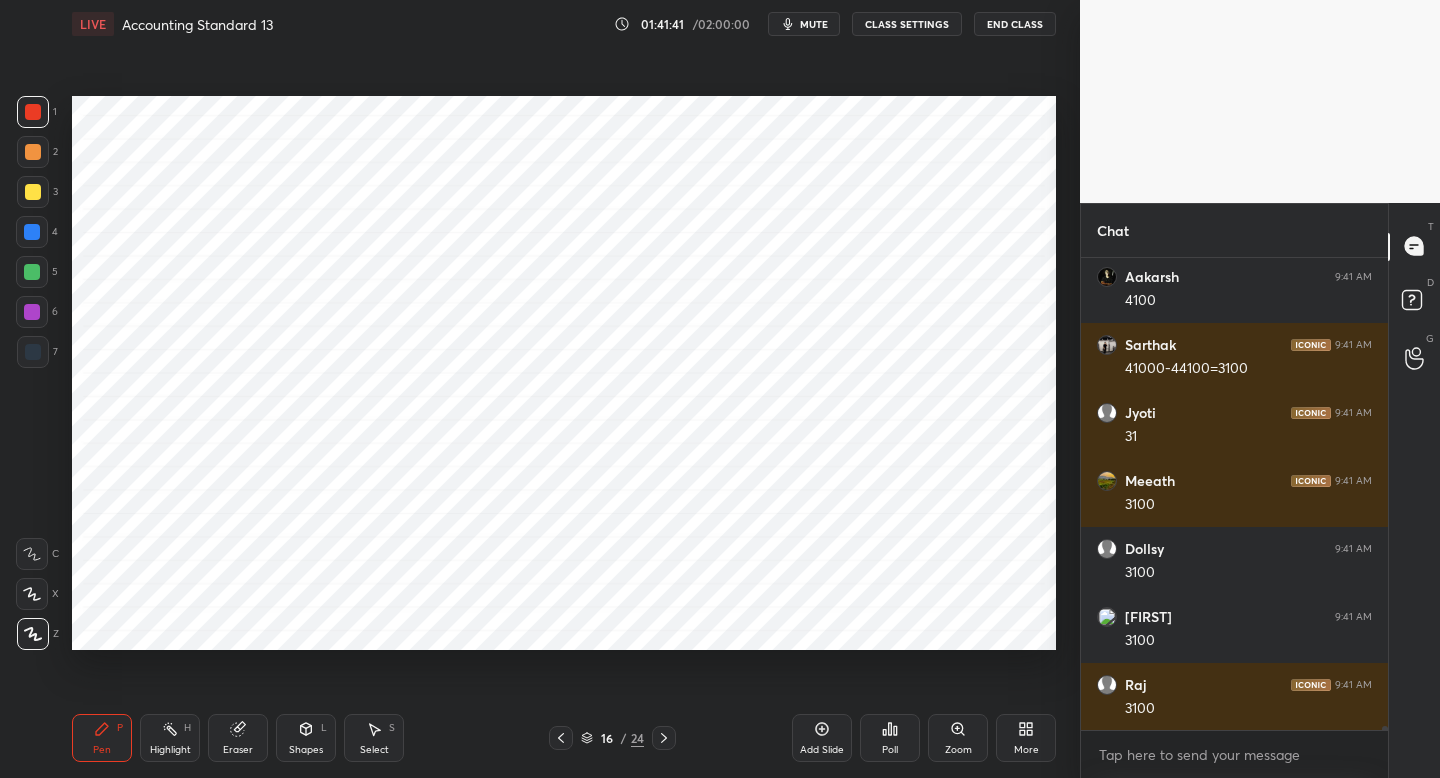 scroll, scrollTop: 59796, scrollLeft: 0, axis: vertical 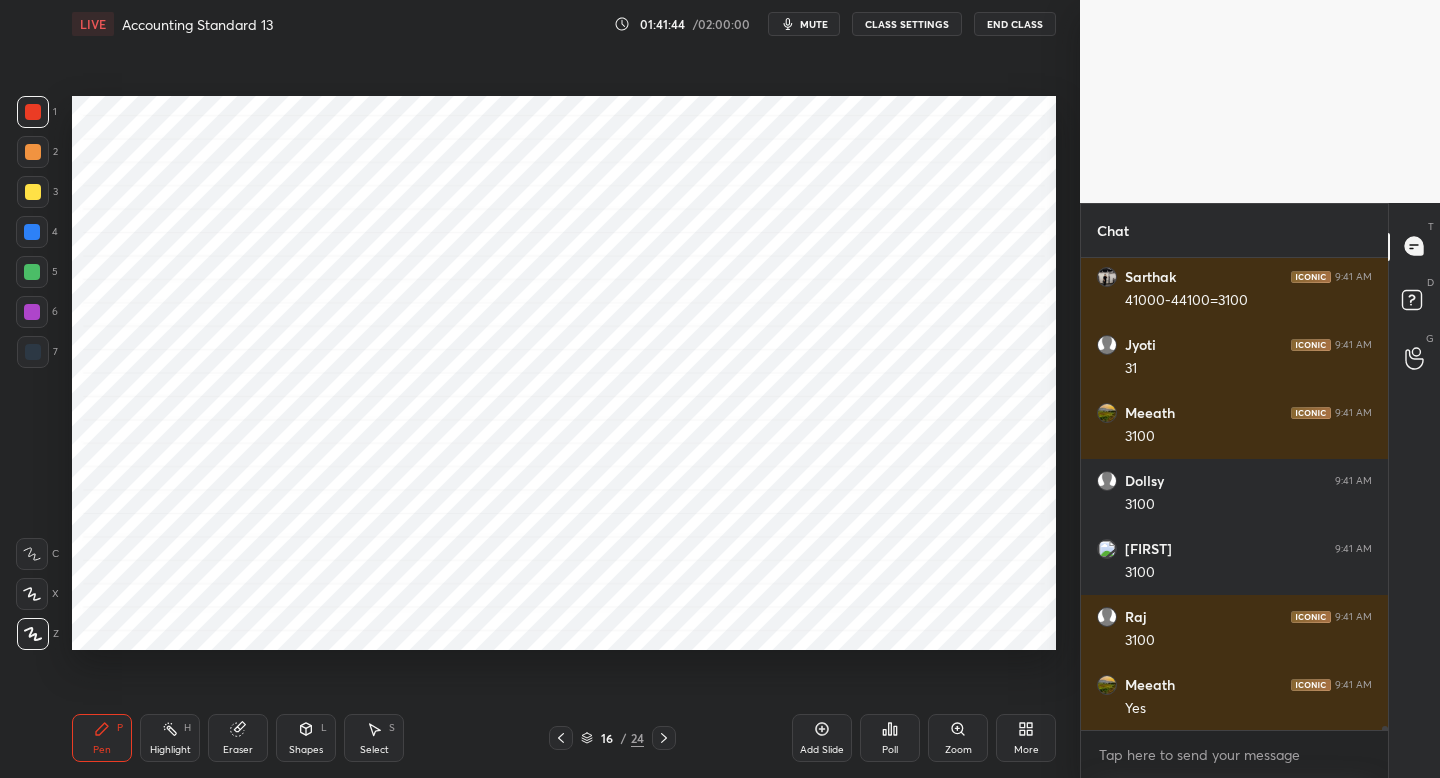 click at bounding box center [32, 232] 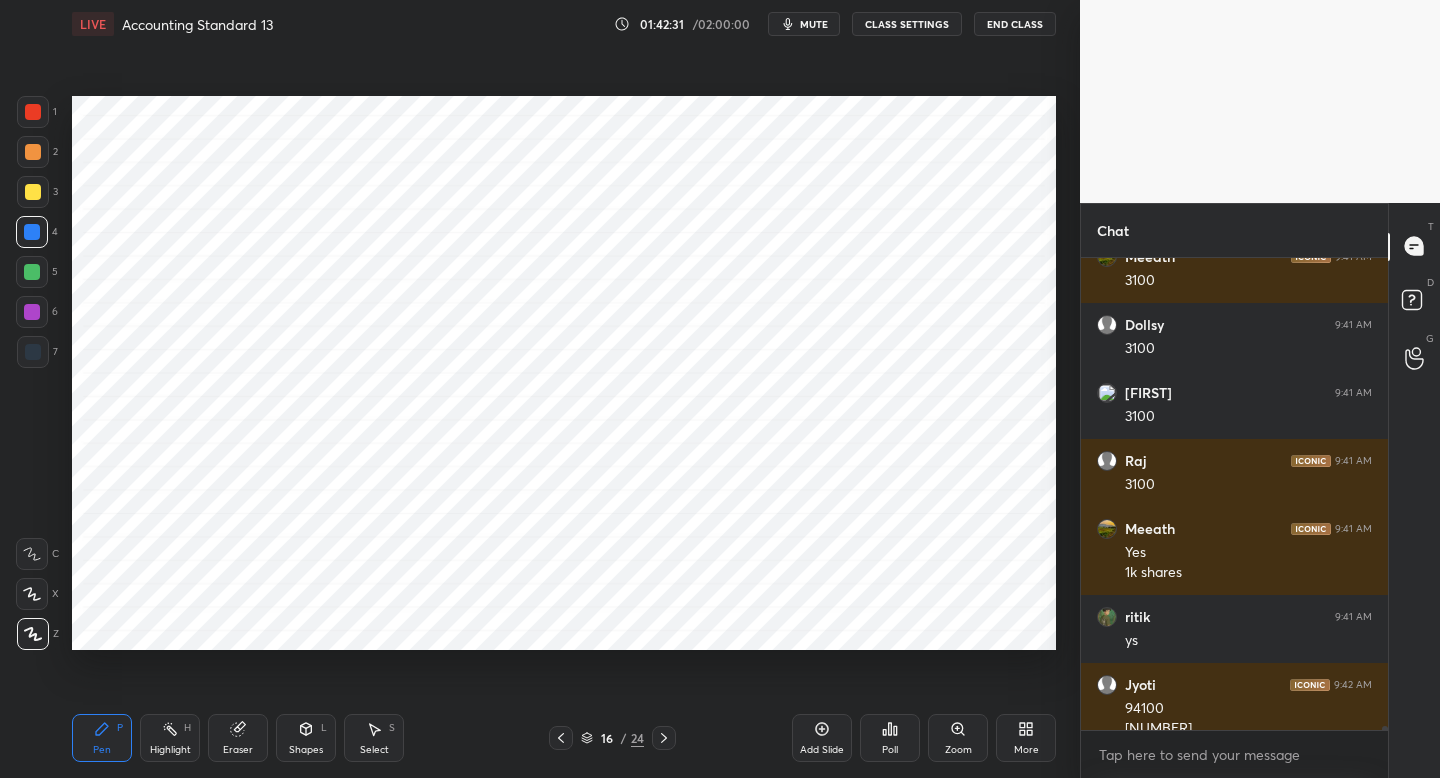 scroll, scrollTop: 59972, scrollLeft: 0, axis: vertical 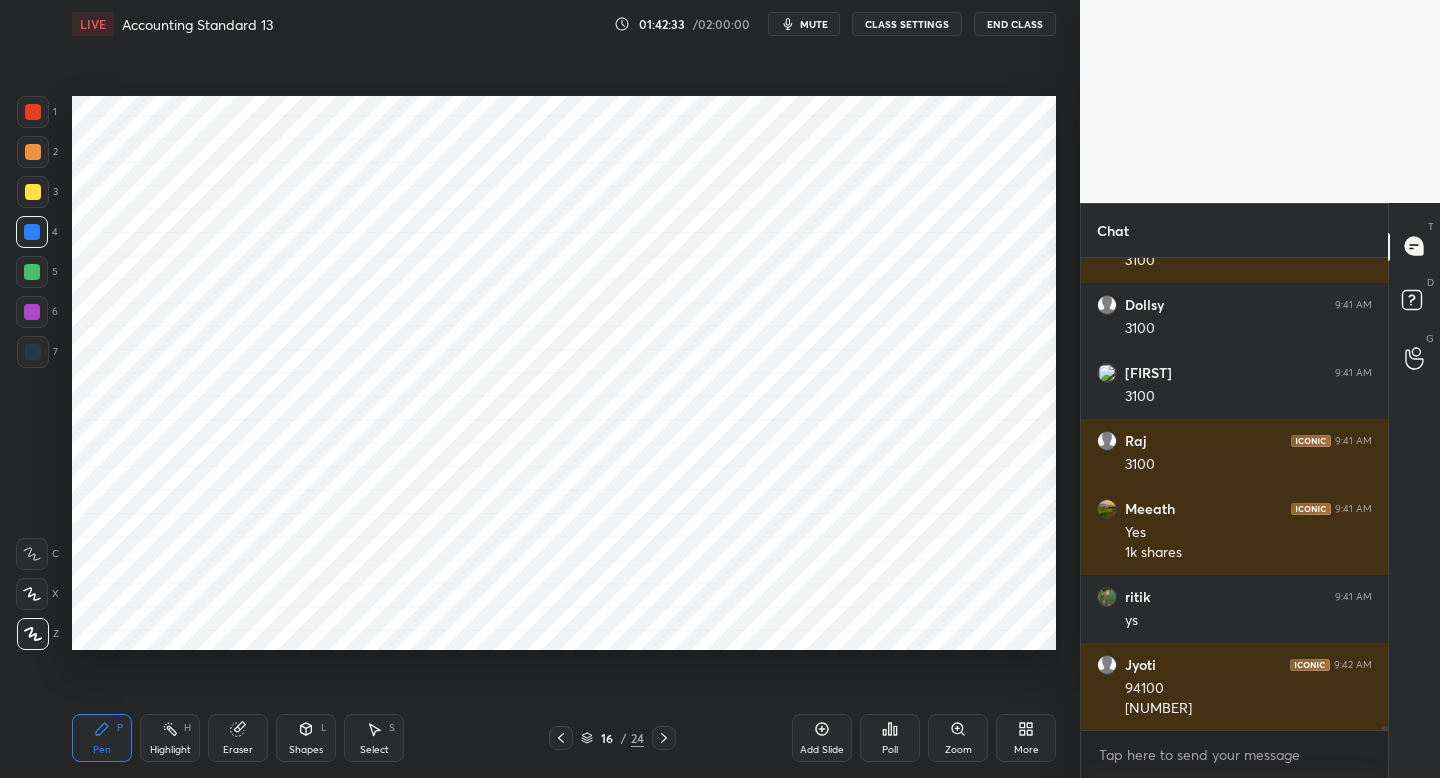 click 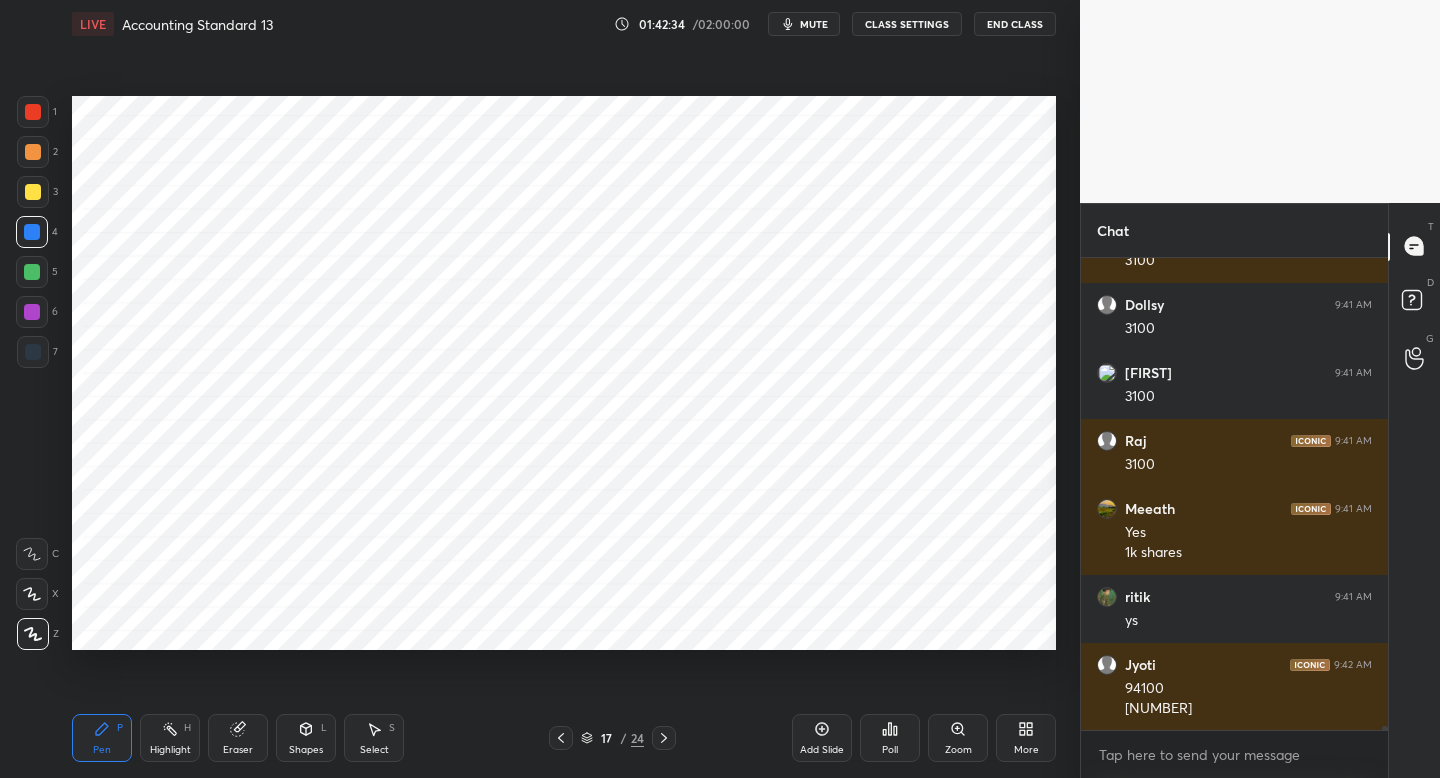 click 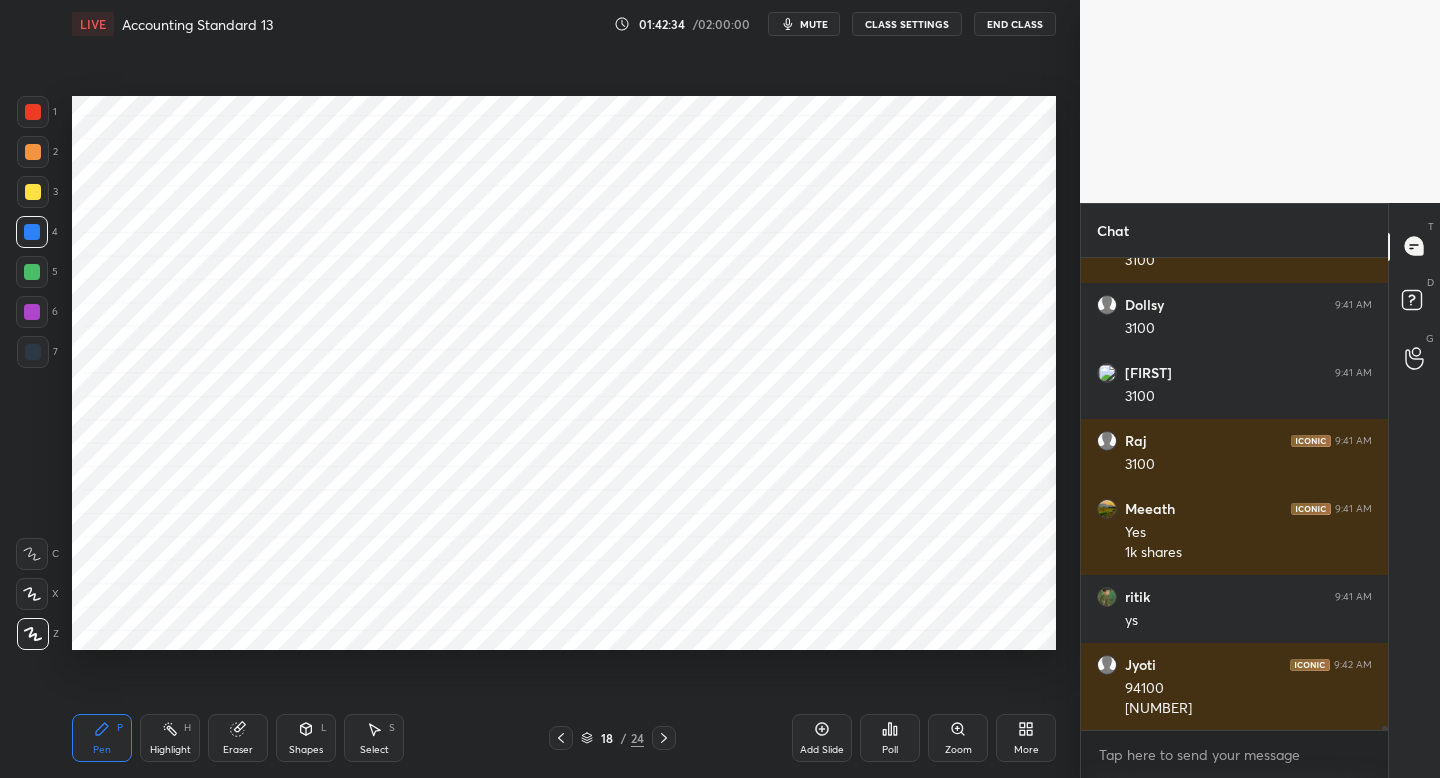 click 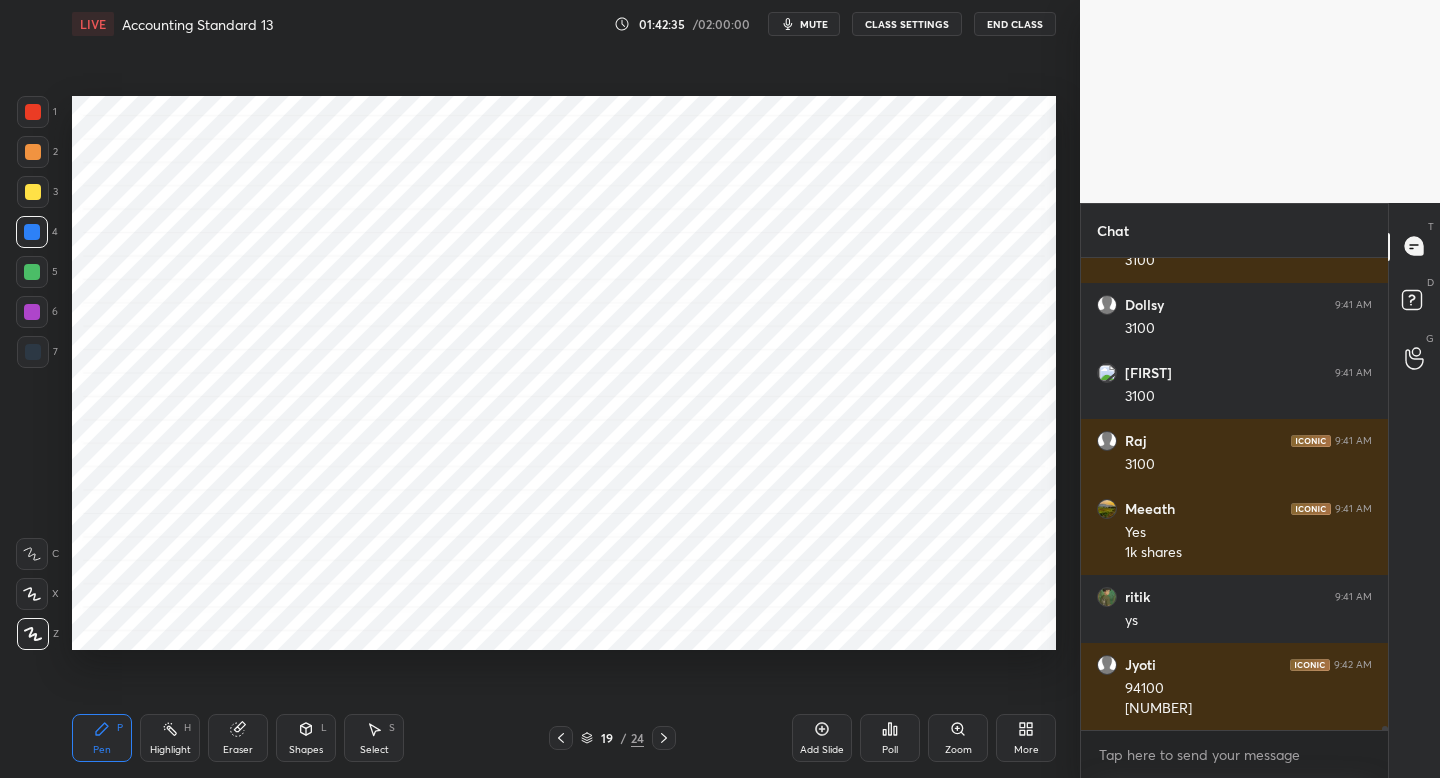 click 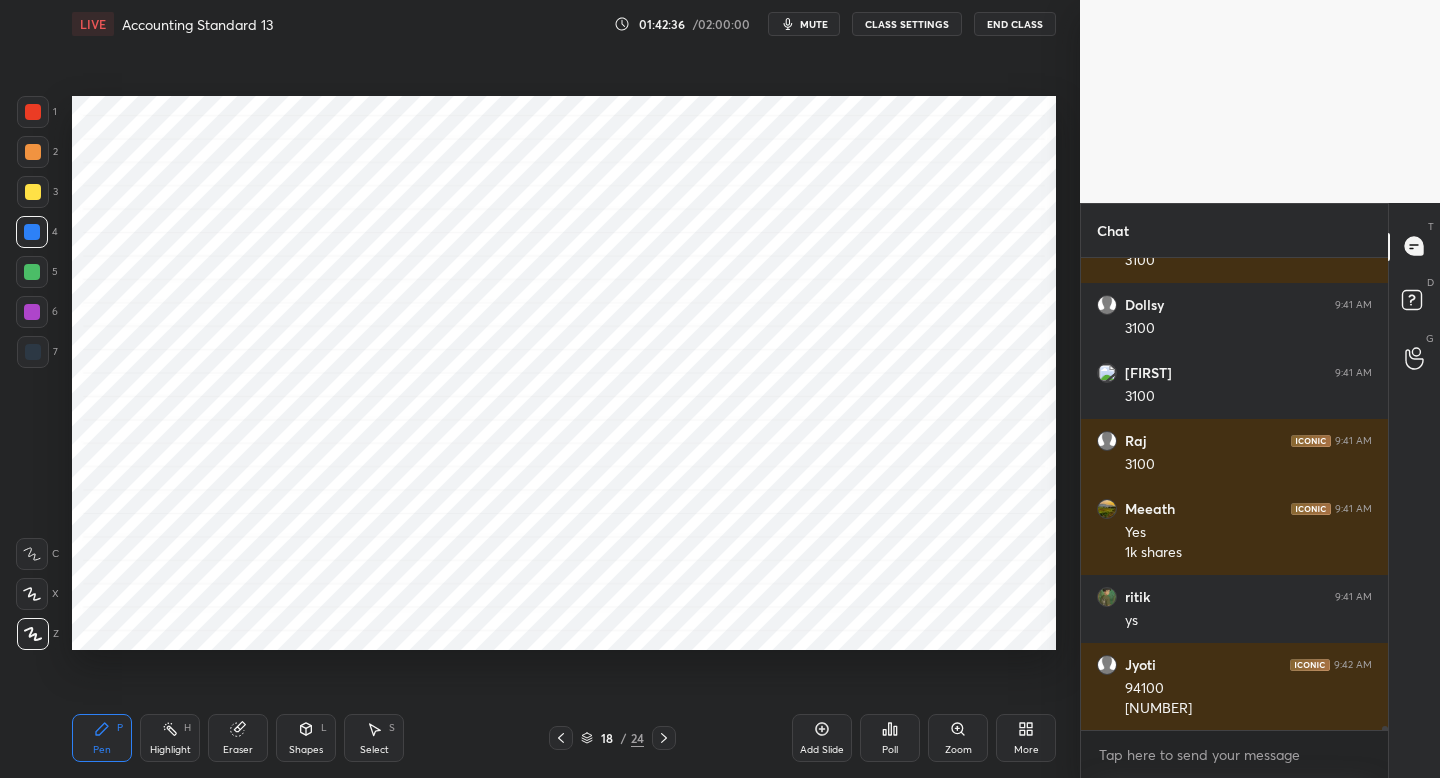 click on "Add Slide" at bounding box center (822, 738) 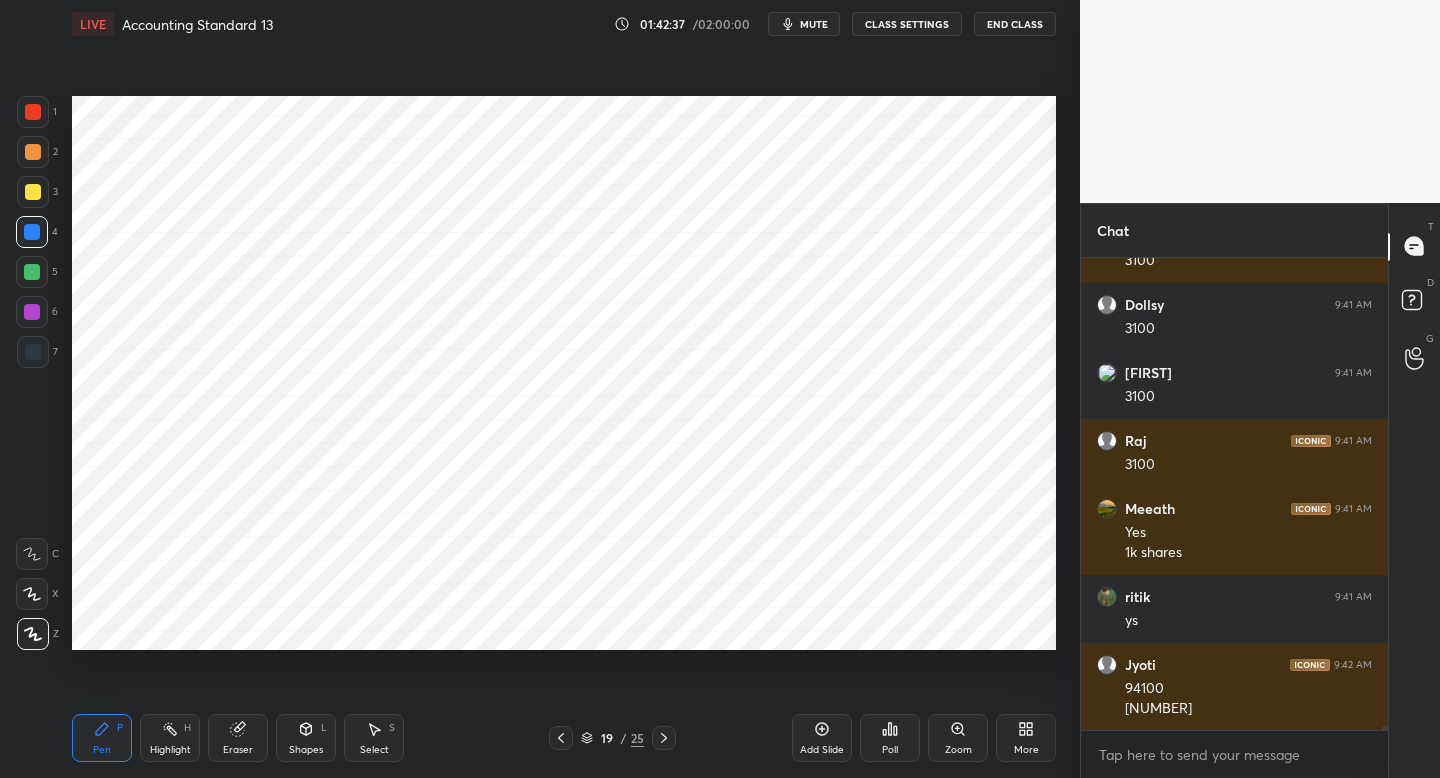 click at bounding box center (33, 112) 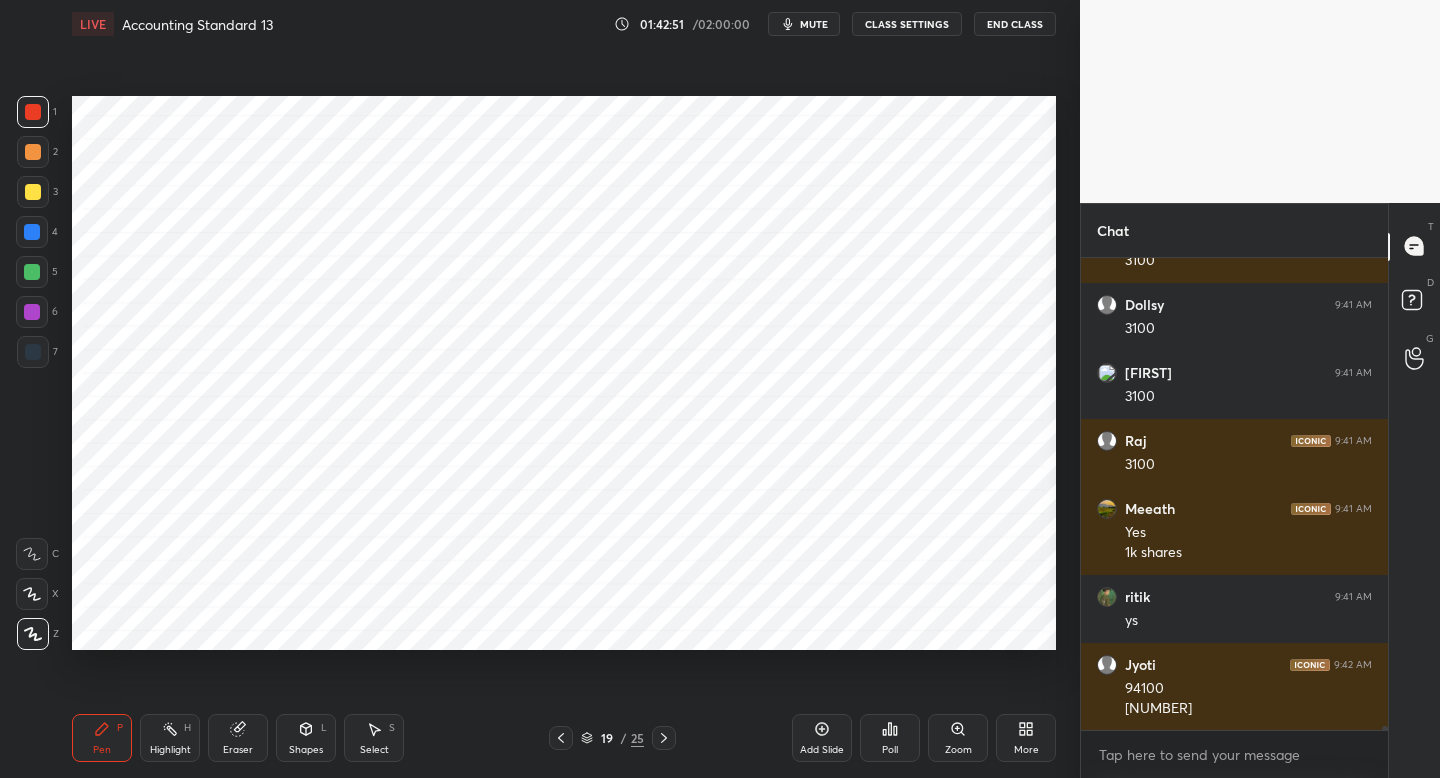 click at bounding box center (32, 232) 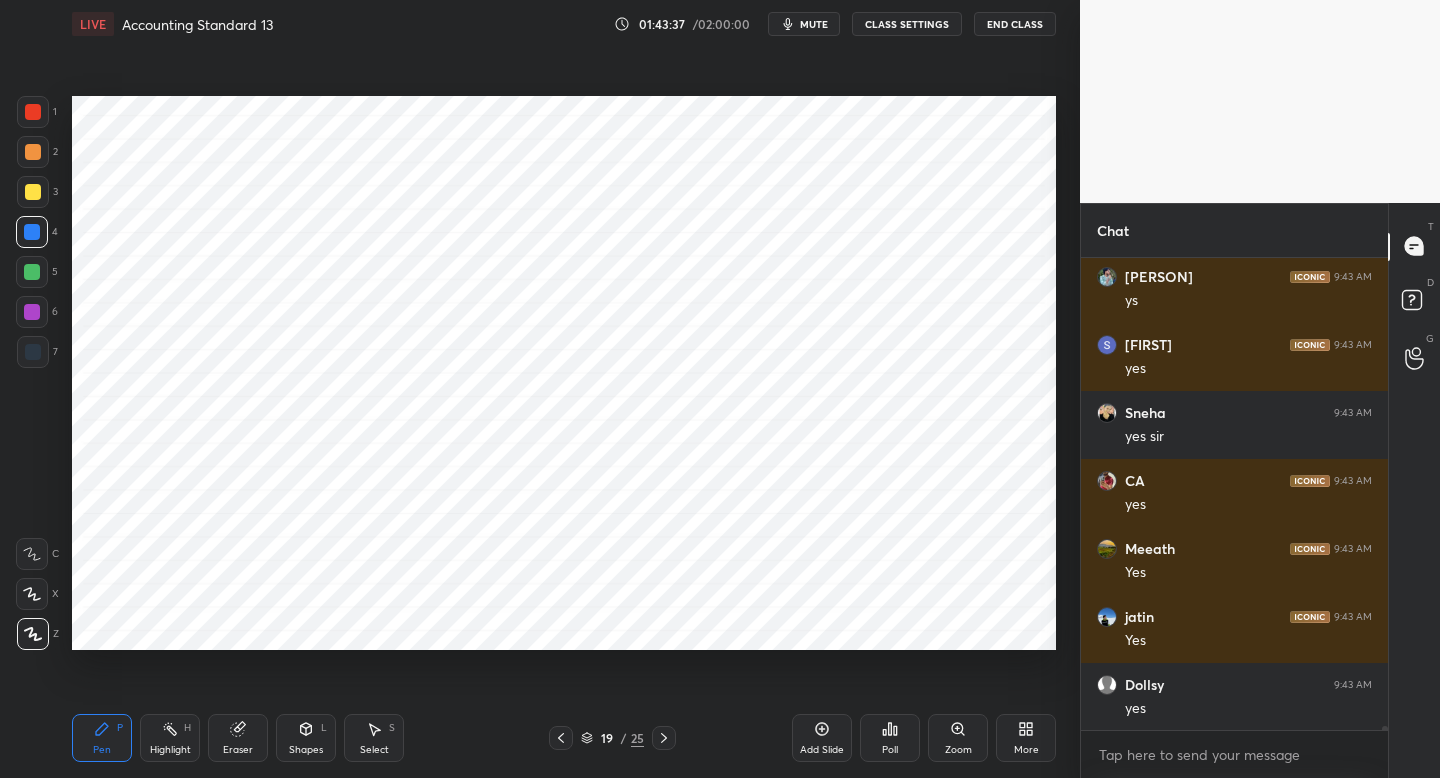 scroll, scrollTop: 61672, scrollLeft: 0, axis: vertical 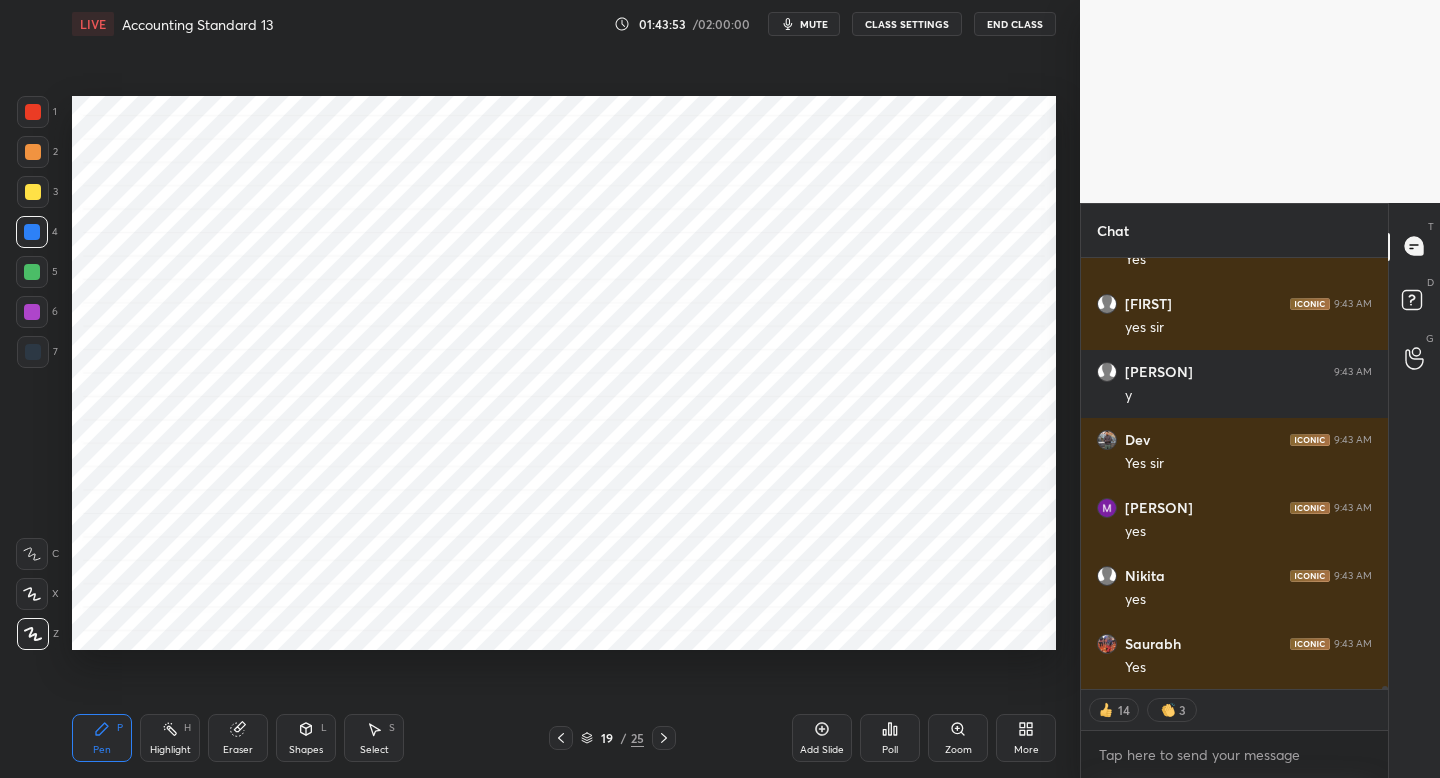 click at bounding box center (32, 272) 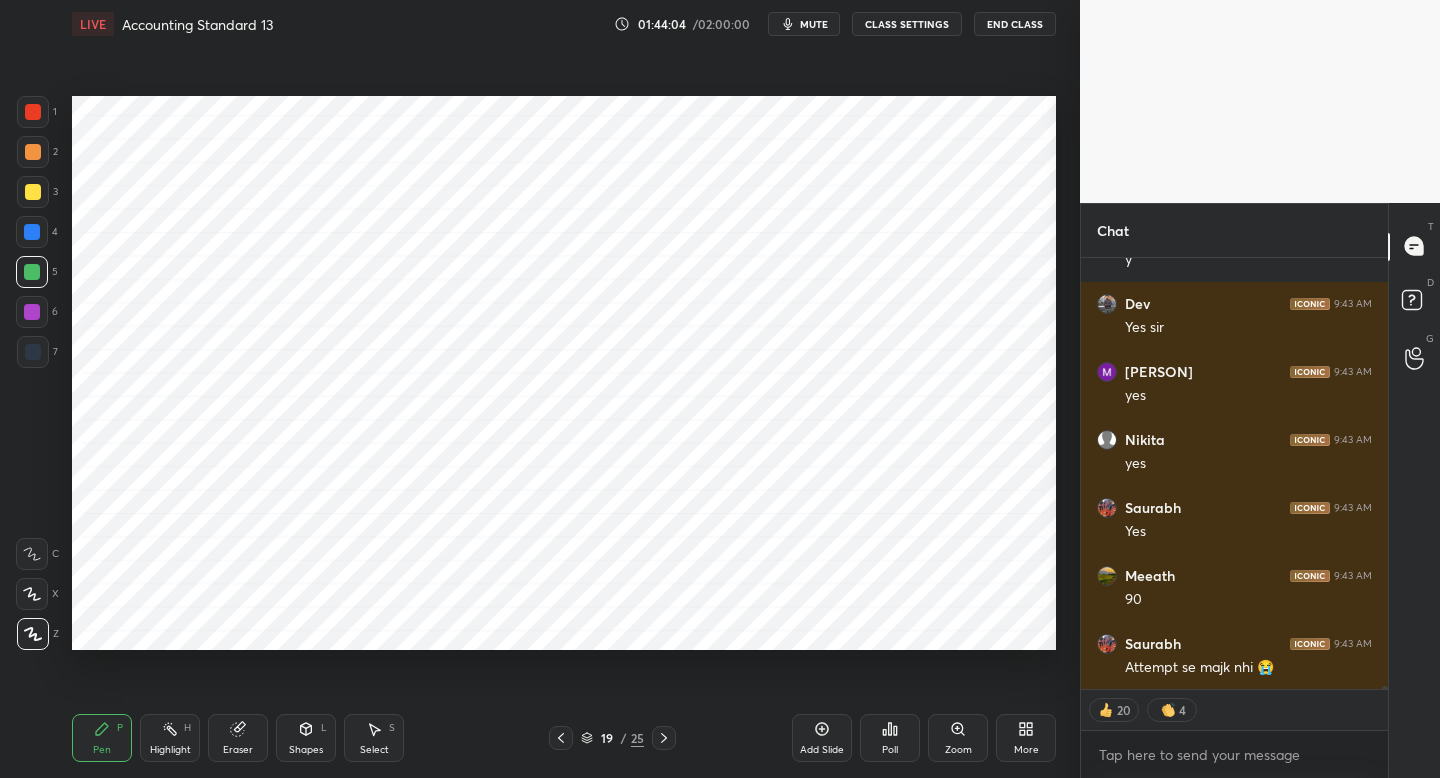 scroll, scrollTop: 62869, scrollLeft: 0, axis: vertical 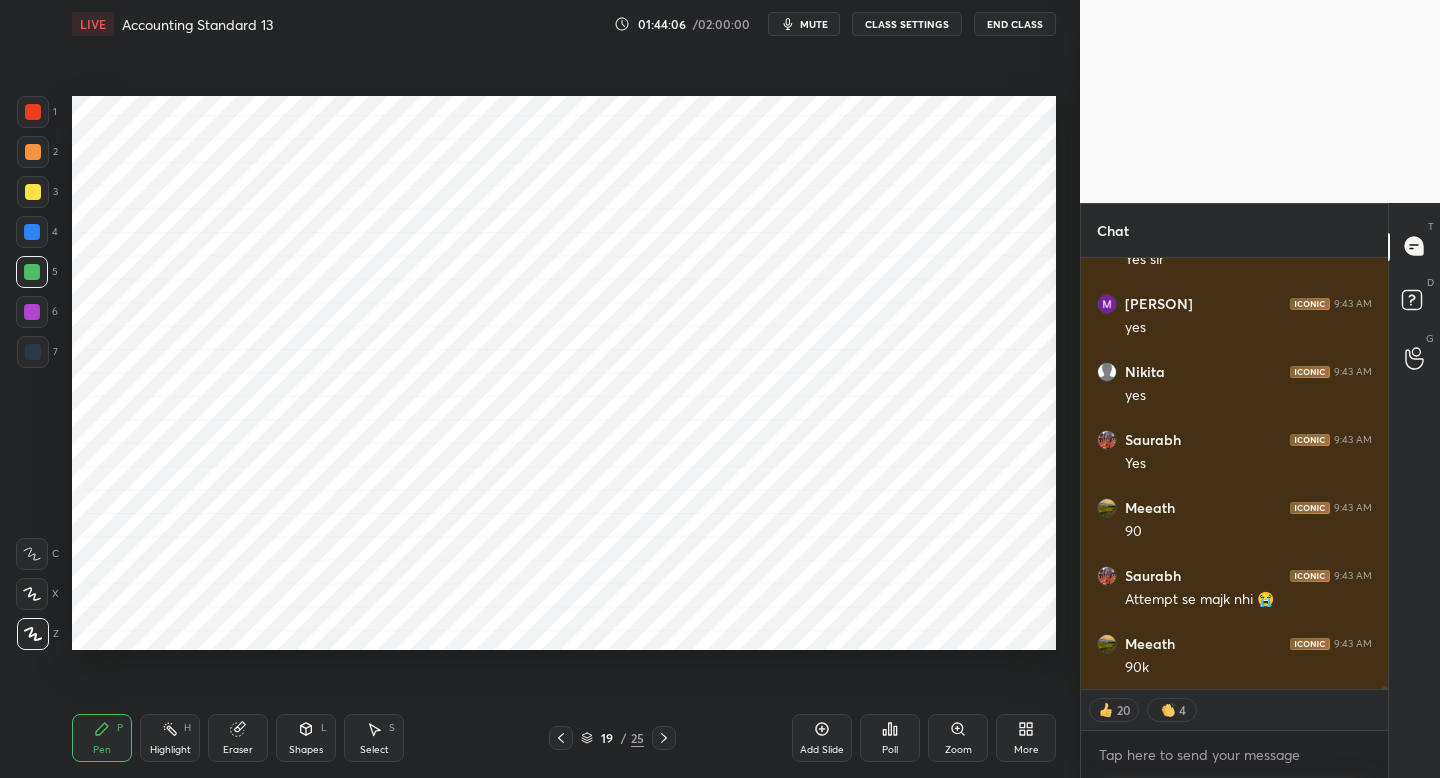 click on "7" at bounding box center (37, 352) 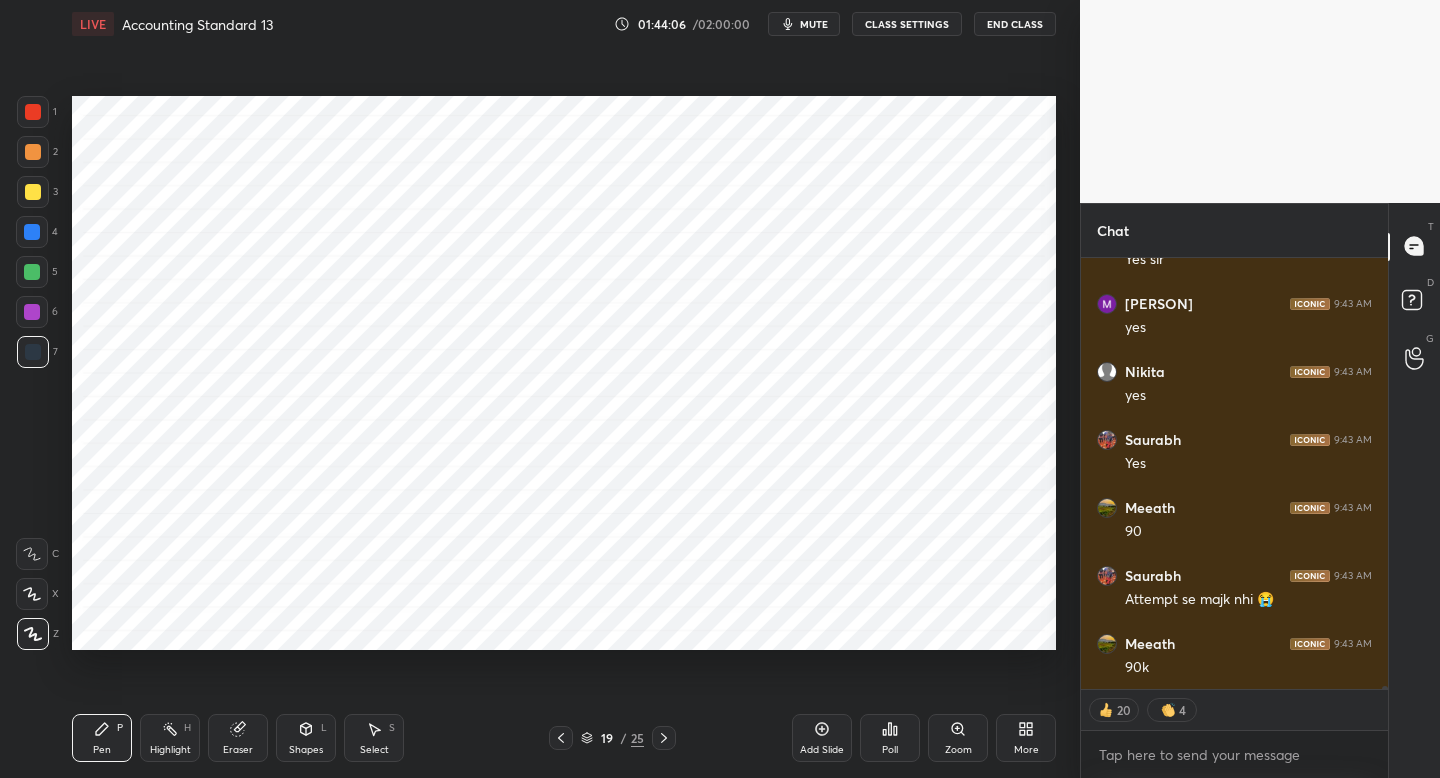 scroll, scrollTop: 6, scrollLeft: 7, axis: both 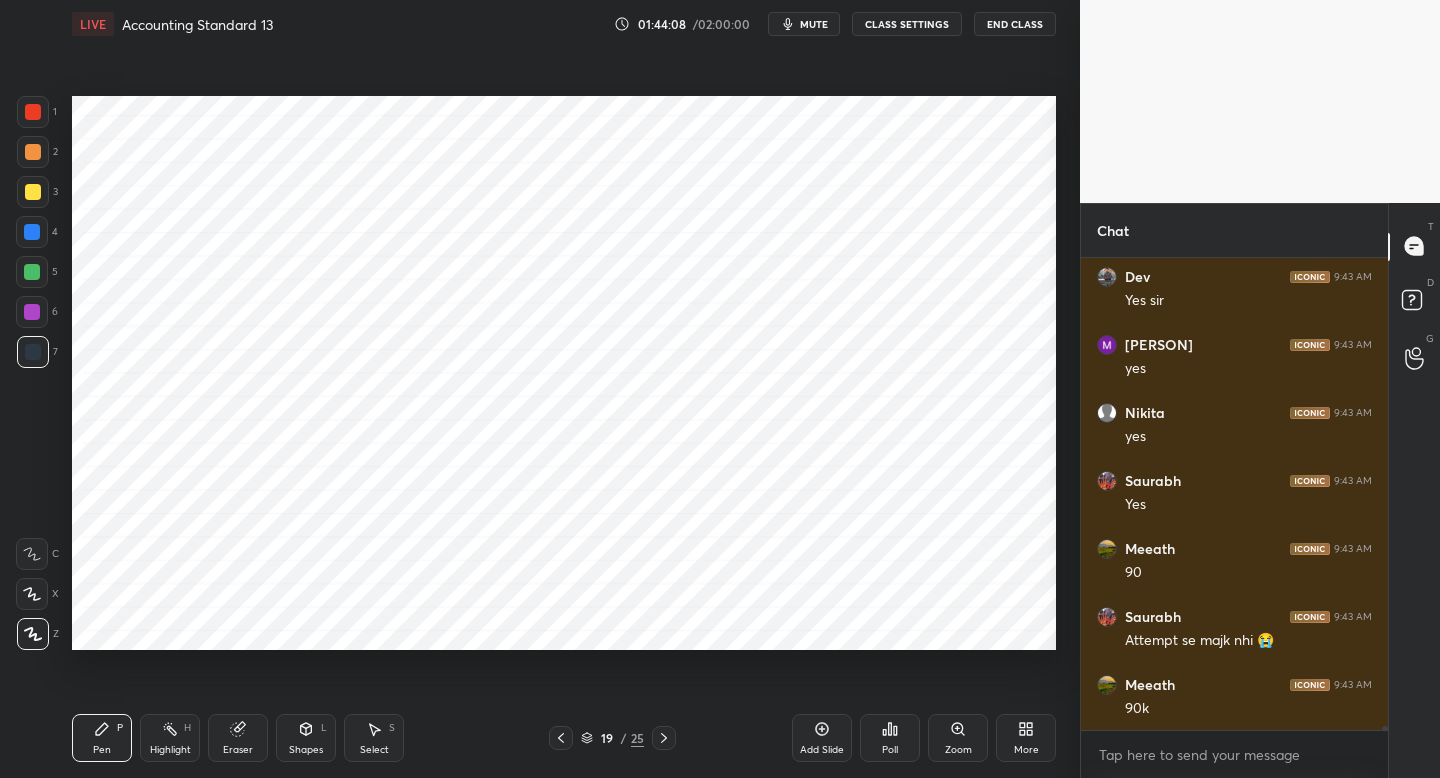 click 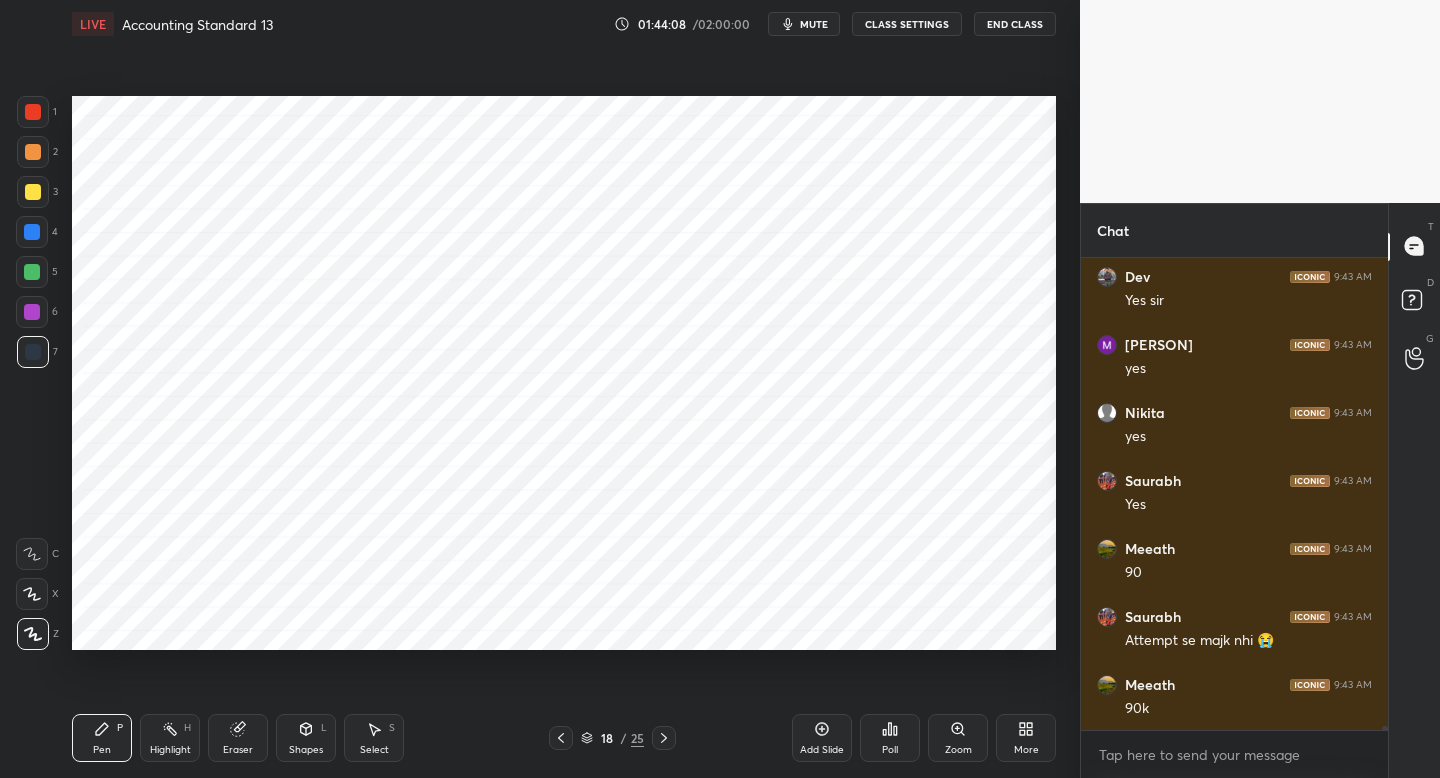 click 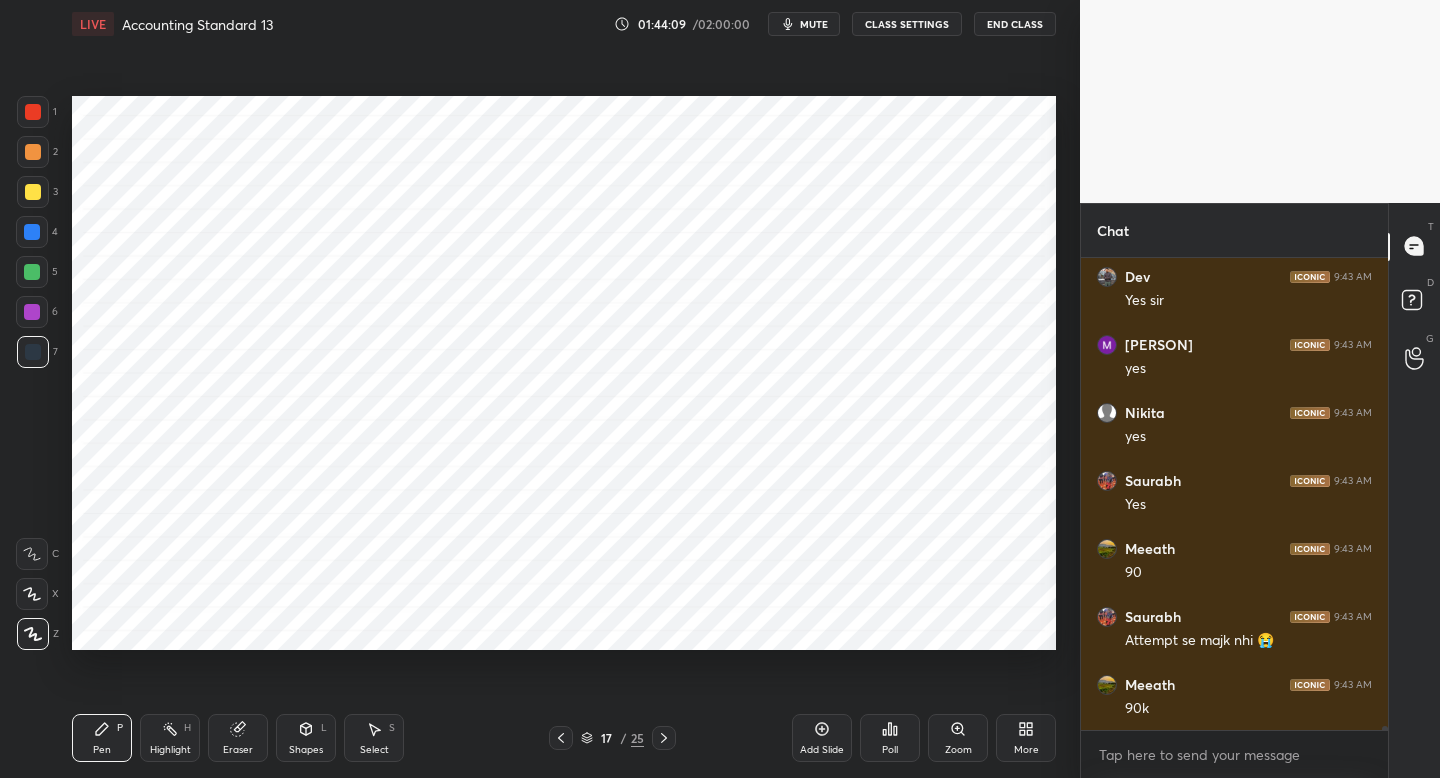 click 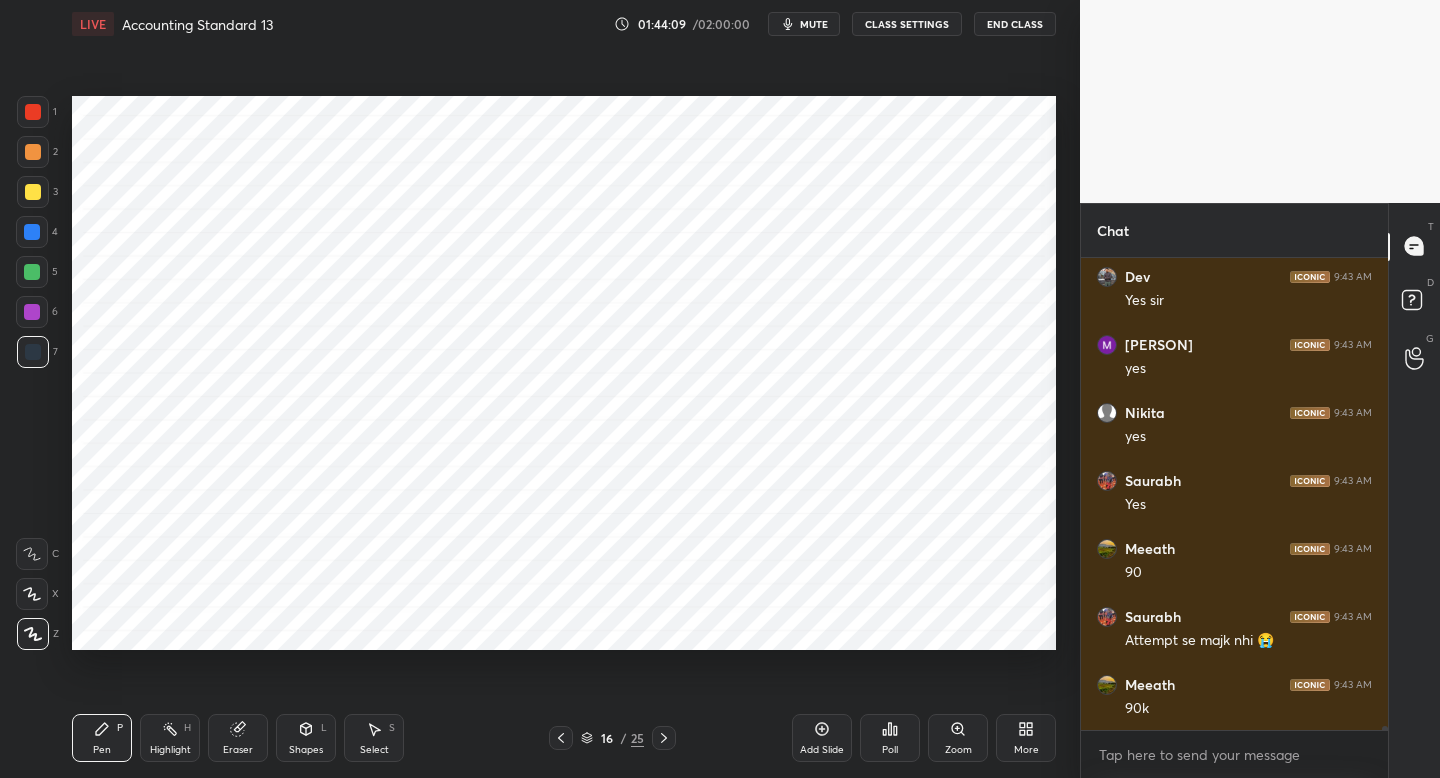 click 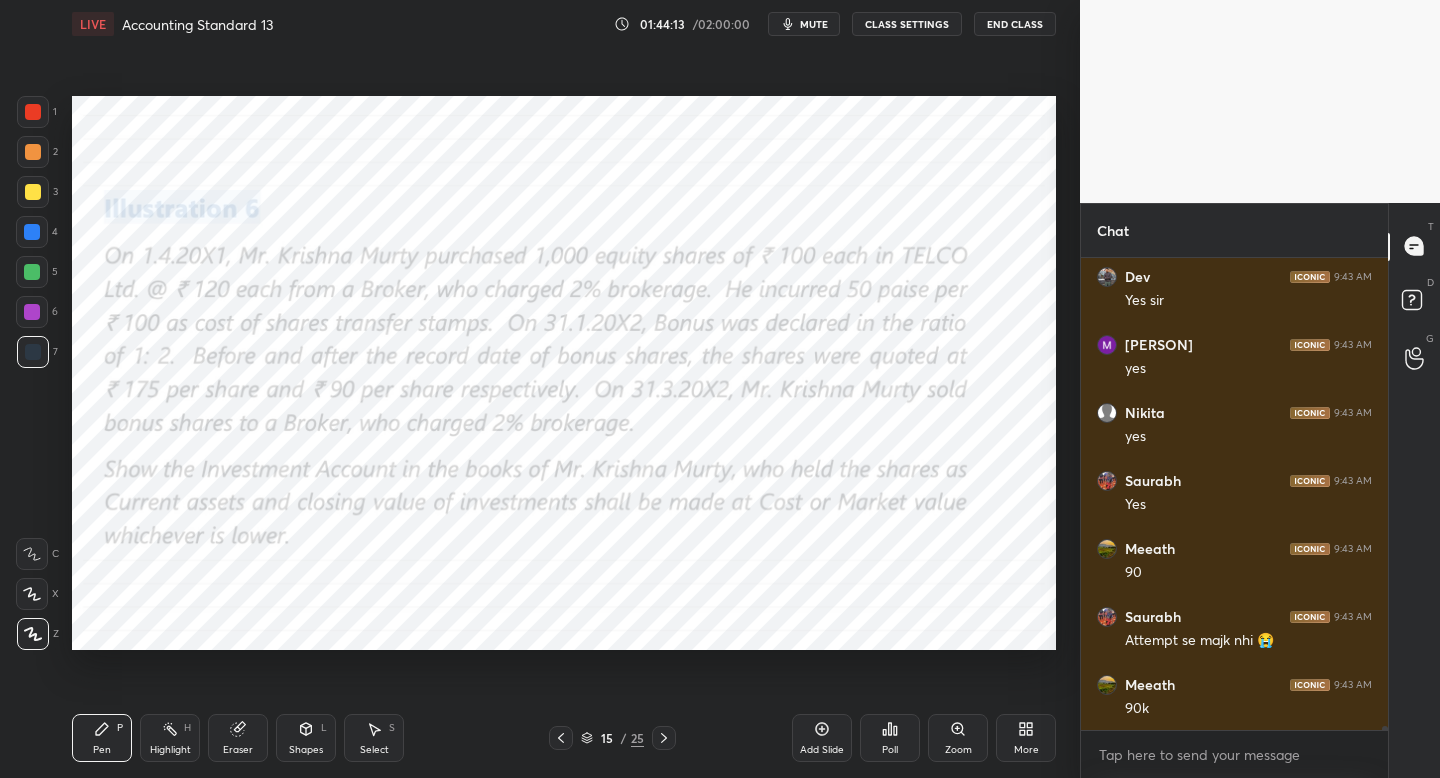 click 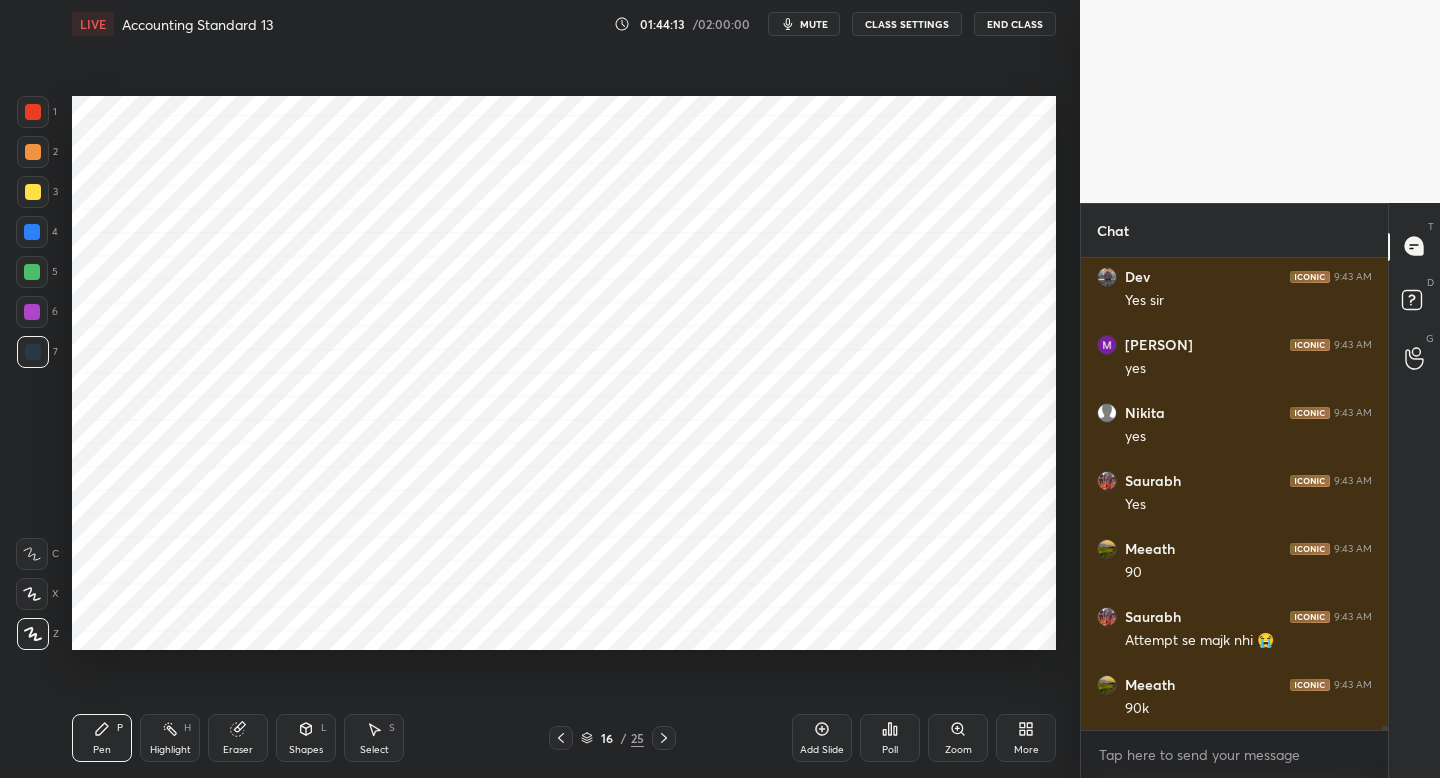 click 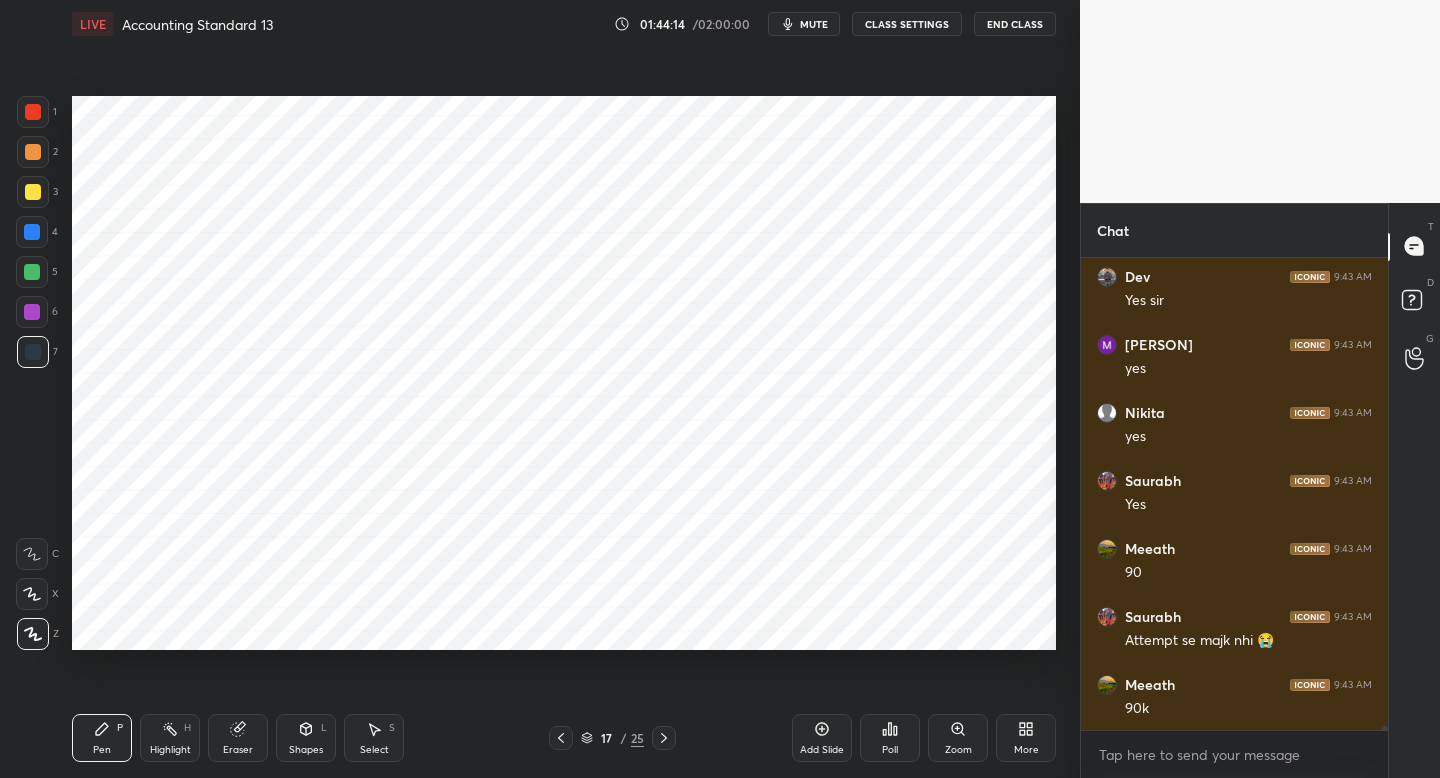 click at bounding box center (664, 738) 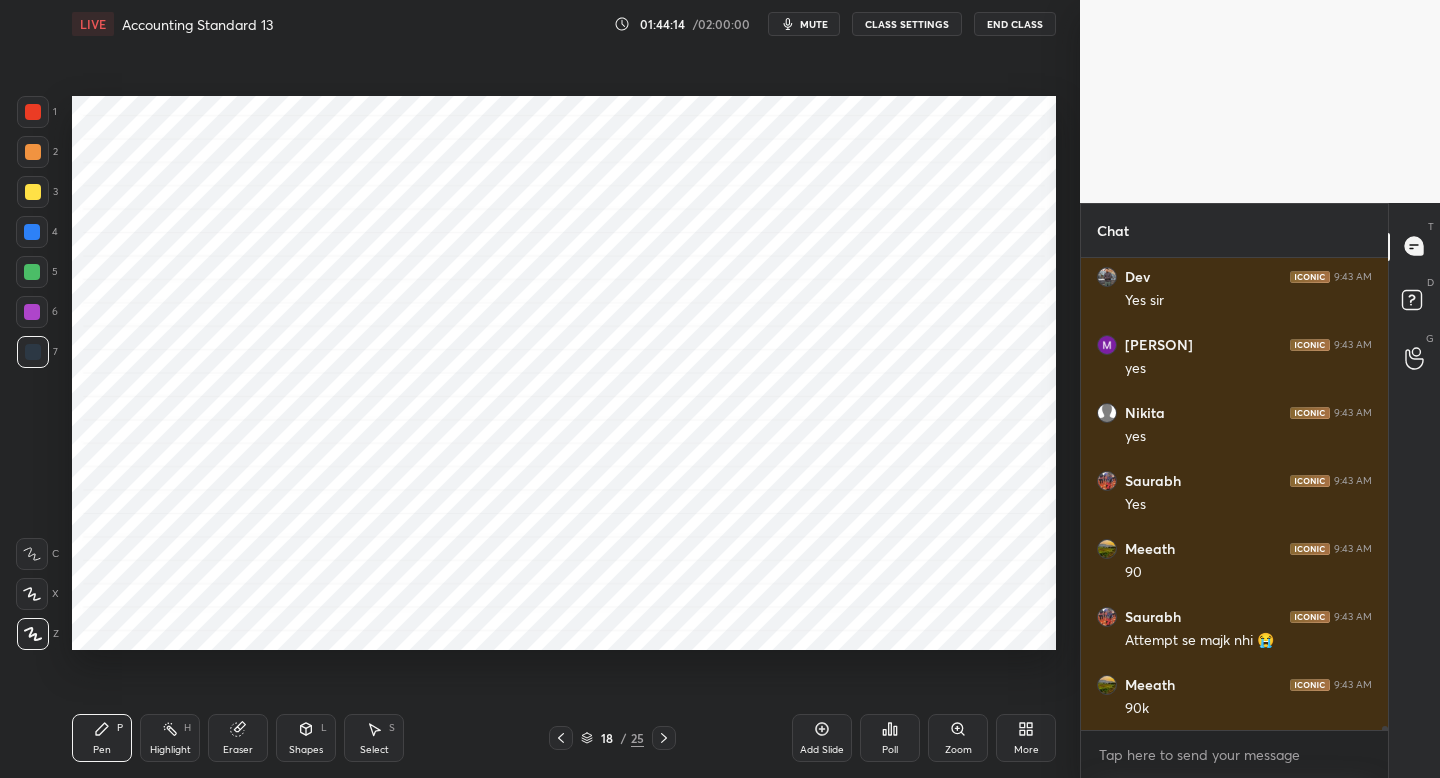 click 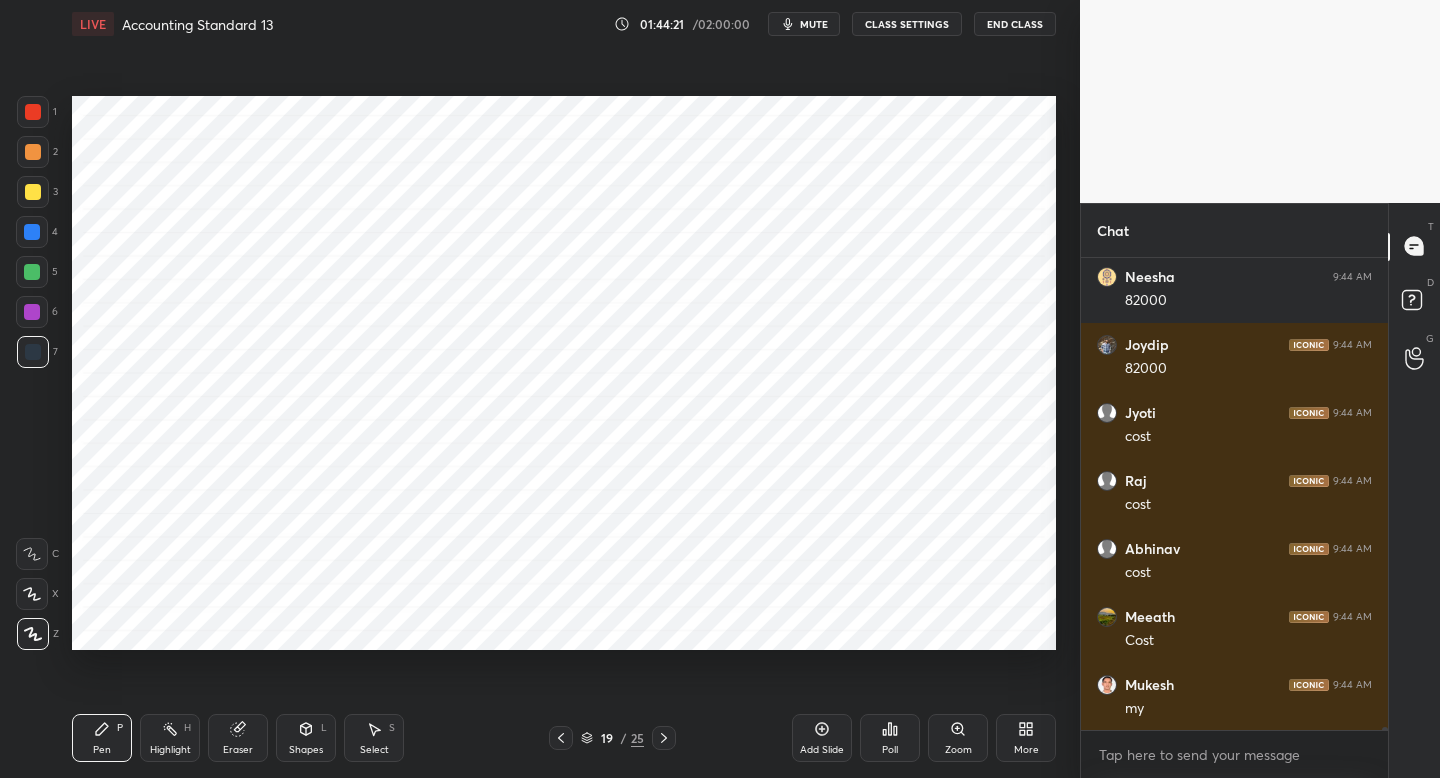 scroll, scrollTop: 63440, scrollLeft: 0, axis: vertical 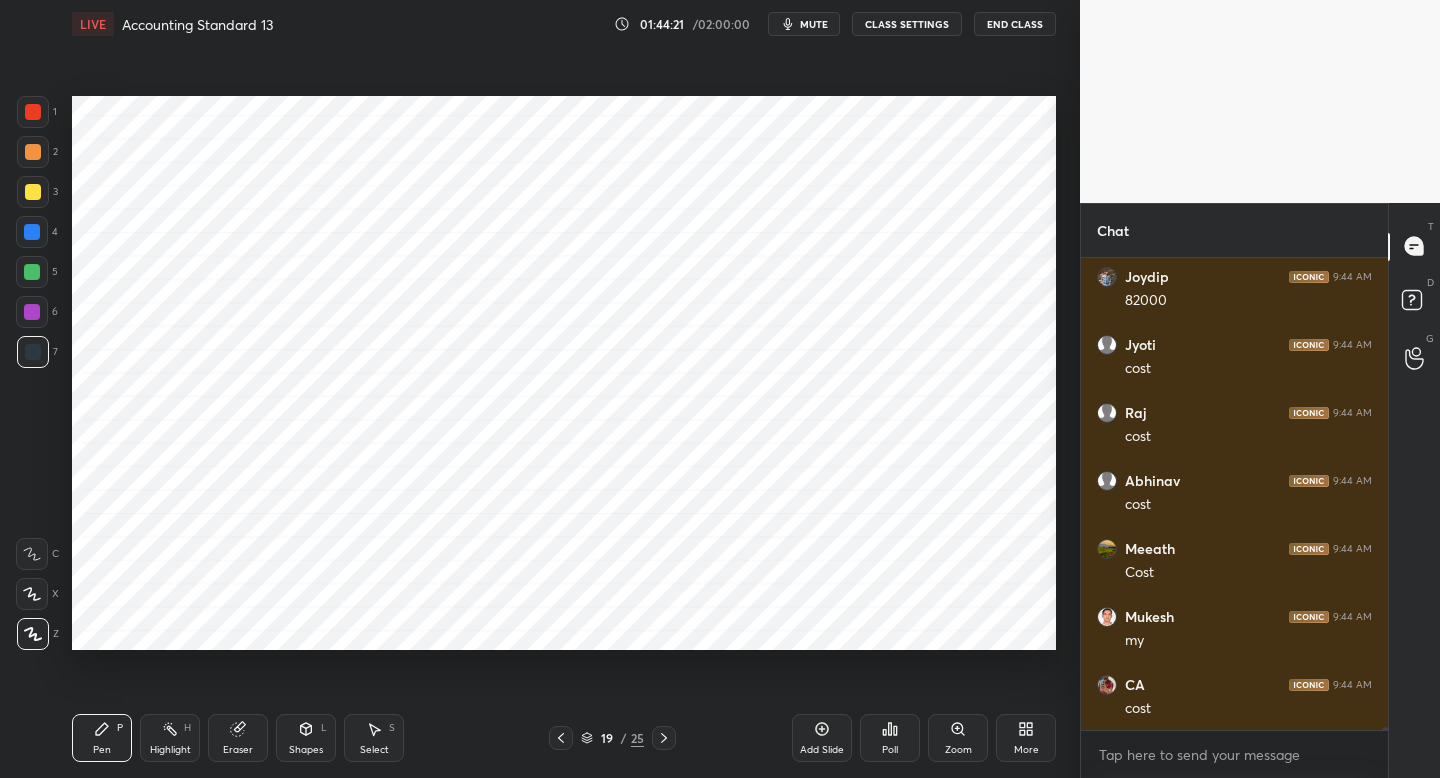 click 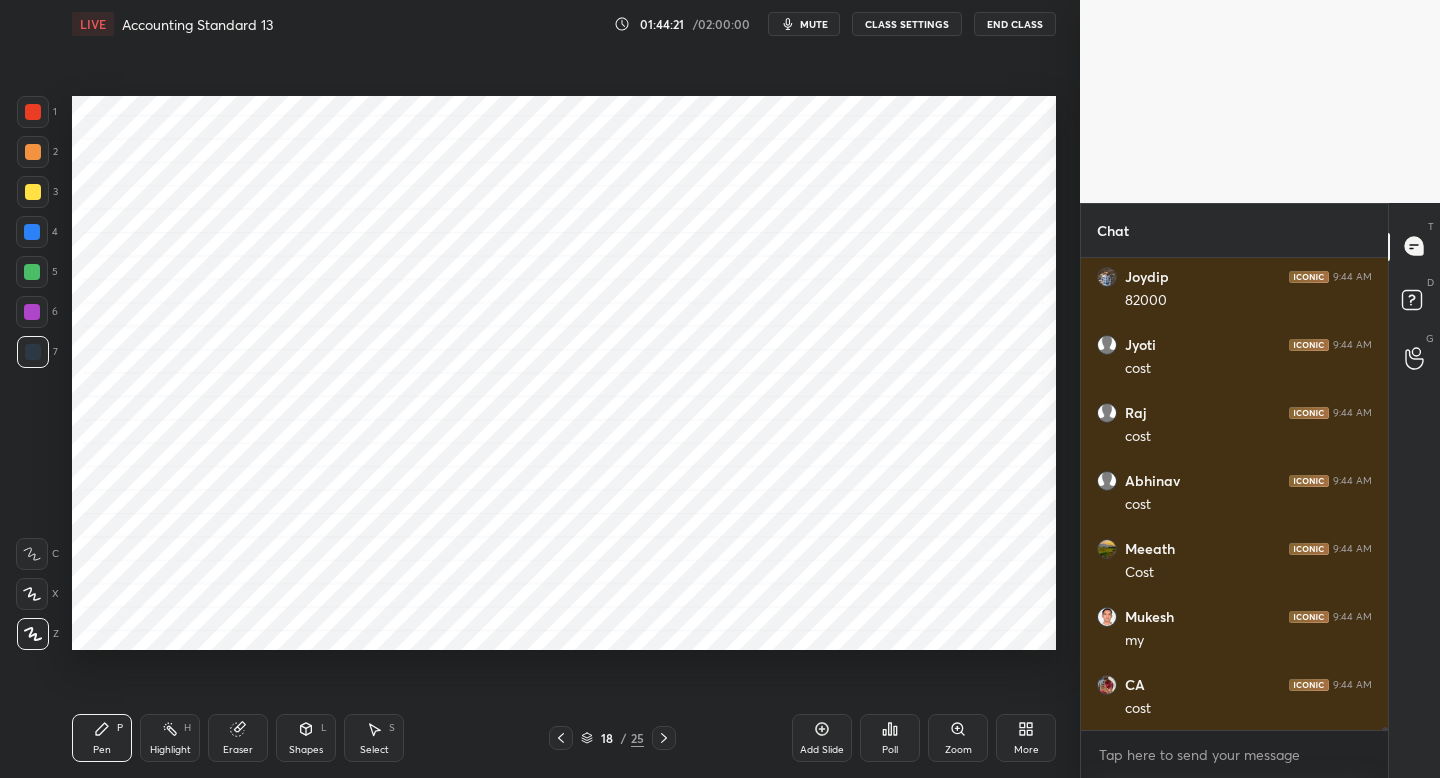 click 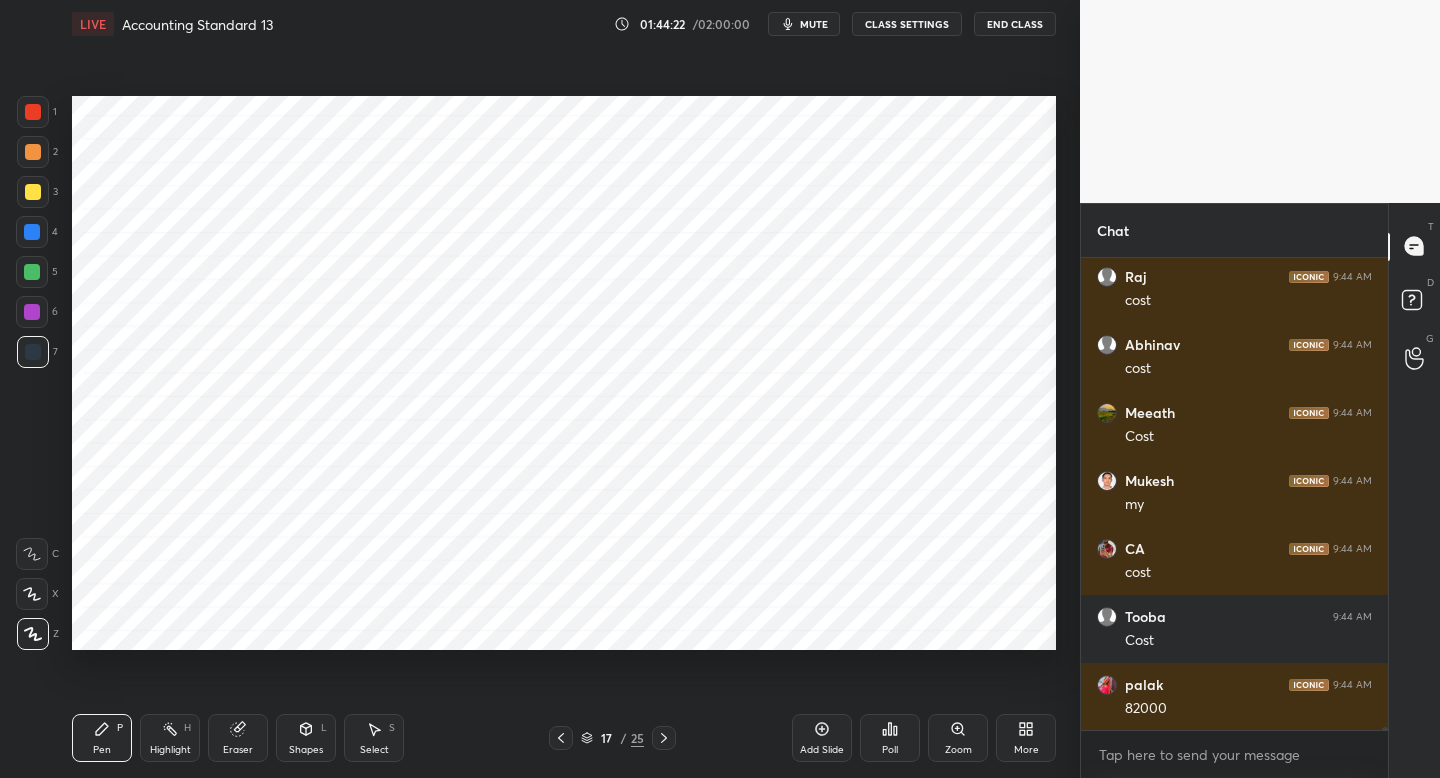 click 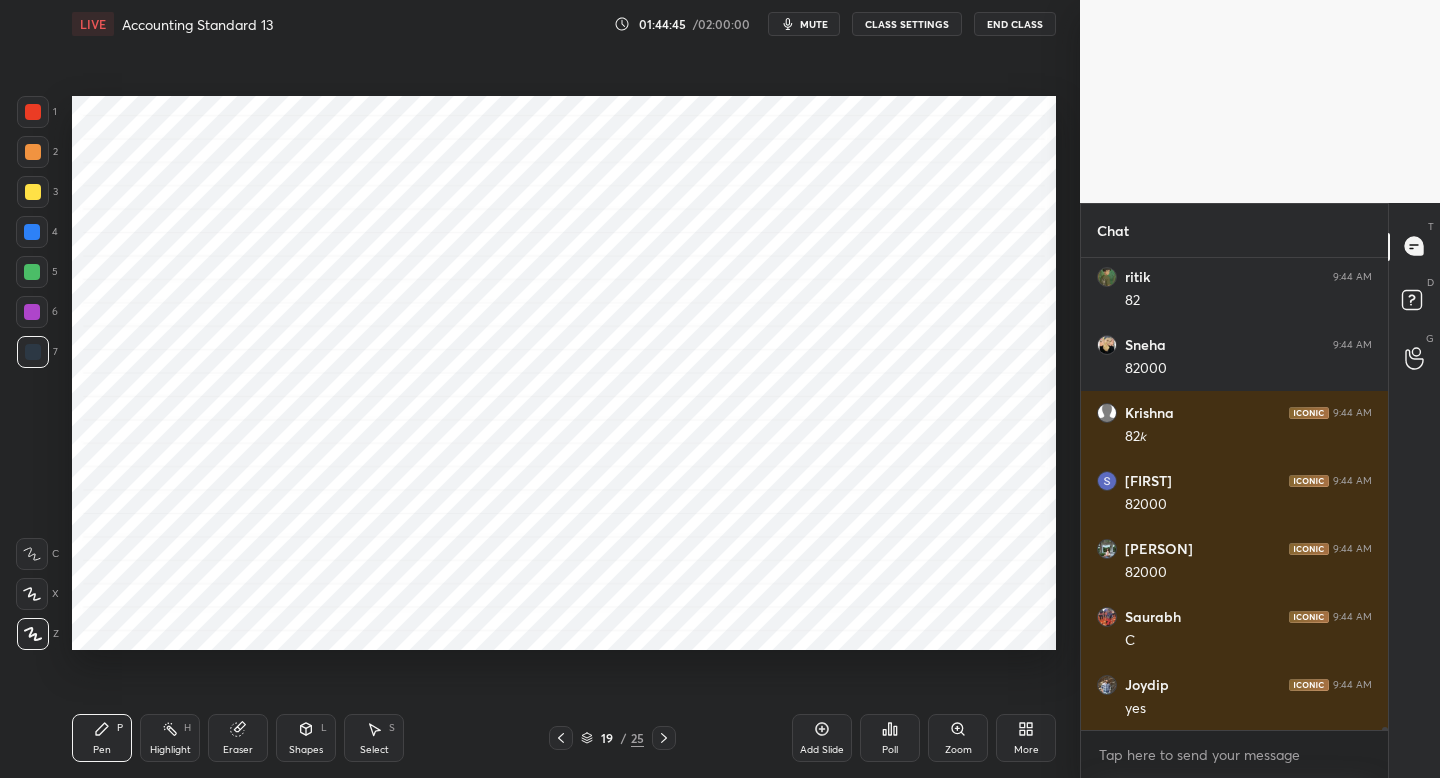 scroll, scrollTop: 64188, scrollLeft: 0, axis: vertical 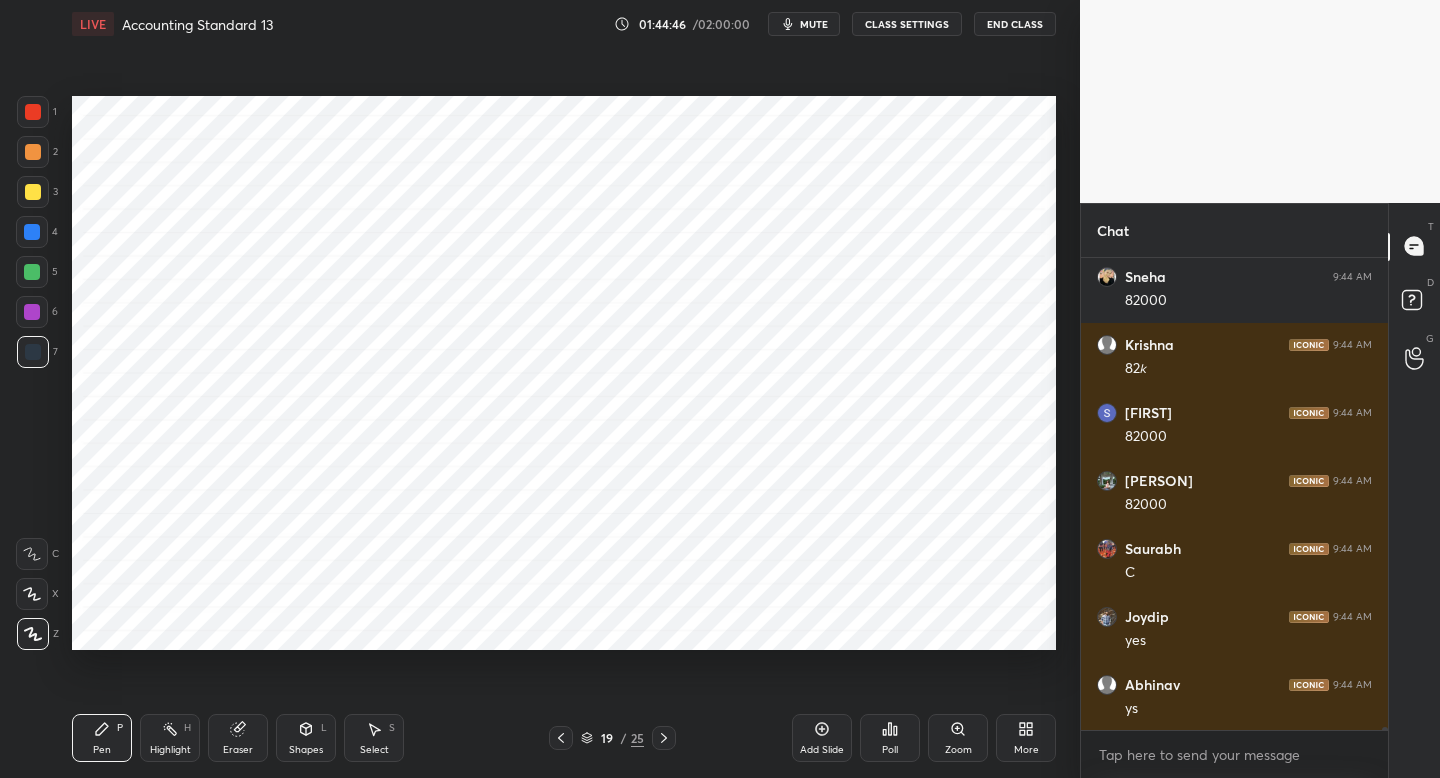 click on "Add Slide" at bounding box center [822, 750] 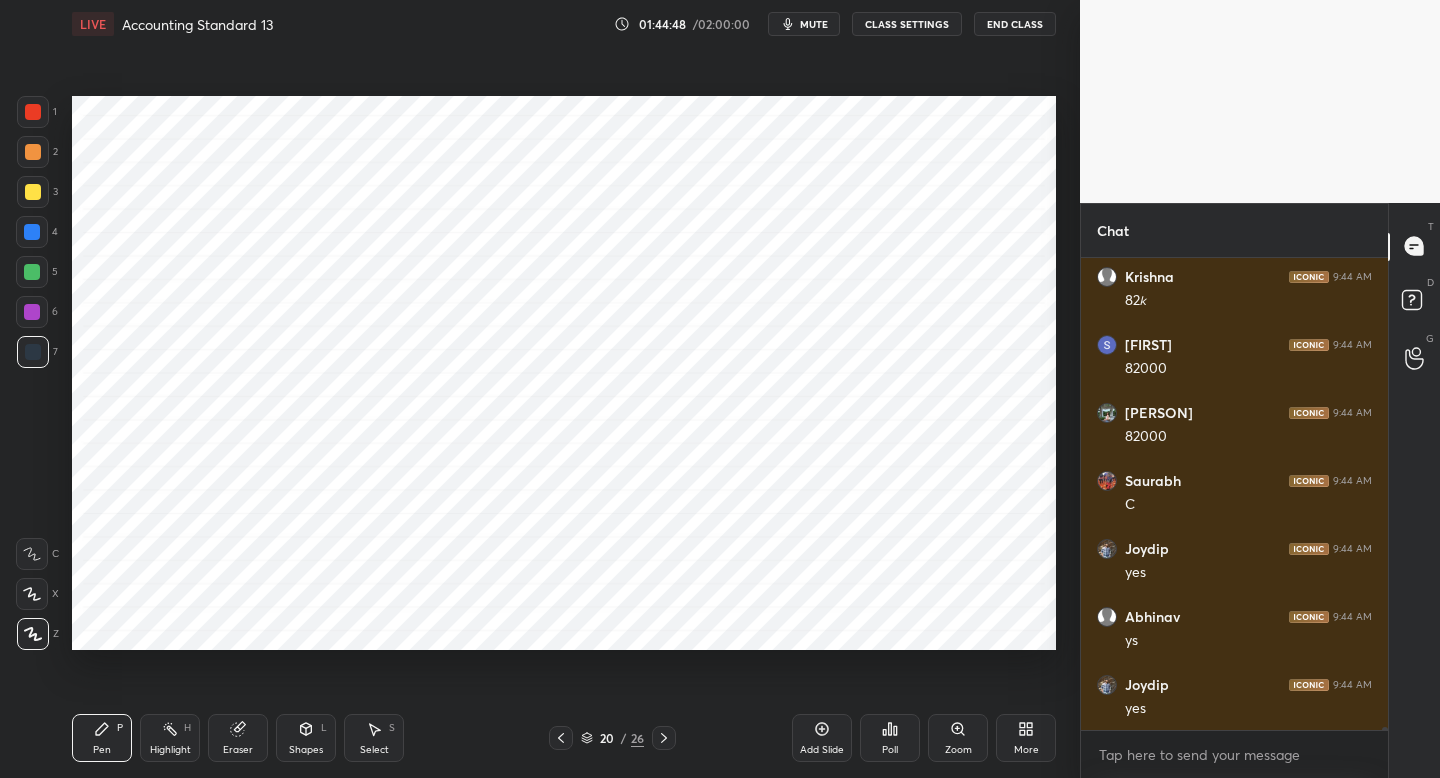 scroll, scrollTop: 64324, scrollLeft: 0, axis: vertical 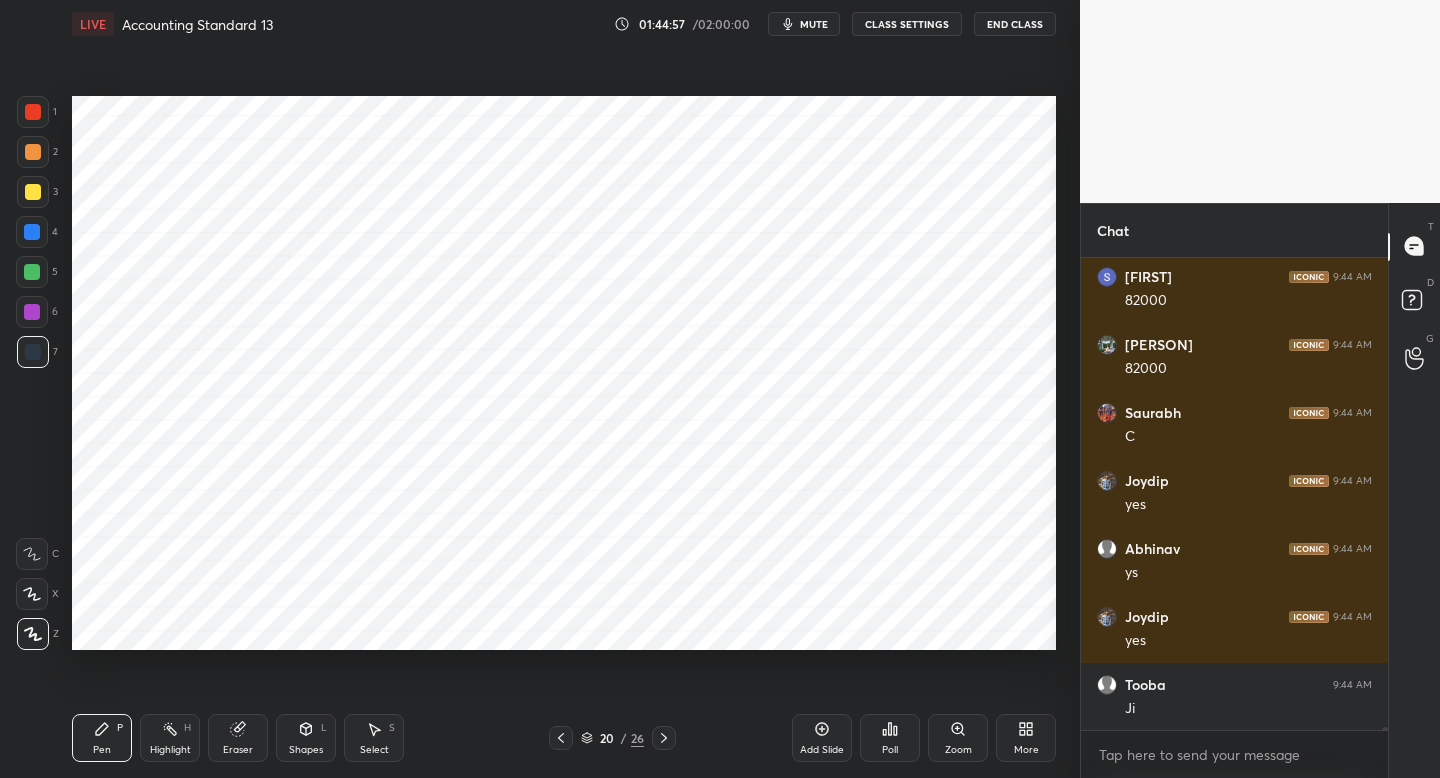 click at bounding box center (33, 112) 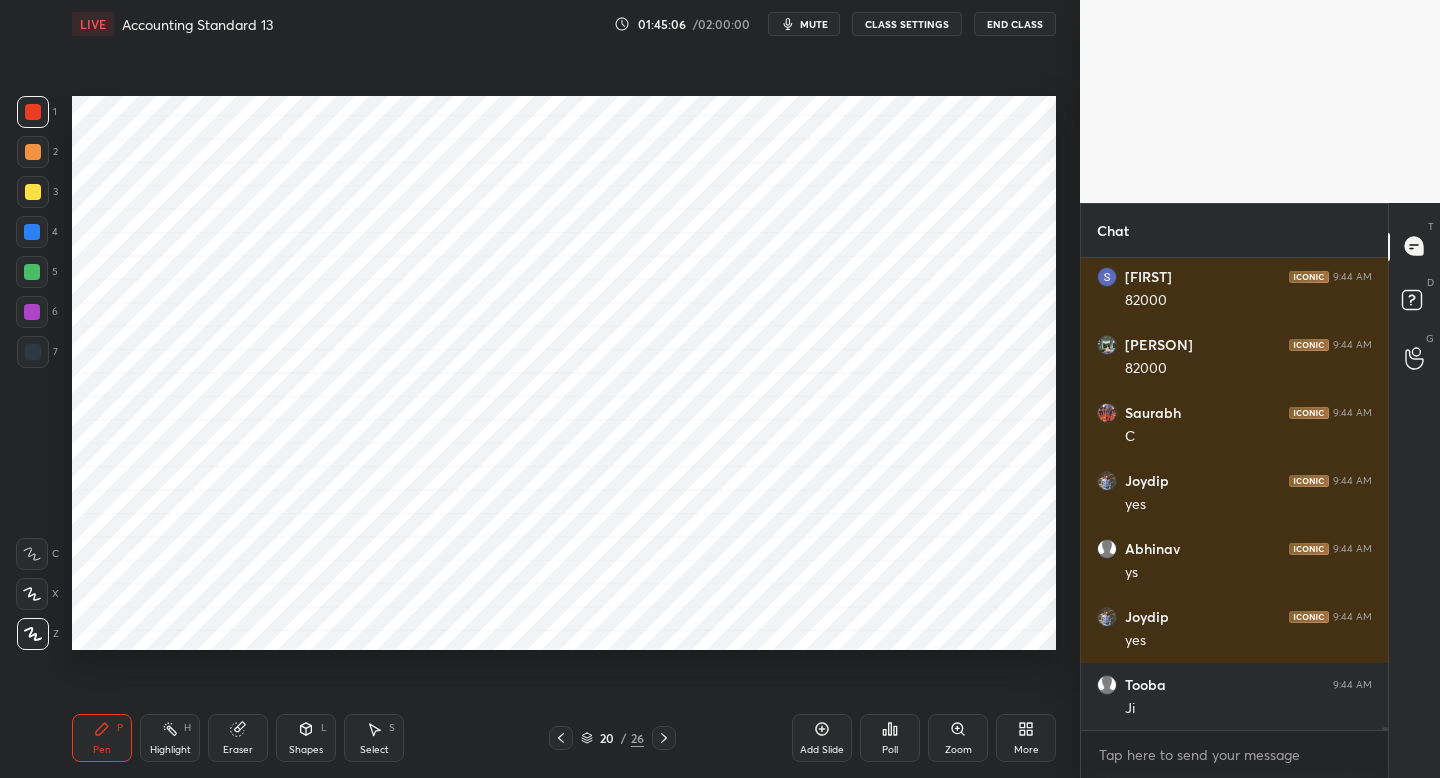 click at bounding box center (32, 232) 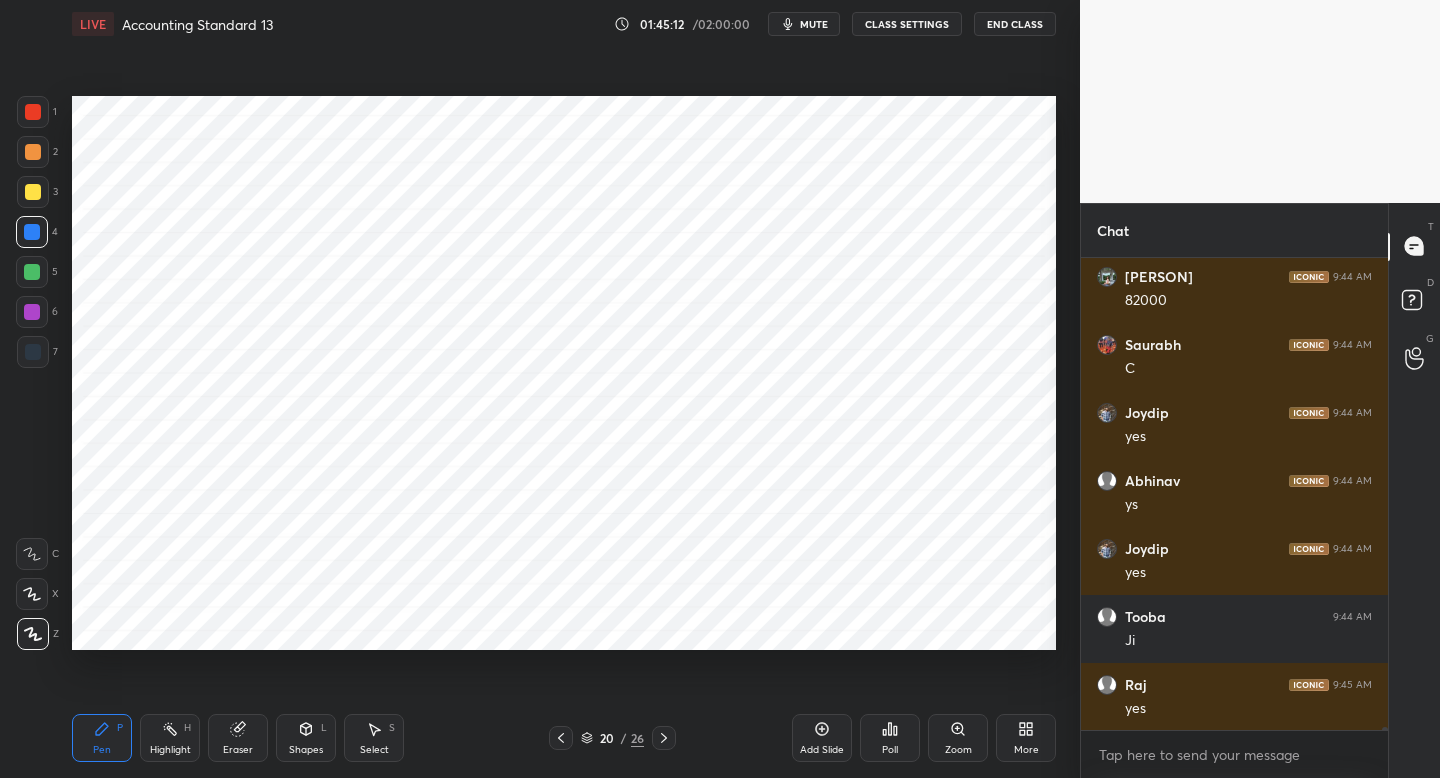 scroll, scrollTop: 64460, scrollLeft: 0, axis: vertical 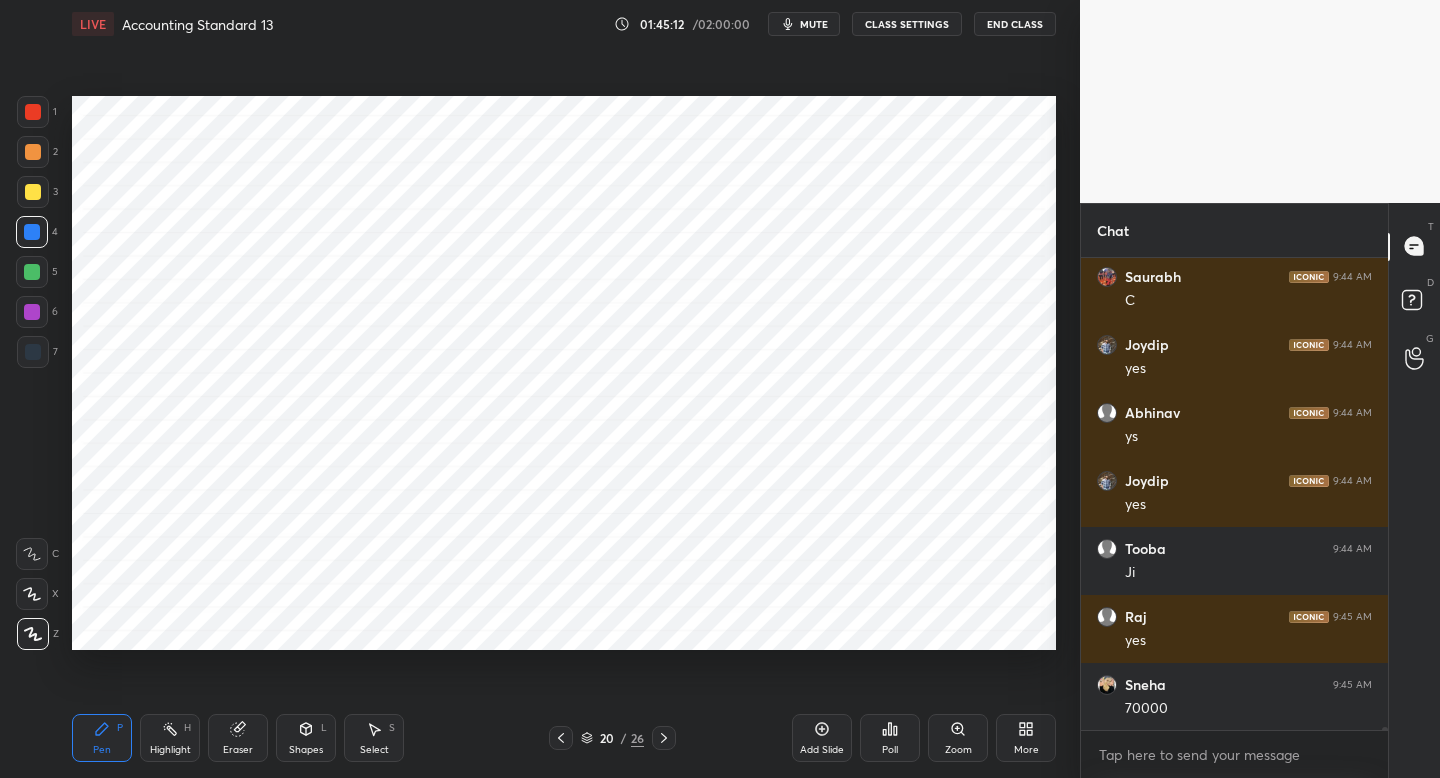 click on "20 / 26" at bounding box center (612, 738) 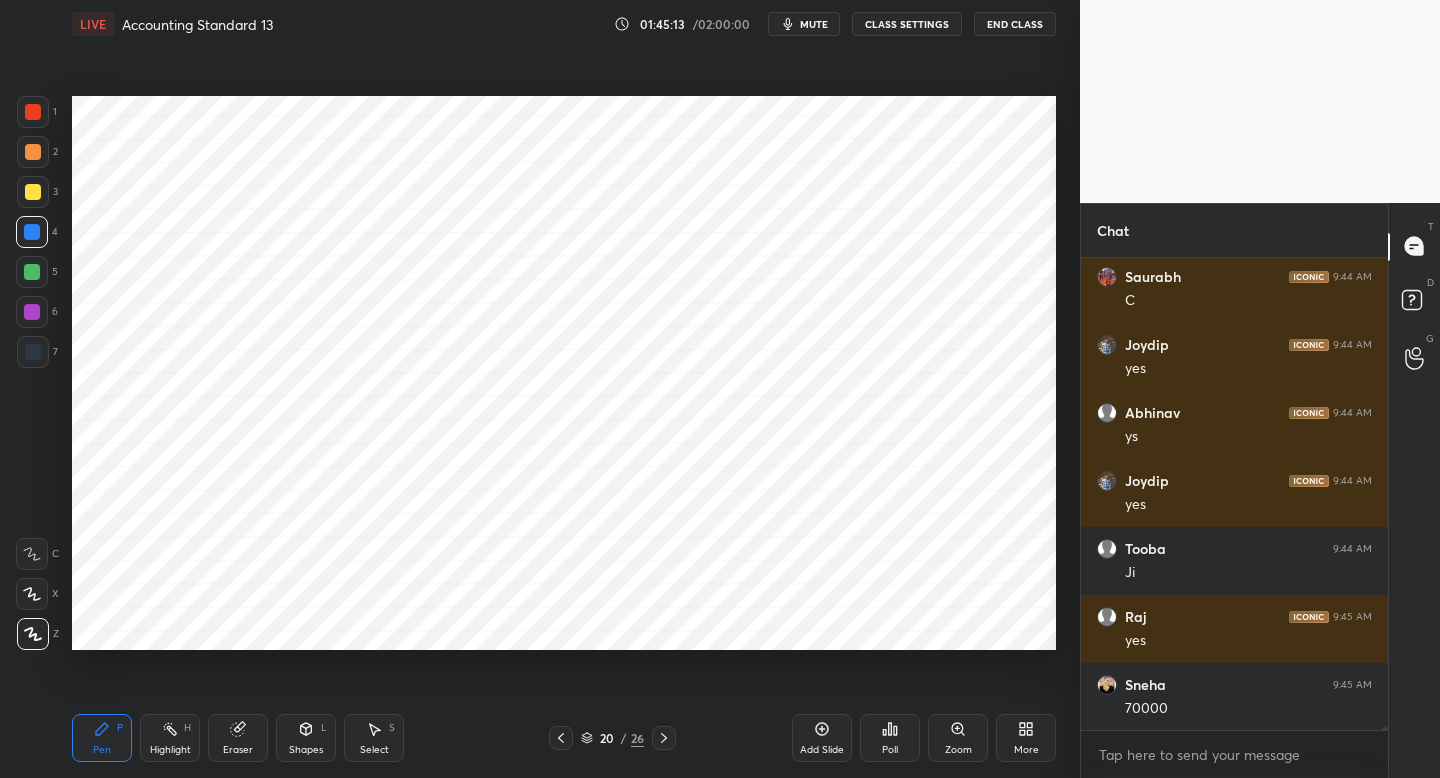 click 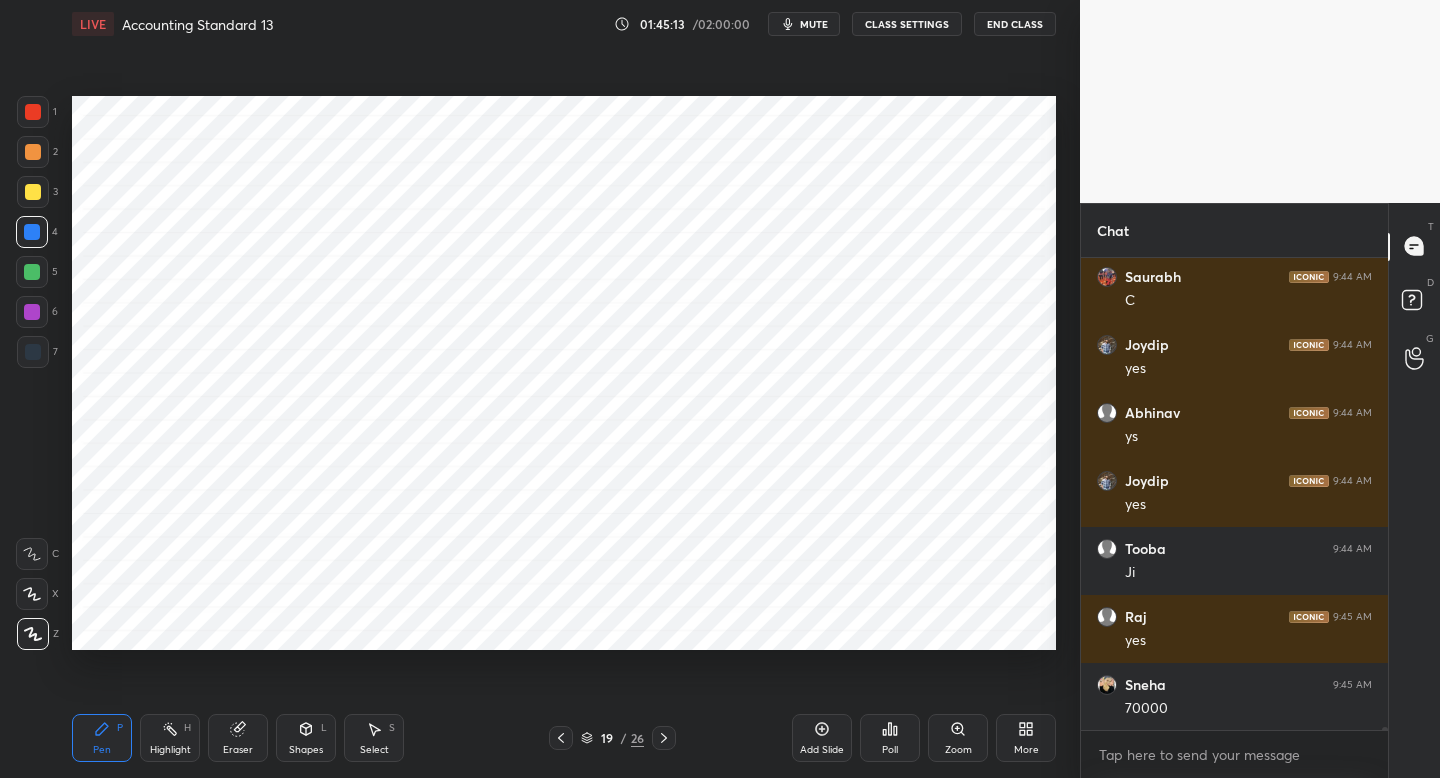 click 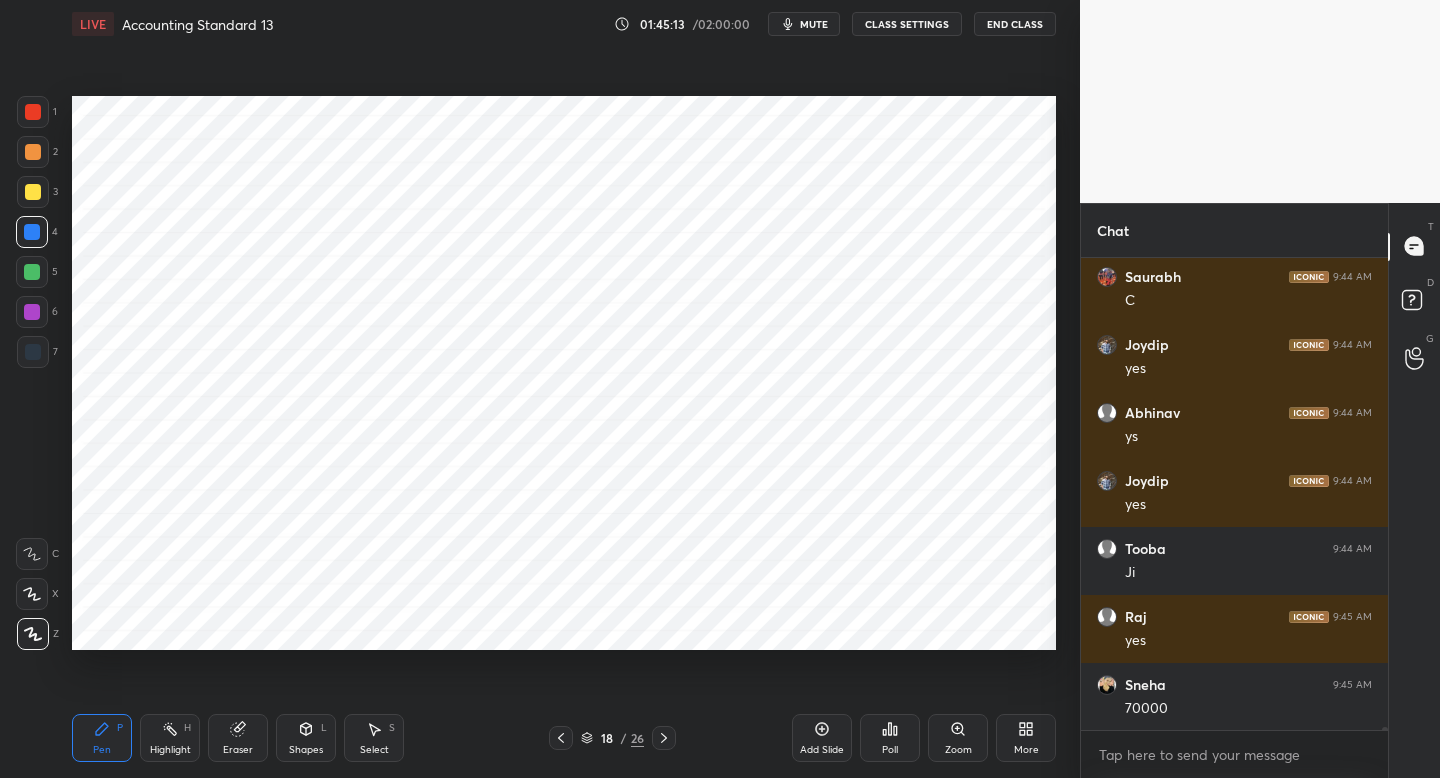 scroll, scrollTop: 64528, scrollLeft: 0, axis: vertical 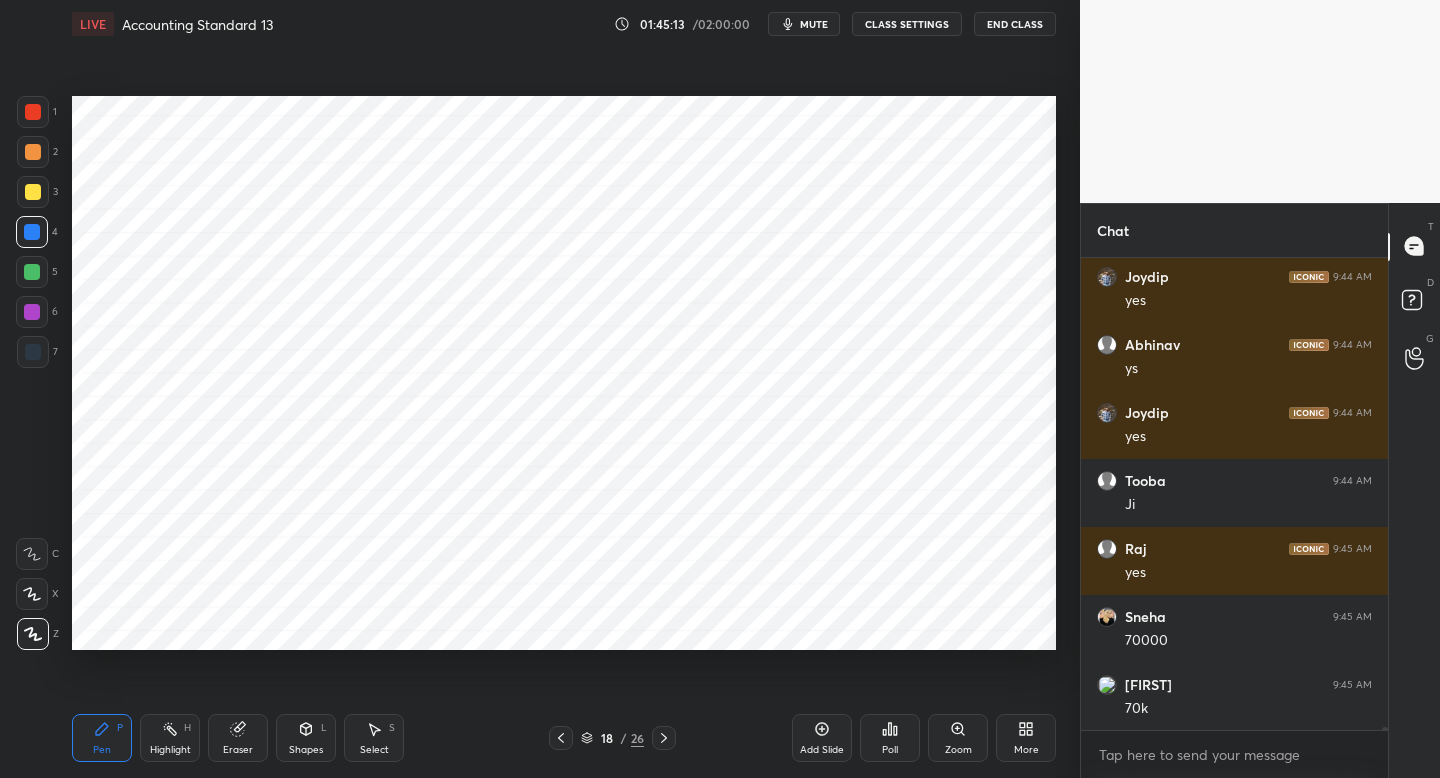click 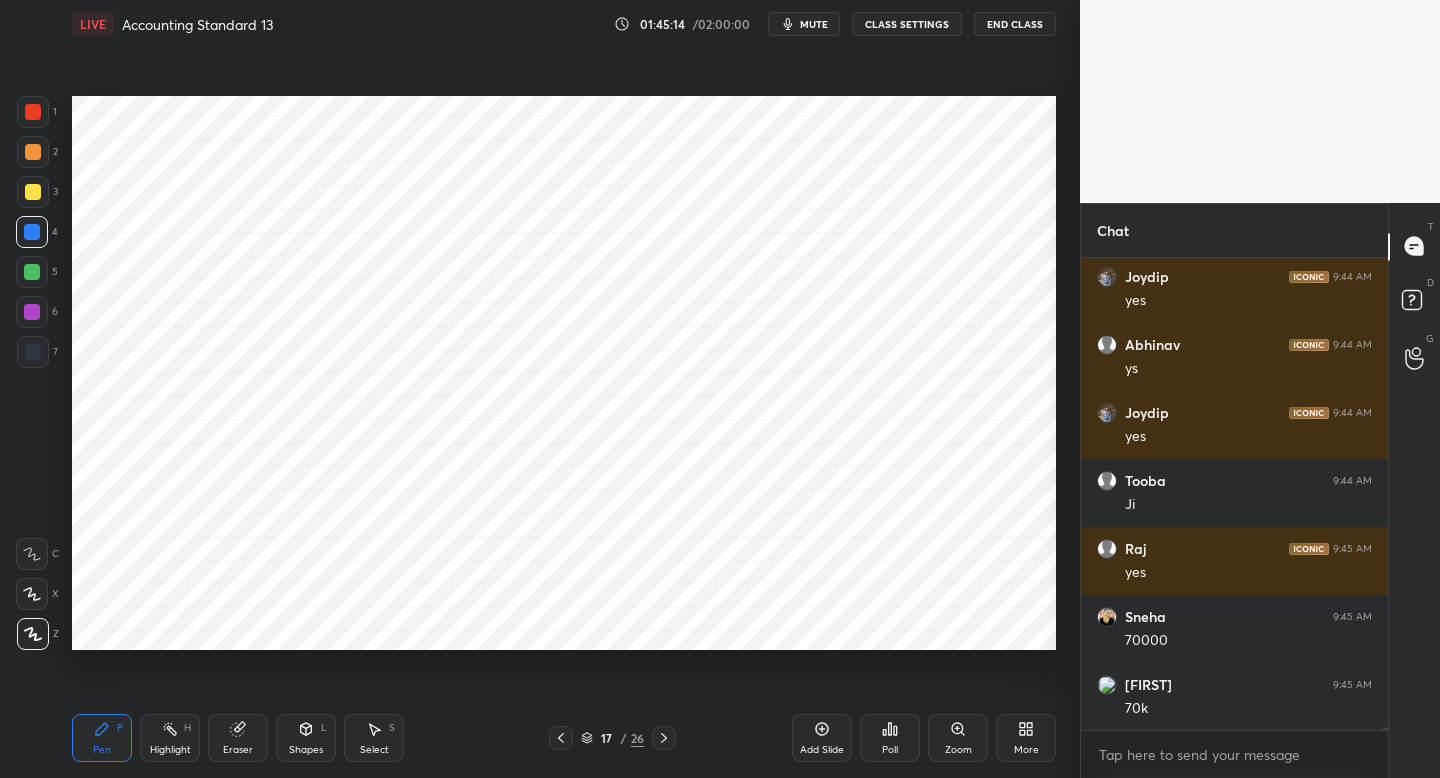 click 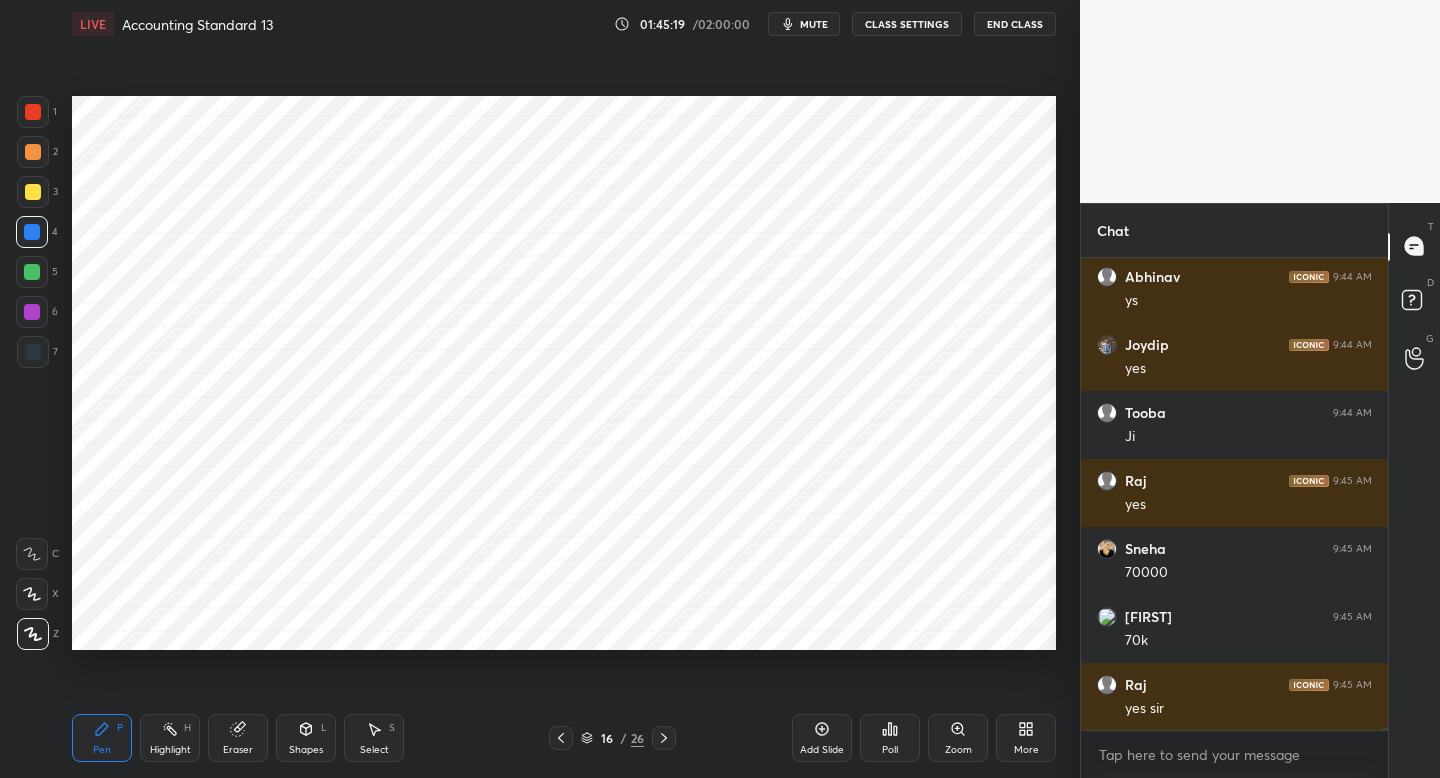 scroll, scrollTop: 64664, scrollLeft: 0, axis: vertical 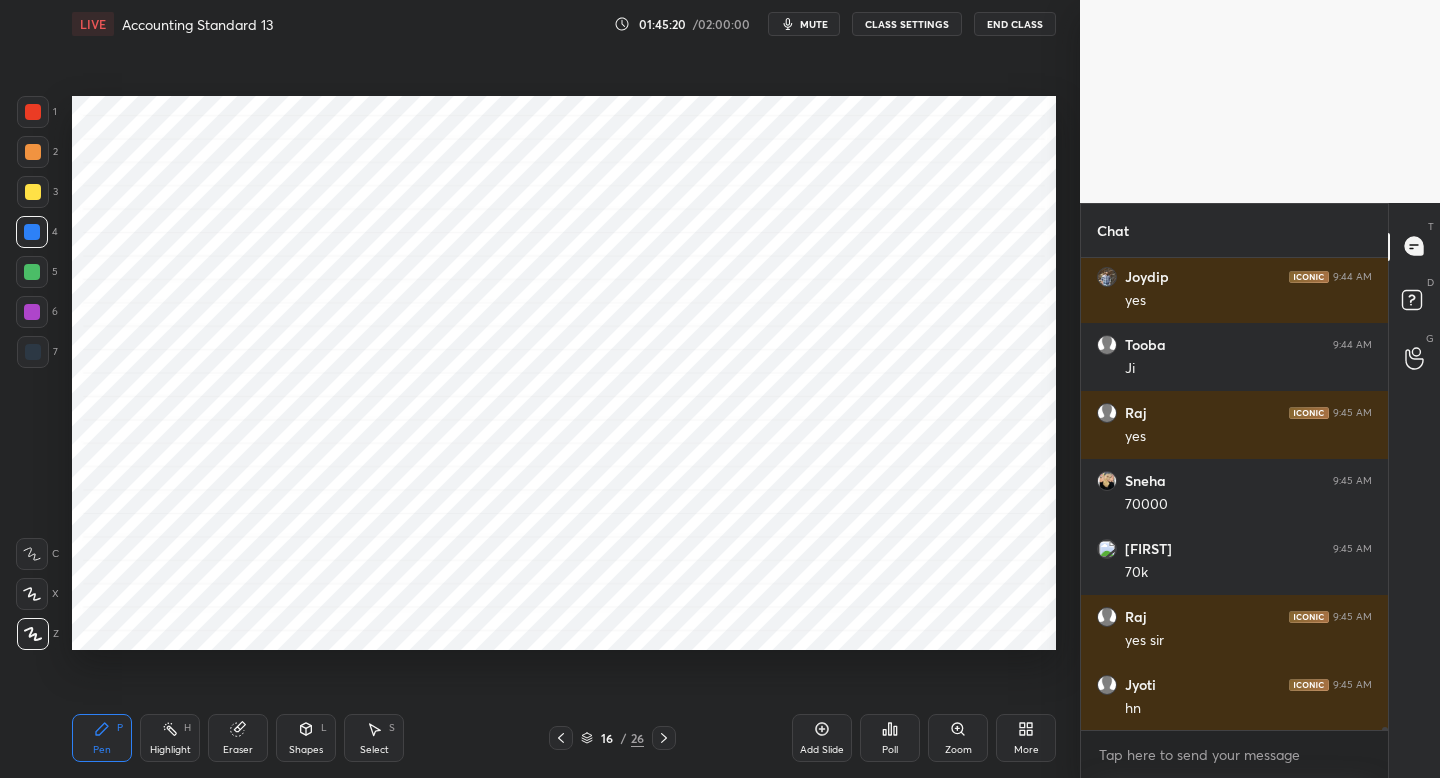 click at bounding box center [664, 738] 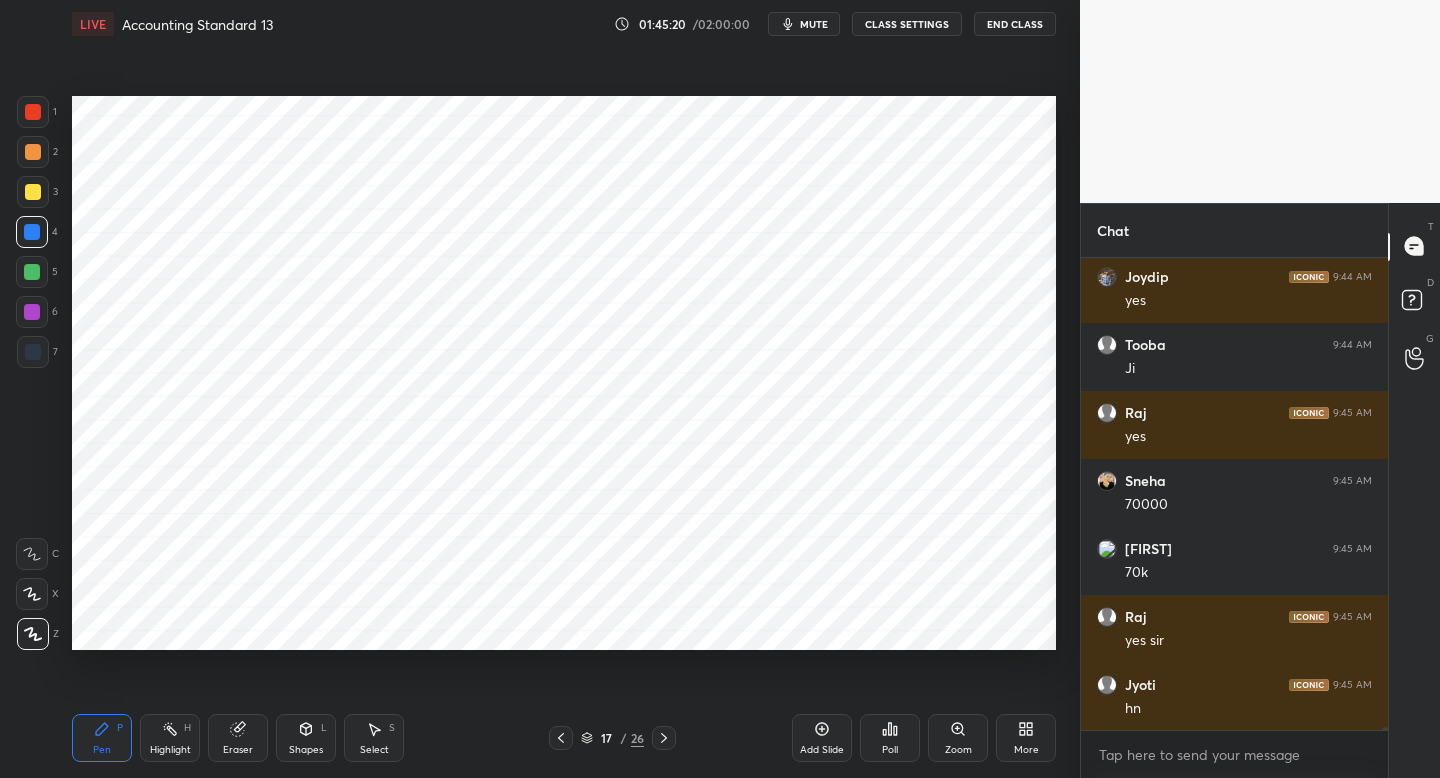 click 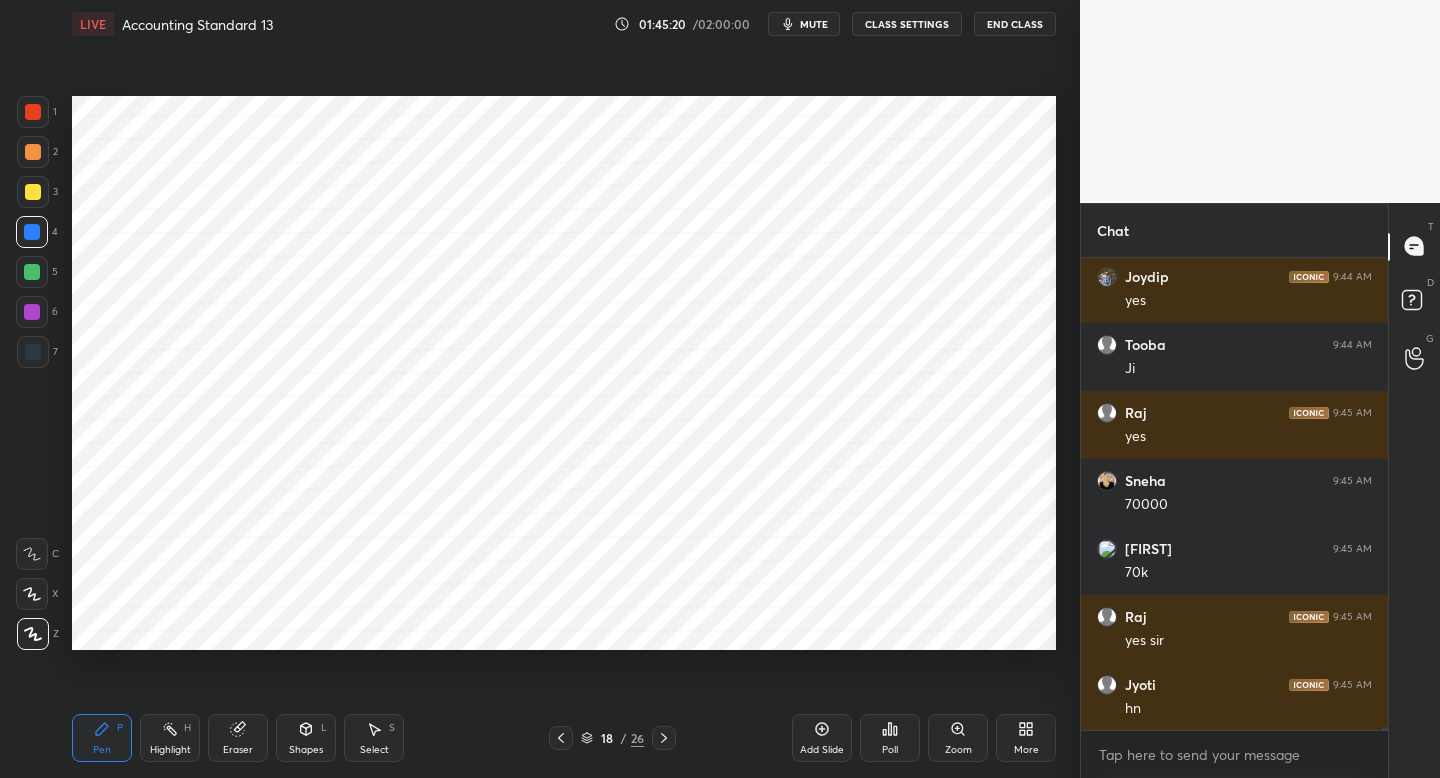 click 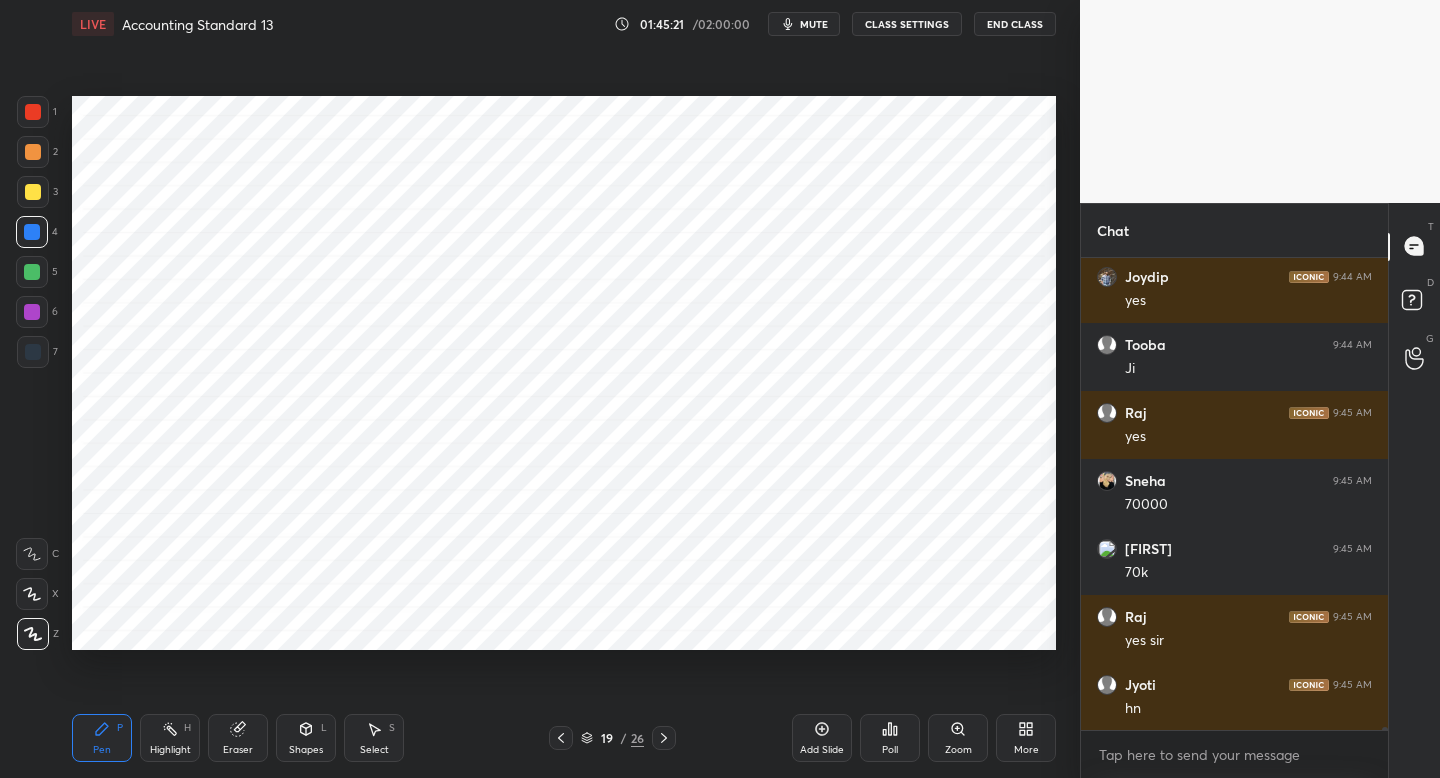 click 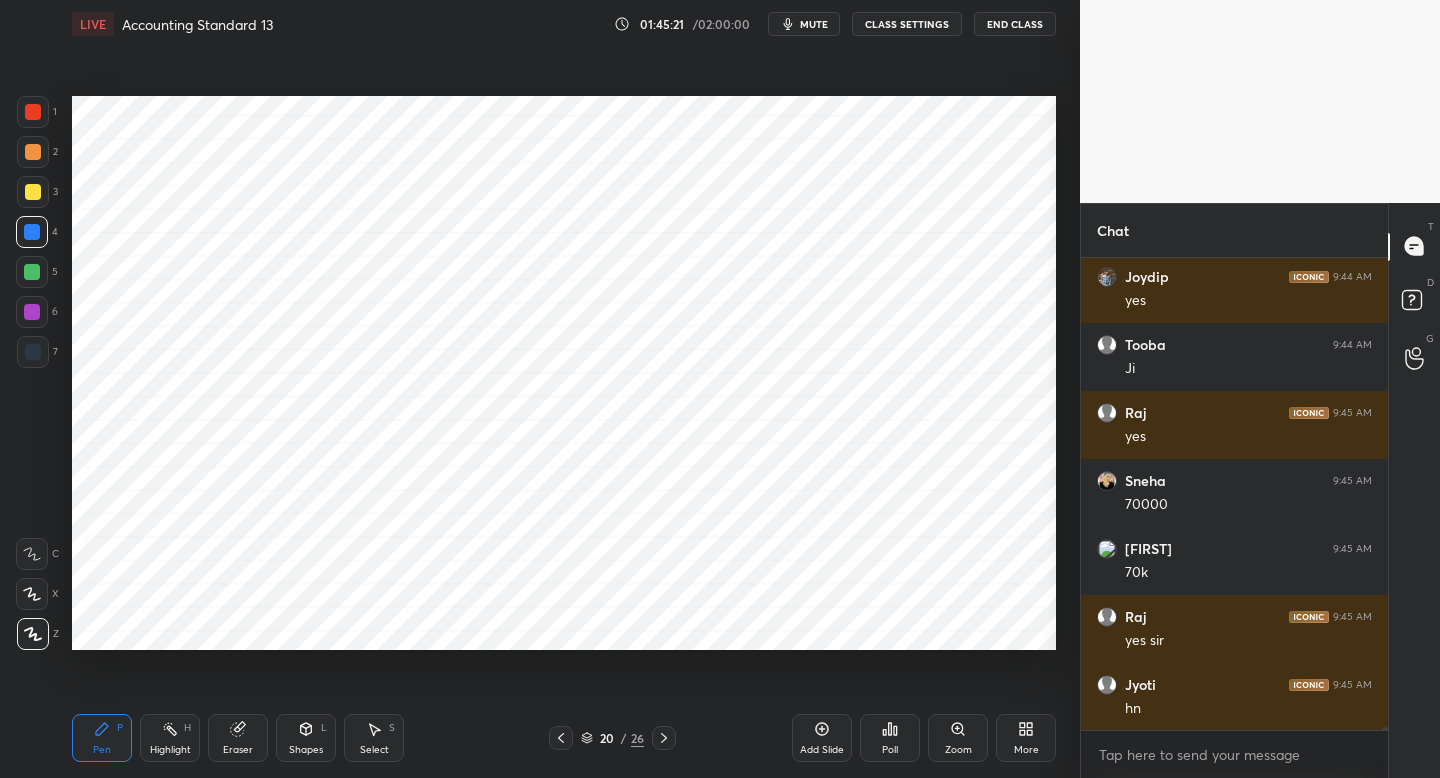 scroll, scrollTop: 64732, scrollLeft: 0, axis: vertical 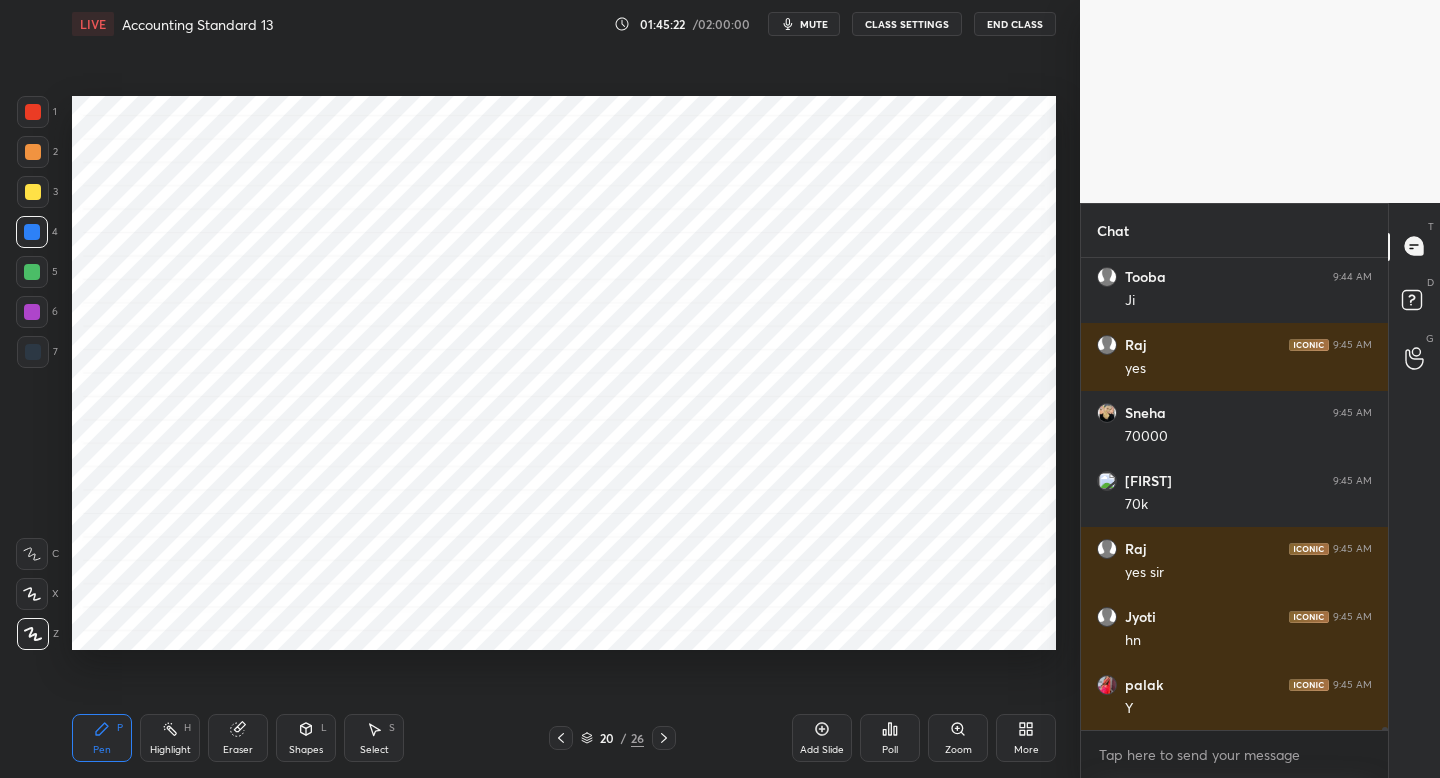 click on "7" at bounding box center (37, 356) 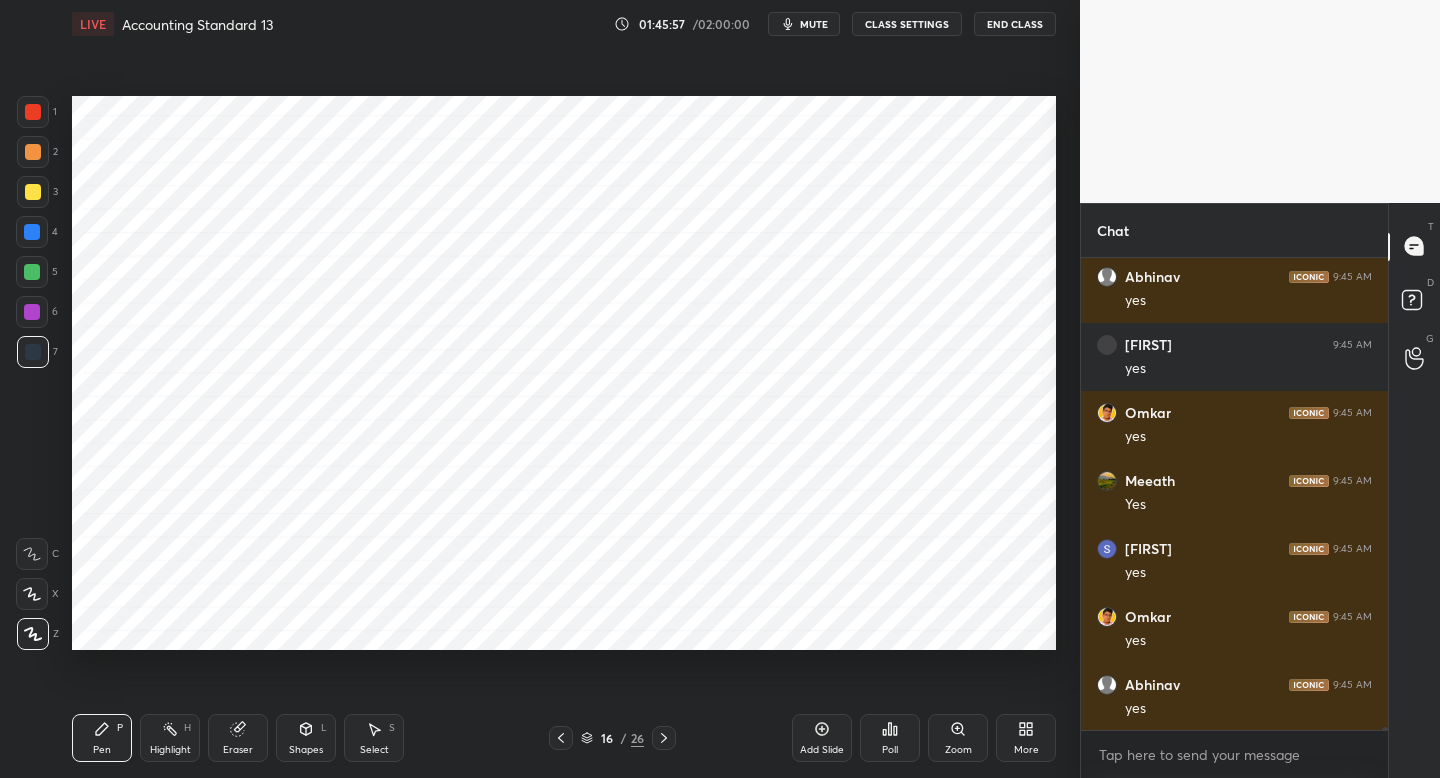 scroll, scrollTop: 66228, scrollLeft: 0, axis: vertical 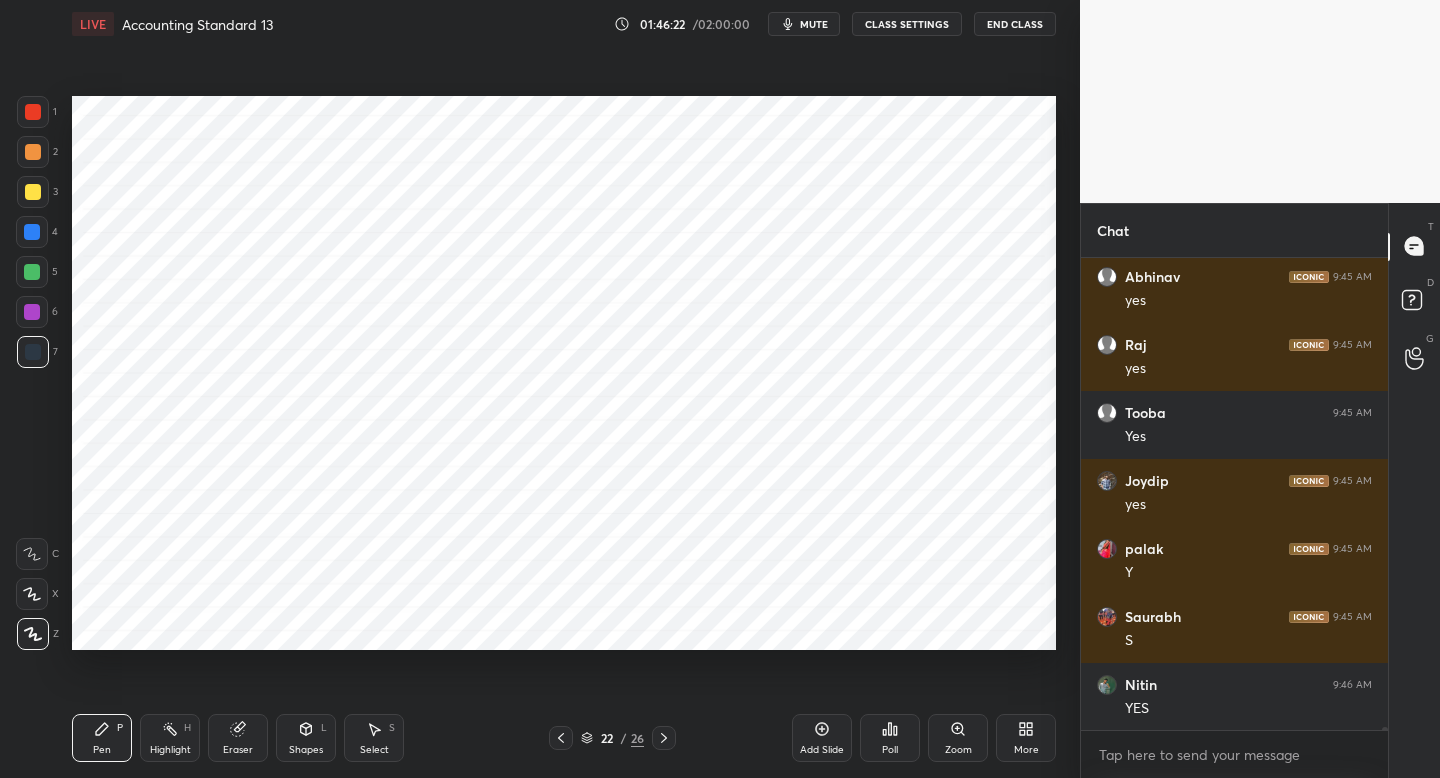 click on "More" at bounding box center [1026, 738] 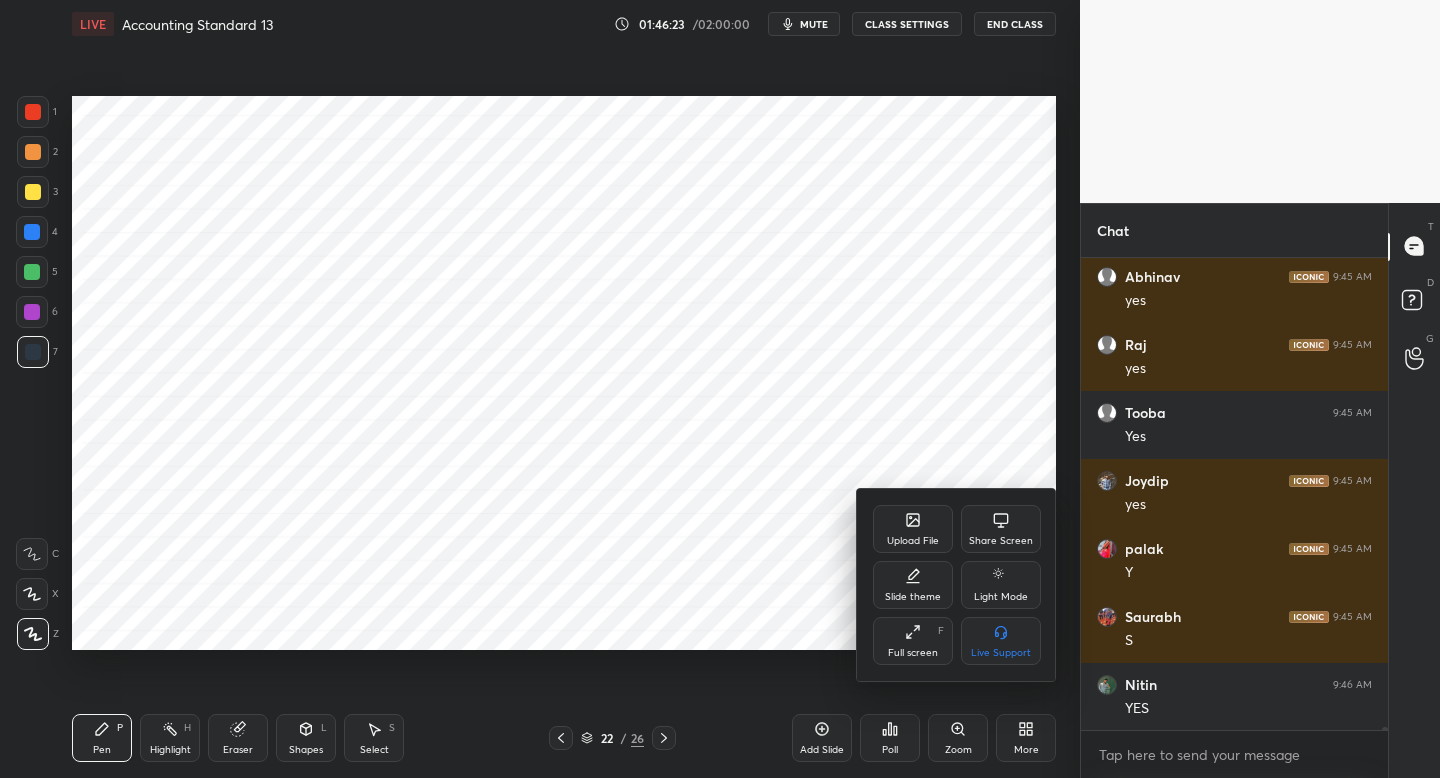 click on "Upload File" at bounding box center (913, 529) 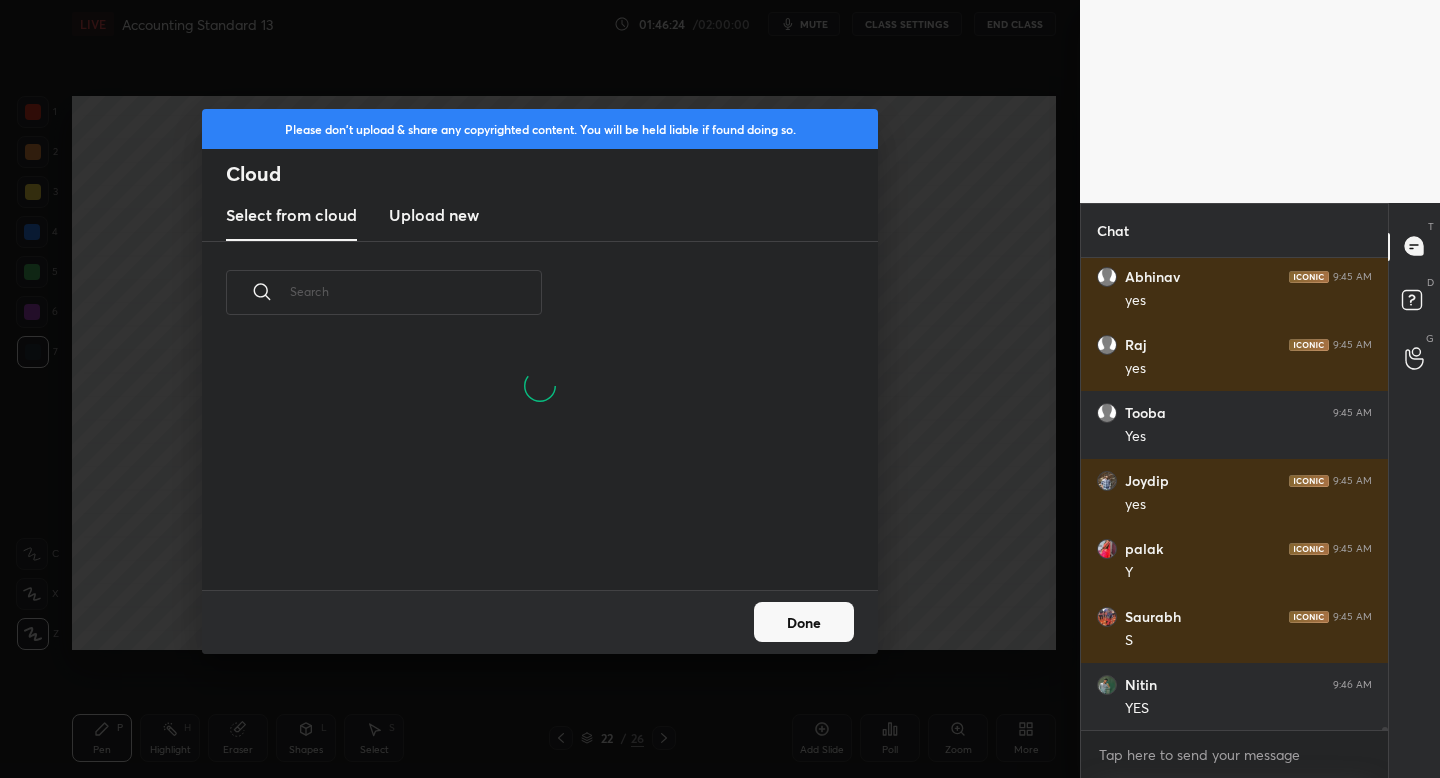 click on "Upload new" at bounding box center [434, 215] 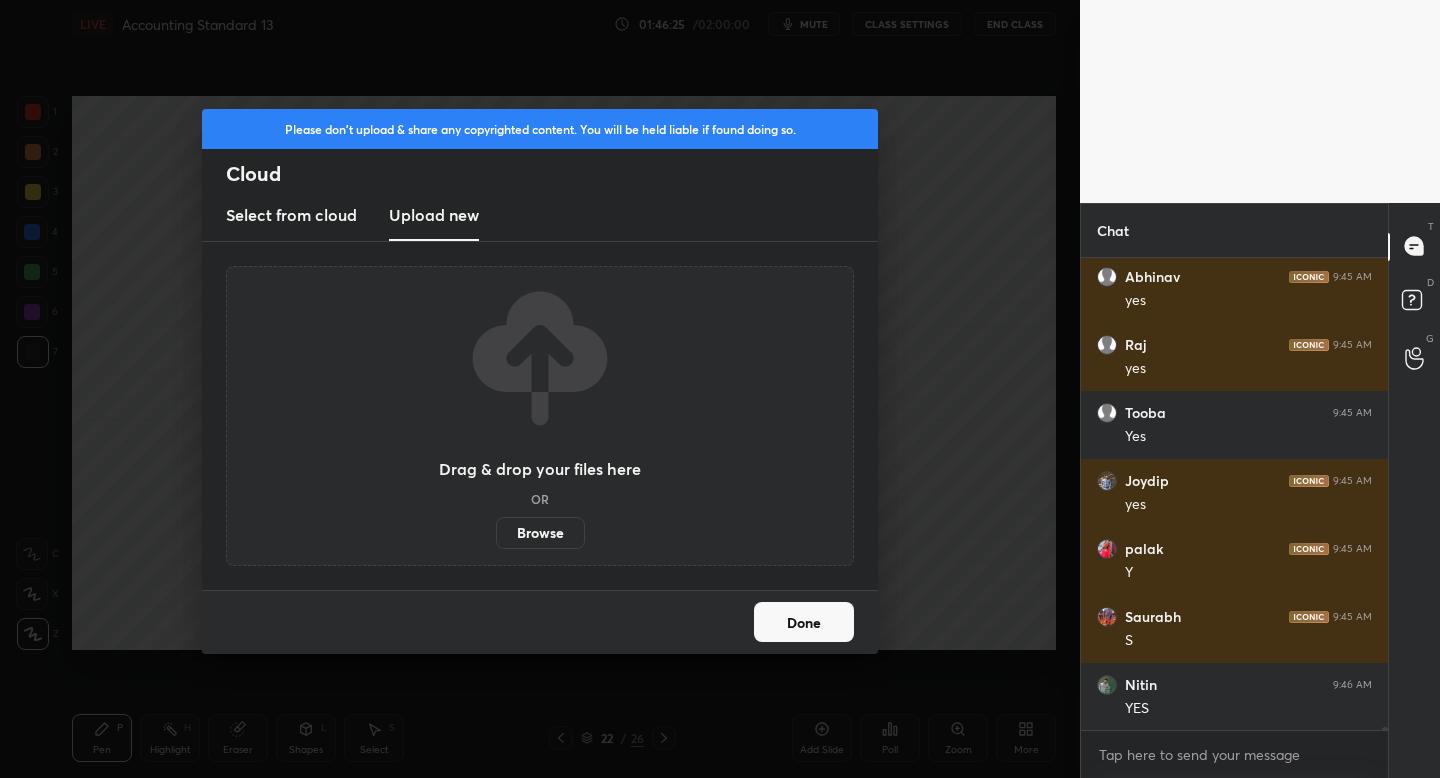 click on "Browse" at bounding box center [540, 533] 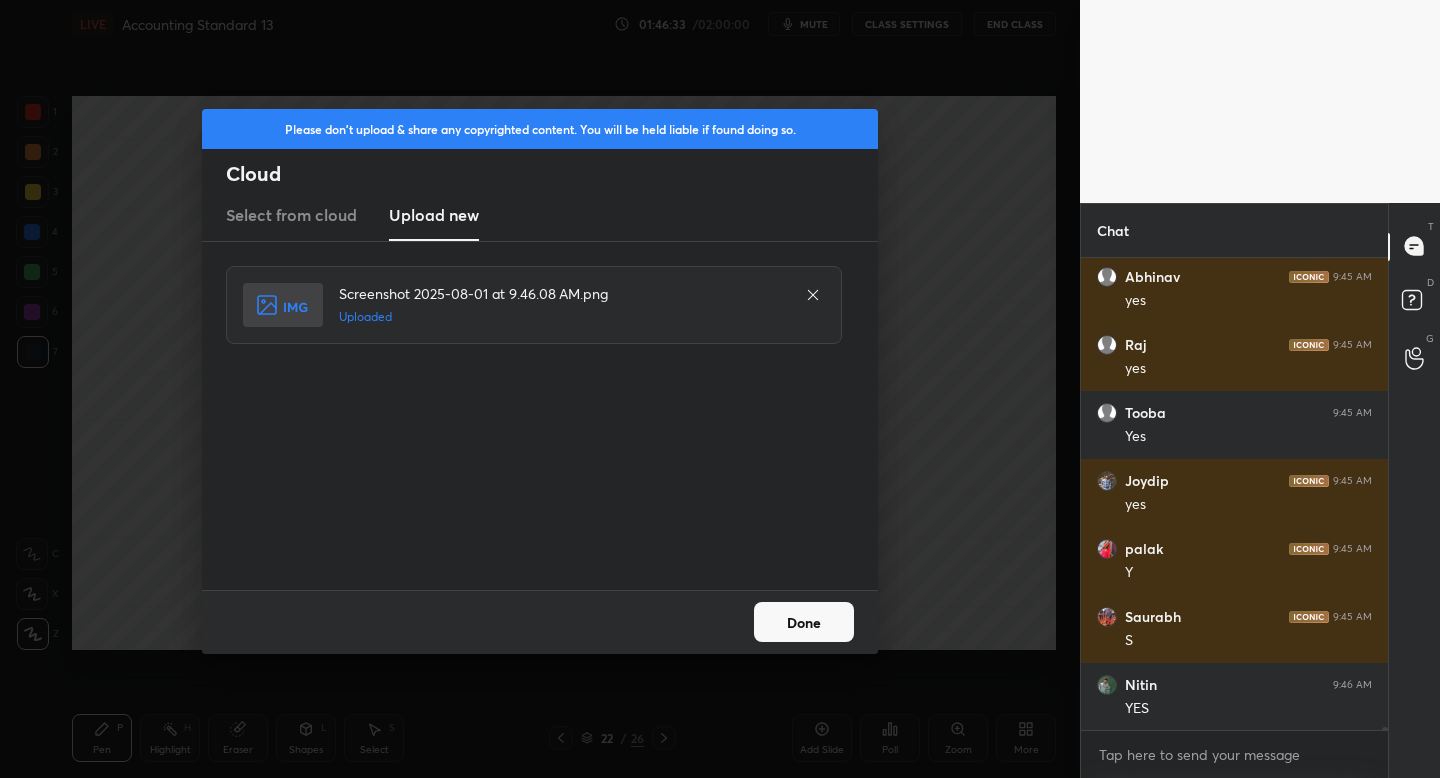 click on "Done" at bounding box center (804, 622) 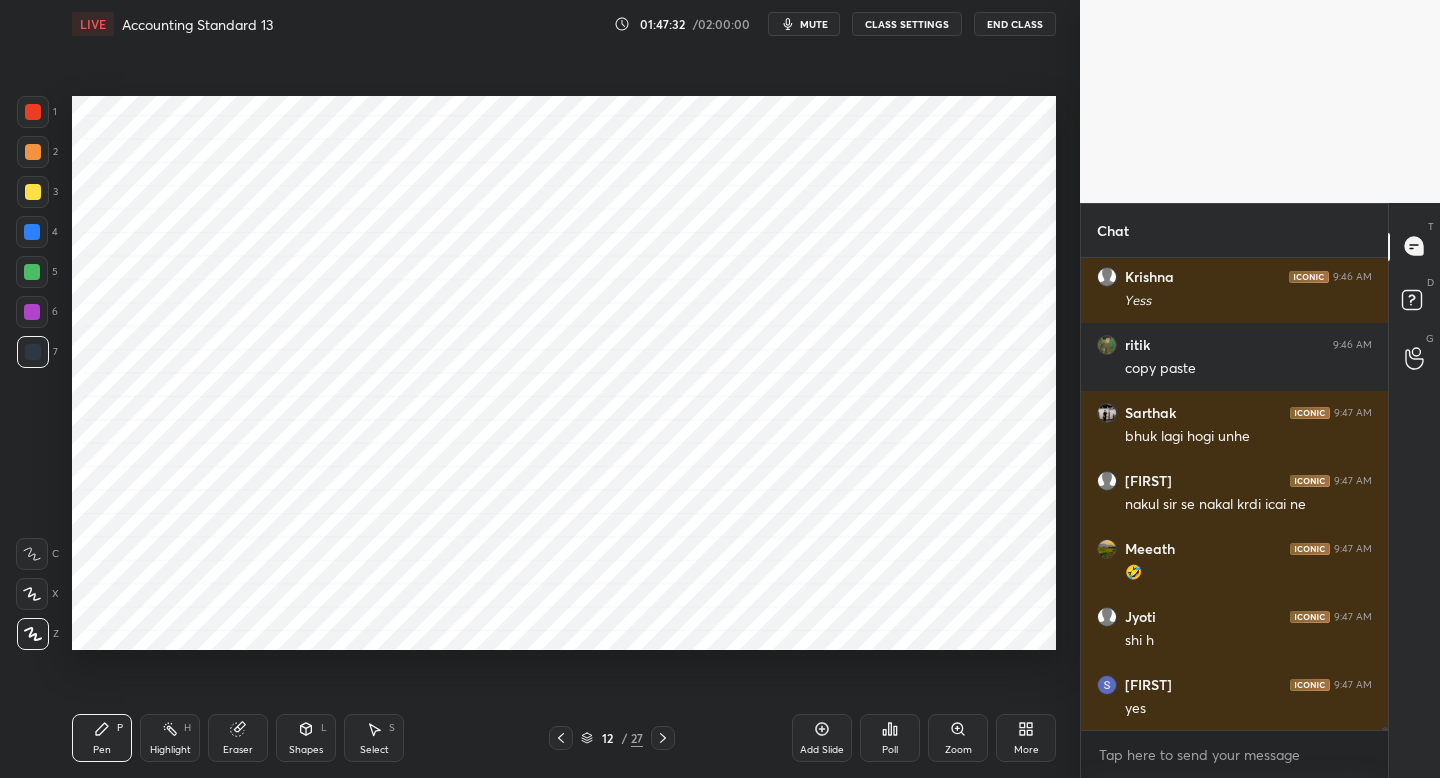 scroll, scrollTop: 68132, scrollLeft: 0, axis: vertical 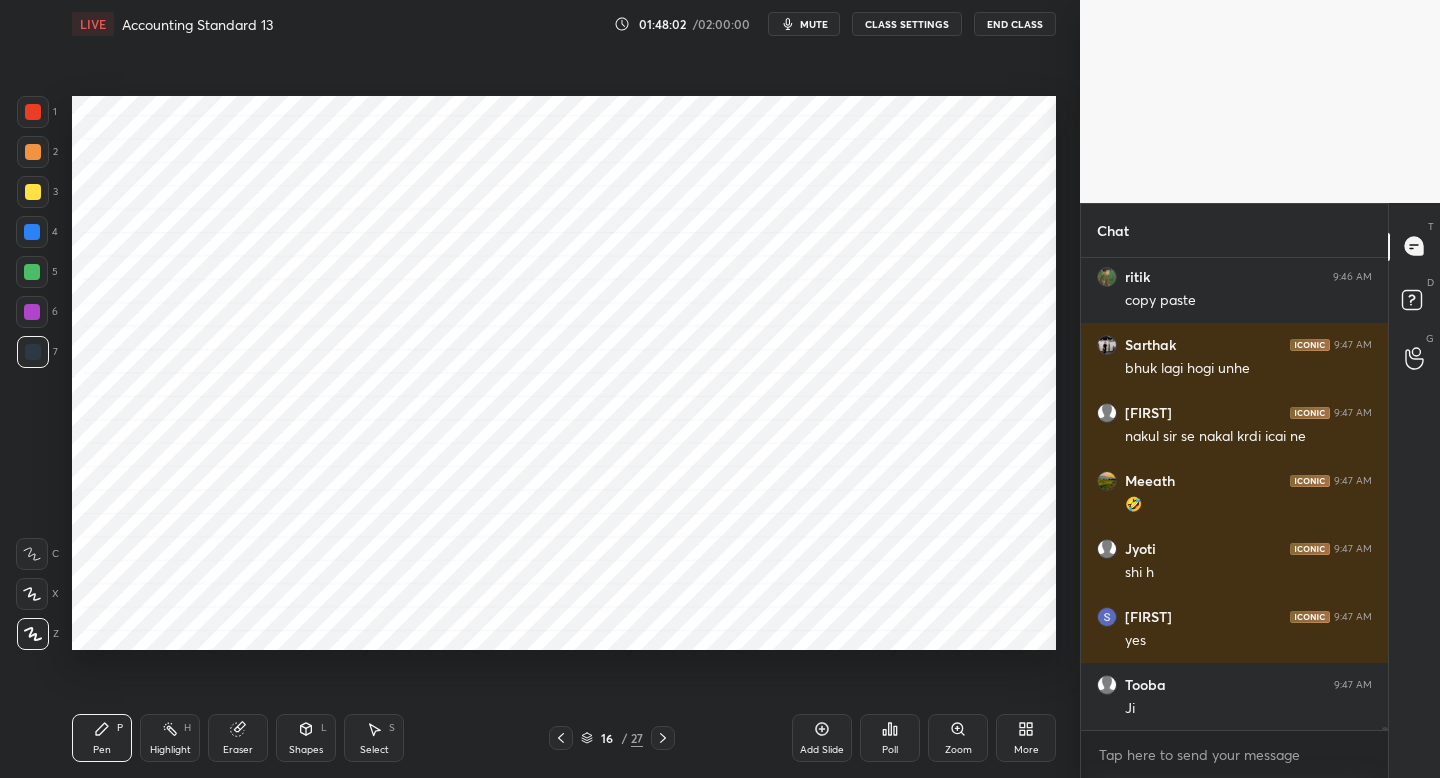 click 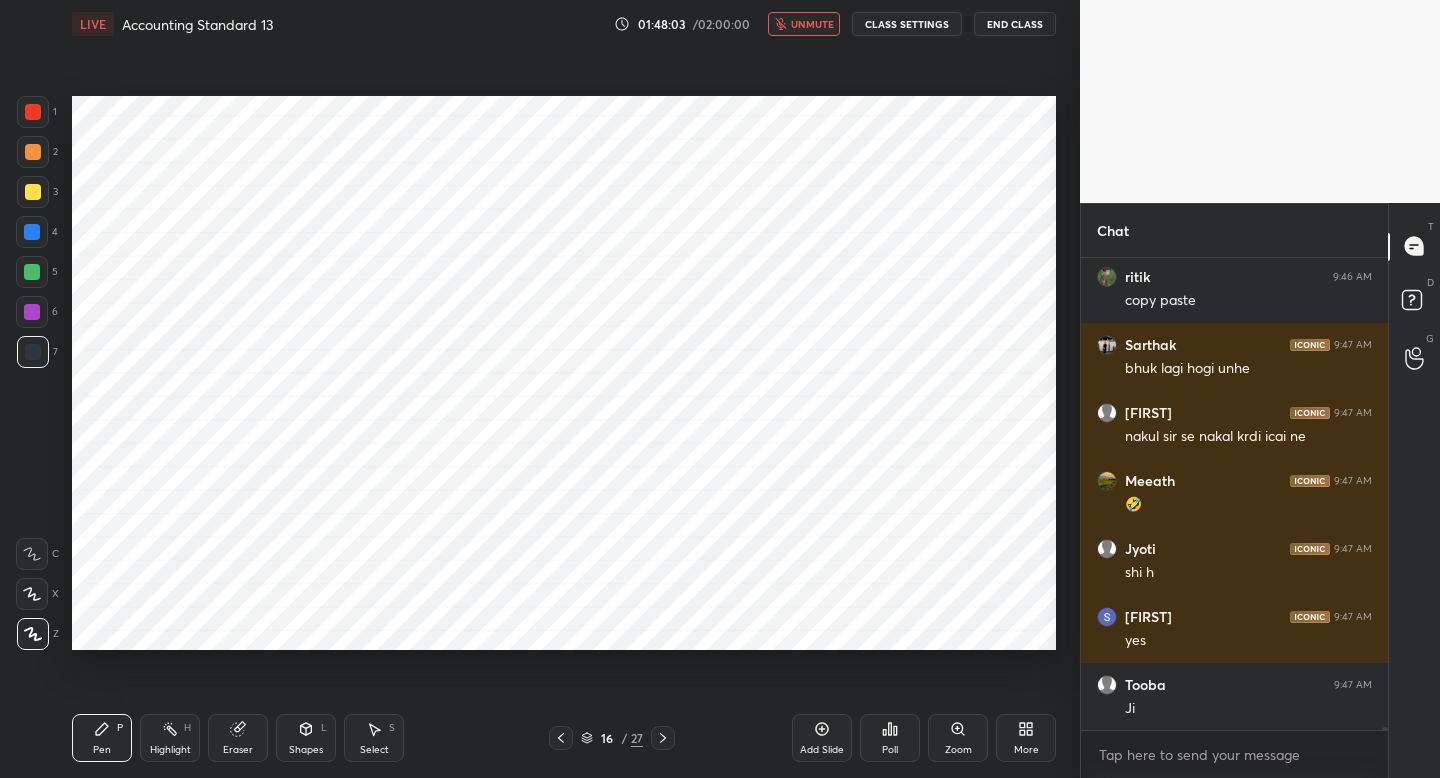 click on "unmute" at bounding box center (812, 24) 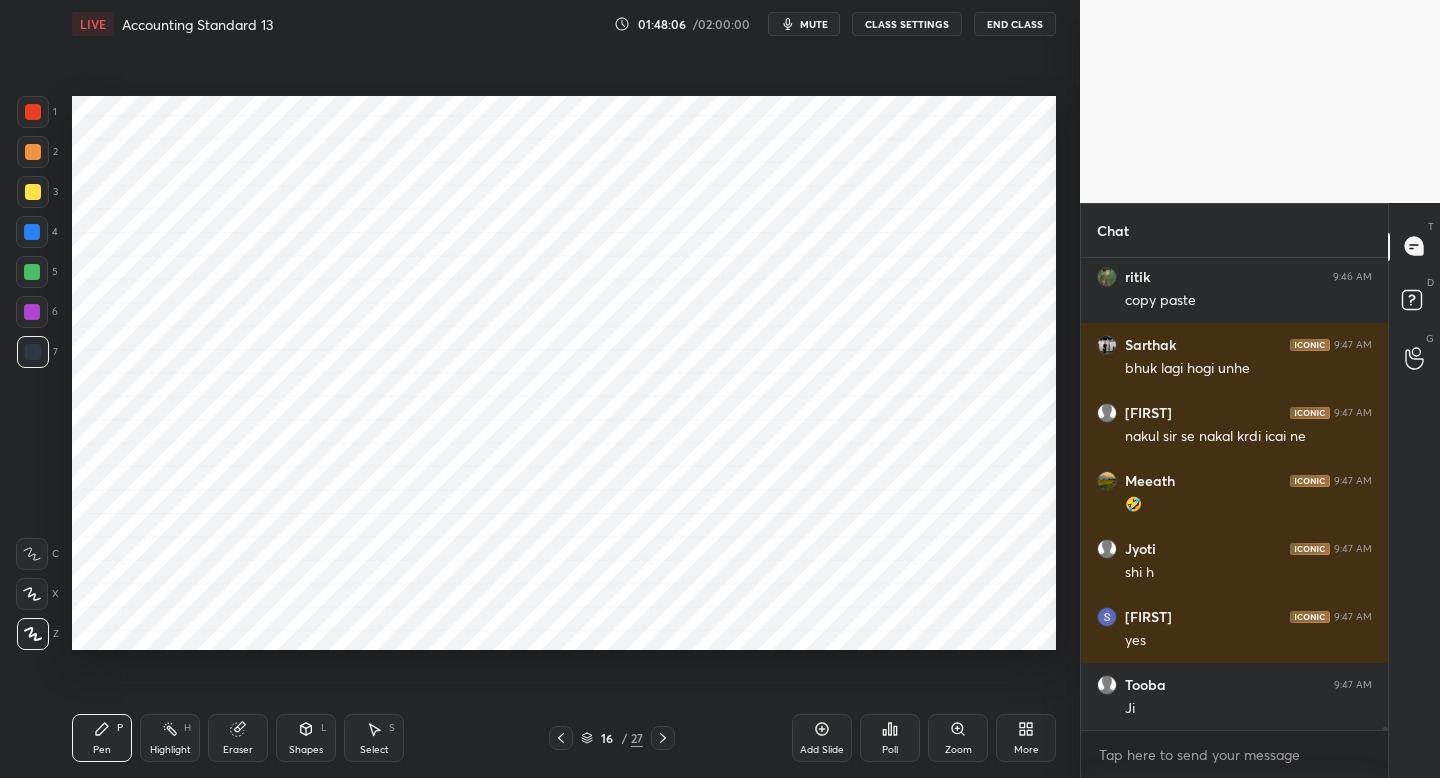 click 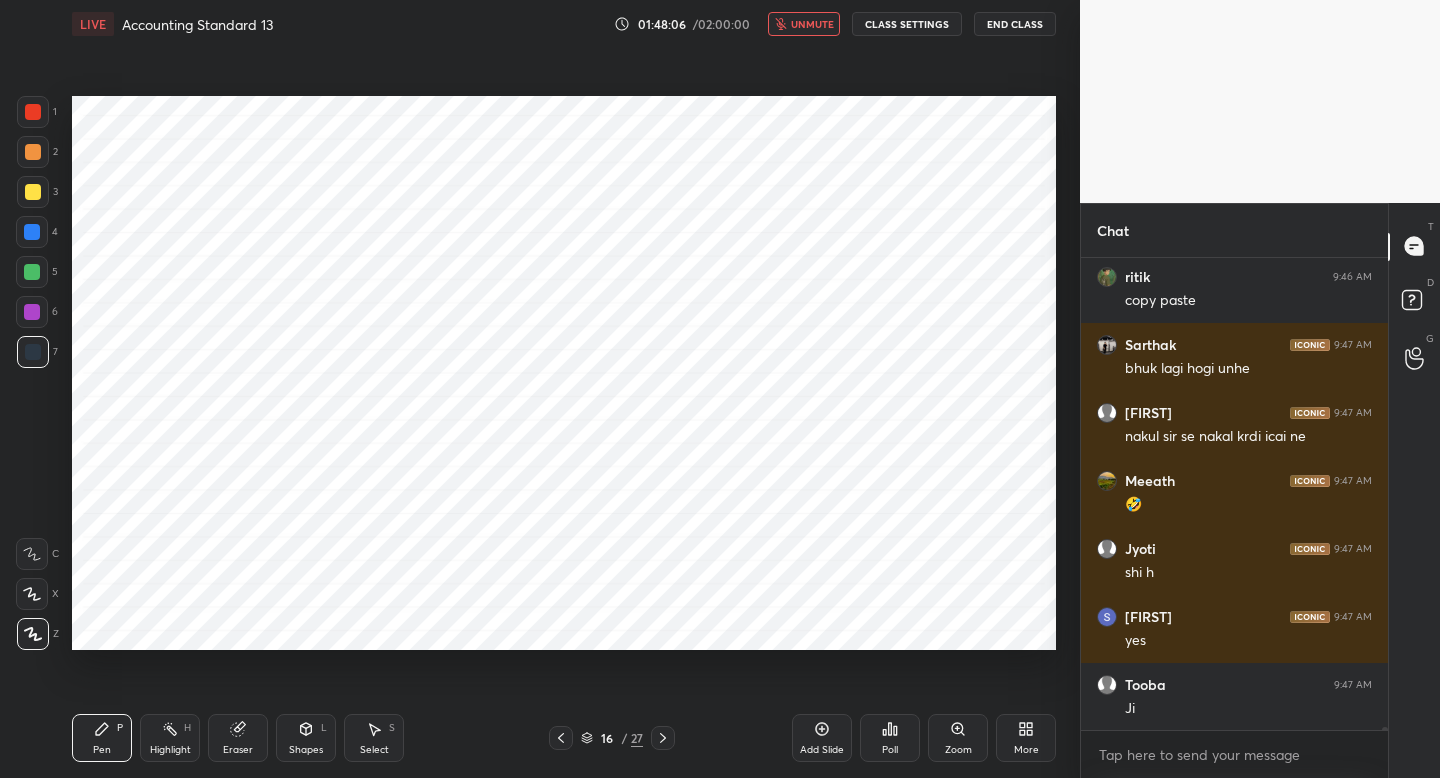 click on "unmute" at bounding box center [812, 24] 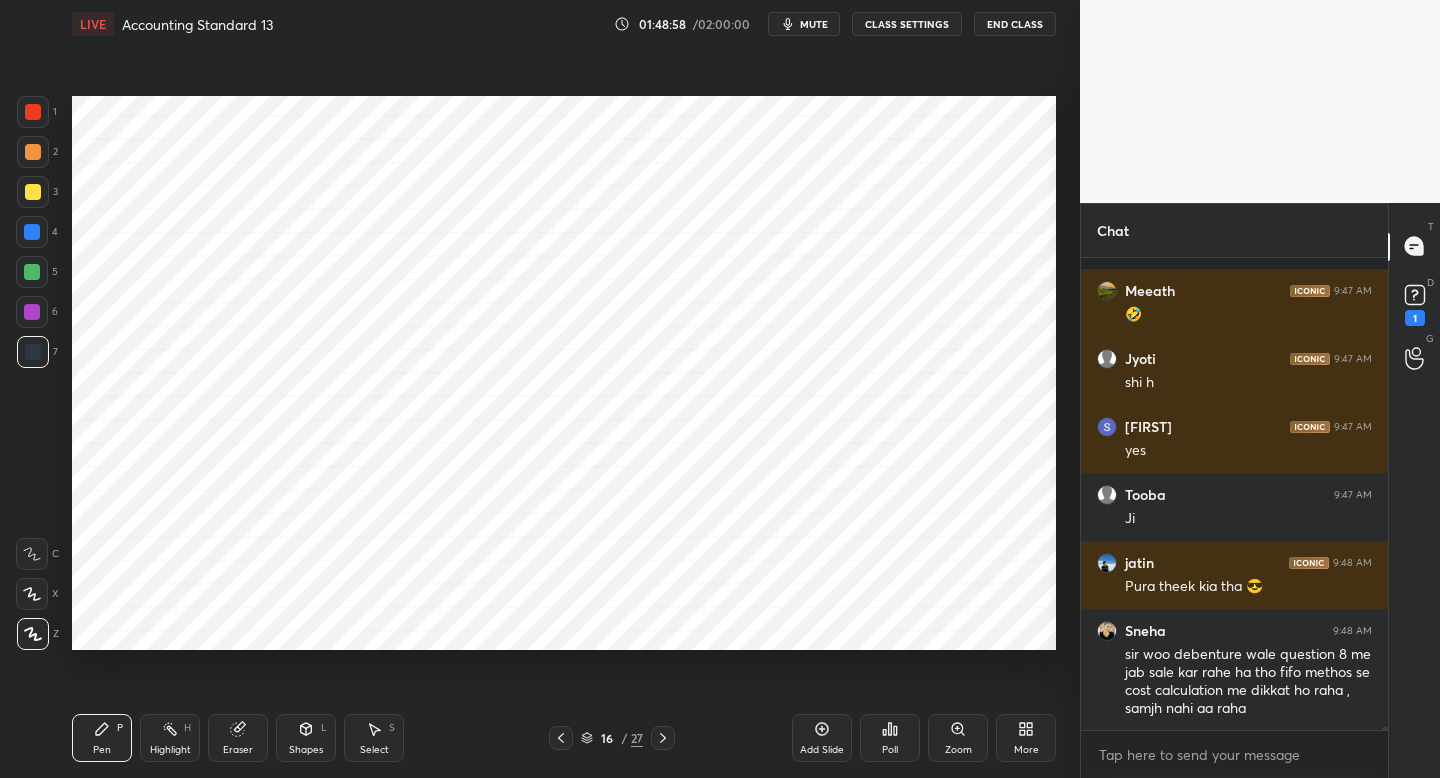 scroll, scrollTop: 68408, scrollLeft: 0, axis: vertical 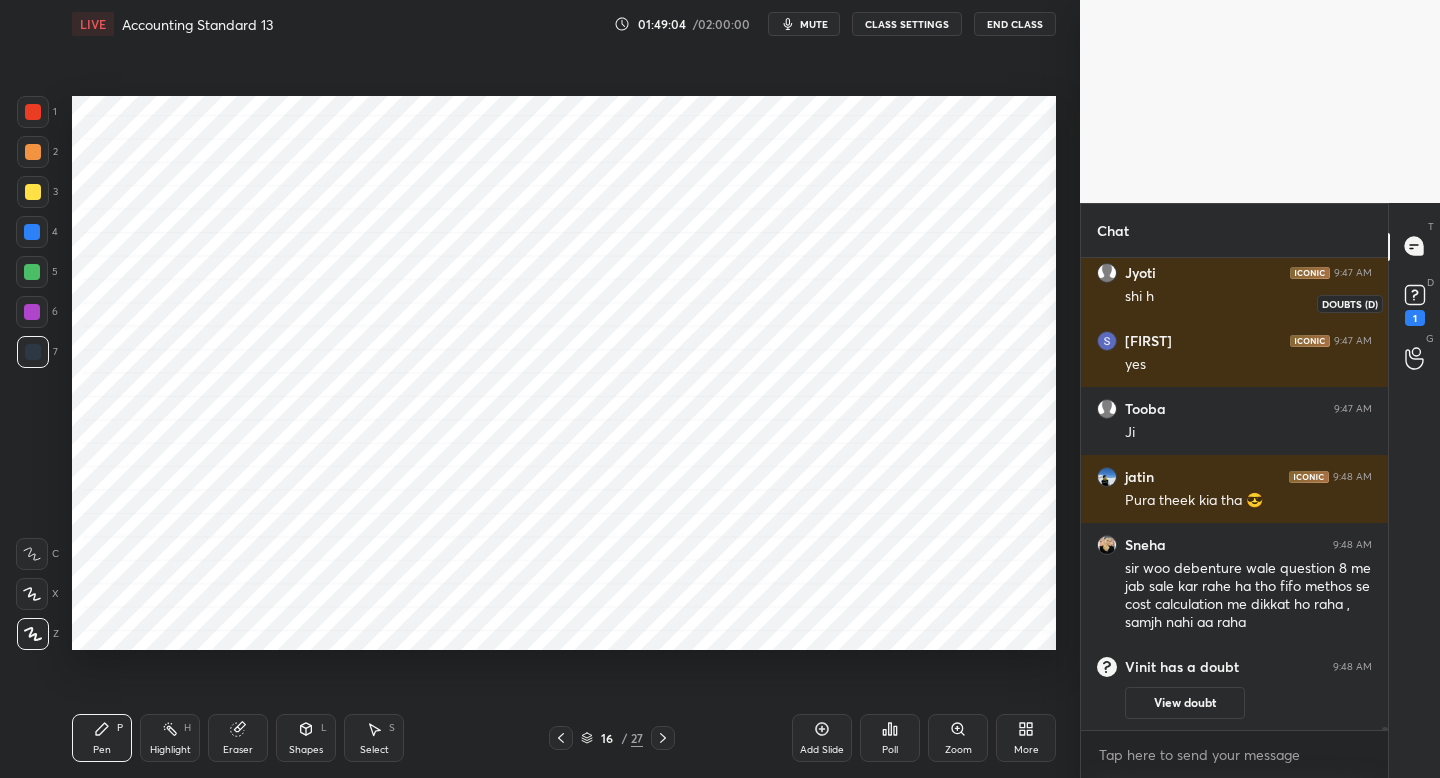 click 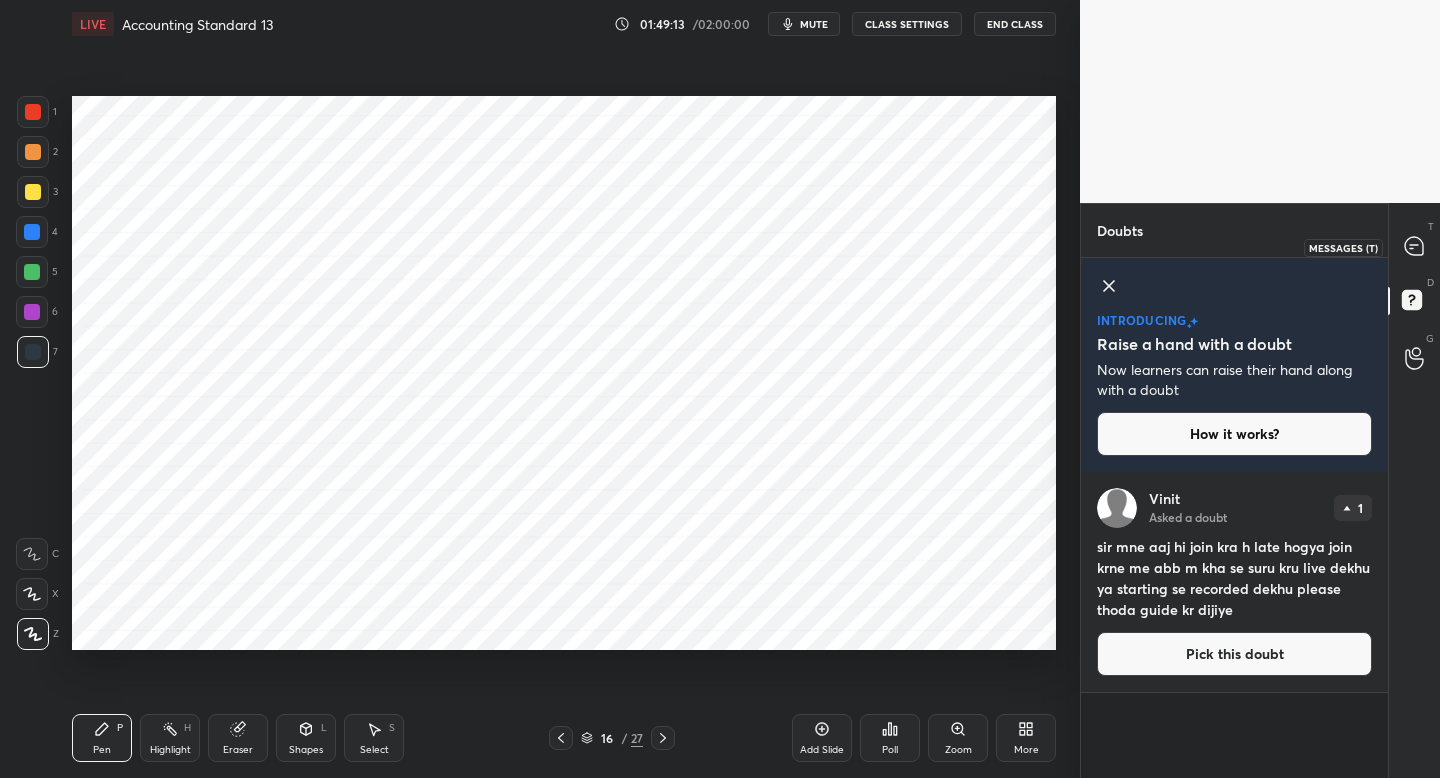 click 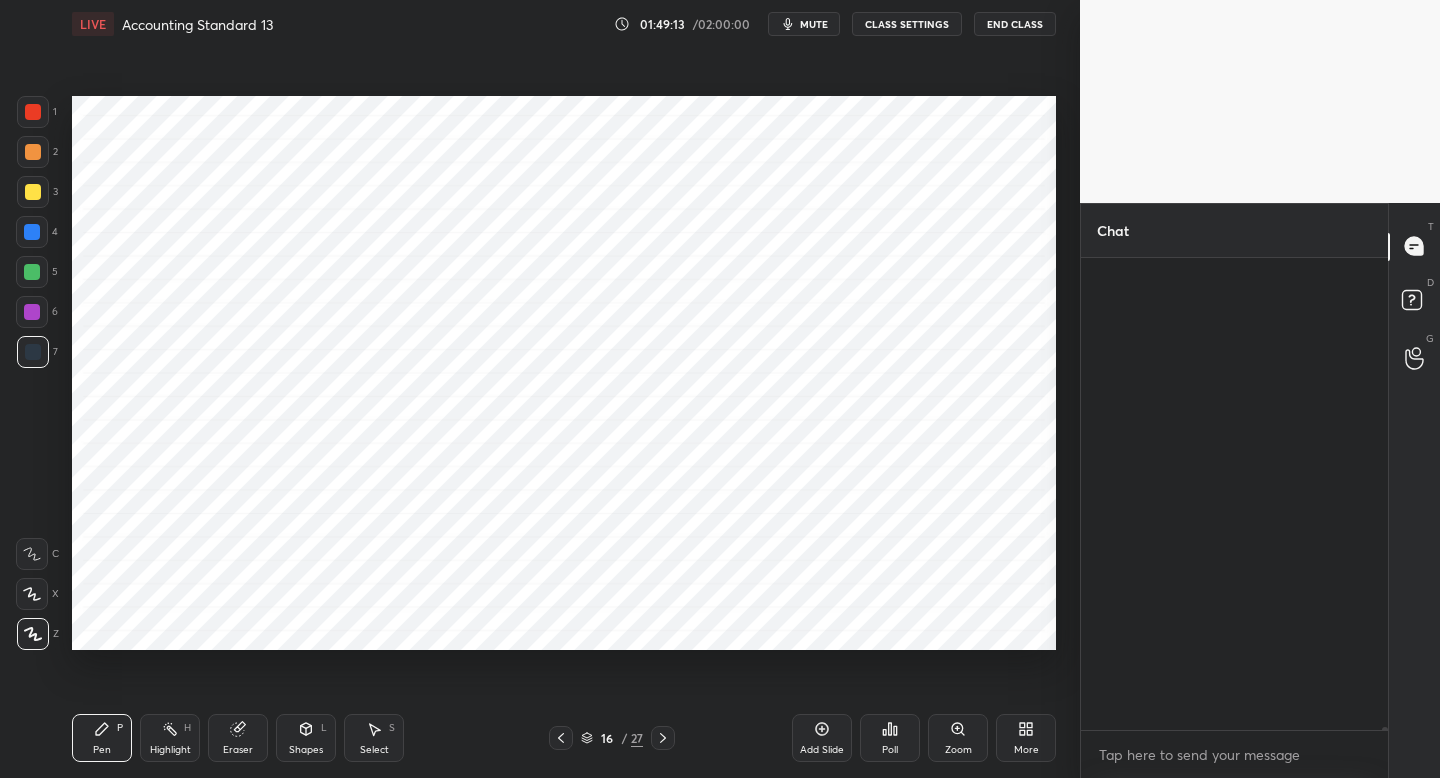 scroll, scrollTop: 64888, scrollLeft: 0, axis: vertical 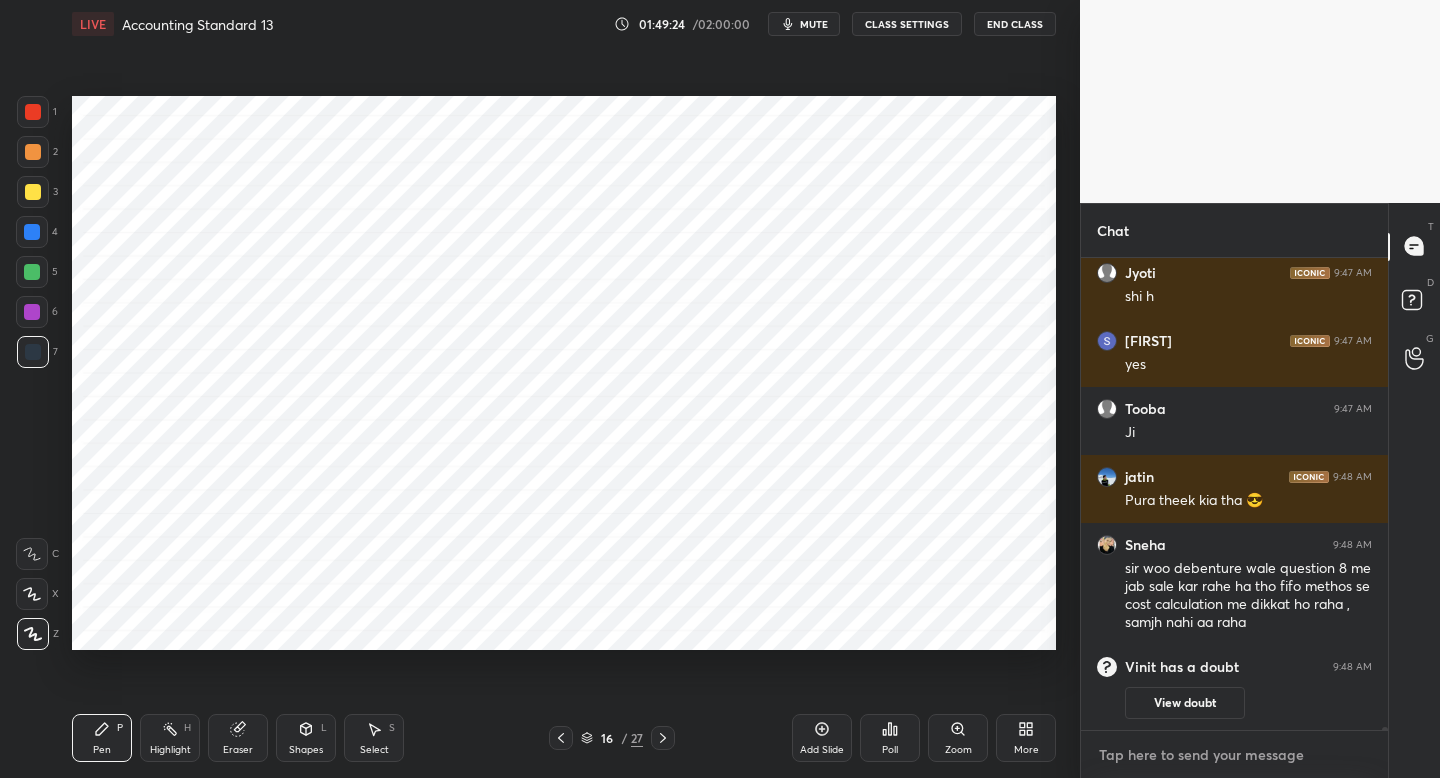 click at bounding box center (1234, 755) 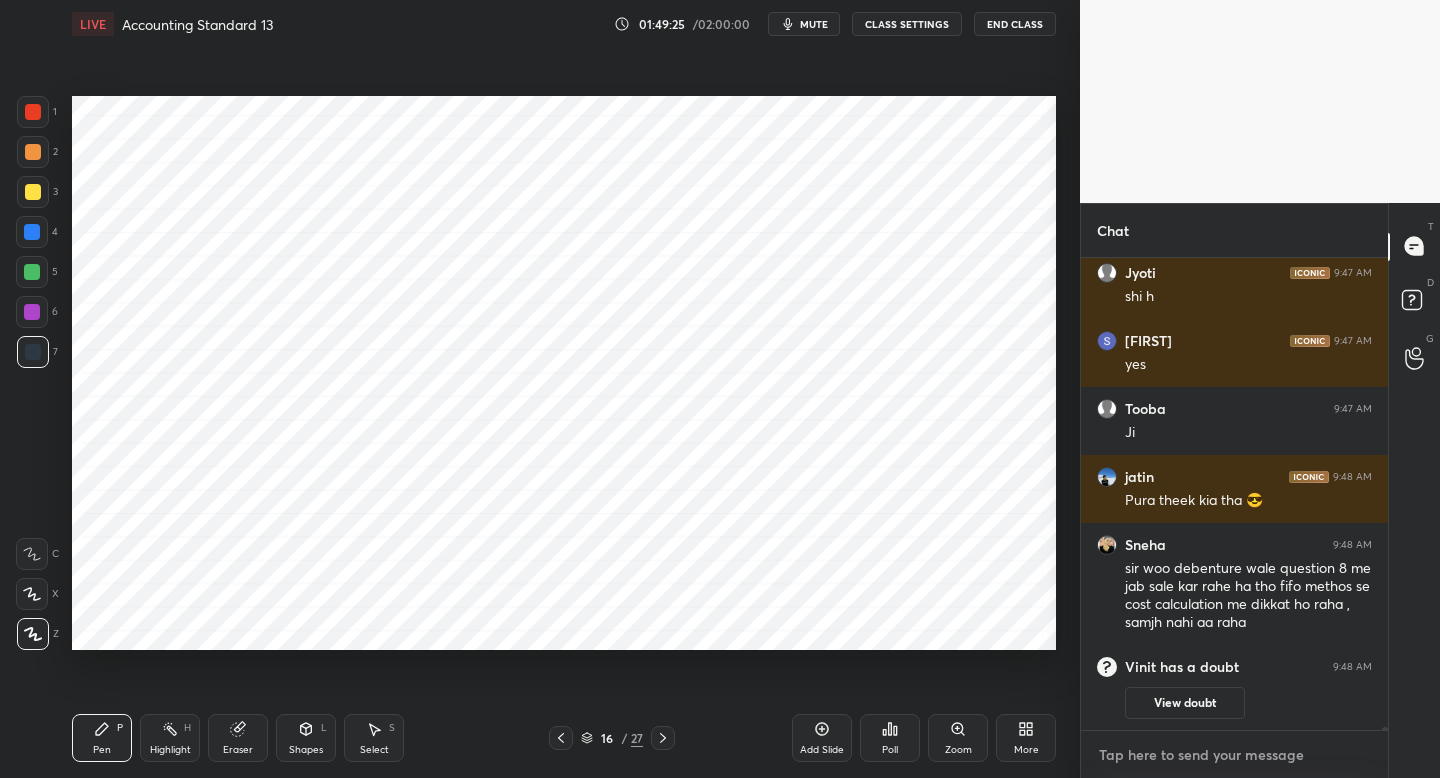 paste on "https://docs.google.com/spreadsheets/d/1--mCJ9m_3ihTWzH4Onj1kLCTZYk_xs_xtxsaFo_pCSQ/edit?usp=sharing" 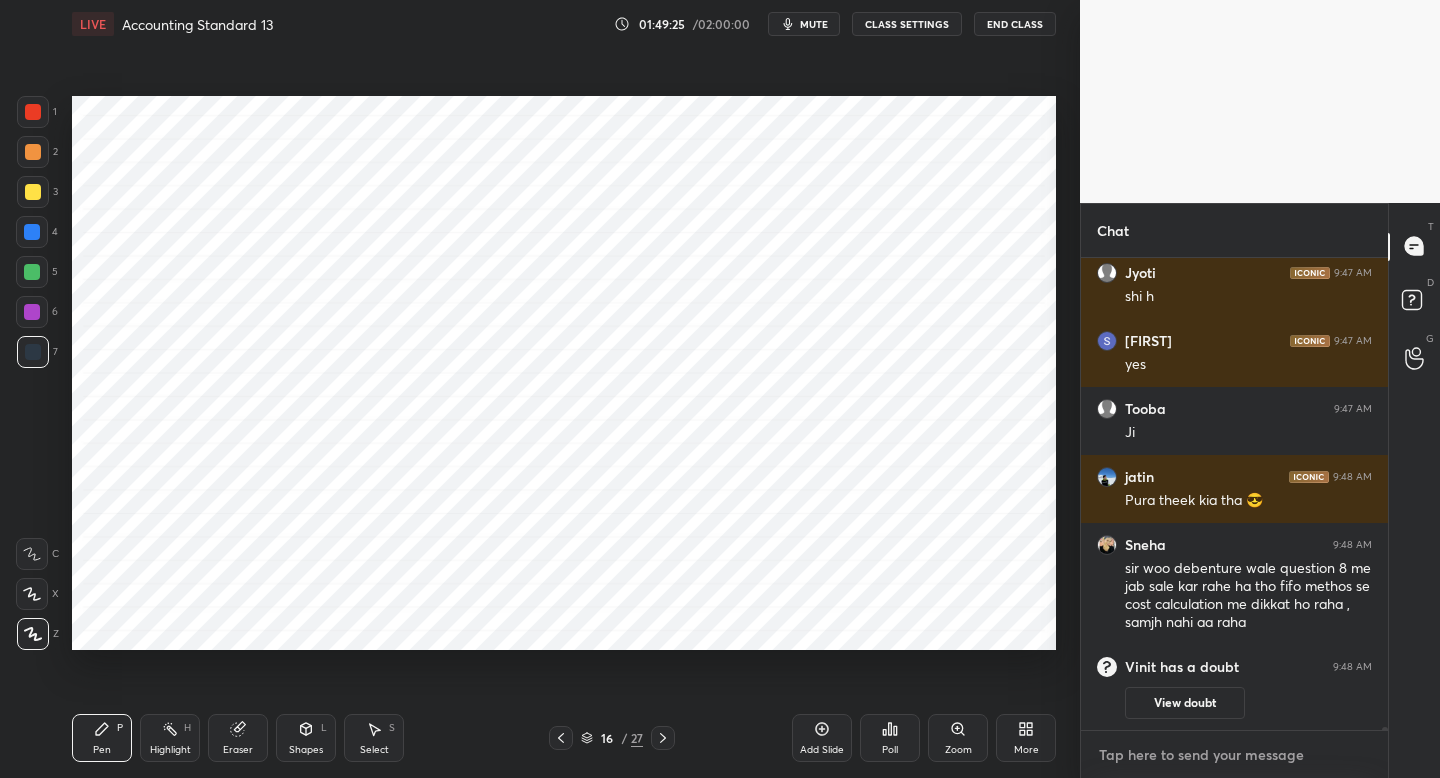 type on "x" 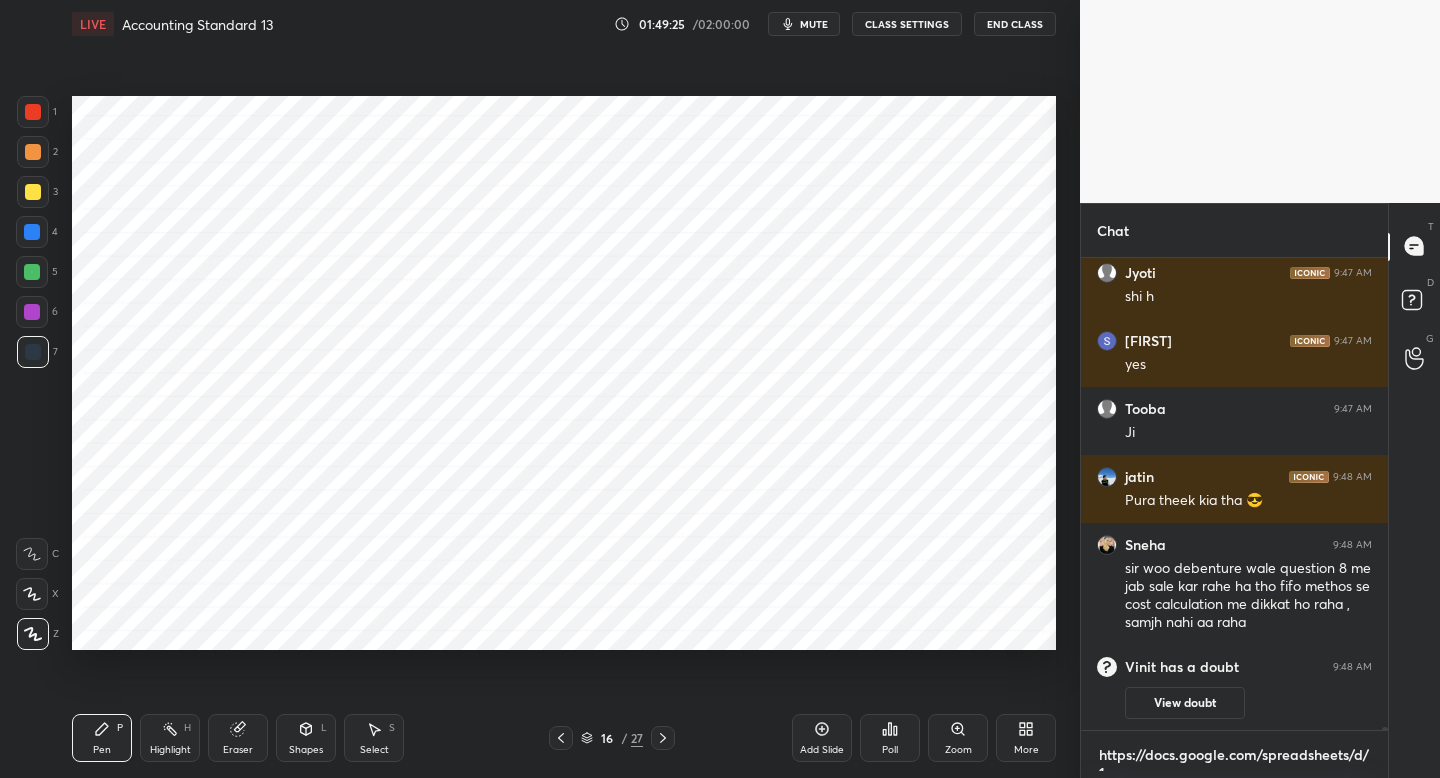 scroll, scrollTop: 0, scrollLeft: 0, axis: both 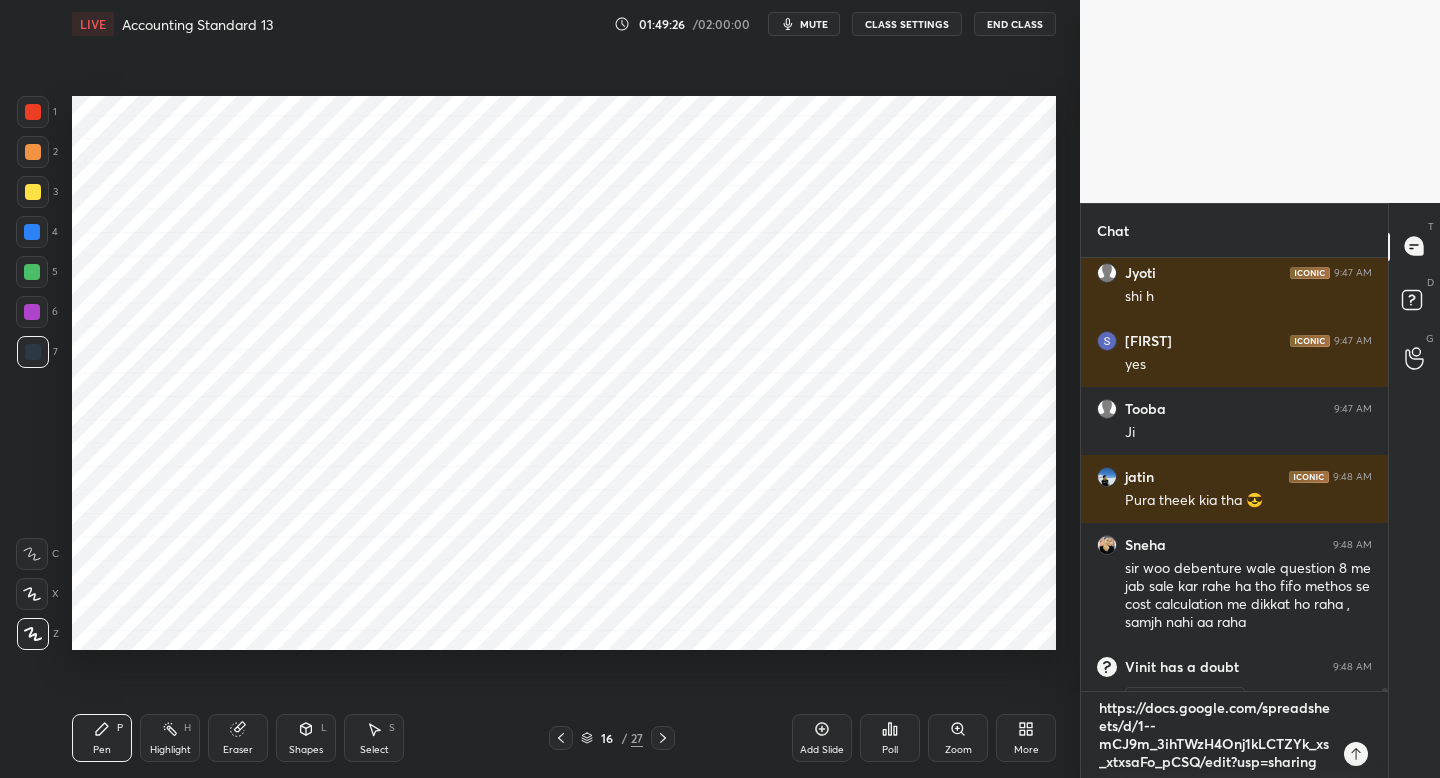 type 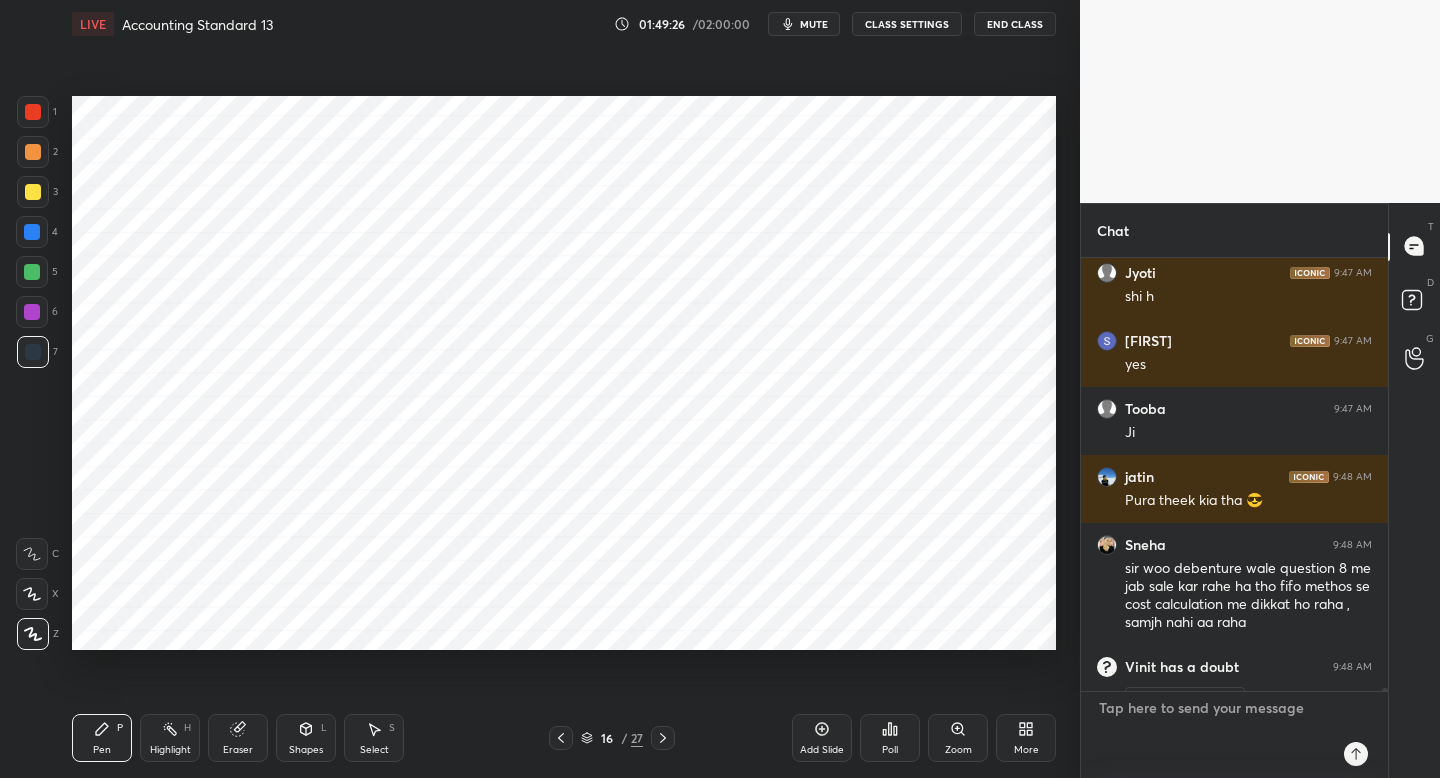 scroll, scrollTop: 7, scrollLeft: 7, axis: both 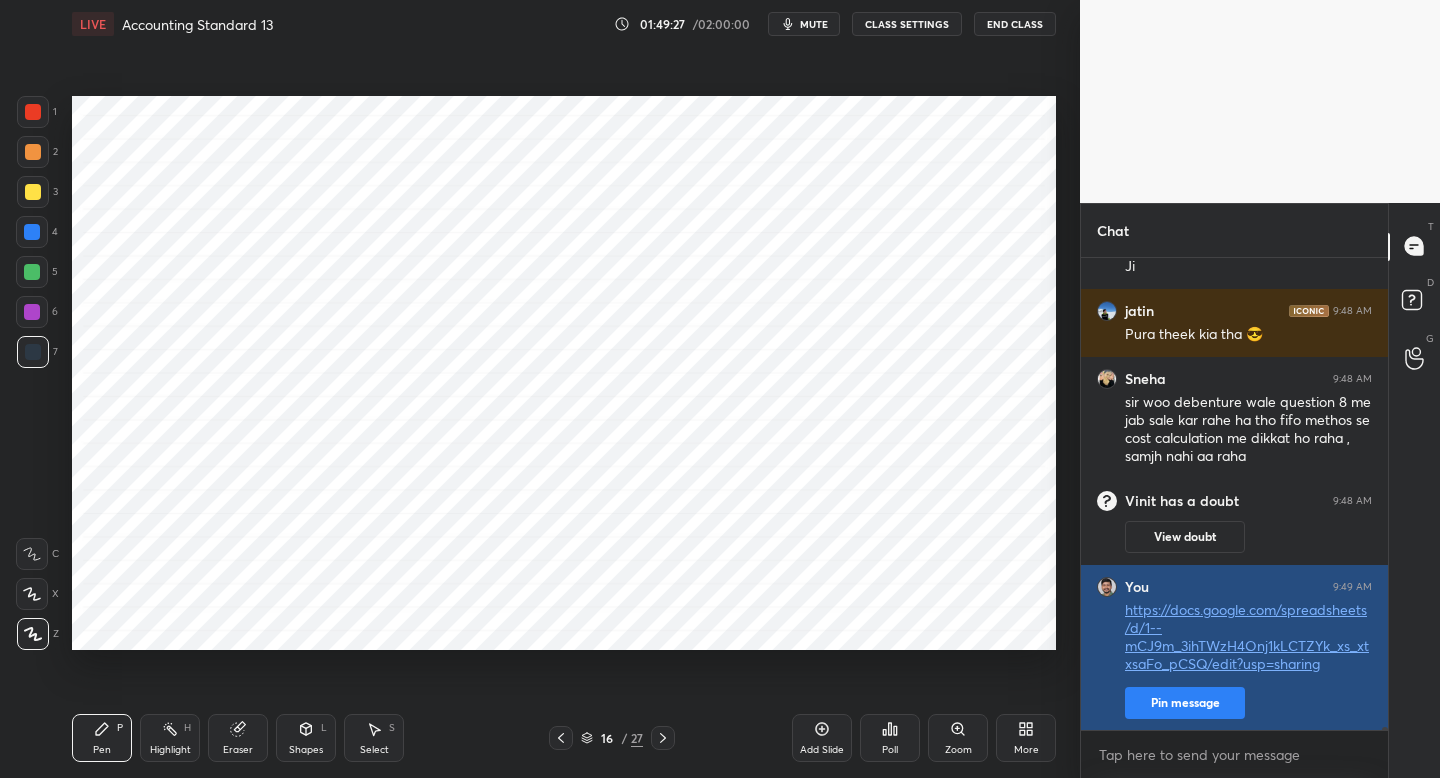 click on "Pin message" at bounding box center (1185, 703) 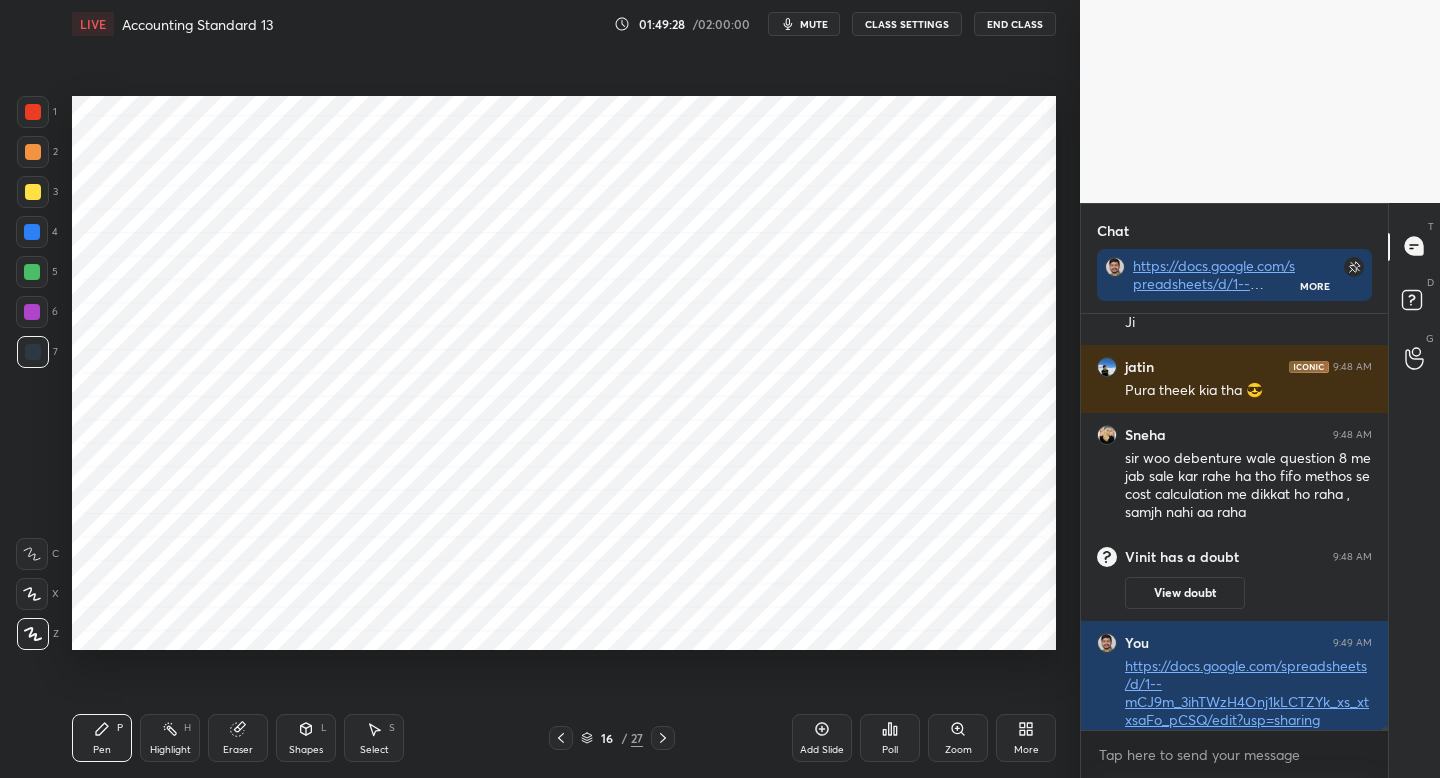 scroll, scrollTop: 65110, scrollLeft: 0, axis: vertical 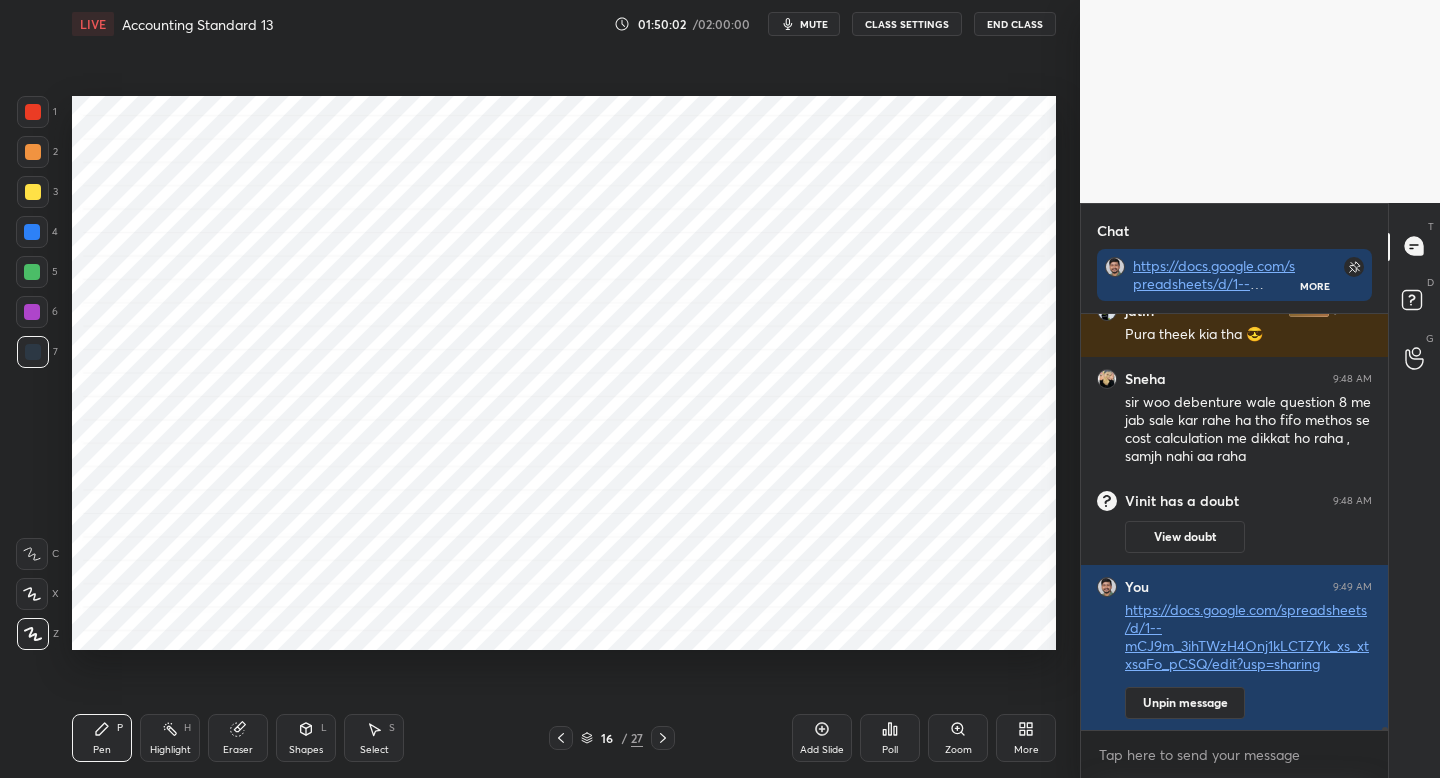 click on "mute" at bounding box center (814, 24) 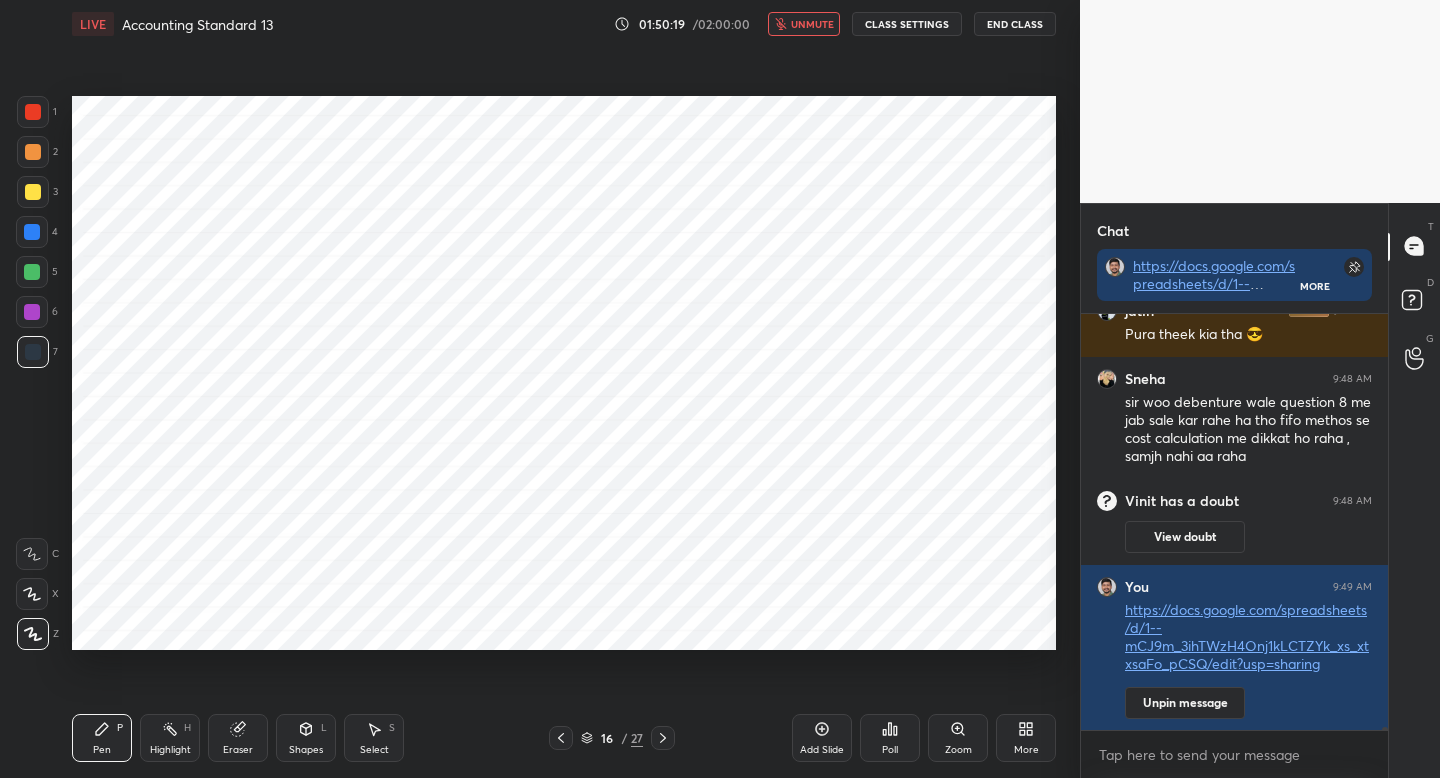 click on "unmute" at bounding box center [812, 24] 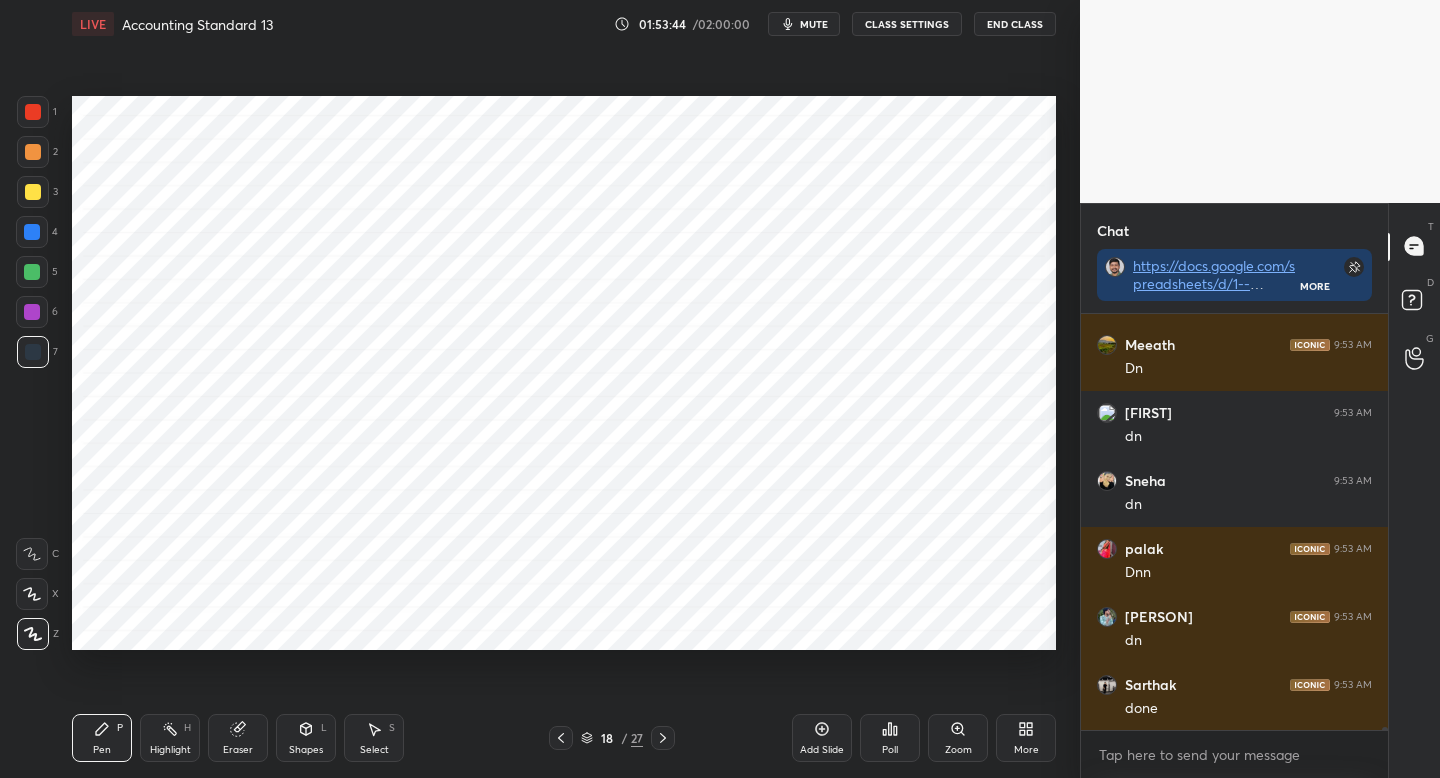 scroll, scrollTop: 66878, scrollLeft: 0, axis: vertical 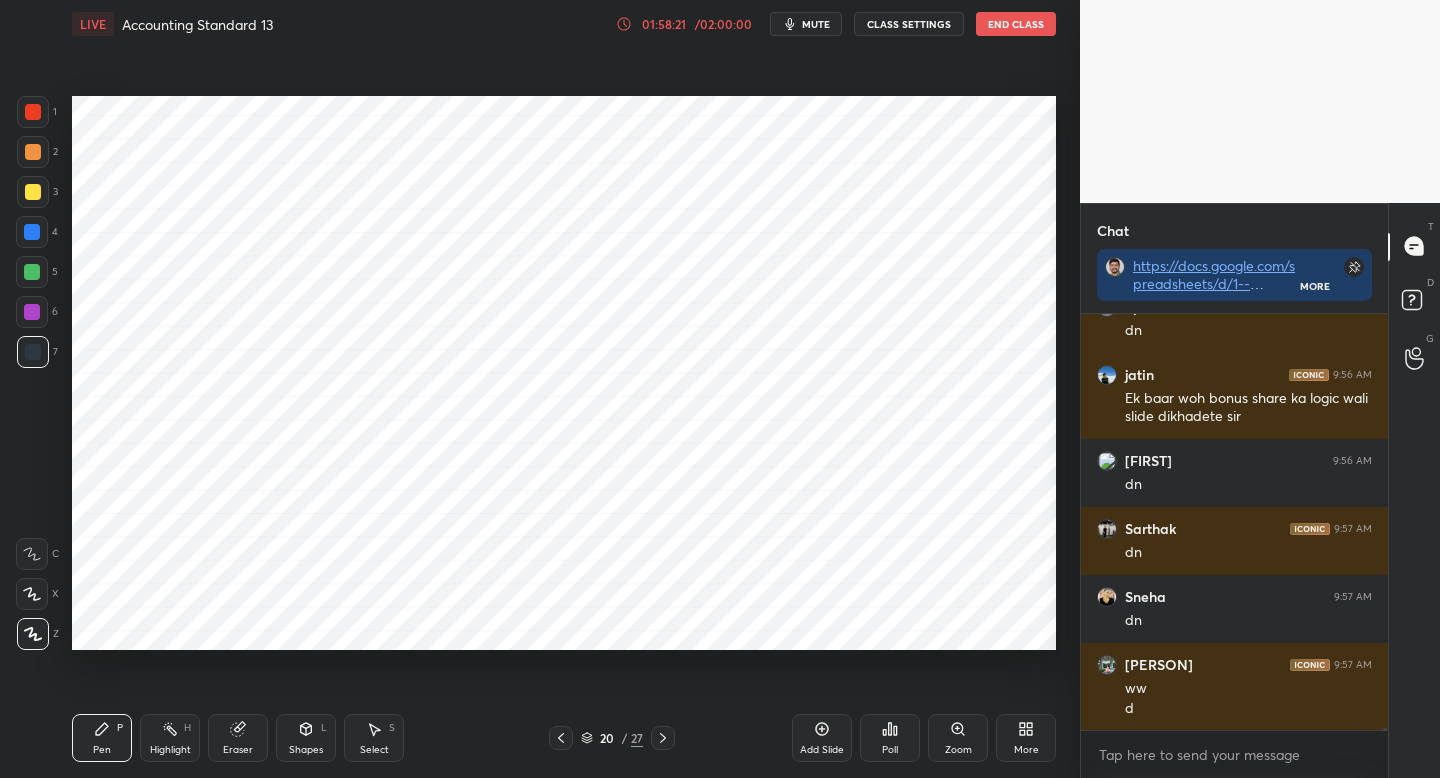 click on "mute" at bounding box center (816, 24) 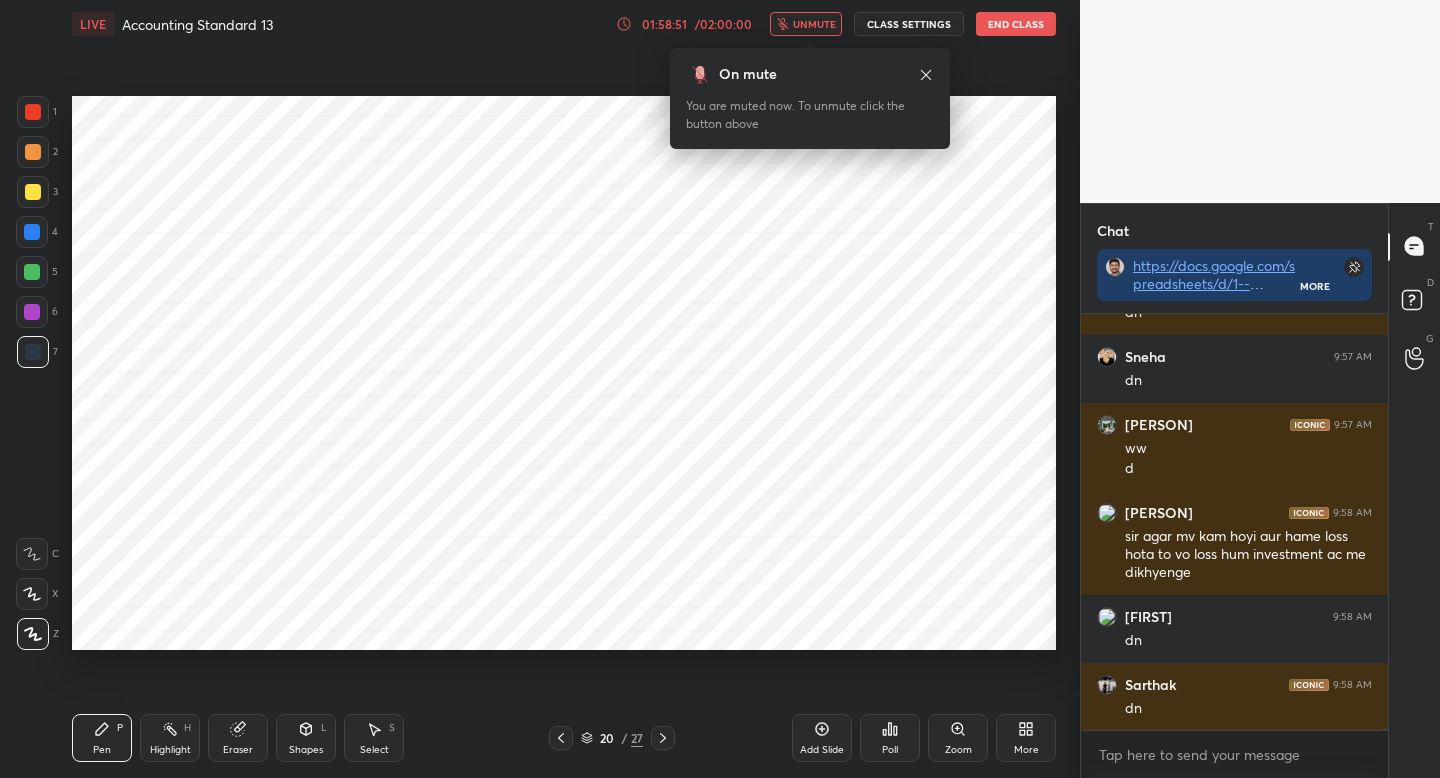 scroll, scrollTop: 69622, scrollLeft: 0, axis: vertical 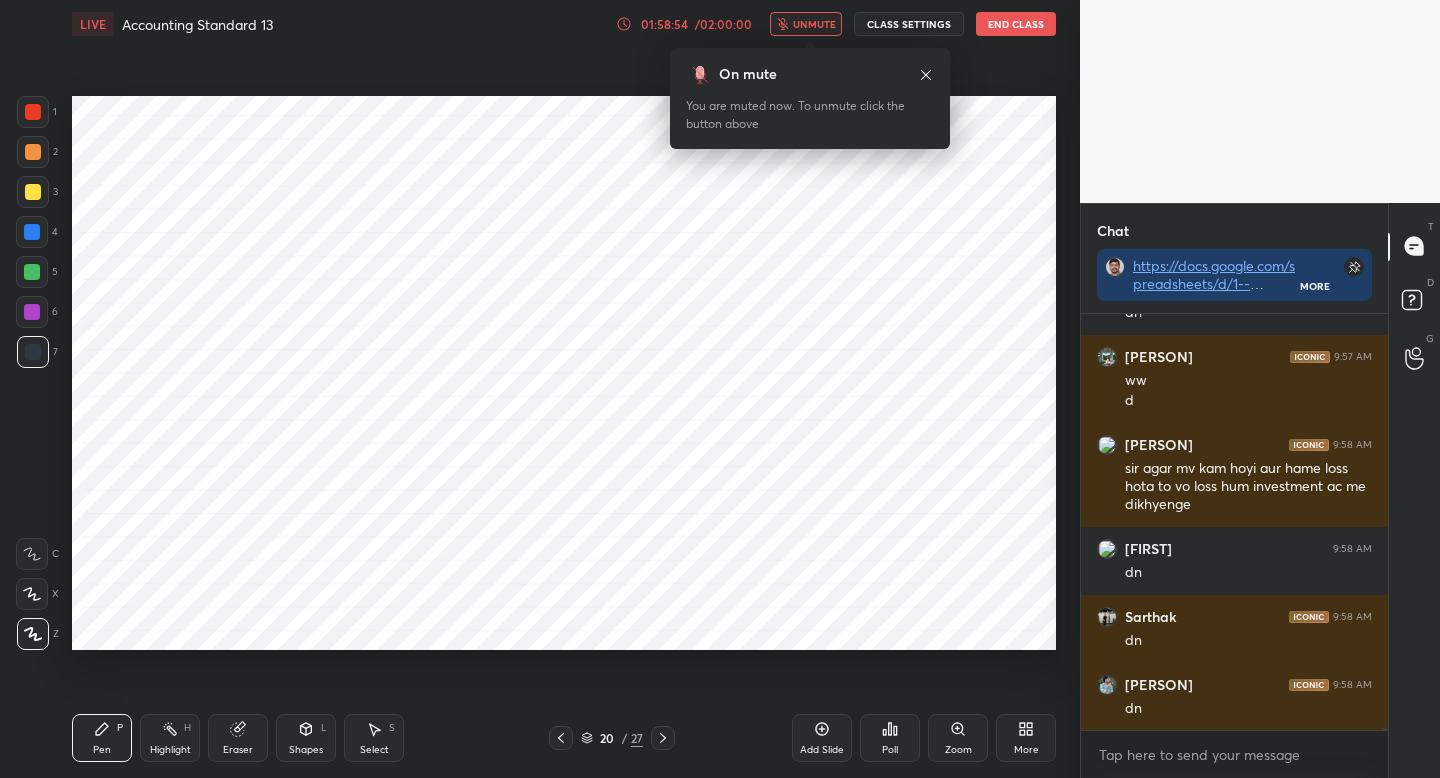 click on "unmute" at bounding box center (814, 24) 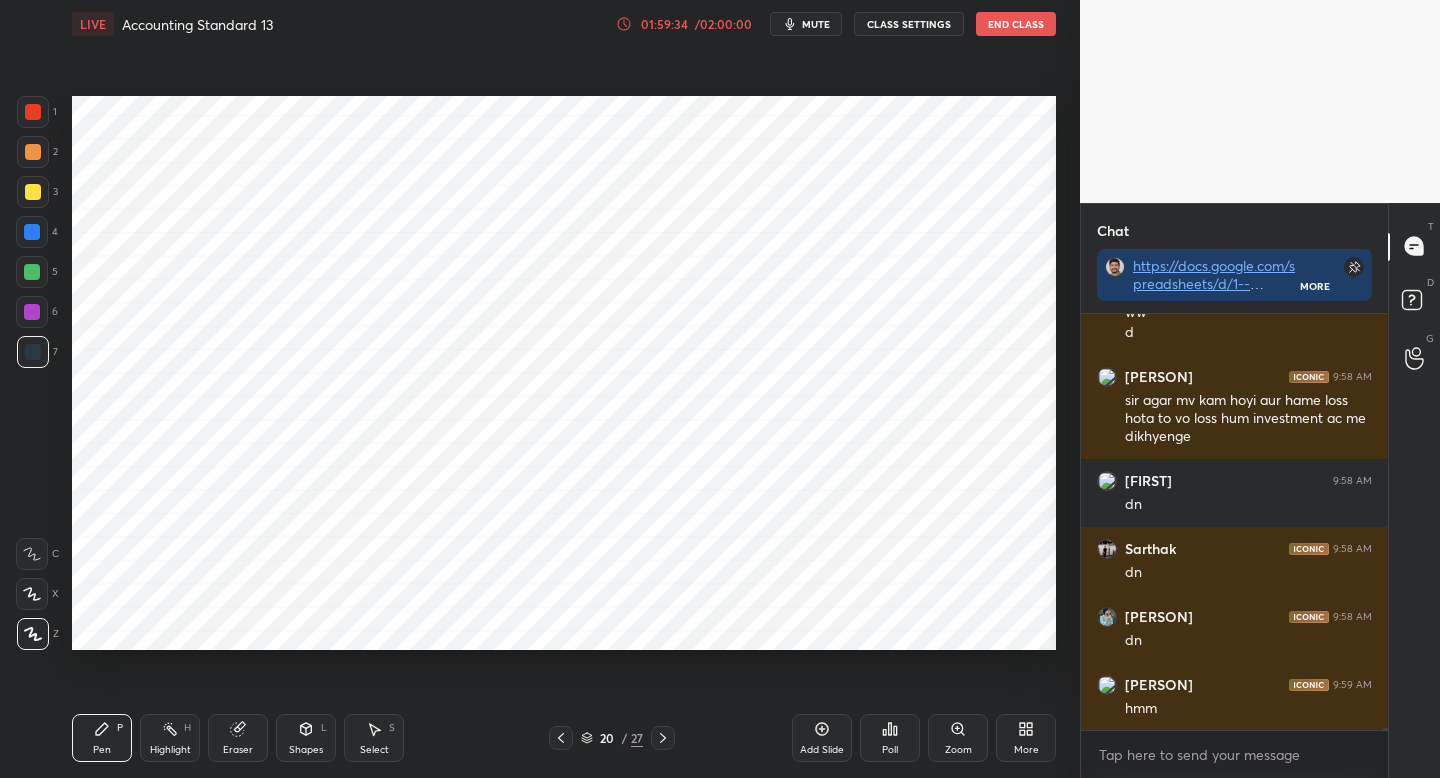 scroll, scrollTop: 69758, scrollLeft: 0, axis: vertical 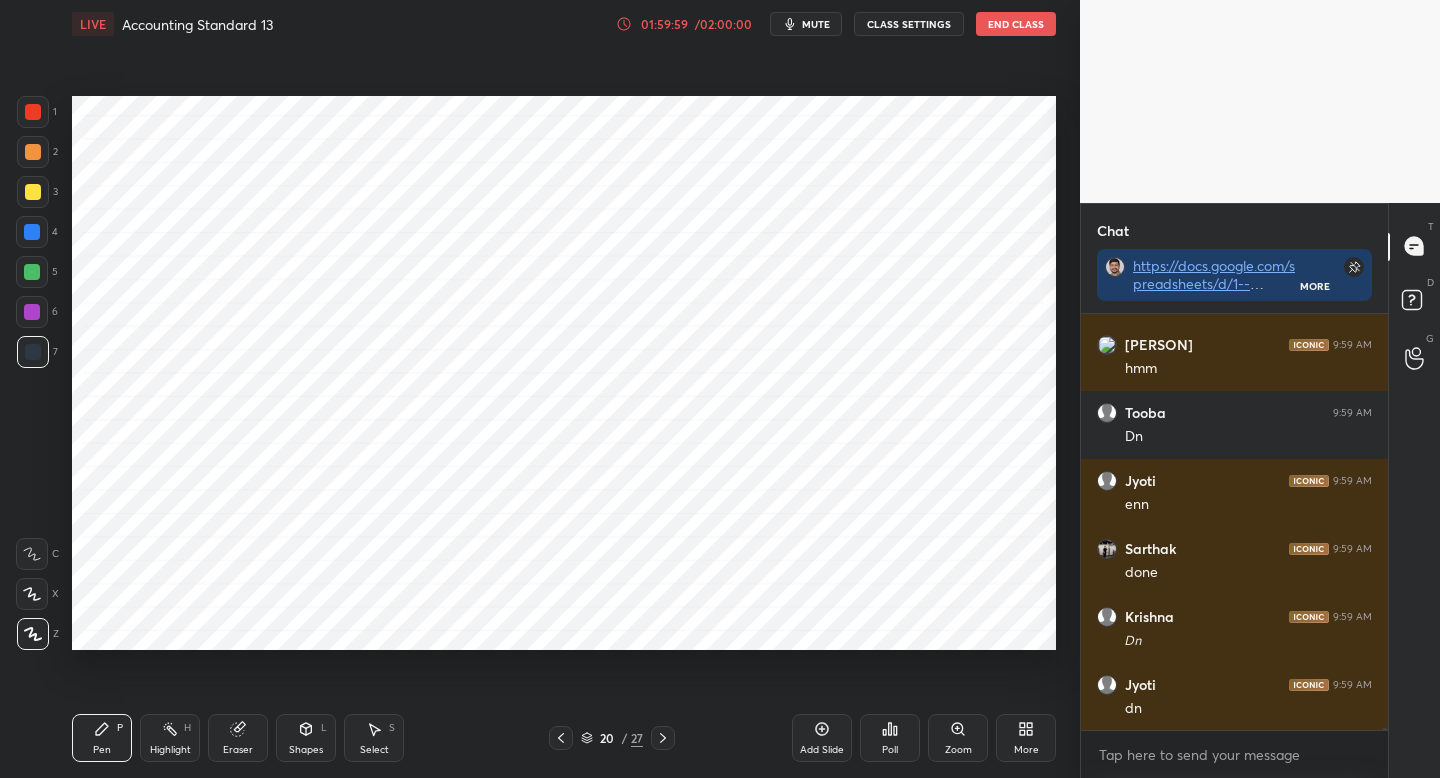 click on "Add Slide" at bounding box center (822, 750) 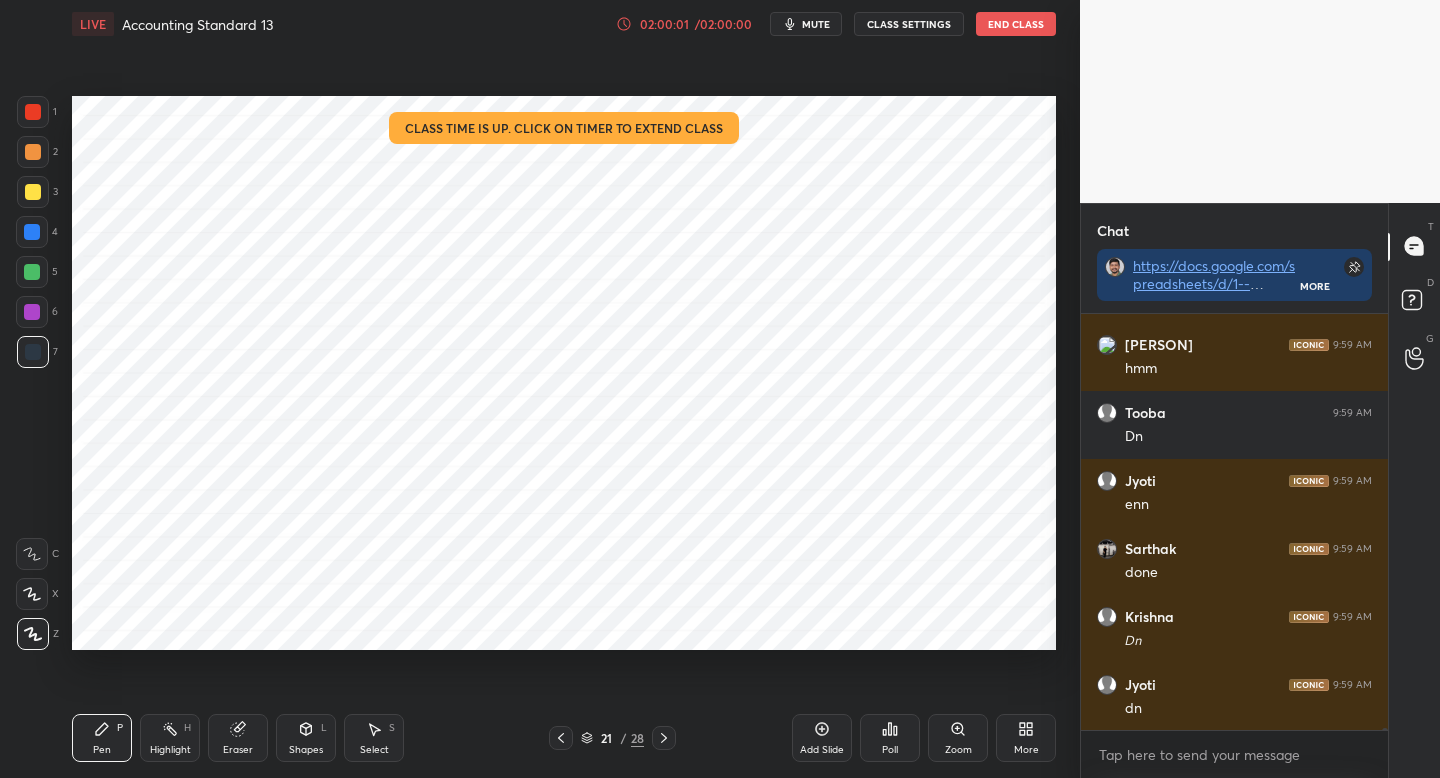 click at bounding box center (33, 112) 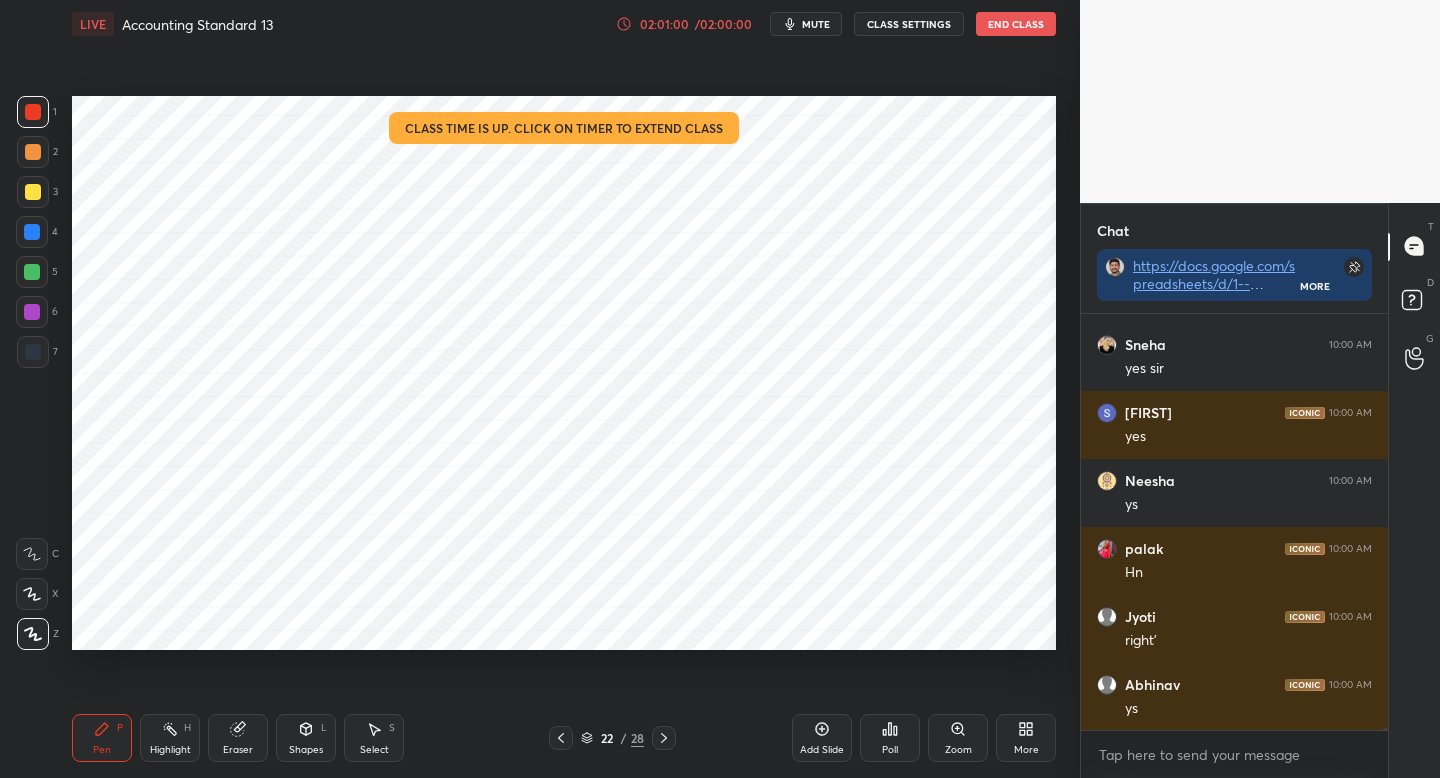 scroll, scrollTop: 71050, scrollLeft: 0, axis: vertical 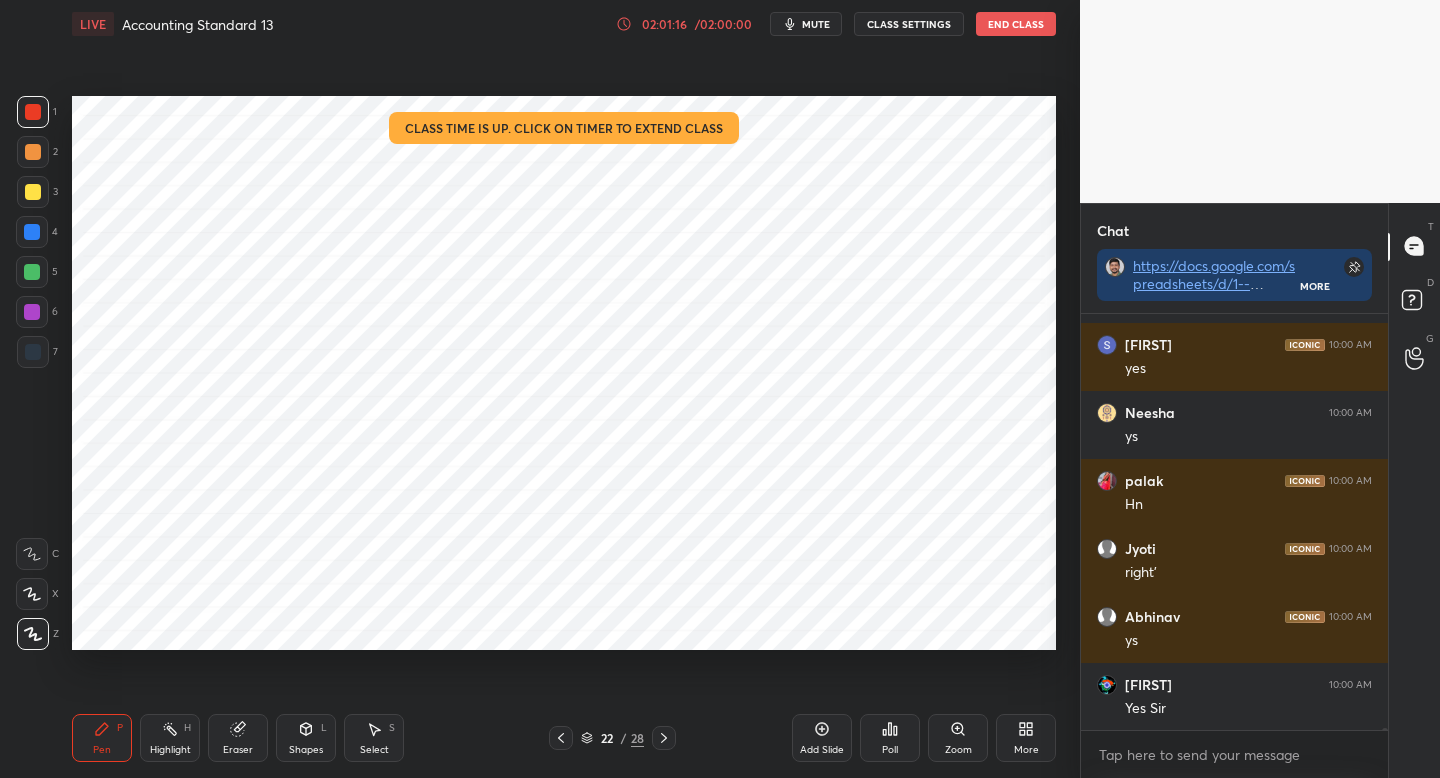 click on "More" at bounding box center [1026, 738] 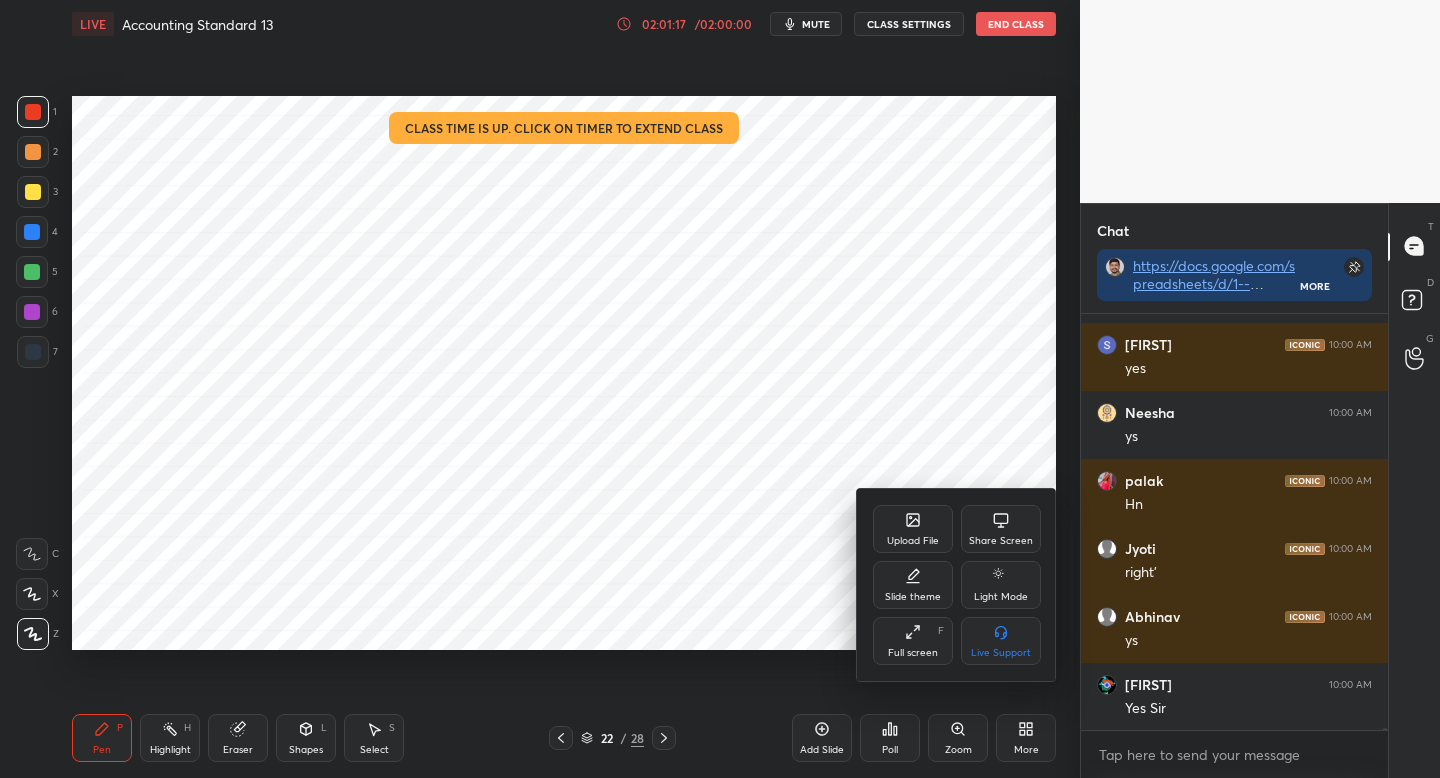 click on "Upload File" at bounding box center (913, 529) 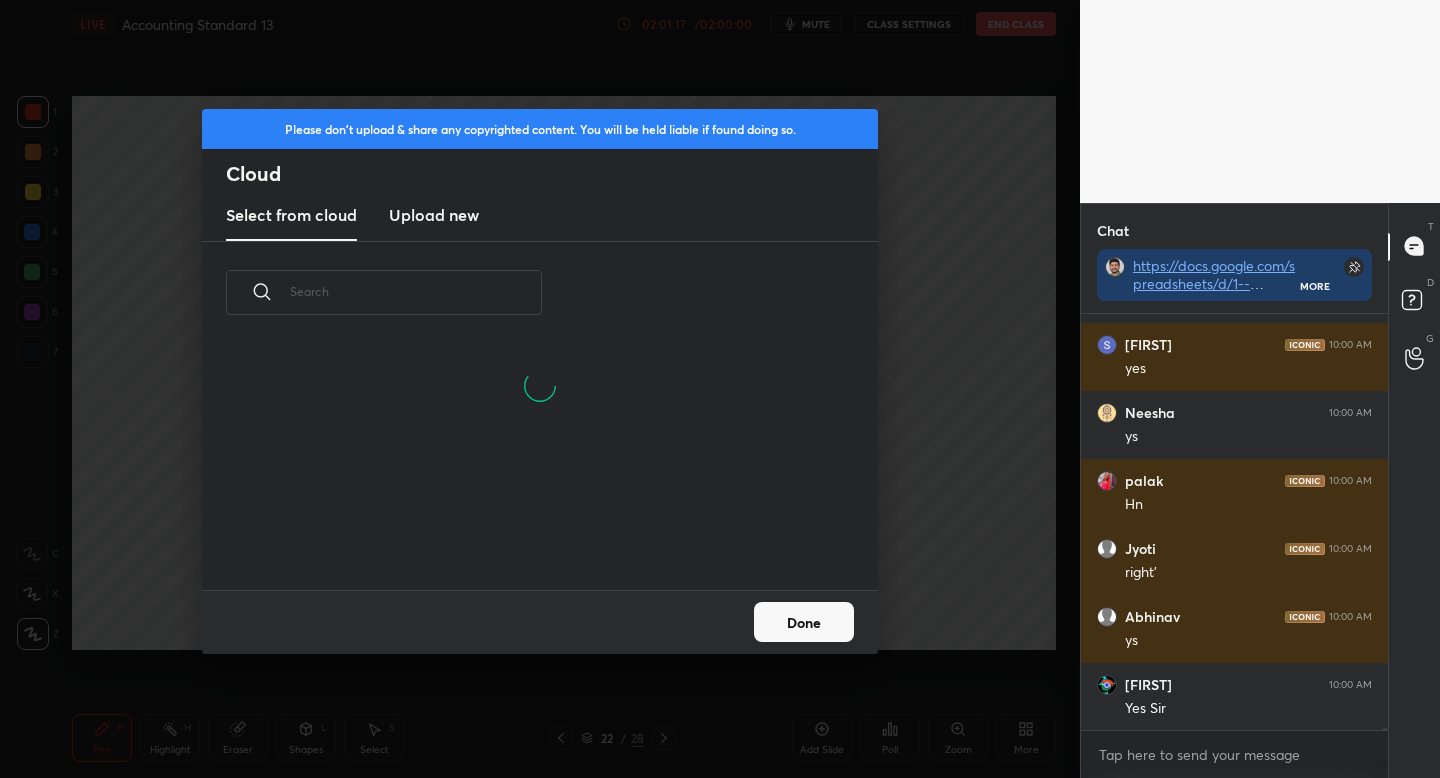 click on "Upload new" at bounding box center [434, 216] 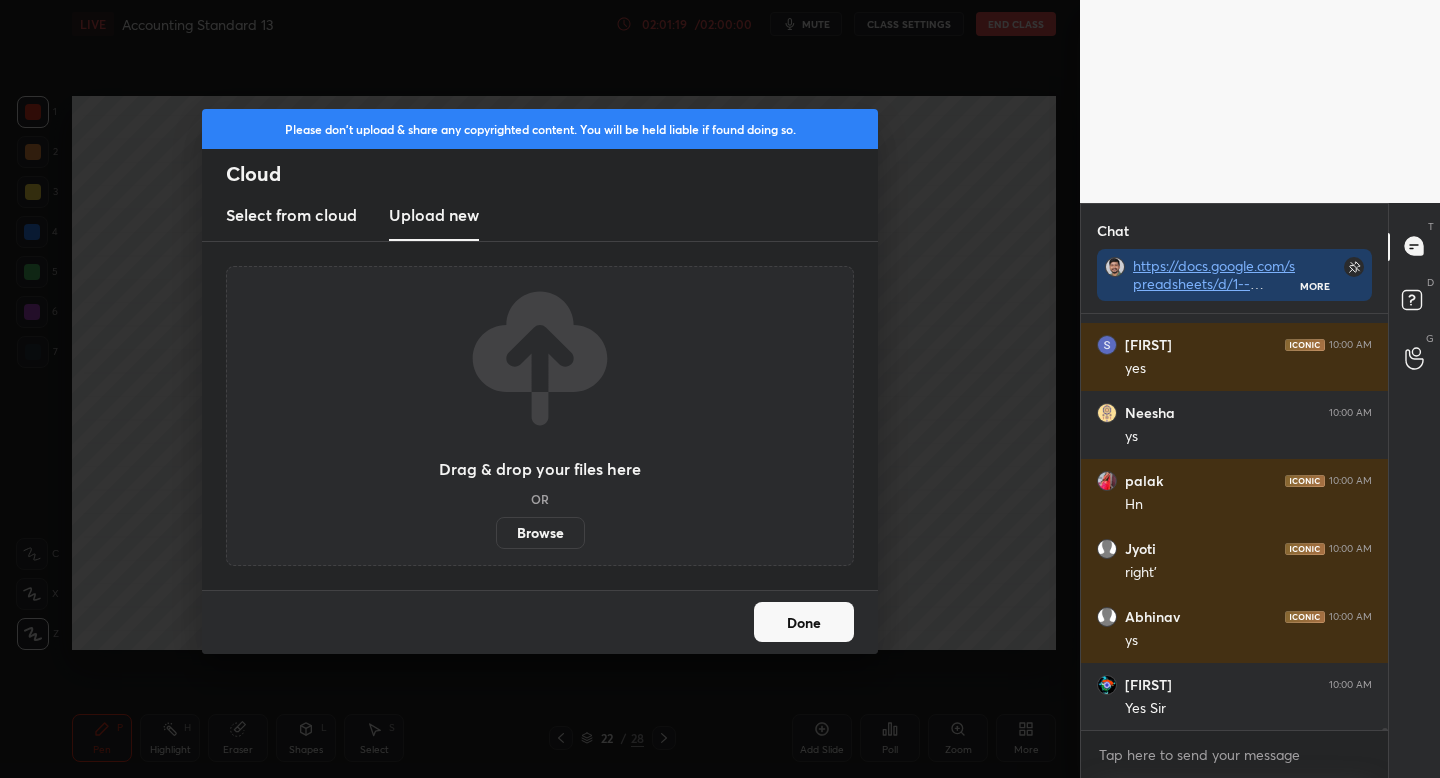 click on "Browse" at bounding box center [540, 533] 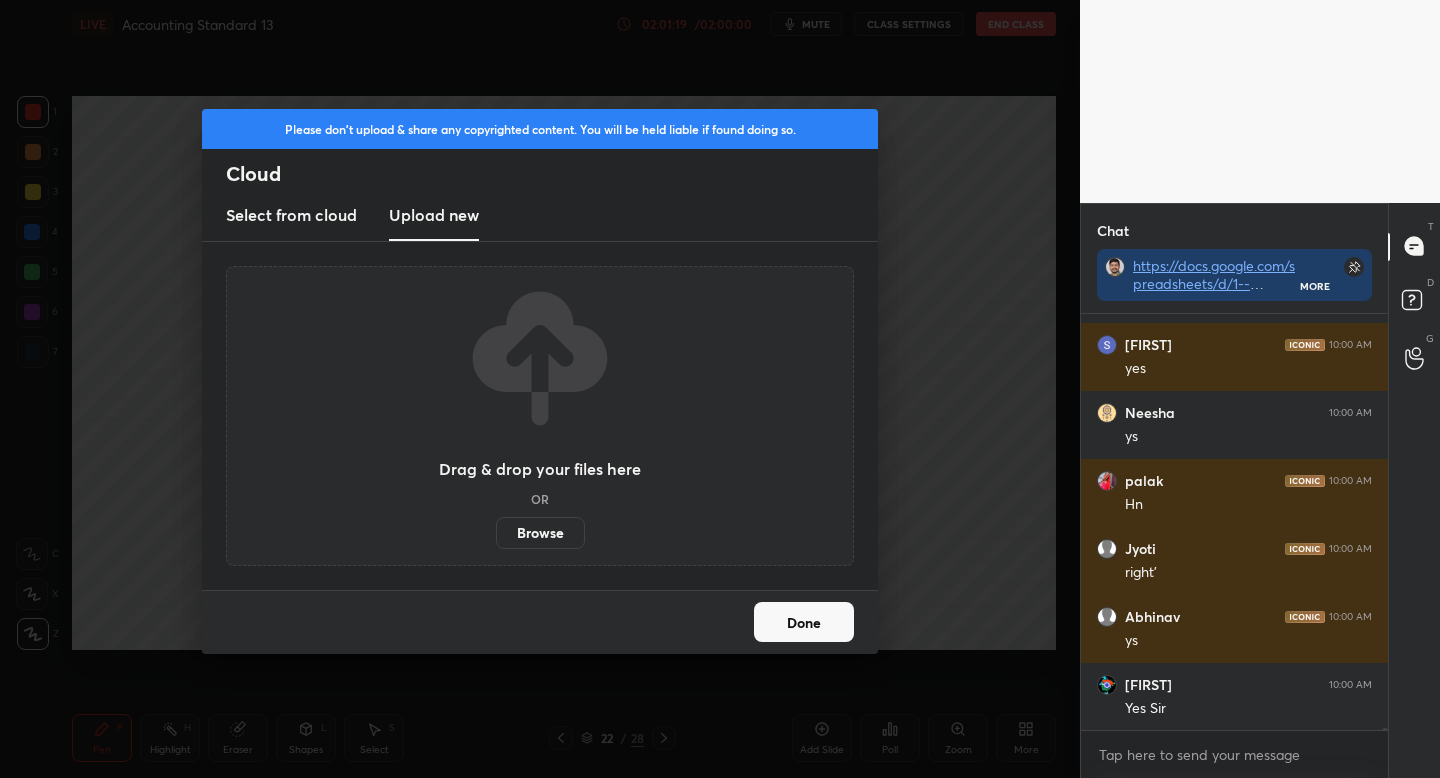 click on "Browse" at bounding box center [496, 533] 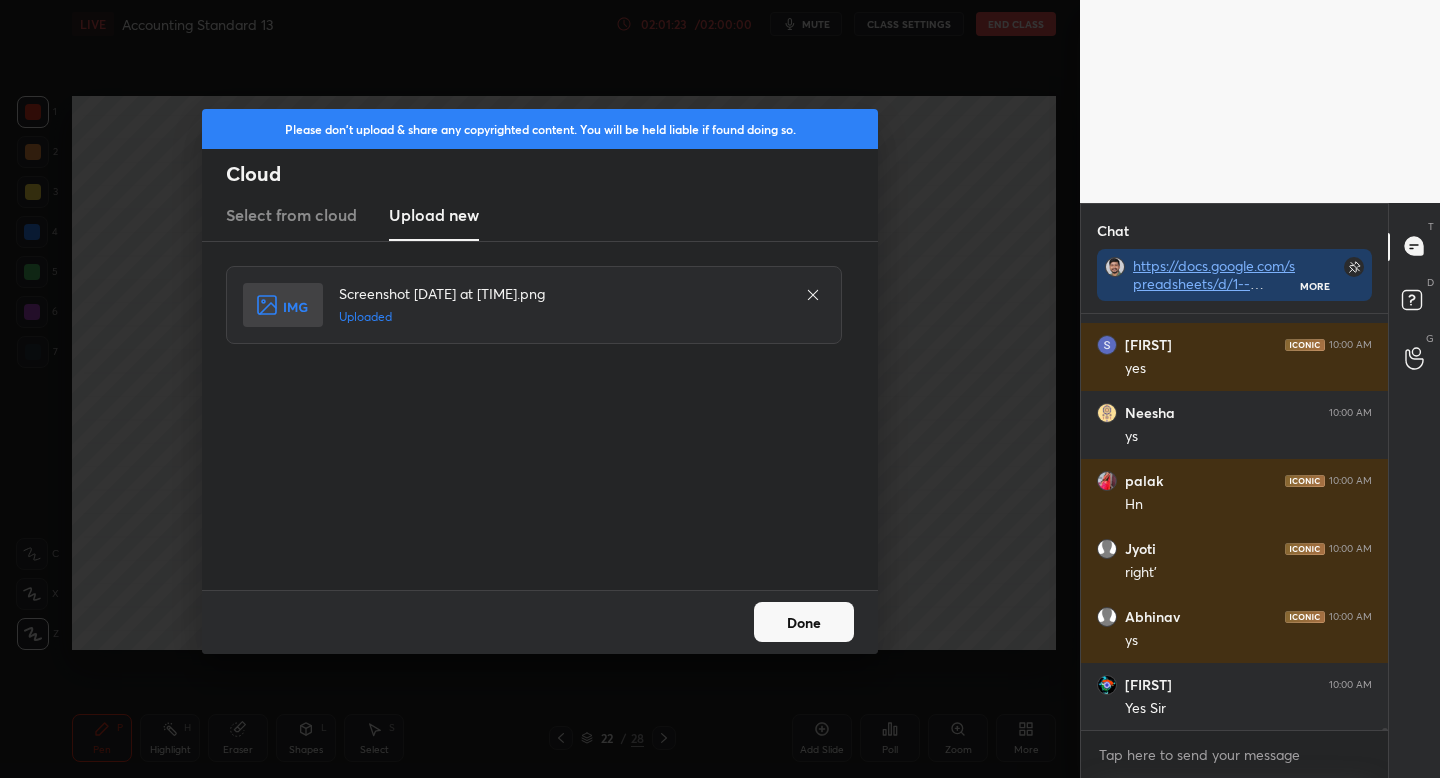click on "Done" at bounding box center [804, 622] 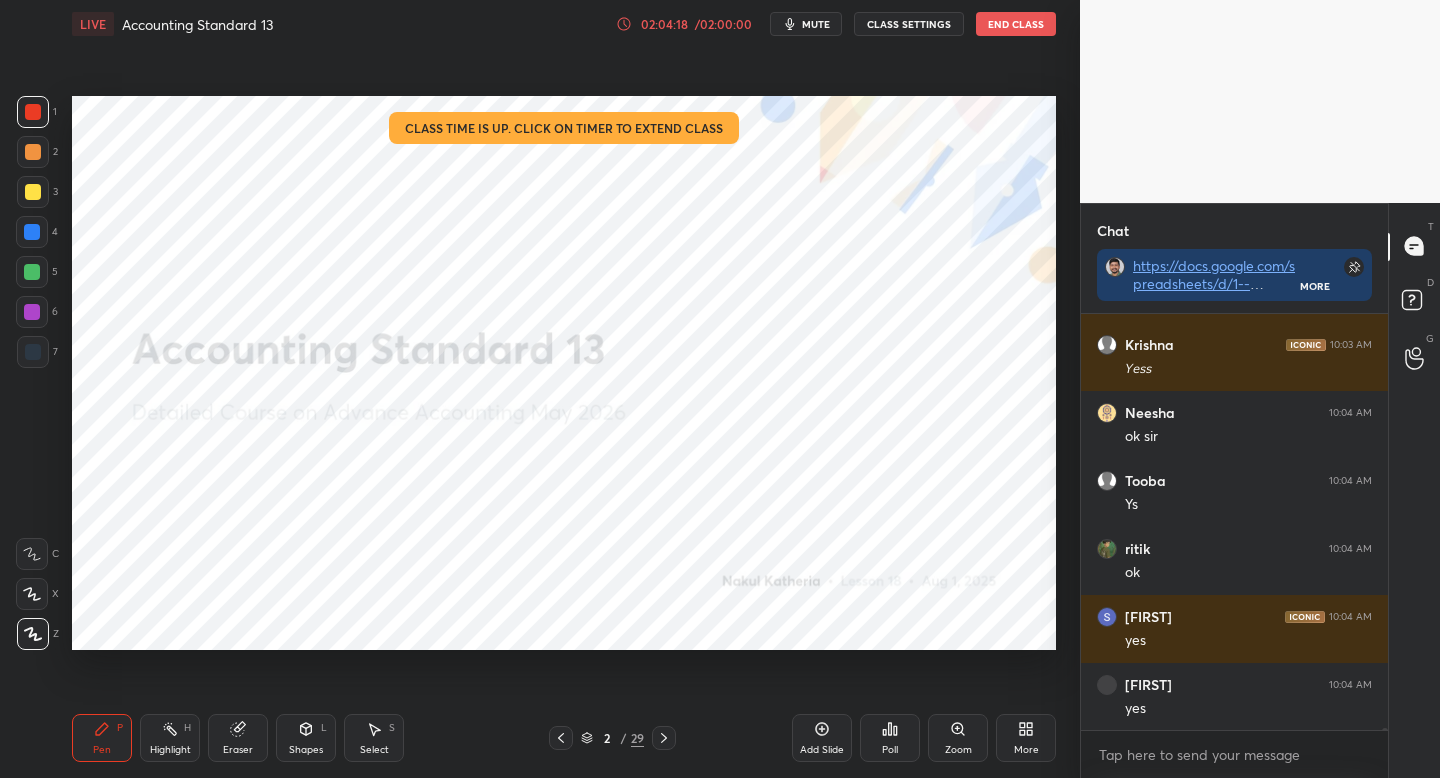 scroll, scrollTop: 74382, scrollLeft: 0, axis: vertical 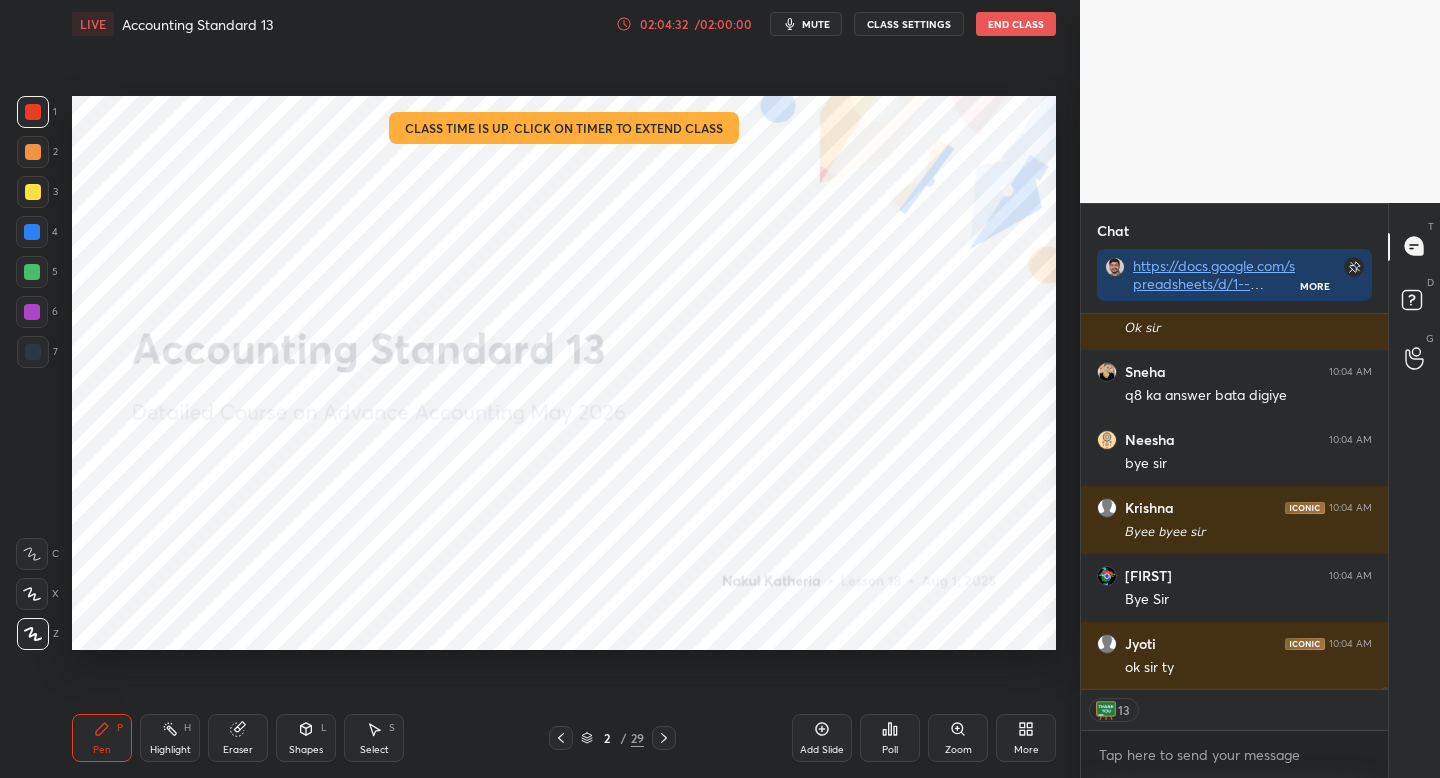click on "End Class" at bounding box center (1016, 24) 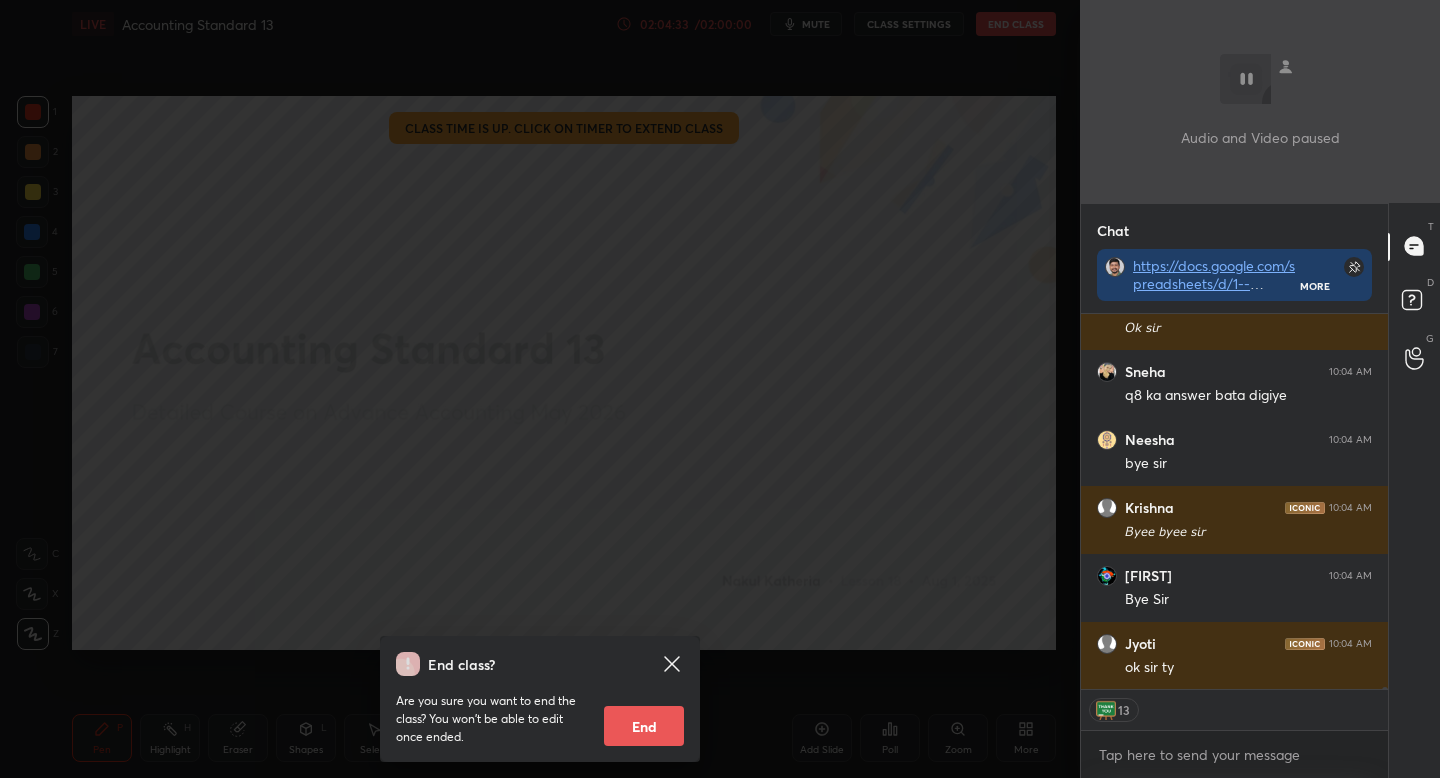 scroll, scrollTop: 74831, scrollLeft: 0, axis: vertical 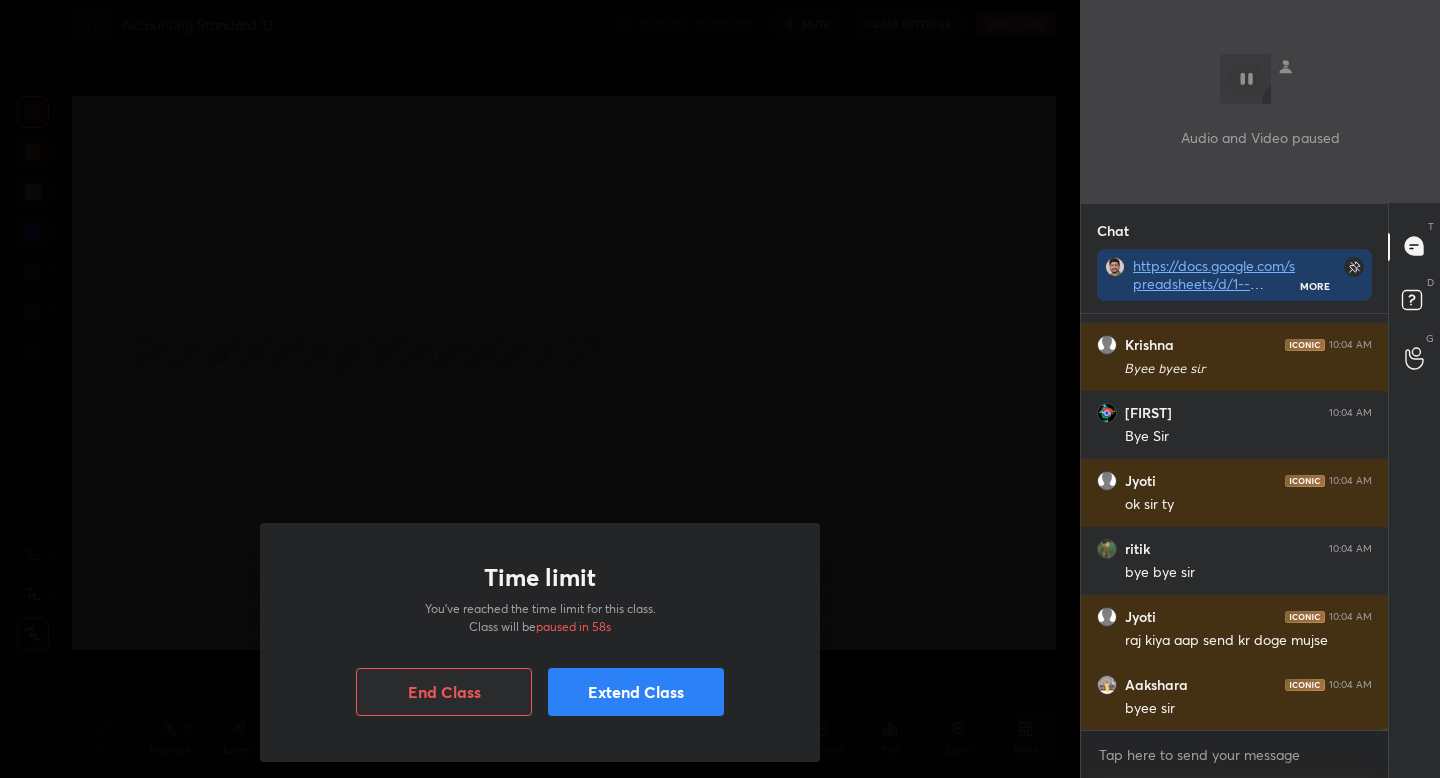 click on "End Class" at bounding box center [444, 692] 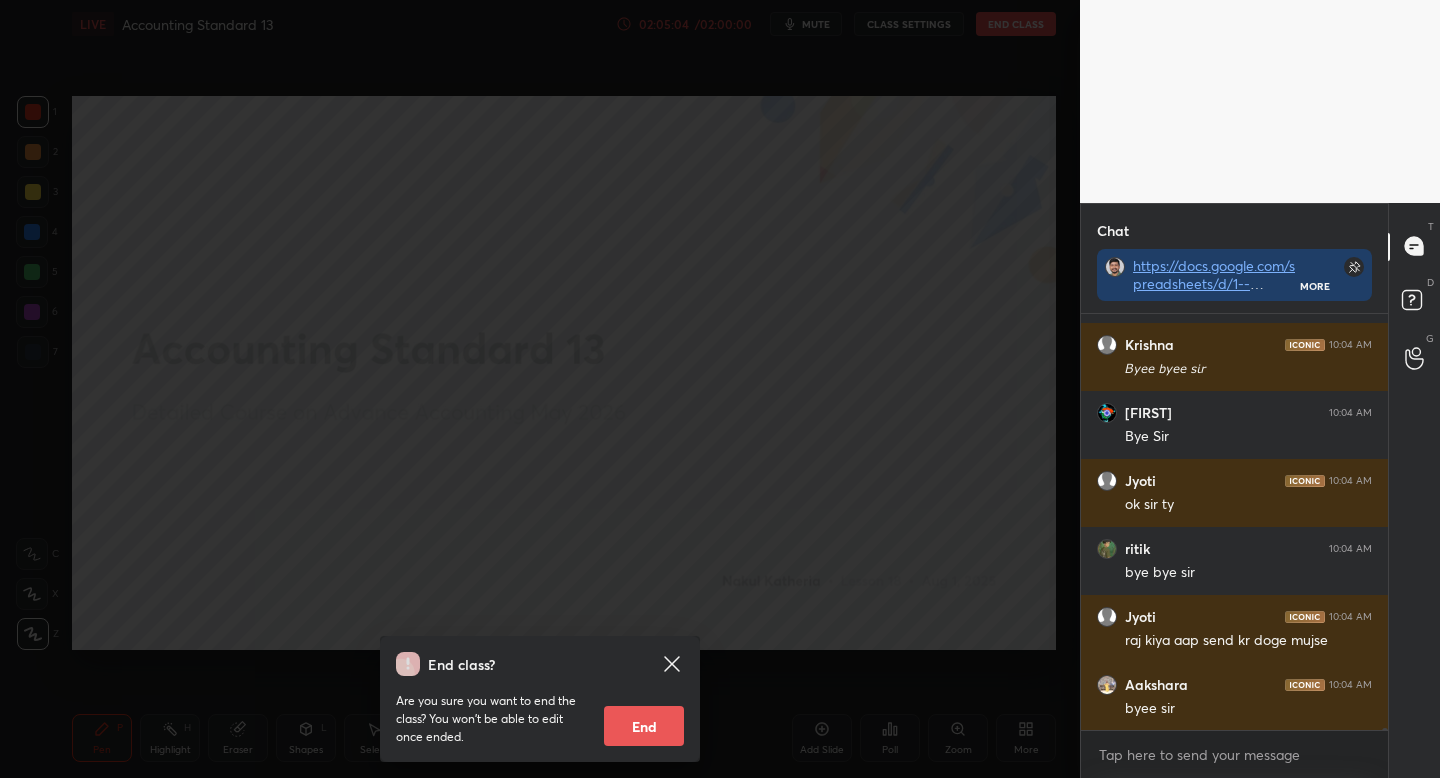 click on "End" at bounding box center (644, 726) 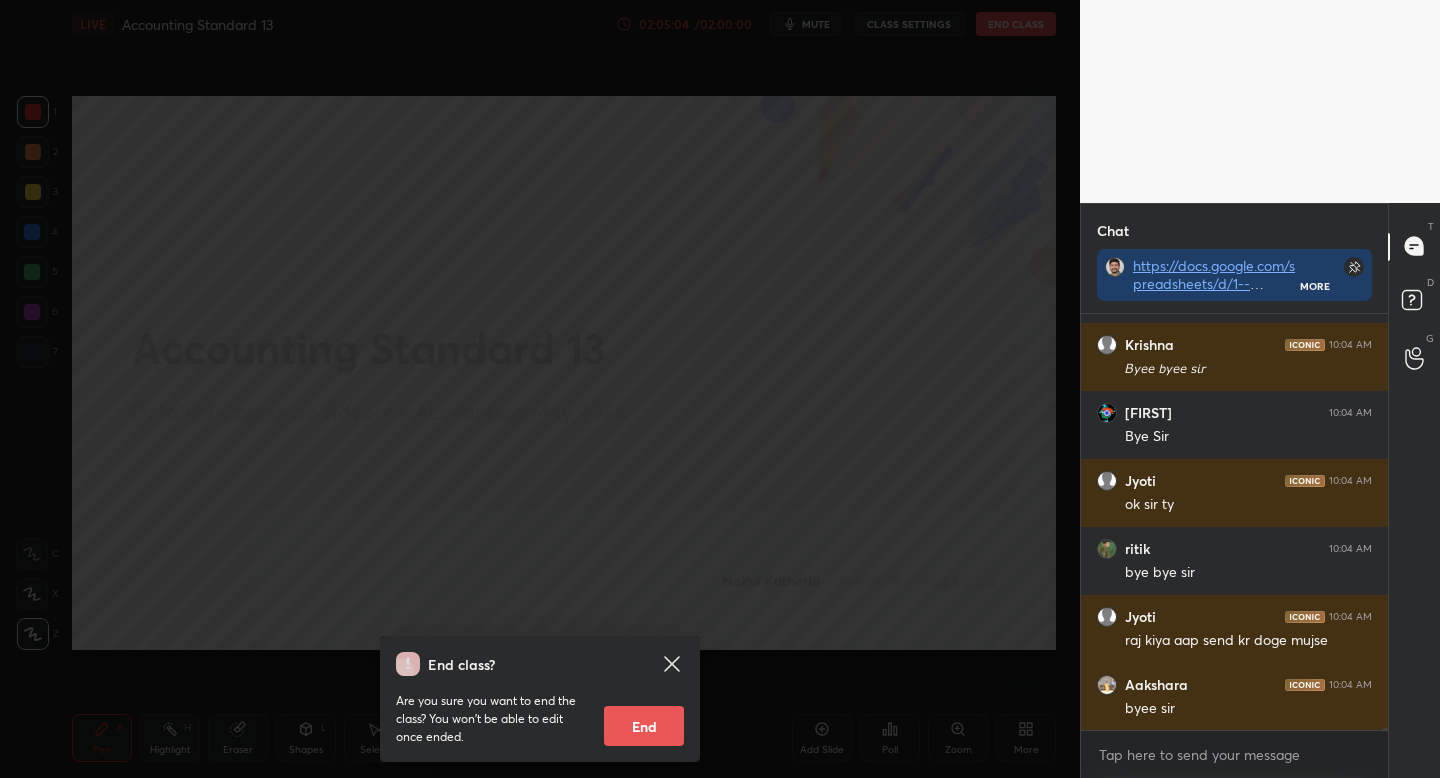 scroll, scrollTop: 74614, scrollLeft: 0, axis: vertical 